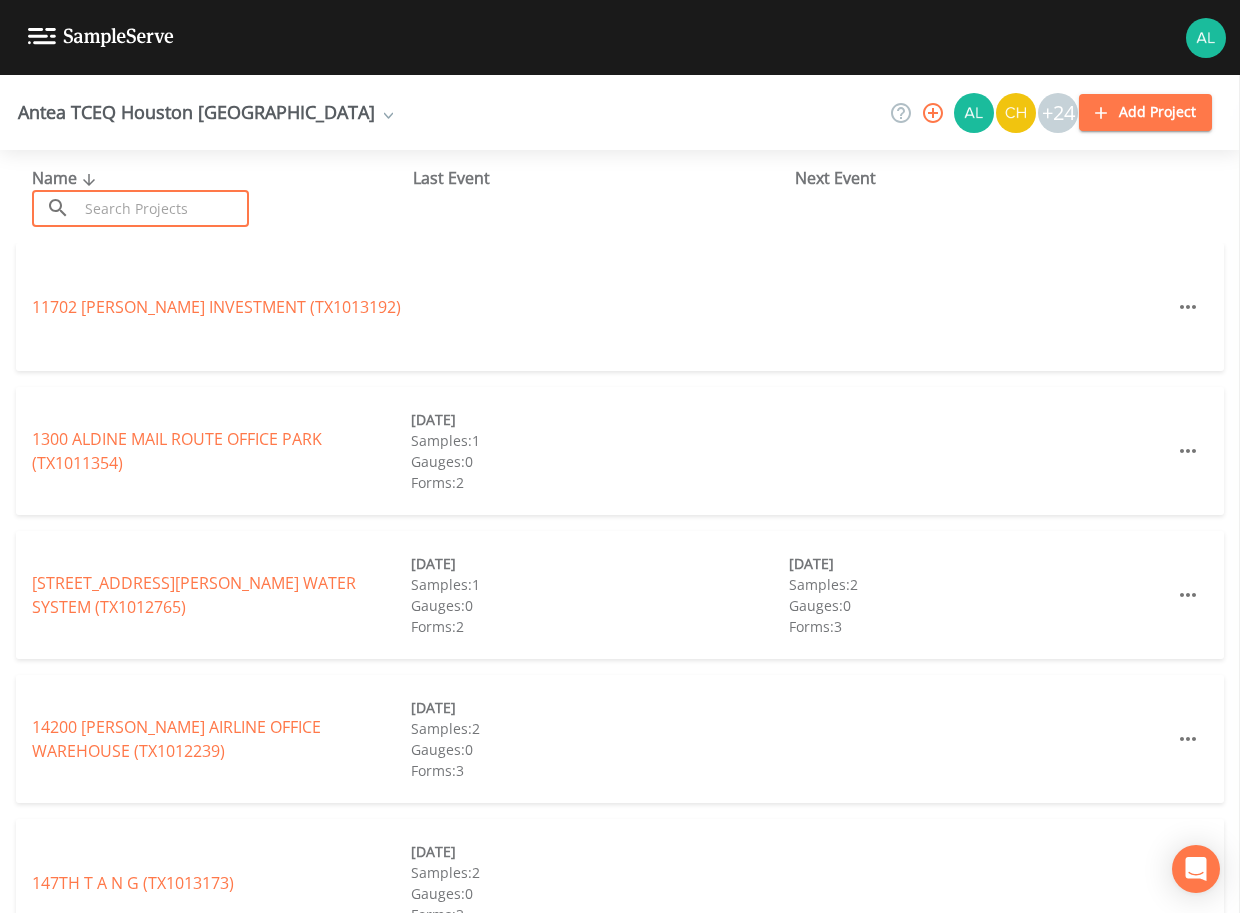 scroll, scrollTop: 0, scrollLeft: 0, axis: both 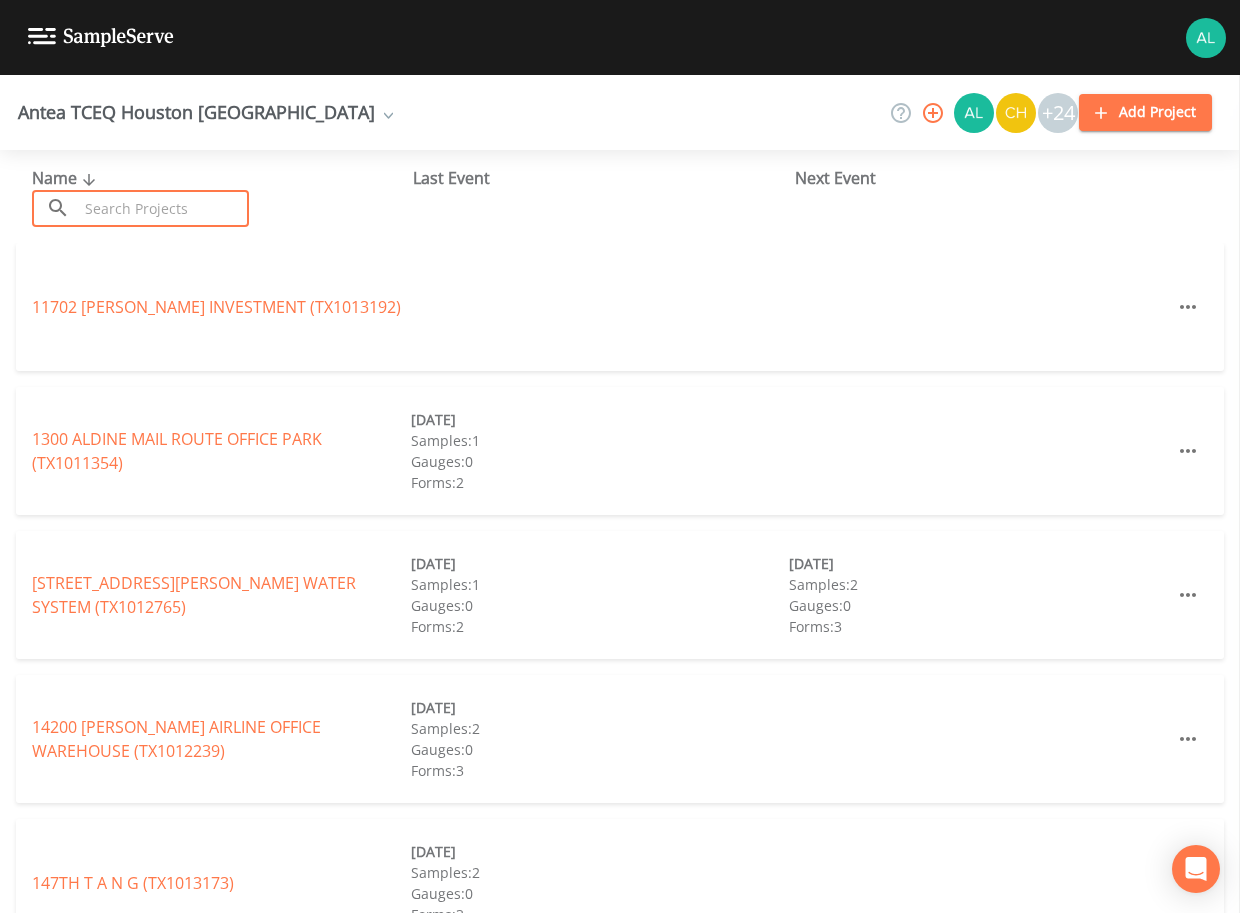 click at bounding box center (163, 208) 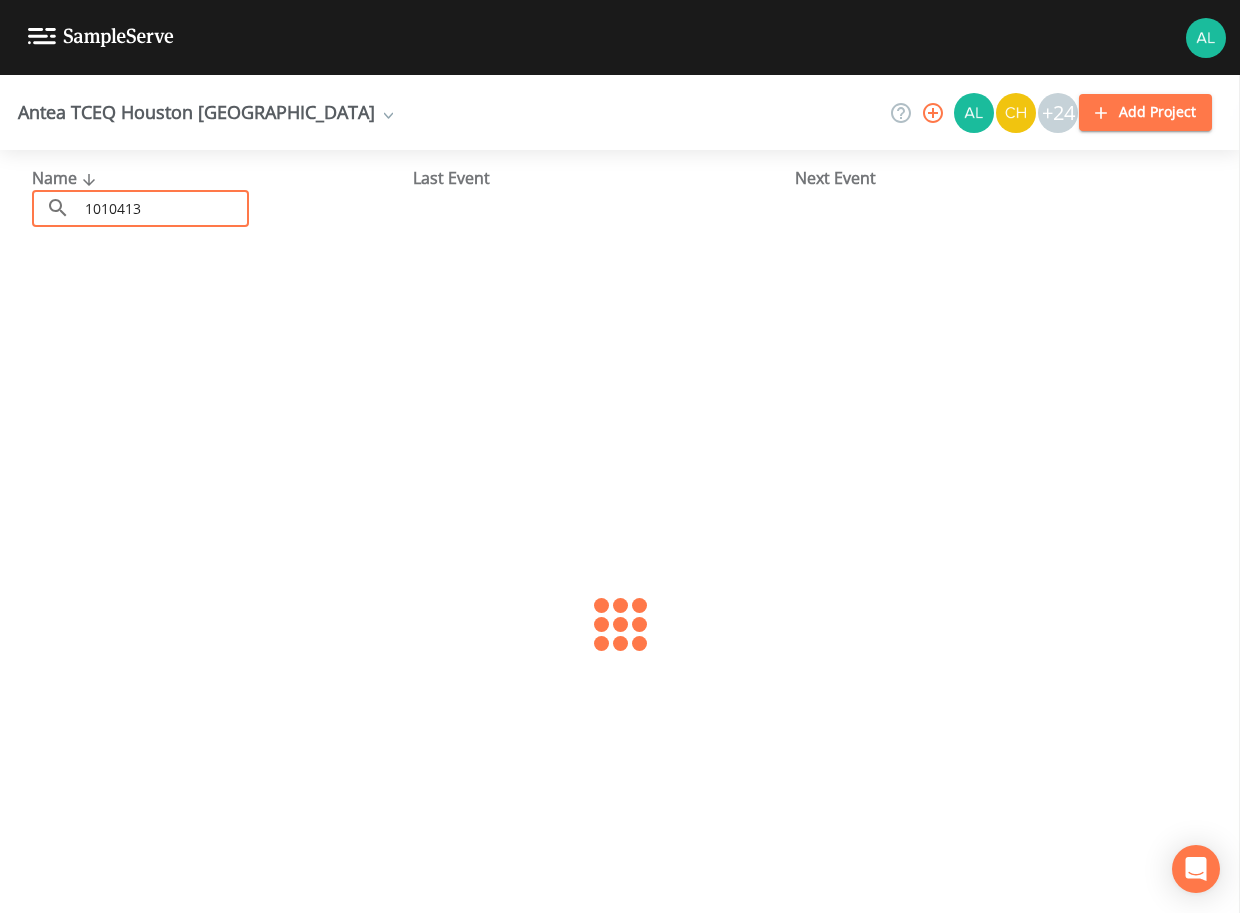 type on "1010413" 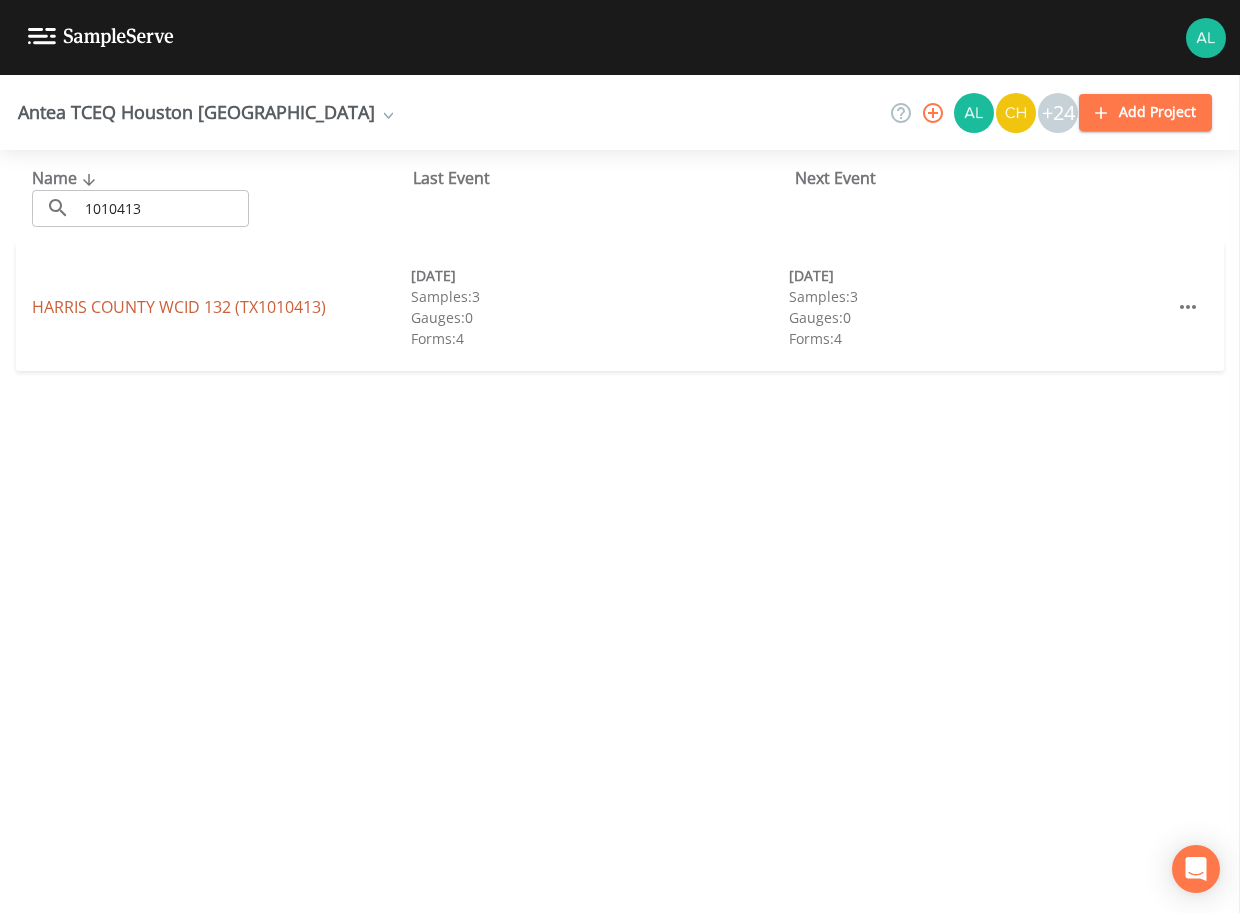 click on "[GEOGRAPHIC_DATA] 132   (TX1010413)" at bounding box center (179, 307) 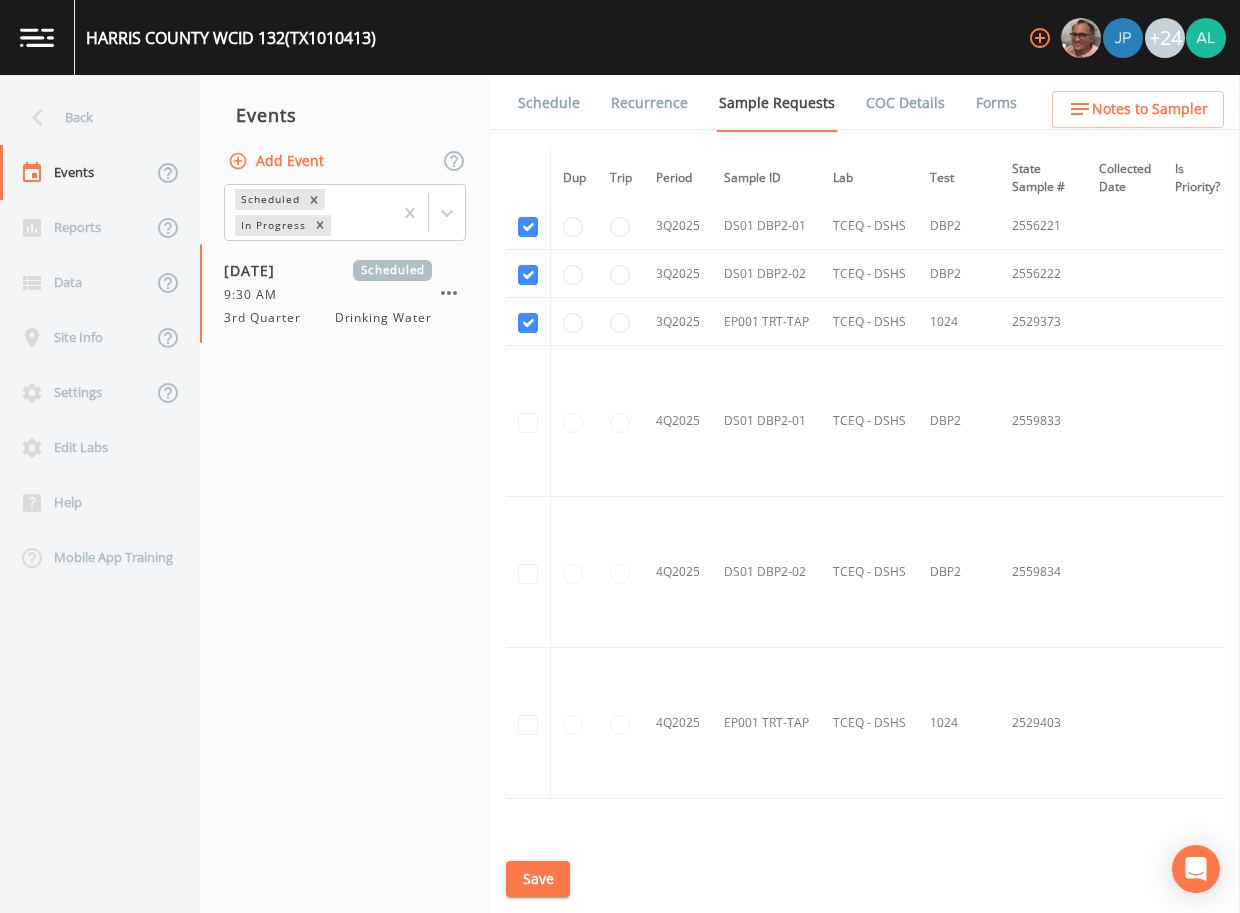 scroll, scrollTop: 3424, scrollLeft: 0, axis: vertical 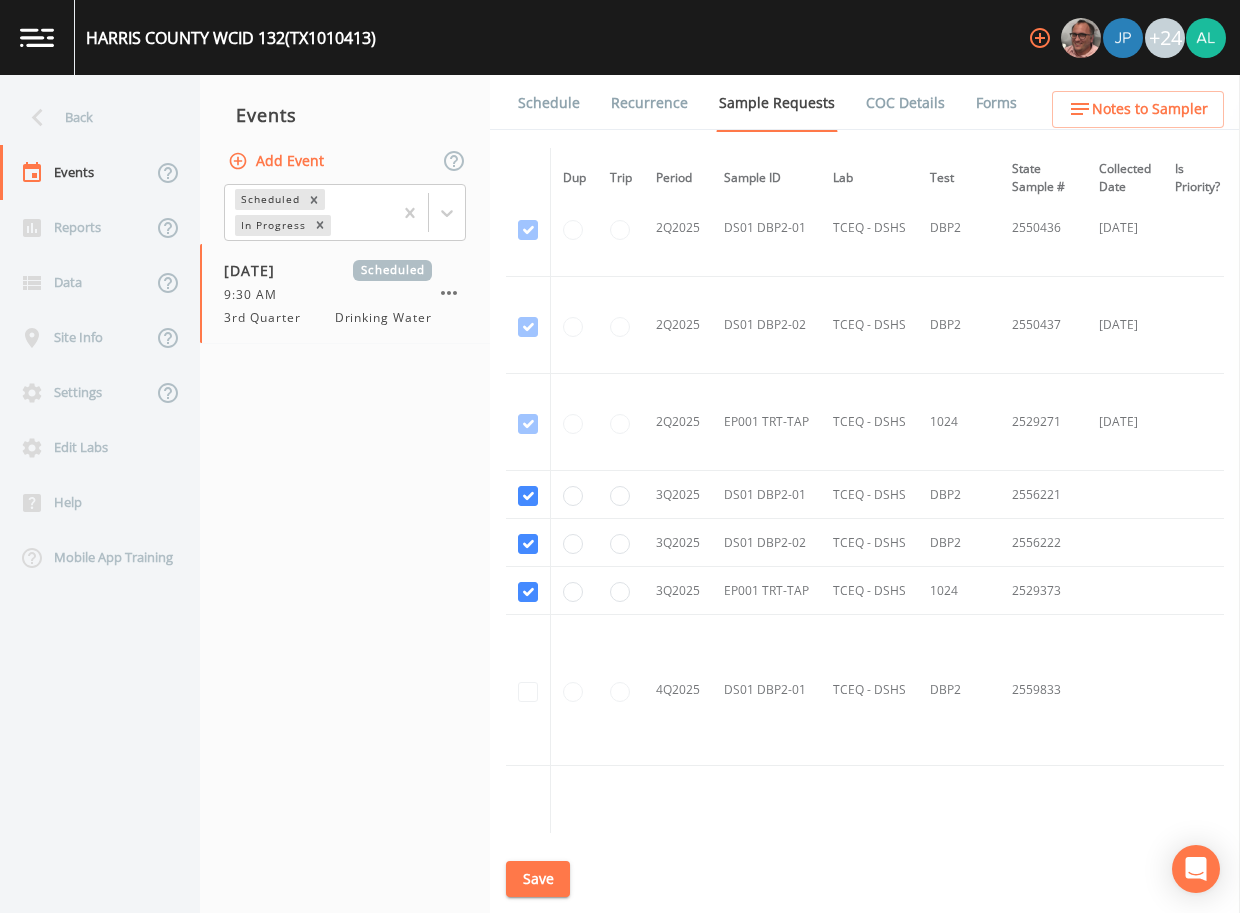 click at bounding box center [528, 591] 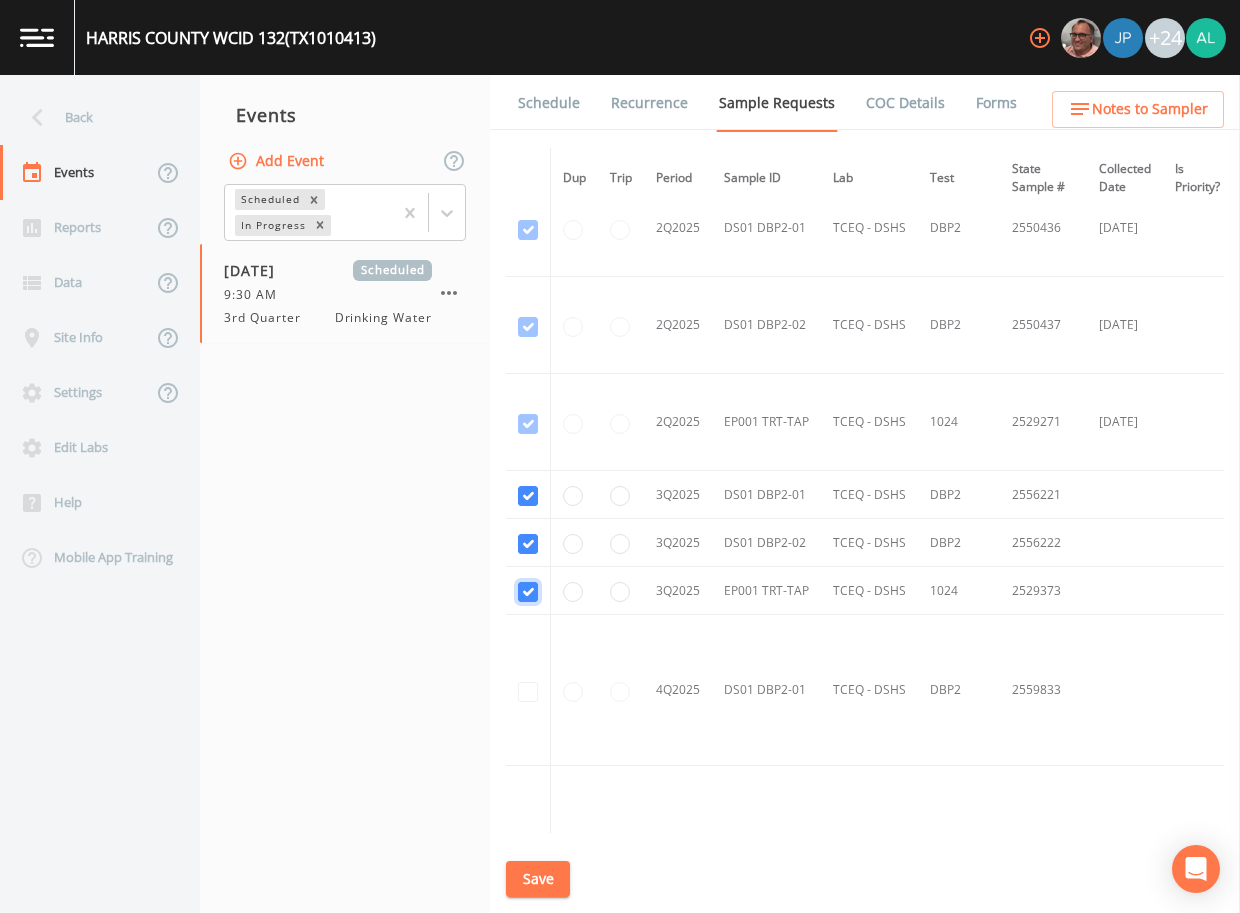 click at bounding box center [528, -2389] 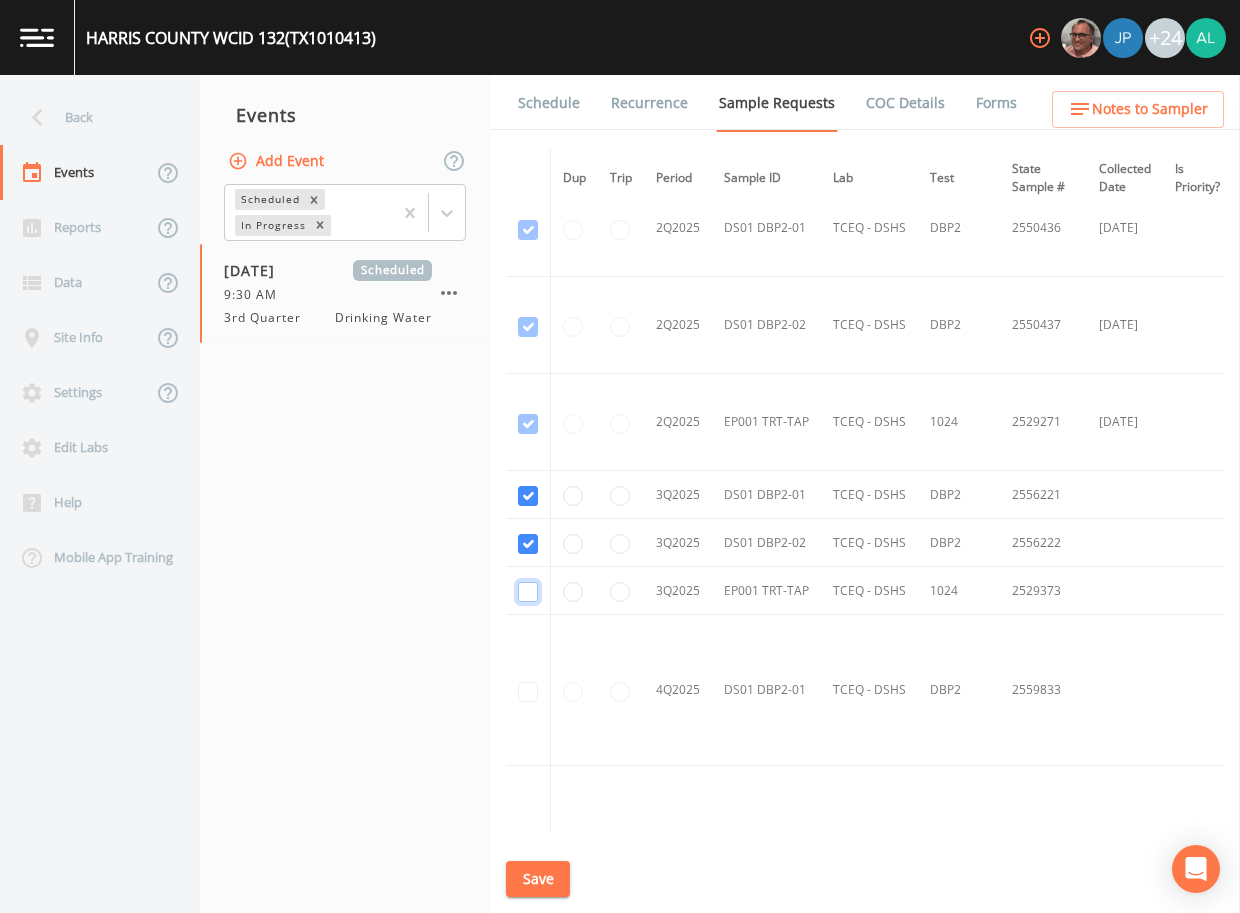 checkbox on "false" 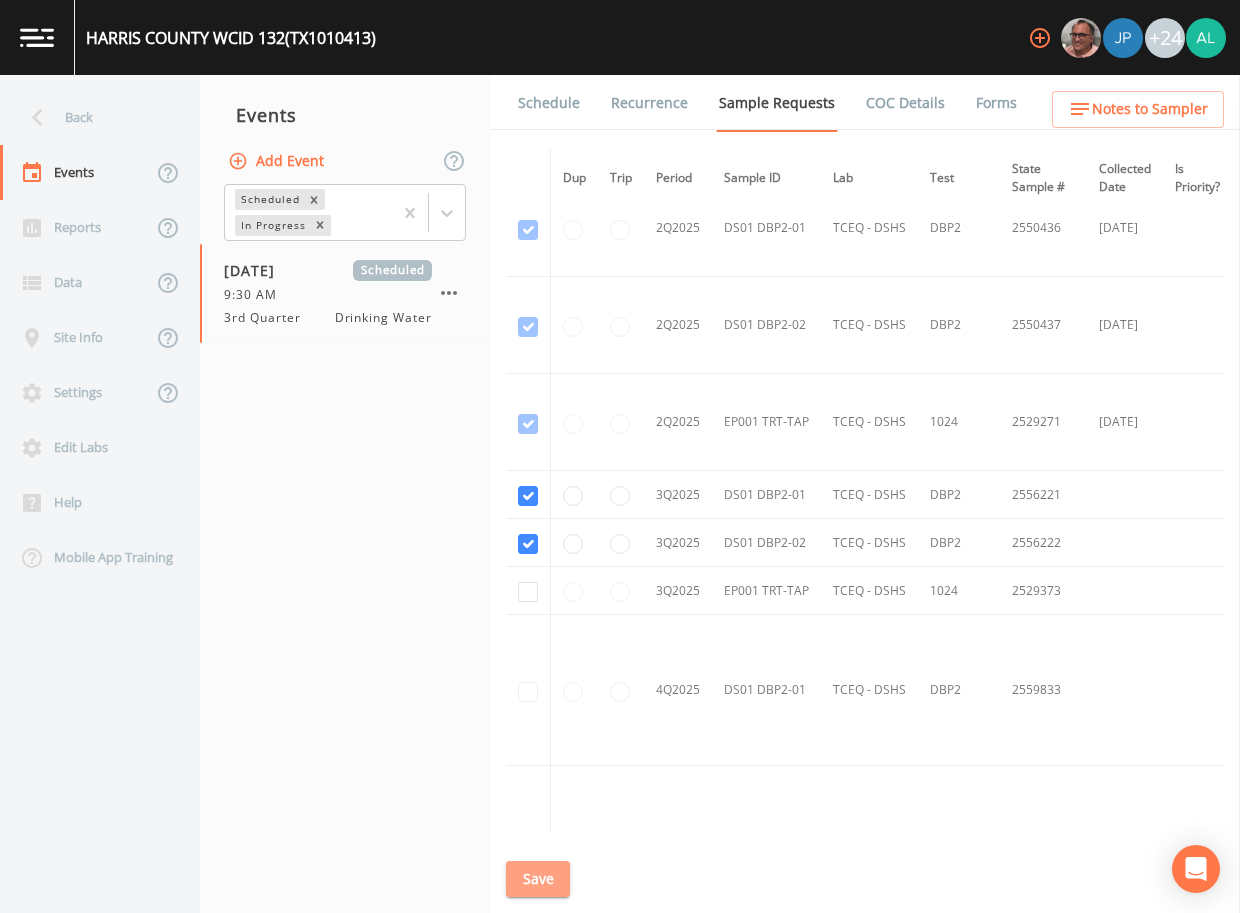 click on "Save" at bounding box center (538, 879) 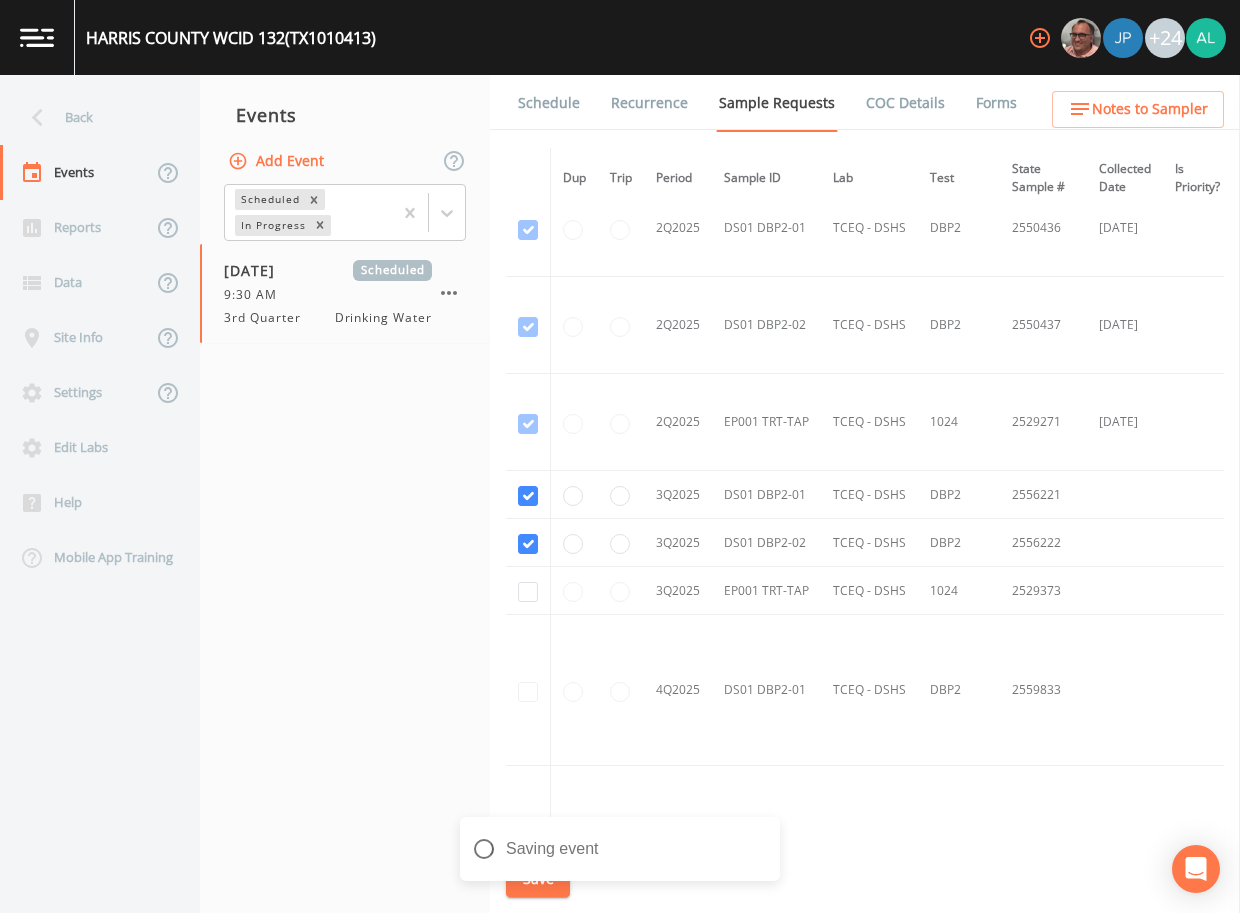 click on "Schedule" at bounding box center (549, 103) 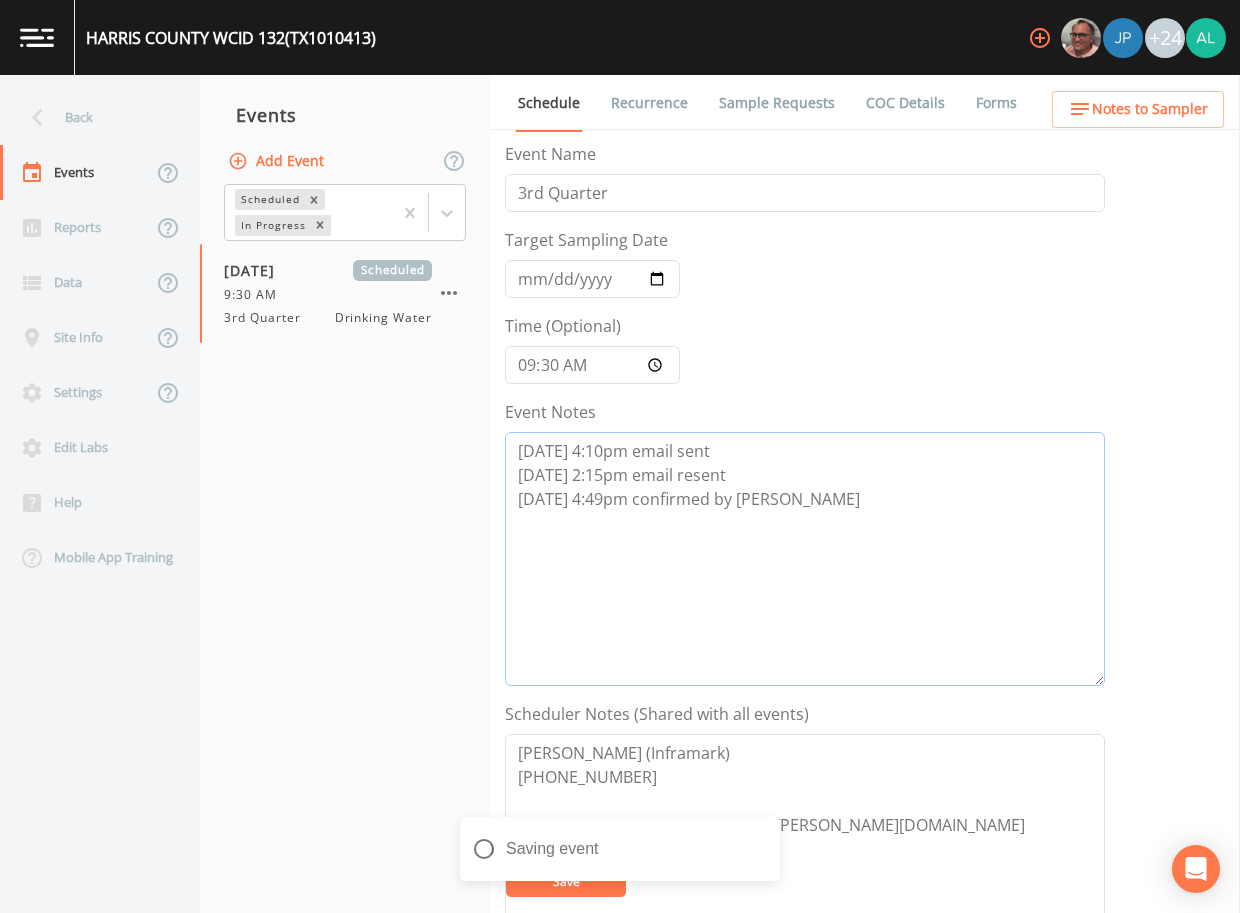 click on "[DATE] 4:10pm email sent
[DATE] 2:15pm email resent
[DATE] 4:49pm confirmed by [PERSON_NAME]" at bounding box center (805, 559) 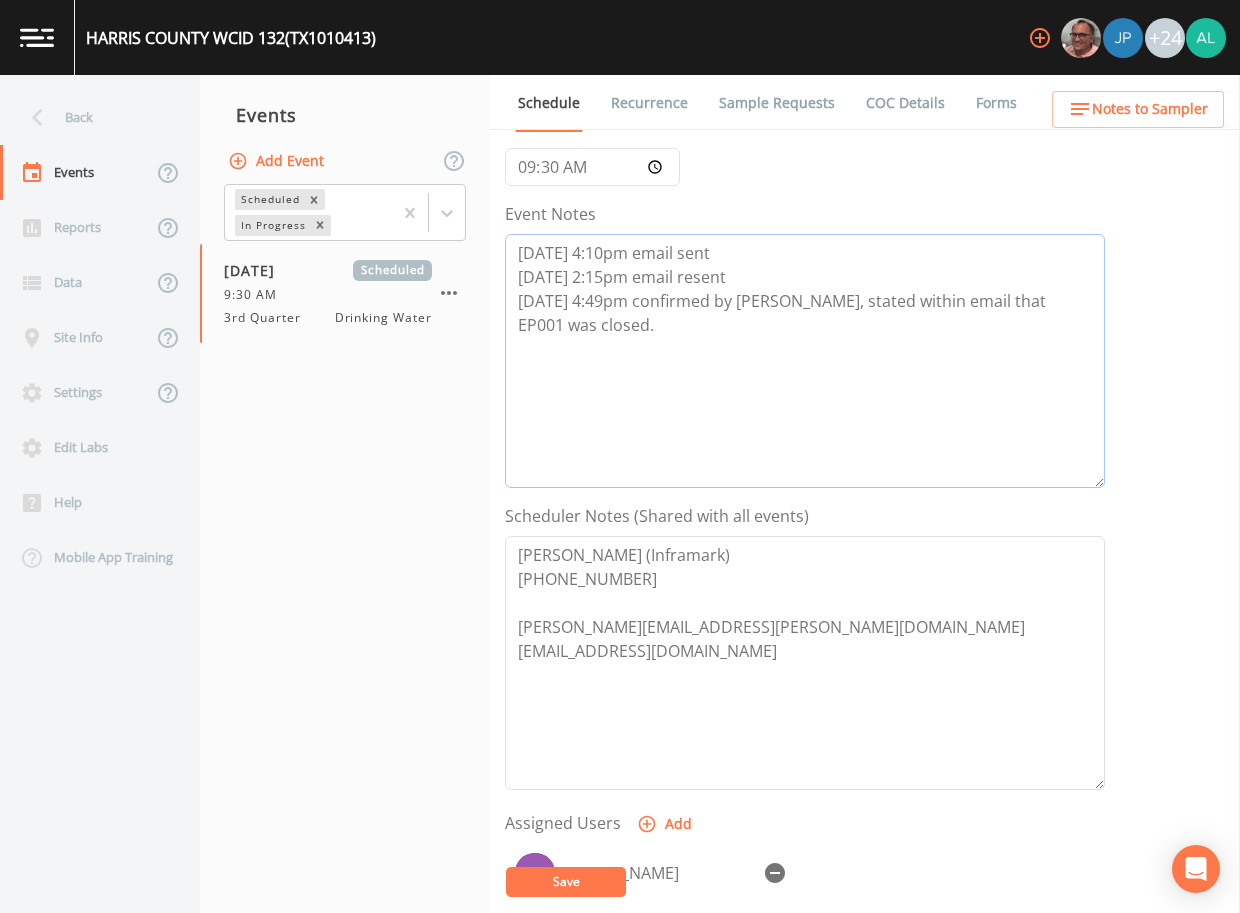 scroll, scrollTop: 200, scrollLeft: 0, axis: vertical 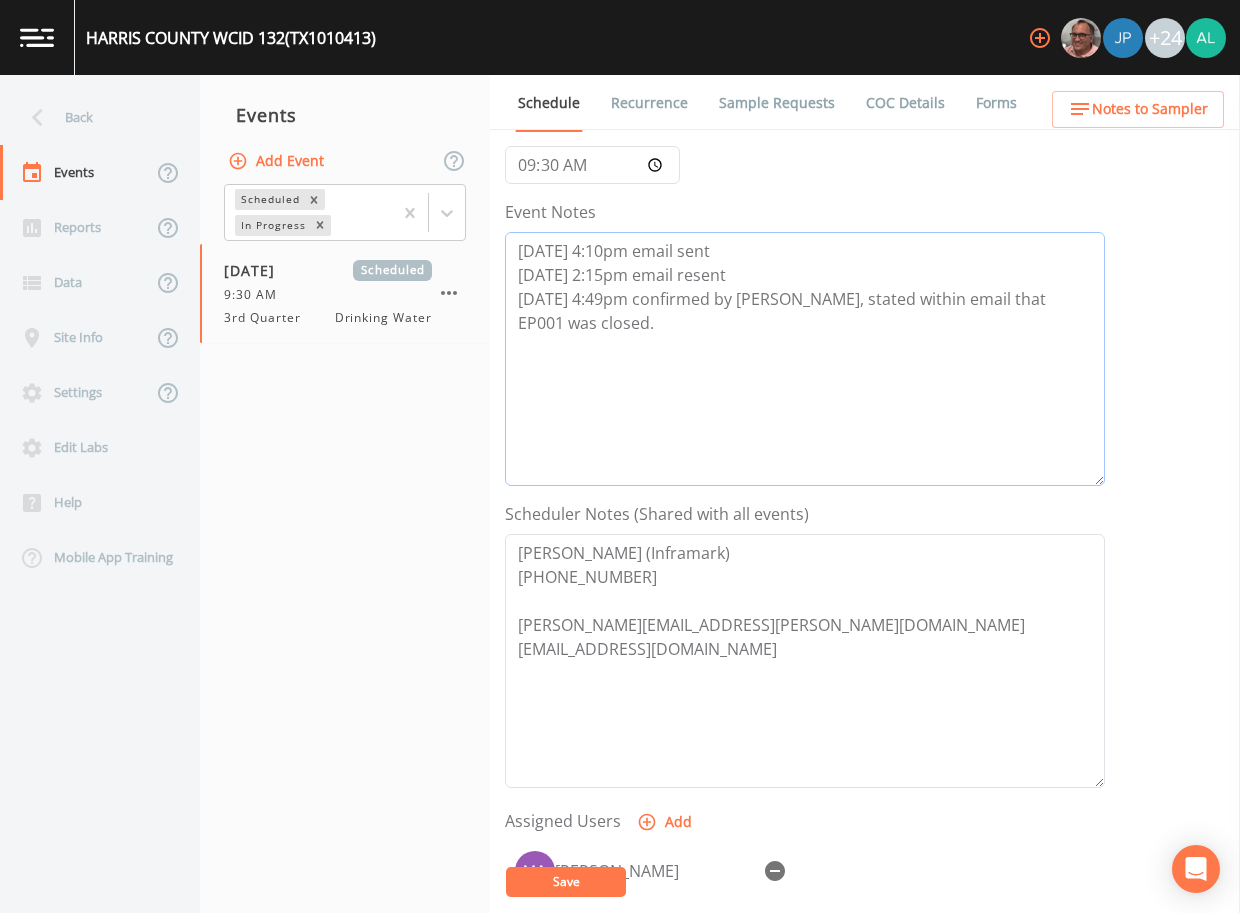 type on "[DATE] 4:10pm email sent
[DATE] 2:15pm email resent
[DATE] 4:49pm confirmed by [PERSON_NAME], stated within email that EP001 was closed." 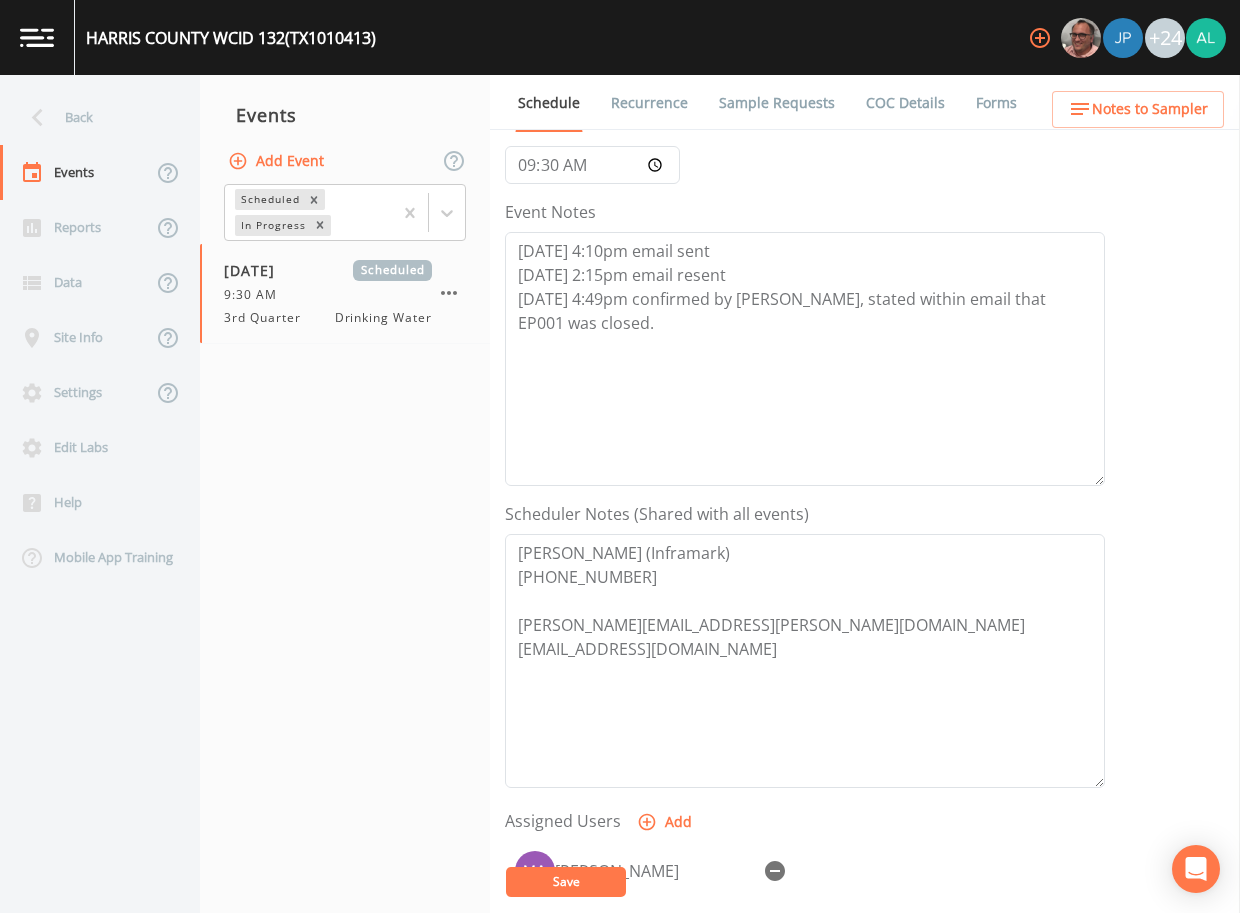 click on "Save" at bounding box center (566, 882) 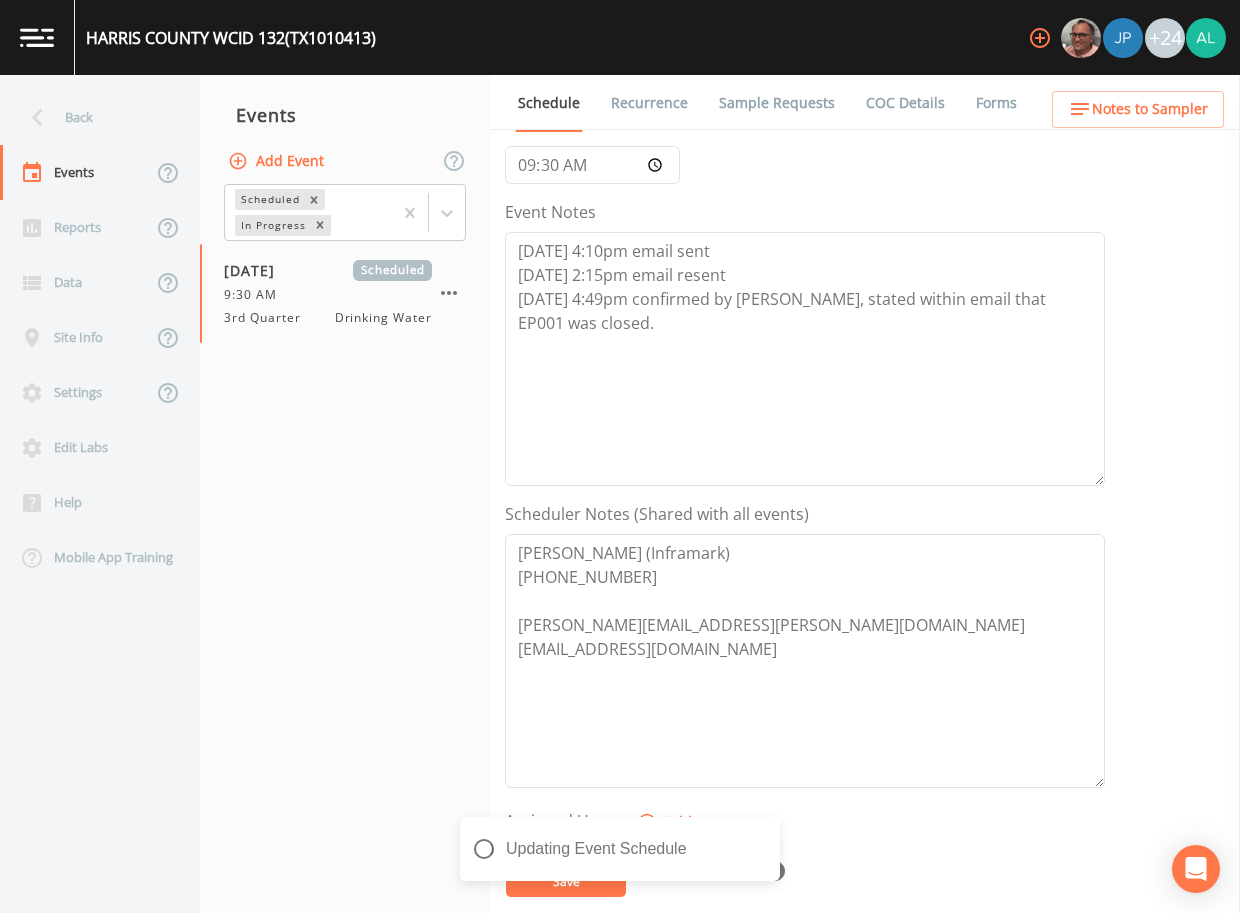 scroll, scrollTop: 0, scrollLeft: 0, axis: both 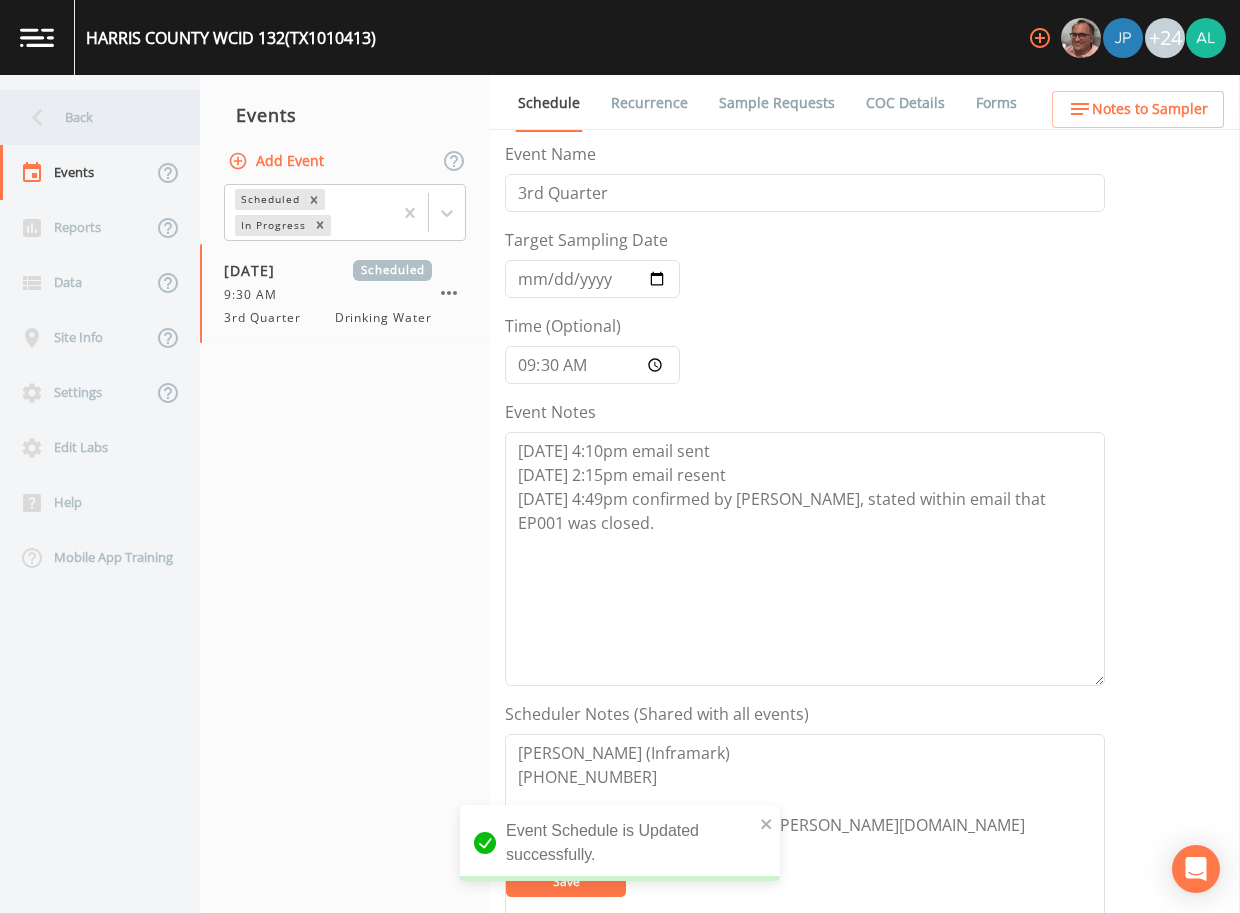 click on "Back" at bounding box center (90, 117) 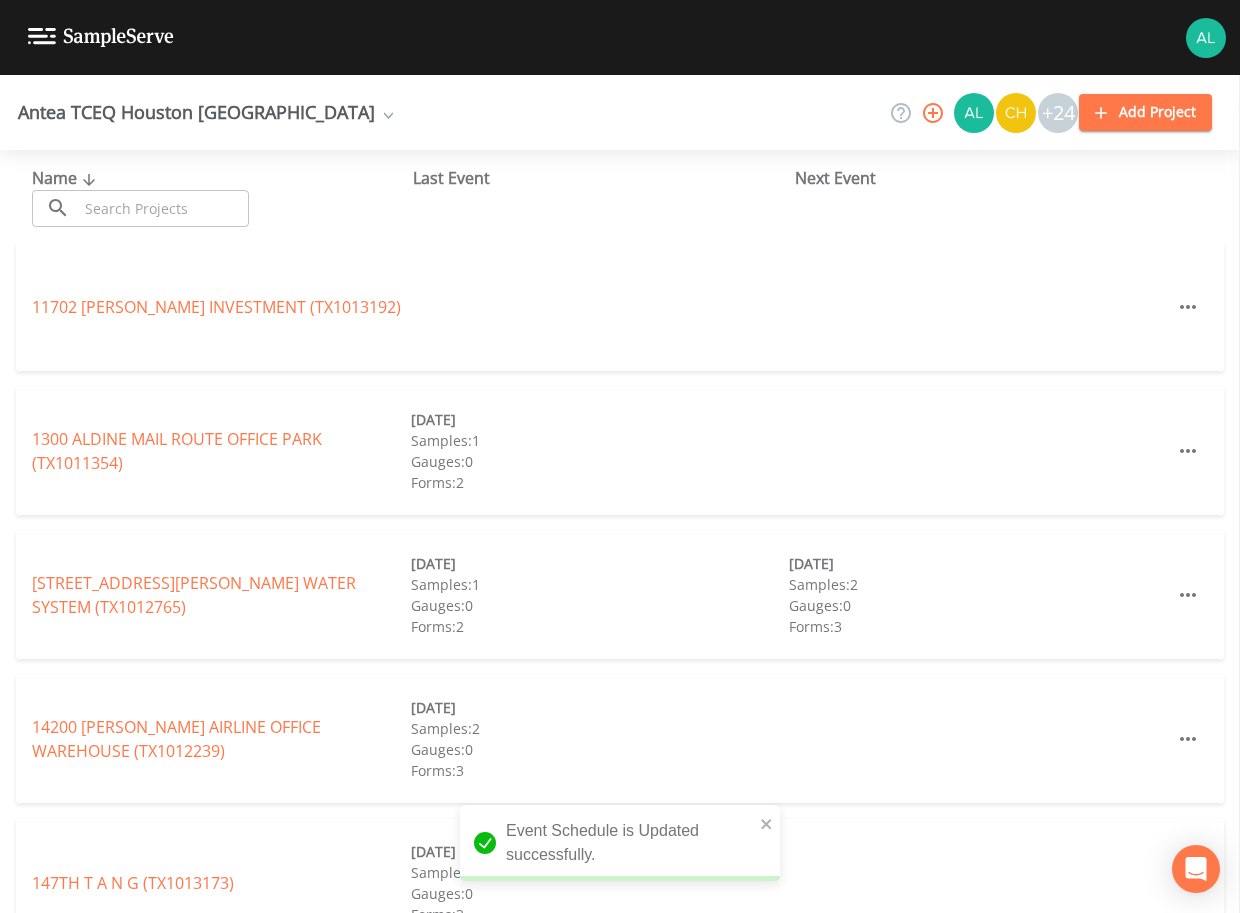 click at bounding box center [163, 208] 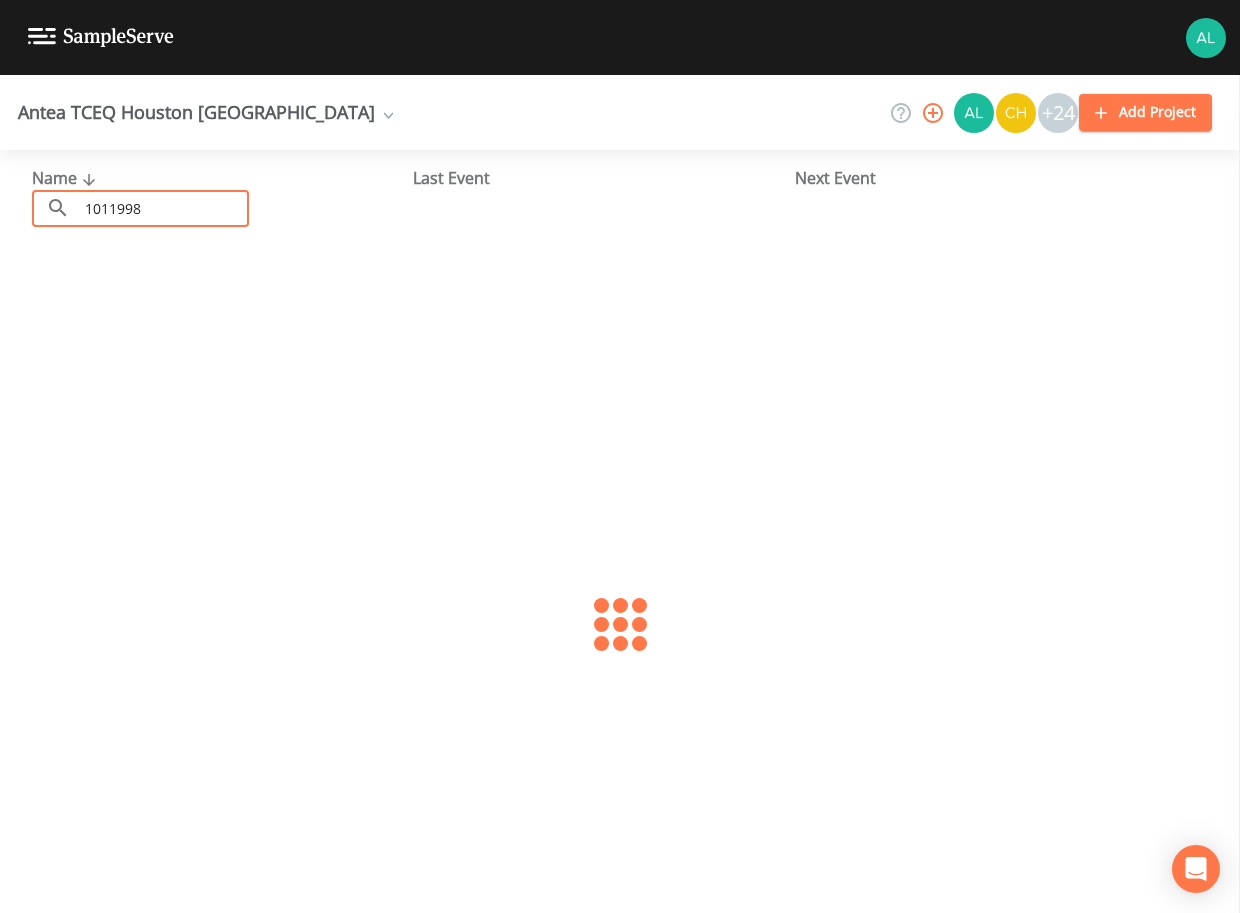 type on "1011998" 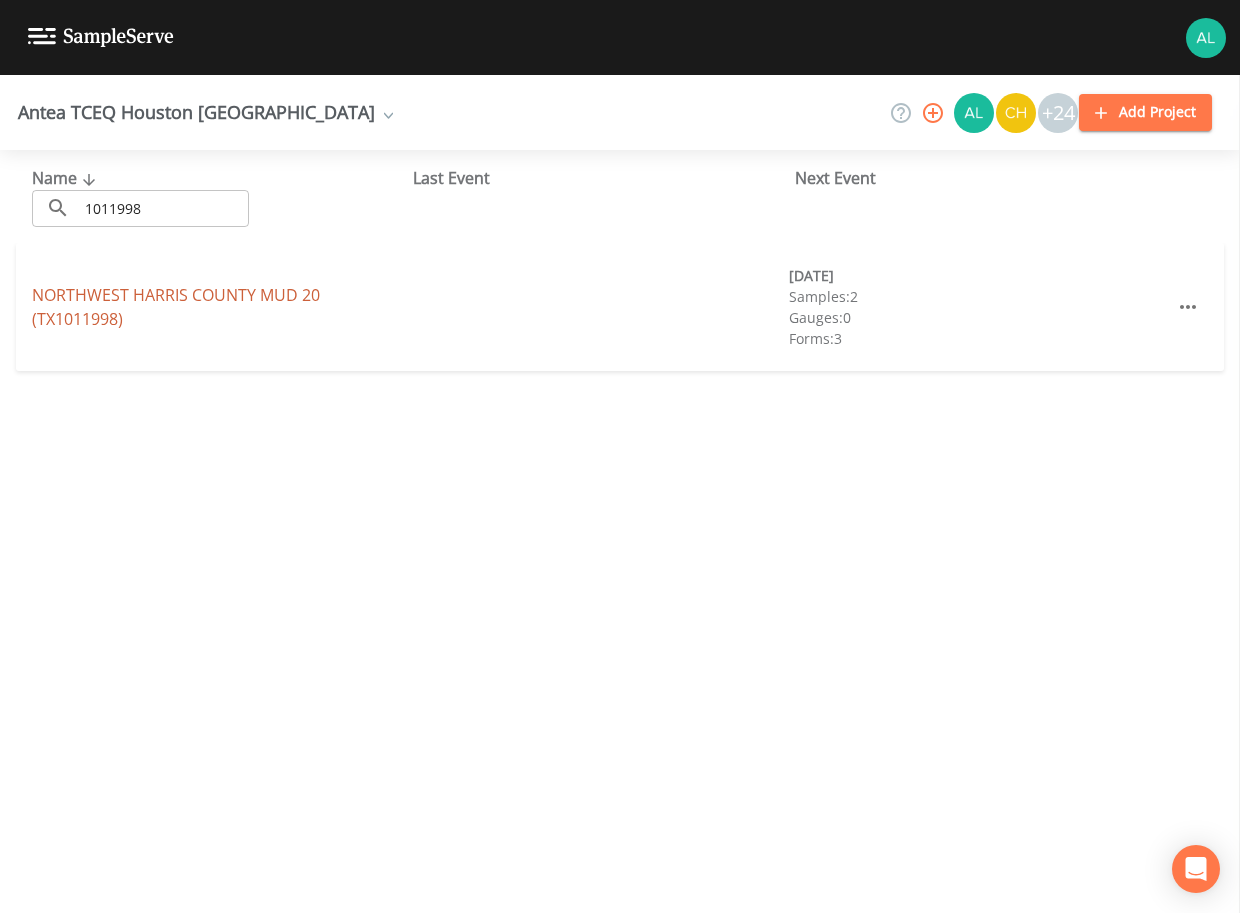 drag, startPoint x: 142, startPoint y: 274, endPoint x: 135, endPoint y: 292, distance: 19.313208 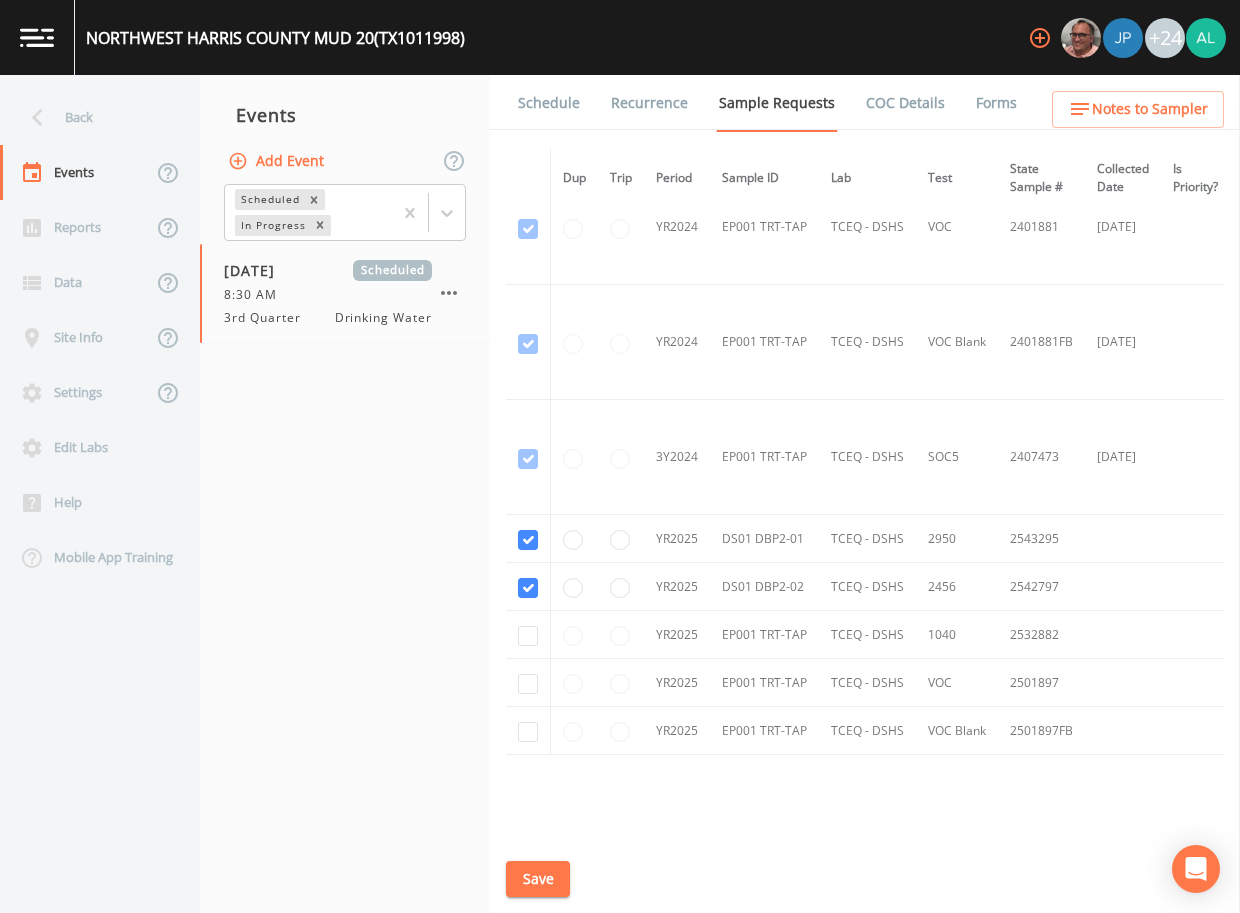 scroll, scrollTop: 471, scrollLeft: 0, axis: vertical 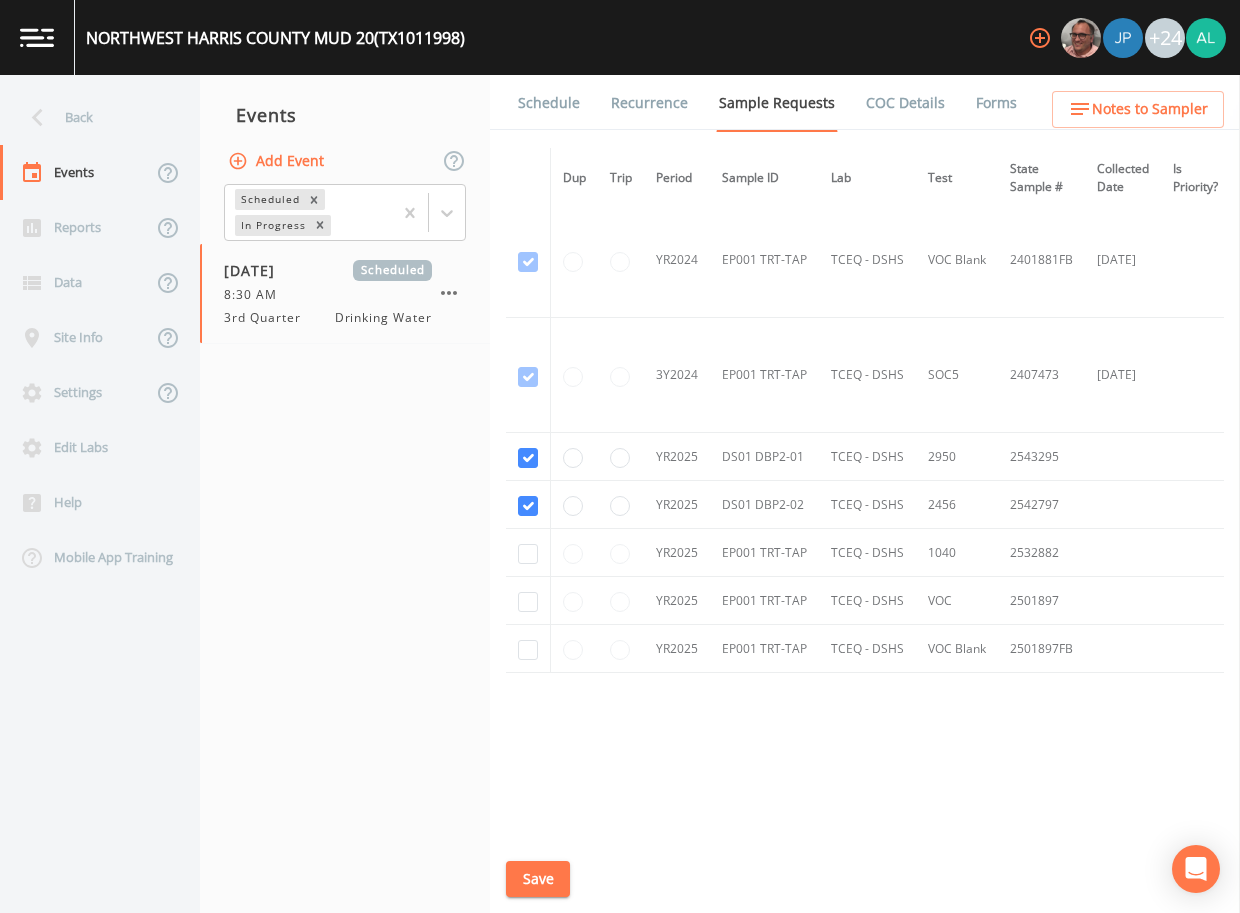 click on "Schedule" at bounding box center [549, 103] 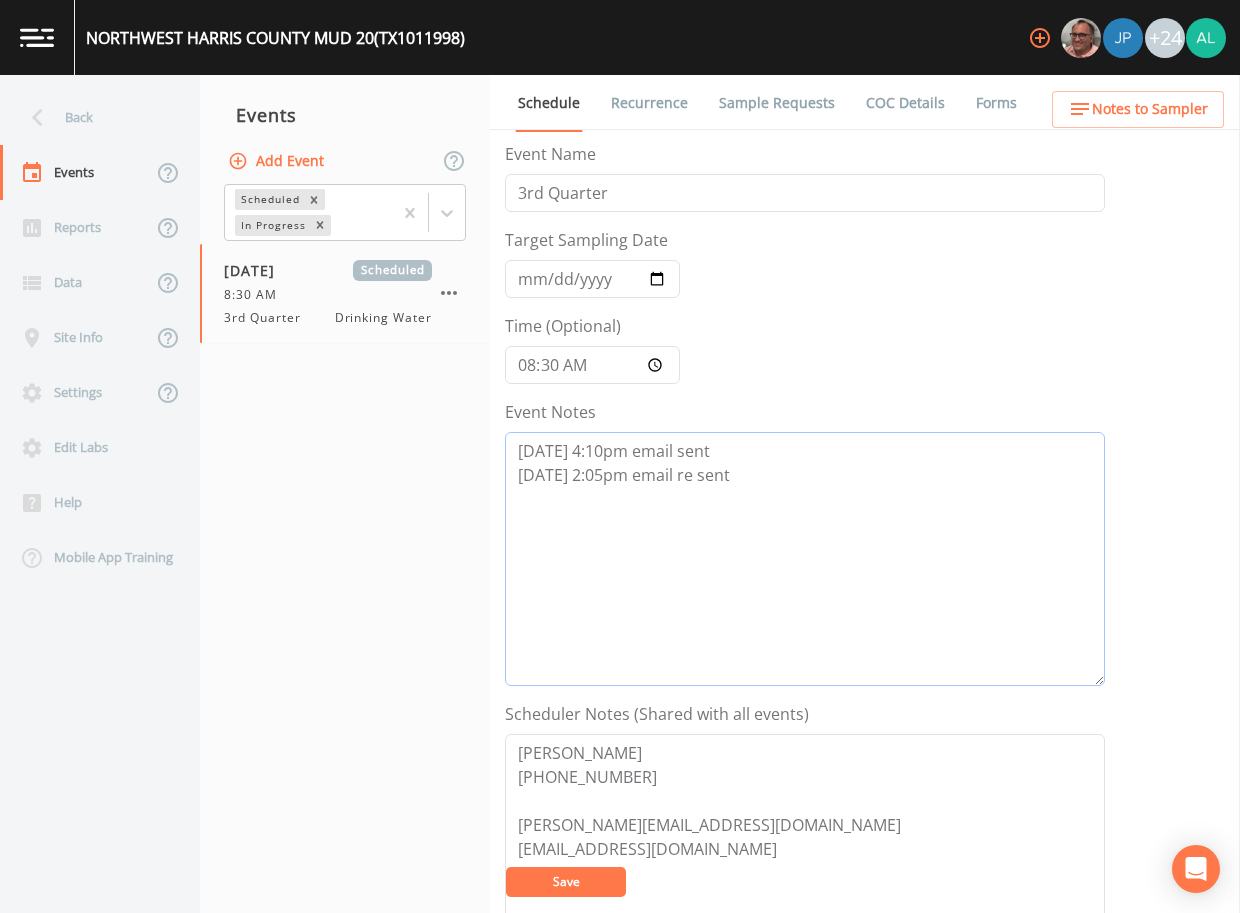 click on "[DATE] 4:10pm email sent
[DATE] 2:05pm email re sent" at bounding box center (805, 559) 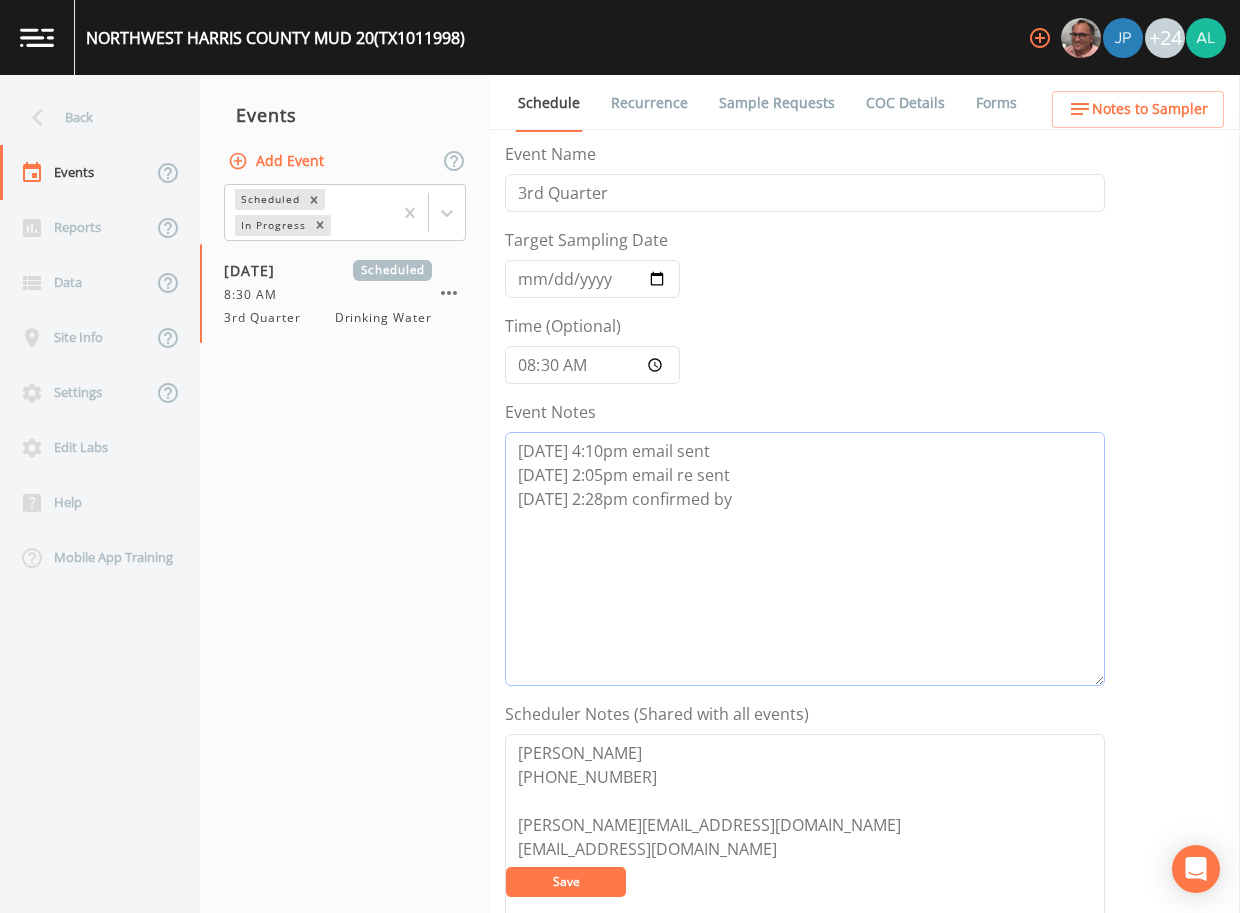 click on "[DATE] 4:10pm email sent
[DATE] 2:05pm email re sent
[DATE] 2:28pm confirmed by" at bounding box center (805, 559) 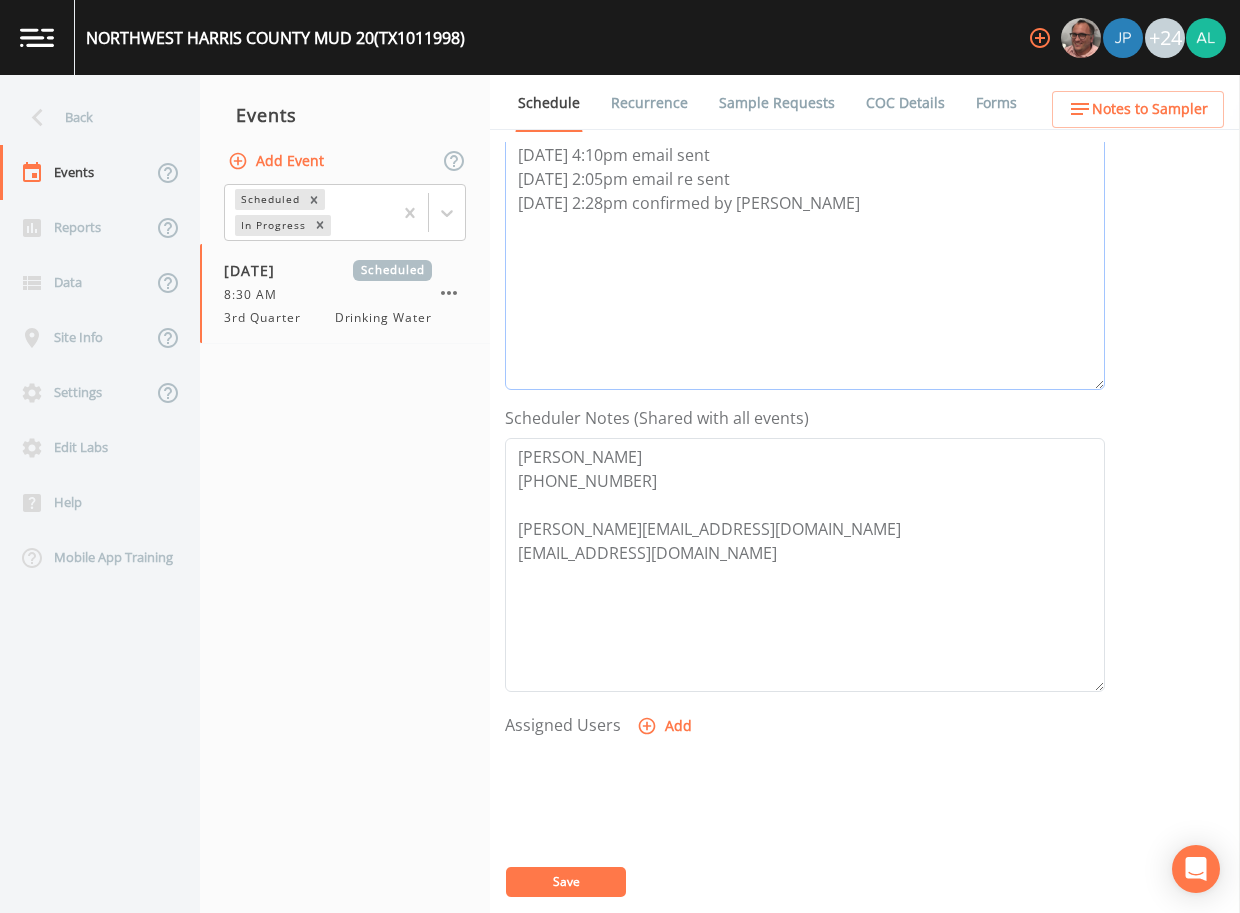 scroll, scrollTop: 498, scrollLeft: 0, axis: vertical 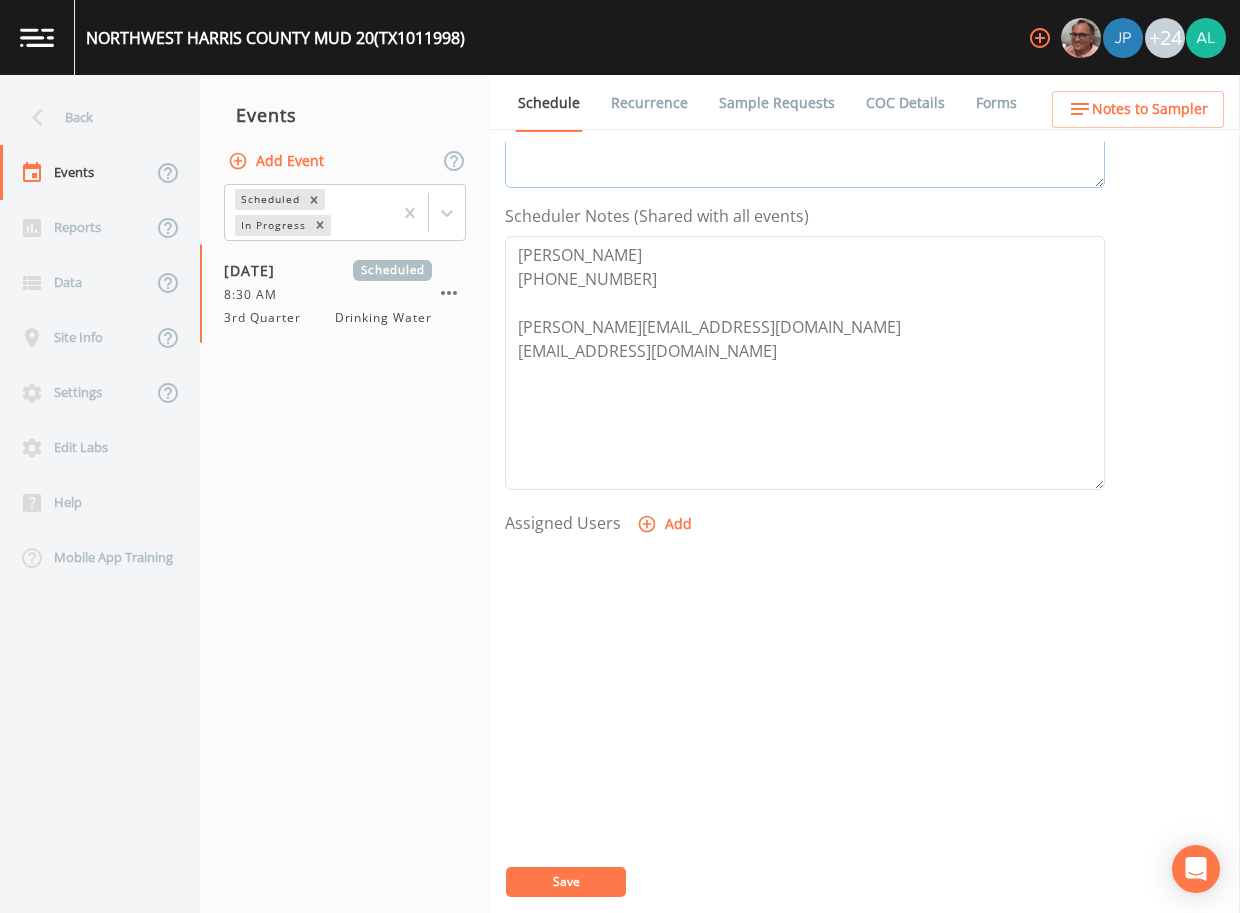 type on "[DATE] 4:10pm email sent
[DATE] 2:05pm email re sent
[DATE] 2:28pm confirmed by [PERSON_NAME]" 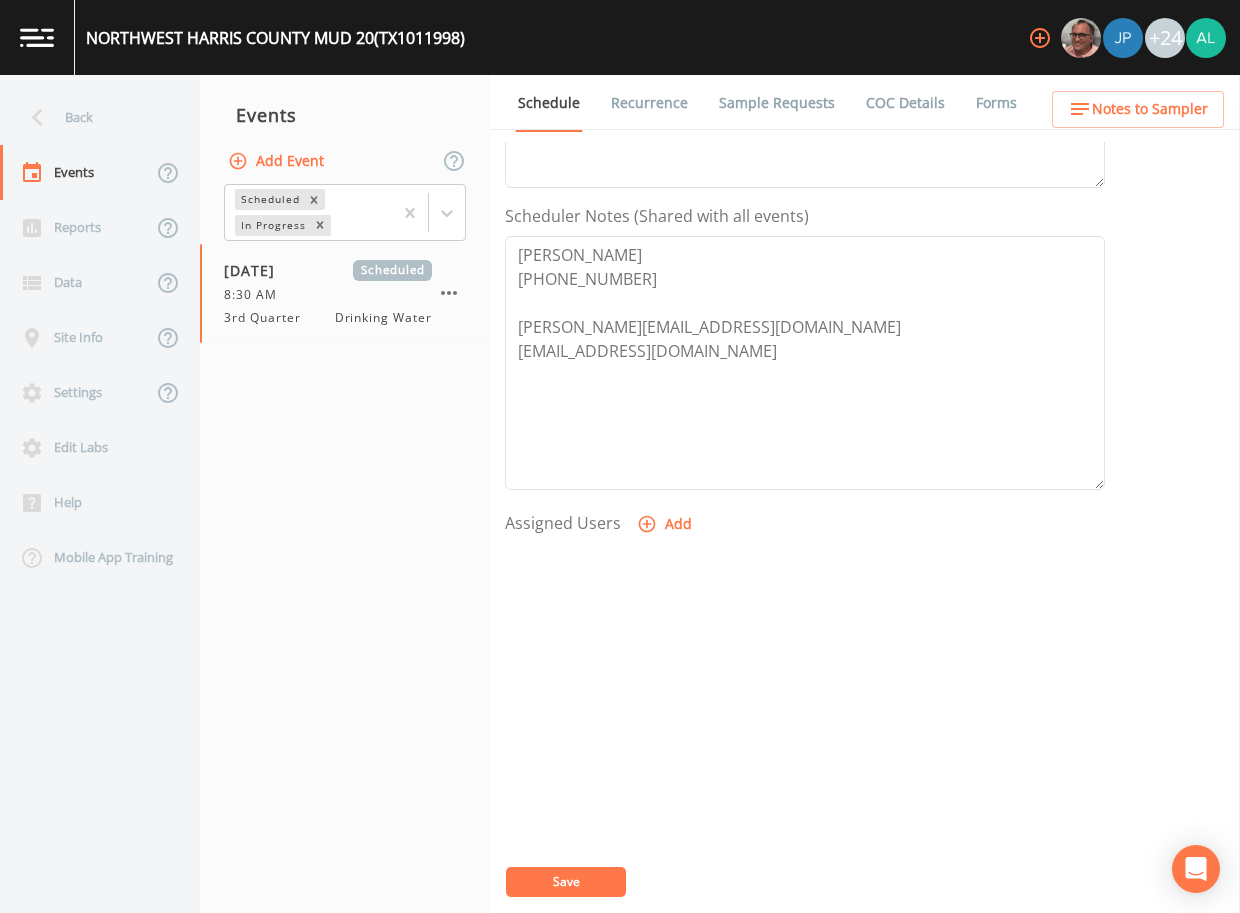 click 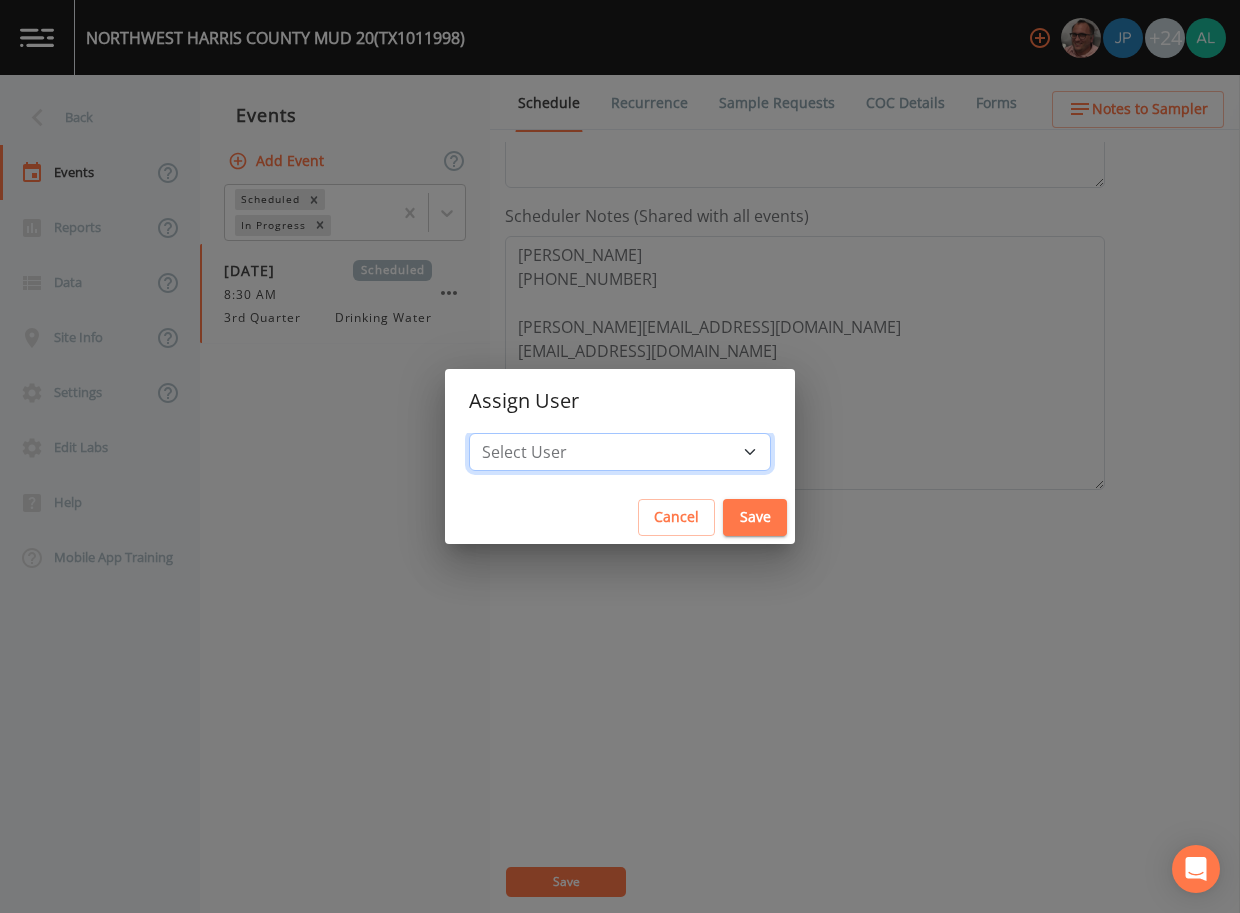 click on "Select User [PERSON_NAME] [PERSON_NAME]  [PERSON_NAME] [PERSON_NAME] [PERSON_NAME] [PERSON_NAME] [PERSON_NAME] [PERSON_NAME] [PERSON_NAME] [PERSON_NAME] [PERSON_NAME]   [PERSON_NAME] [PERSON_NAME] [PERSON_NAME] [PERSON_NAME] [PERSON_NAME] [PERSON_NAME]   [PERSON_NAME] [PERSON_NAME]   [PERSON_NAME] [PERSON_NAME] [PERSON_NAME] [PERSON_NAME] [PERSON_NAME] [PERSON_NAME] [PERSON_NAME] [PERSON_NAME]" at bounding box center [620, 452] 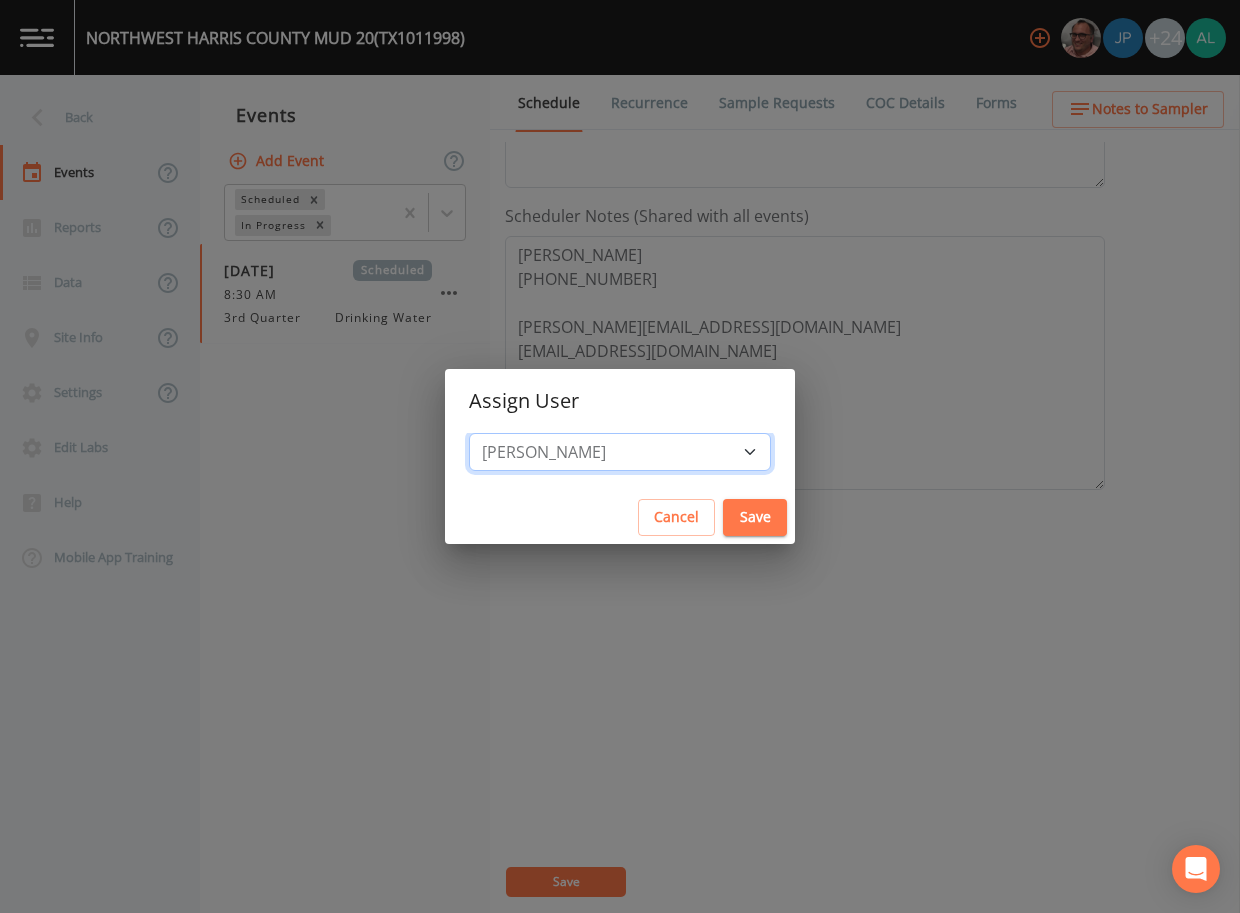 click on "Select User [PERSON_NAME] [PERSON_NAME]  [PERSON_NAME] [PERSON_NAME] [PERSON_NAME] [PERSON_NAME] [PERSON_NAME] [PERSON_NAME] [PERSON_NAME] [PERSON_NAME] [PERSON_NAME]   [PERSON_NAME] [PERSON_NAME] [PERSON_NAME] [PERSON_NAME] [PERSON_NAME] [PERSON_NAME]   [PERSON_NAME] [PERSON_NAME]   [PERSON_NAME] [PERSON_NAME] [PERSON_NAME] [PERSON_NAME] [PERSON_NAME] [PERSON_NAME] [PERSON_NAME] [PERSON_NAME]" at bounding box center [620, 452] 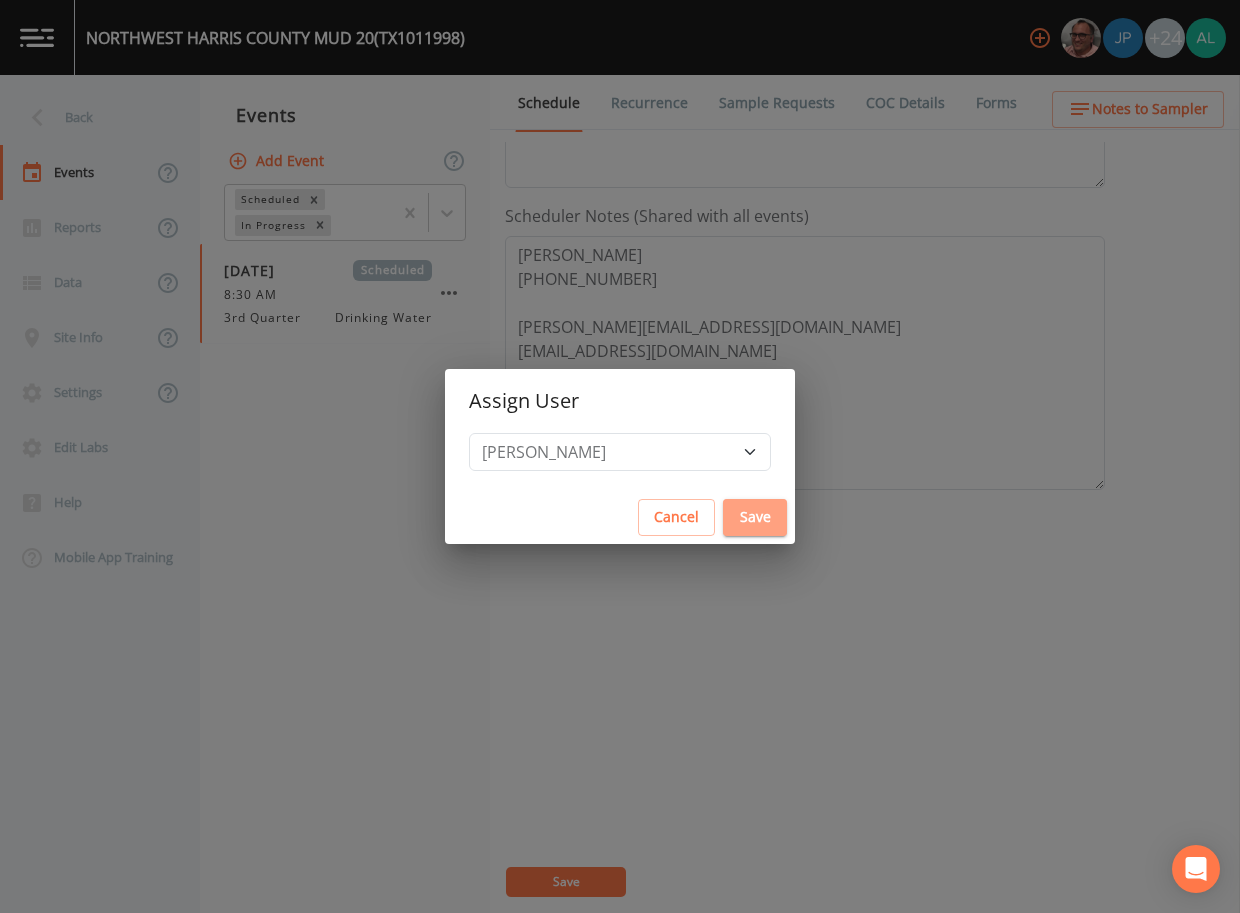 click on "Save" at bounding box center (755, 517) 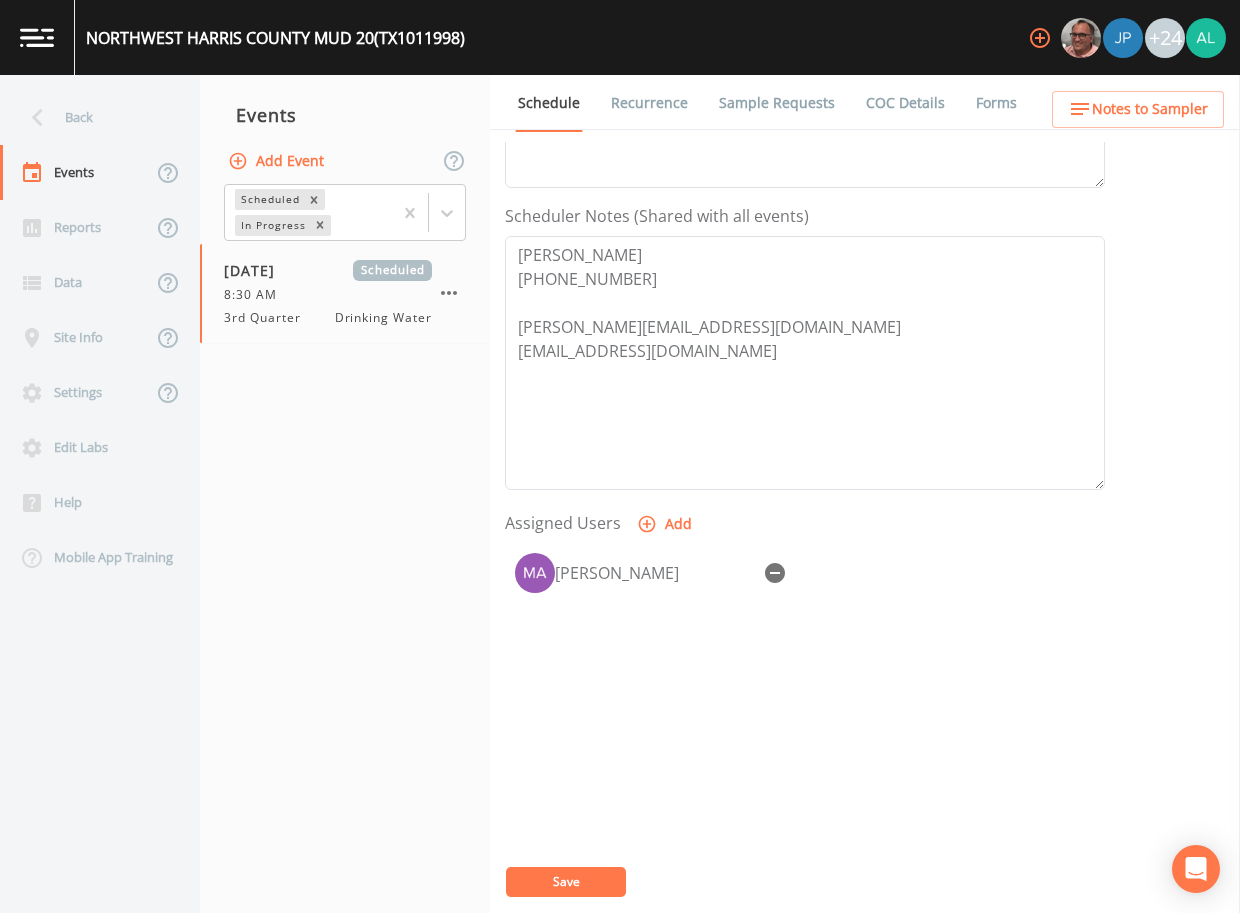 click on "Save" at bounding box center [566, 882] 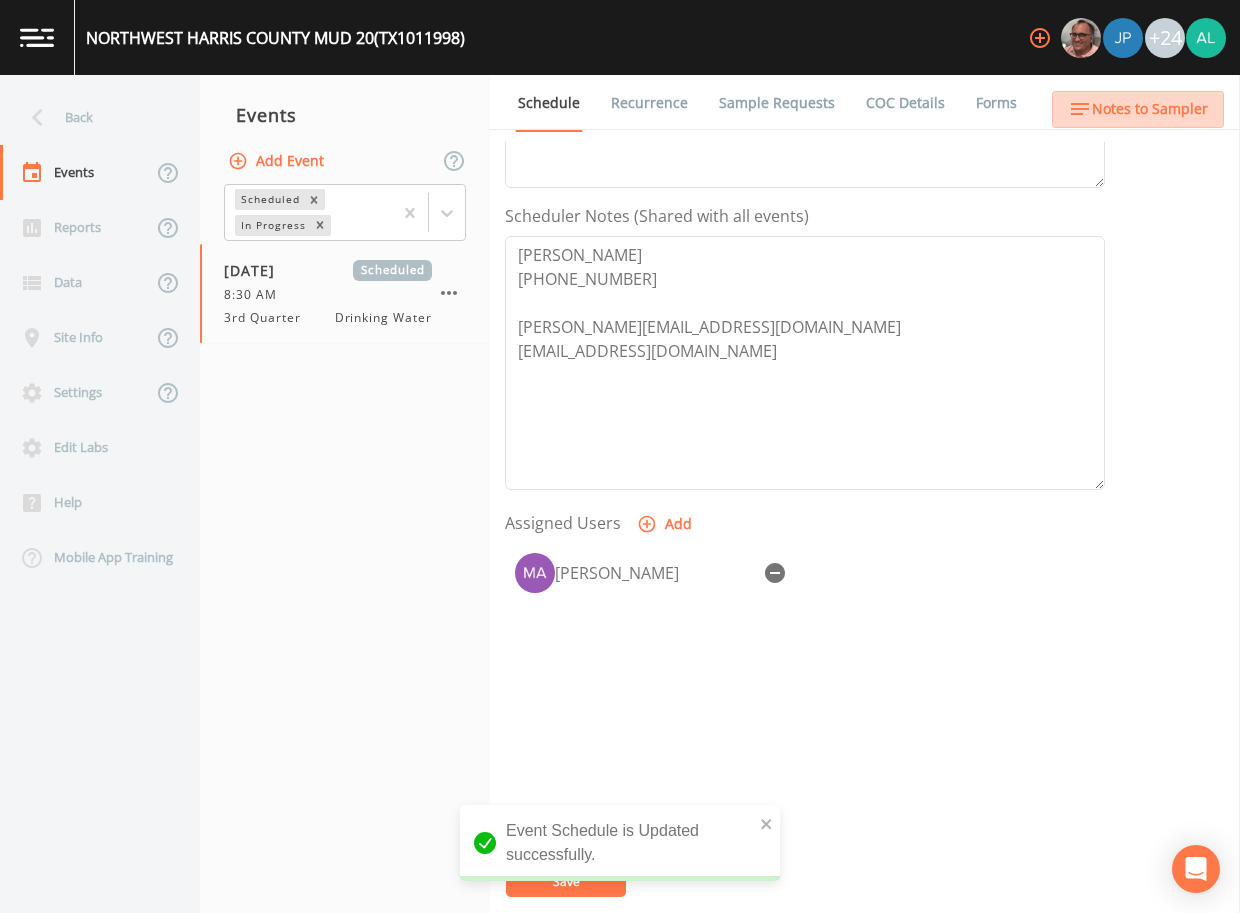click on "Notes to Sampler" at bounding box center [1150, 109] 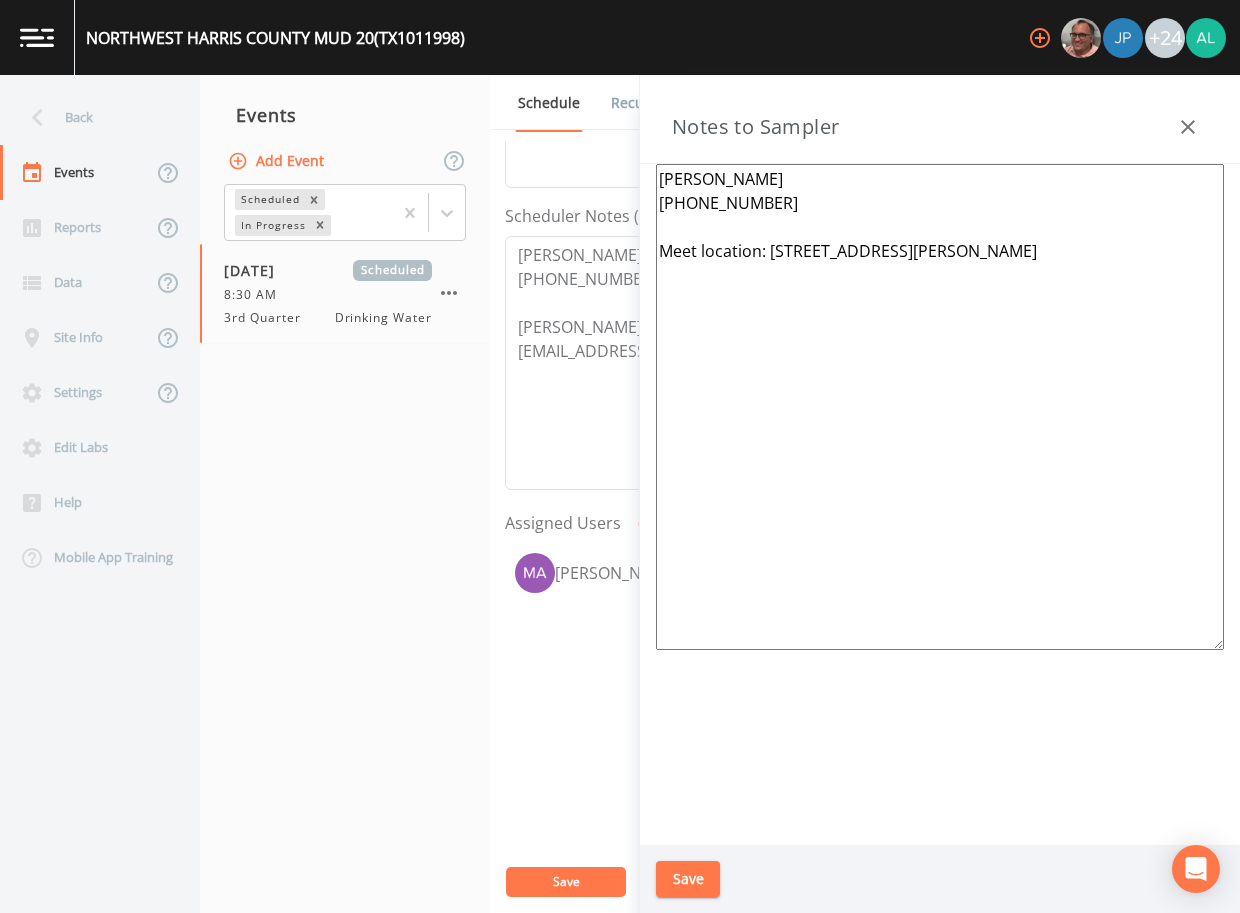 drag, startPoint x: 1125, startPoint y: 262, endPoint x: 772, endPoint y: 250, distance: 353.20392 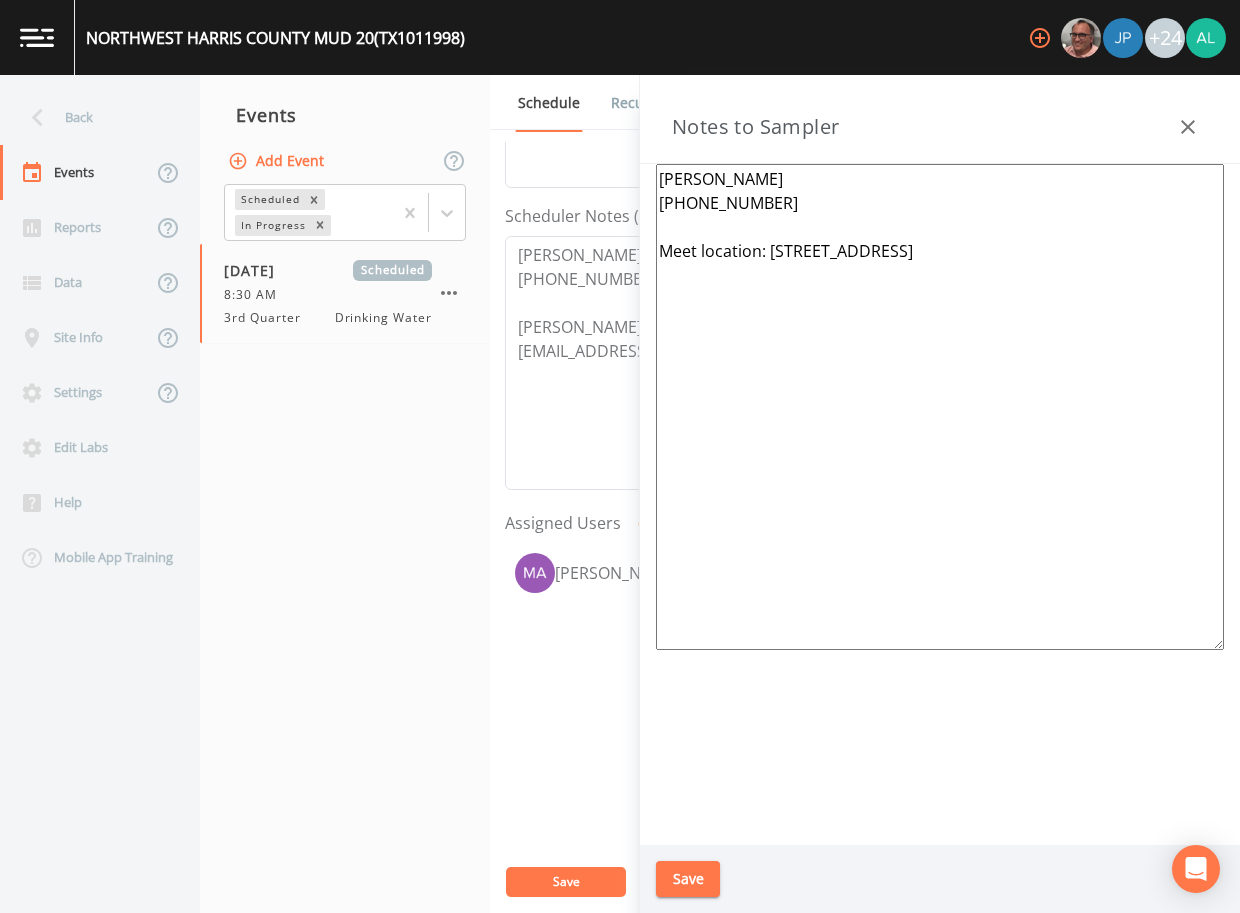 drag, startPoint x: 1034, startPoint y: 257, endPoint x: 772, endPoint y: 256, distance: 262.00192 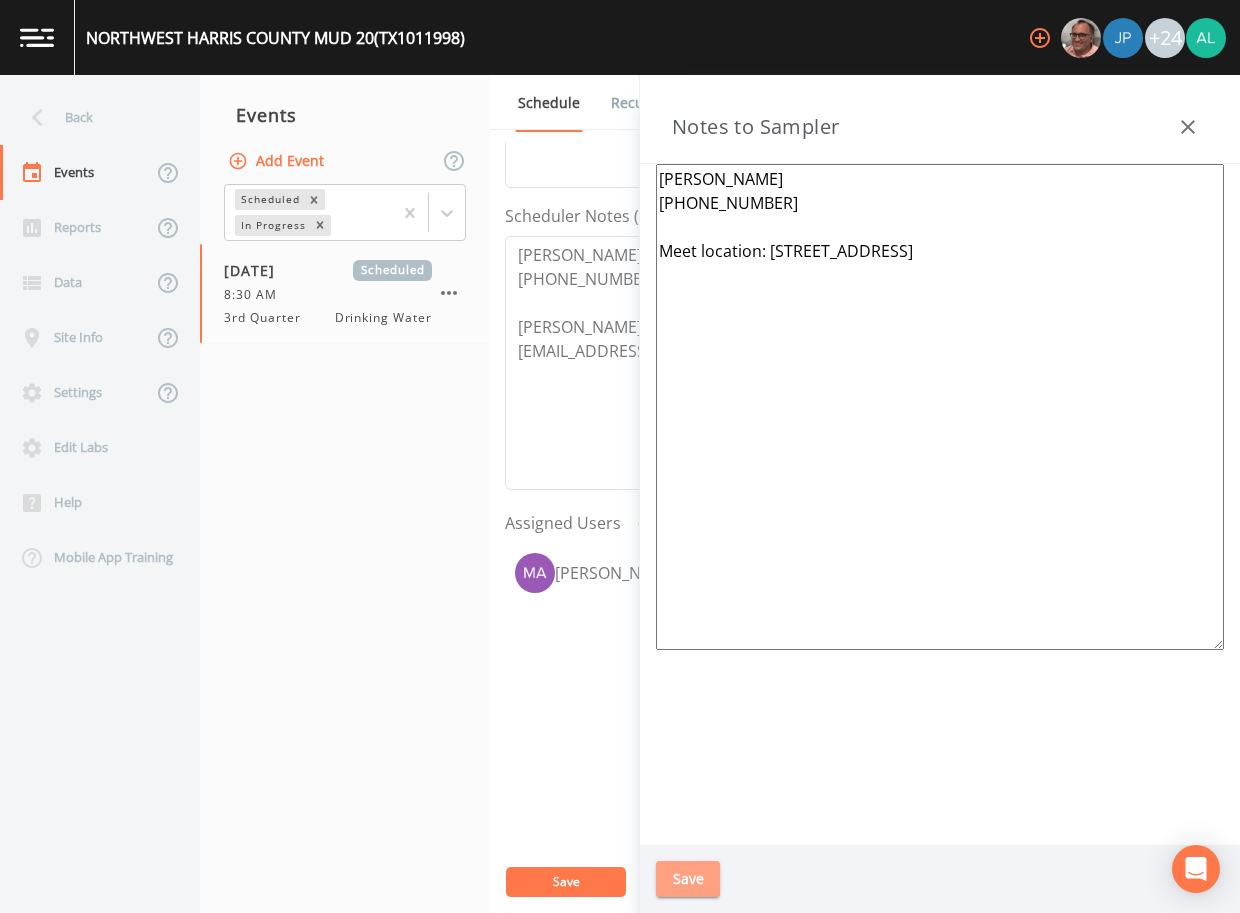 click on "Save" at bounding box center [688, 879] 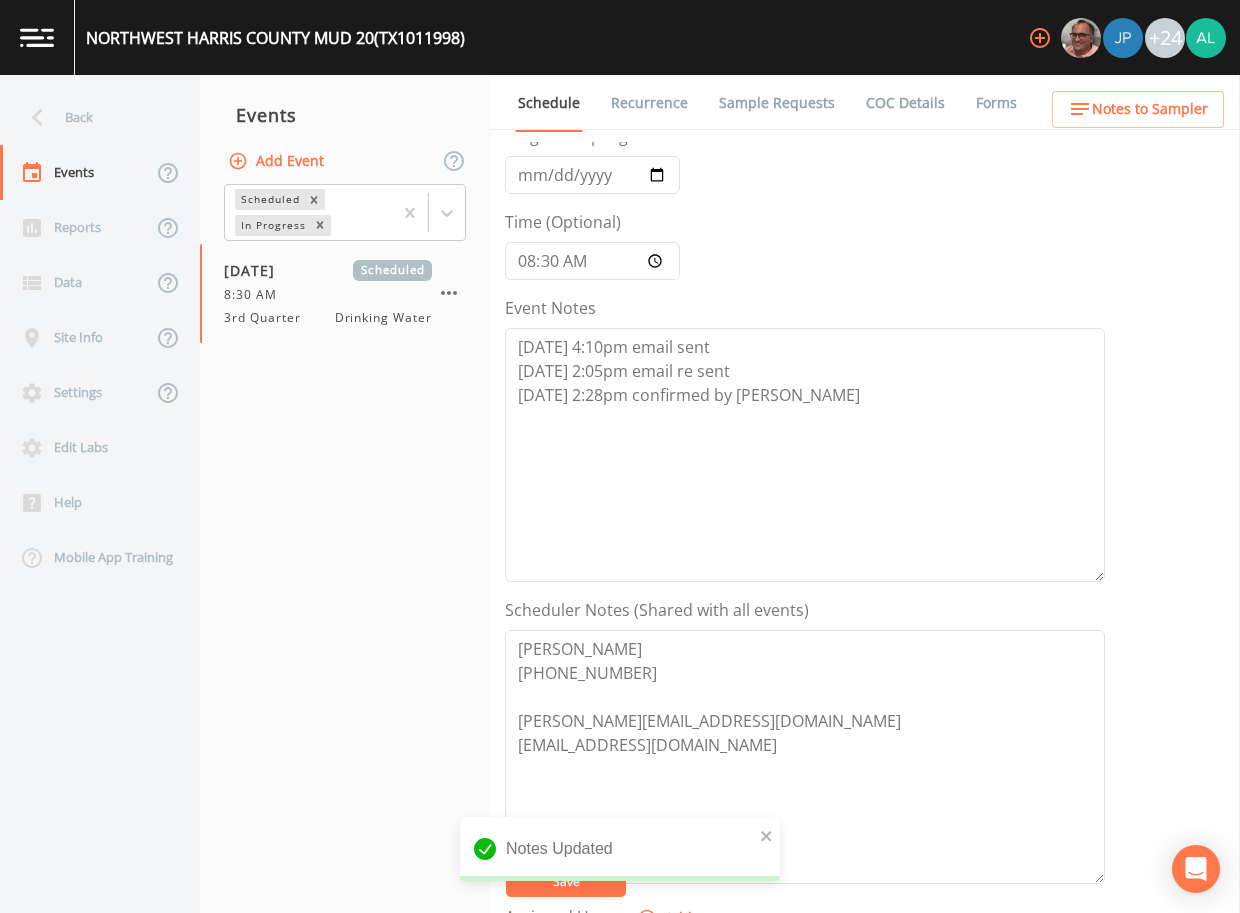 scroll, scrollTop: 0, scrollLeft: 0, axis: both 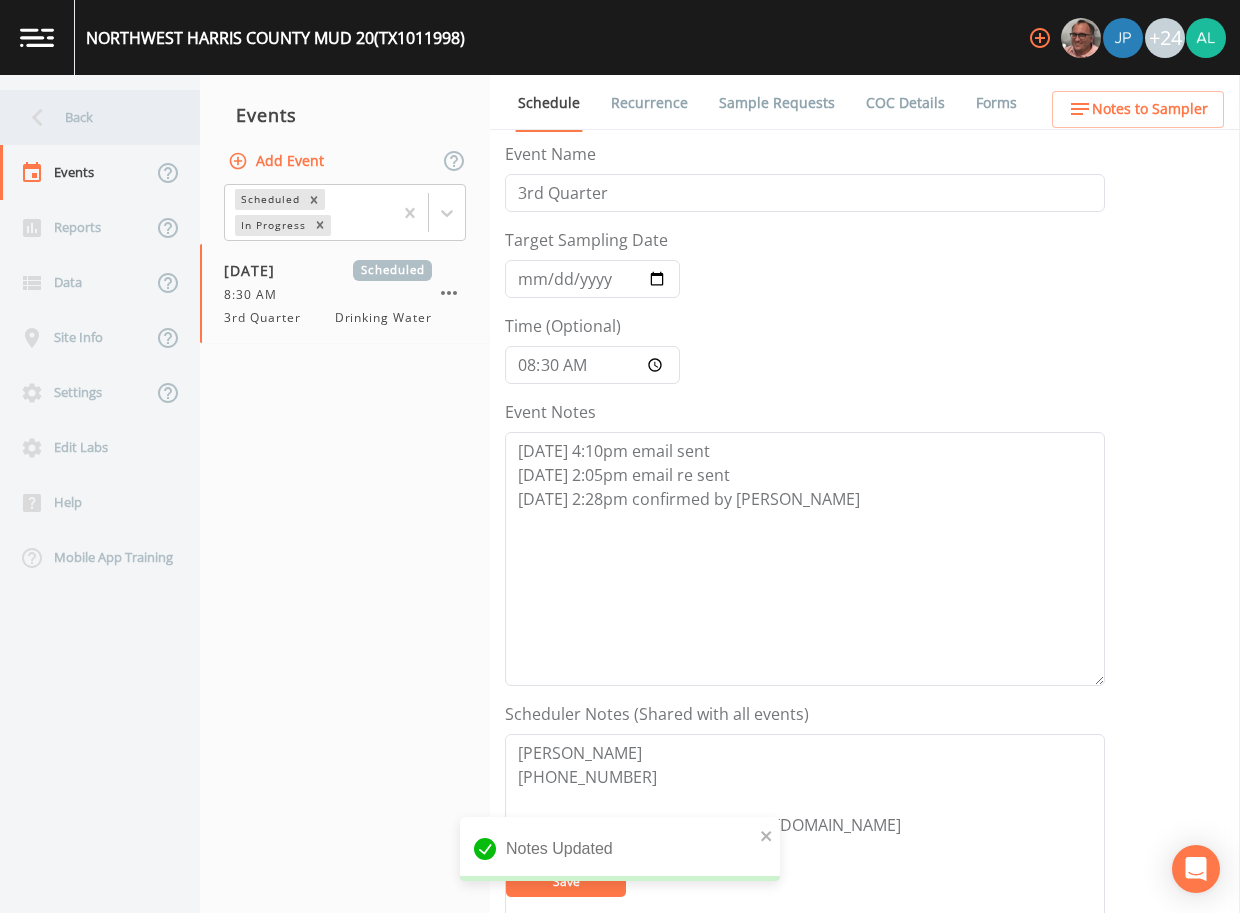 click on "Back" at bounding box center (90, 117) 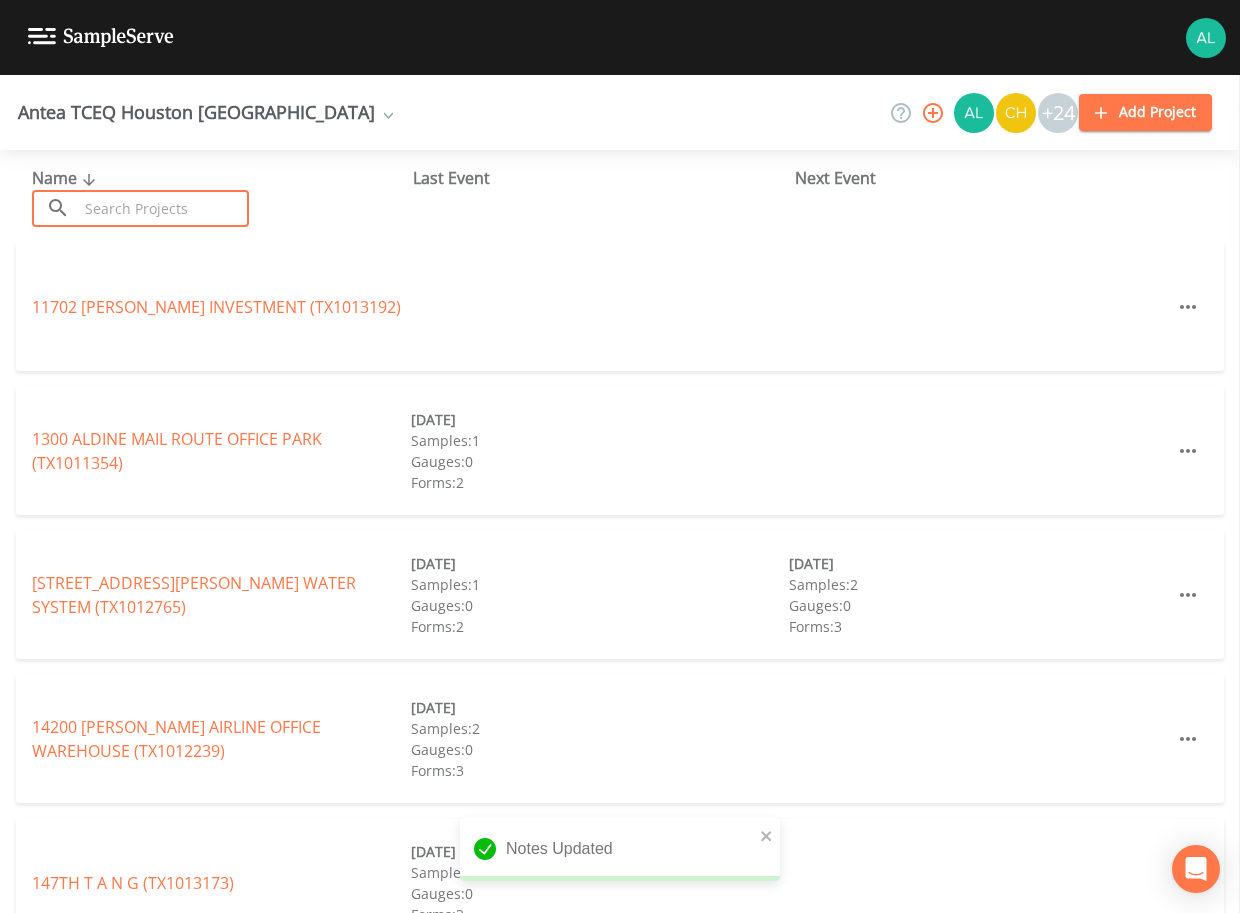 click at bounding box center (163, 208) 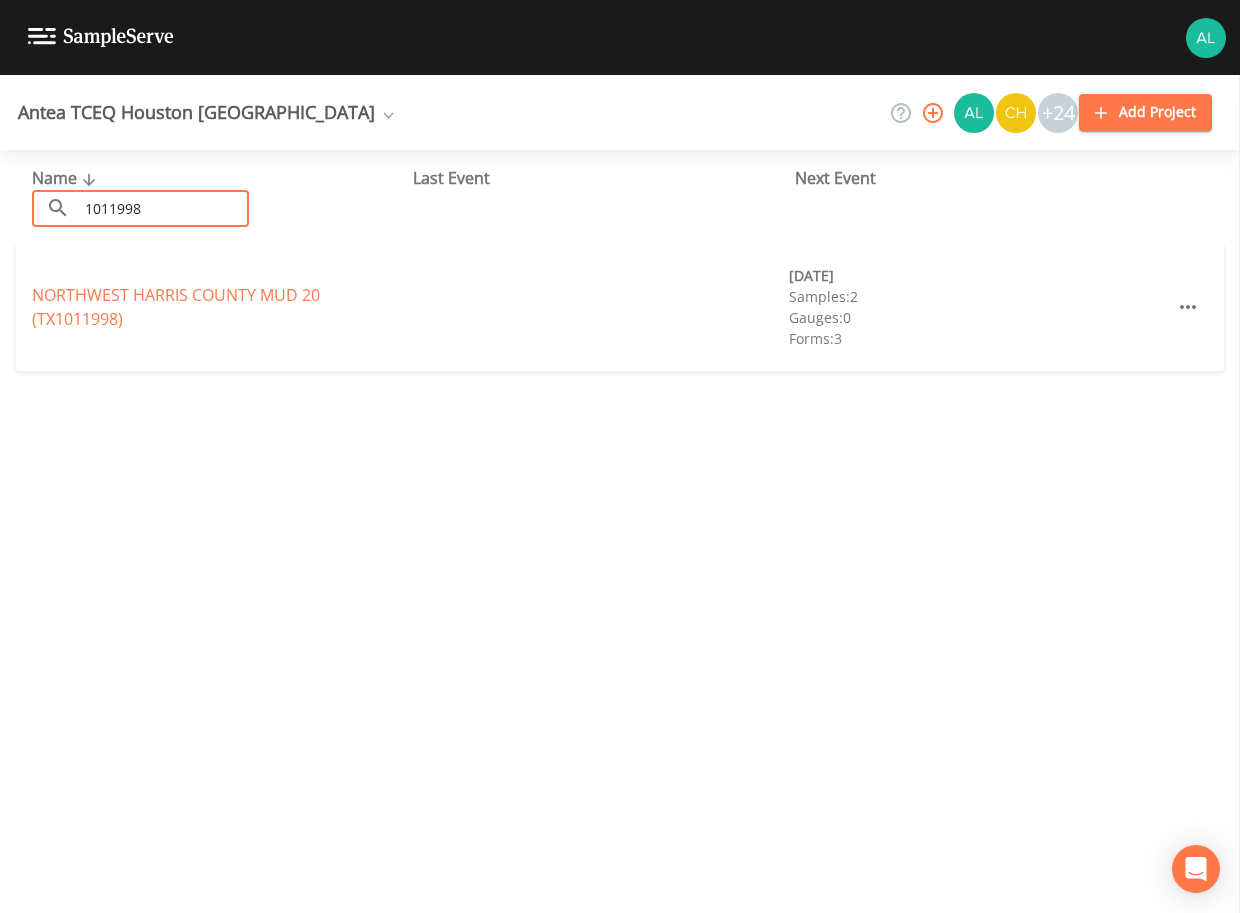 type on "1011998" 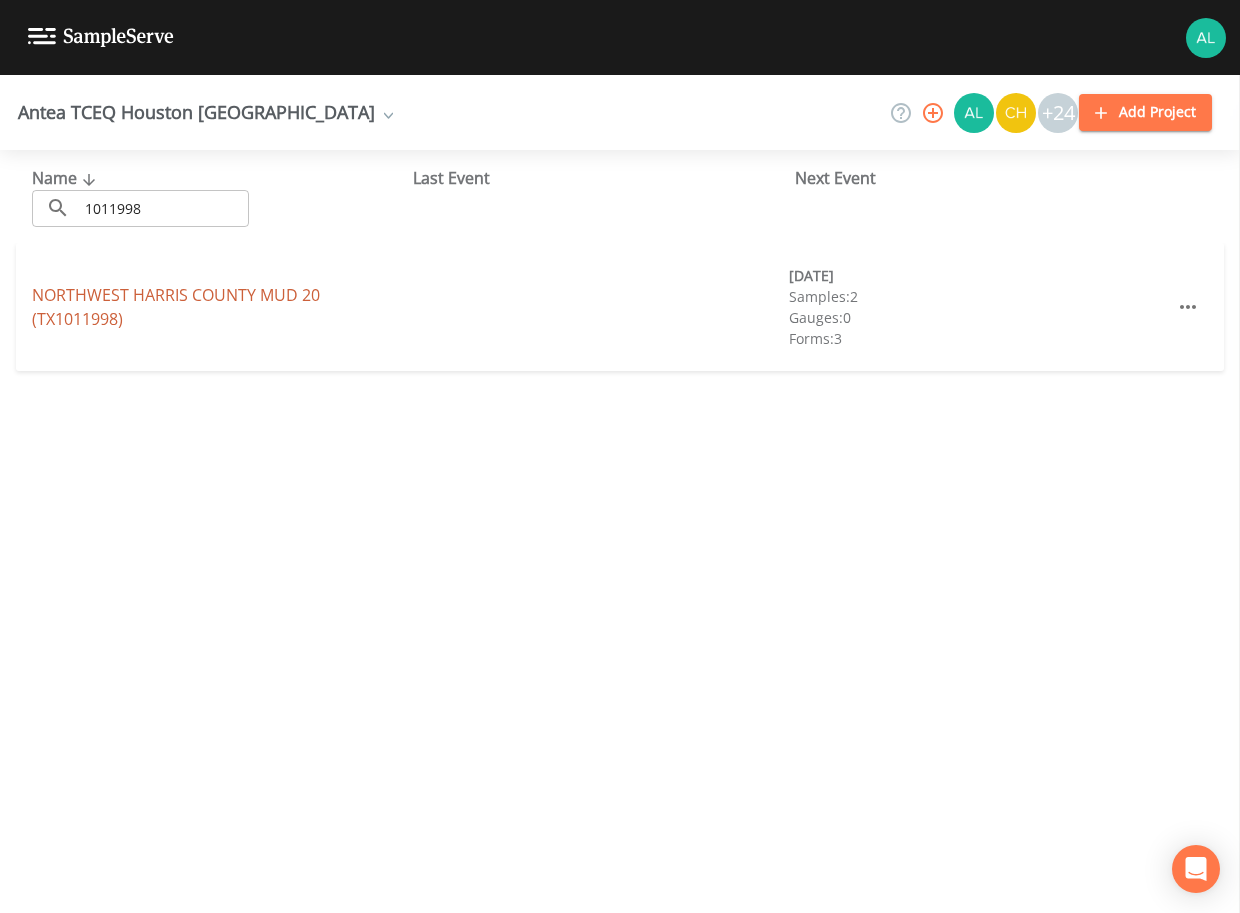 click on "[GEOGRAPHIC_DATA] 20   (TX1011998)" at bounding box center (176, 307) 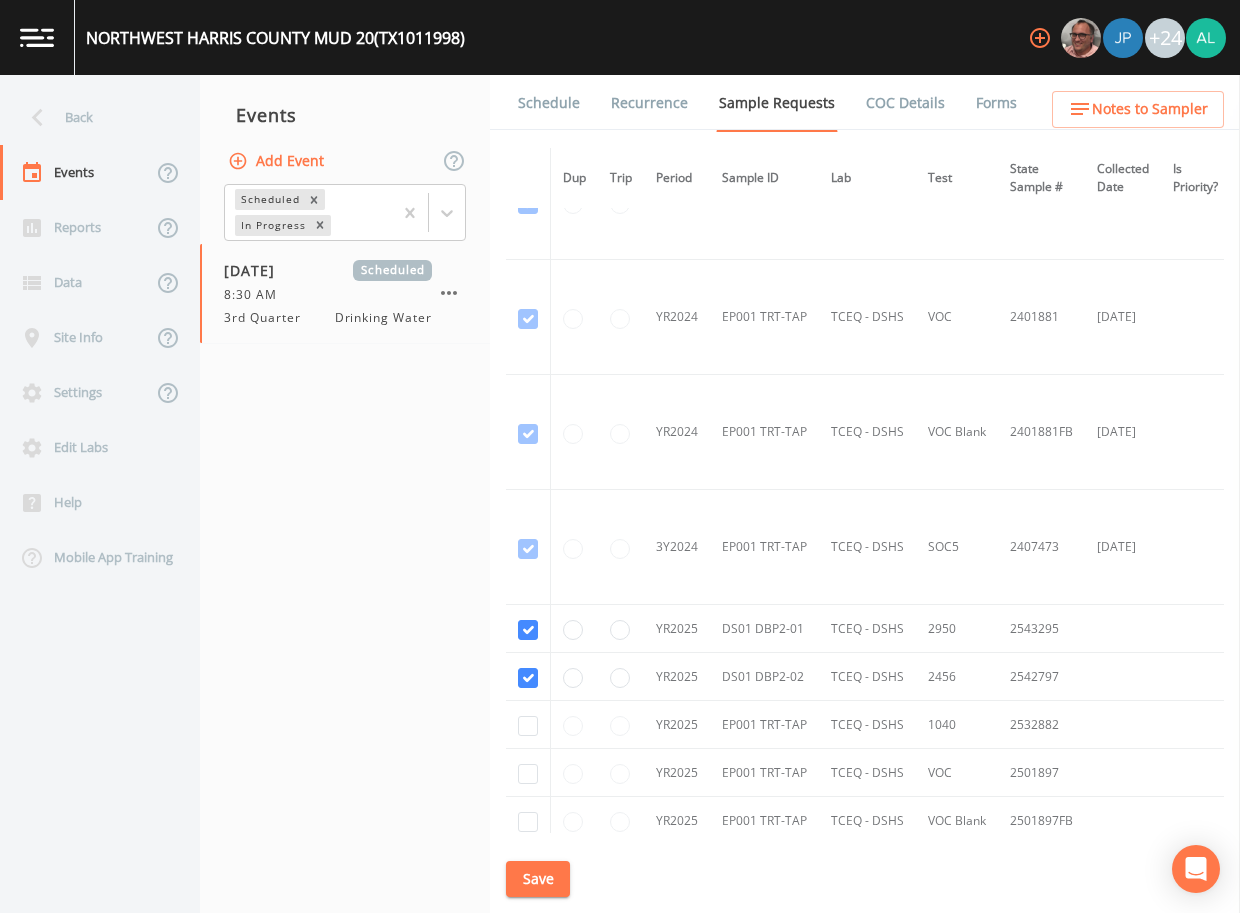 scroll, scrollTop: 471, scrollLeft: 0, axis: vertical 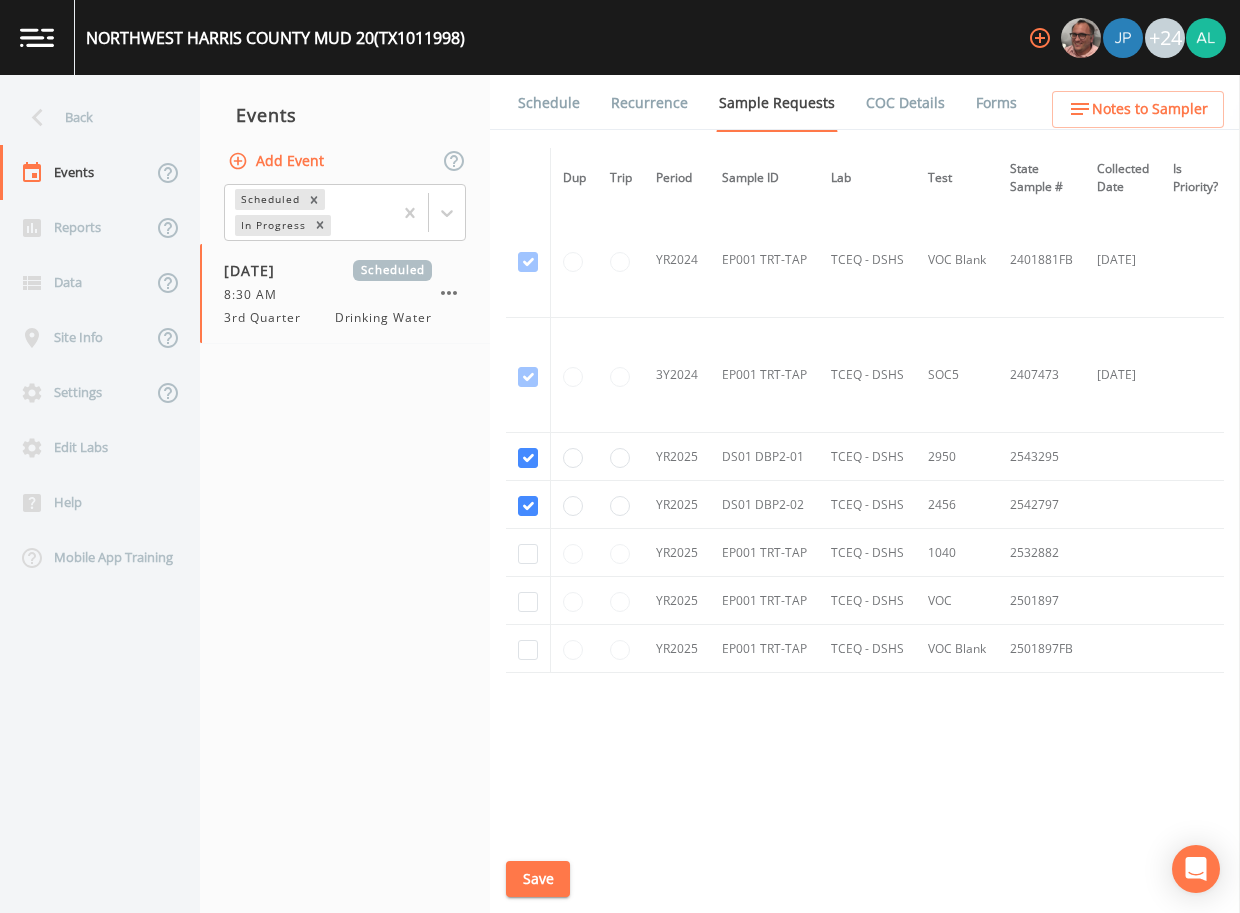 click on "Schedule" at bounding box center (549, 103) 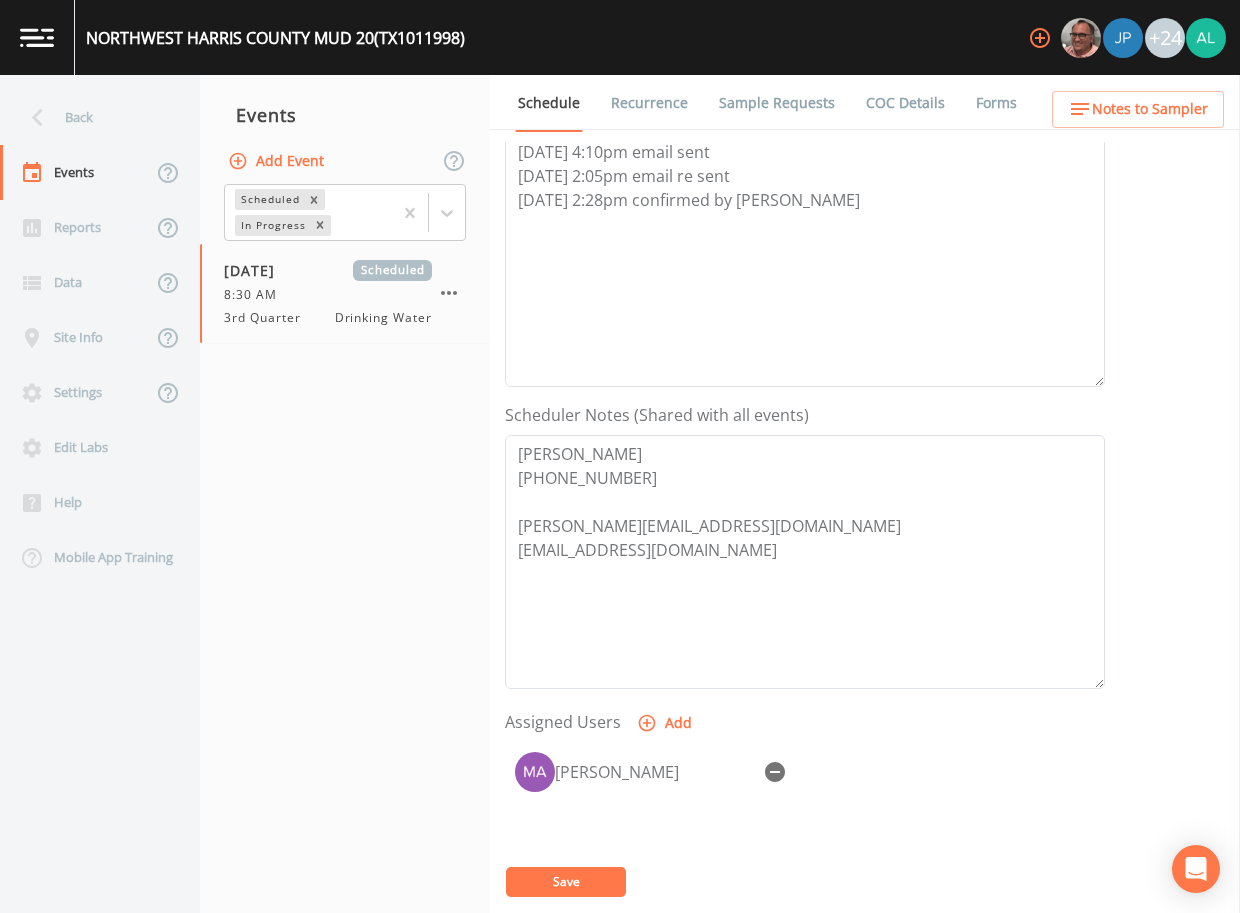 scroll, scrollTop: 498, scrollLeft: 0, axis: vertical 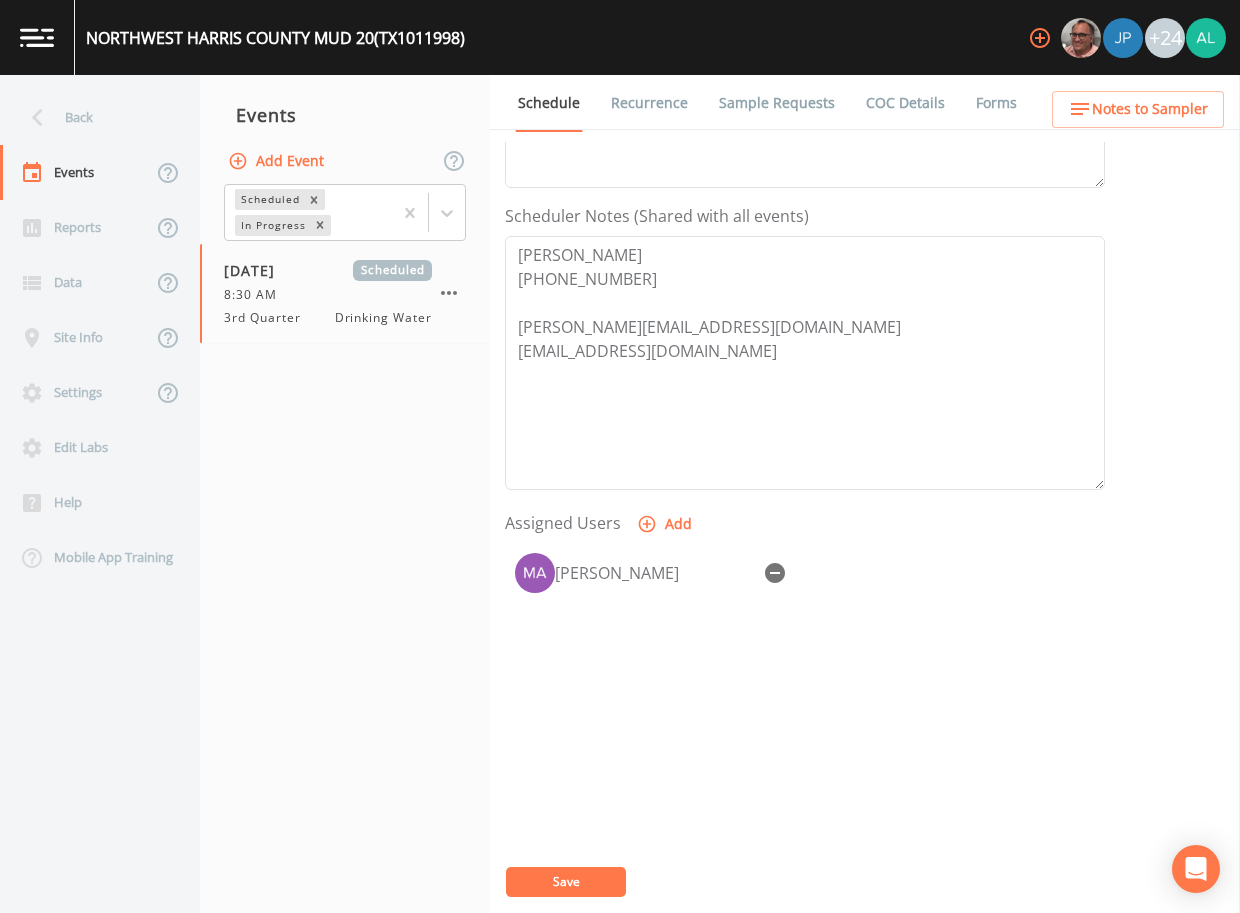click on "Schedule Recurrence Sample Requests COC Details Forms Event Name 3rd Quarter Target Sampling Date [DATE] Time (Optional) 08:30:00 Event Notes [DATE] 4:10pm email sent
[DATE] 2:05pm email re sent
[DATE] 2:28pm confirmed by [PERSON_NAME] Notes (Shared with all events) [PERSON_NAME]
[PHONE_NUMBER]
[PERSON_NAME][EMAIL_ADDRESS][DOMAIN_NAME]
[EMAIL_ADDRESS][DOMAIN_NAME] Assigned Users Add [PERSON_NAME]" at bounding box center (865, 494) 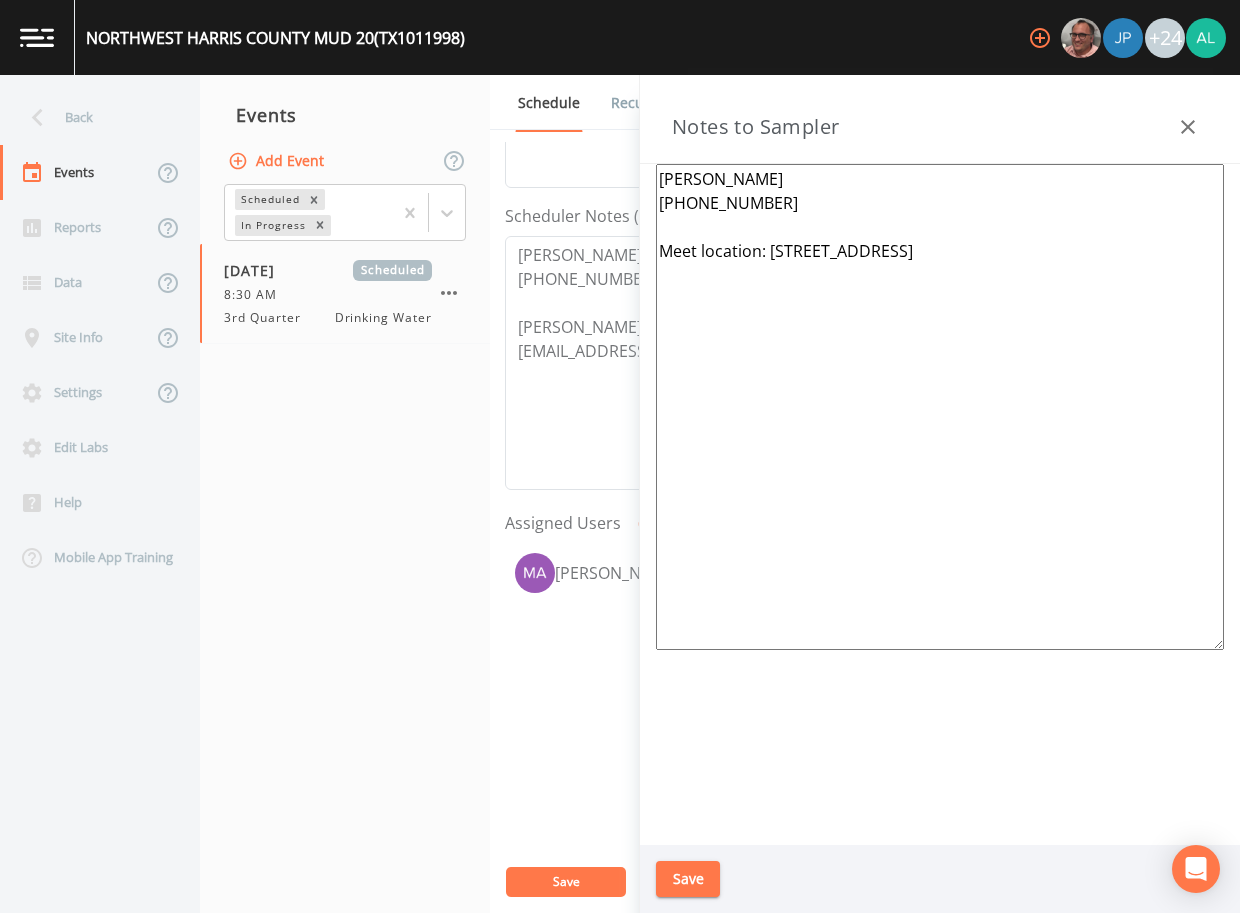 drag, startPoint x: 685, startPoint y: 846, endPoint x: 688, endPoint y: 875, distance: 29.15476 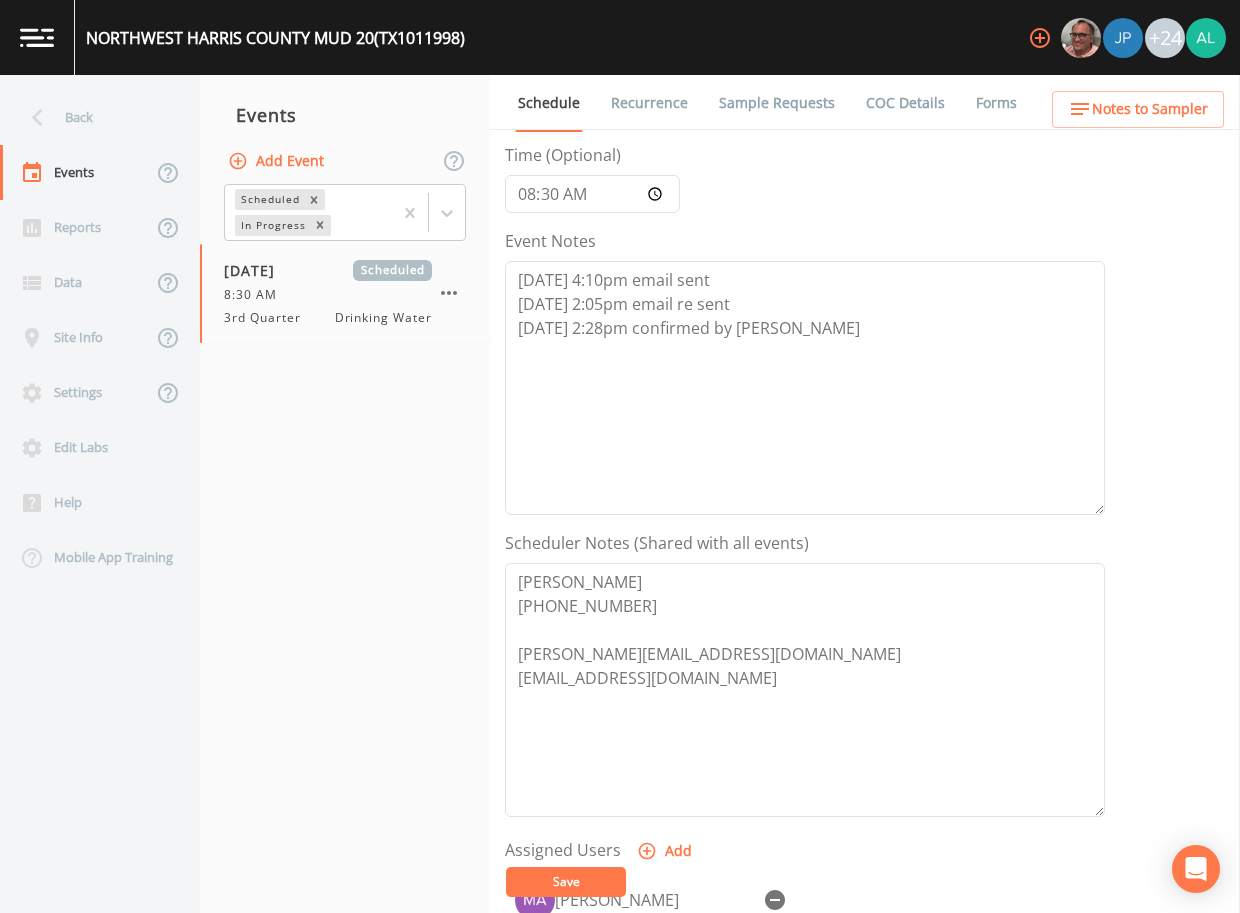 scroll, scrollTop: 498, scrollLeft: 0, axis: vertical 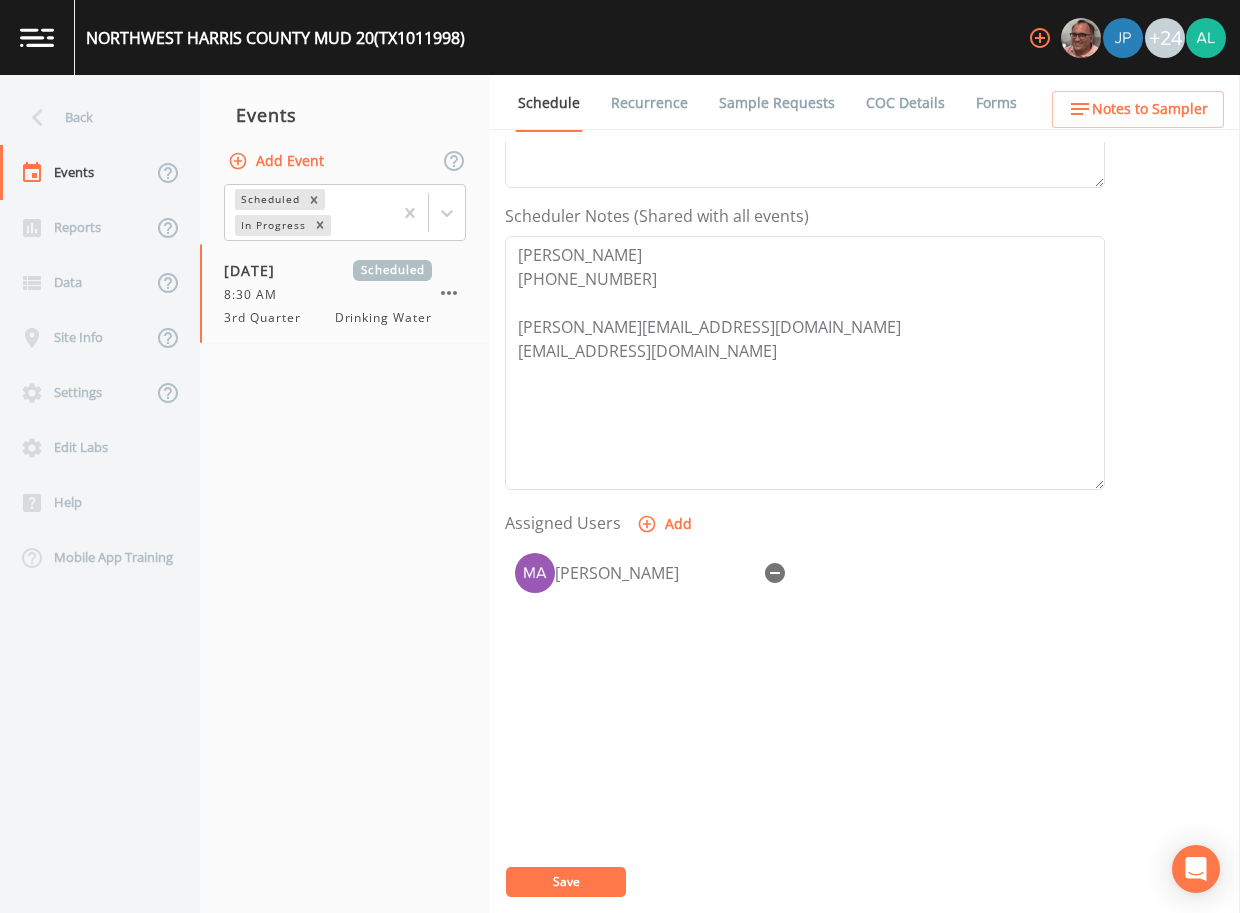 click on "Notes to Sampler" at bounding box center (1150, 109) 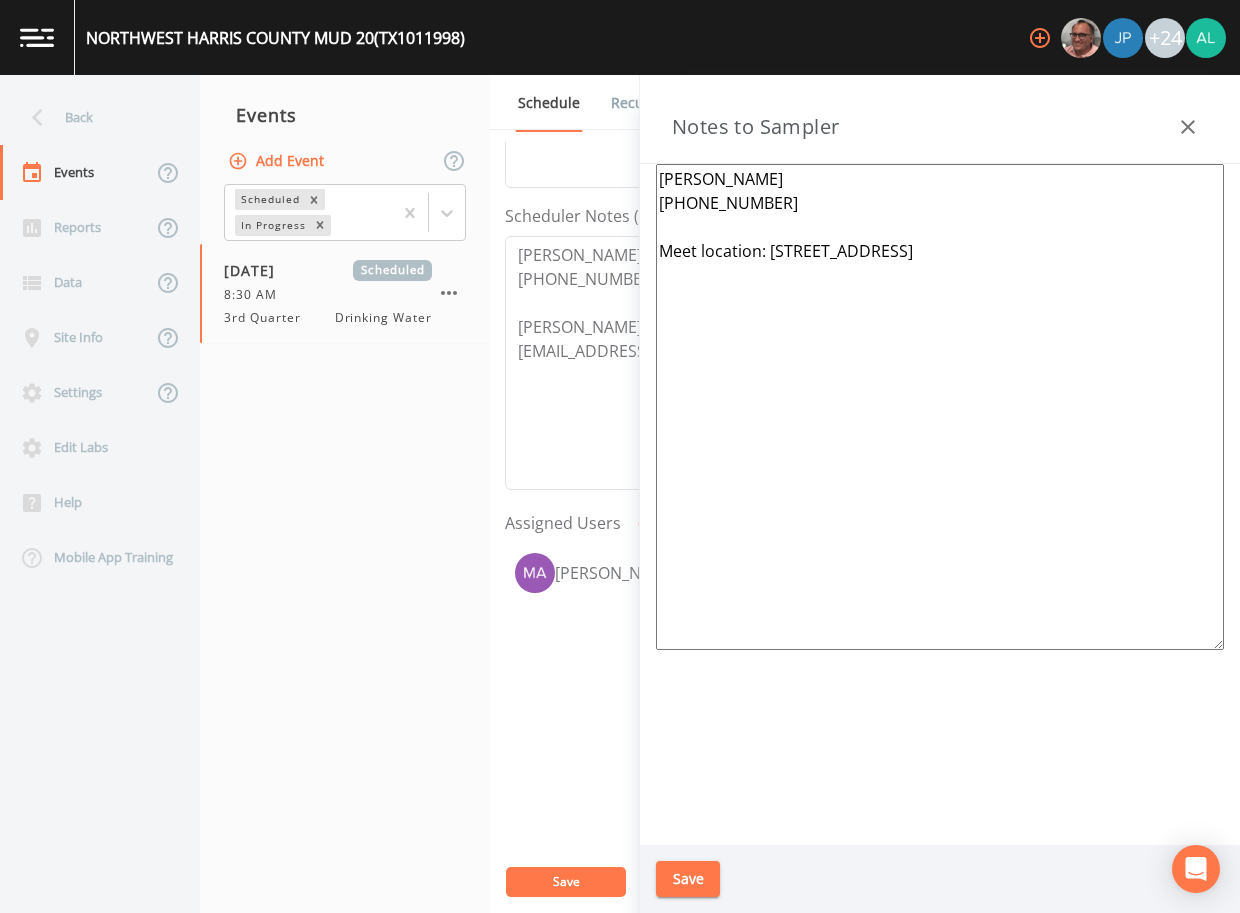 click on "Back" at bounding box center (90, 117) 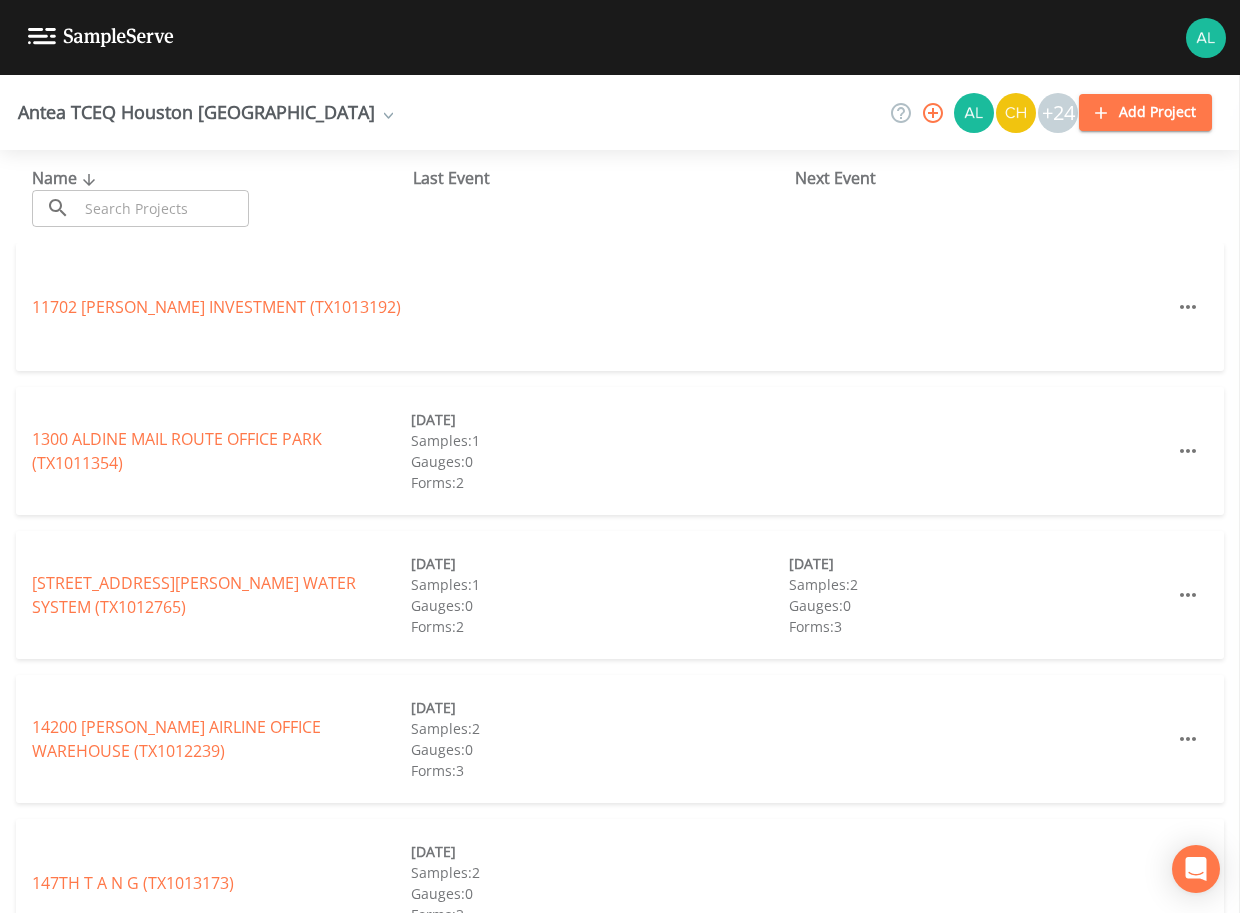 click at bounding box center (163, 208) 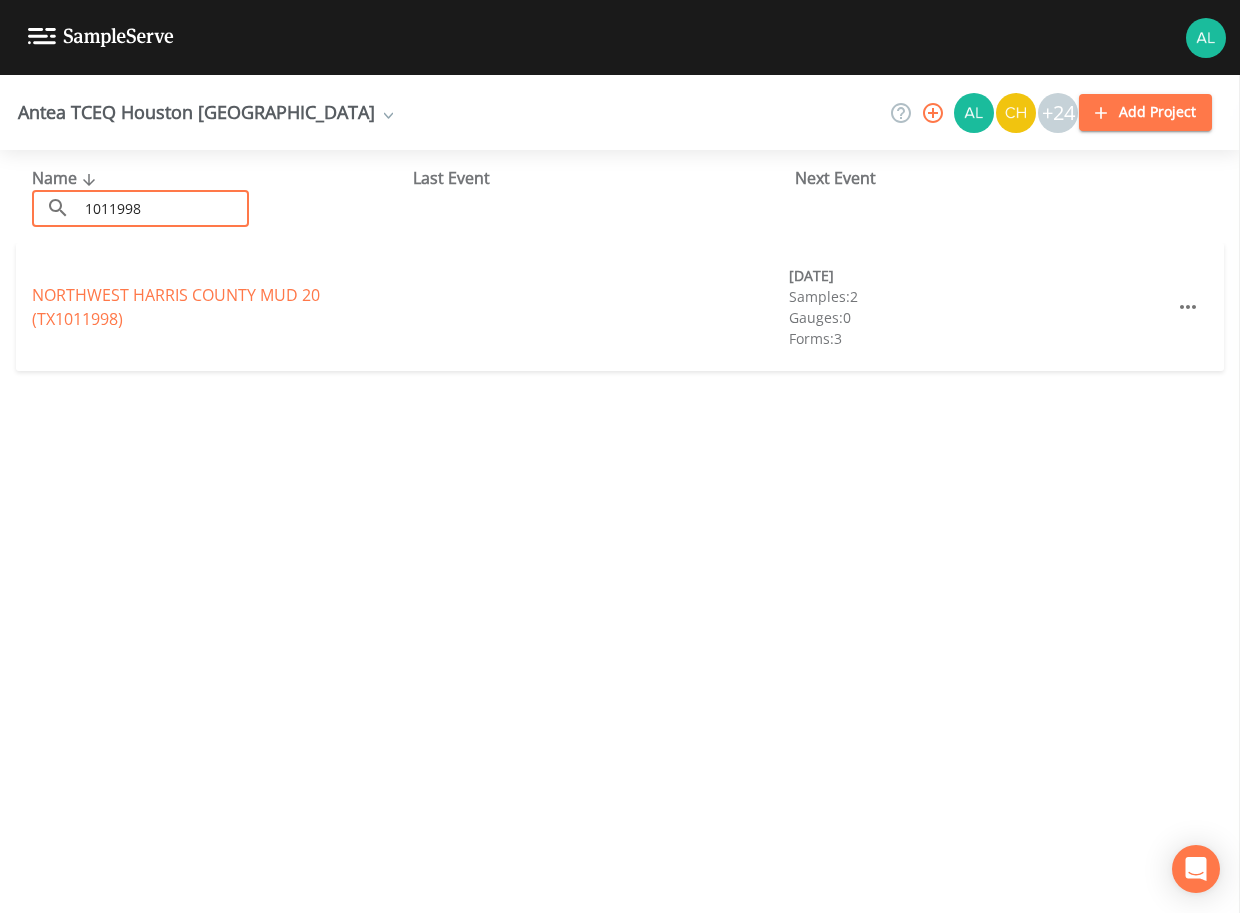 type on "1011998" 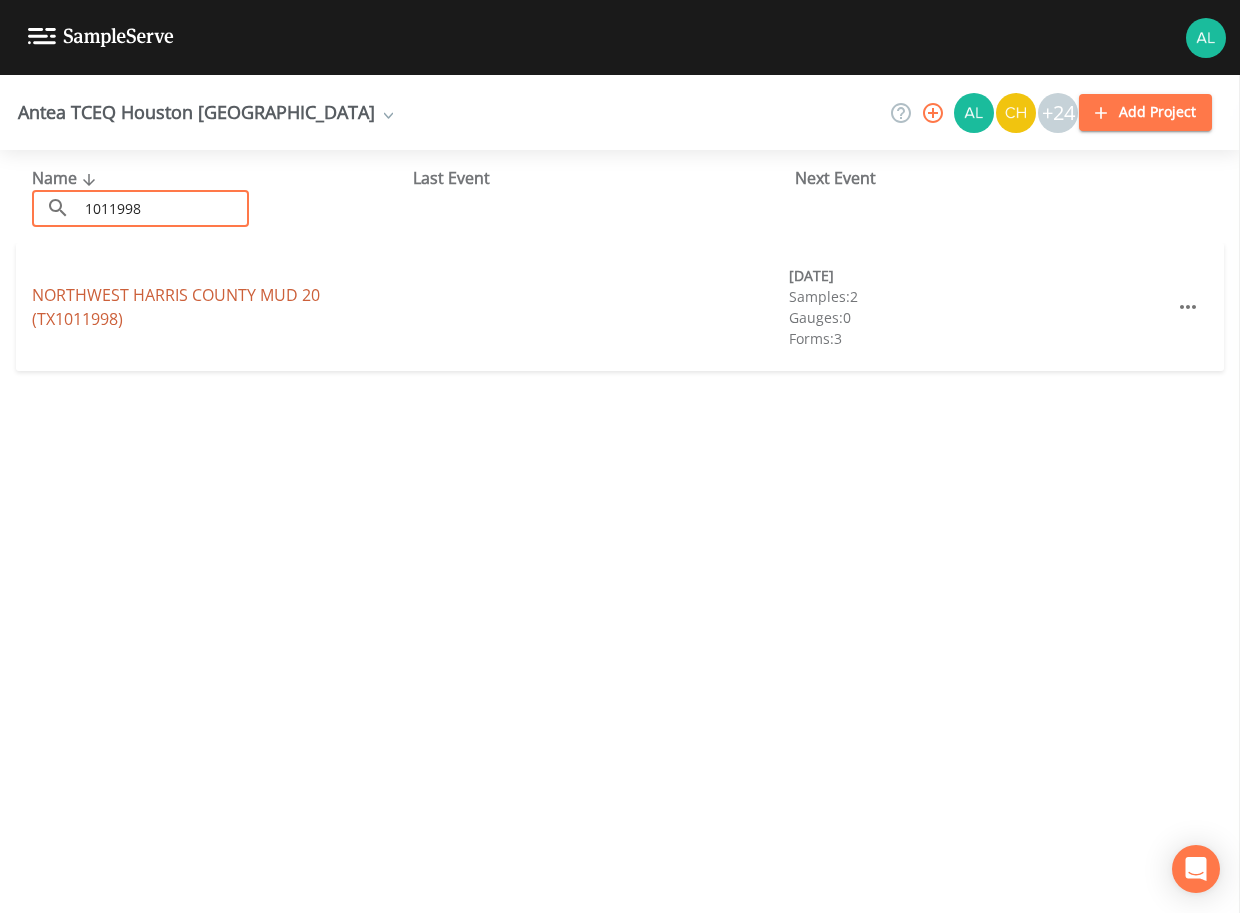 click on "[GEOGRAPHIC_DATA] 20   (TX1011998)" at bounding box center (176, 307) 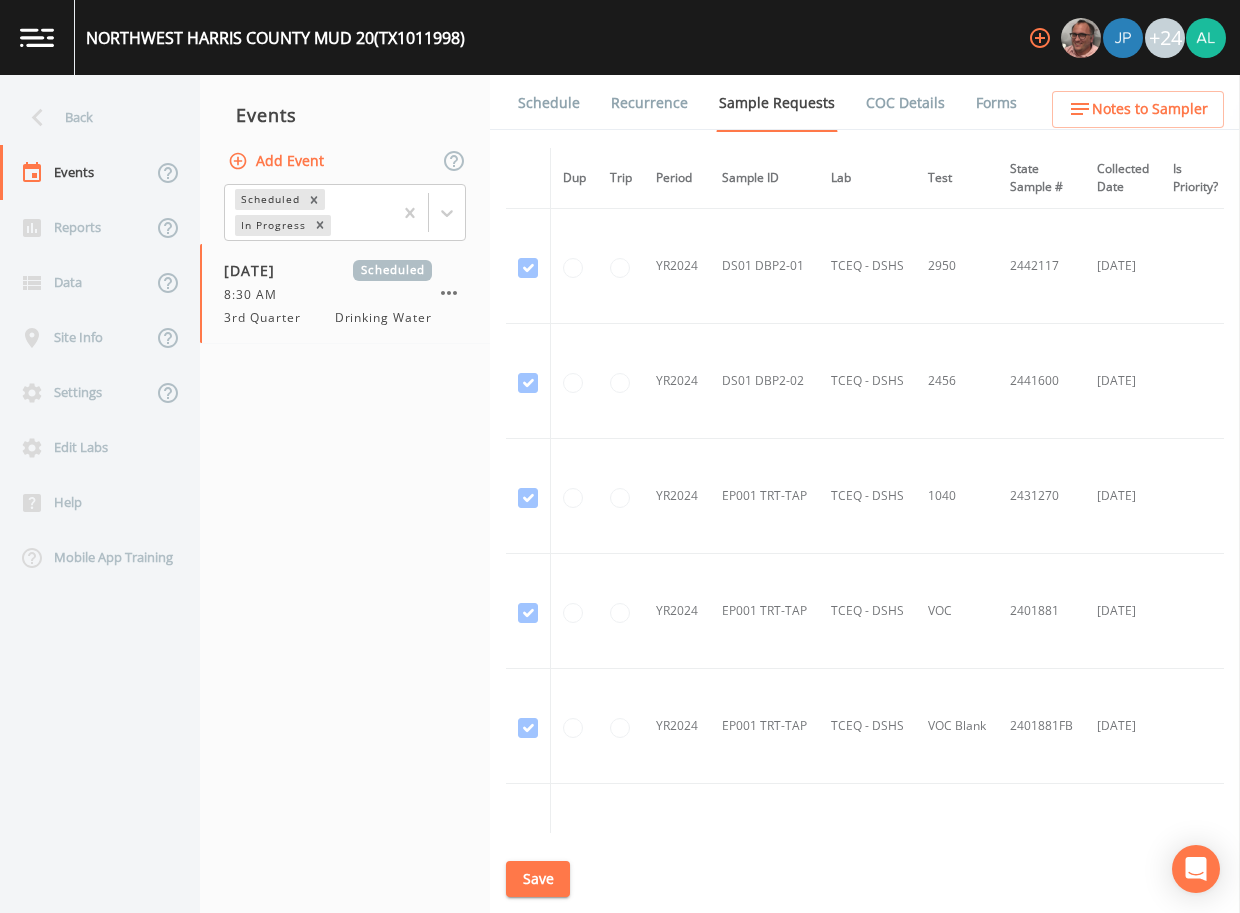 click on "Schedule Recurrence Sample Requests COC Details Forms" at bounding box center (865, 102) 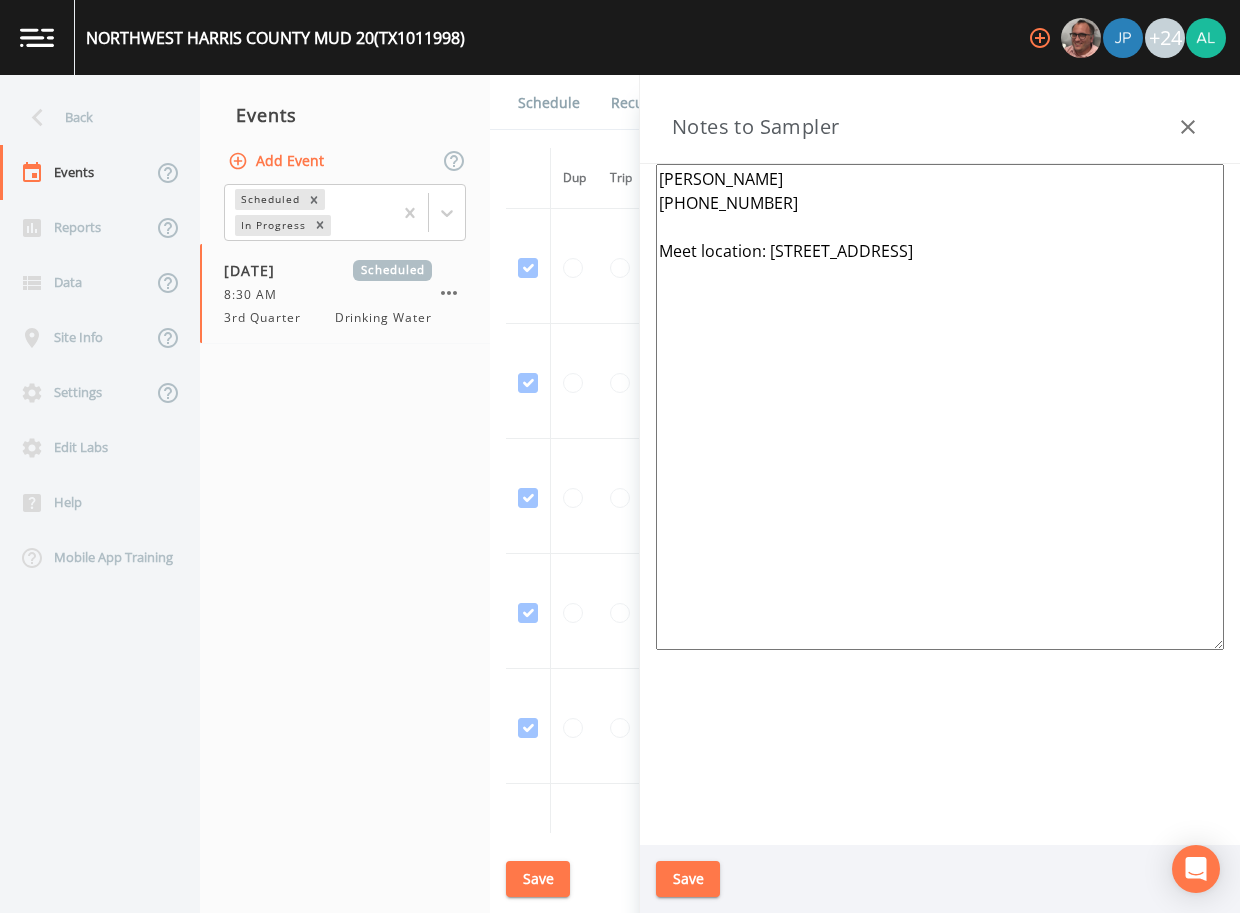 click on "Save" at bounding box center [688, 879] 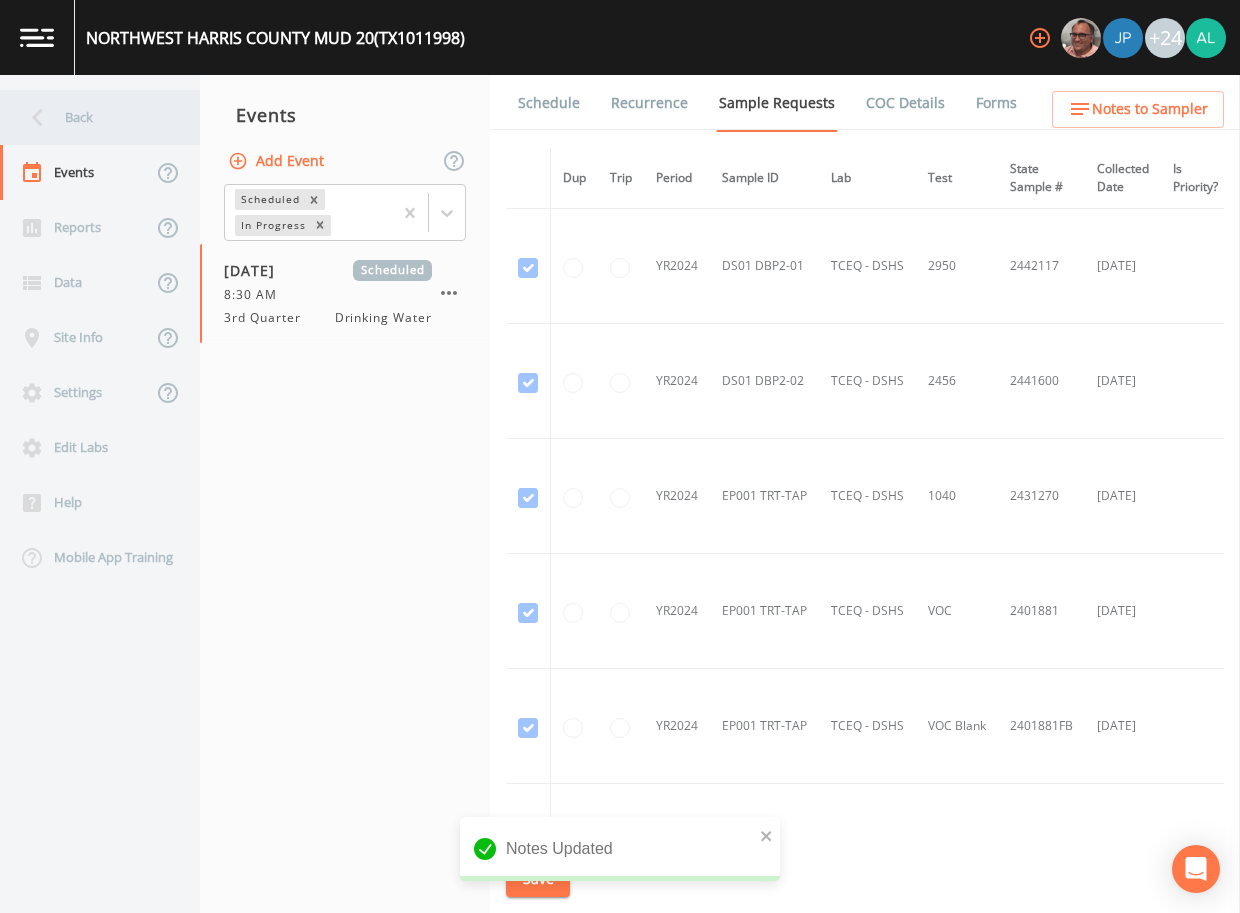 click on "Back" at bounding box center [90, 117] 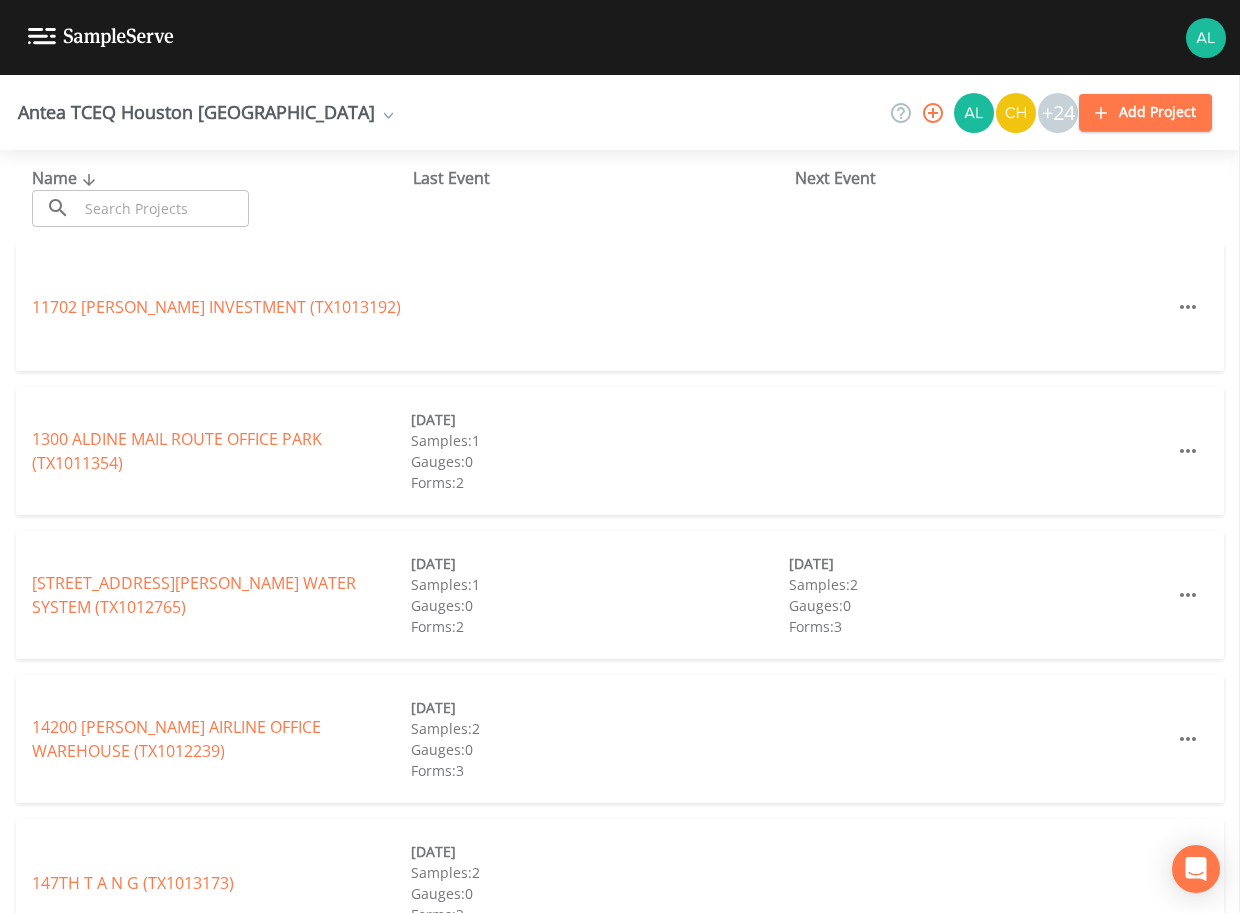 click at bounding box center (163, 208) 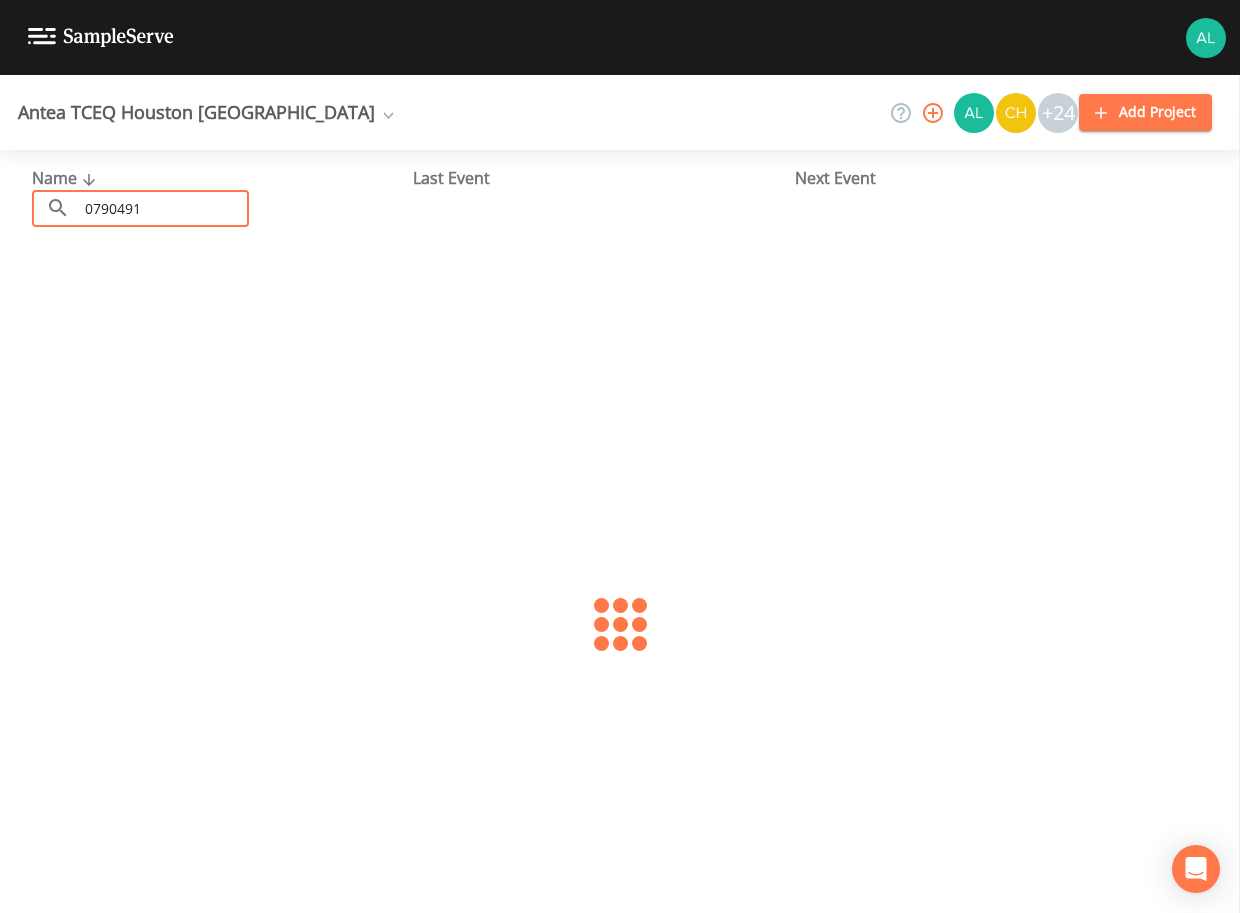 type on "0790491" 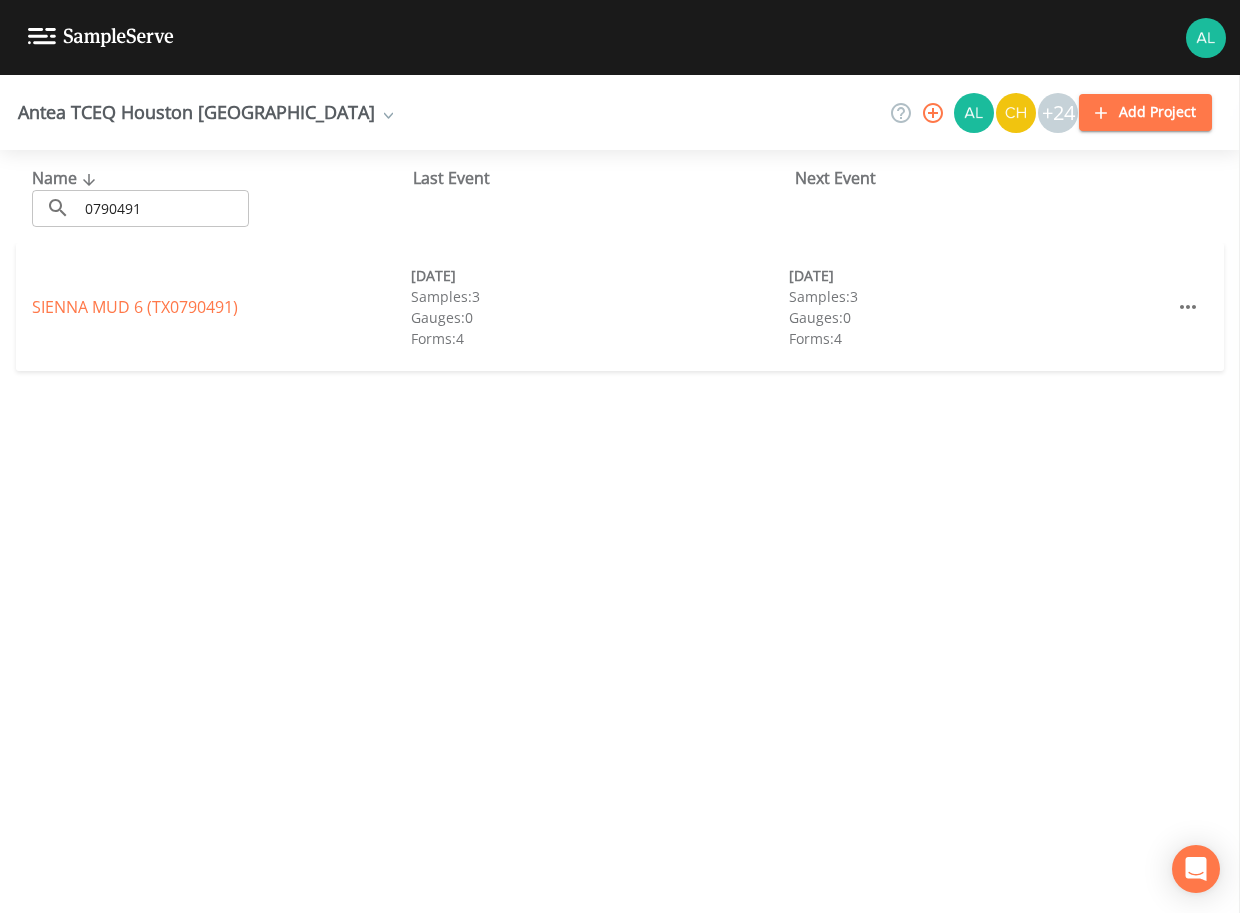 click on "SIENNA MUD 6   (TX0790491)" at bounding box center (221, 307) 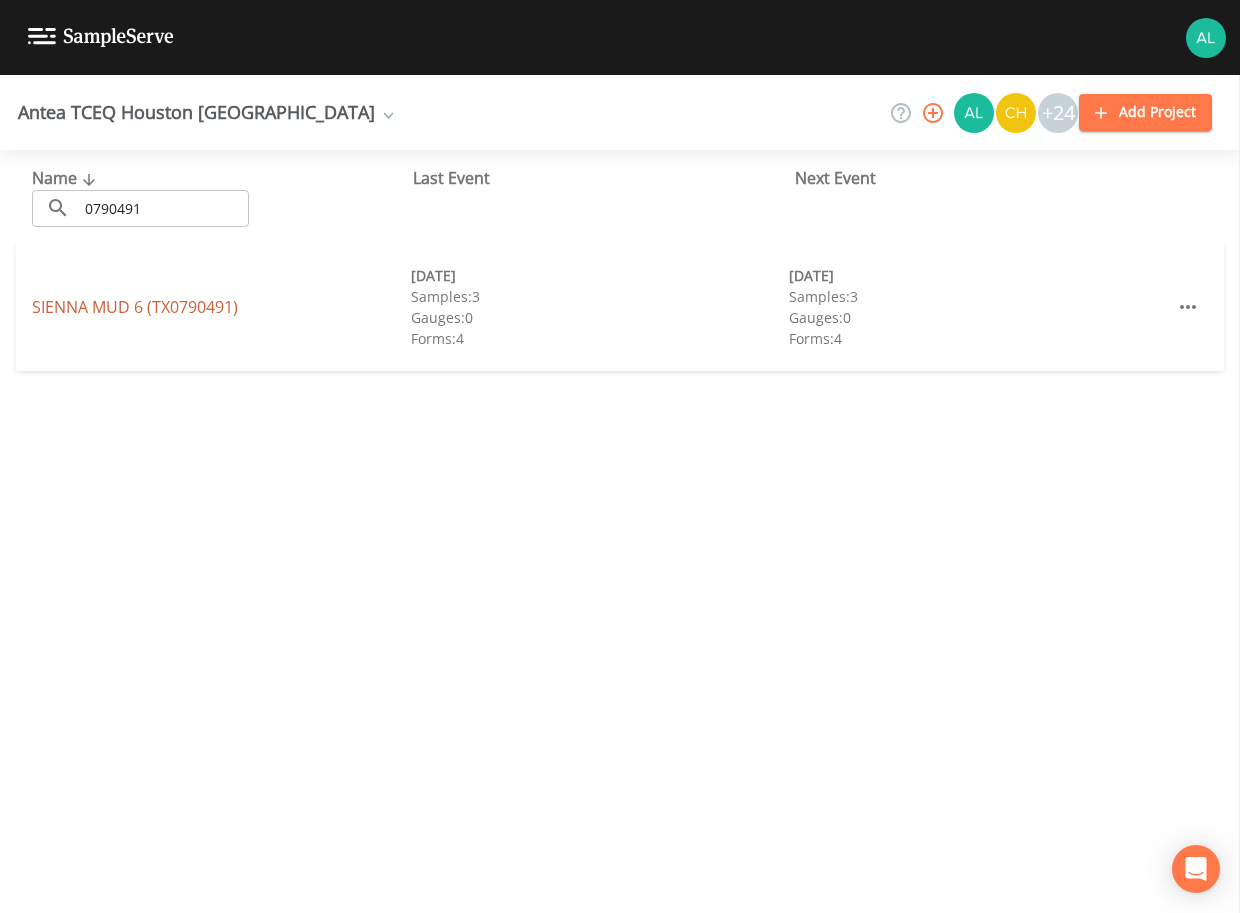 click on "SIENNA MUD 6   (TX0790491)" at bounding box center (135, 307) 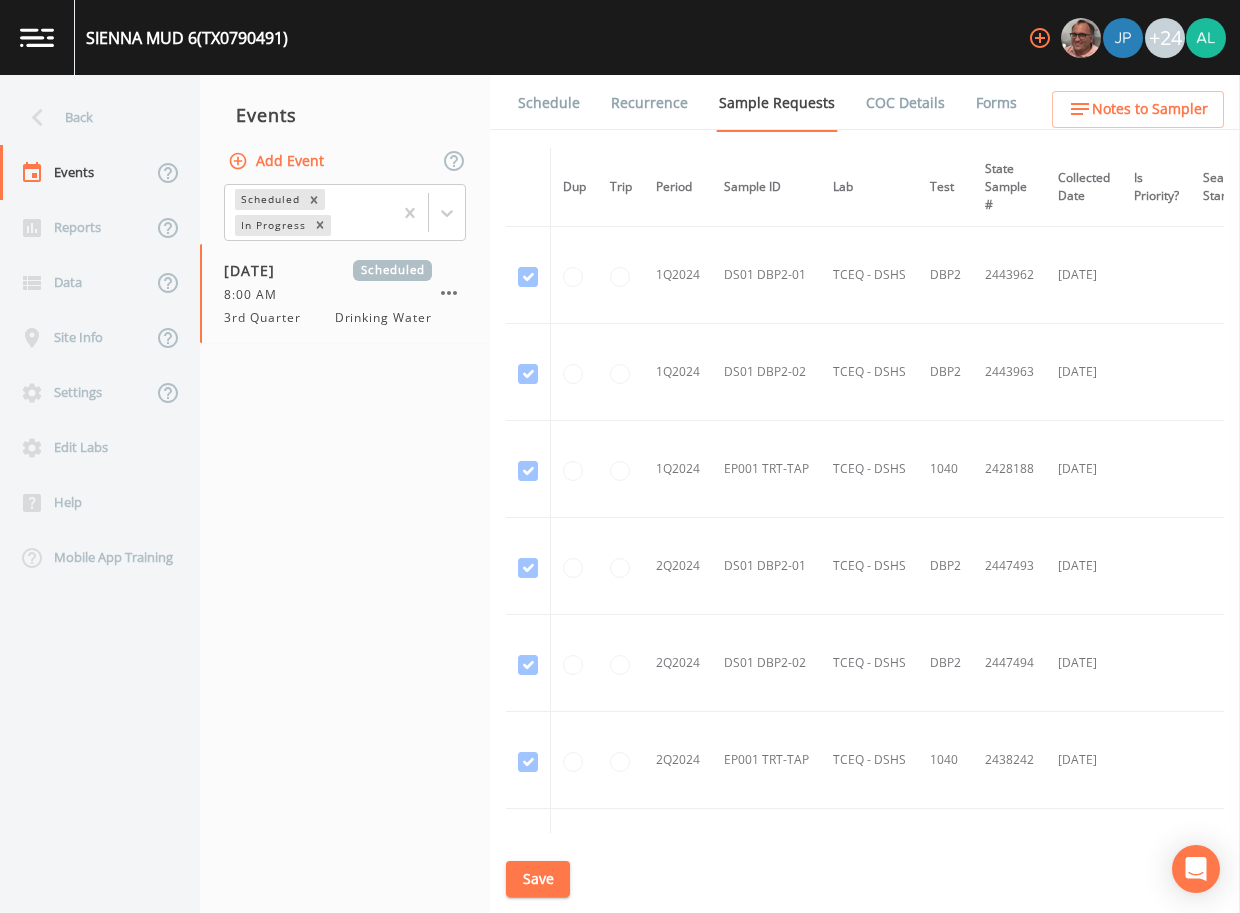 click on "Schedule" at bounding box center [549, 103] 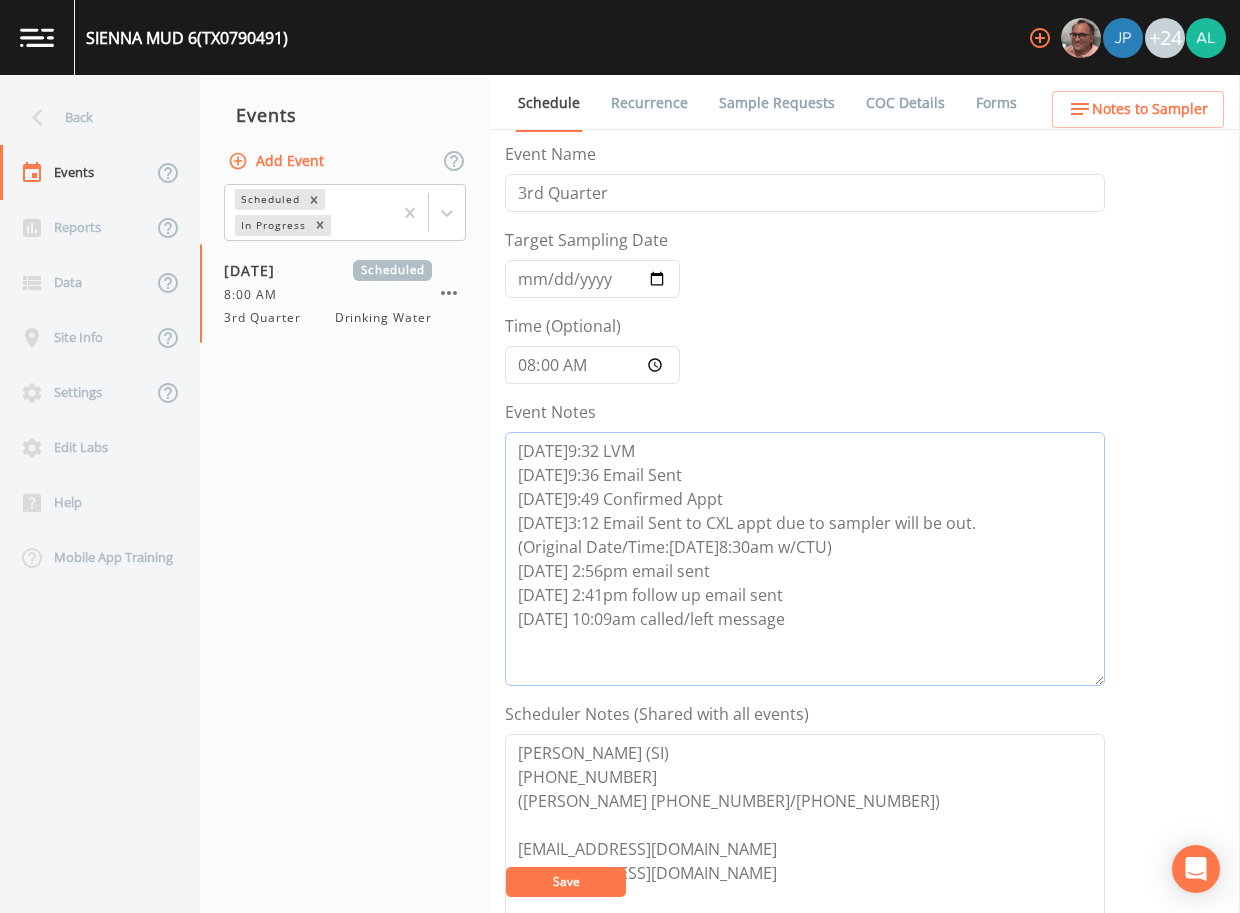 click on "[DATE]9:32 LVM
[DATE]9:36 Email Sent
[DATE]9:49 Confirmed Appt
[DATE]3:12 Email Sent to CXL appt due to sampler will be out.
(Original Date/Time:[DATE]8:30am w/CTU)
[DATE] 2:56pm email sent
[DATE] 2:41pm follow up email sent
[DATE] 10:09am called/left message" at bounding box center [805, 559] 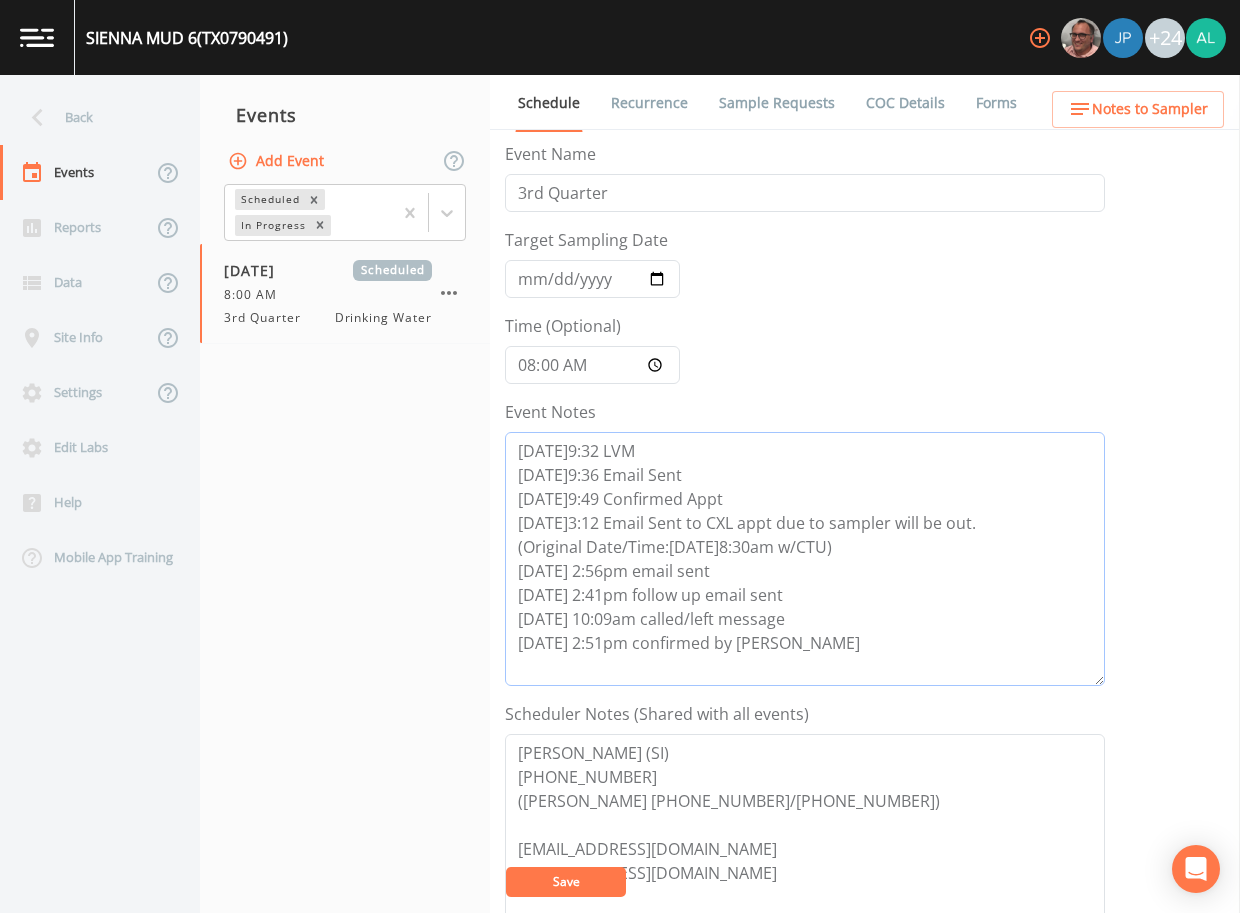 drag, startPoint x: 793, startPoint y: 644, endPoint x: 503, endPoint y: 651, distance: 290.08447 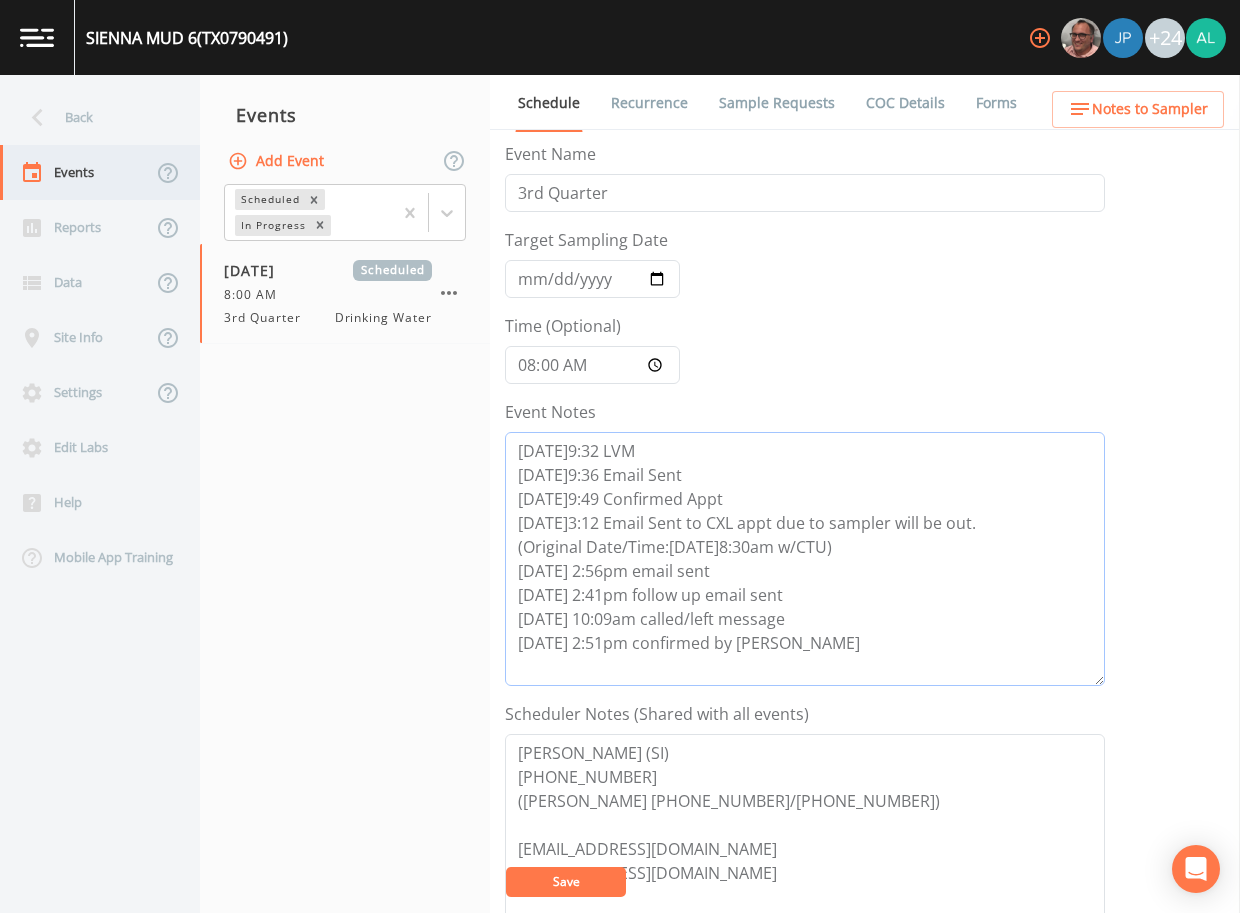 type on "[DATE]9:32 LVM
[DATE]9:36 Email Sent
[DATE]9:49 Confirmed Appt
[DATE]3:12 Email Sent to CXL appt due to sampler will be out.
(Original Date/Time:[DATE]8:30am w/CTU)
[DATE] 2:56pm email sent
[DATE] 2:41pm follow up email sent
[DATE] 10:09am called/left message
[DATE] 2:51pm confirmed by [PERSON_NAME]" 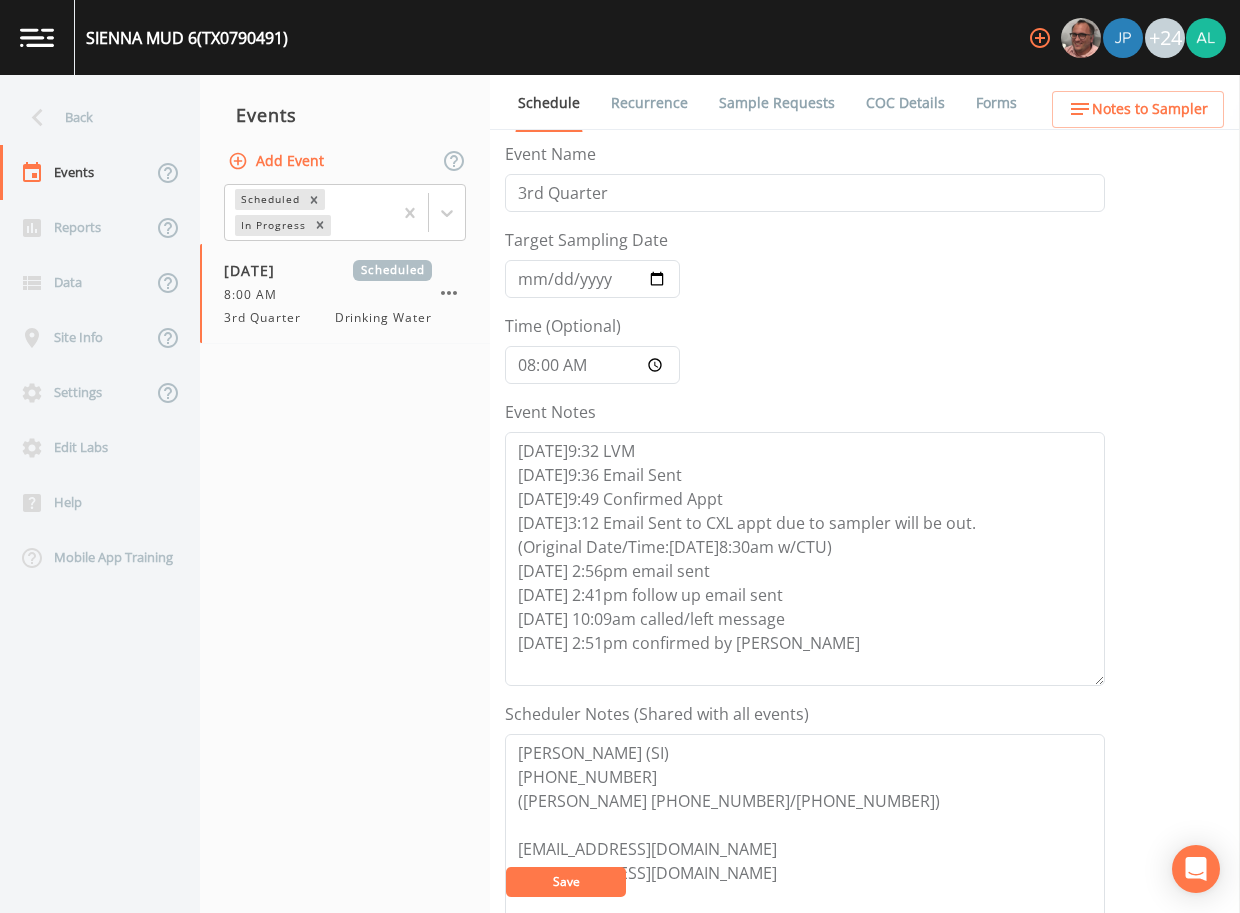 click on "Save" at bounding box center [566, 882] 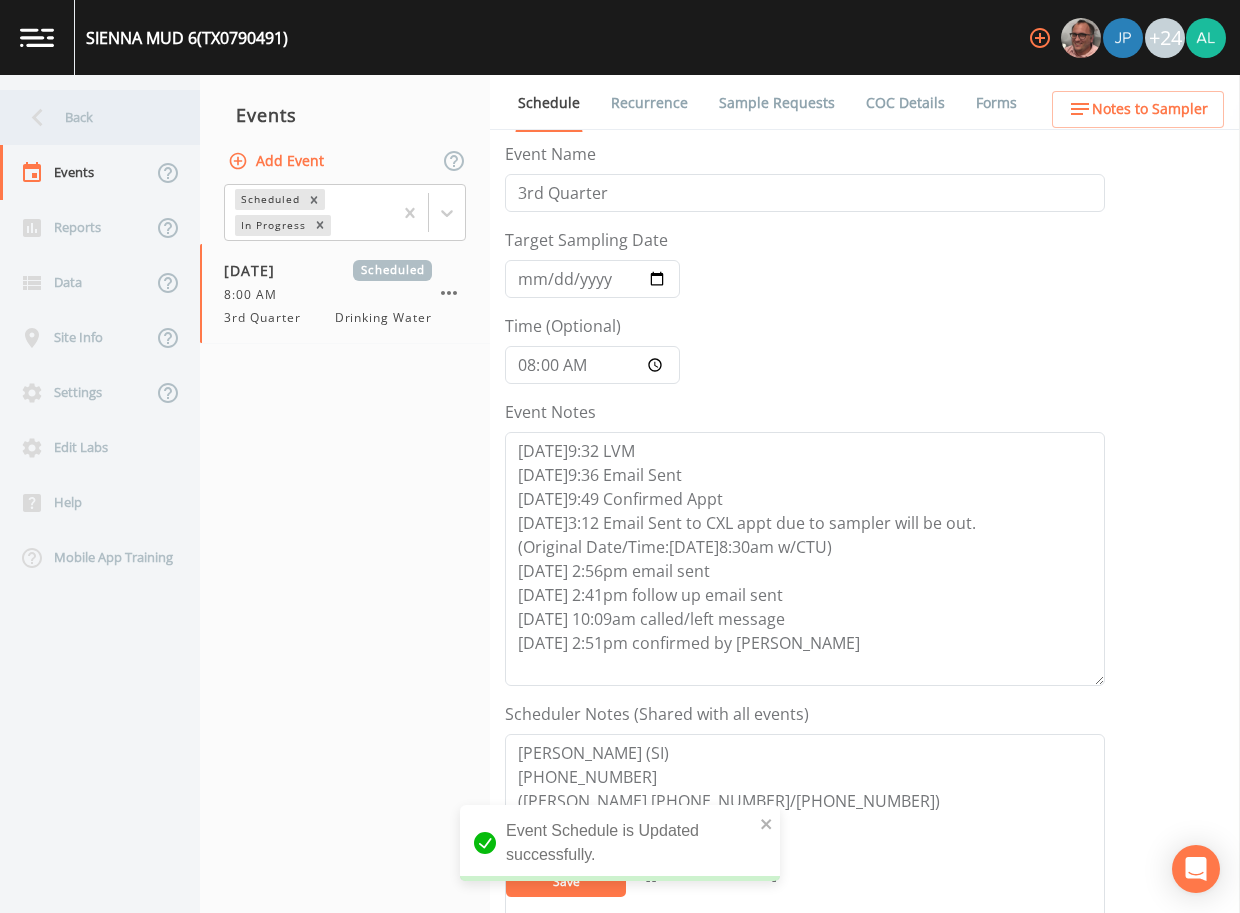 click on "Back" at bounding box center [90, 117] 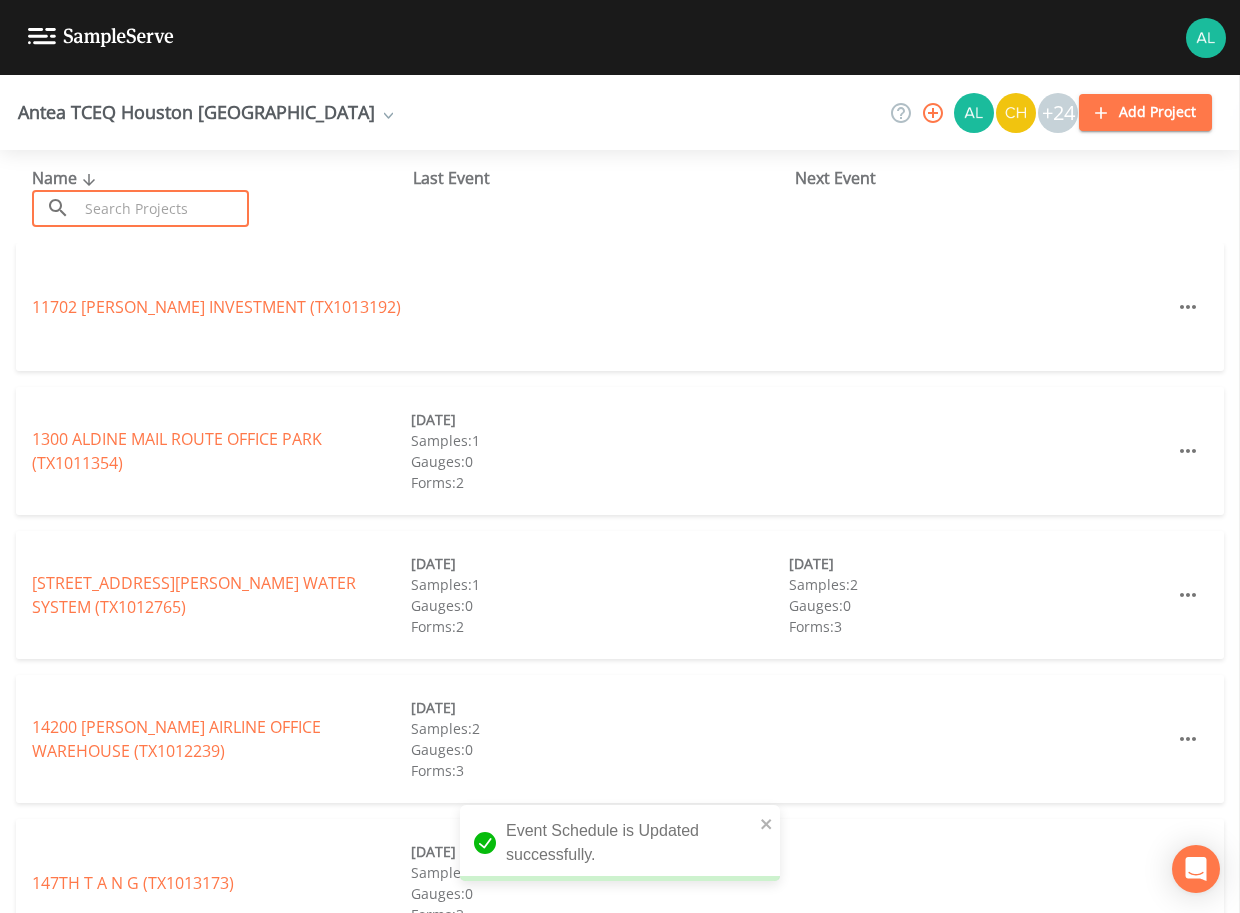 click at bounding box center (163, 208) 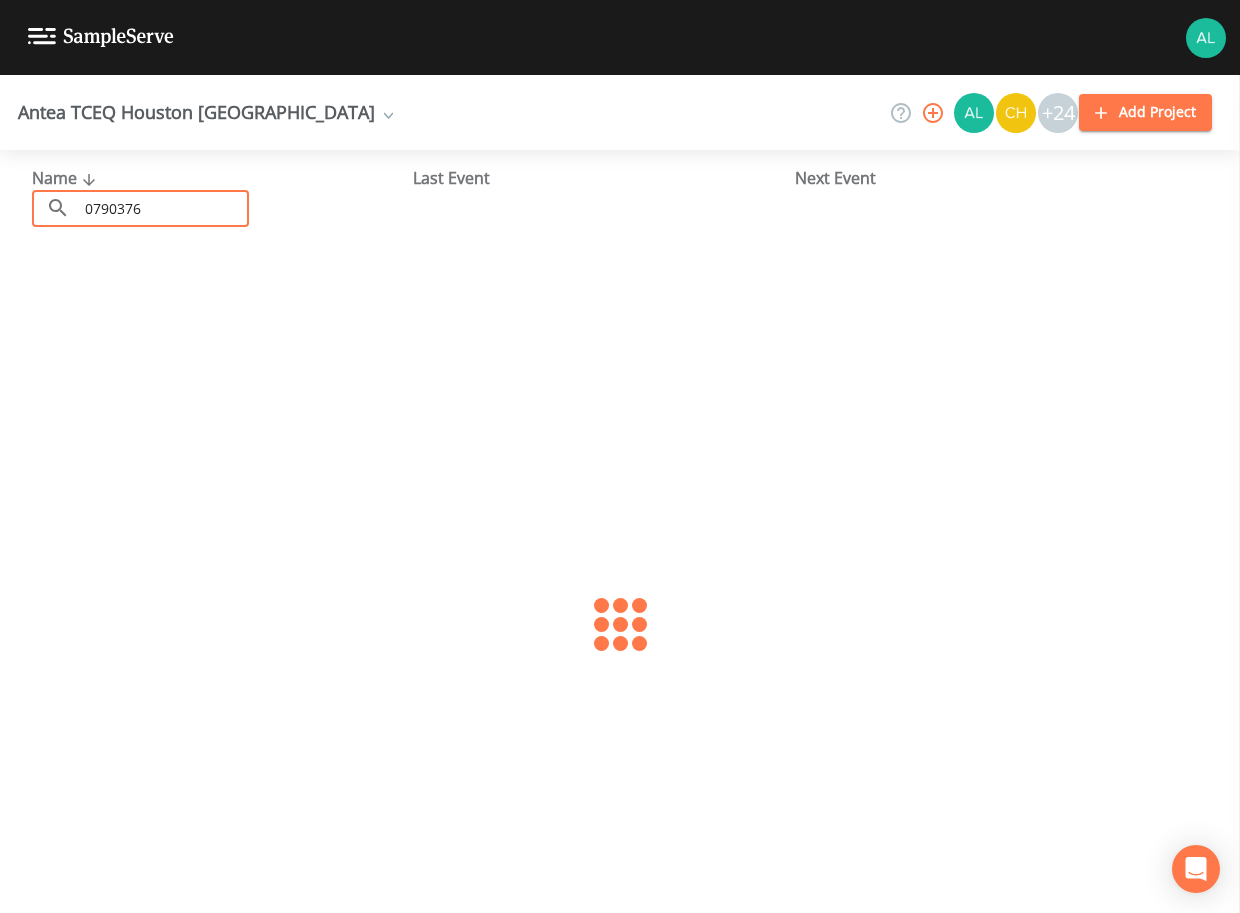 type on "0790376" 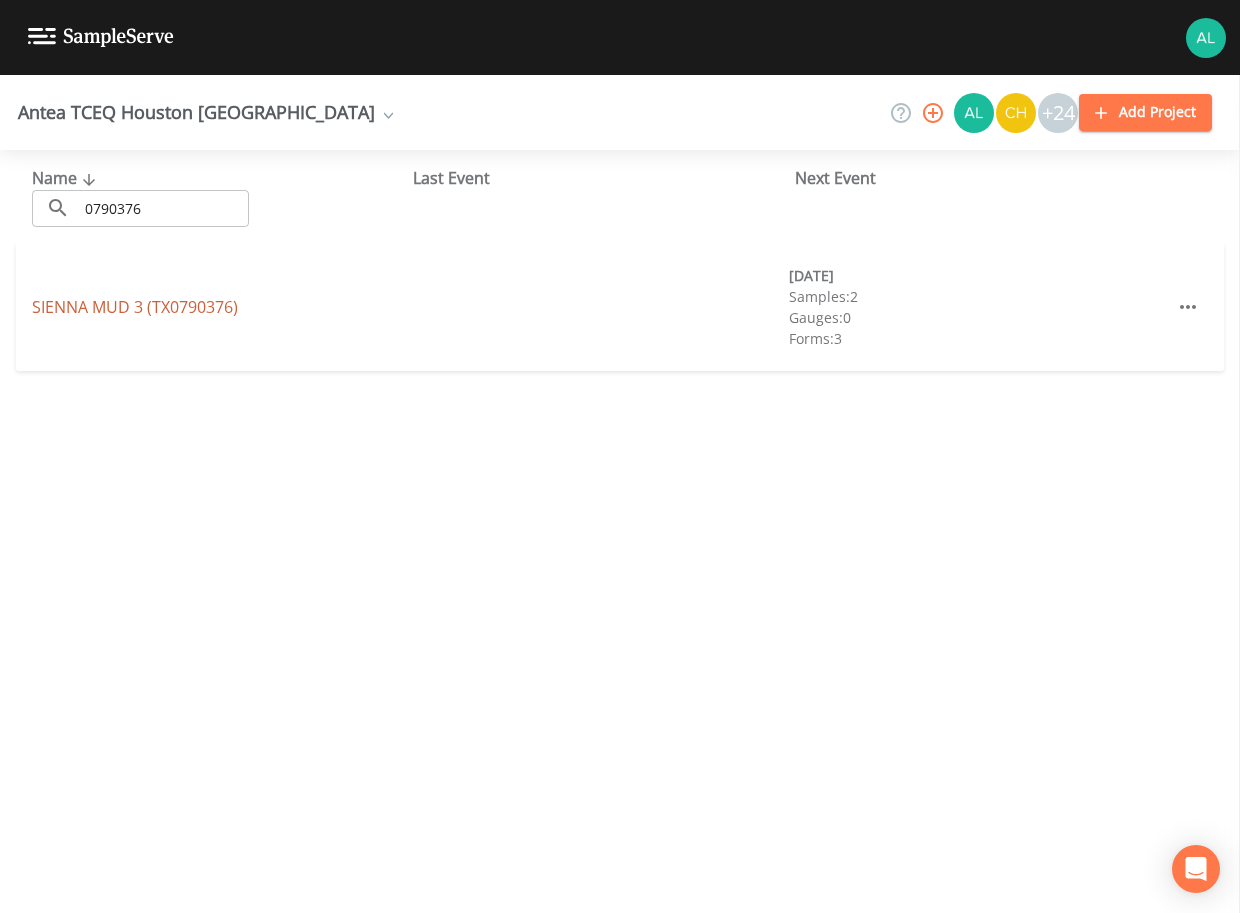click on "SIENNA MUD 3   (TX0790376)" at bounding box center [135, 307] 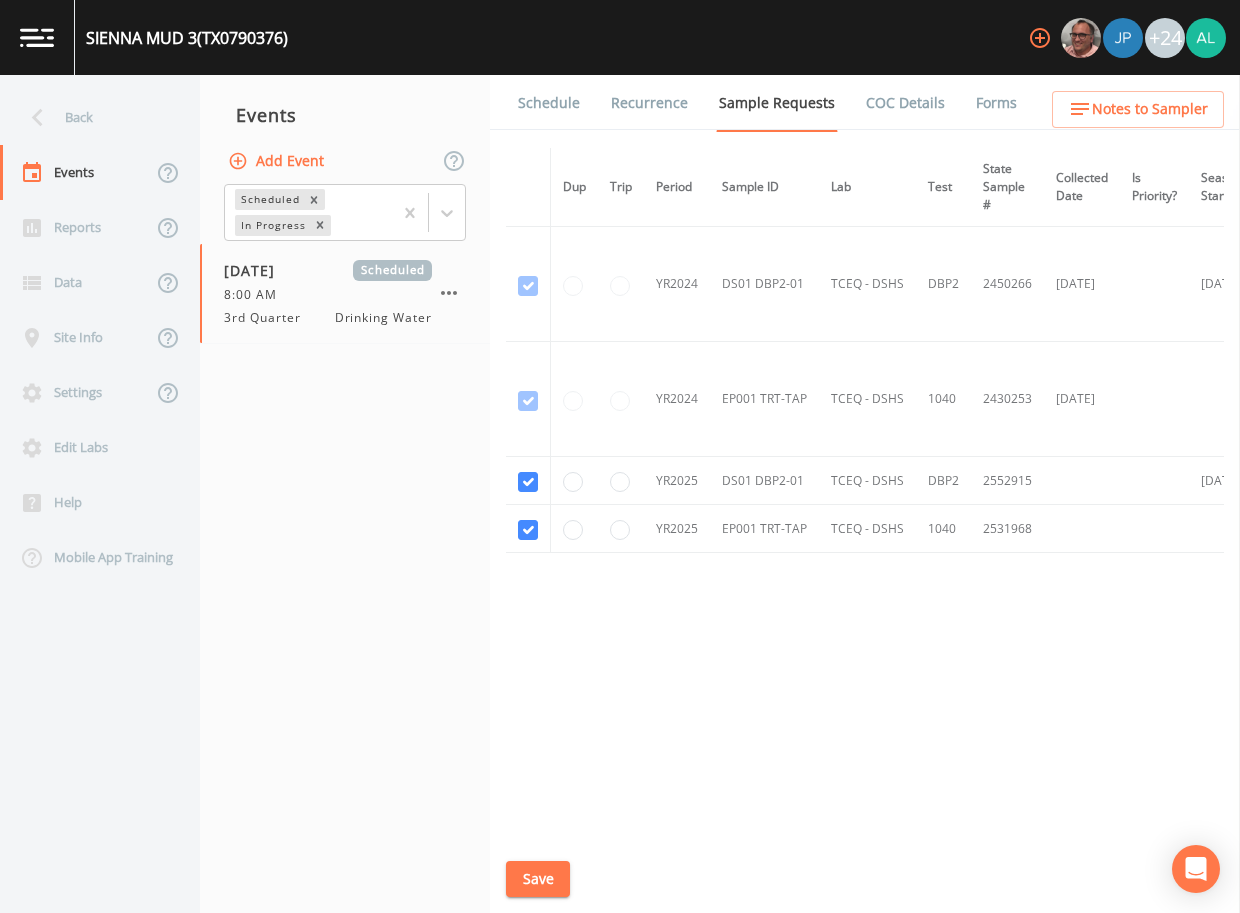 click on "Schedule" at bounding box center [549, 103] 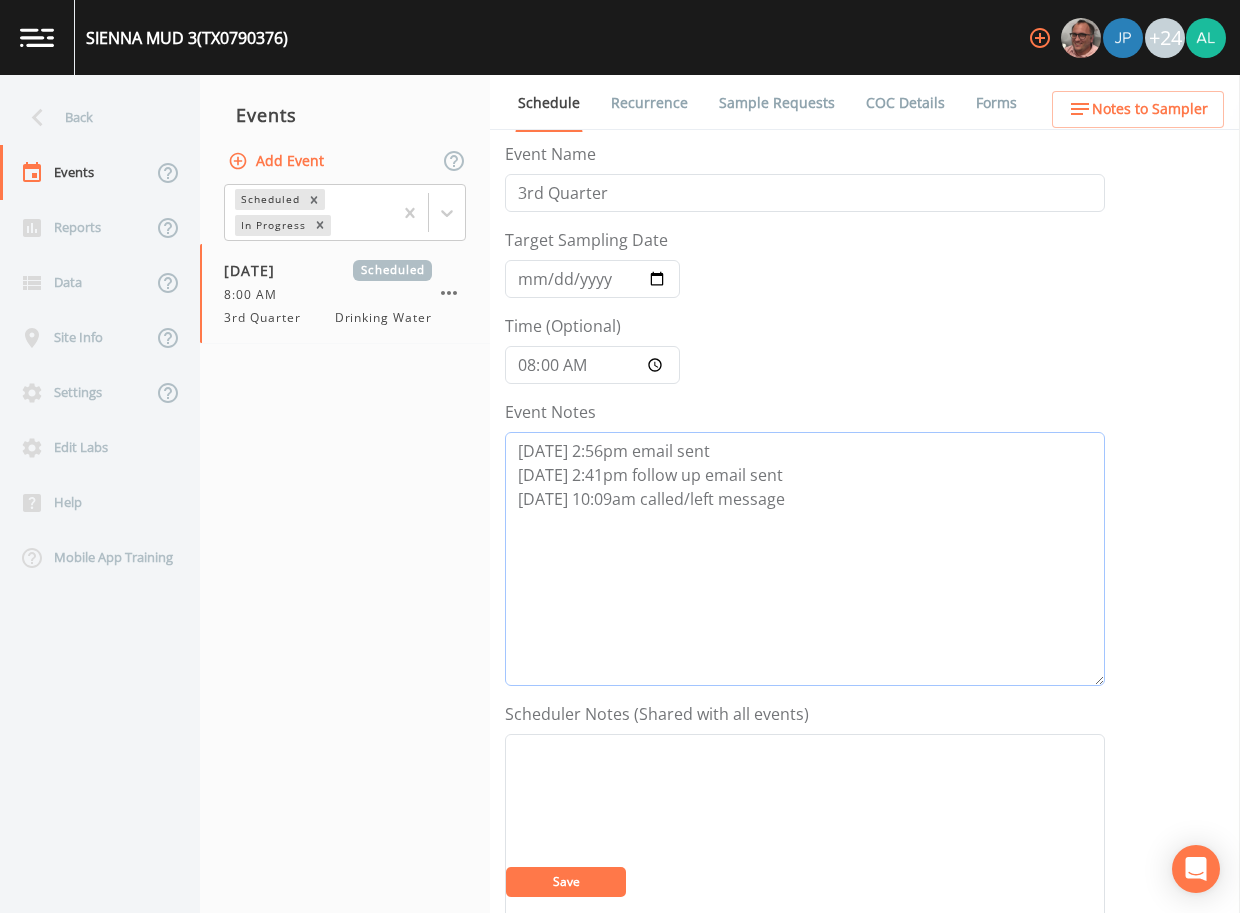 click on "[DATE] 2:56pm email sent
[DATE] 2:41pm follow up email sent
[DATE] 10:09am called/left message" at bounding box center [805, 559] 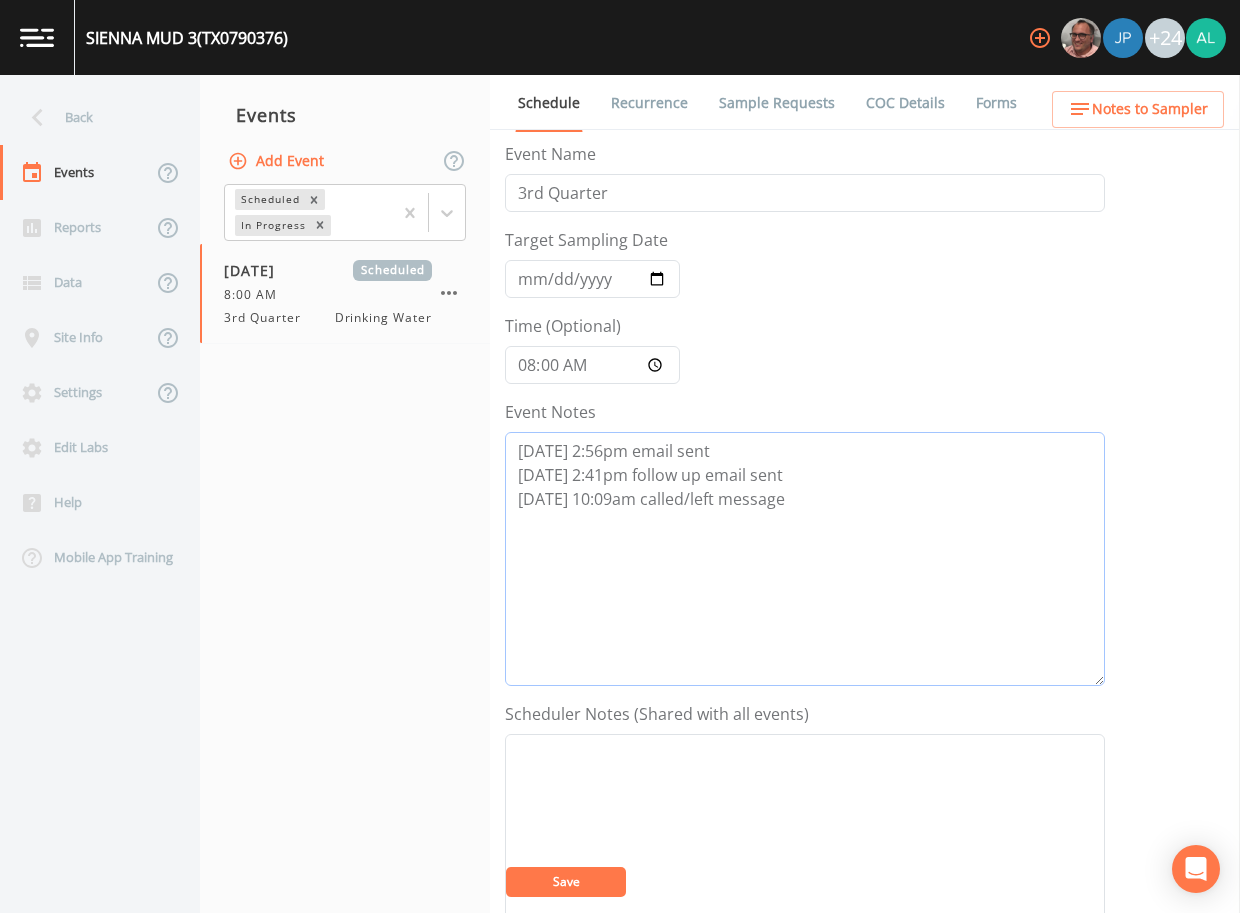 paste on "[DATE] 2:51pm confirmed by [PERSON_NAME]" 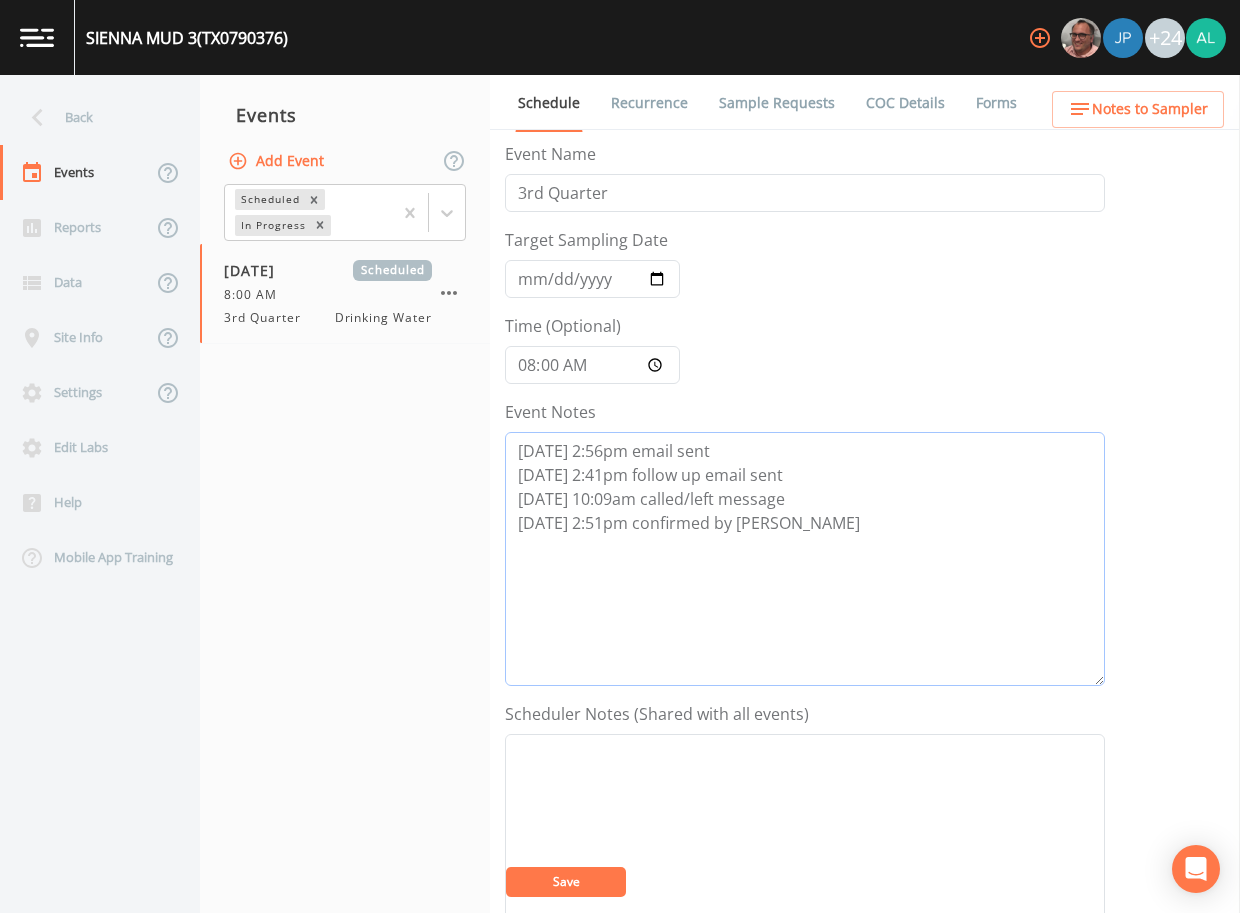 type on "[DATE] 2:56pm email sent
[DATE] 2:41pm follow up email sent
[DATE] 10:09am called/left message
[DATE] 2:51pm confirmed by [PERSON_NAME]" 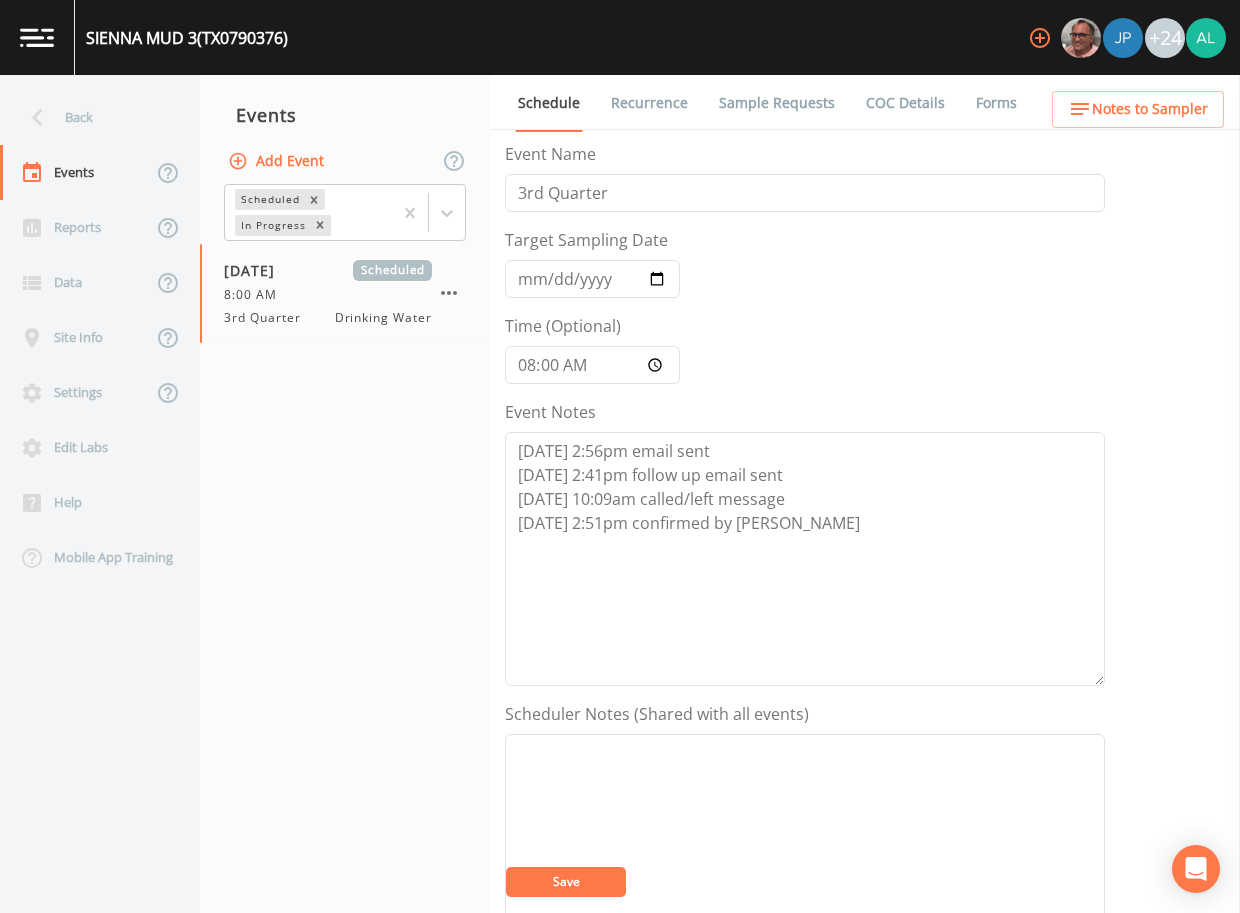 click on "Save" at bounding box center [566, 881] 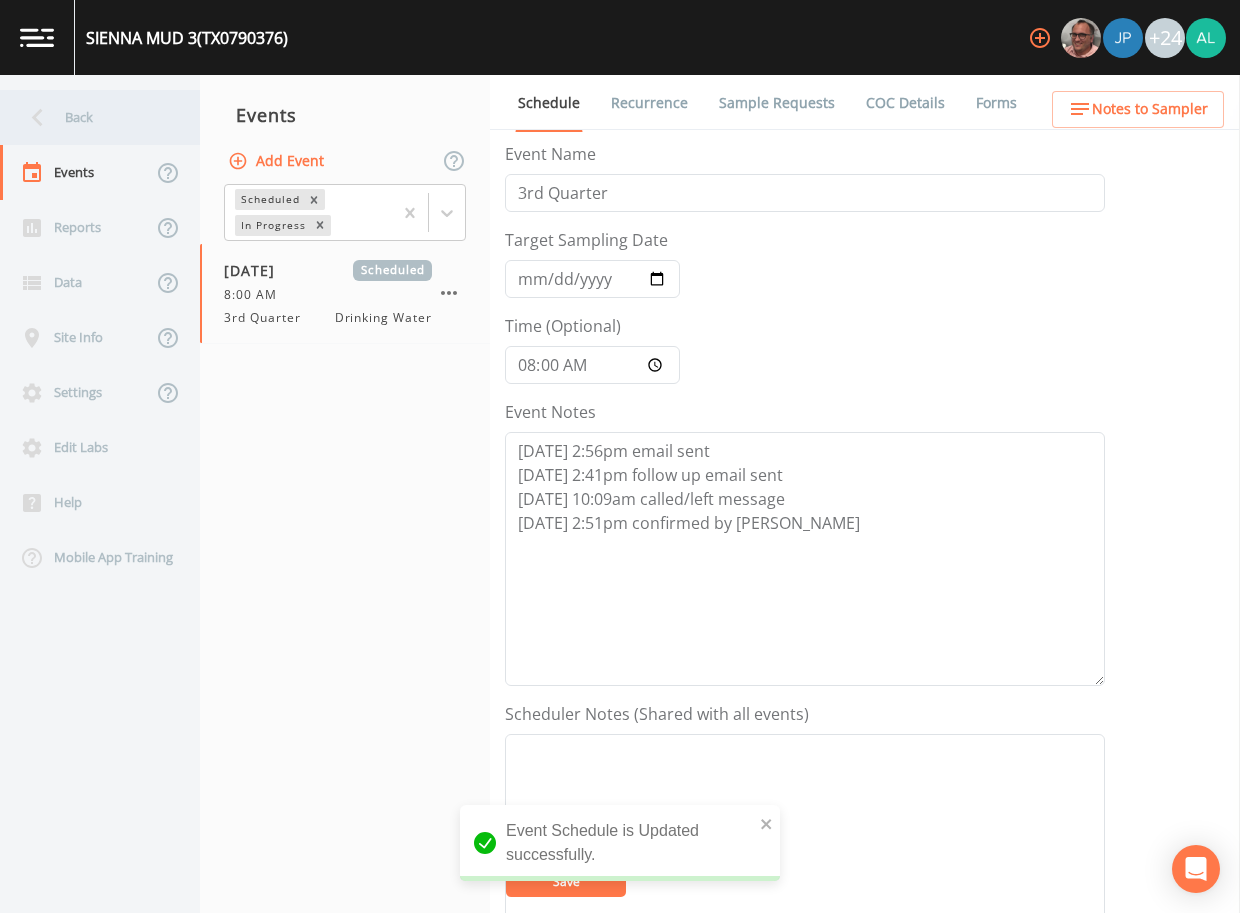 click on "Back" at bounding box center (90, 117) 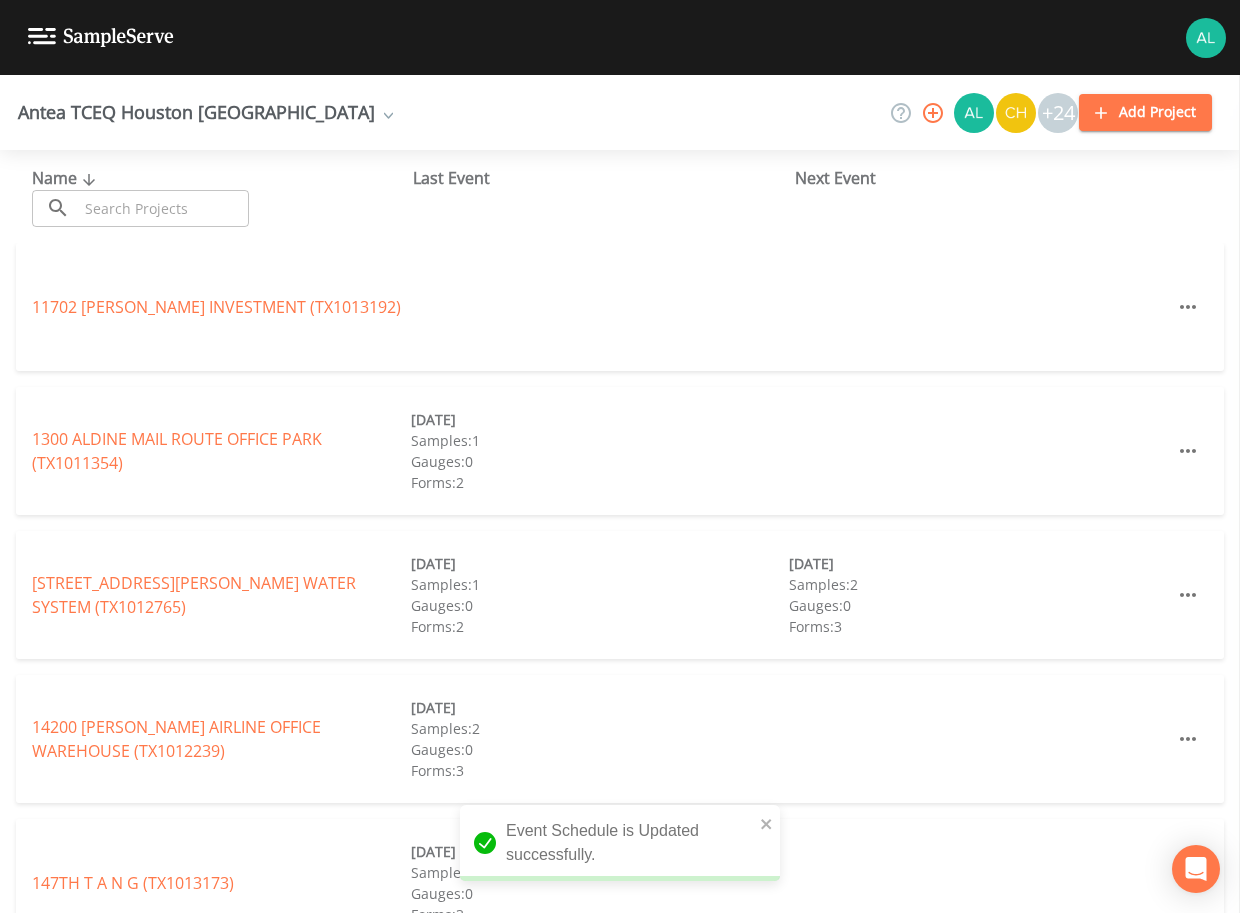 click at bounding box center (163, 208) 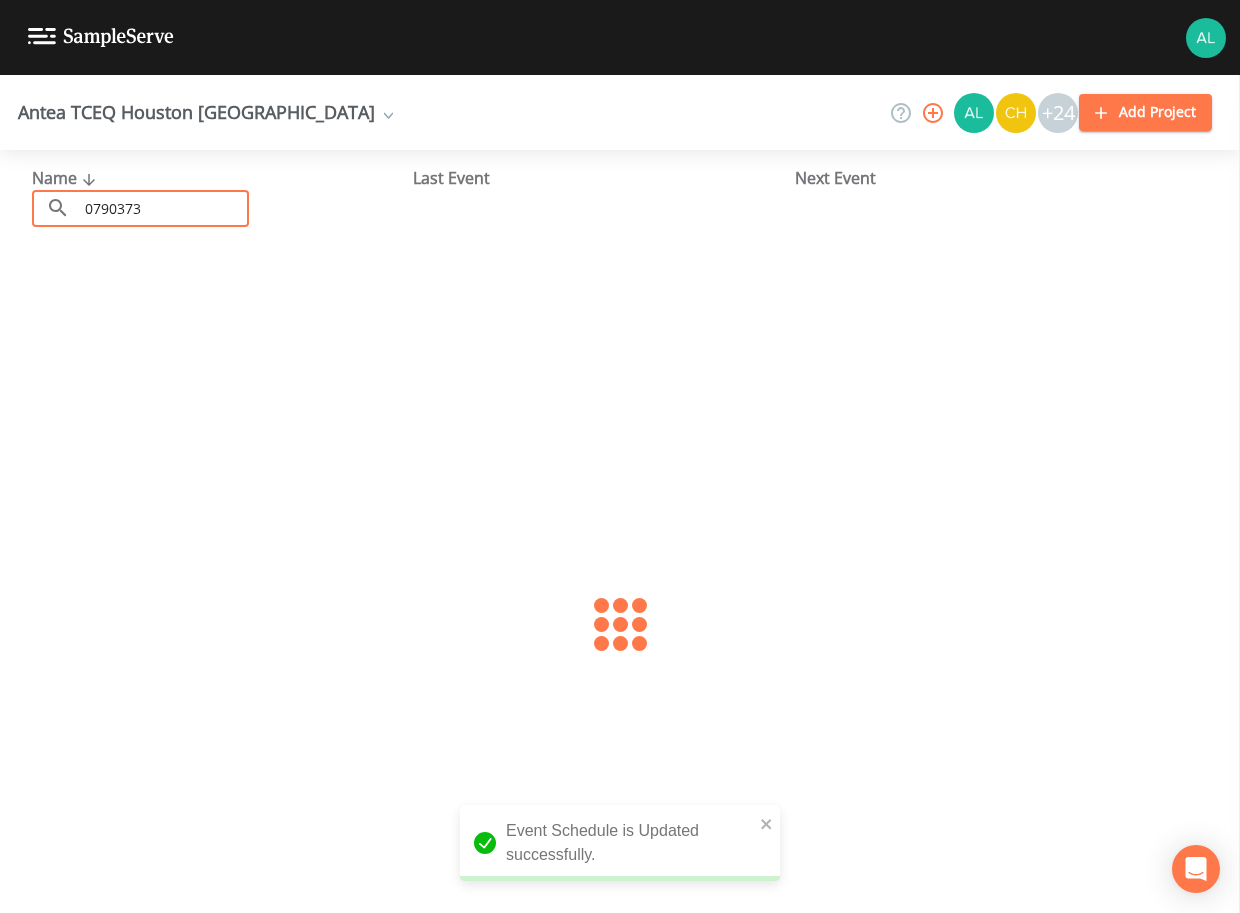 type on "0790373" 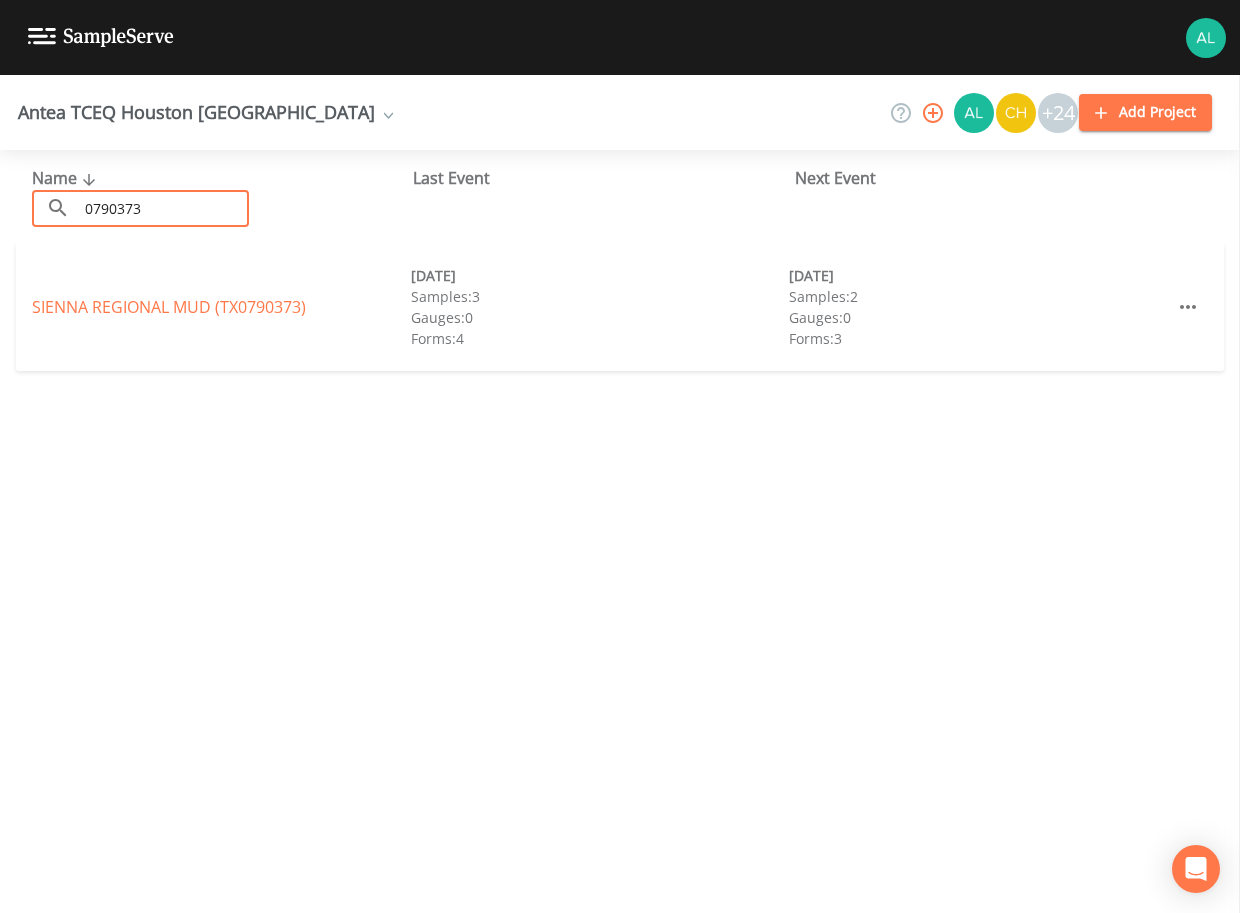 click on "SIENNA REGIONAL MUD   (TX0790373) [DATE] Samples:  3 Gauges:  0 Forms:  4 [DATE] Samples:  2 Gauges:  0 Forms:  3" at bounding box center (620, 307) 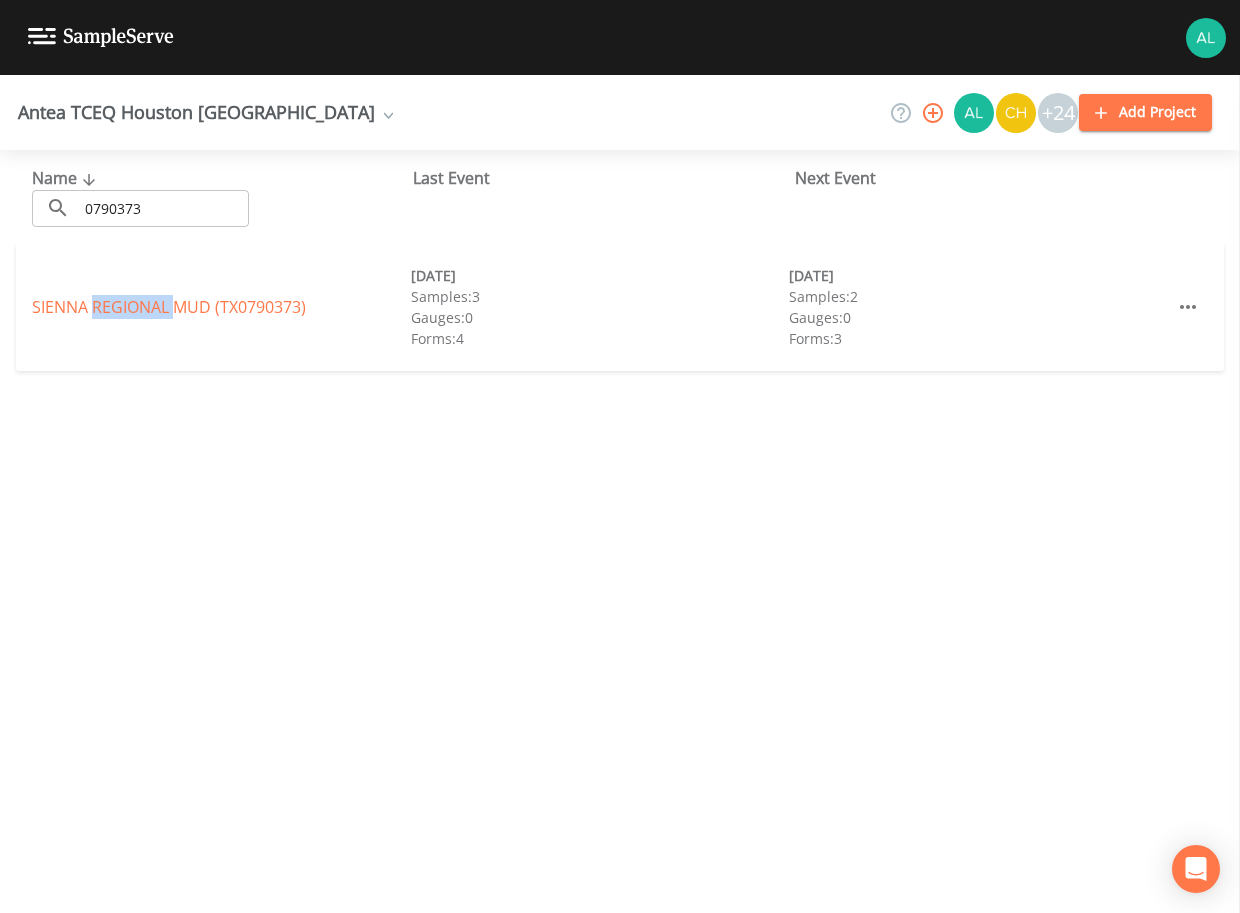 click on "SIENNA REGIONAL MUD   (TX0790373) [DATE] Samples:  3 Gauges:  0 Forms:  4 [DATE] Samples:  2 Gauges:  0 Forms:  3" at bounding box center [620, 307] 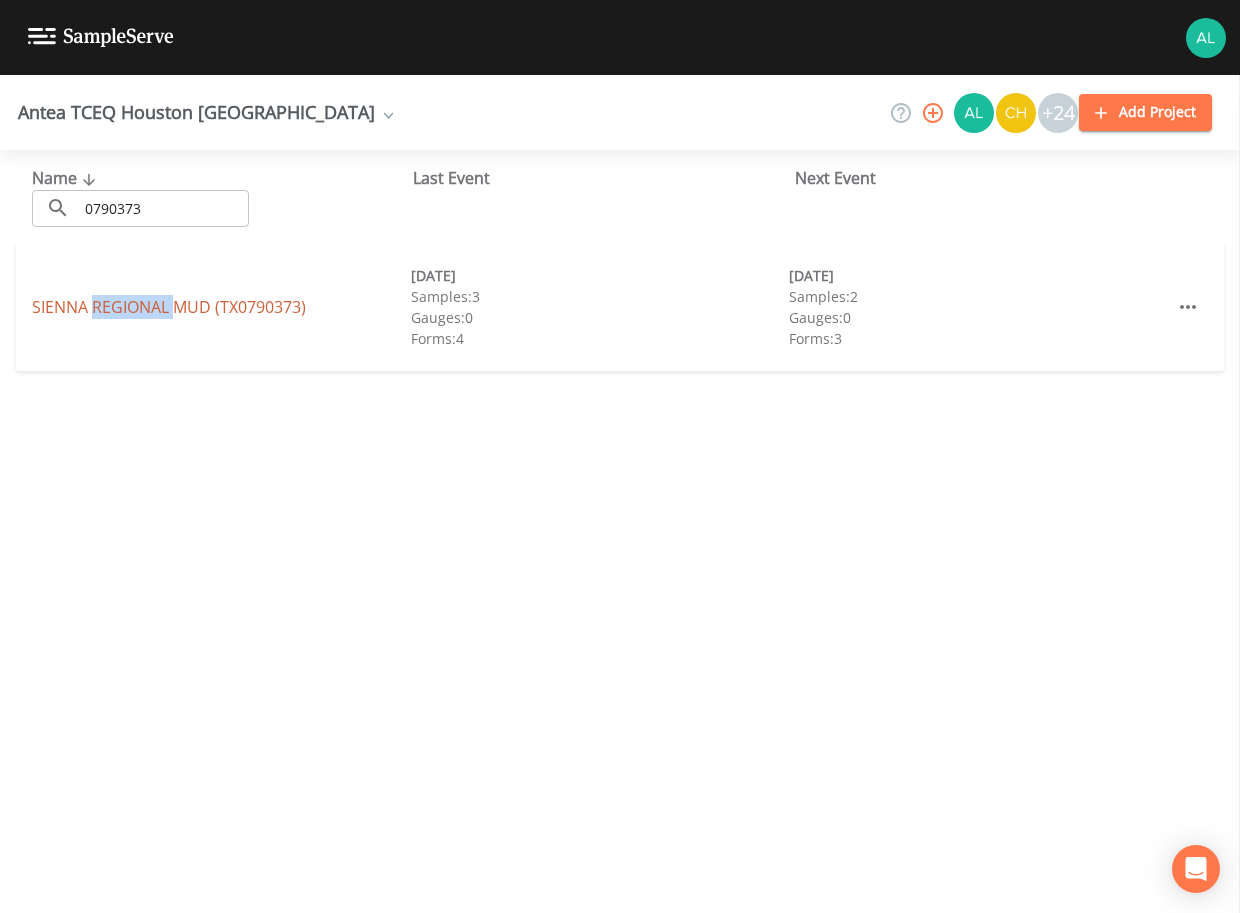 click on "SIENNA REGIONAL MUD   (TX0790373)" at bounding box center (169, 307) 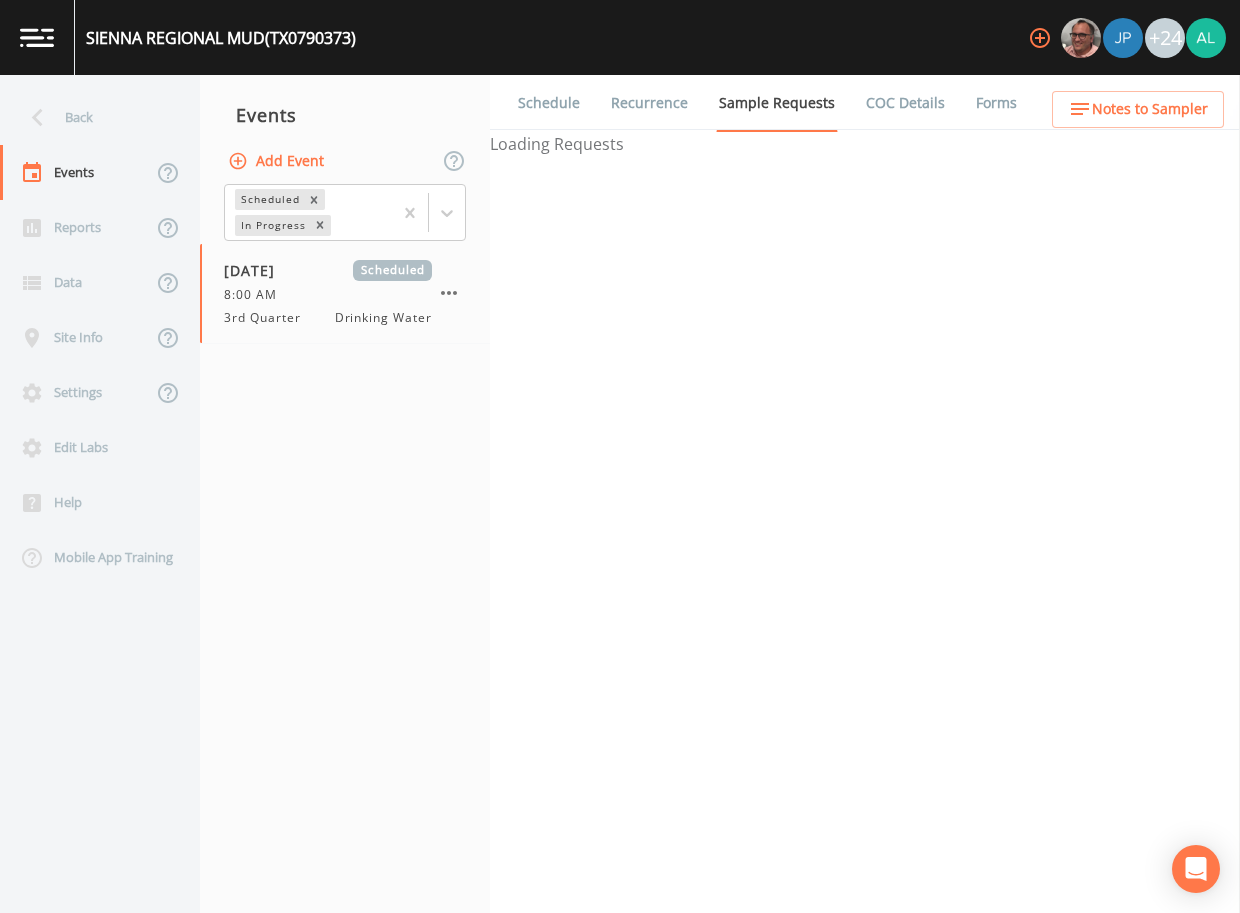 click on "Schedule" at bounding box center (549, 103) 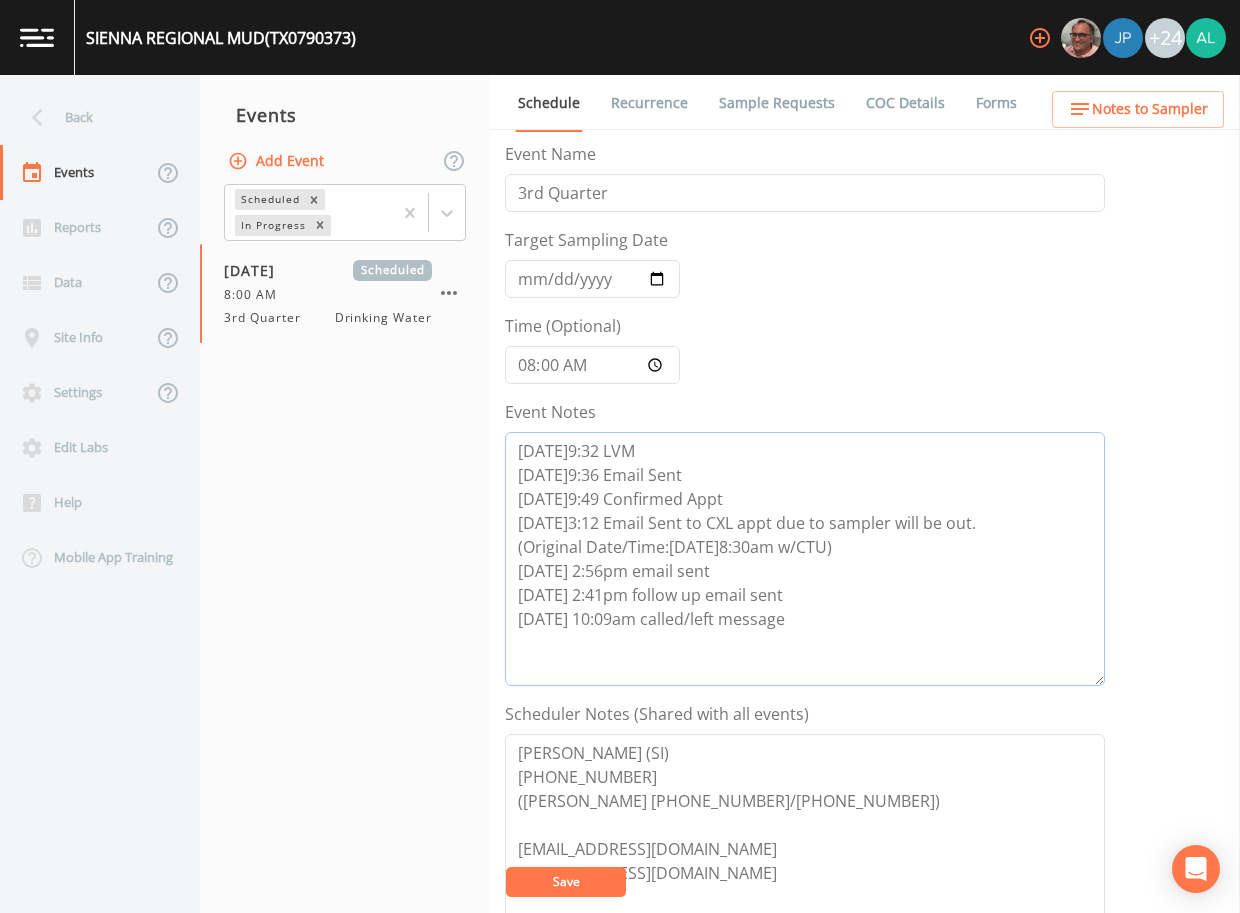 click on "[DATE]9:32 LVM
[DATE]9:36 Email Sent
[DATE]9:49 Confirmed Appt
[DATE]3:12 Email Sent to CXL appt due to sampler will be out.
(Original Date/Time:[DATE]8:30am w/CTU)
[DATE] 2:56pm email sent
[DATE] 2:41pm follow up email sent
[DATE] 10:09am called/left message" at bounding box center (805, 559) 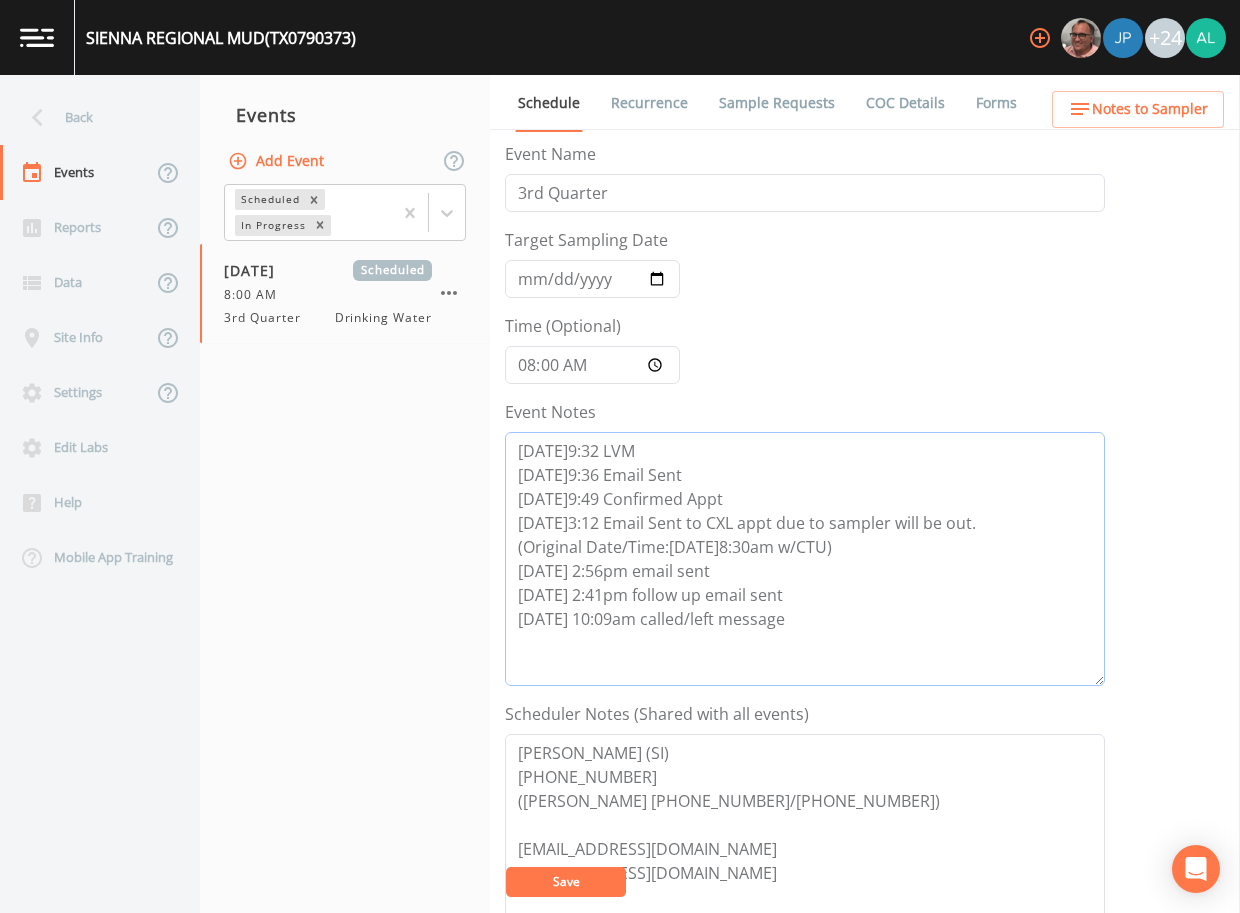paste on "[DATE] 2:51pm confirmed by [PERSON_NAME]" 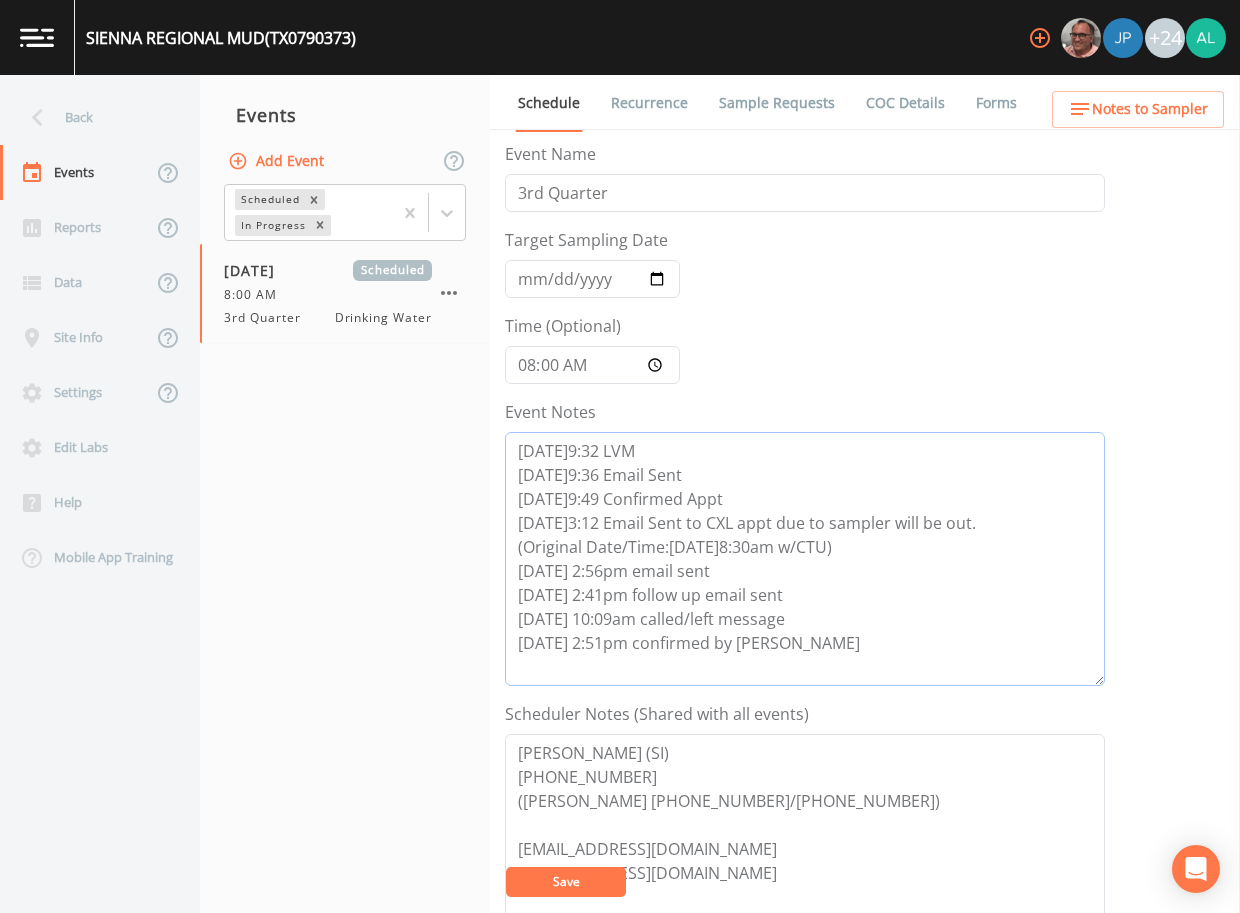 type on "[DATE]9:32 LVM
[DATE]9:36 Email Sent
[DATE]9:49 Confirmed Appt
[DATE]3:12 Email Sent to CXL appt due to sampler will be out.
(Original Date/Time:[DATE]8:30am w/CTU)
[DATE] 2:56pm email sent
[DATE] 2:41pm follow up email sent
[DATE] 10:09am called/left message
[DATE] 2:51pm confirmed by [PERSON_NAME]" 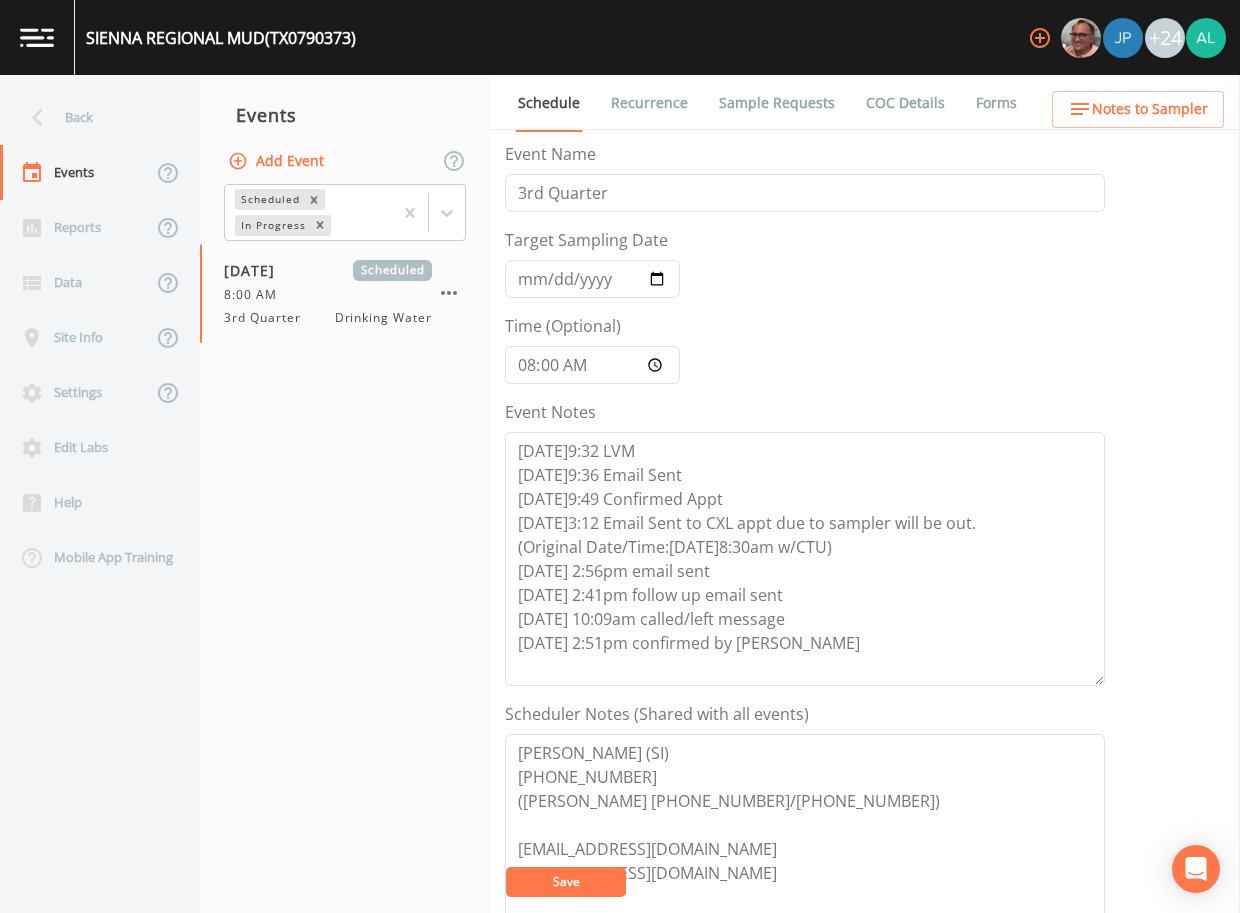 click on "Save" at bounding box center (566, 882) 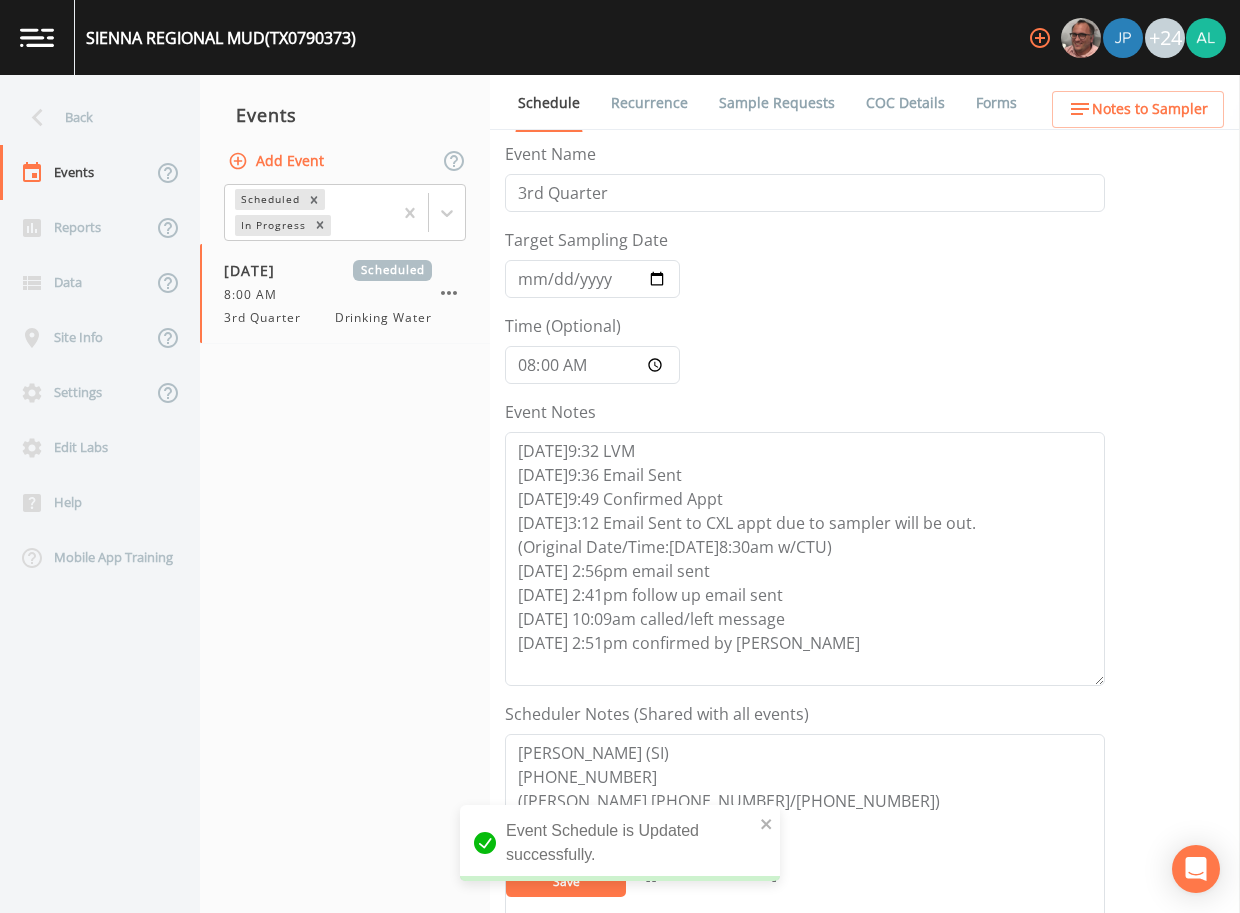 scroll, scrollTop: 400, scrollLeft: 0, axis: vertical 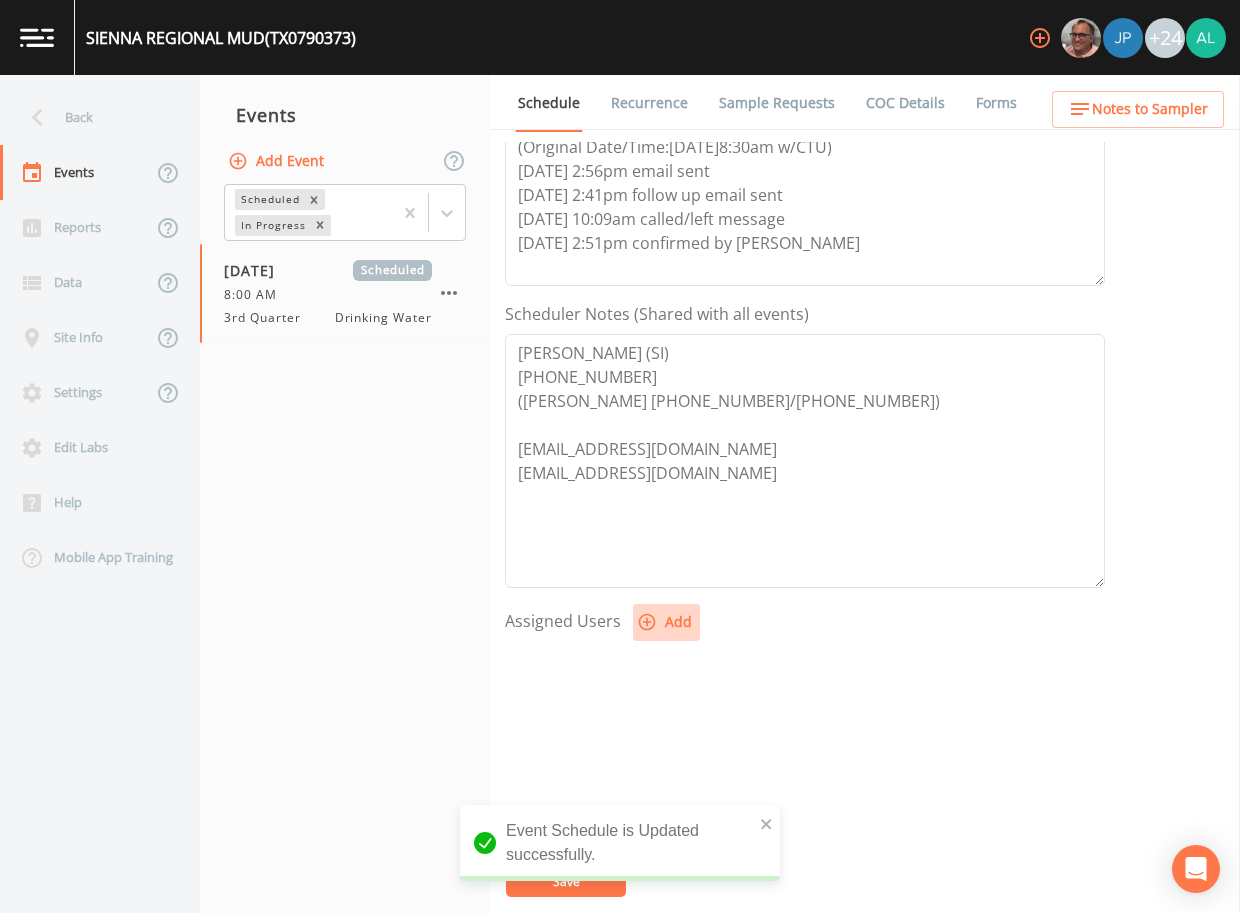 click on "Add" at bounding box center (666, 622) 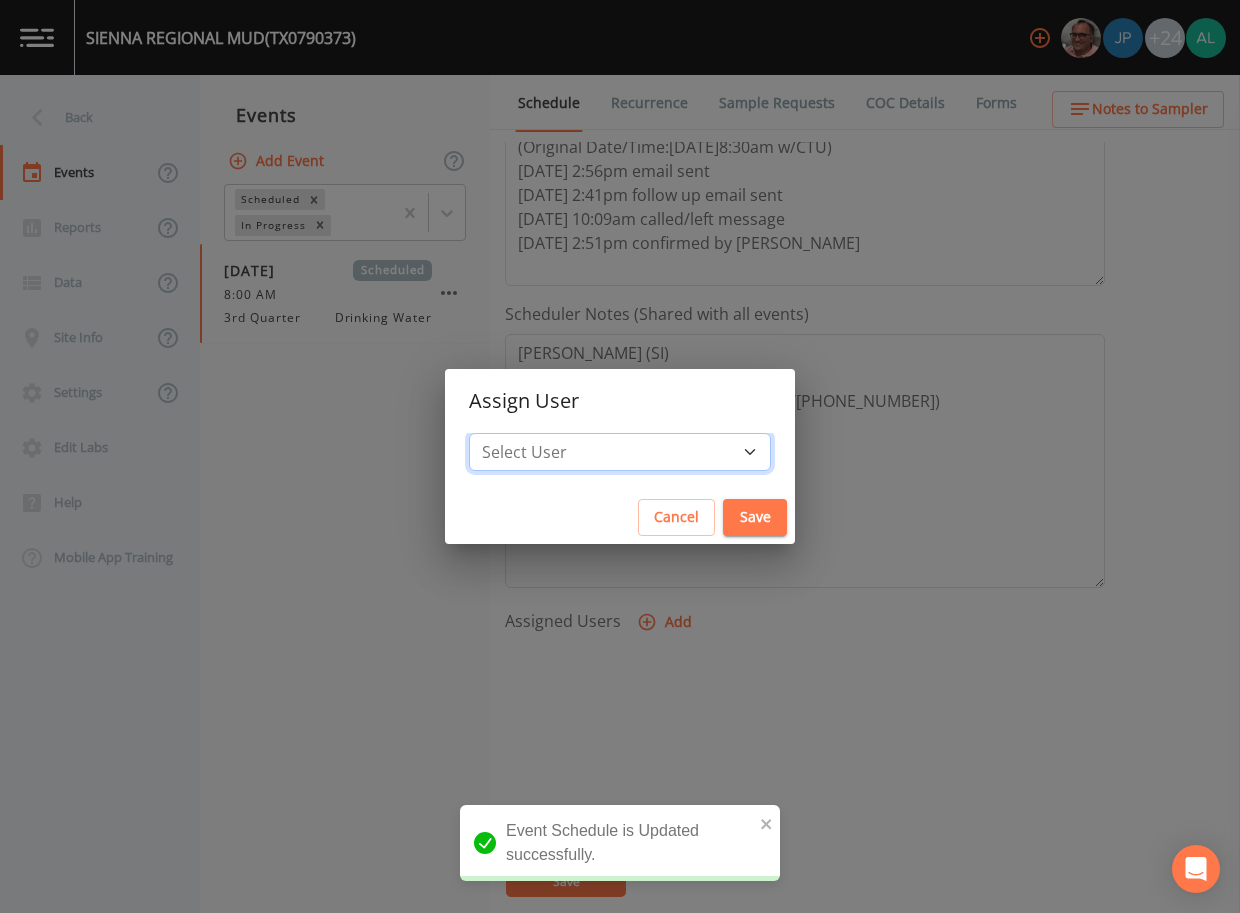 click on "Select User [PERSON_NAME] [PERSON_NAME]  [PERSON_NAME] [PERSON_NAME] [PERSON_NAME] [PERSON_NAME] [PERSON_NAME] [PERSON_NAME] [PERSON_NAME] [PERSON_NAME]   [PERSON_NAME] [PERSON_NAME] [PERSON_NAME] [PERSON_NAME] [PERSON_NAME] [PERSON_NAME] [PERSON_NAME]   [PERSON_NAME] [PERSON_NAME]   [PERSON_NAME] [PERSON_NAME] [PERSON_NAME] [PERSON_NAME] [PERSON_NAME] [PERSON_NAME] [PERSON_NAME] [PERSON_NAME]" at bounding box center (620, 452) 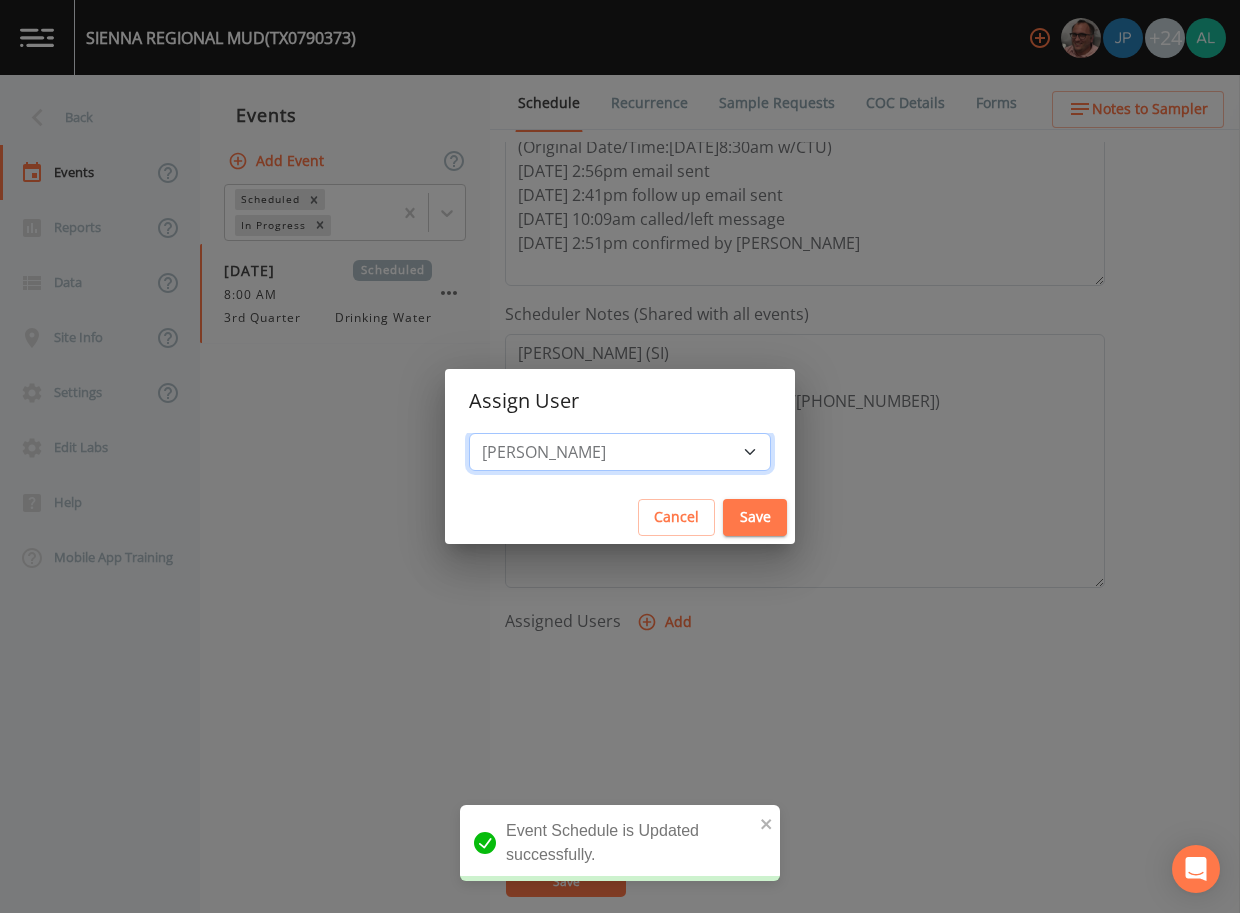 click on "Select User [PERSON_NAME] [PERSON_NAME]  [PERSON_NAME] [PERSON_NAME] [PERSON_NAME] [PERSON_NAME] [PERSON_NAME] [PERSON_NAME] [PERSON_NAME] [PERSON_NAME]   [PERSON_NAME] [PERSON_NAME] [PERSON_NAME] [PERSON_NAME] [PERSON_NAME] [PERSON_NAME] [PERSON_NAME]   [PERSON_NAME] [PERSON_NAME]   [PERSON_NAME] [PERSON_NAME] [PERSON_NAME] [PERSON_NAME] [PERSON_NAME] [PERSON_NAME] [PERSON_NAME] [PERSON_NAME]" at bounding box center [620, 452] 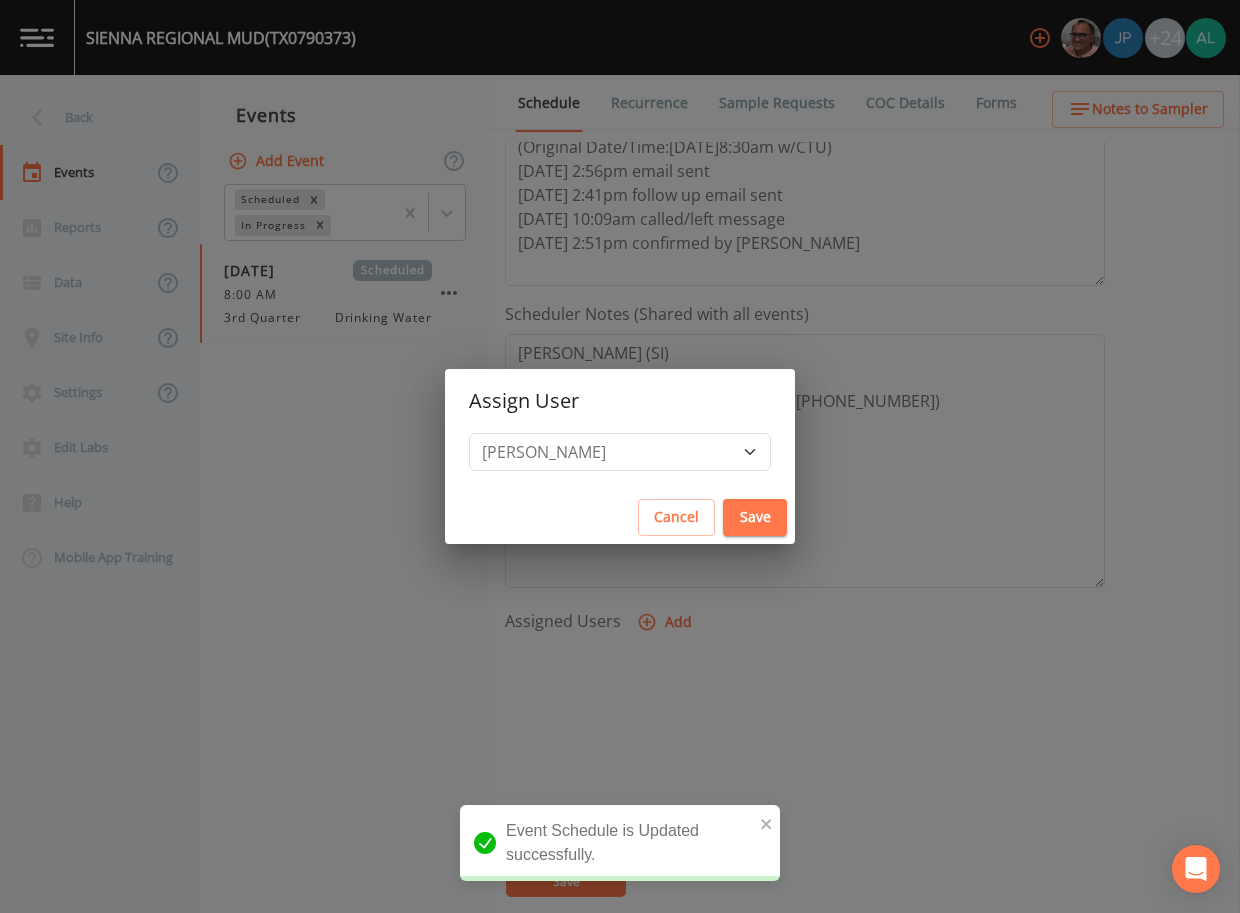 click on "Cancel Save" at bounding box center (620, 517) 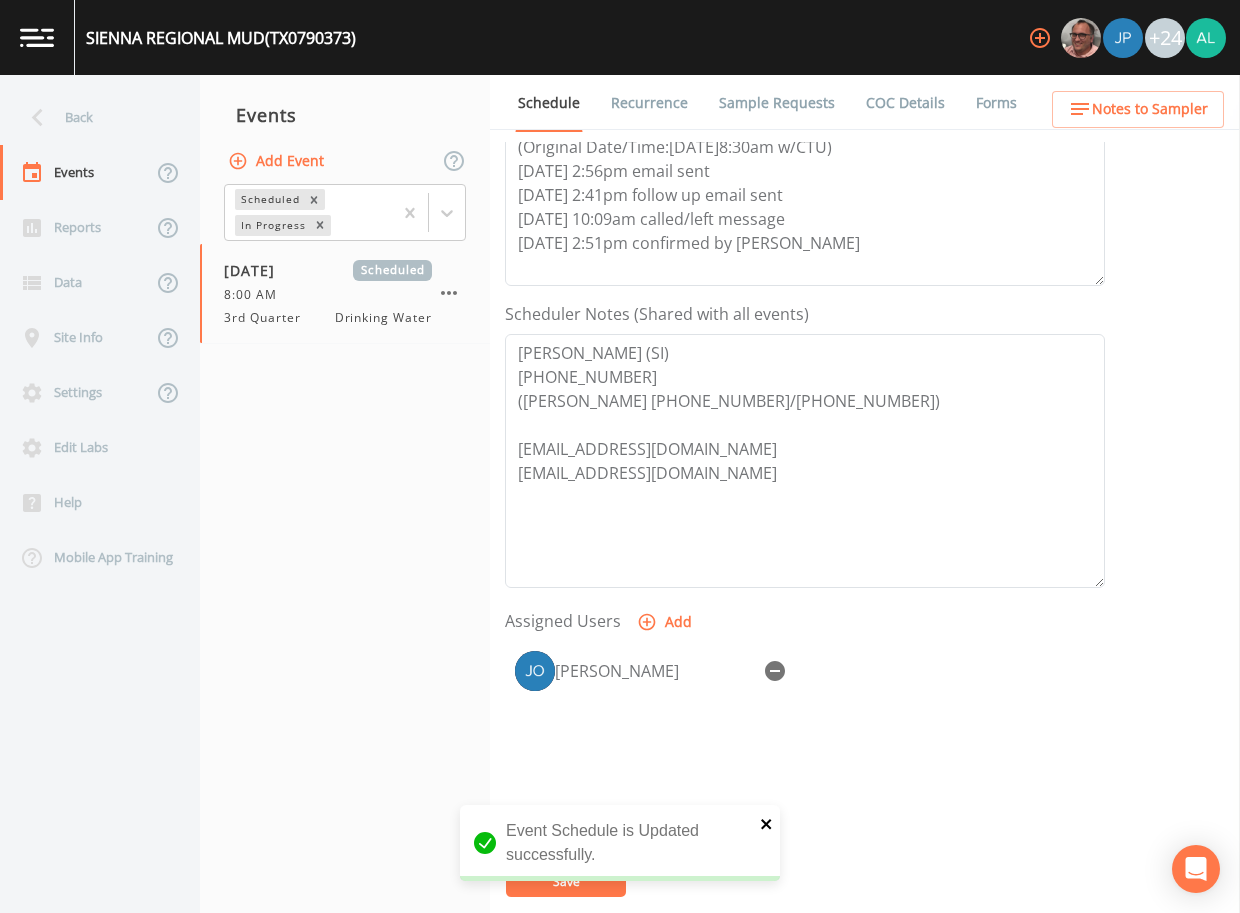 click 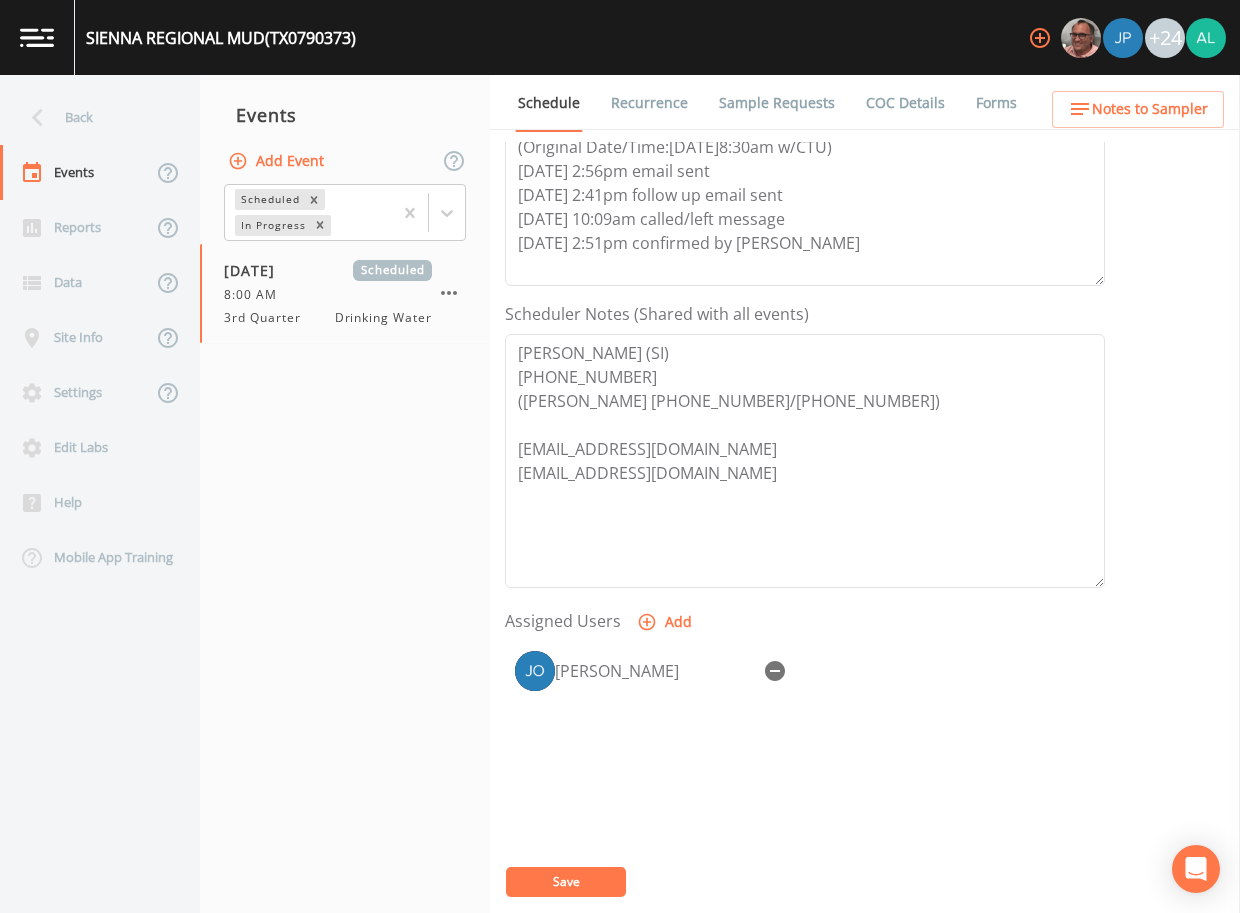 click on "Event Schedule is Updated successfully." at bounding box center [620, 897] 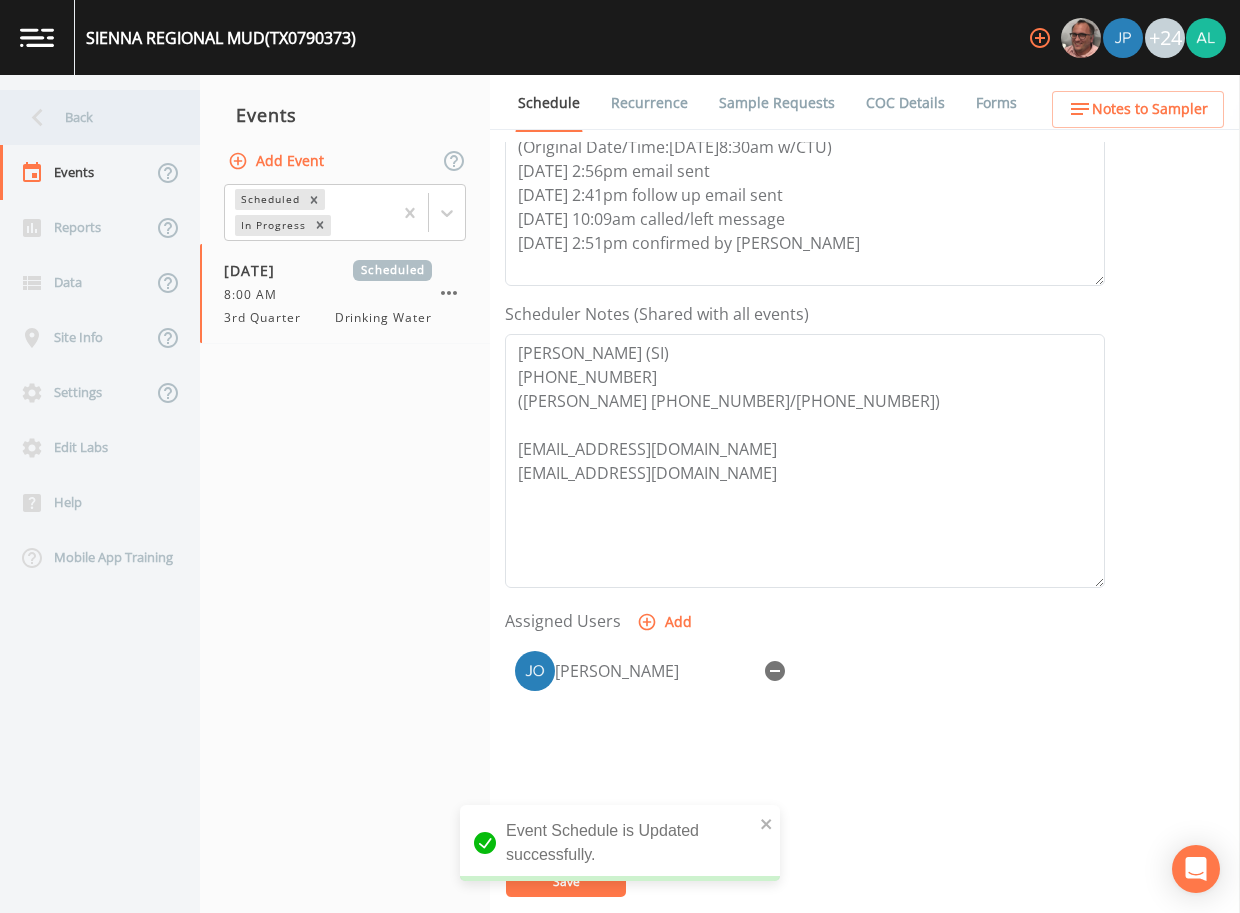 click on "Back" at bounding box center [90, 117] 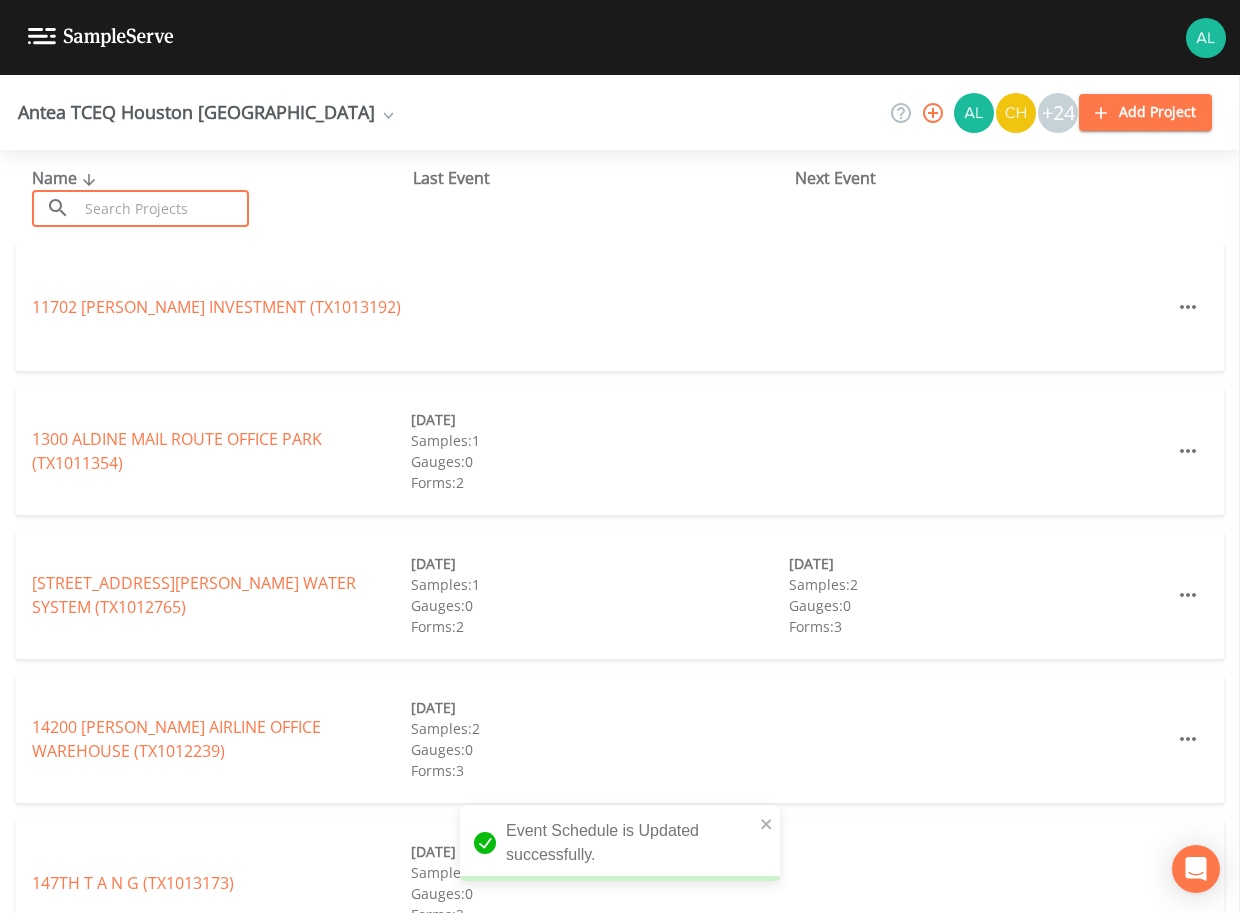 click at bounding box center (163, 208) 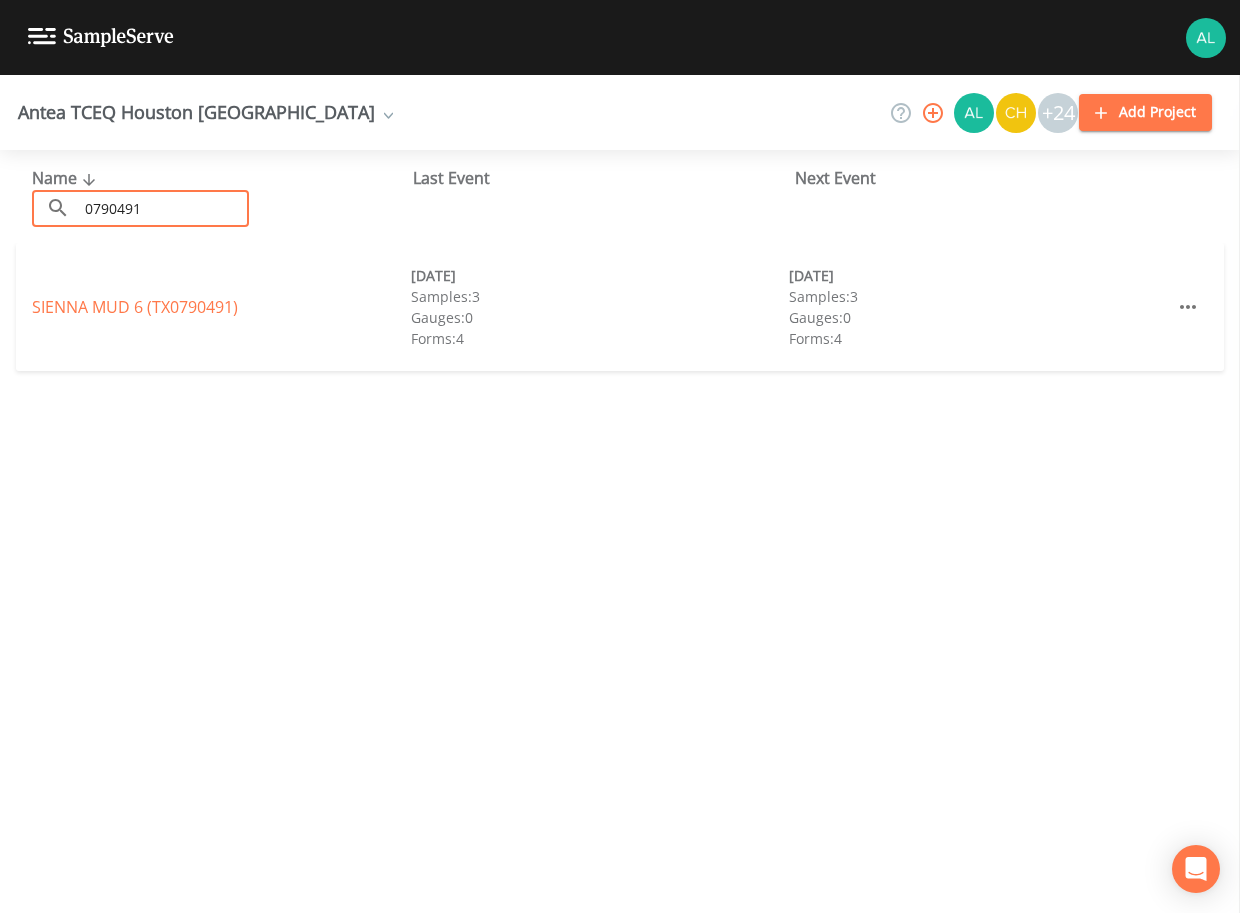 type on "0790491" 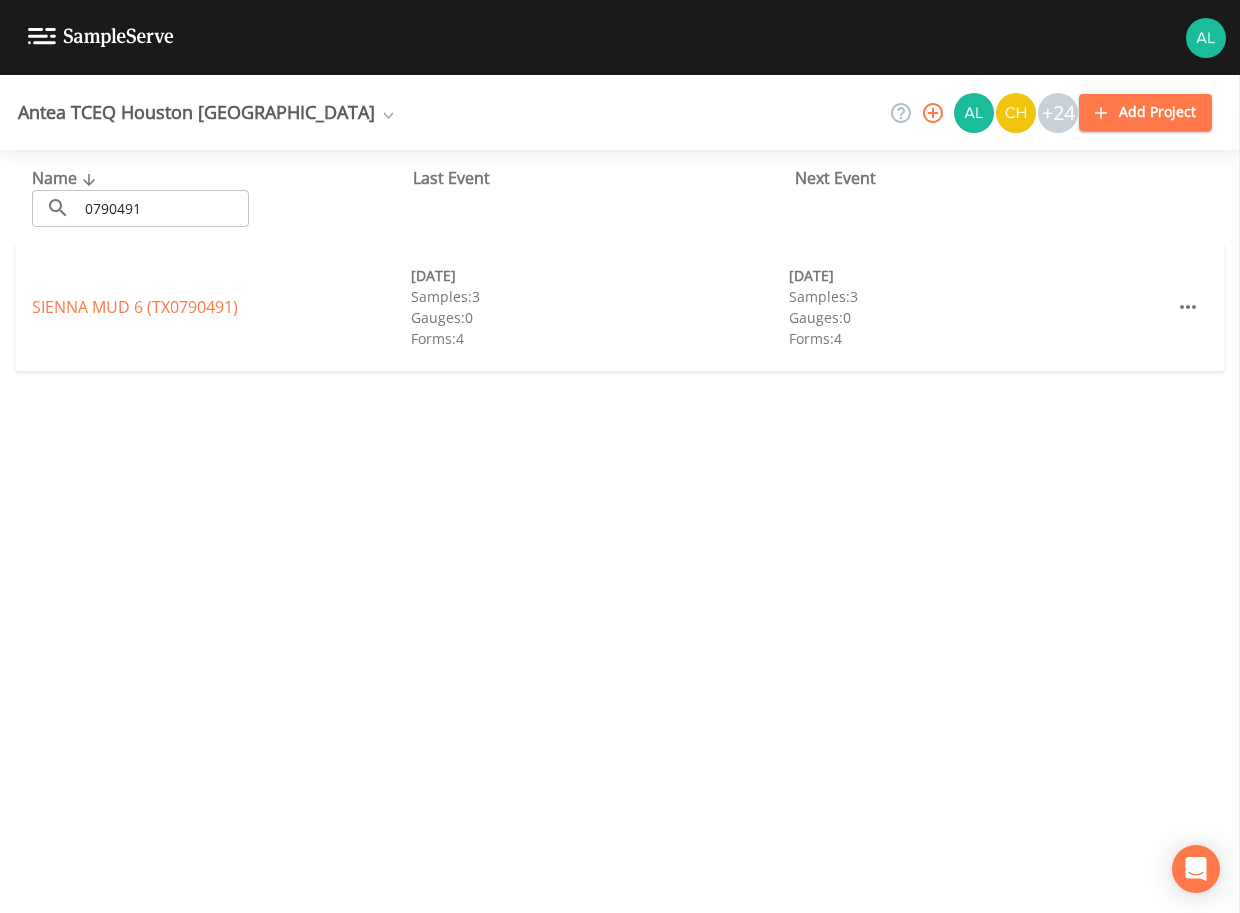 click on "SIENNA MUD 6   (TX0790491)" at bounding box center [221, 307] 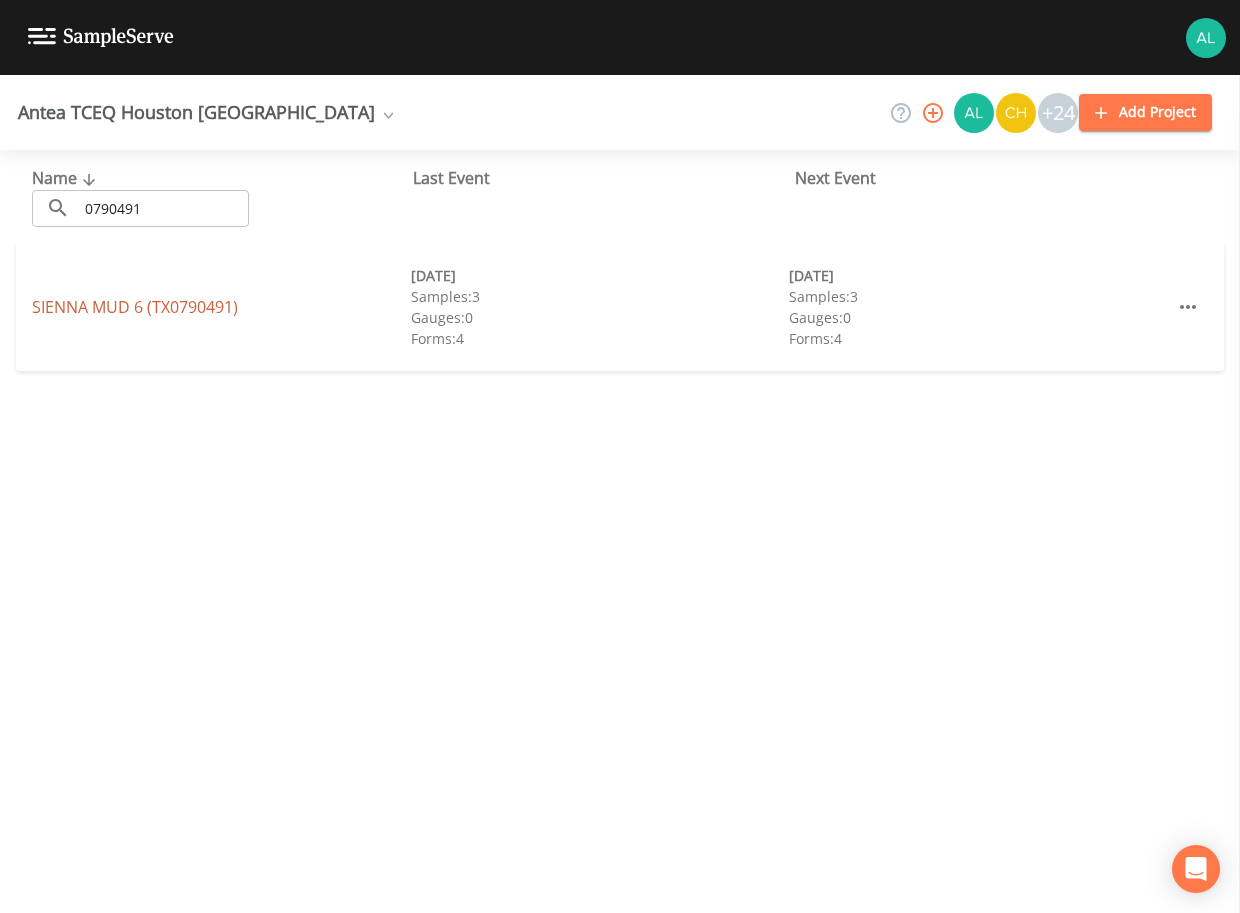 click on "SIENNA MUD 6   (TX0790491)" at bounding box center (135, 307) 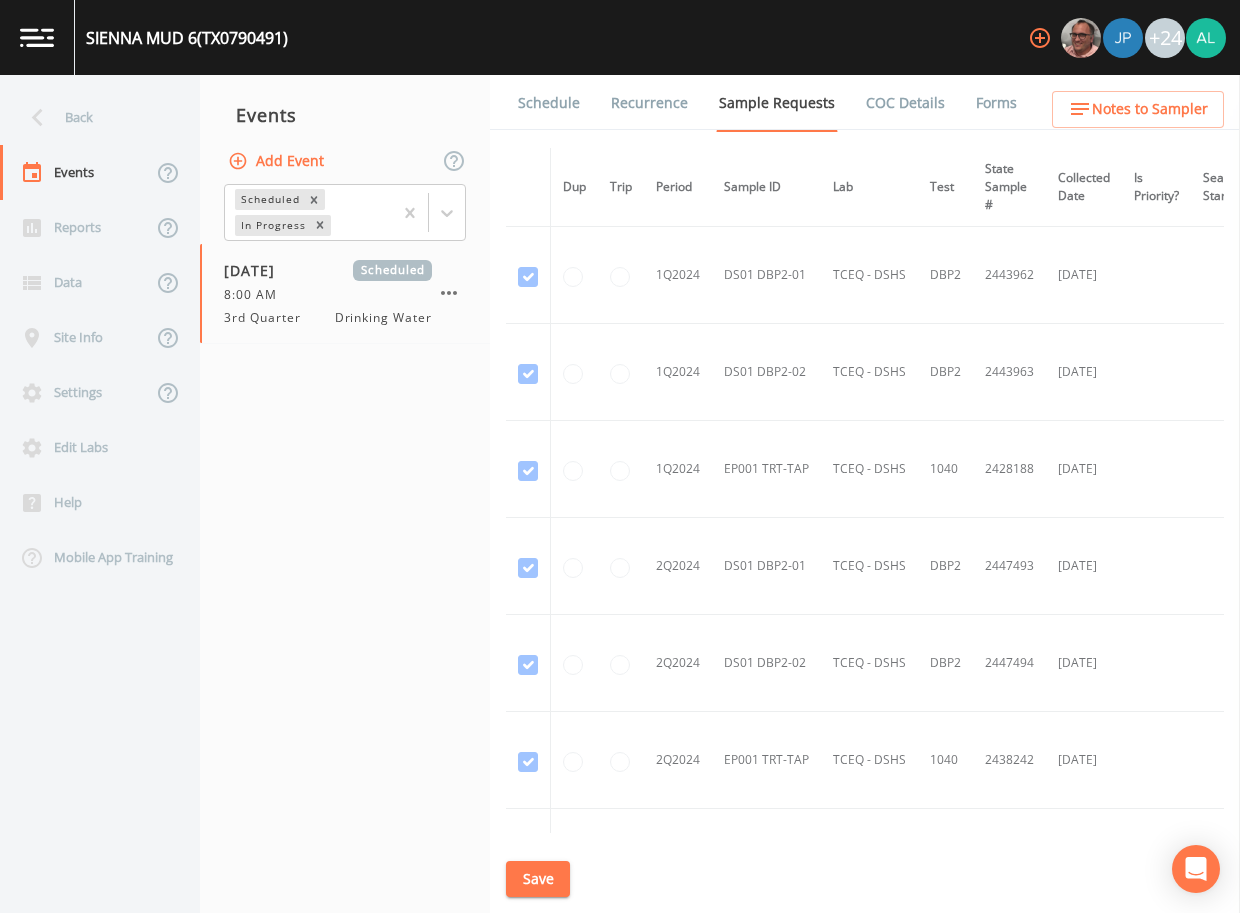 scroll, scrollTop: 600, scrollLeft: 0, axis: vertical 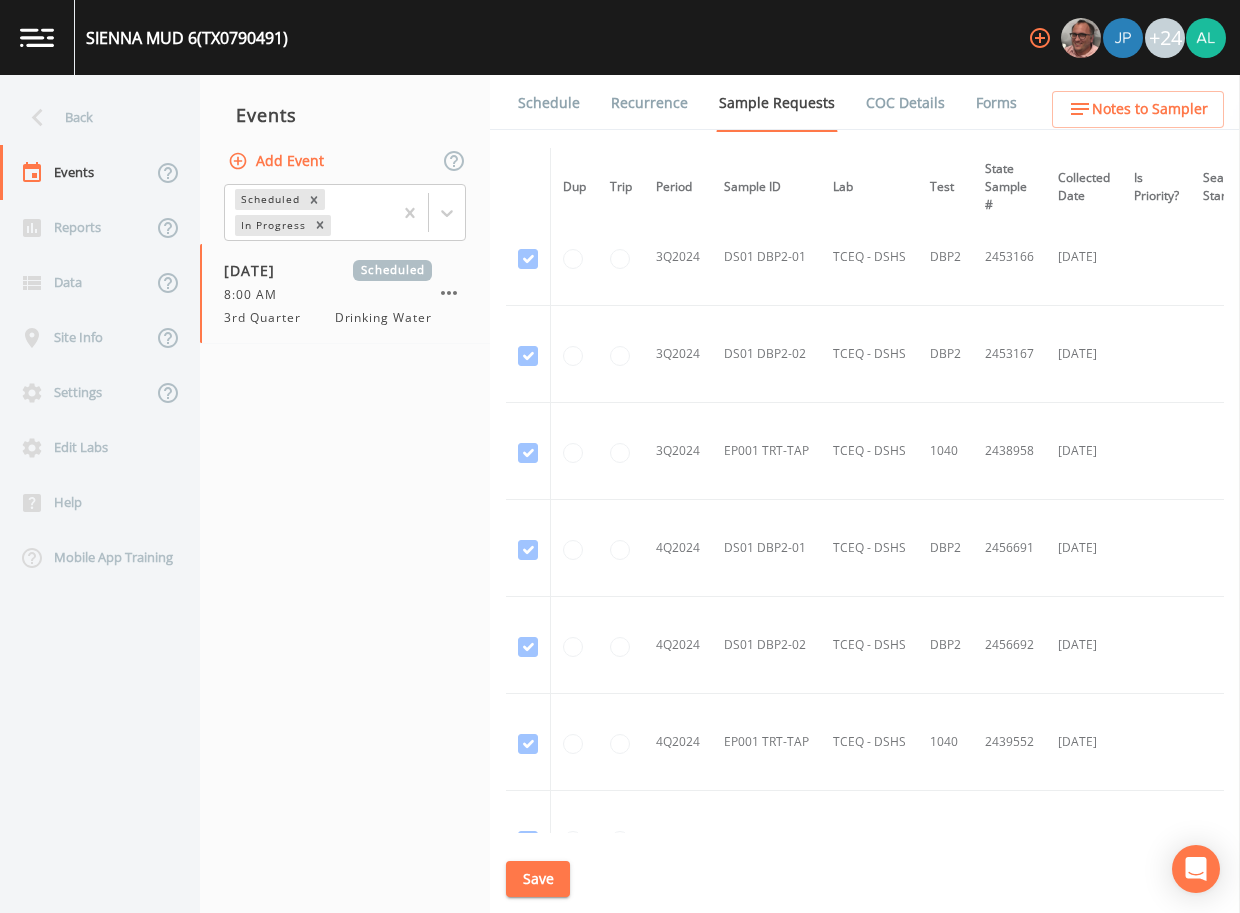 click on "Schedule" at bounding box center [549, 103] 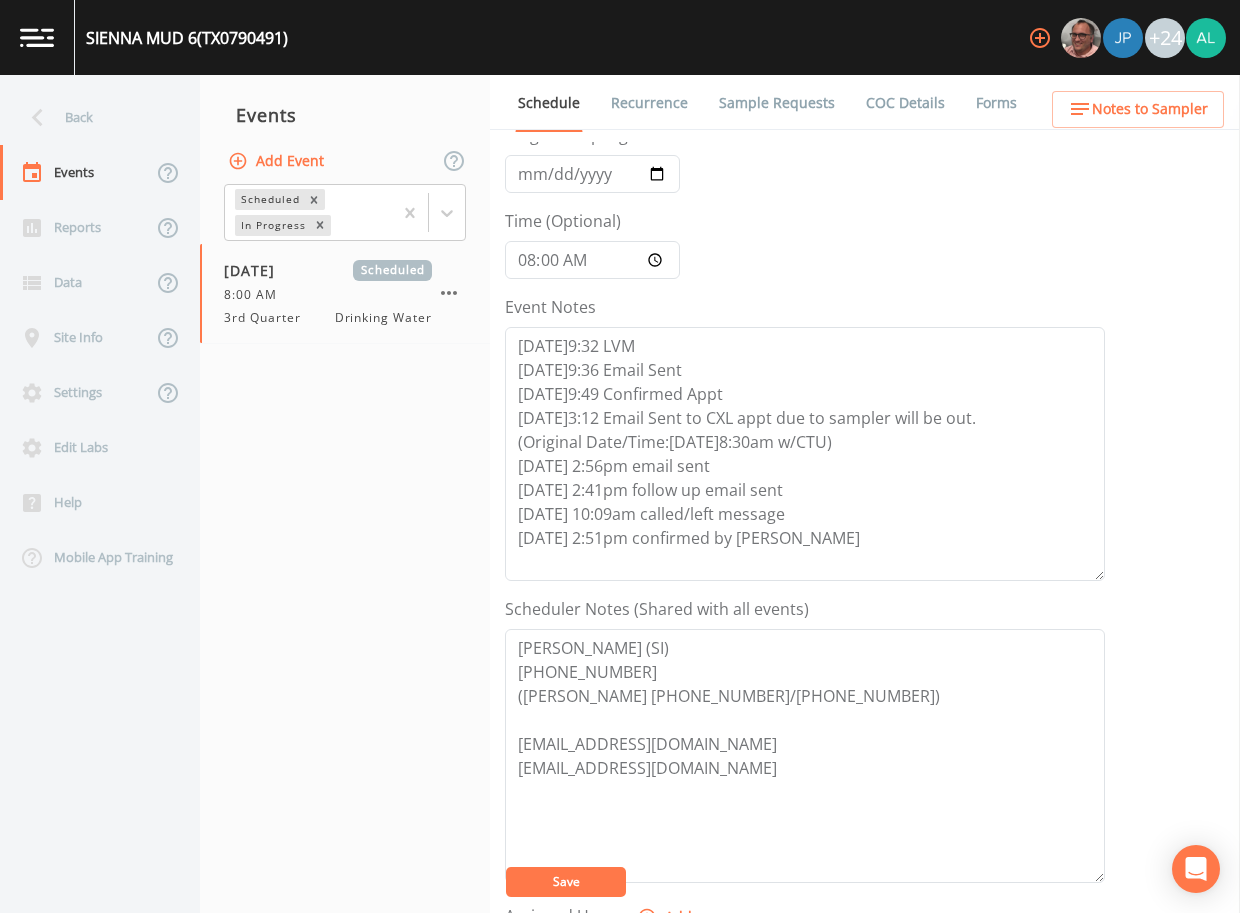 scroll, scrollTop: 400, scrollLeft: 0, axis: vertical 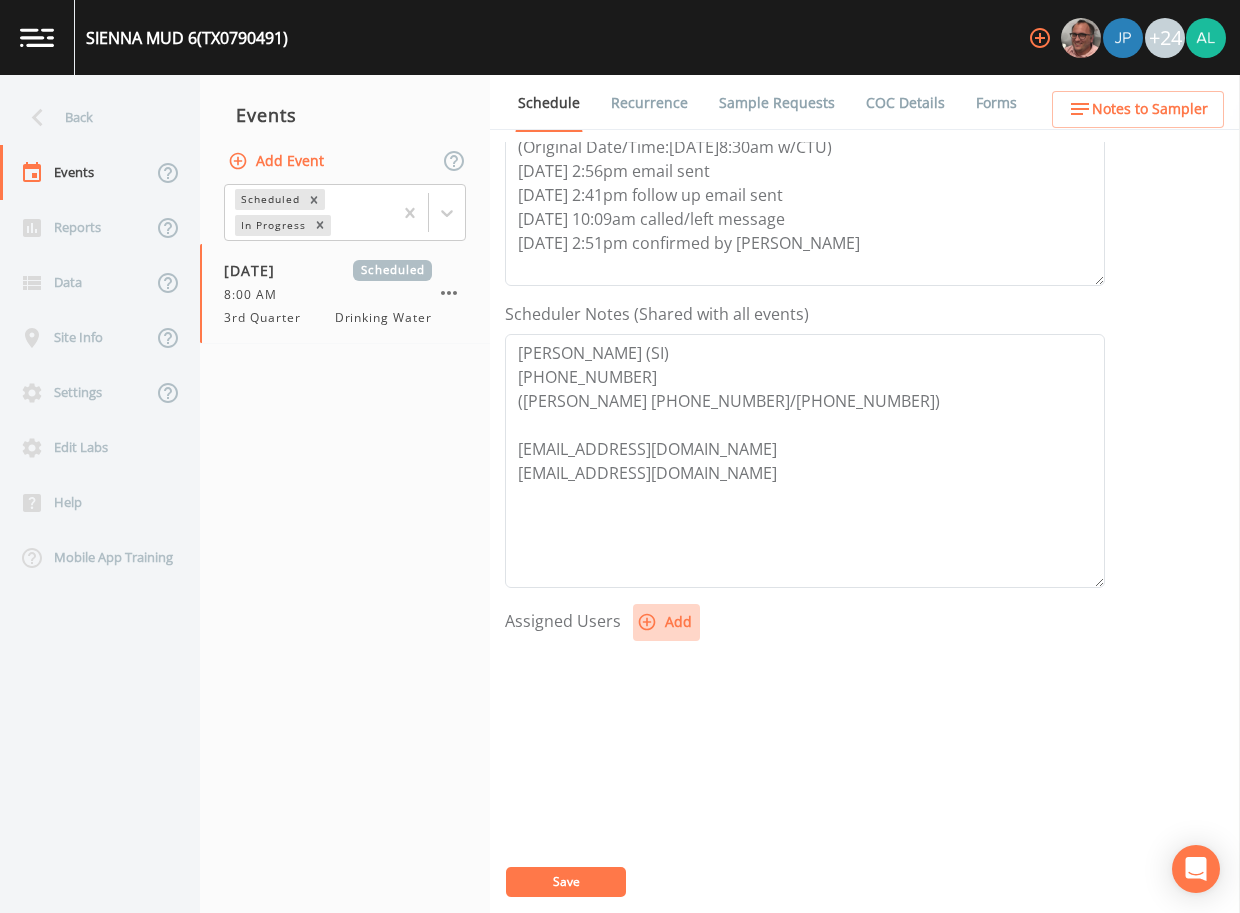 click on "Add" at bounding box center (666, 622) 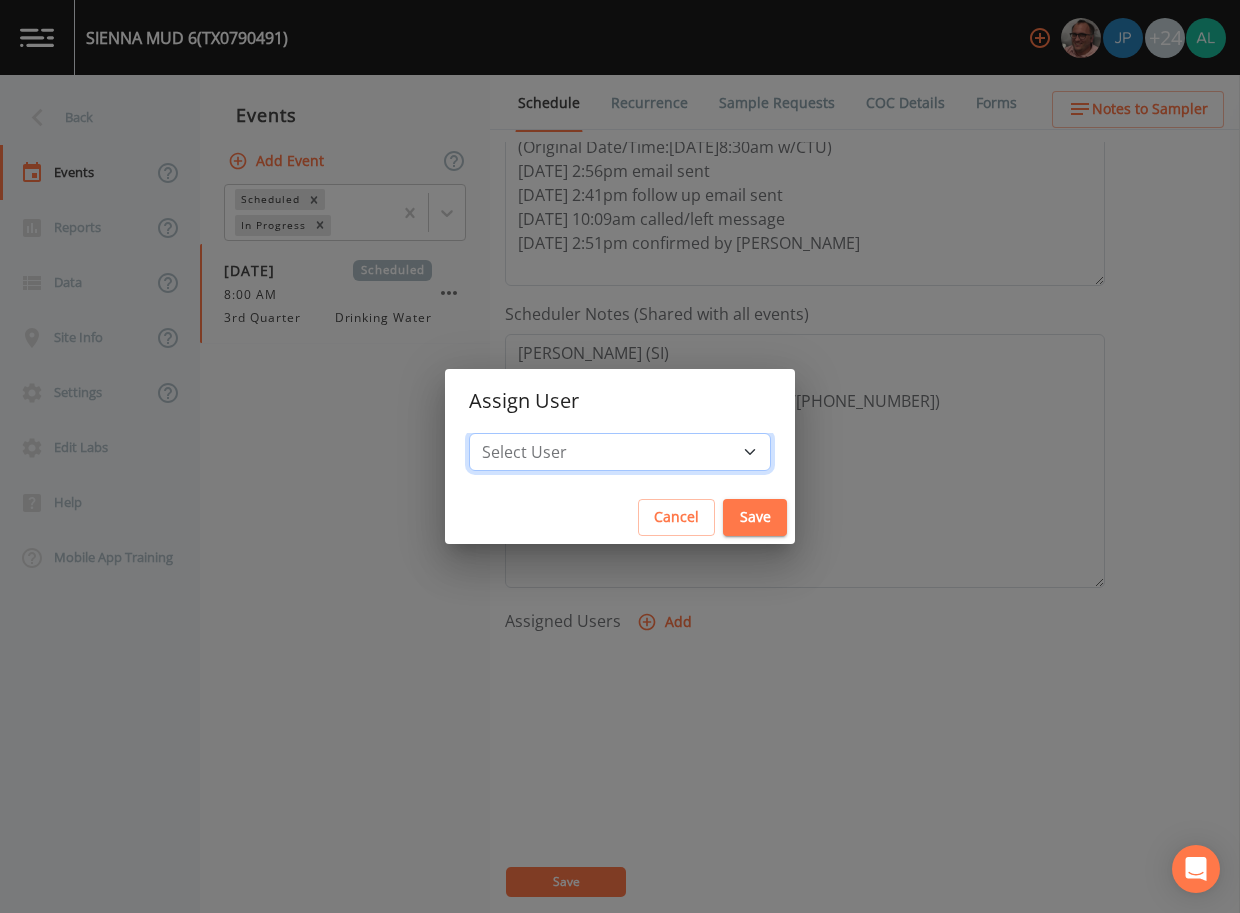 click on "Select User [PERSON_NAME] [PERSON_NAME]  [PERSON_NAME] [PERSON_NAME] [PERSON_NAME] [PERSON_NAME] [PERSON_NAME] [PERSON_NAME] [PERSON_NAME] [PERSON_NAME] [PERSON_NAME]   [PERSON_NAME] [PERSON_NAME] [PERSON_NAME] [PERSON_NAME] [PERSON_NAME] [PERSON_NAME]   [PERSON_NAME] [PERSON_NAME]   [PERSON_NAME] [PERSON_NAME] [PERSON_NAME] [PERSON_NAME] [PERSON_NAME] [PERSON_NAME] [PERSON_NAME] [PERSON_NAME]" at bounding box center (620, 452) 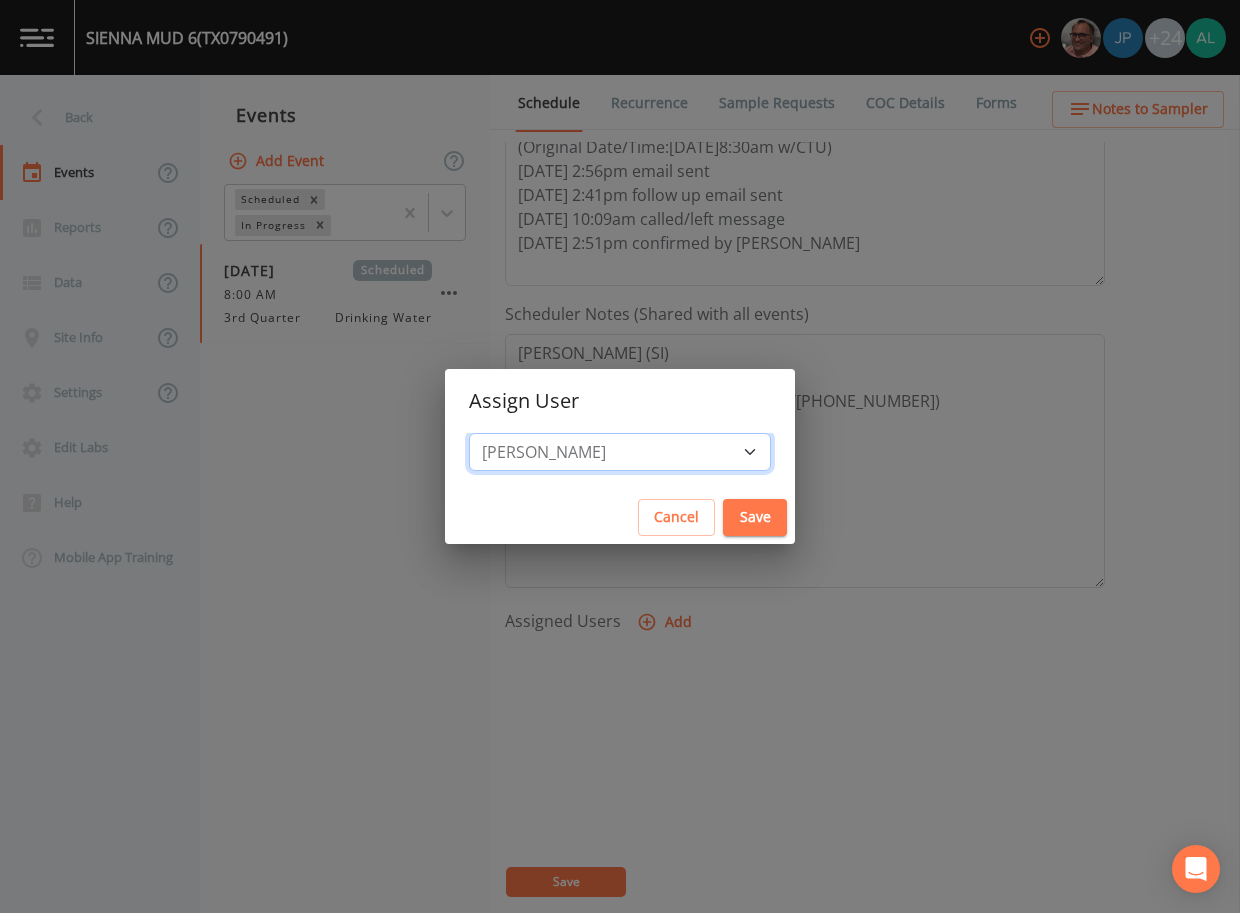 click on "Select User [PERSON_NAME] [PERSON_NAME]  [PERSON_NAME] [PERSON_NAME] [PERSON_NAME] [PERSON_NAME] [PERSON_NAME] [PERSON_NAME] [PERSON_NAME] [PERSON_NAME] [PERSON_NAME]   [PERSON_NAME] [PERSON_NAME] [PERSON_NAME] [PERSON_NAME] [PERSON_NAME] [PERSON_NAME]   [PERSON_NAME] [PERSON_NAME]   [PERSON_NAME] [PERSON_NAME] [PERSON_NAME] [PERSON_NAME] [PERSON_NAME] [PERSON_NAME] [PERSON_NAME] [PERSON_NAME]" at bounding box center (620, 452) 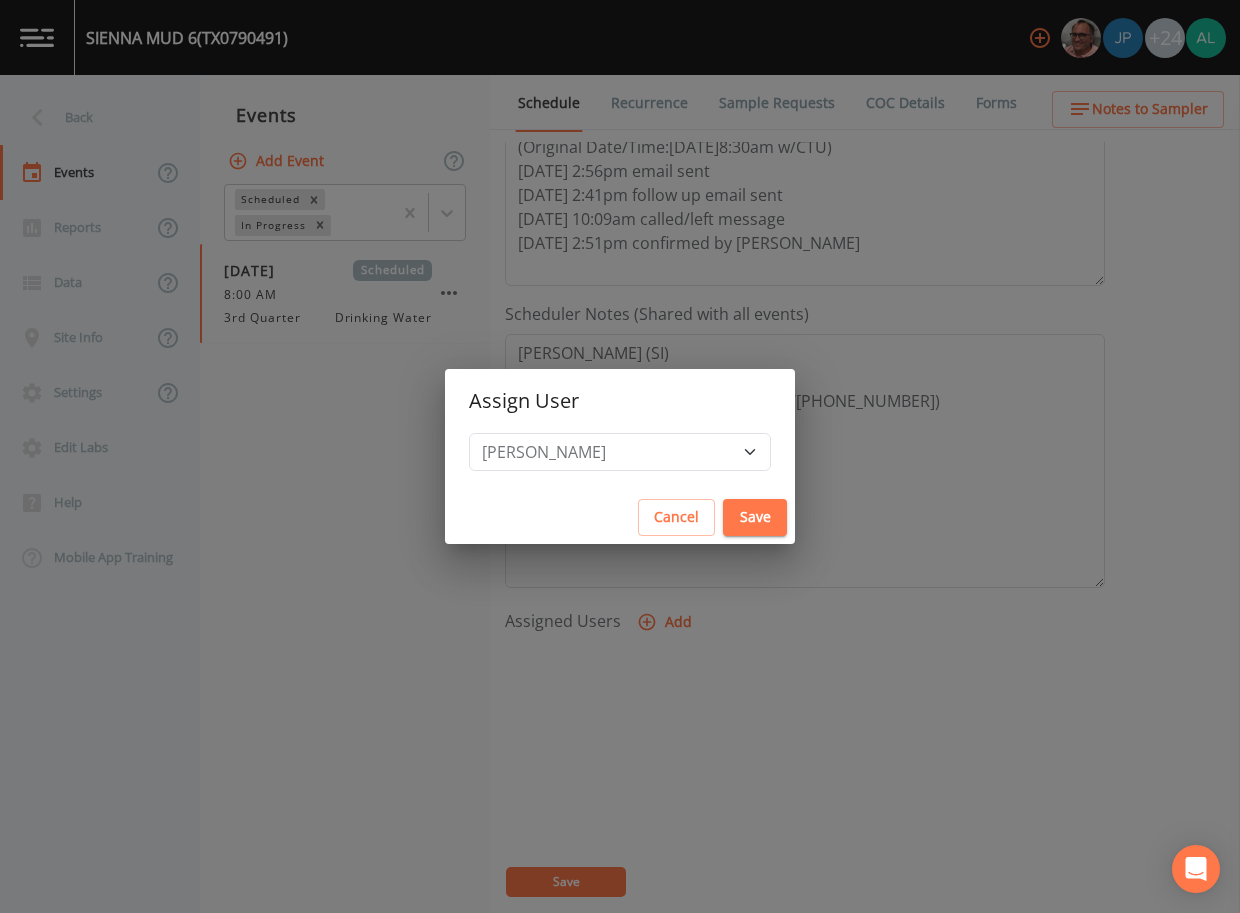 click on "Save" at bounding box center [755, 517] 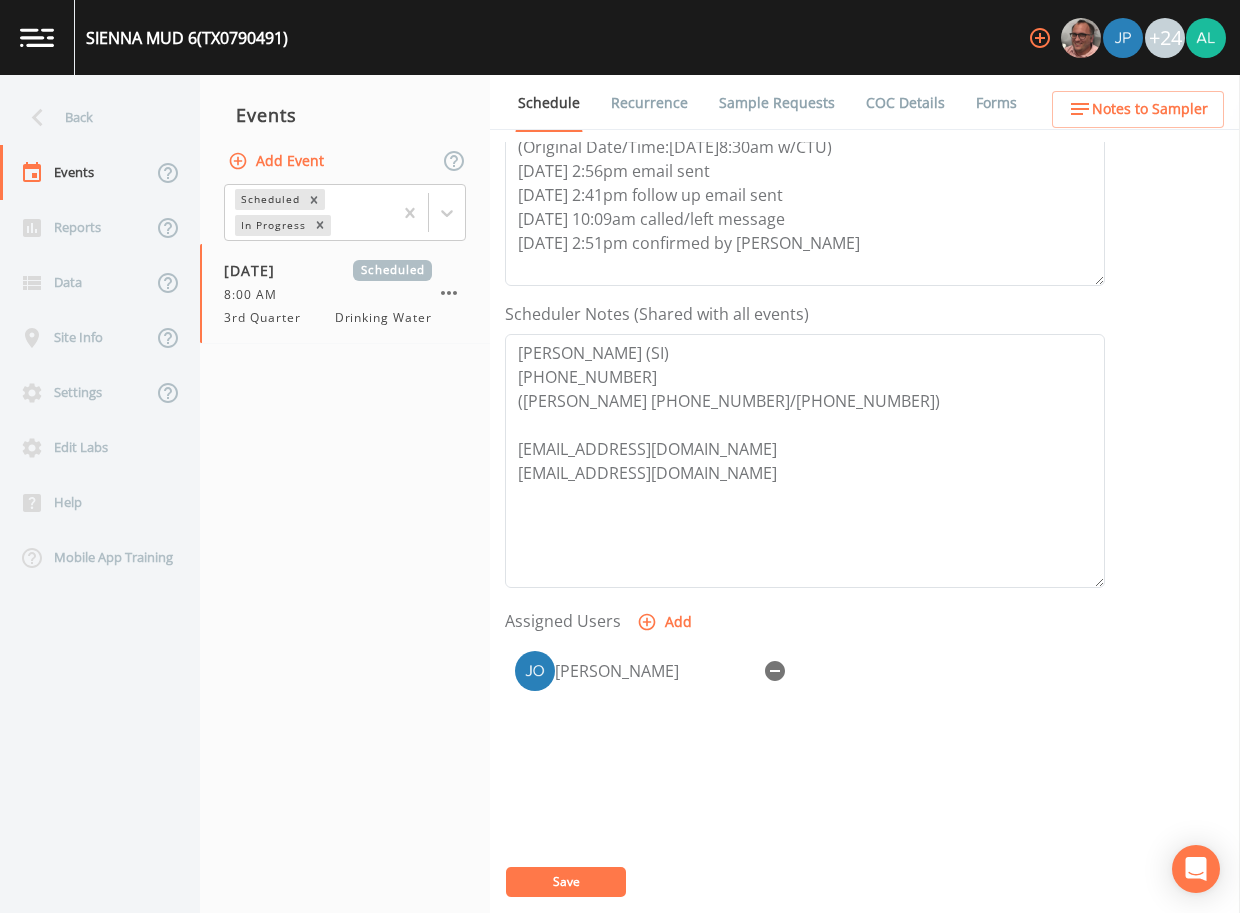 click on "Save" at bounding box center [566, 882] 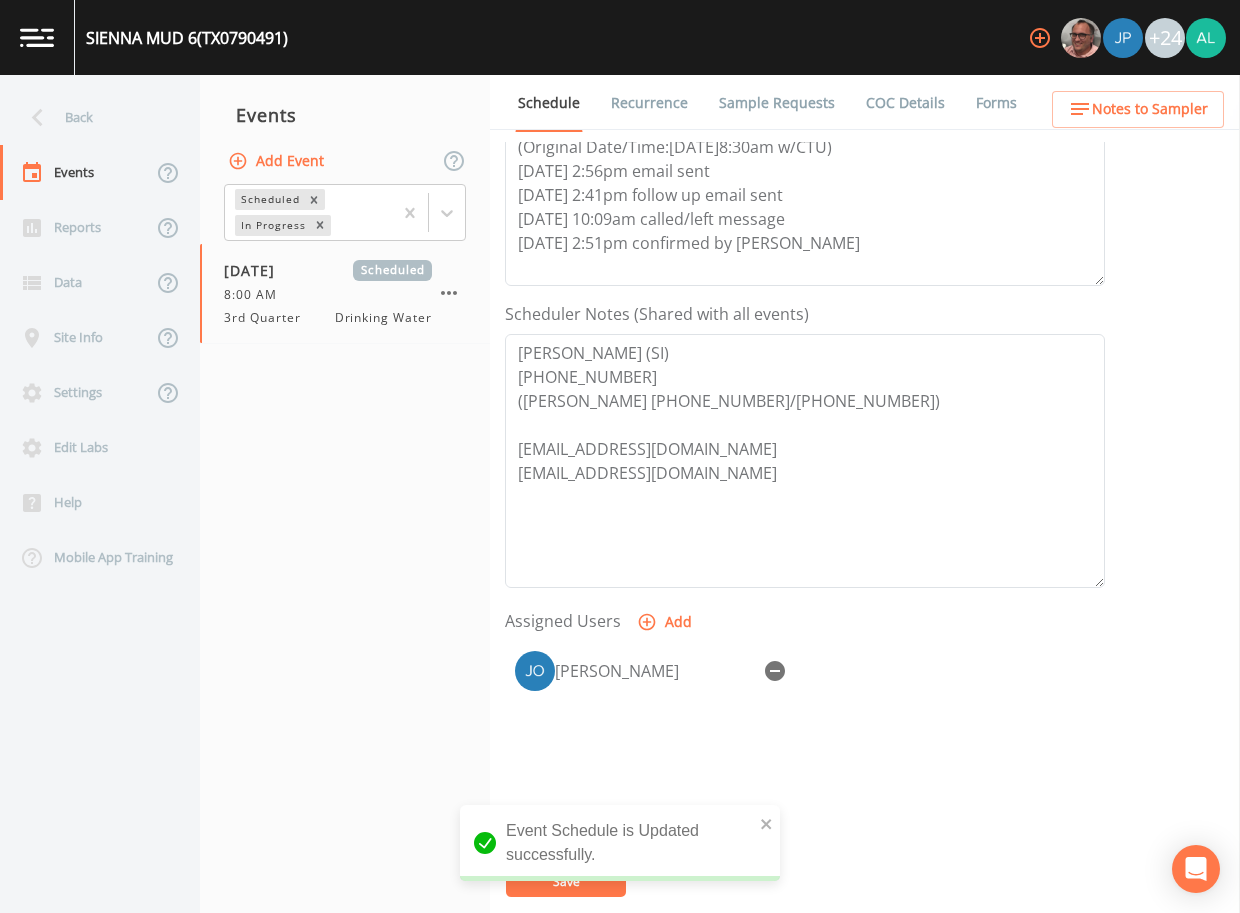 click on "Back" at bounding box center (90, 117) 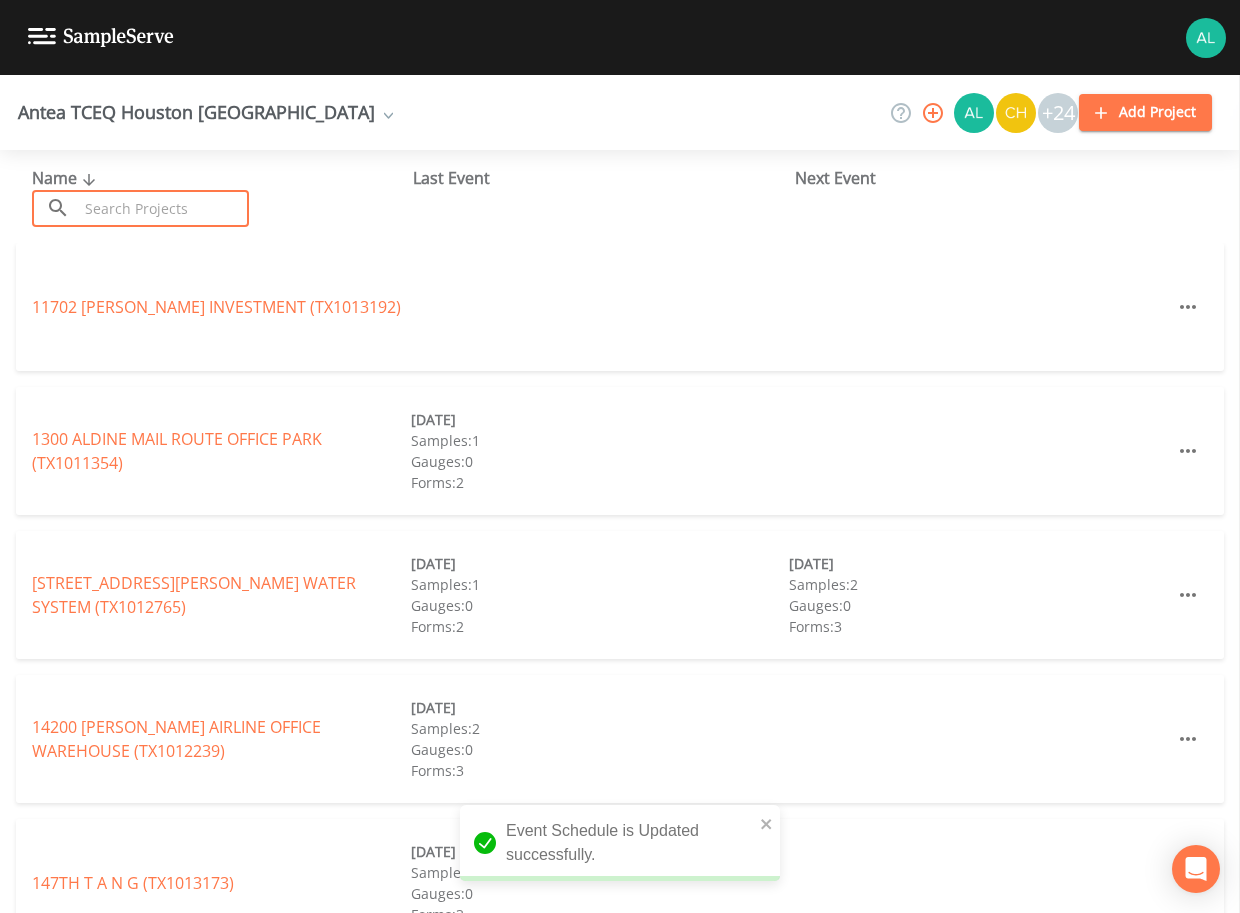 click at bounding box center (163, 208) 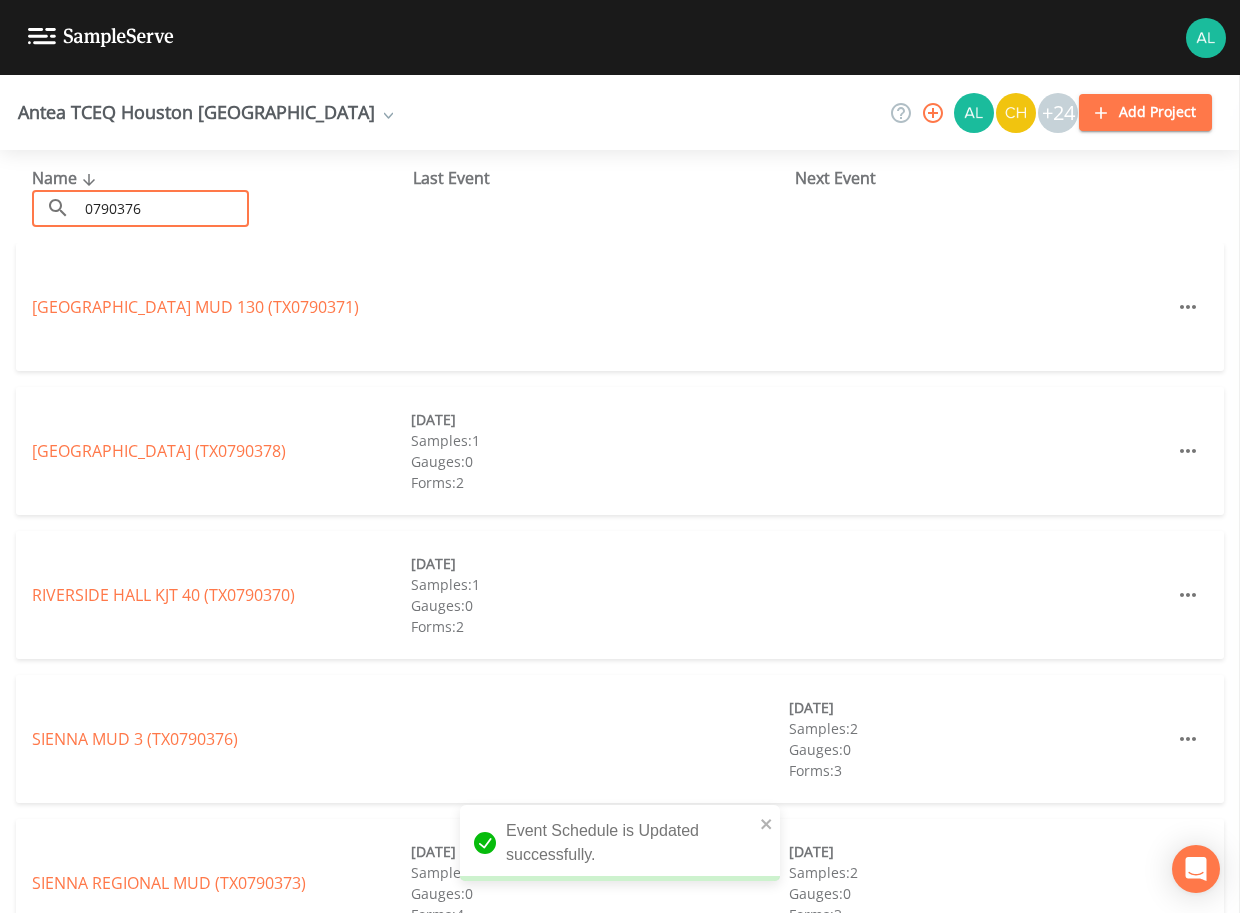 type on "0790376" 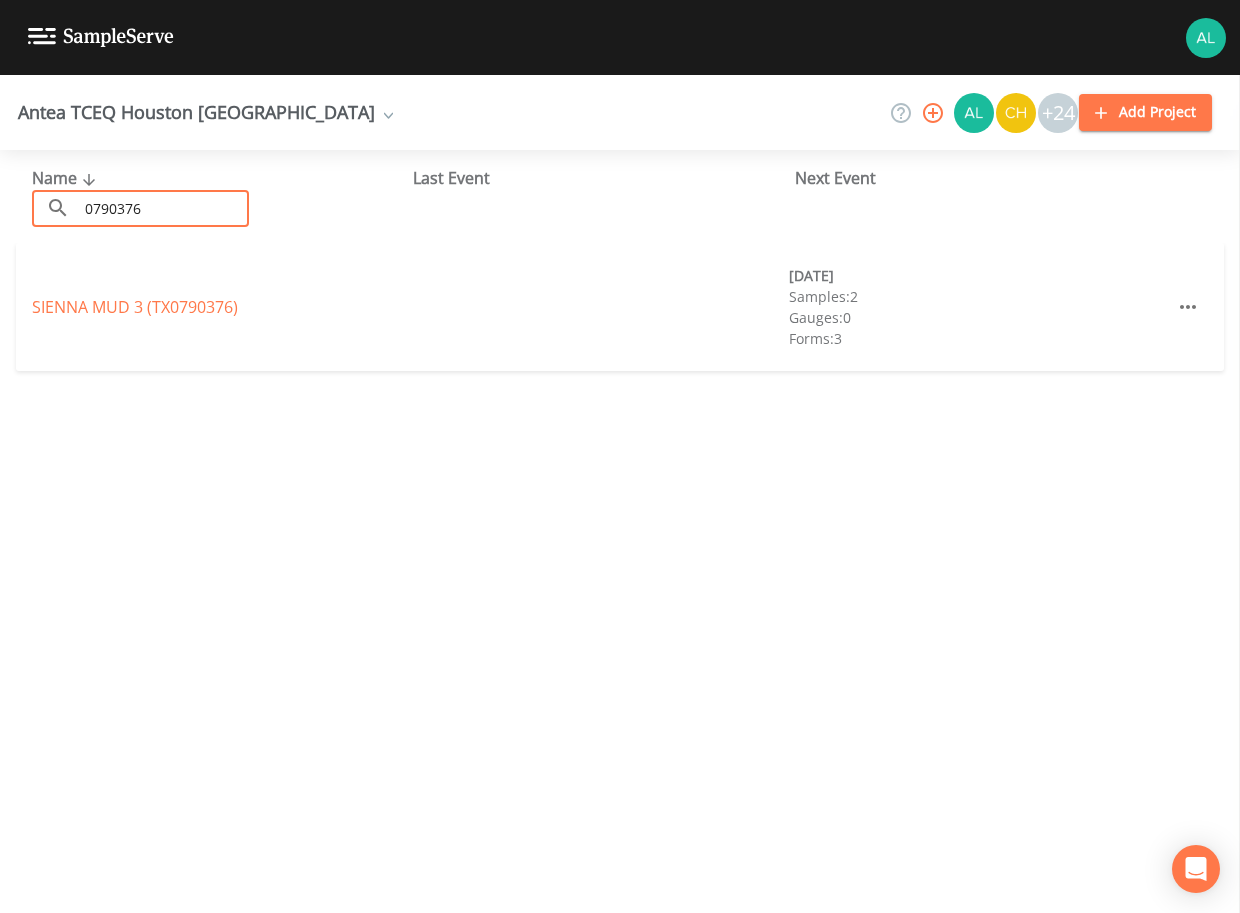 click on "SIENNA MUD 3   (TX0790376) [DATE] Samples:  2 Gauges:  0 Forms:  3" at bounding box center (620, 307) 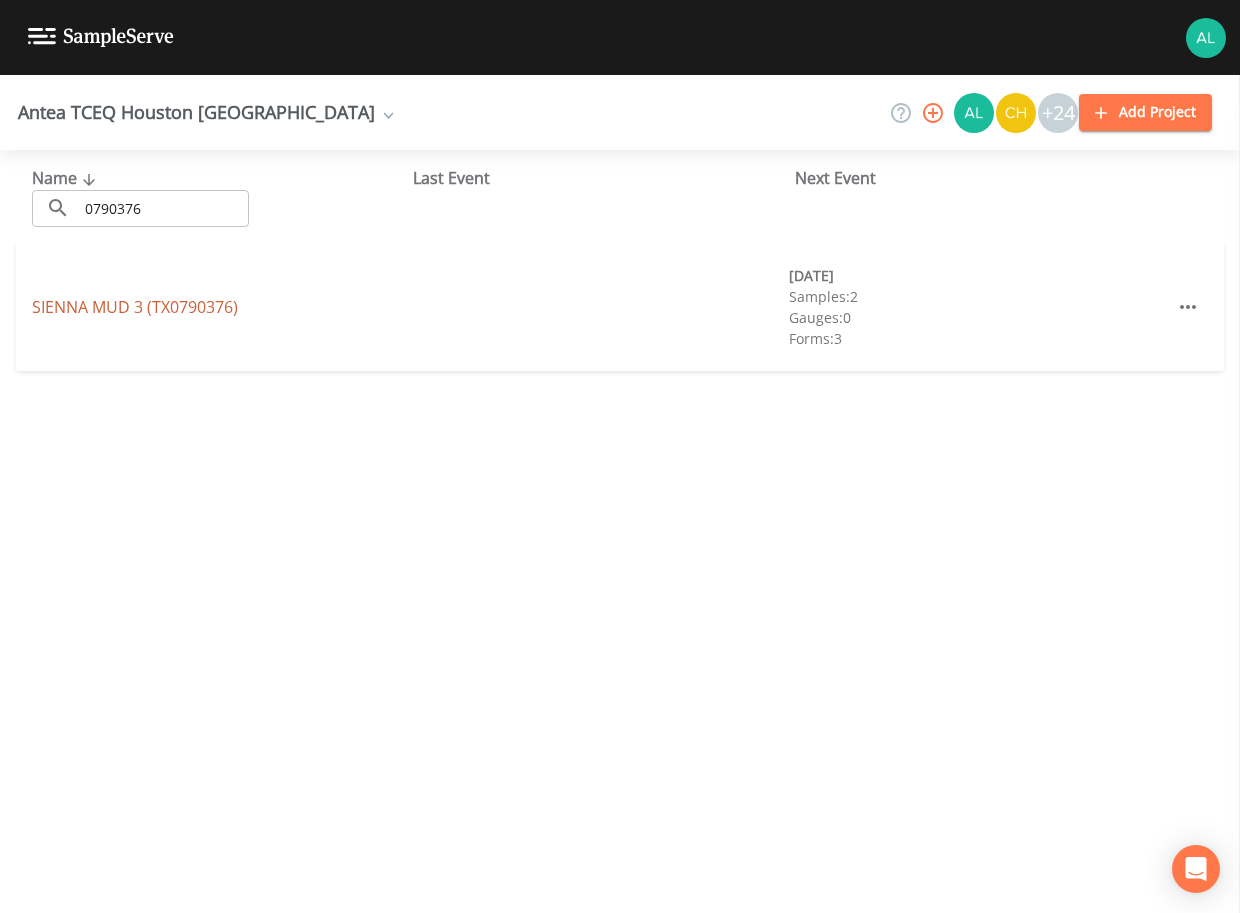 click on "SIENNA MUD 3   (TX0790376)" at bounding box center (135, 307) 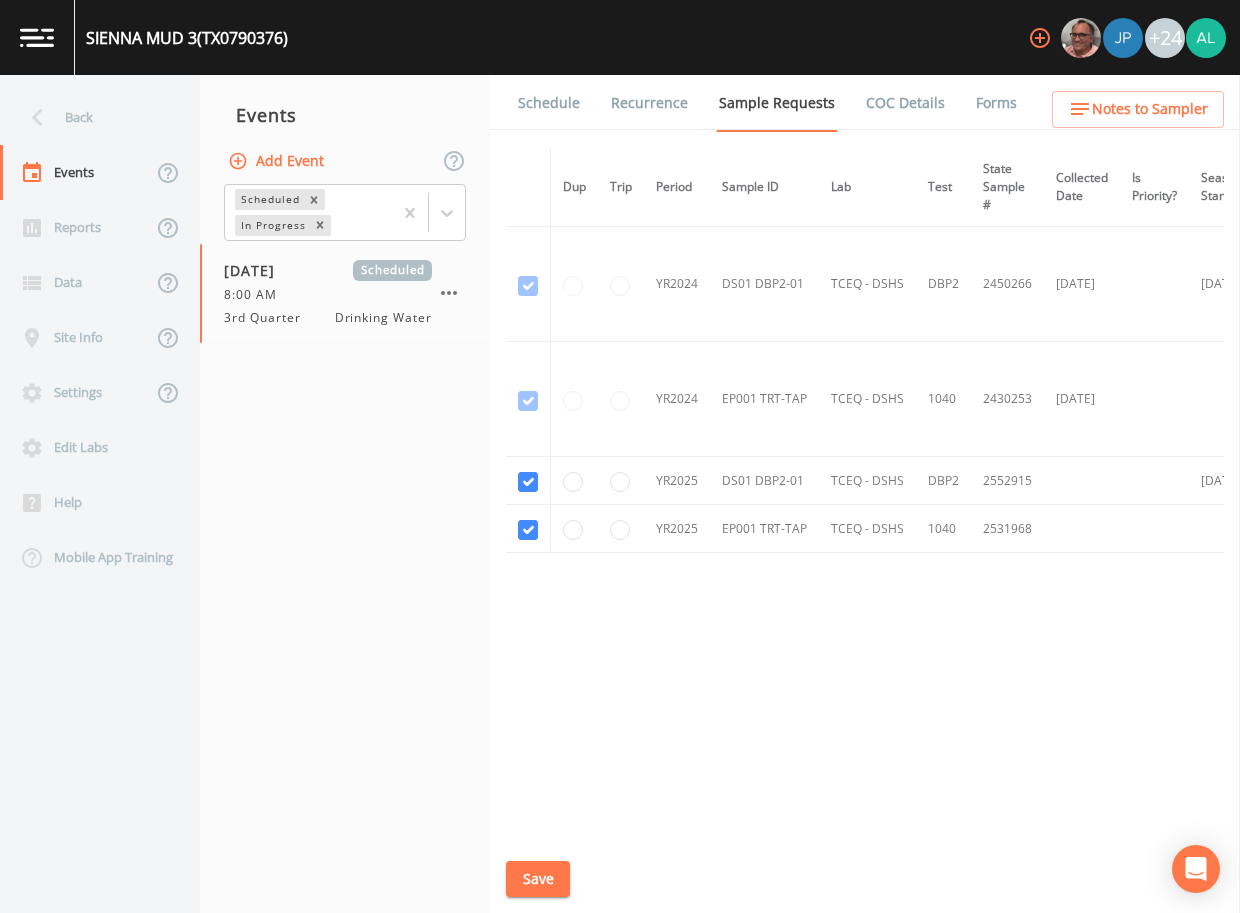click on "Schedule" at bounding box center (549, 103) 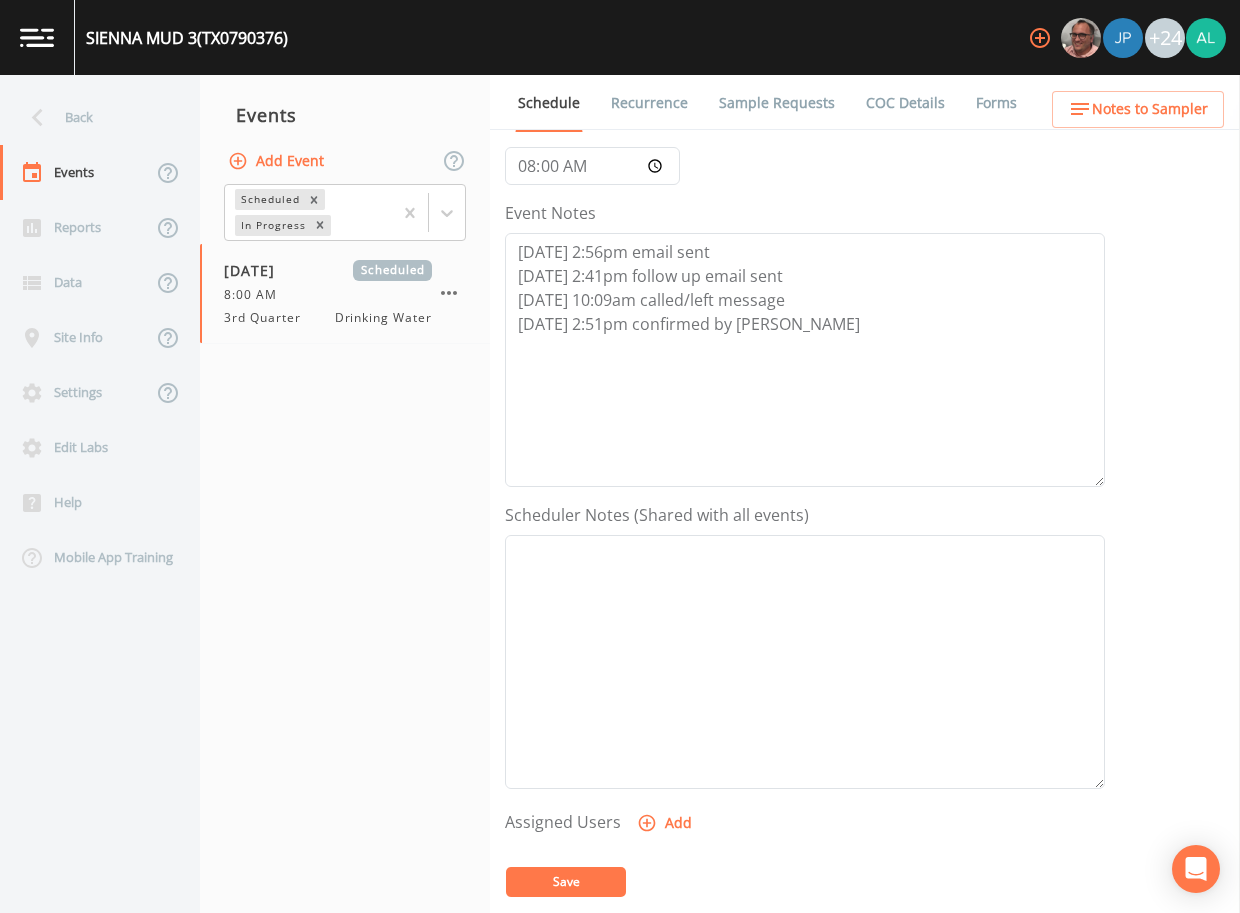 scroll, scrollTop: 300, scrollLeft: 0, axis: vertical 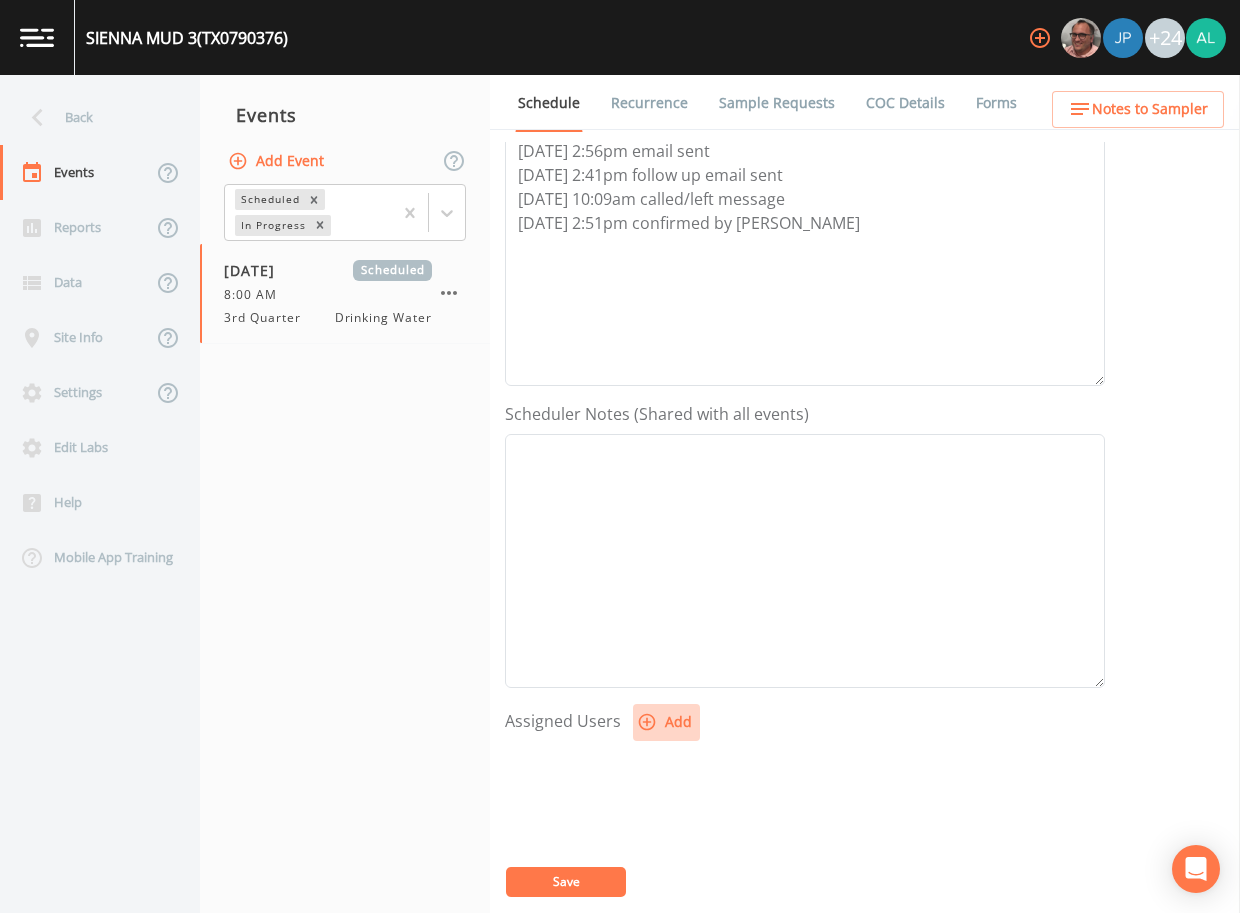 click on "Add" at bounding box center (666, 722) 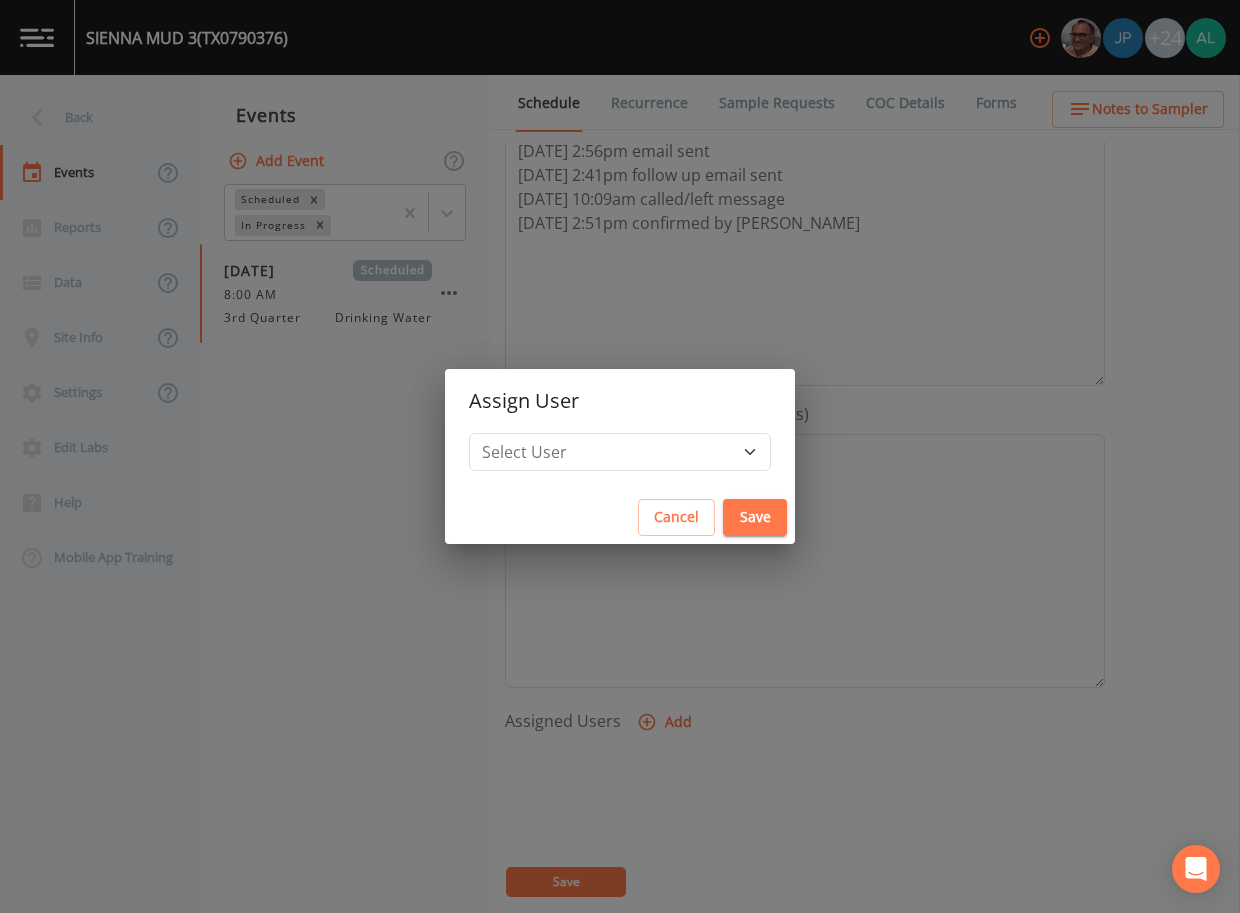 click on "Assign User" at bounding box center [620, 401] 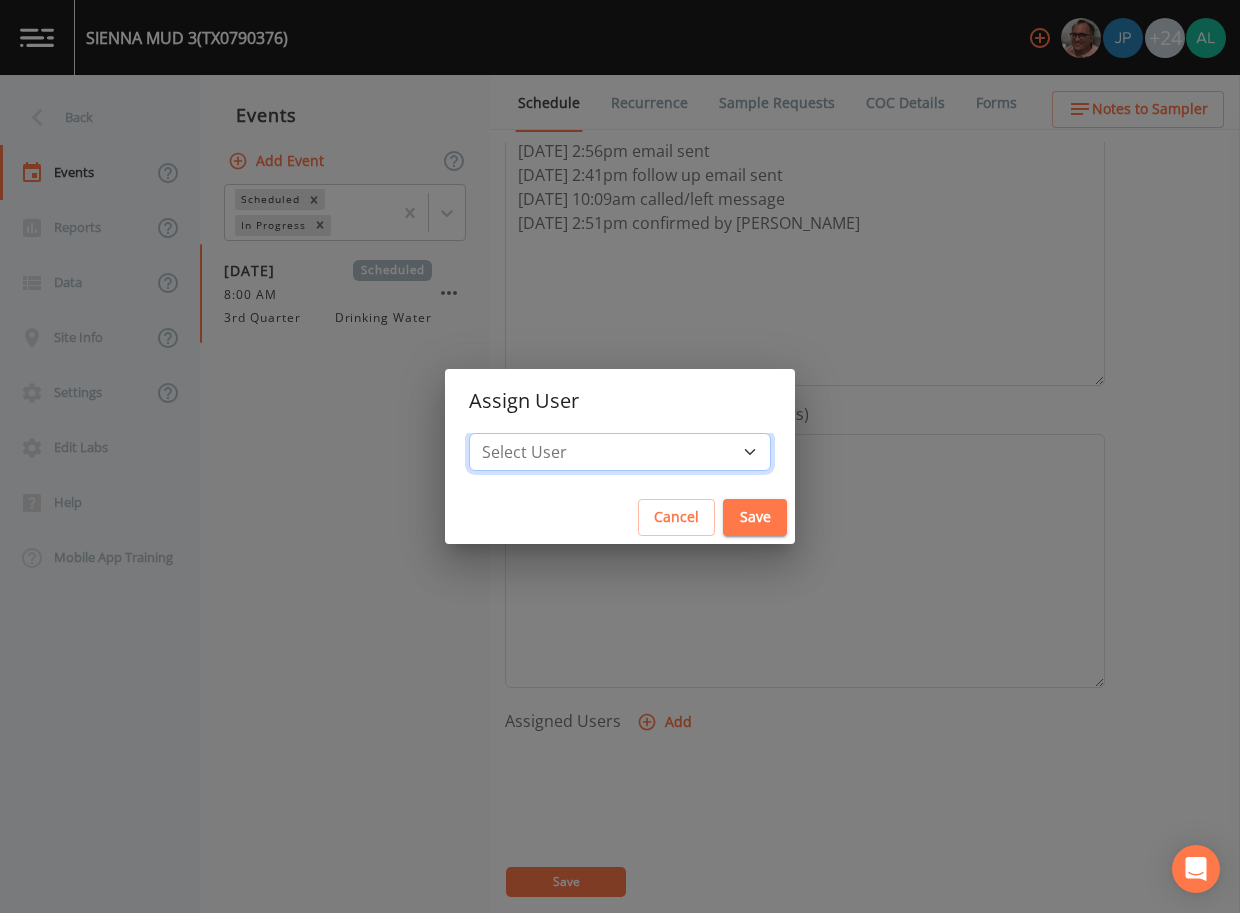 click on "Select User [PERSON_NAME] [PERSON_NAME]  [PERSON_NAME] [PERSON_NAME] [PERSON_NAME] [PERSON_NAME] [PERSON_NAME] [PERSON_NAME] [PERSON_NAME] [PERSON_NAME] [PERSON_NAME]   [PERSON_NAME] [PERSON_NAME] [PERSON_NAME] [PERSON_NAME] [PERSON_NAME] [PERSON_NAME]   [PERSON_NAME] [PERSON_NAME]   [PERSON_NAME] [PERSON_NAME] [PERSON_NAME] [PERSON_NAME] [PERSON_NAME] [PERSON_NAME] [PERSON_NAME] [PERSON_NAME]" at bounding box center (620, 452) 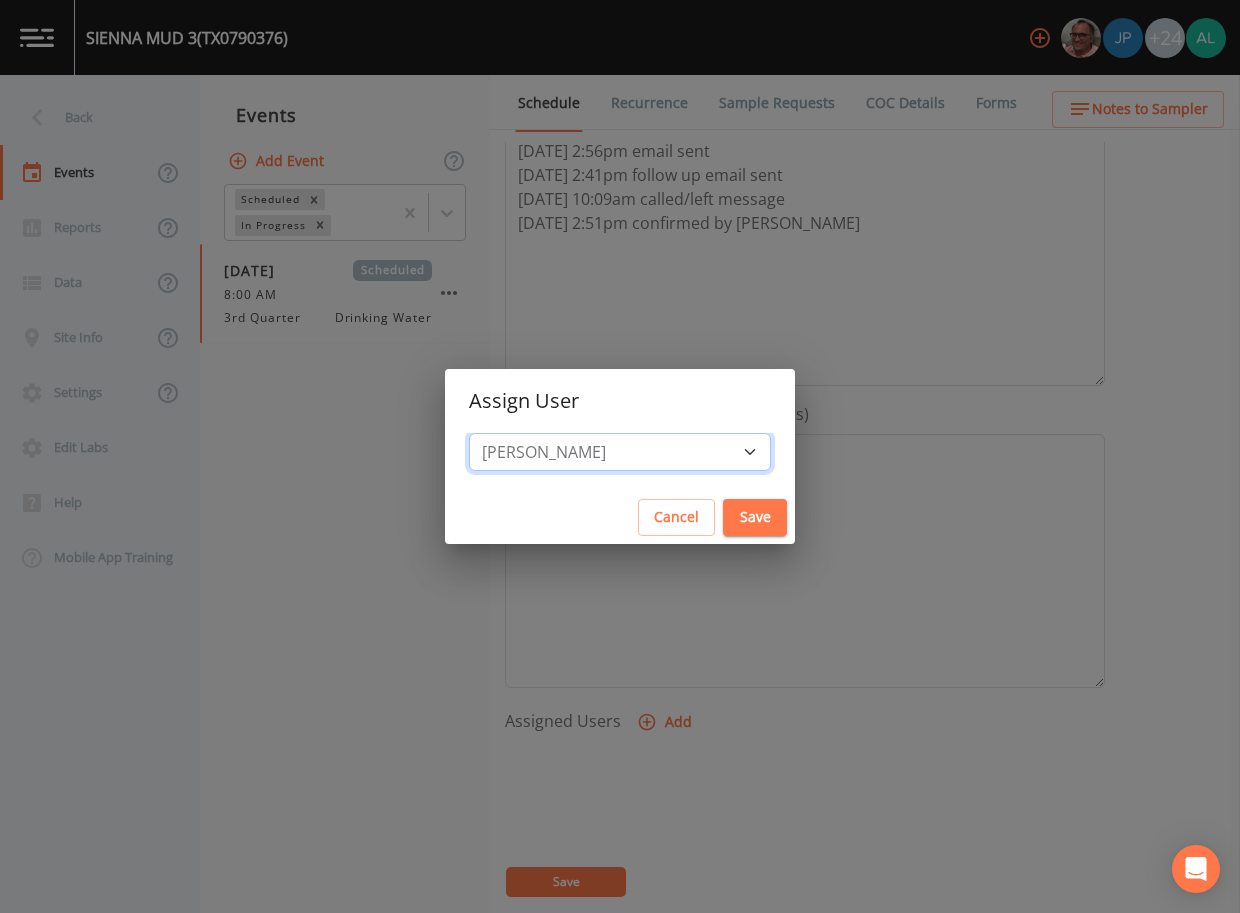 click on "Select User [PERSON_NAME] [PERSON_NAME]  [PERSON_NAME] [PERSON_NAME] [PERSON_NAME] [PERSON_NAME] [PERSON_NAME] [PERSON_NAME] [PERSON_NAME] [PERSON_NAME] [PERSON_NAME]   [PERSON_NAME] [PERSON_NAME] [PERSON_NAME] [PERSON_NAME] [PERSON_NAME] [PERSON_NAME]   [PERSON_NAME] [PERSON_NAME]   [PERSON_NAME] [PERSON_NAME] [PERSON_NAME] [PERSON_NAME] [PERSON_NAME] [PERSON_NAME] [PERSON_NAME] [PERSON_NAME]" at bounding box center (620, 452) 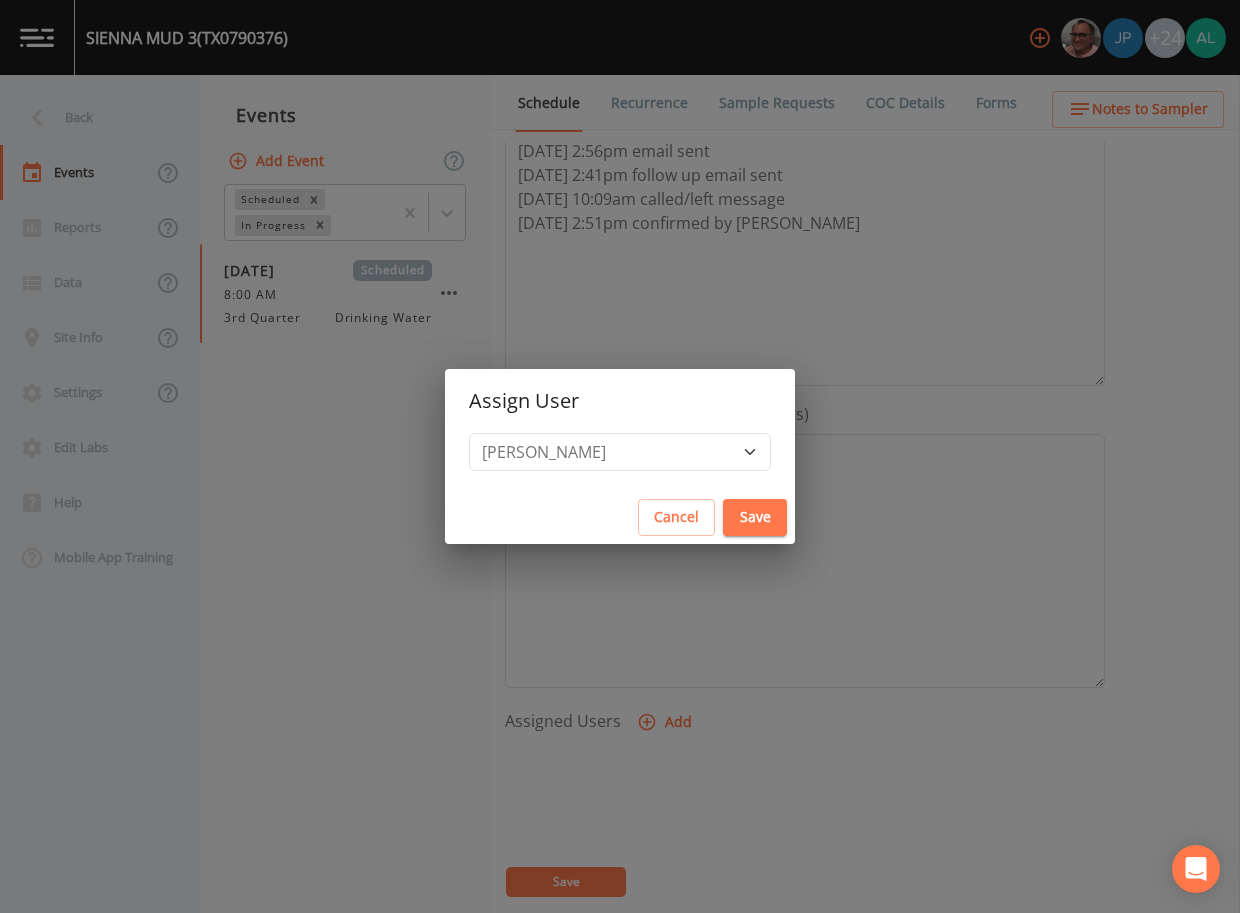 click on "Save" at bounding box center (755, 517) 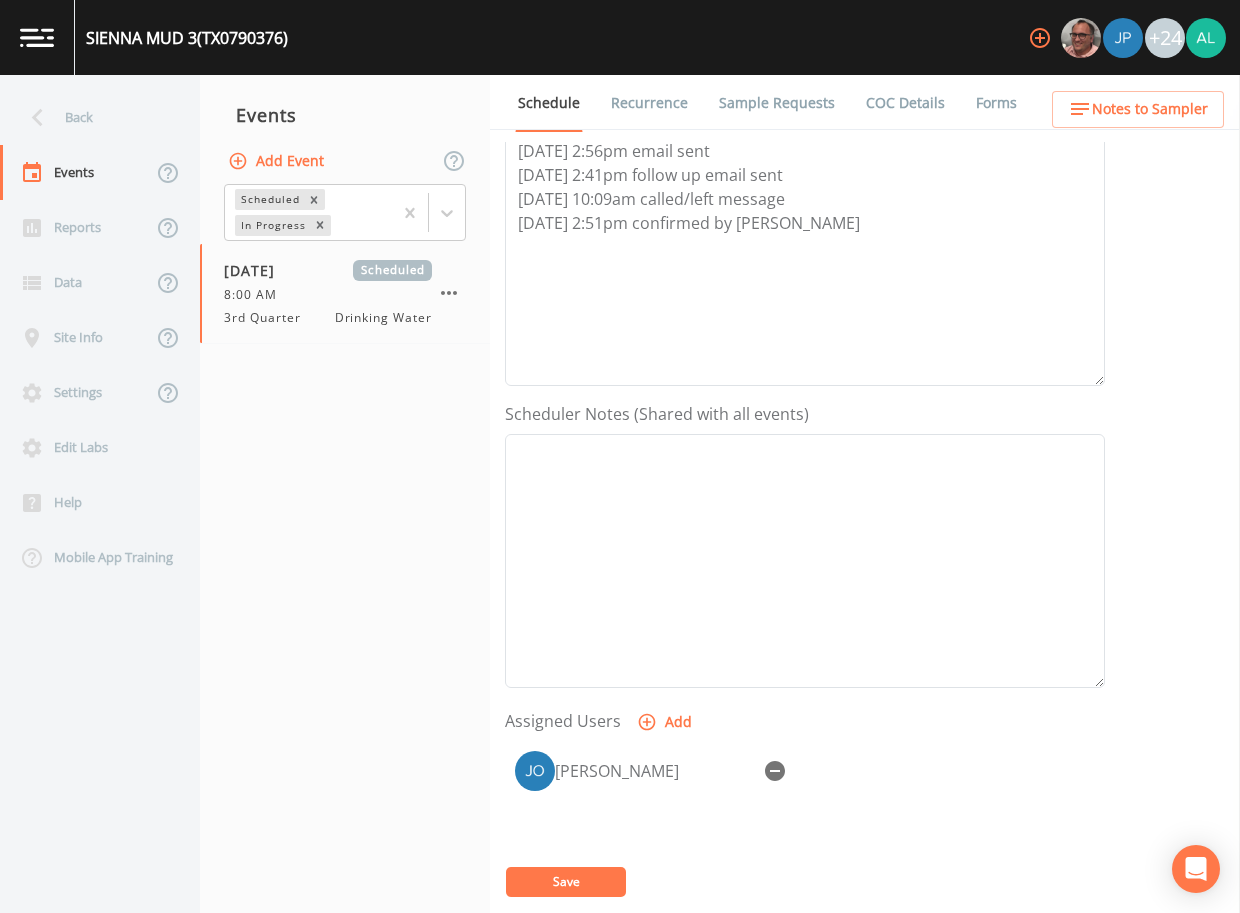 click on "Save" at bounding box center (566, 881) 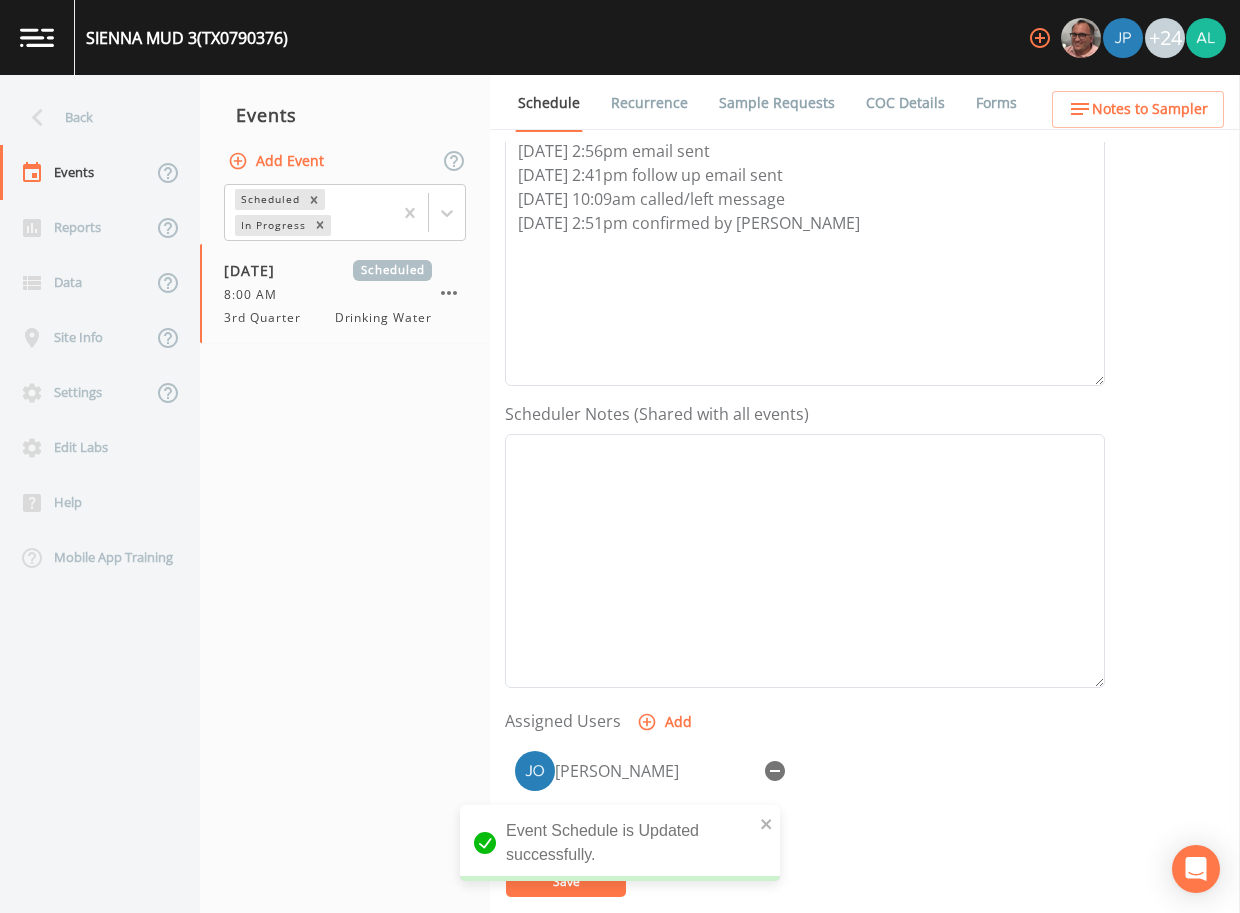 click at bounding box center [37, 37] 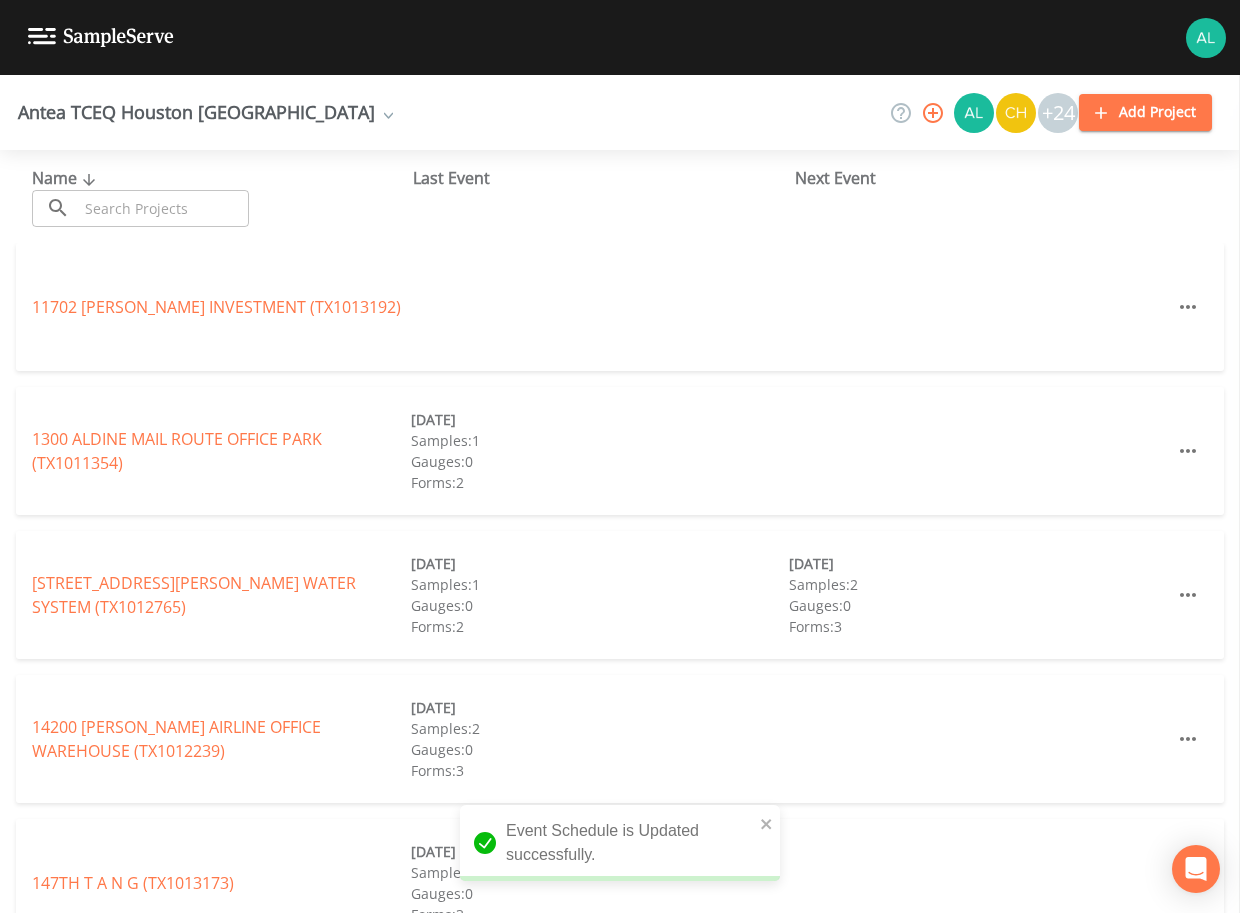 click on "Antea TCEQ Houston [GEOGRAPHIC_DATA]" at bounding box center (205, 112) 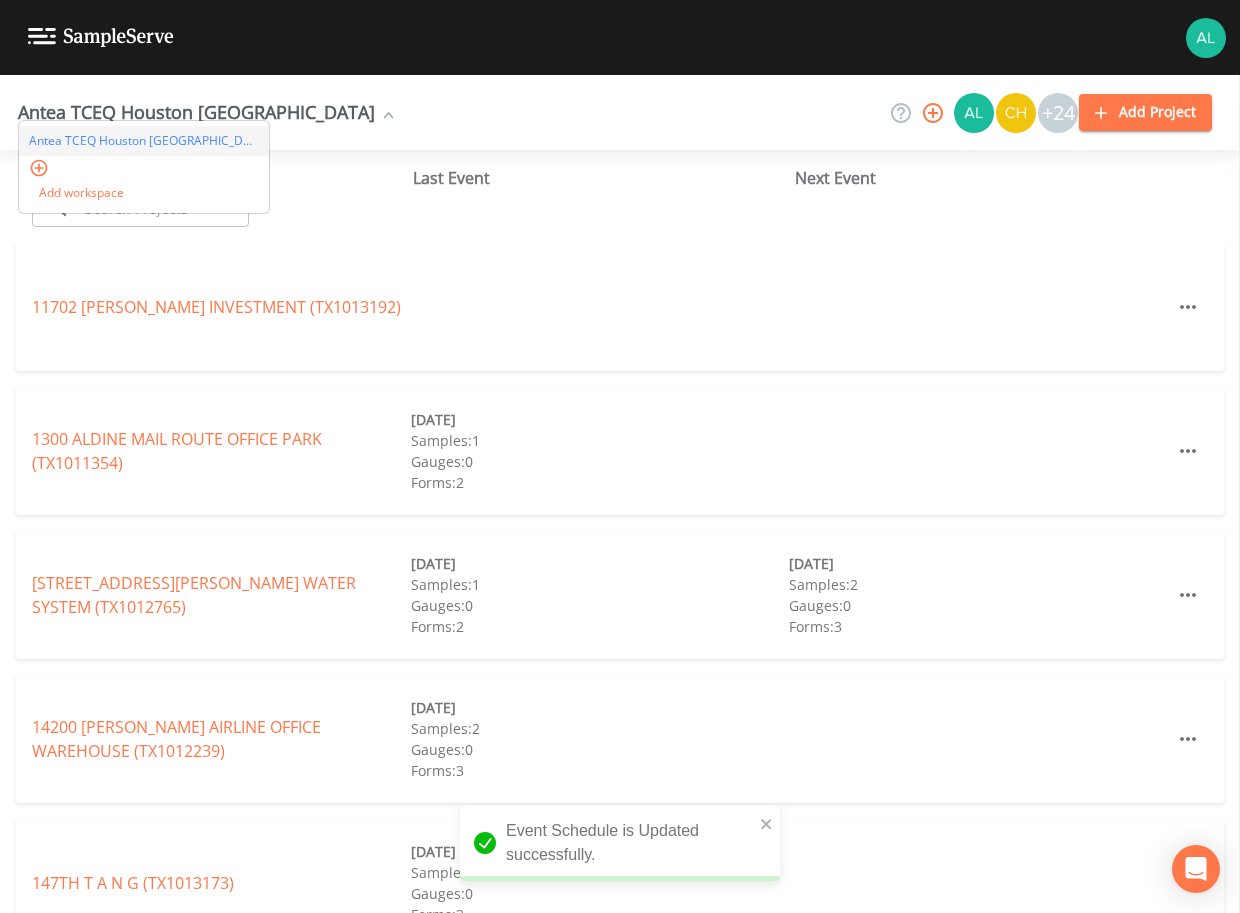 click on "Name ​ ​" at bounding box center (222, 196) 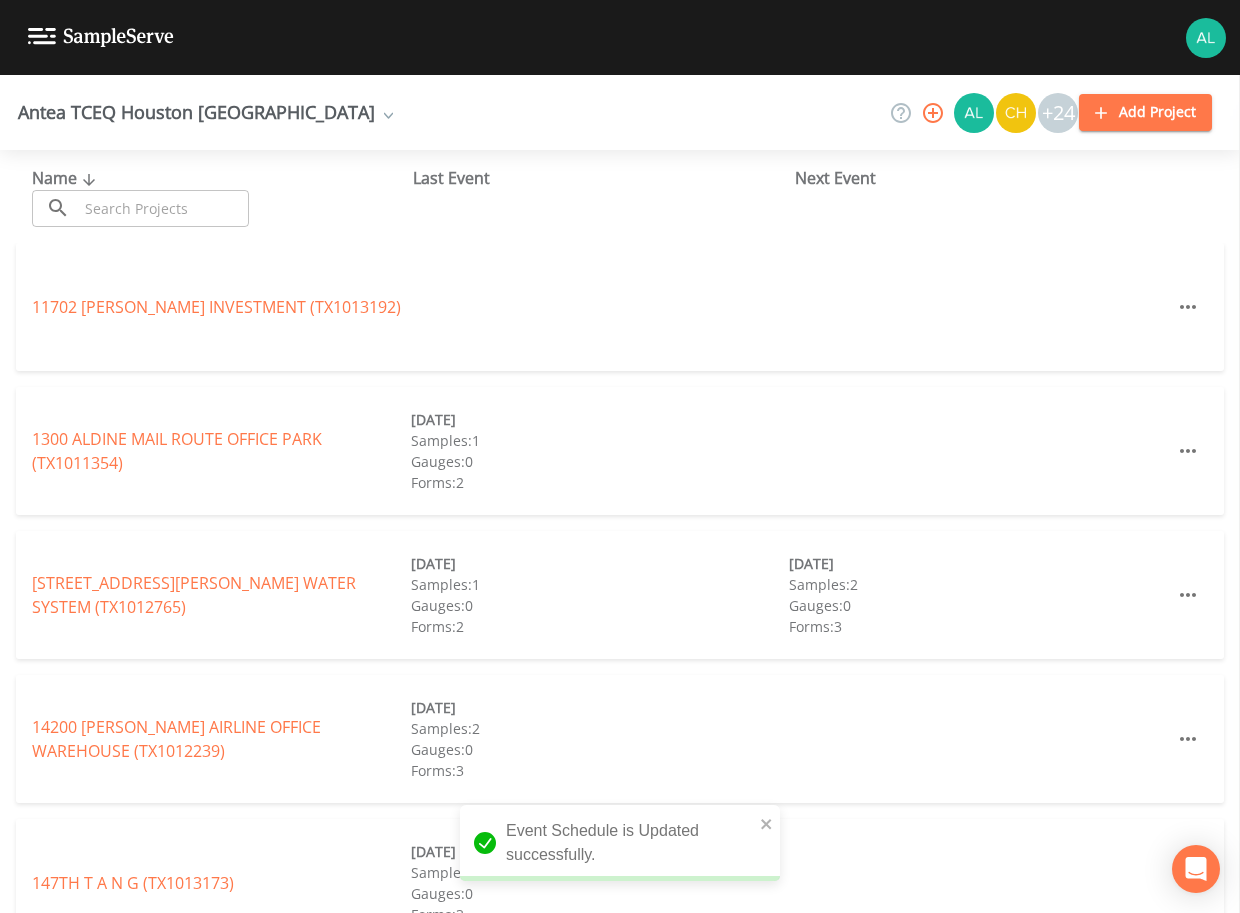 click at bounding box center (163, 208) 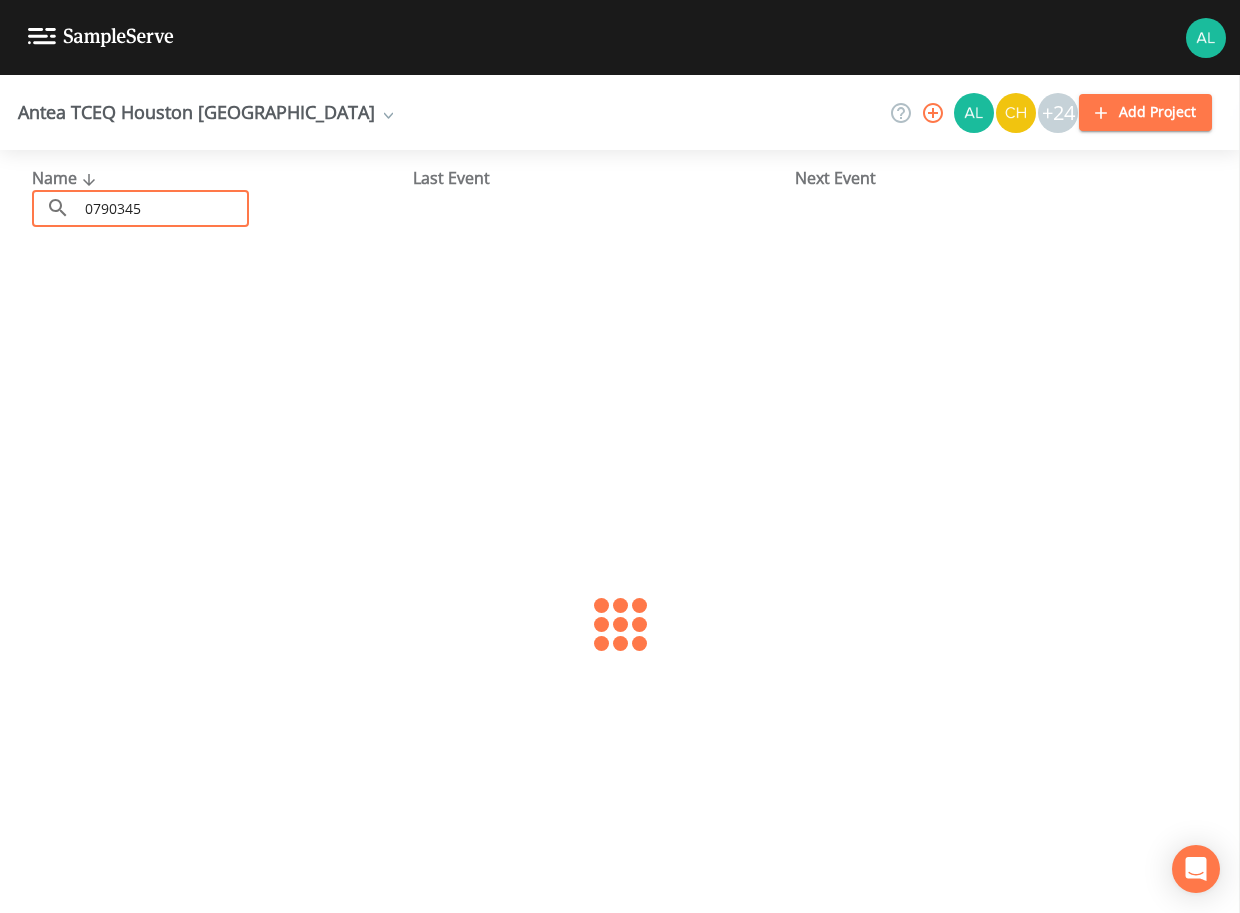 type on "0790345" 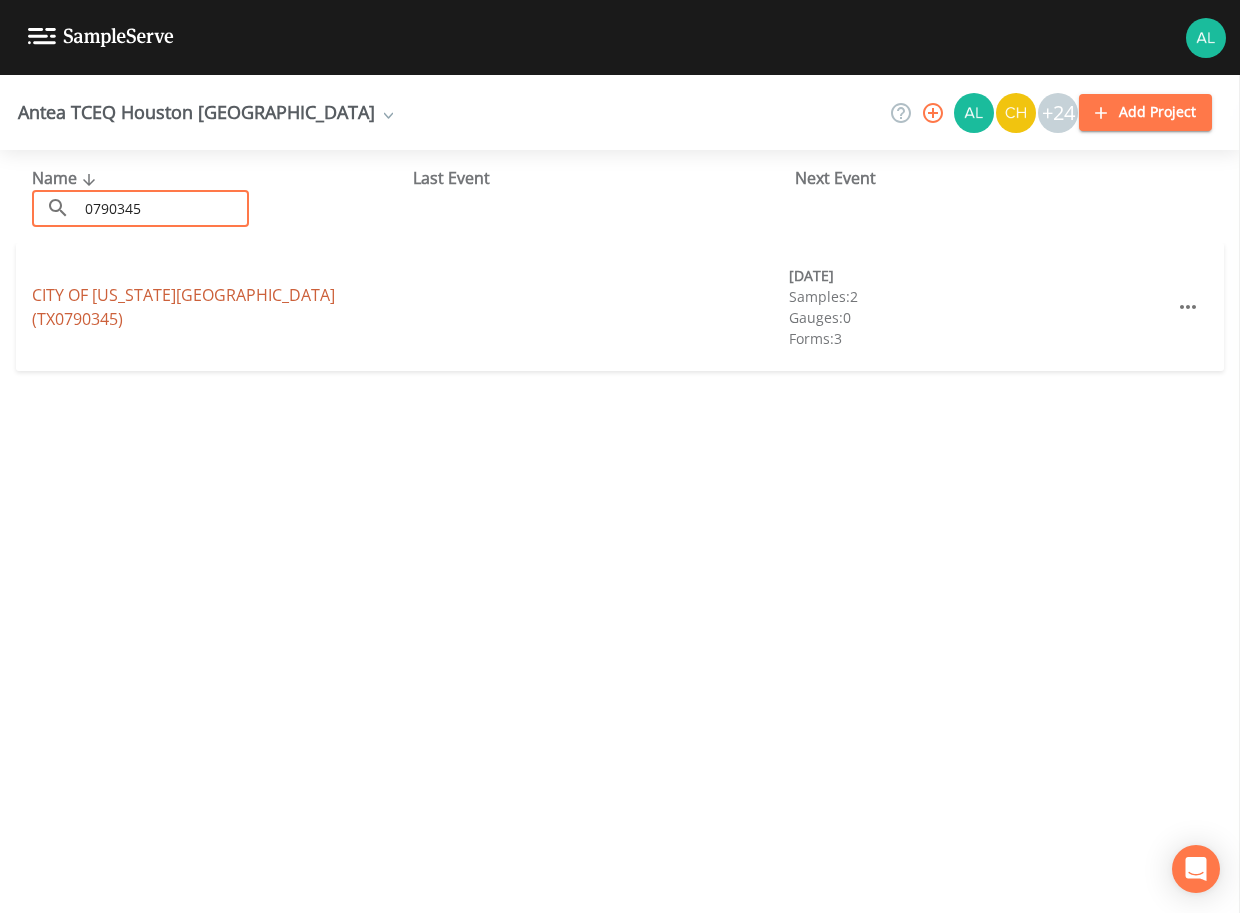 click on "CITY OF [US_STATE][GEOGRAPHIC_DATA]   (TX0790345)" at bounding box center (183, 307) 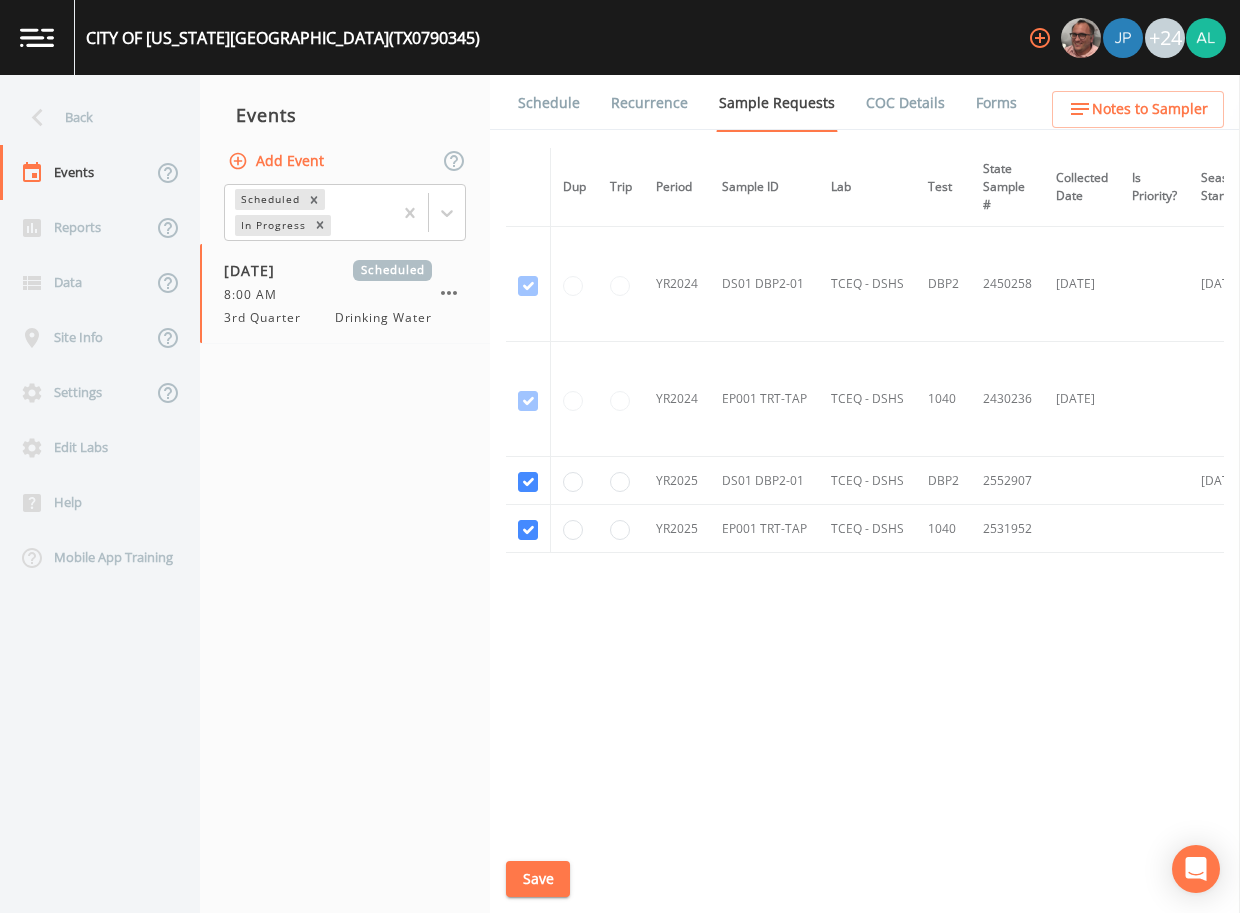 click on "Schedule" at bounding box center (549, 103) 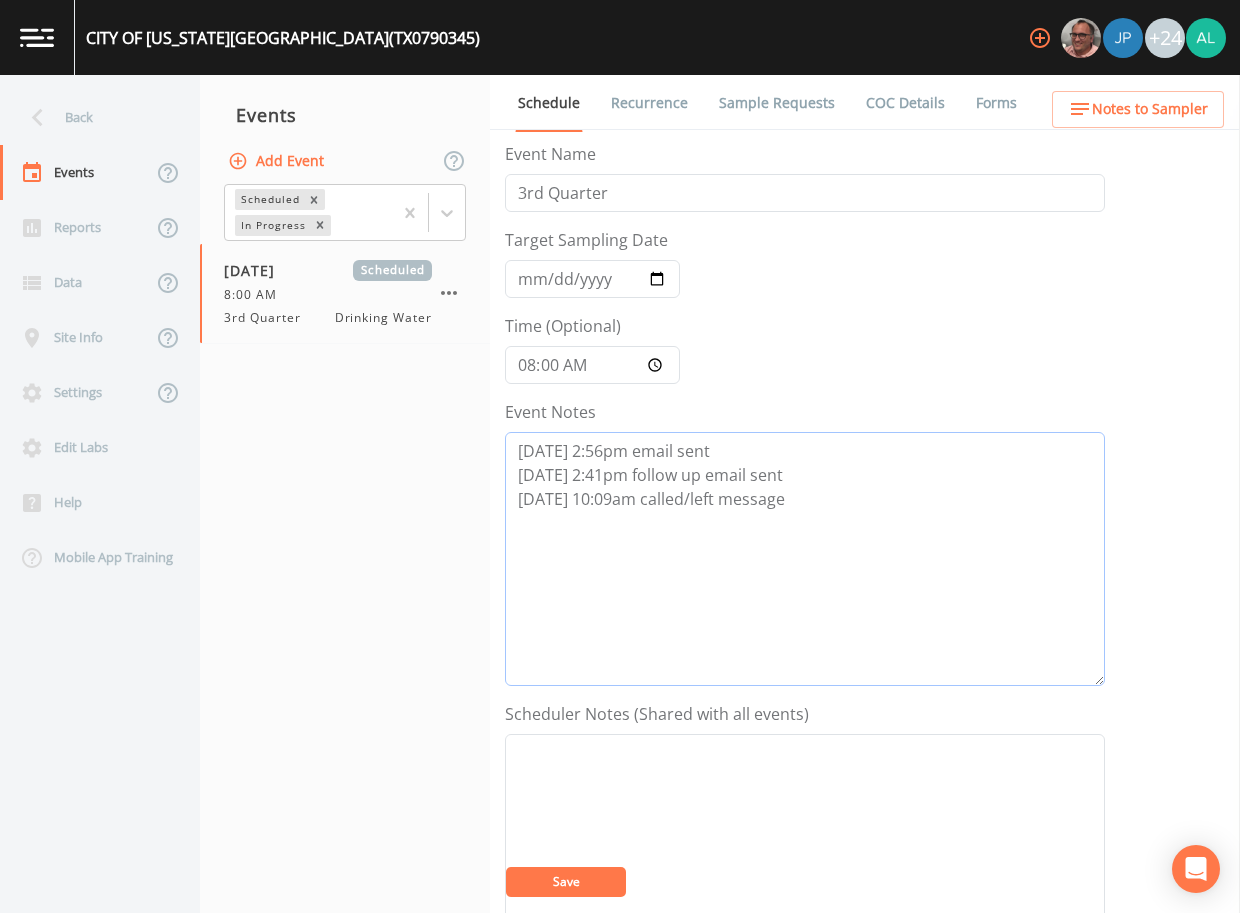 click on "[DATE] 2:56pm email sent
[DATE] 2:41pm follow up email sent
[DATE] 10:09am called/left message" at bounding box center [805, 559] 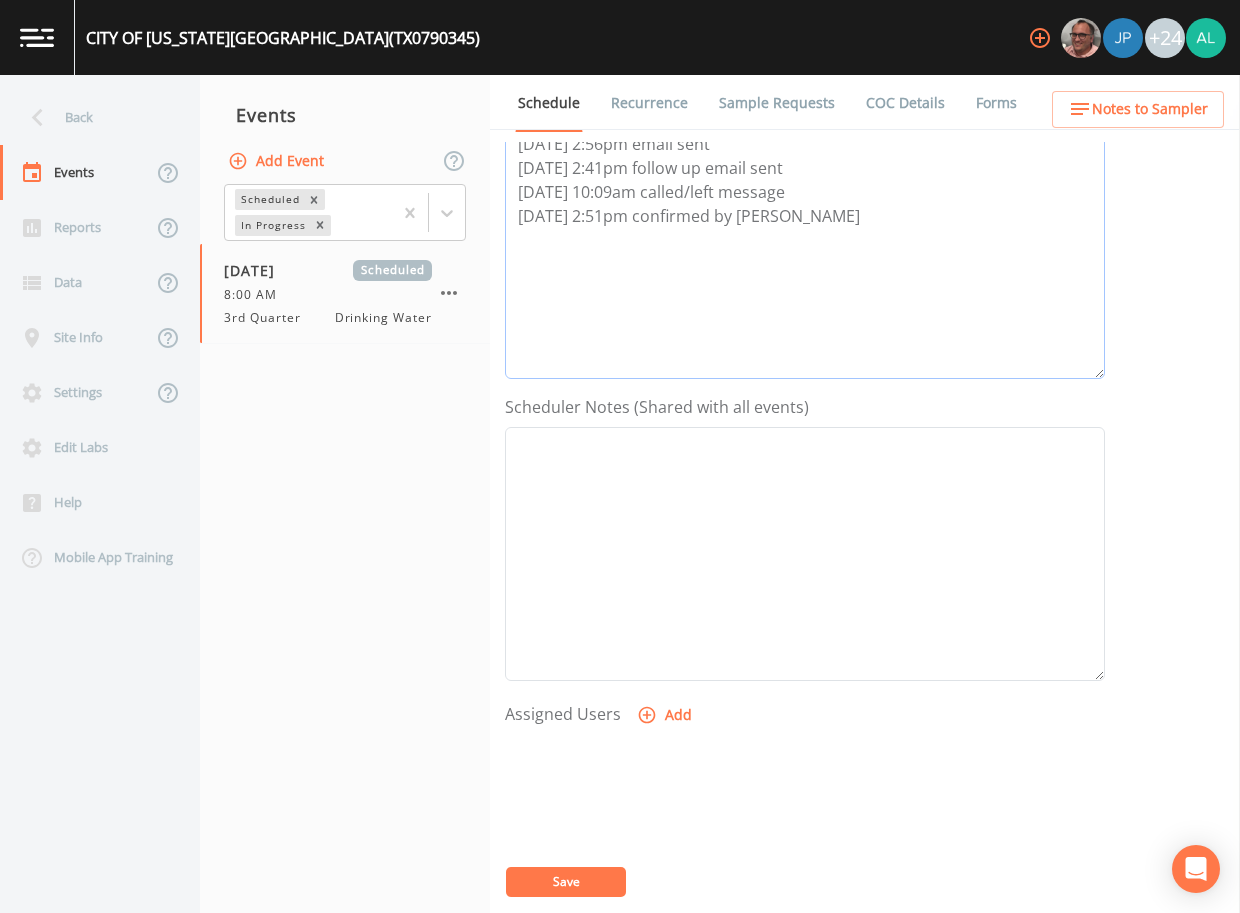 scroll, scrollTop: 498, scrollLeft: 0, axis: vertical 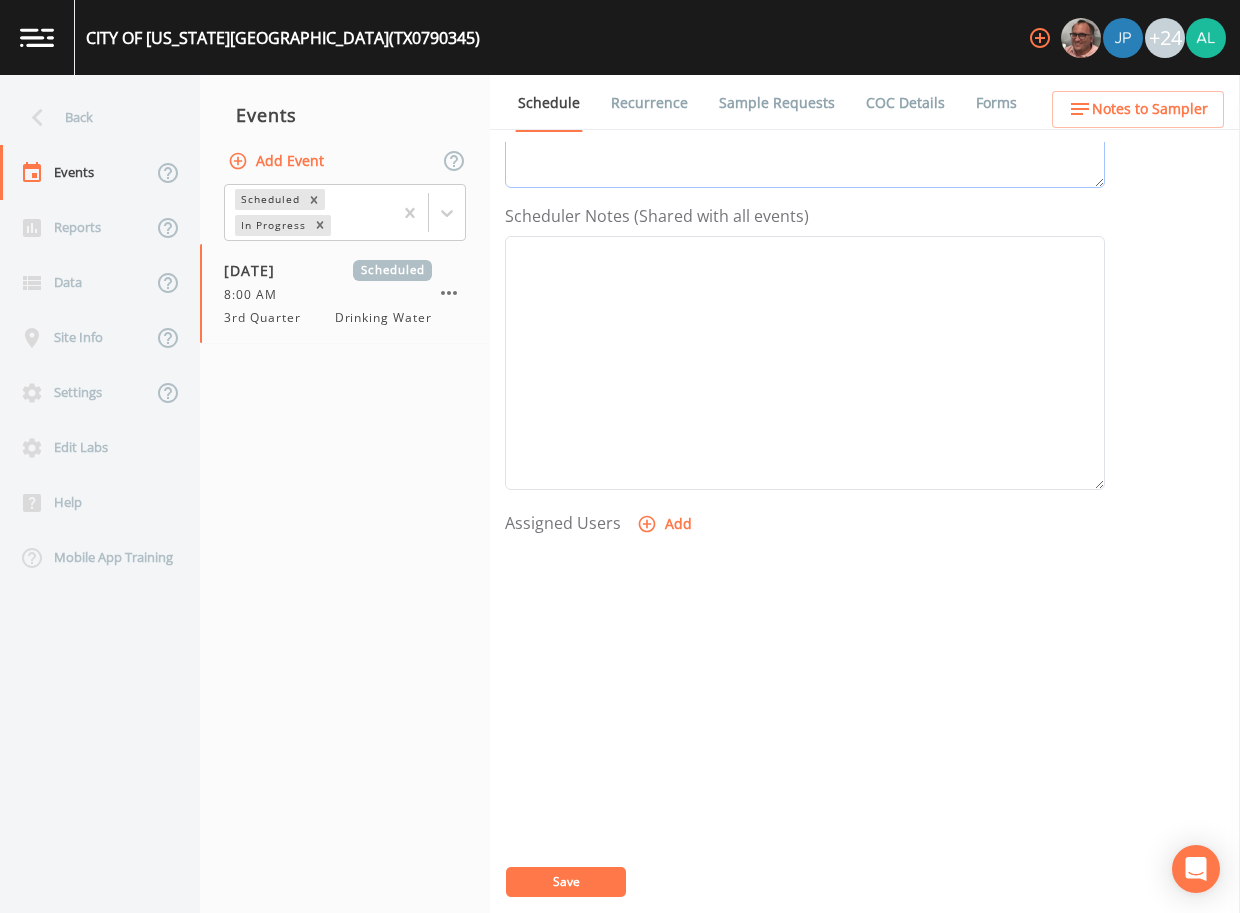 type on "[DATE] 2:56pm email sent
[DATE] 2:41pm follow up email sent
[DATE] 10:09am called/left message
[DATE] 2:51pm confirmed by [PERSON_NAME]" 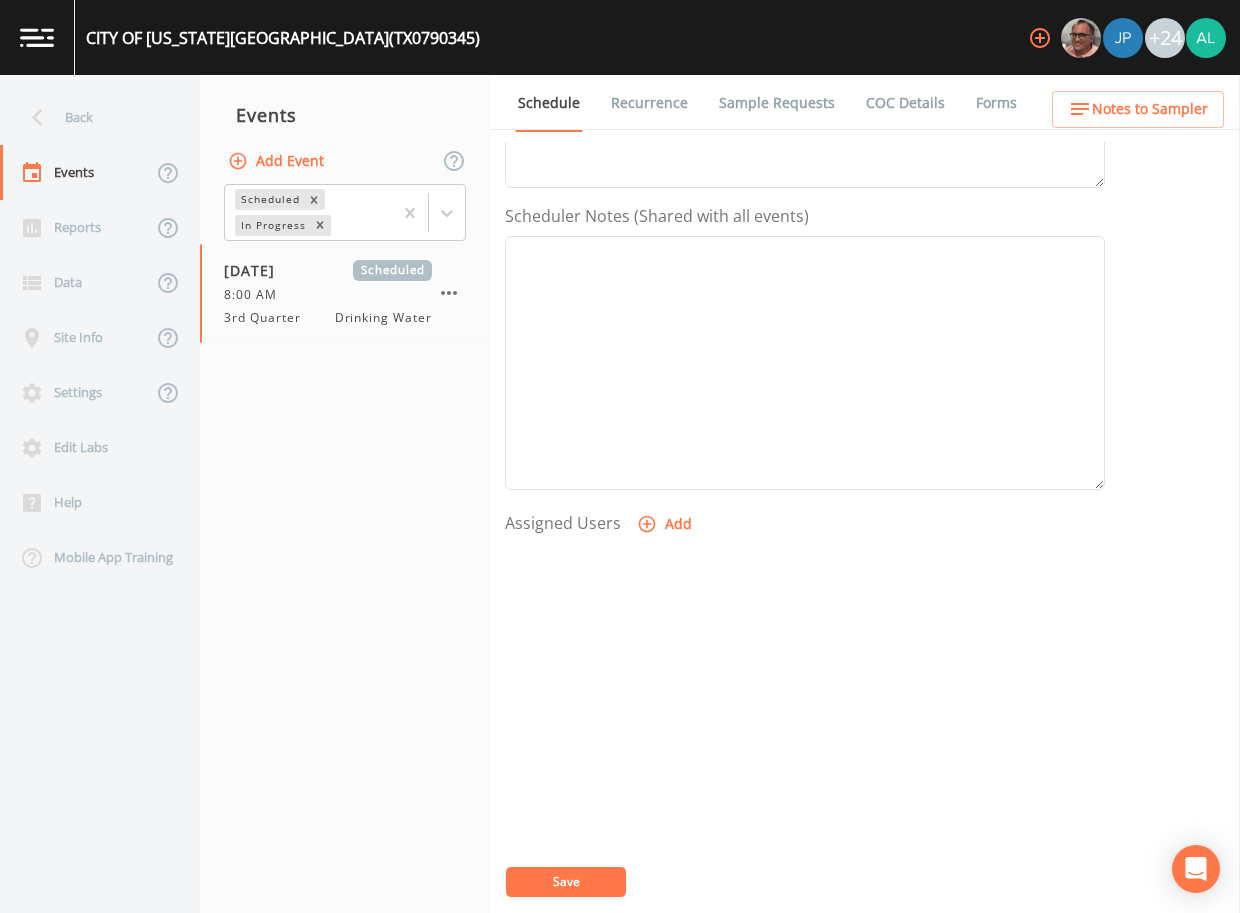 click on "Add" at bounding box center (666, 524) 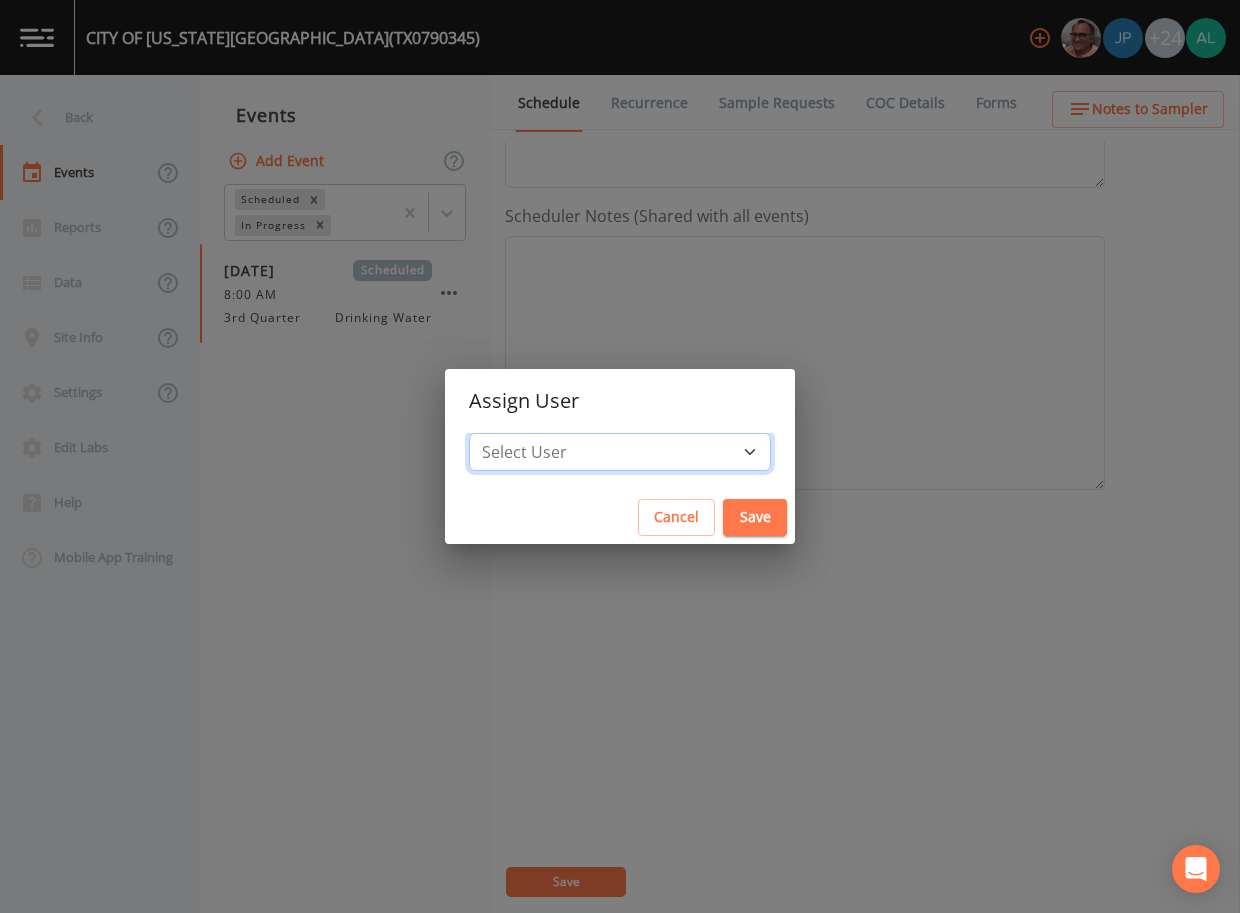 click on "Select User [PERSON_NAME] [PERSON_NAME]  [PERSON_NAME] [PERSON_NAME] [PERSON_NAME] [PERSON_NAME] [PERSON_NAME] [PERSON_NAME] [PERSON_NAME] [PERSON_NAME] [PERSON_NAME]   [PERSON_NAME] [PERSON_NAME] [PERSON_NAME] [PERSON_NAME] [PERSON_NAME] [PERSON_NAME]   [PERSON_NAME] [PERSON_NAME]   [PERSON_NAME] [PERSON_NAME] [PERSON_NAME] [PERSON_NAME] [PERSON_NAME] [PERSON_NAME] [PERSON_NAME] [PERSON_NAME]" at bounding box center (620, 452) 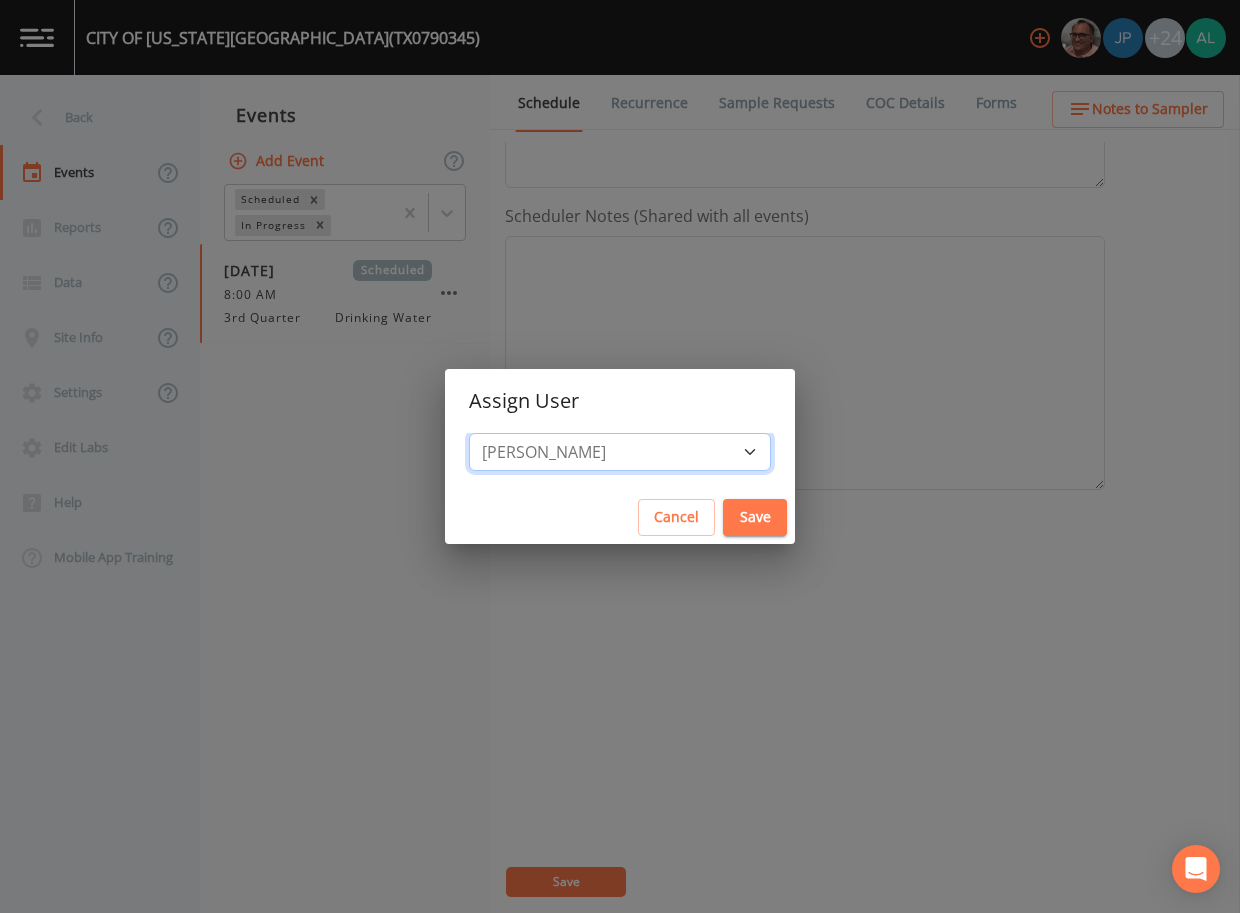 click on "Select User [PERSON_NAME] [PERSON_NAME]  [PERSON_NAME] [PERSON_NAME] [PERSON_NAME] [PERSON_NAME] [PERSON_NAME] [PERSON_NAME] [PERSON_NAME] [PERSON_NAME] [PERSON_NAME]   [PERSON_NAME] [PERSON_NAME] [PERSON_NAME] [PERSON_NAME] [PERSON_NAME] [PERSON_NAME]   [PERSON_NAME] [PERSON_NAME]   [PERSON_NAME] [PERSON_NAME] [PERSON_NAME] [PERSON_NAME] [PERSON_NAME] [PERSON_NAME] [PERSON_NAME] [PERSON_NAME]" at bounding box center (620, 452) 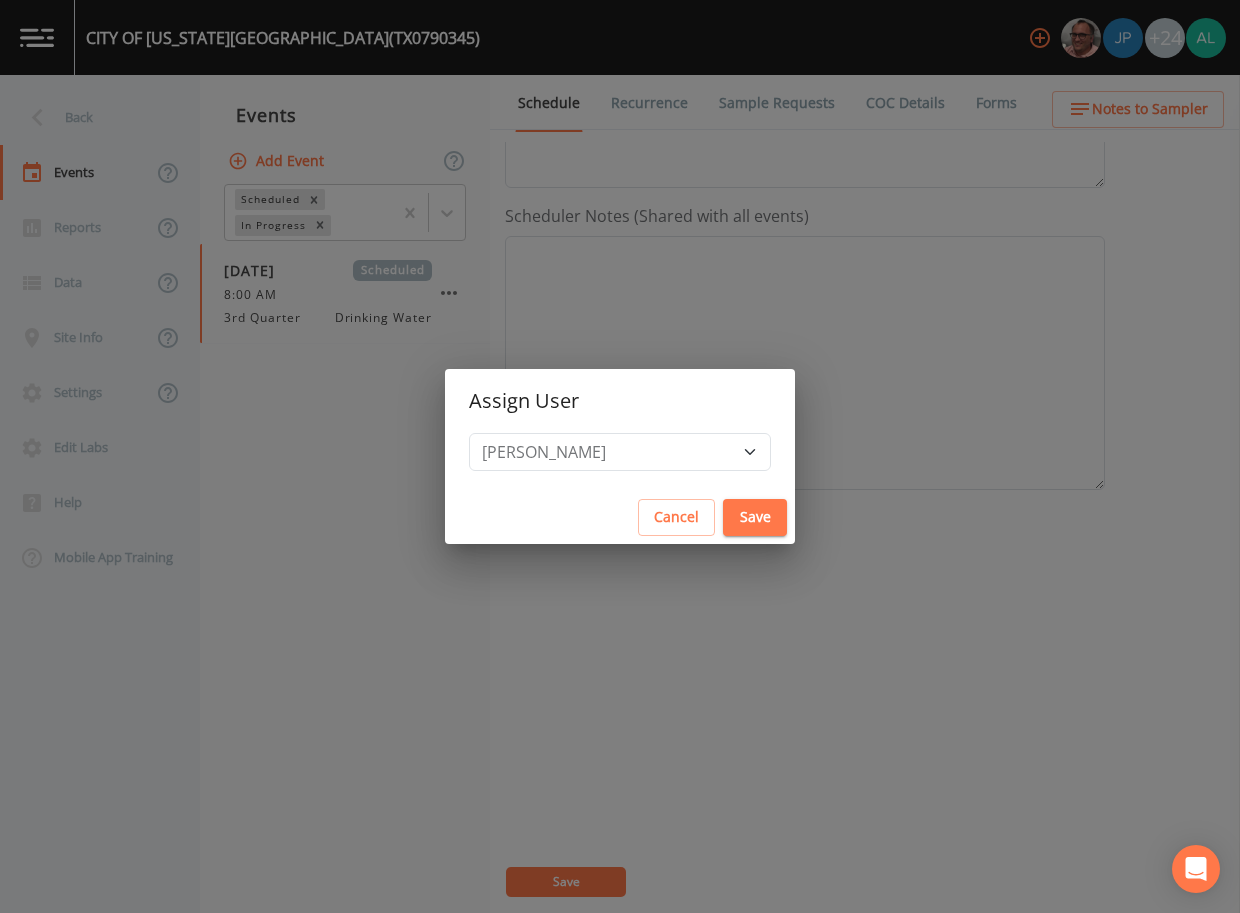 click on "Save" at bounding box center [755, 517] 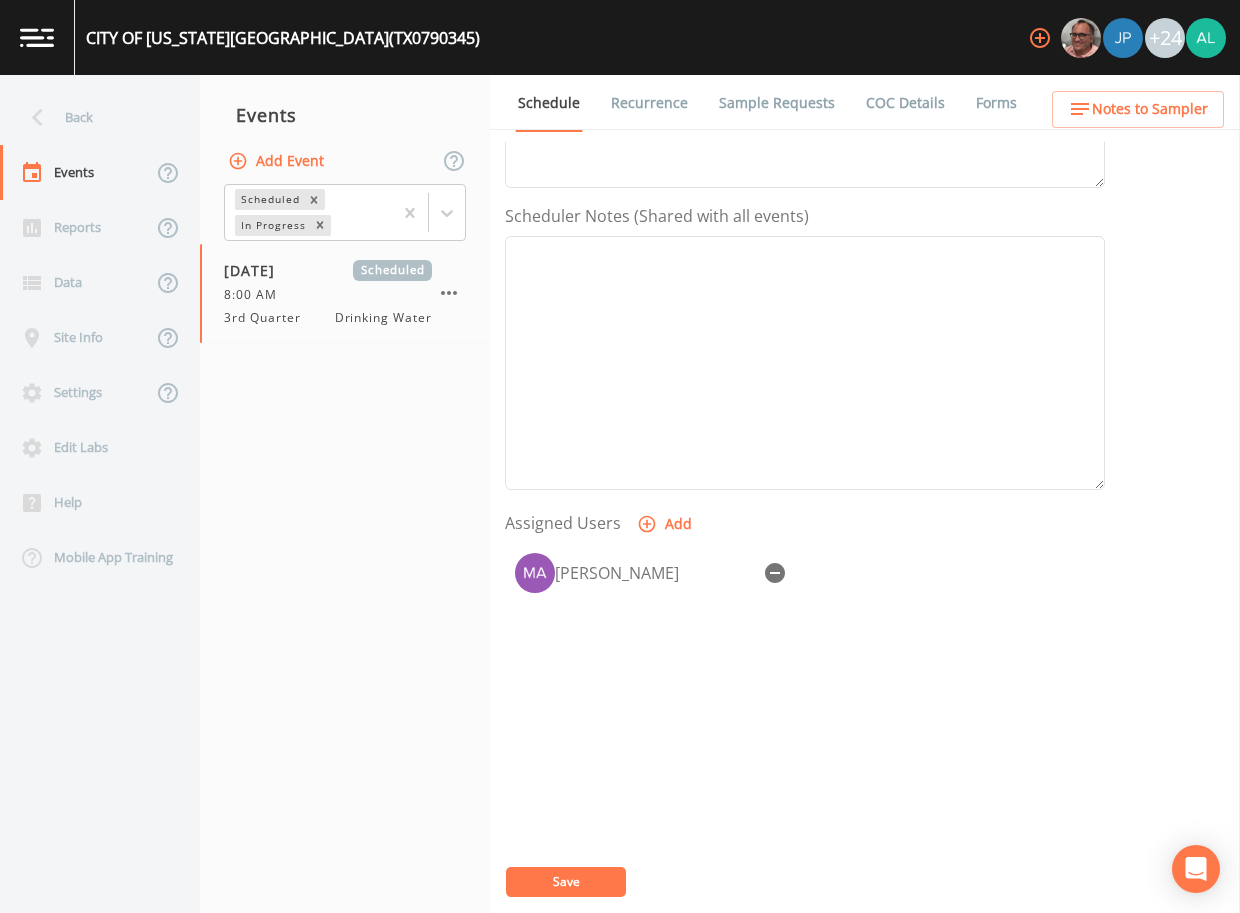 click 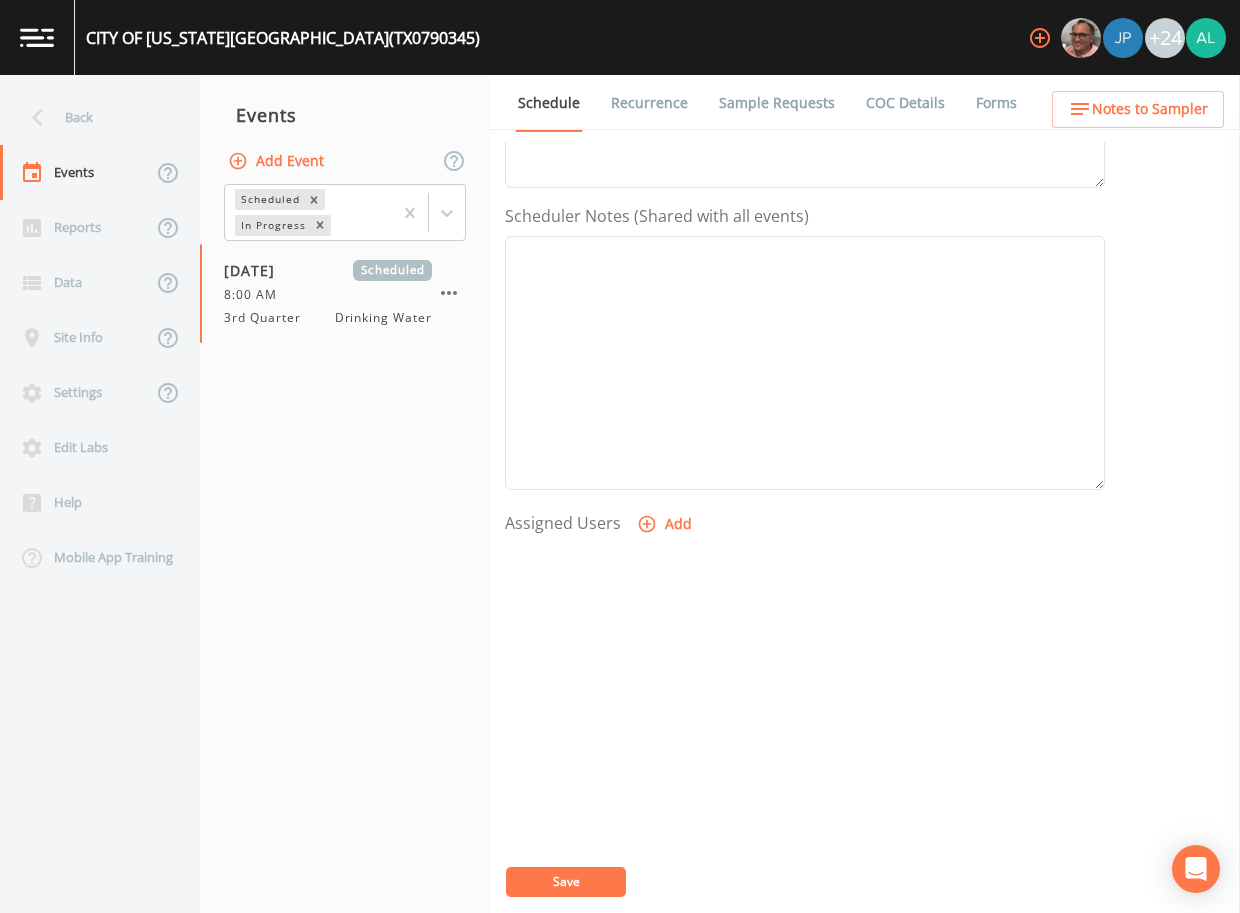 click on "Add" at bounding box center [666, 524] 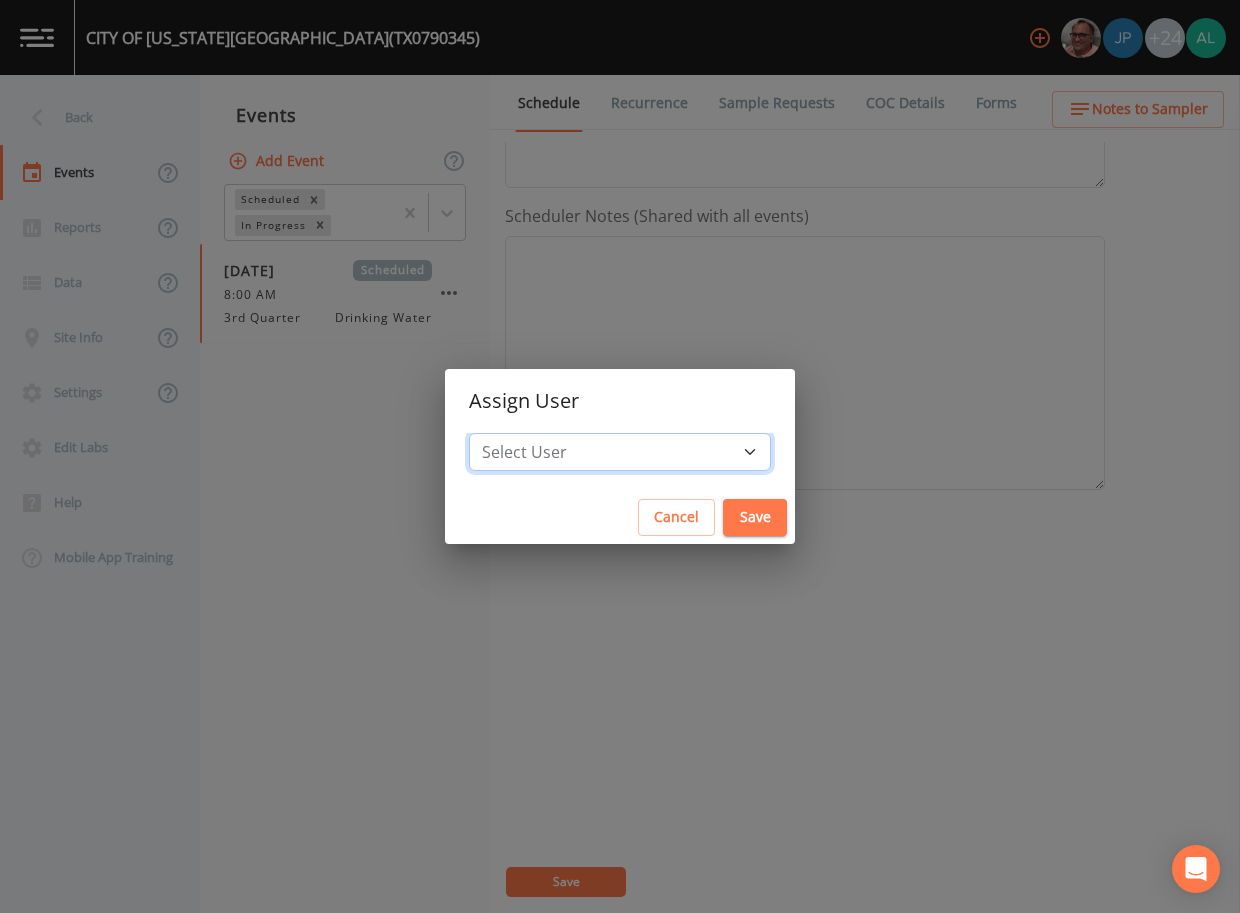 click on "Select User [PERSON_NAME] [PERSON_NAME]  [PERSON_NAME] [PERSON_NAME] [PERSON_NAME] [PERSON_NAME] [PERSON_NAME] [PERSON_NAME] [PERSON_NAME] [PERSON_NAME] [PERSON_NAME]   [PERSON_NAME] [PERSON_NAME] [PERSON_NAME] [PERSON_NAME] [PERSON_NAME] [PERSON_NAME]   [PERSON_NAME] [PERSON_NAME]   [PERSON_NAME] [PERSON_NAME] [PERSON_NAME] [PERSON_NAME] [PERSON_NAME] [PERSON_NAME] [PERSON_NAME] [PERSON_NAME]" at bounding box center [620, 452] 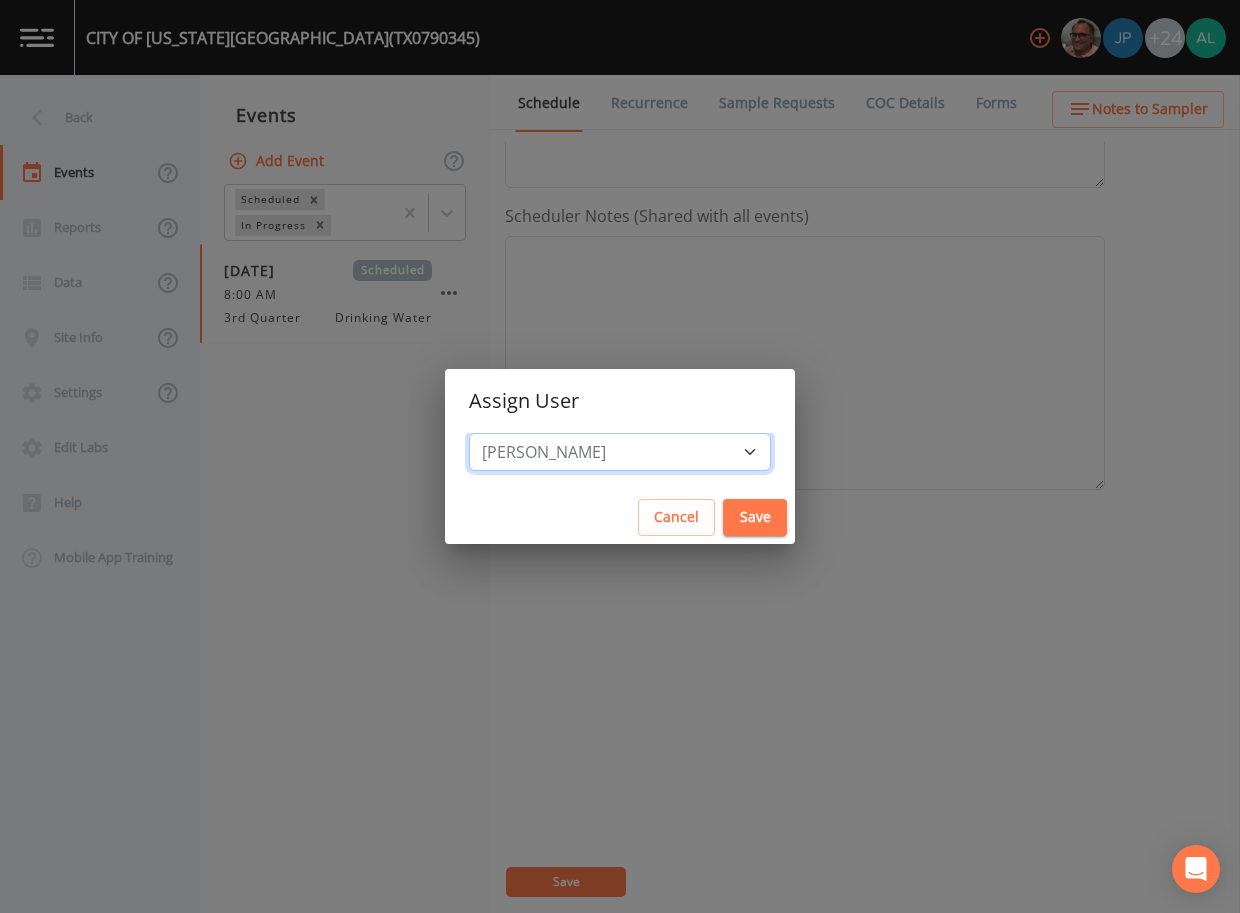 click on "Select User [PERSON_NAME] [PERSON_NAME]  [PERSON_NAME] [PERSON_NAME] [PERSON_NAME] [PERSON_NAME] [PERSON_NAME] [PERSON_NAME] [PERSON_NAME] [PERSON_NAME] [PERSON_NAME]   [PERSON_NAME] [PERSON_NAME] [PERSON_NAME] [PERSON_NAME] [PERSON_NAME] [PERSON_NAME]   [PERSON_NAME] [PERSON_NAME]   [PERSON_NAME] [PERSON_NAME] [PERSON_NAME] [PERSON_NAME] [PERSON_NAME] [PERSON_NAME] [PERSON_NAME] [PERSON_NAME]" at bounding box center [620, 452] 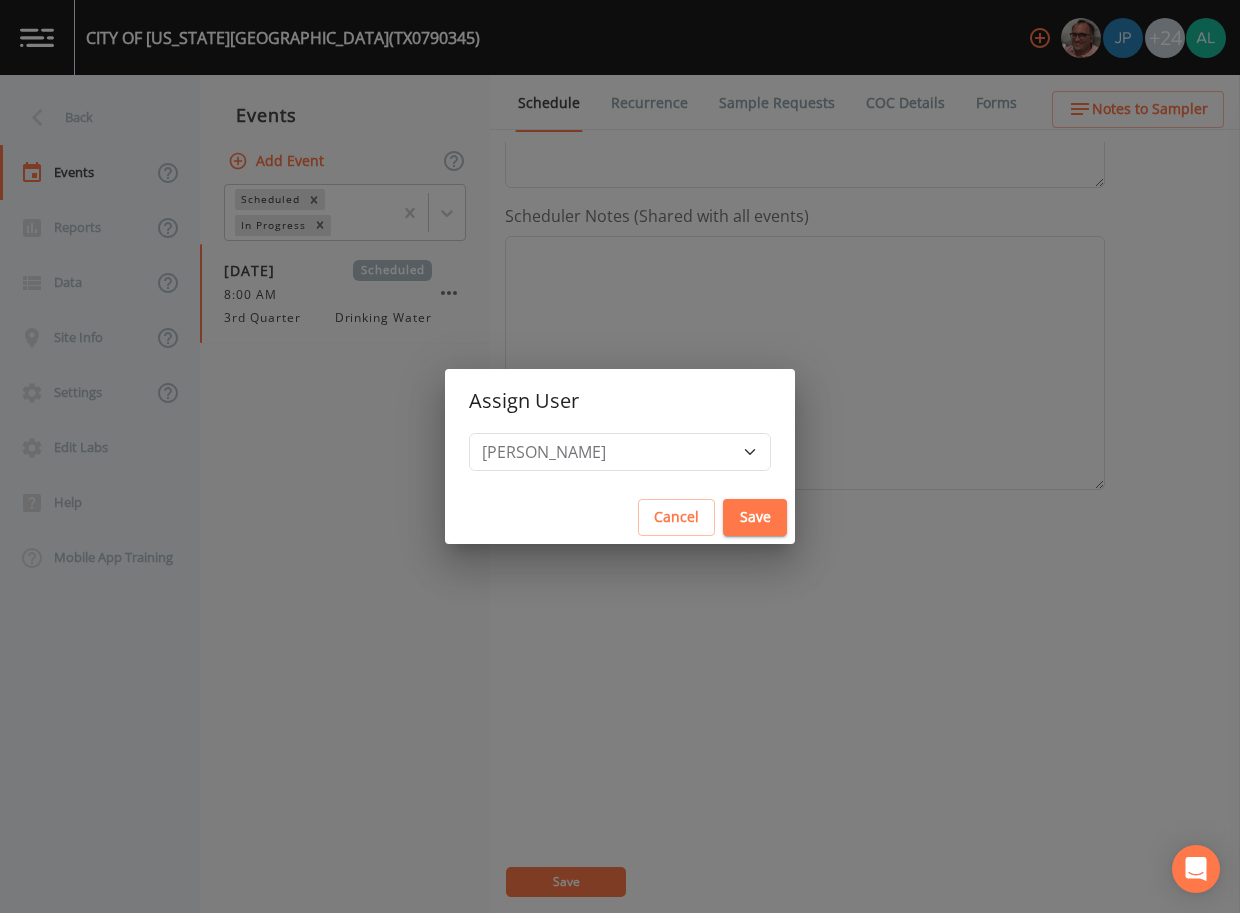 click on "Save" at bounding box center [755, 517] 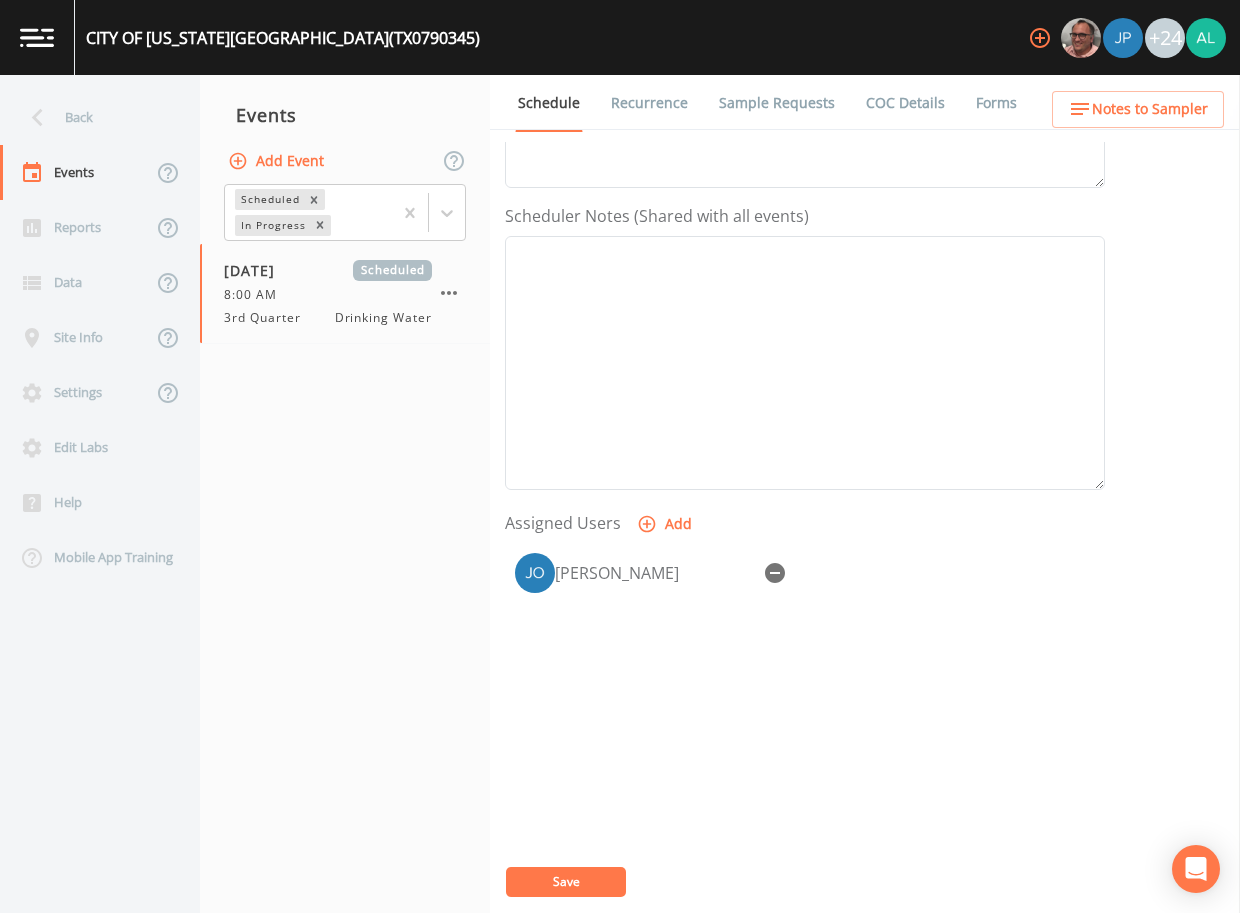 click on "Event Name 3rd Quarter Target Sampling Date [DATE] Time (Optional) 08:00:00 Event Notes [DATE] 2:56pm email sent
[DATE] 2:41pm follow up email sent
[DATE] 10:09am called/left message
[DATE] 2:51pm confirmed by [PERSON_NAME] Notes (Shared with all events) Assigned Users Add [PERSON_NAME] Save" at bounding box center (872, 527) 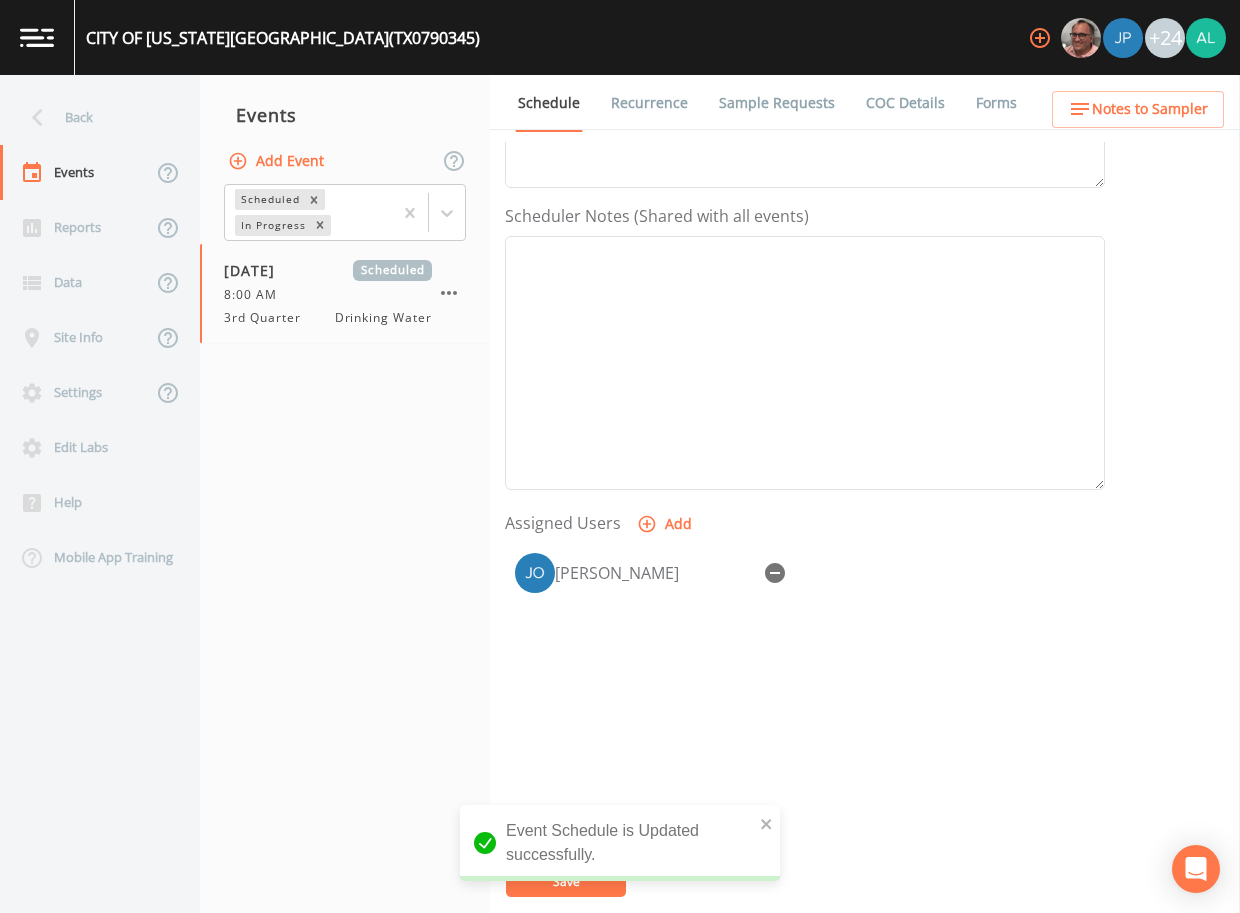 click on "Back" at bounding box center [90, 117] 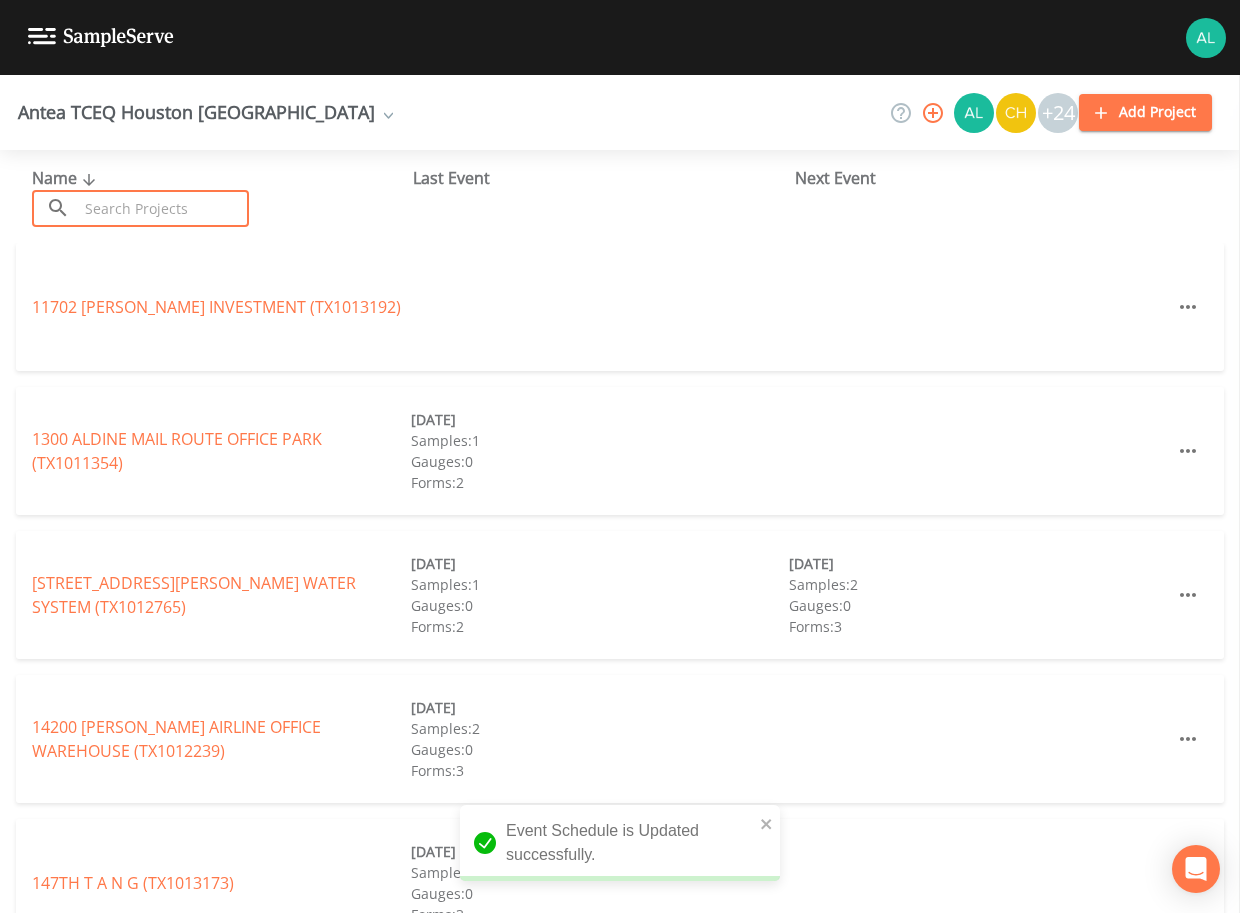 click at bounding box center (163, 208) 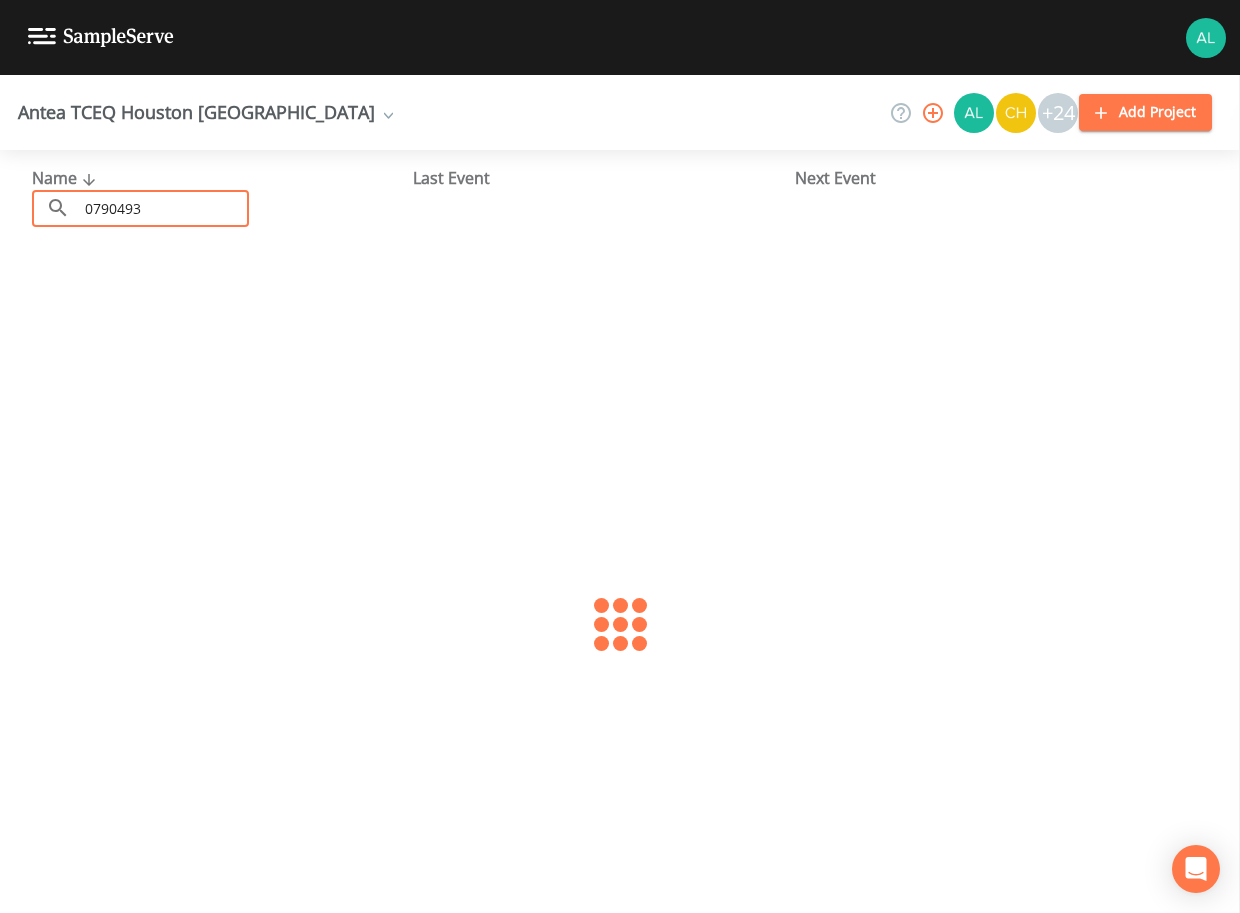 type on "0790493" 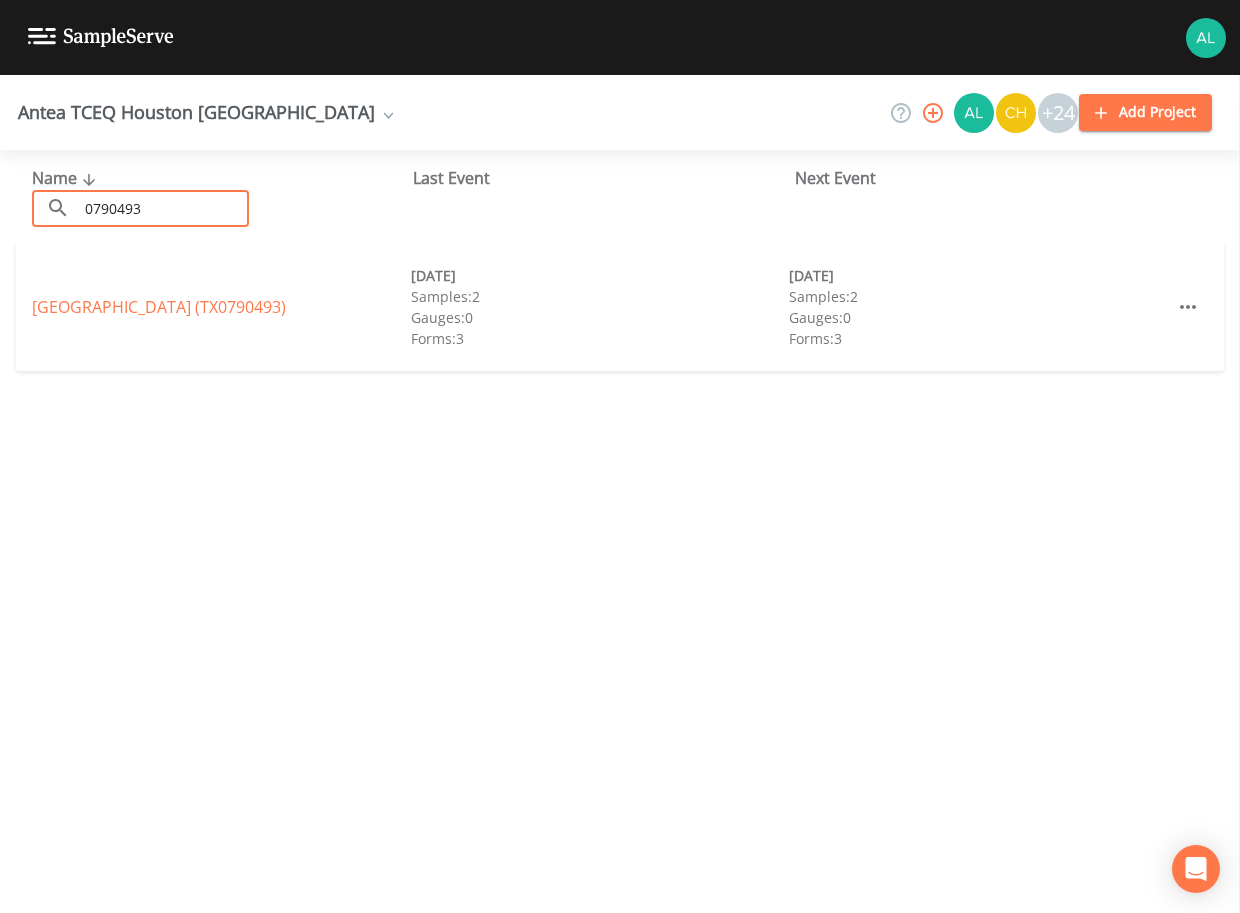 click on "[GEOGRAPHIC_DATA]   (TX0790493)" at bounding box center (221, 307) 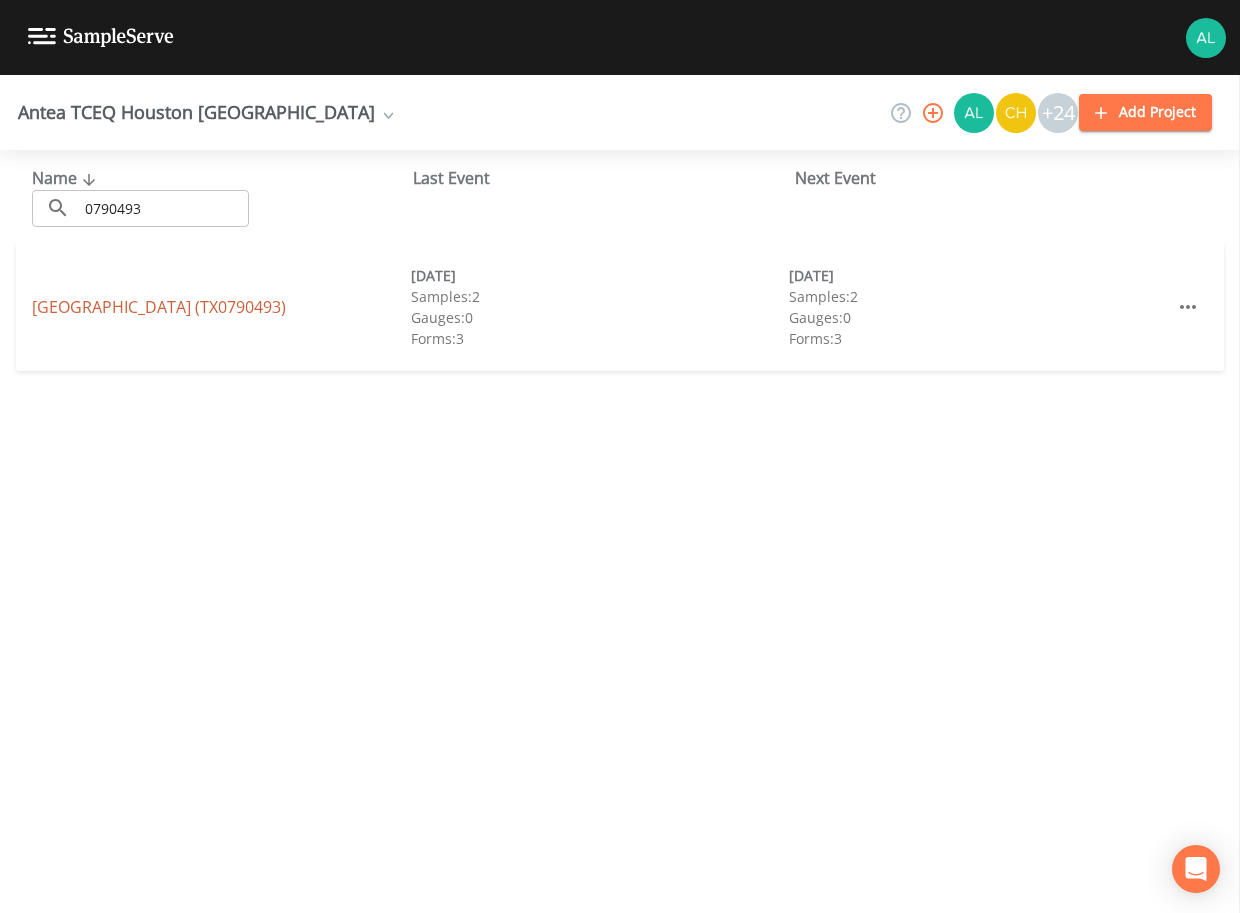 click on "[GEOGRAPHIC_DATA]   (TX0790493)" at bounding box center (159, 307) 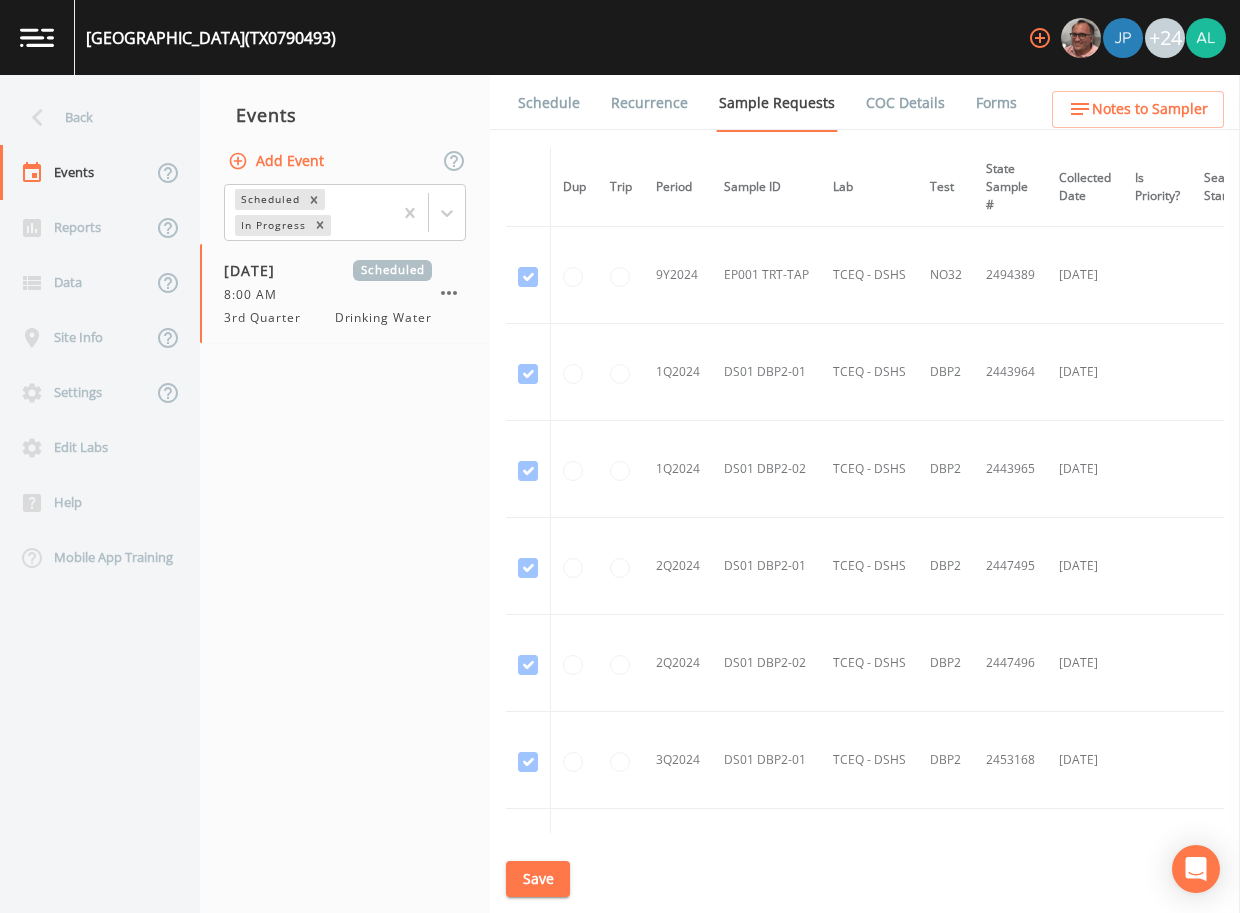 click on "Schedule" at bounding box center (549, 103) 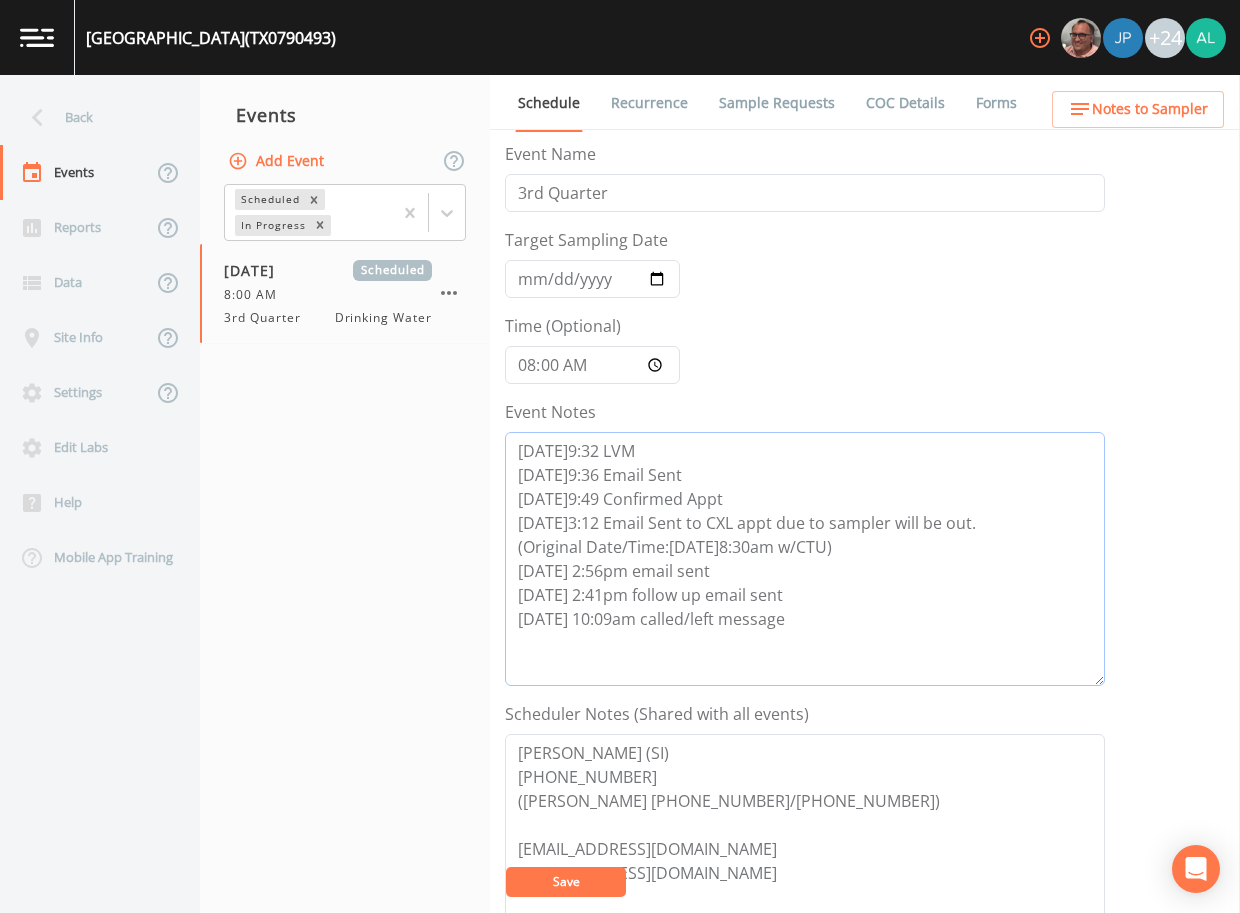 click on "[DATE]9:32 LVM
[DATE]9:36 Email Sent
[DATE]9:49 Confirmed Appt
[DATE]3:12 Email Sent to CXL appt due to sampler will be out.
(Original Date/Time:[DATE]8:30am w/CTU)
[DATE] 2:56pm email sent
[DATE] 2:41pm follow up email sent
[DATE] 10:09am called/left message" at bounding box center [805, 559] 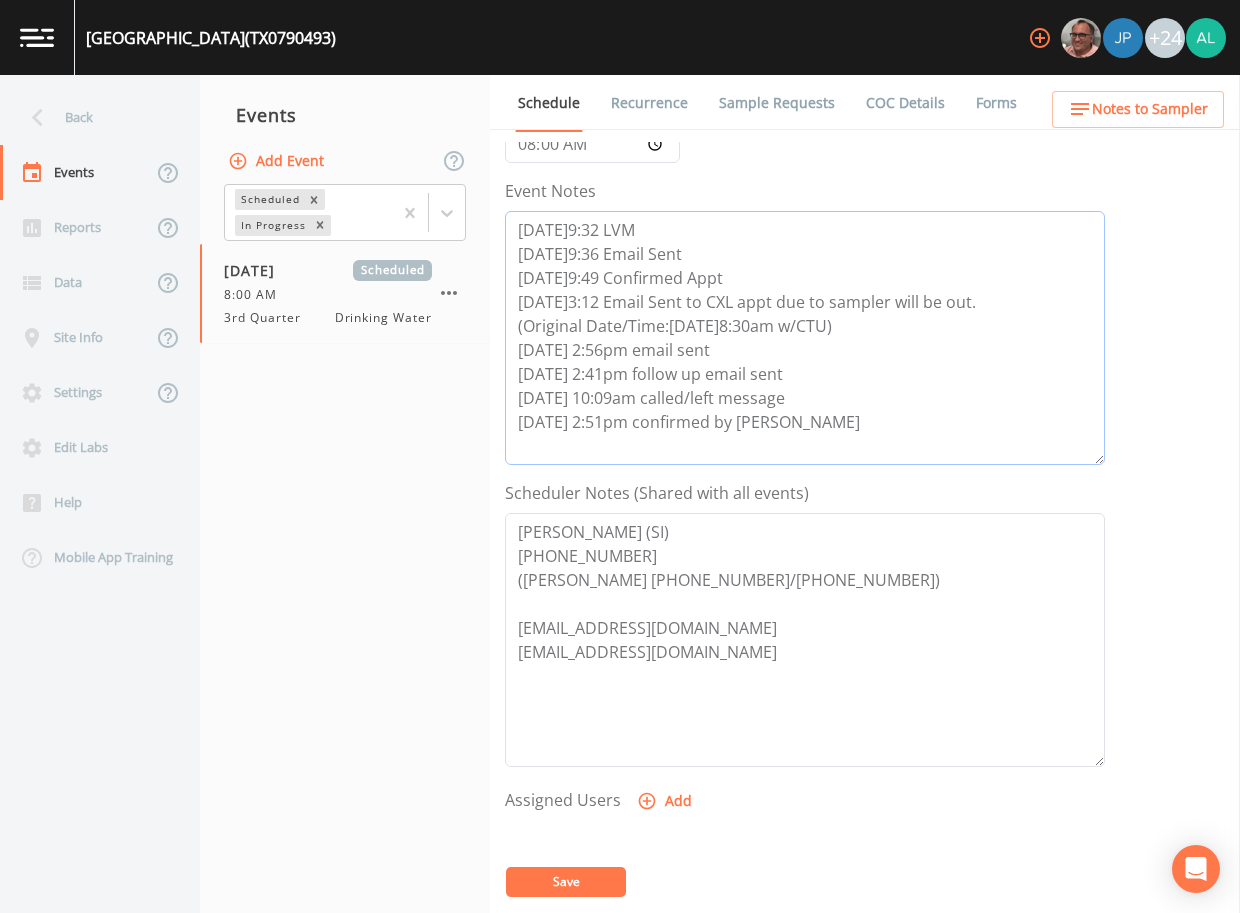 scroll, scrollTop: 498, scrollLeft: 0, axis: vertical 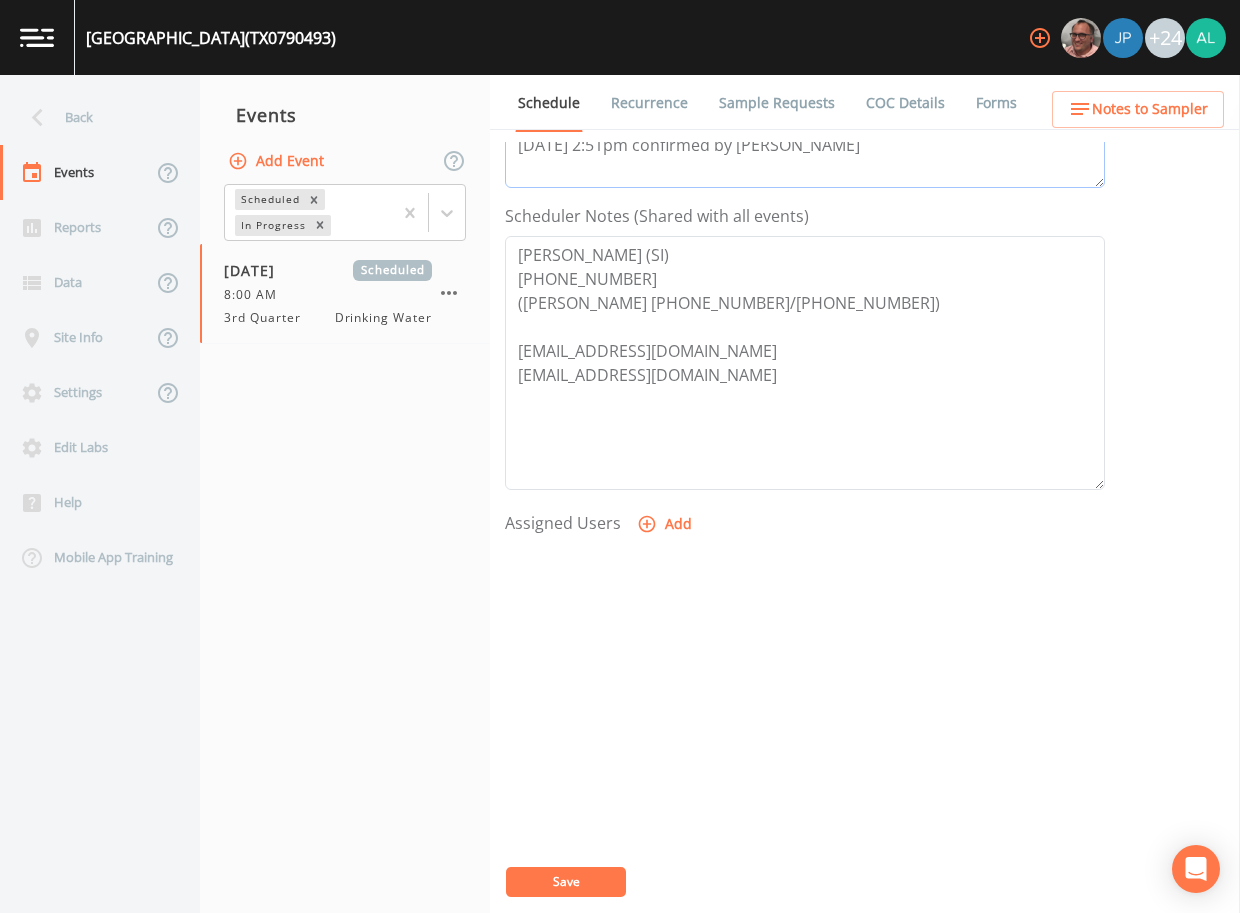 type on "[DATE]9:32 LVM
[DATE]9:36 Email Sent
[DATE]9:49 Confirmed Appt
[DATE]3:12 Email Sent to CXL appt due to sampler will be out.
(Original Date/Time:[DATE]8:30am w/CTU)
[DATE] 2:56pm email sent
[DATE] 2:41pm follow up email sent
[DATE] 10:09am called/left message
[DATE] 2:51pm confirmed by [PERSON_NAME]" 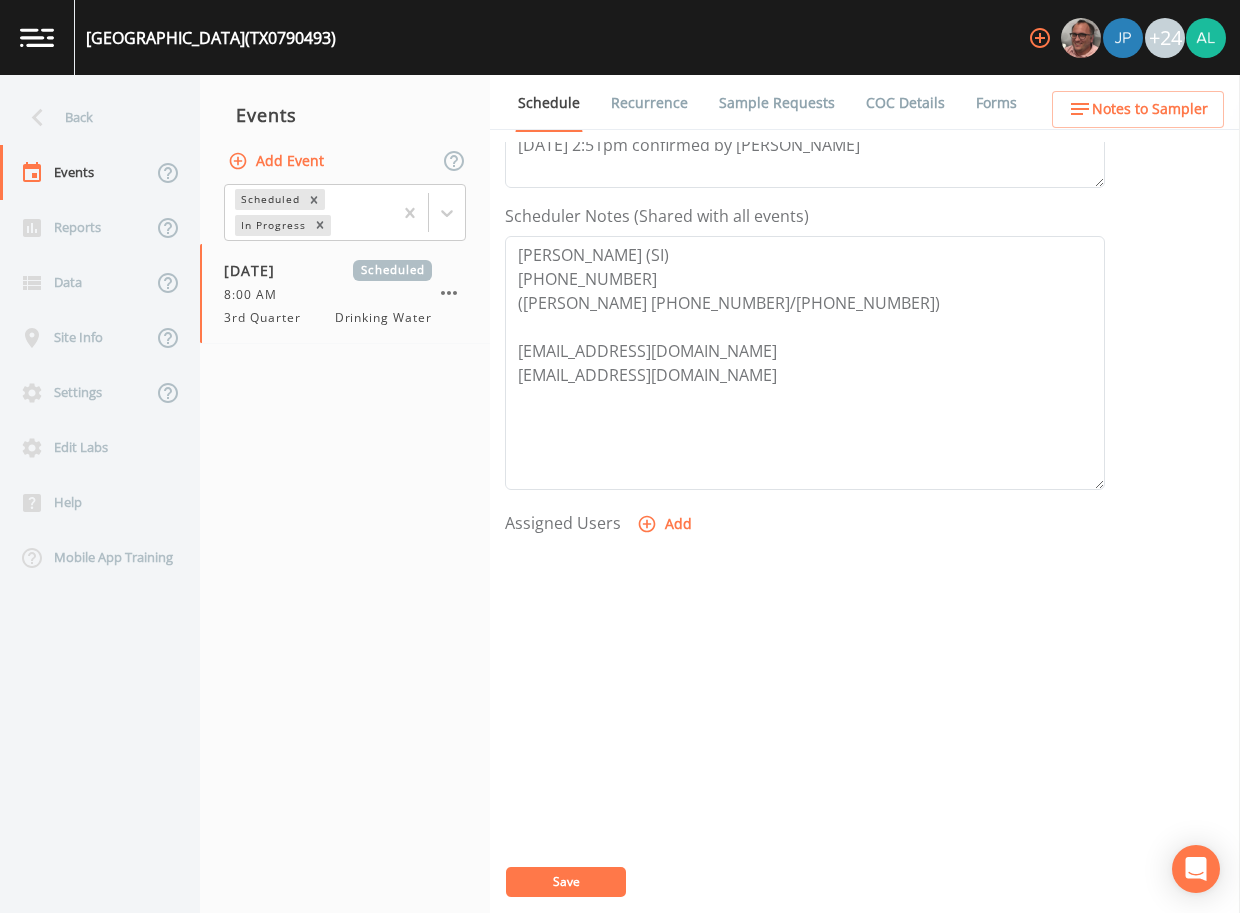 click on "Add" at bounding box center (666, 524) 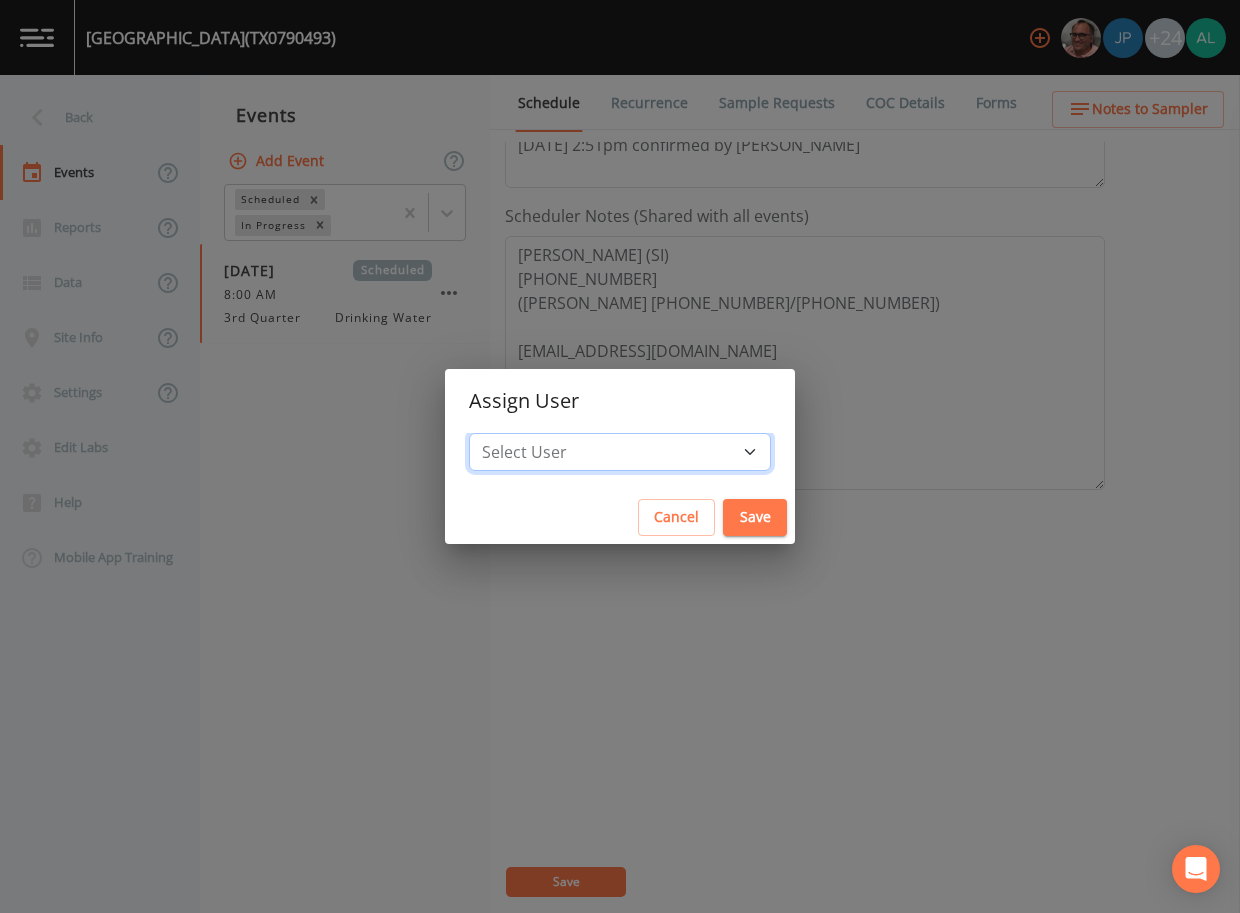 click on "Select User [PERSON_NAME] [PERSON_NAME]  [PERSON_NAME] [PERSON_NAME] [PERSON_NAME] [PERSON_NAME] [PERSON_NAME] [PERSON_NAME] [PERSON_NAME] [PERSON_NAME] [PERSON_NAME]   [PERSON_NAME] [PERSON_NAME] [PERSON_NAME] [PERSON_NAME] [PERSON_NAME] [PERSON_NAME]   [PERSON_NAME] [PERSON_NAME]   [PERSON_NAME] [PERSON_NAME] [PERSON_NAME] [PERSON_NAME] [PERSON_NAME] [PERSON_NAME] [PERSON_NAME] [PERSON_NAME]" at bounding box center (620, 452) 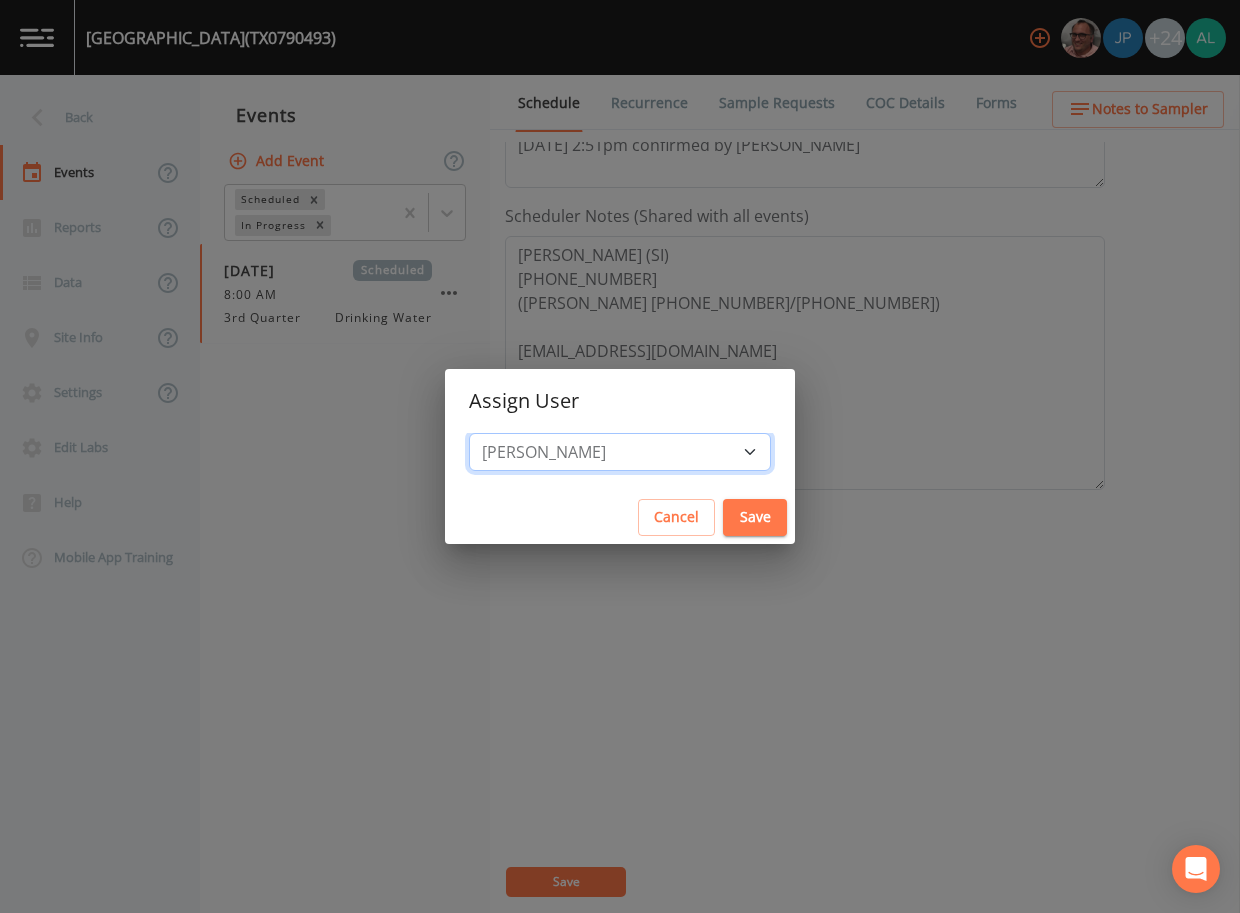 click on "Select User [PERSON_NAME] [PERSON_NAME]  [PERSON_NAME] [PERSON_NAME] [PERSON_NAME] [PERSON_NAME] [PERSON_NAME] [PERSON_NAME] [PERSON_NAME] [PERSON_NAME] [PERSON_NAME]   [PERSON_NAME] [PERSON_NAME] [PERSON_NAME] [PERSON_NAME] [PERSON_NAME] [PERSON_NAME]   [PERSON_NAME] [PERSON_NAME]   [PERSON_NAME] [PERSON_NAME] [PERSON_NAME] [PERSON_NAME] [PERSON_NAME] [PERSON_NAME] [PERSON_NAME] [PERSON_NAME]" at bounding box center (620, 452) 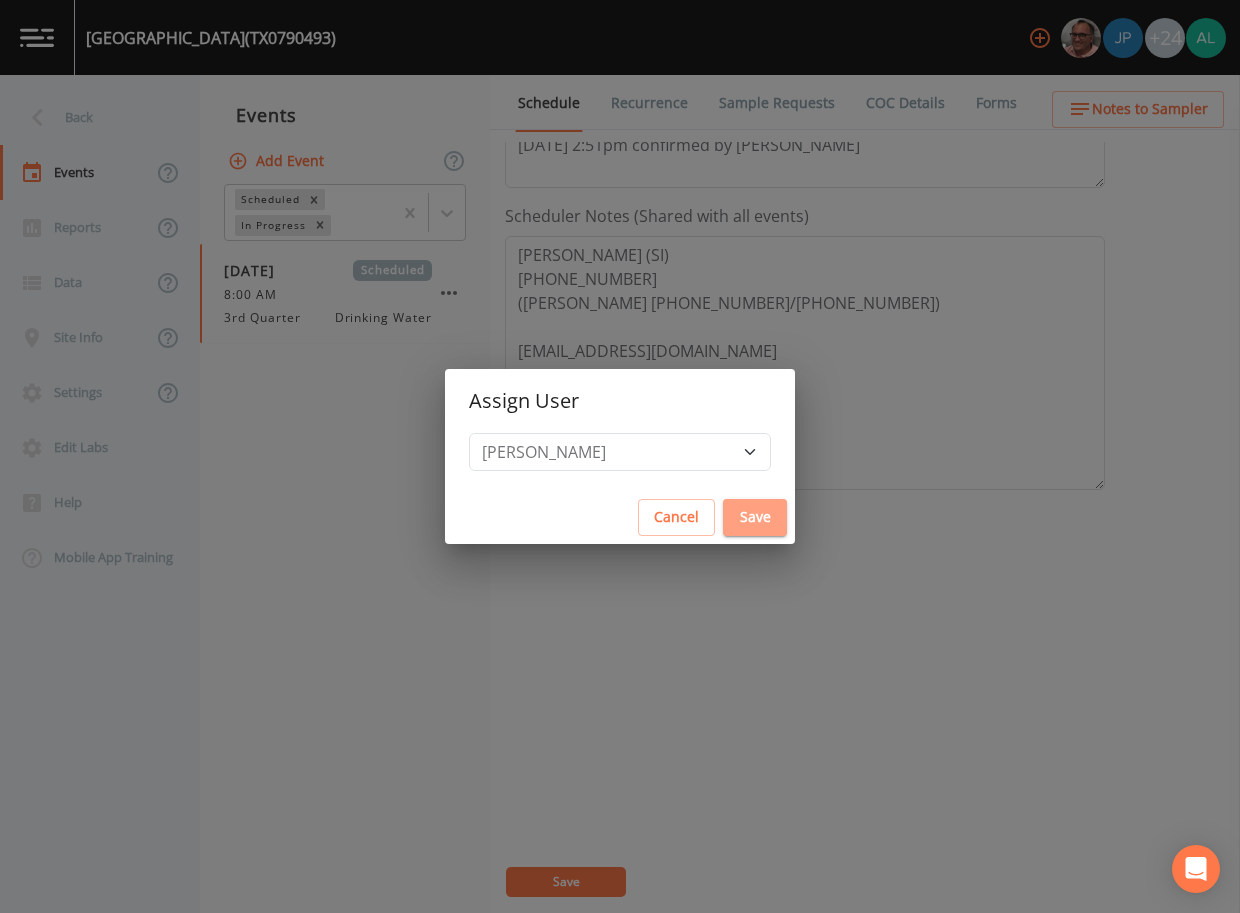 click on "Save" at bounding box center [755, 517] 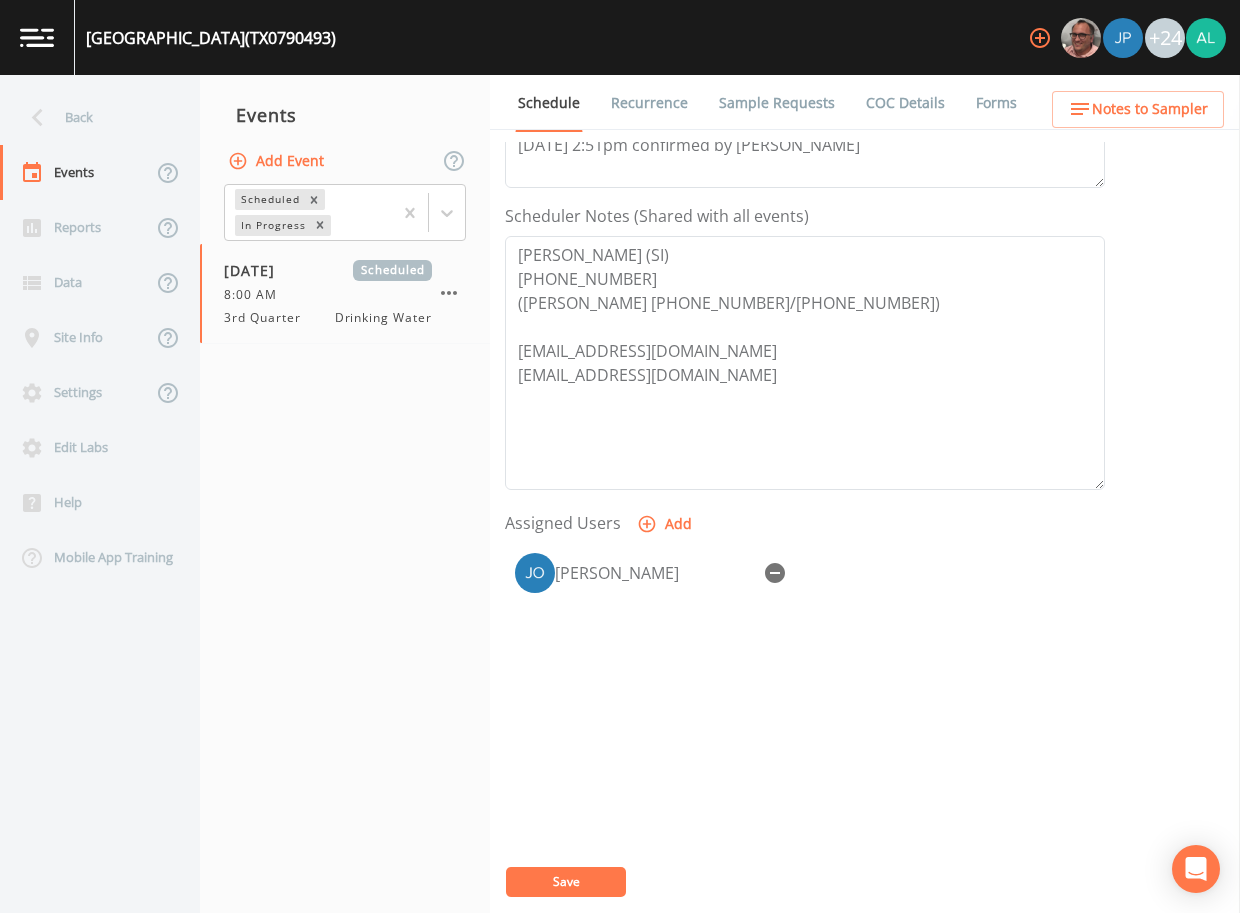 click on "Save" at bounding box center (566, 881) 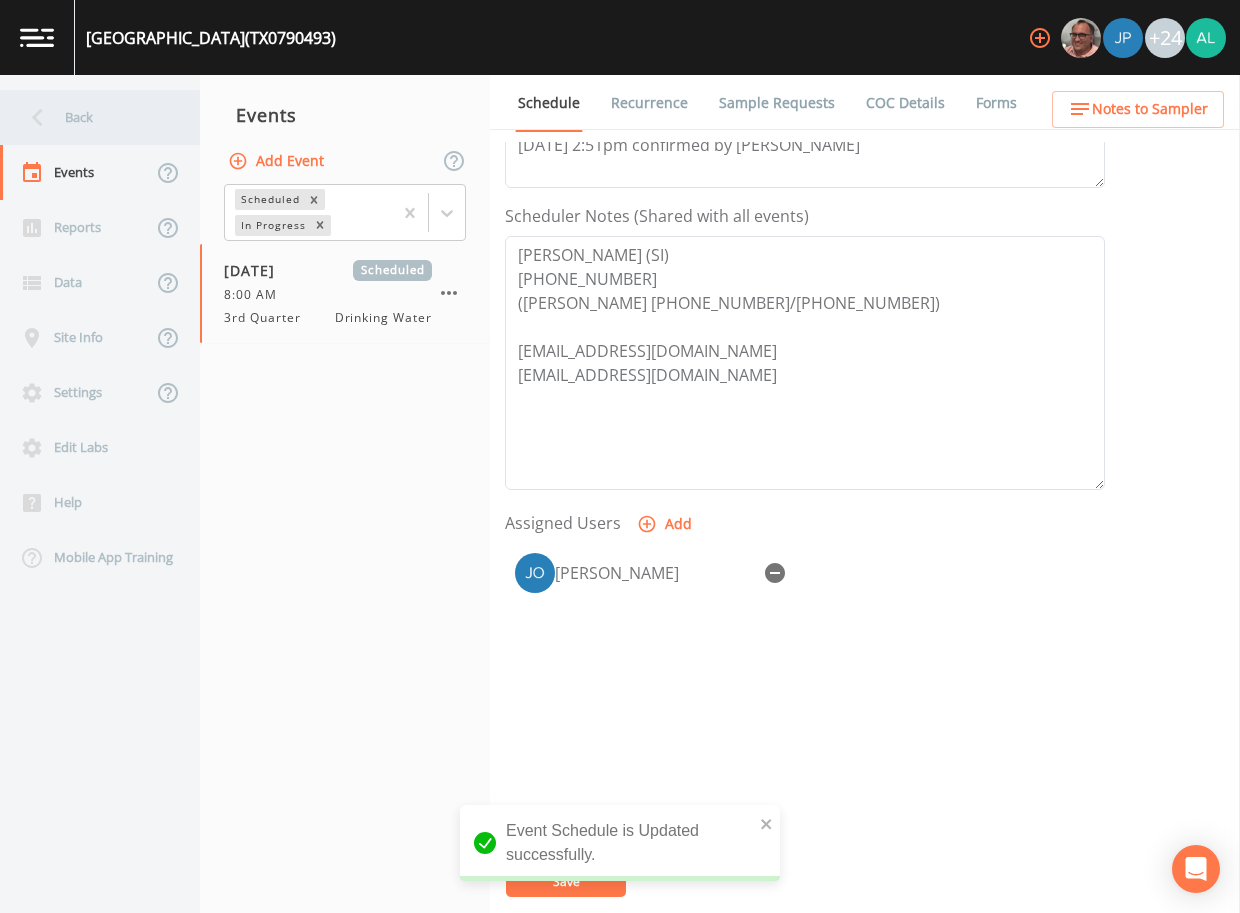 click on "Back" at bounding box center (90, 117) 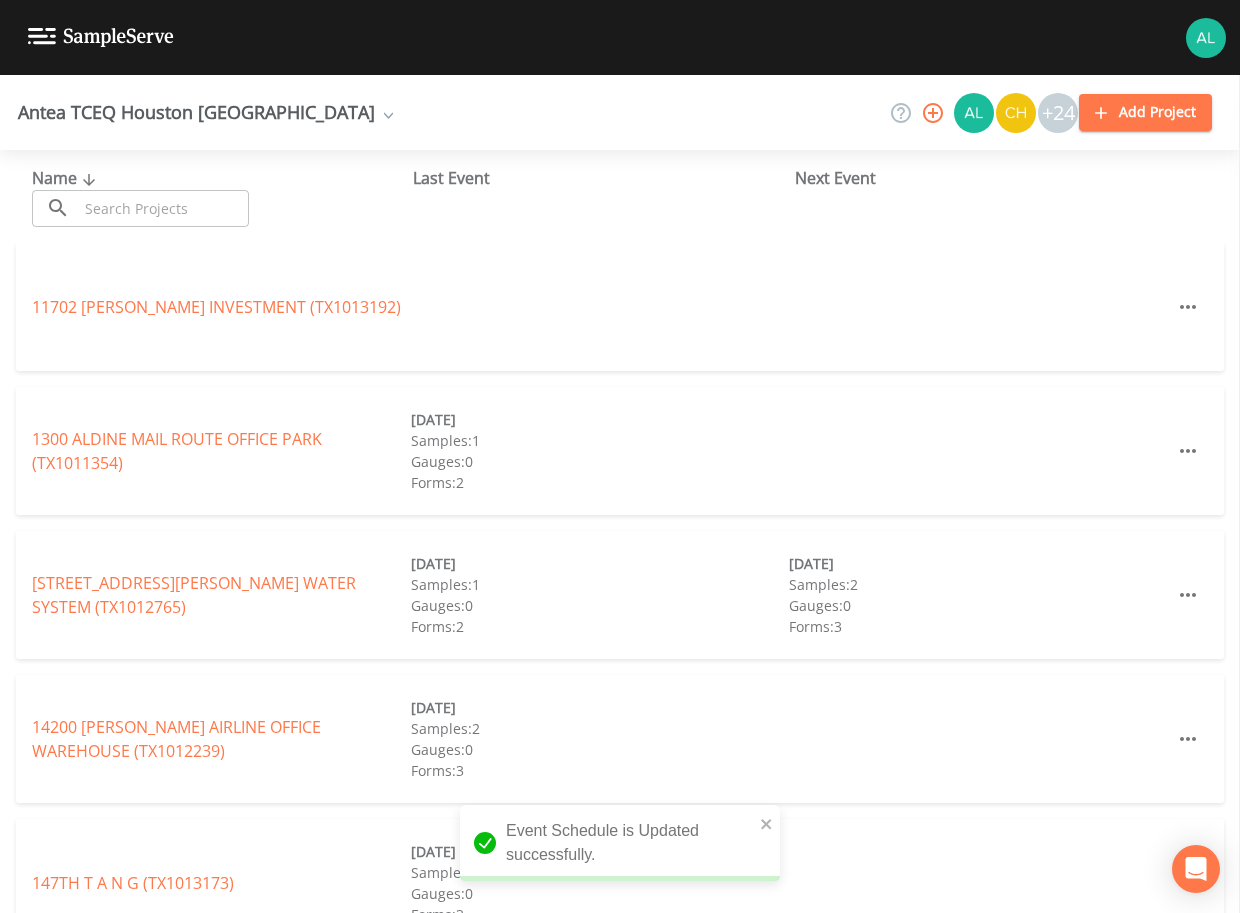 click at bounding box center [163, 208] 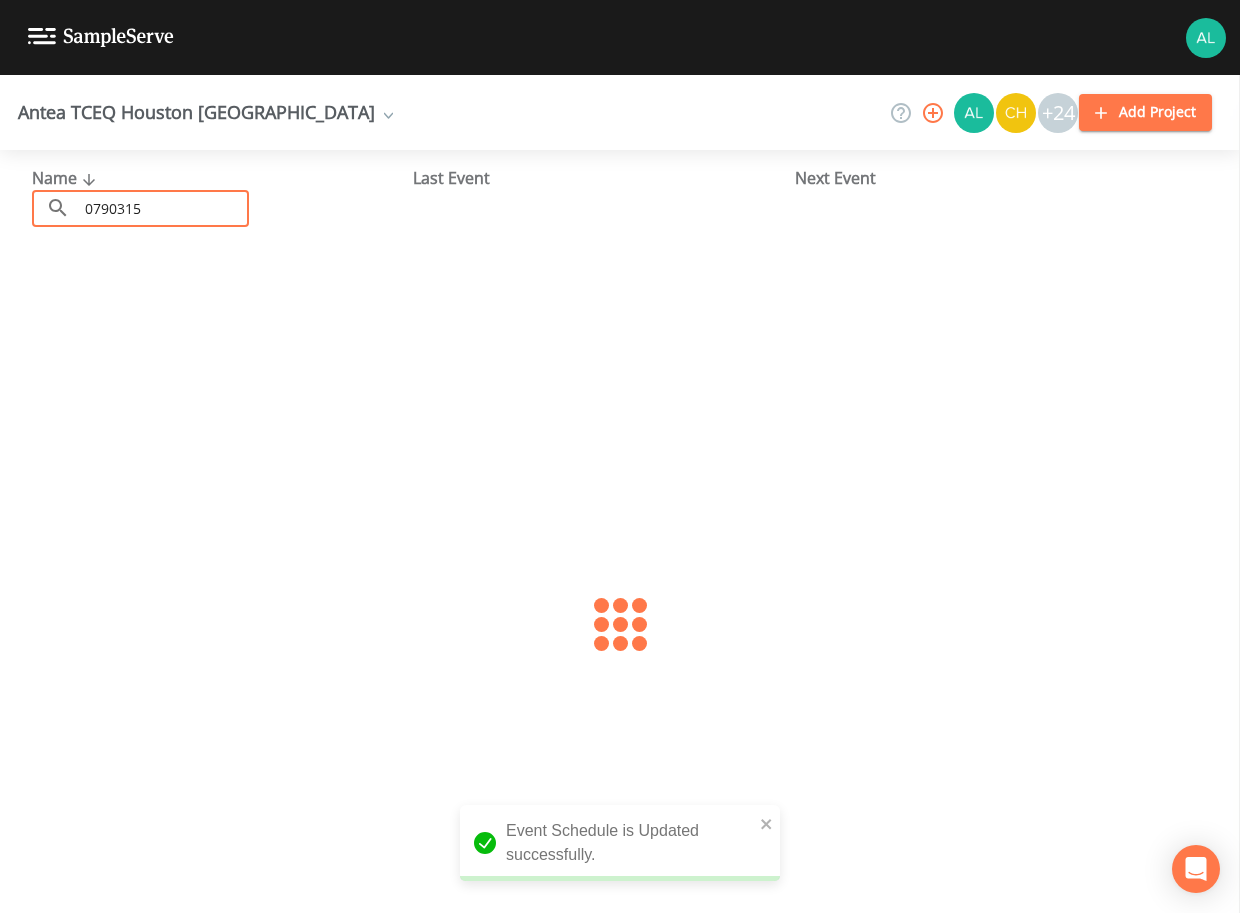 type on "0790315" 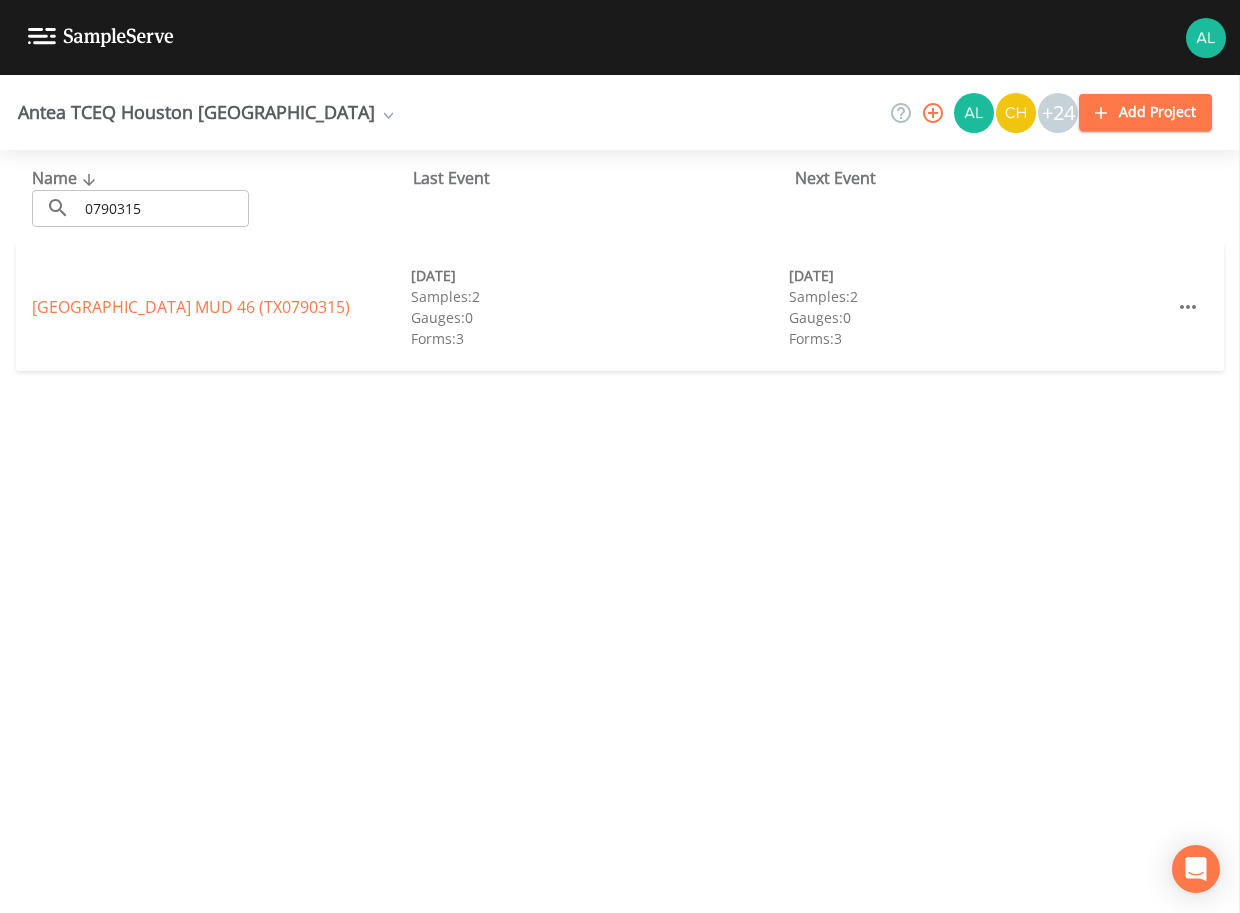 click on "[GEOGRAPHIC_DATA] 46   (TX0790315) [DATE] Samples:  2 Gauges:  0 Forms:  3 [DATE] Samples:  2 Gauges:  0 Forms:  3" at bounding box center (620, 307) 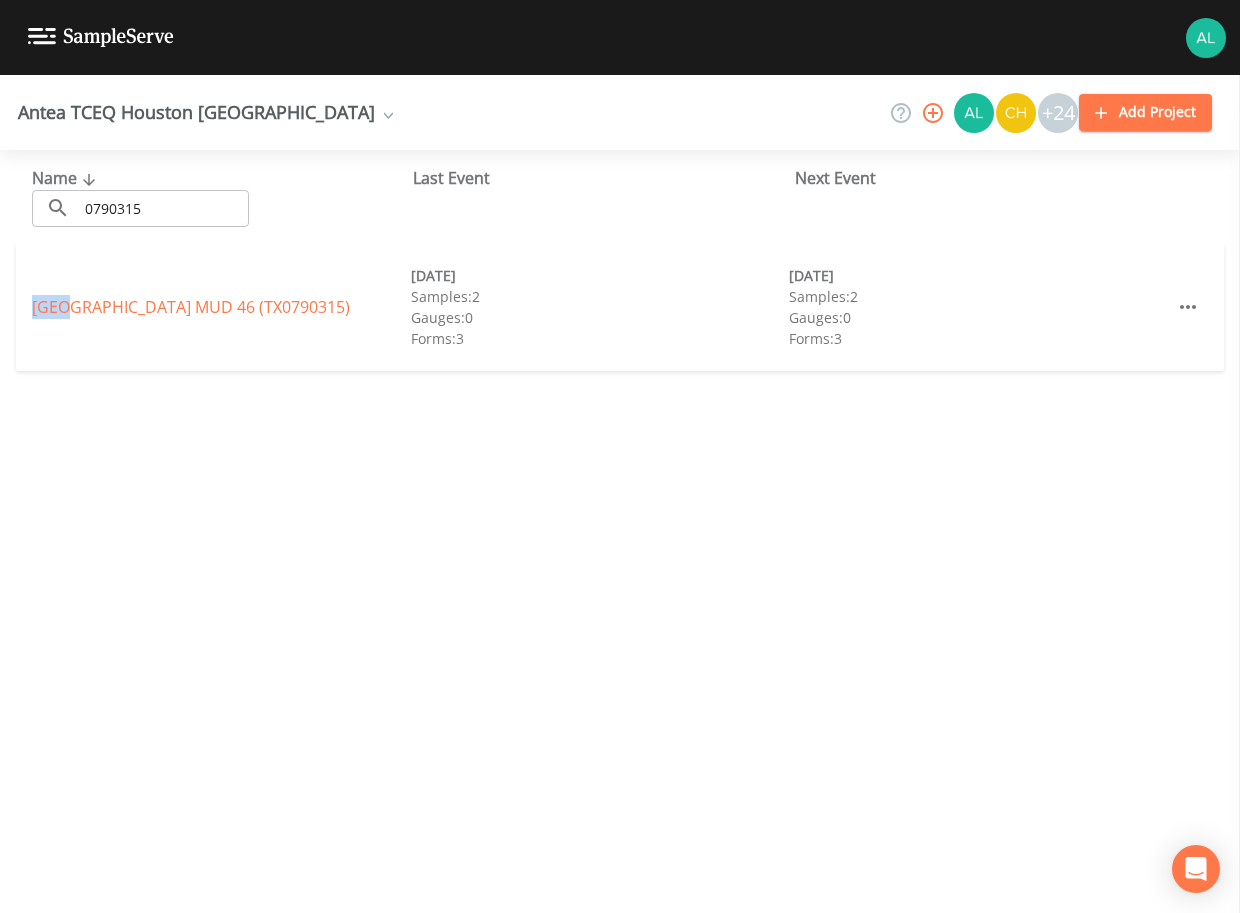 click on "[GEOGRAPHIC_DATA] 46   (TX0790315) [DATE] Samples:  2 Gauges:  0 Forms:  3 [DATE] Samples:  2 Gauges:  0 Forms:  3" at bounding box center (620, 307) 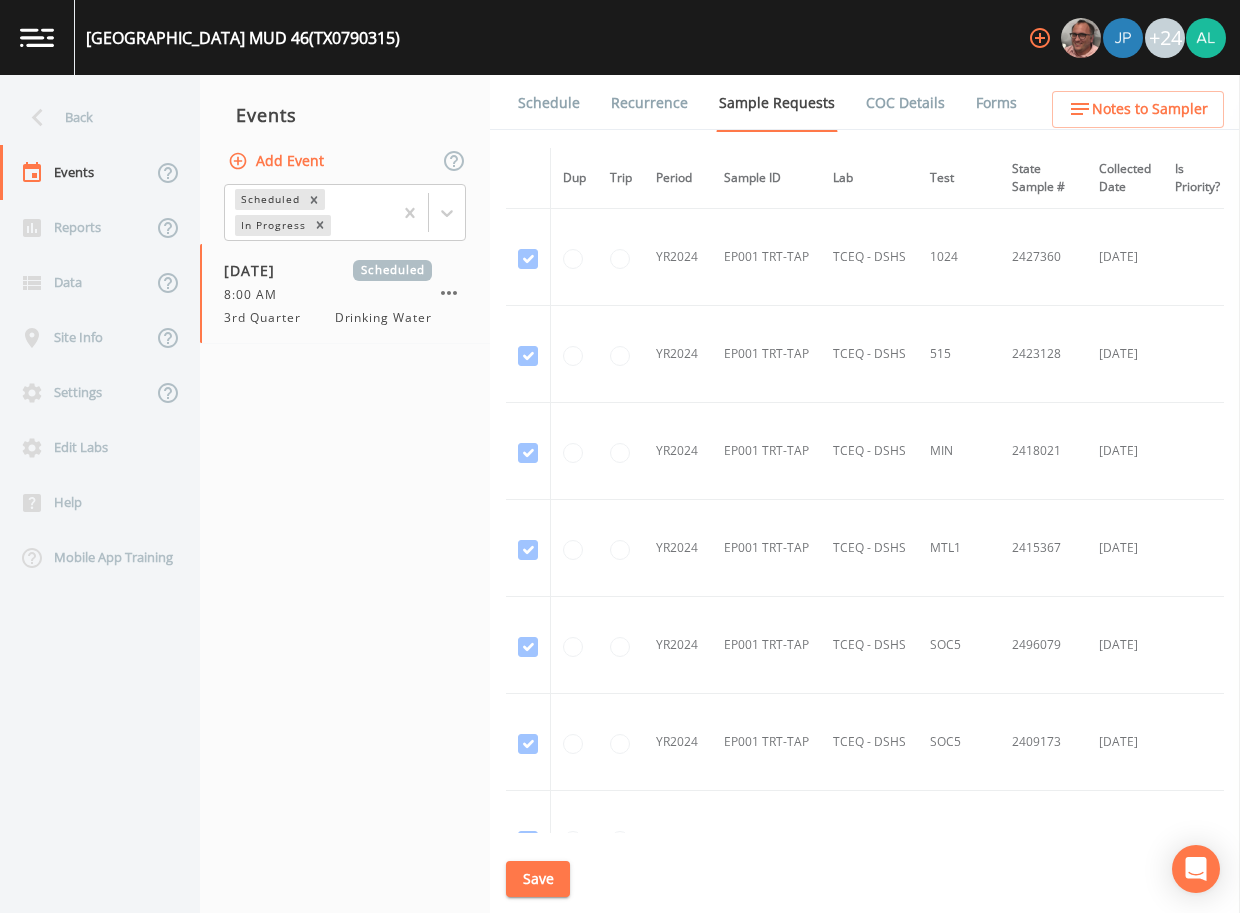 click on "Schedule" at bounding box center [549, 103] 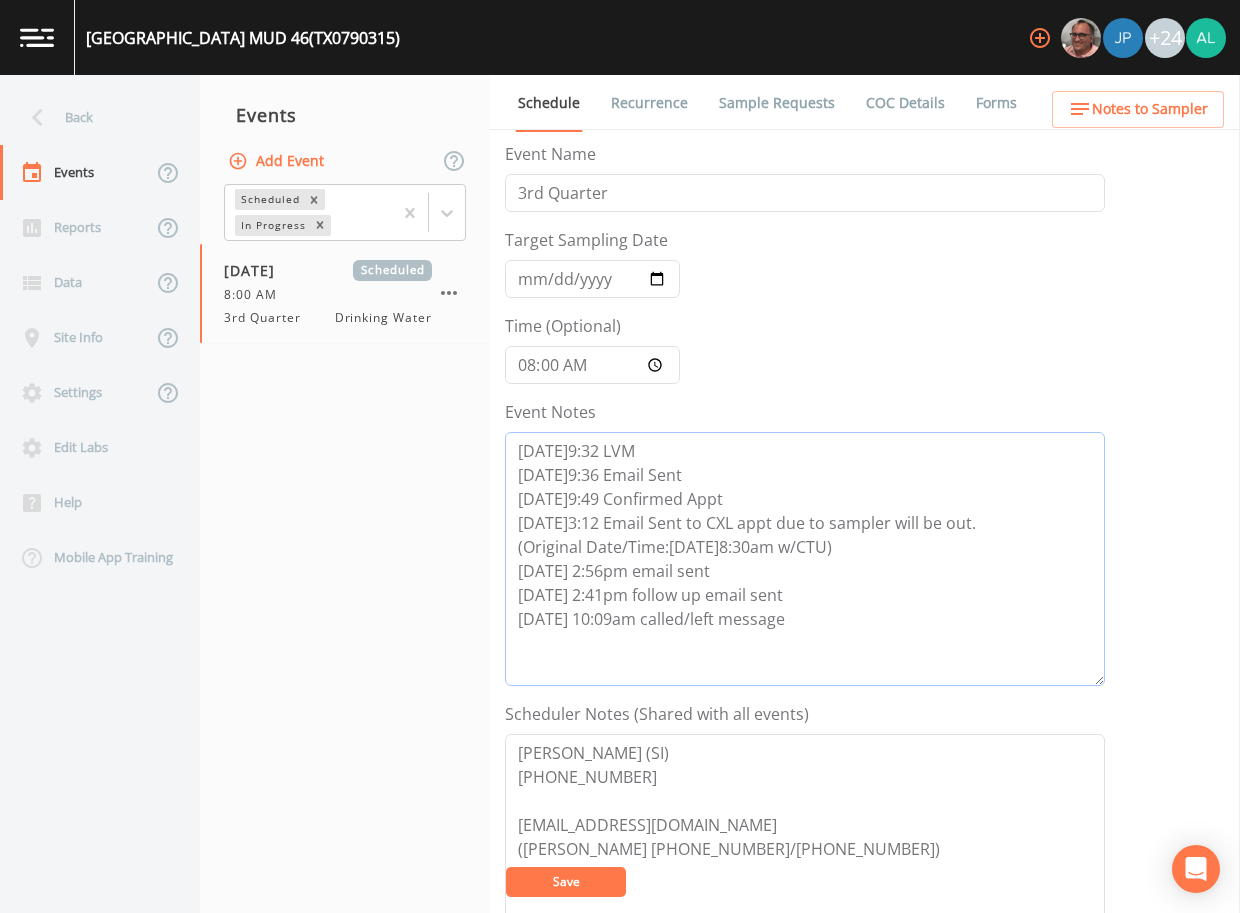 click on "[DATE]9:32 LVM
[DATE]9:36 Email Sent
[DATE]9:49 Confirmed Appt
[DATE]3:12 Email Sent to CXL appt due to sampler will be out.
(Original Date/Time:[DATE]8:30am w/CTU)
[DATE] 2:56pm email sent
[DATE] 2:41pm follow up email sent
[DATE] 10:09am called/left message" at bounding box center [805, 559] 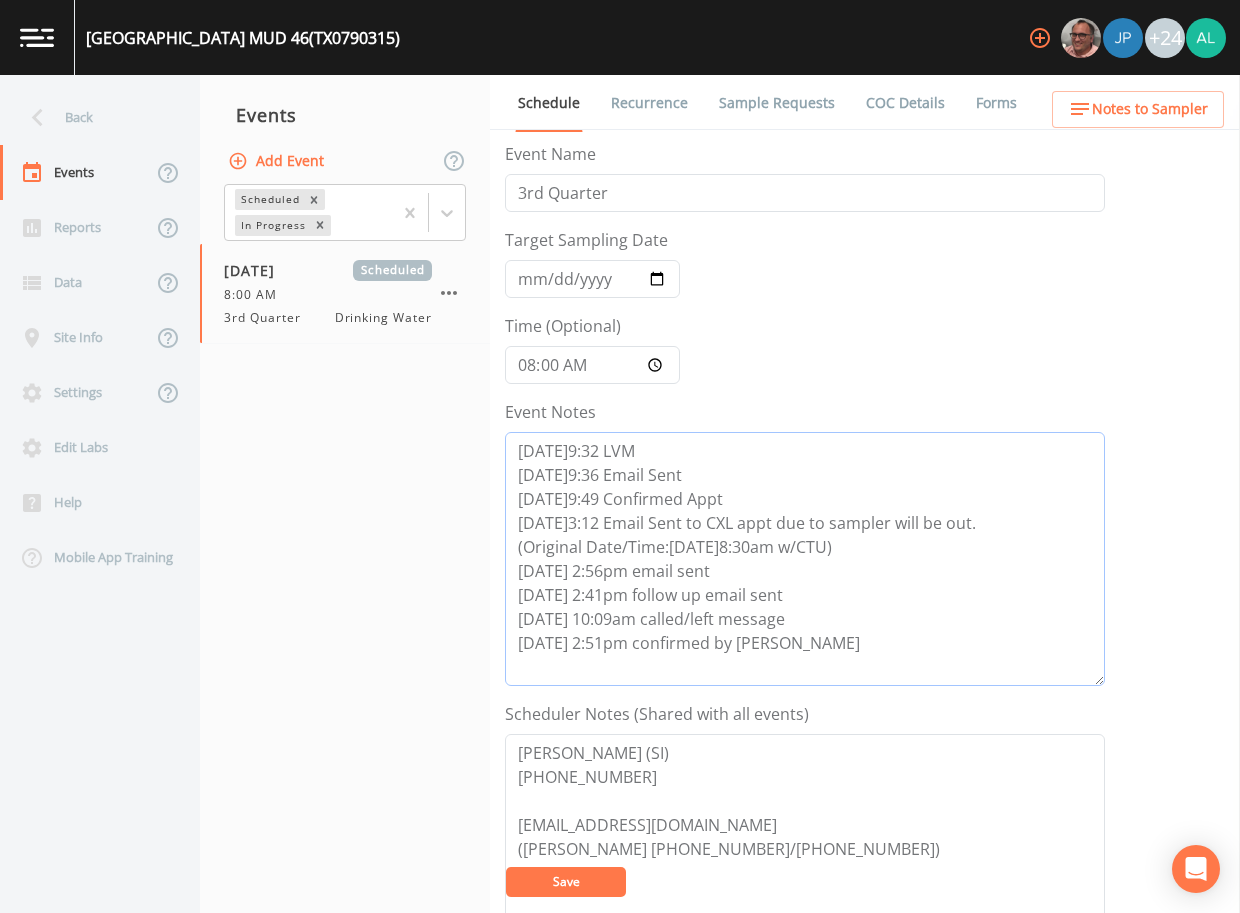type on "[DATE]9:32 LVM
[DATE]9:36 Email Sent
[DATE]9:49 Confirmed Appt
[DATE]3:12 Email Sent to CXL appt due to sampler will be out.
(Original Date/Time:[DATE]8:30am w/CTU)
[DATE] 2:56pm email sent
[DATE] 2:41pm follow up email sent
[DATE] 10:09am called/left message
[DATE] 2:51pm confirmed by [PERSON_NAME]" 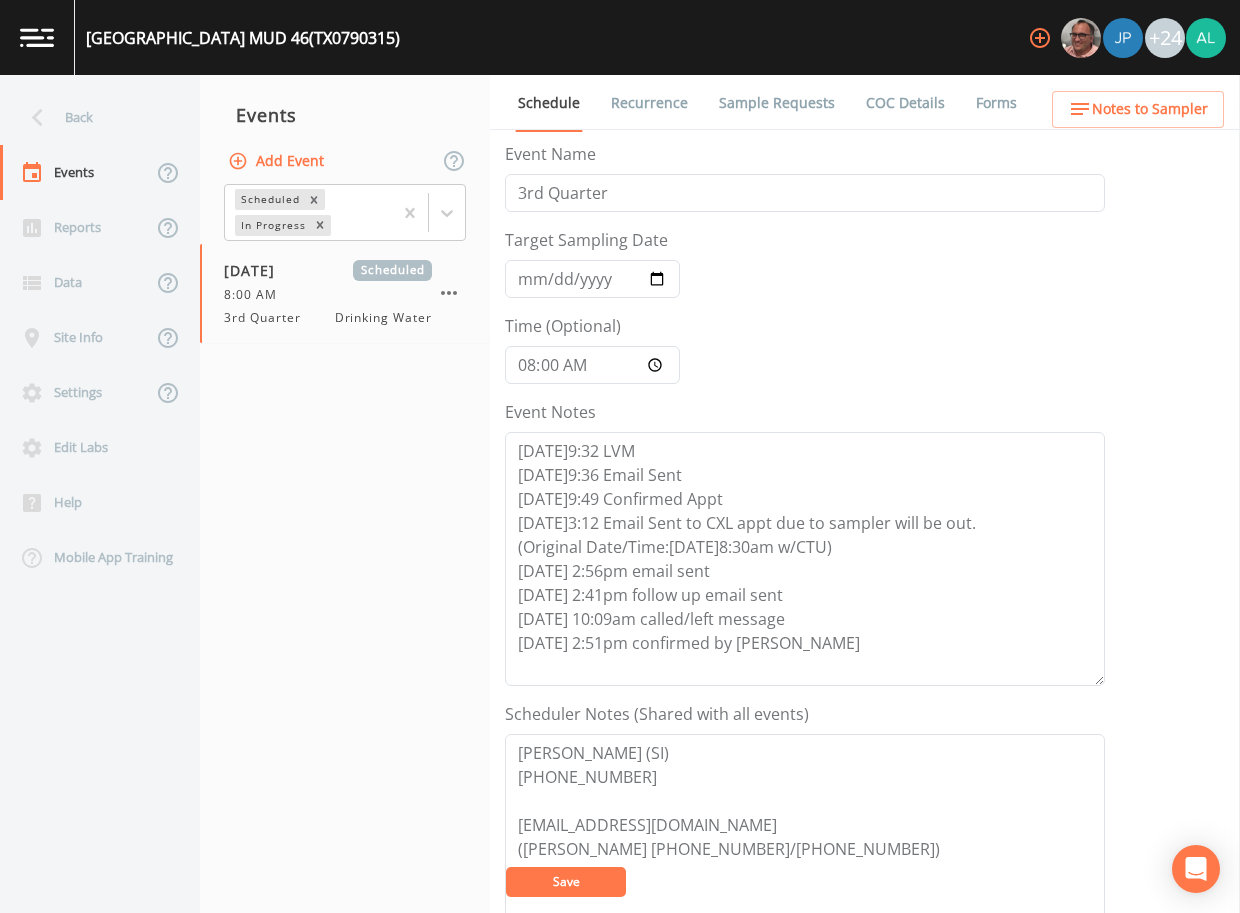 click on "Save" at bounding box center (566, 882) 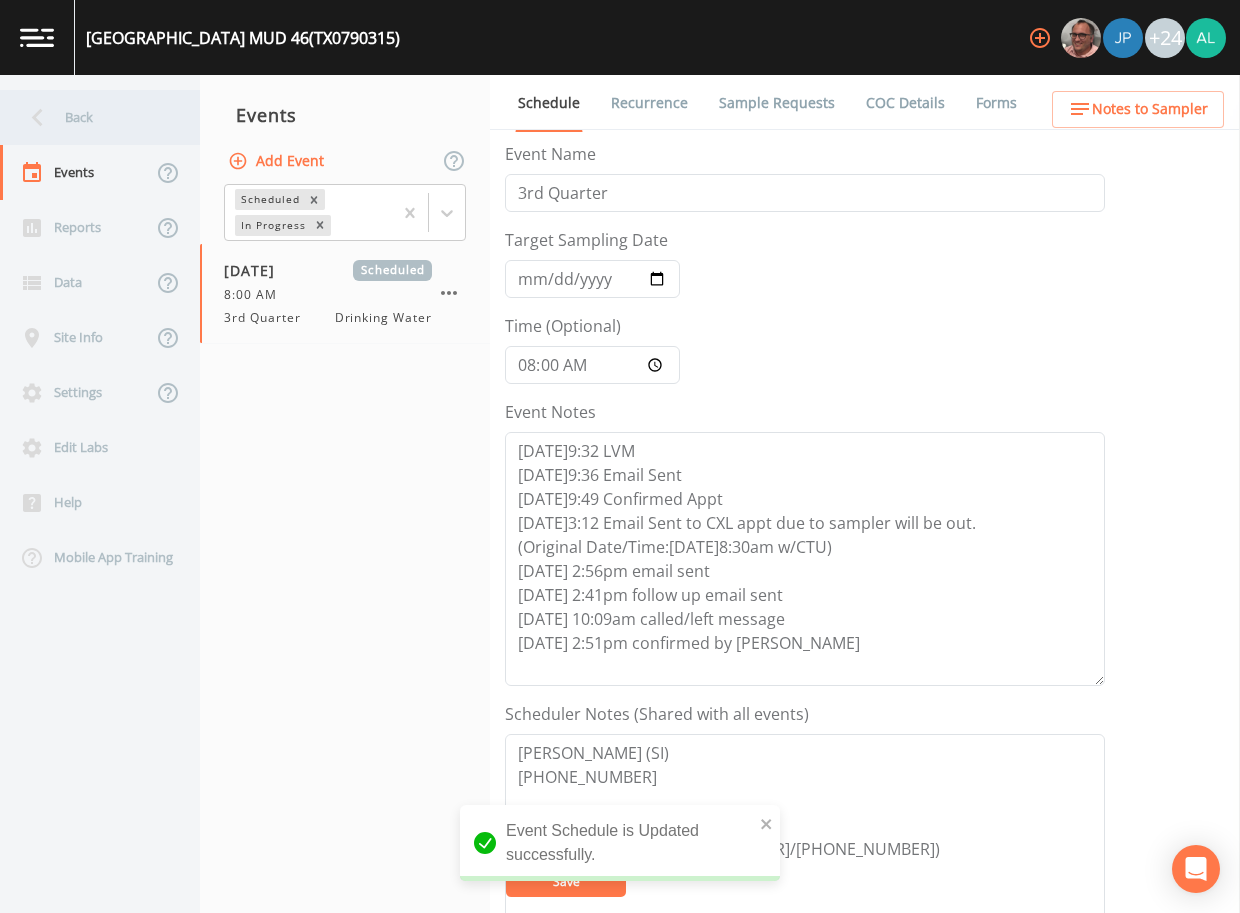 click on "Back" at bounding box center (90, 117) 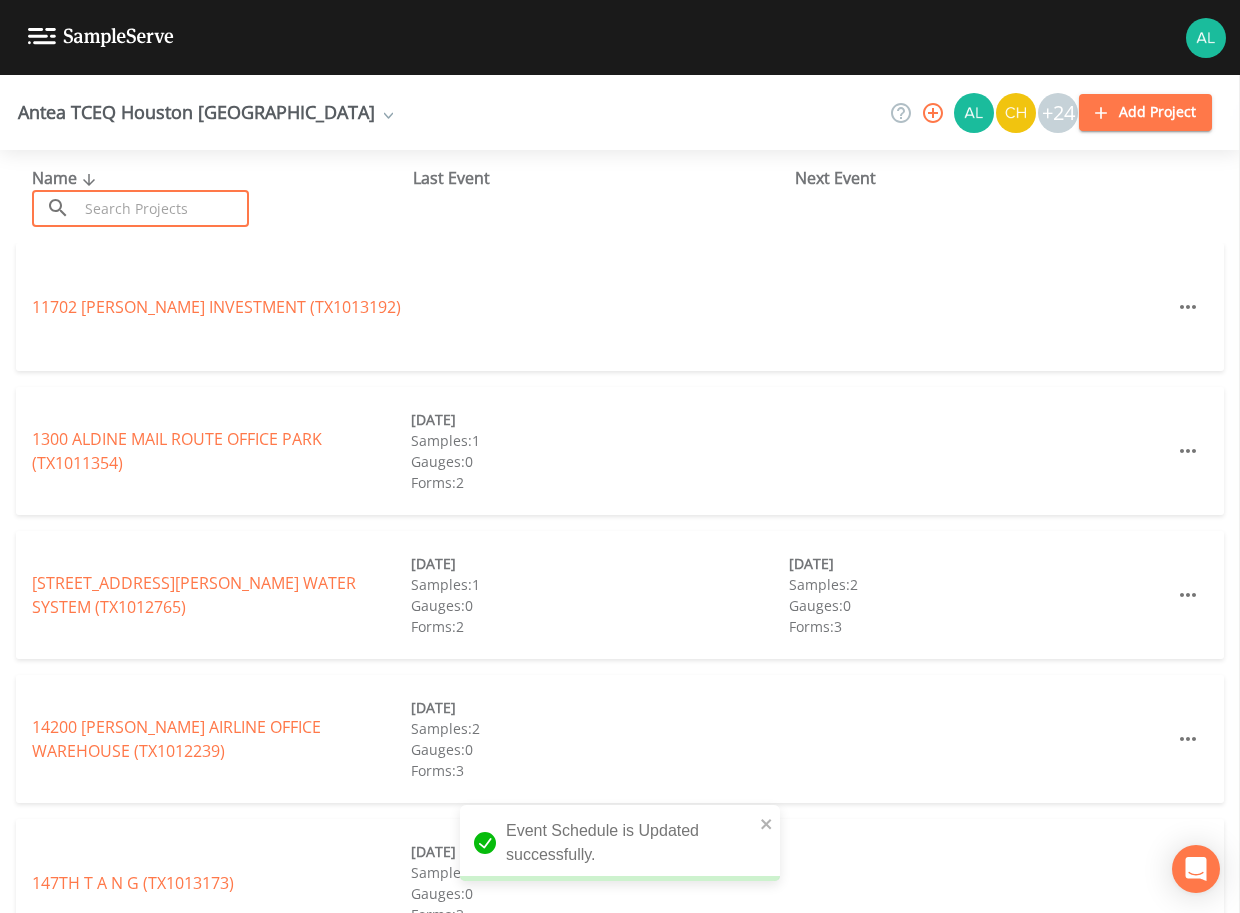 click at bounding box center [163, 208] 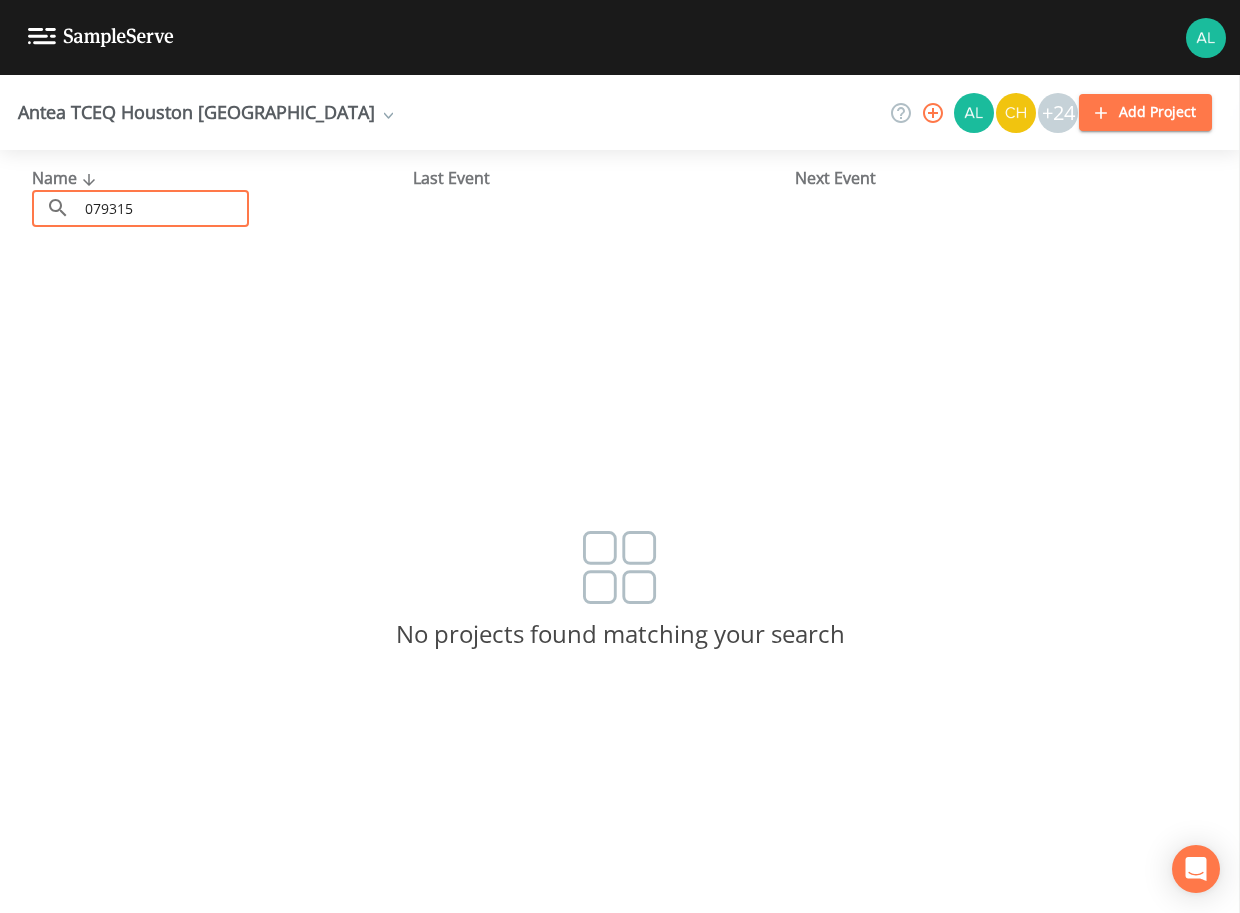 click on "079315" at bounding box center [163, 208] 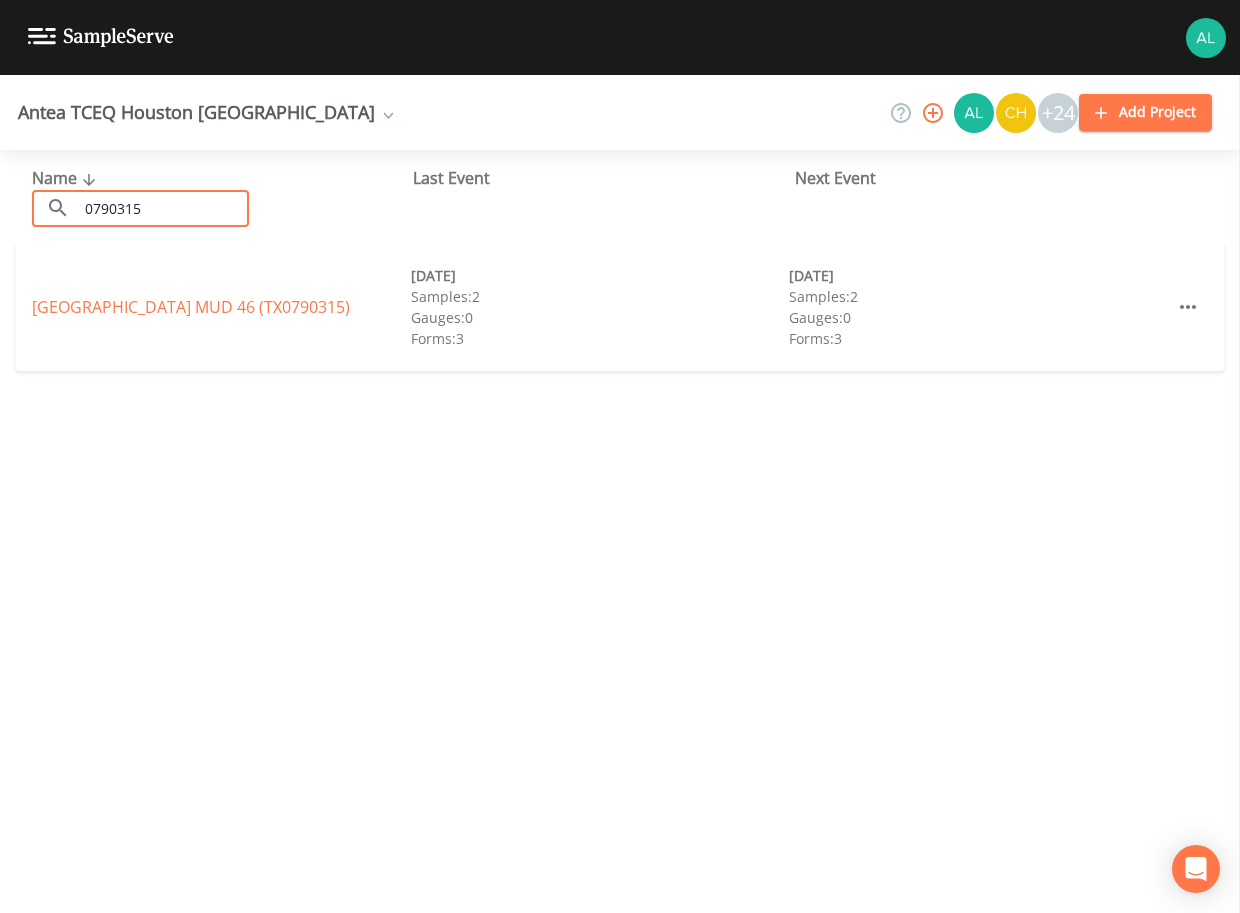 type on "0790315" 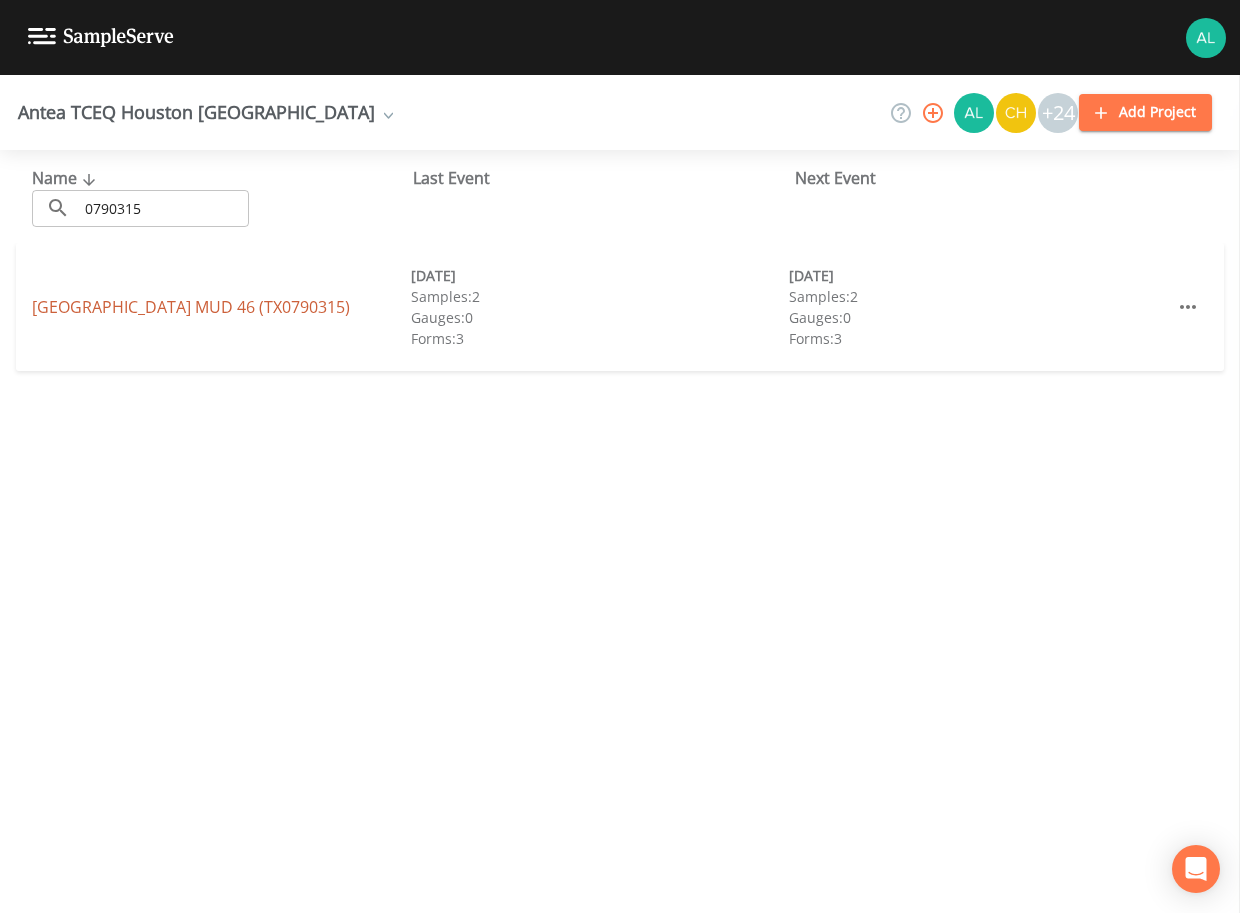 click on "[GEOGRAPHIC_DATA]   (TX0790315)" at bounding box center (191, 307) 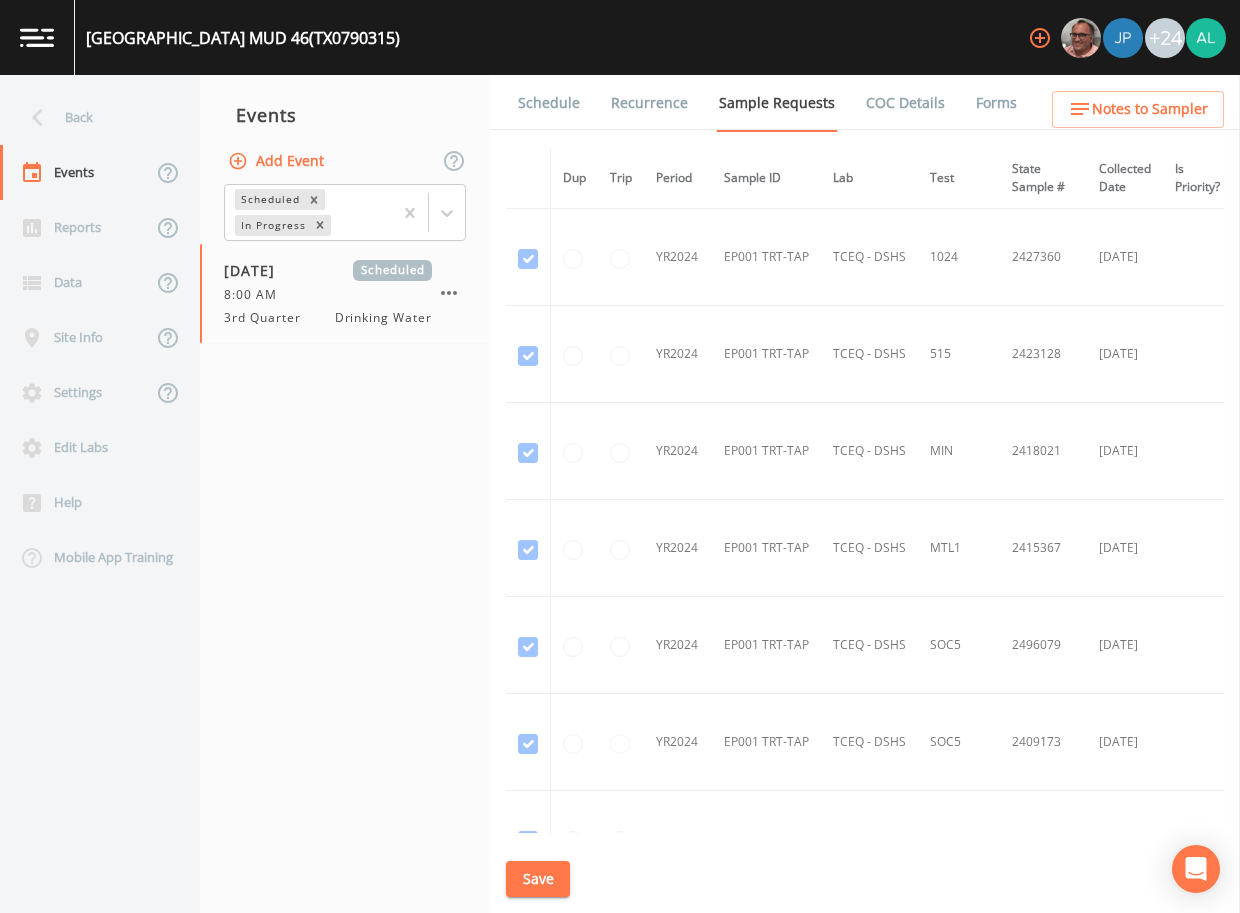 click on "Recurrence" at bounding box center [637, 103] 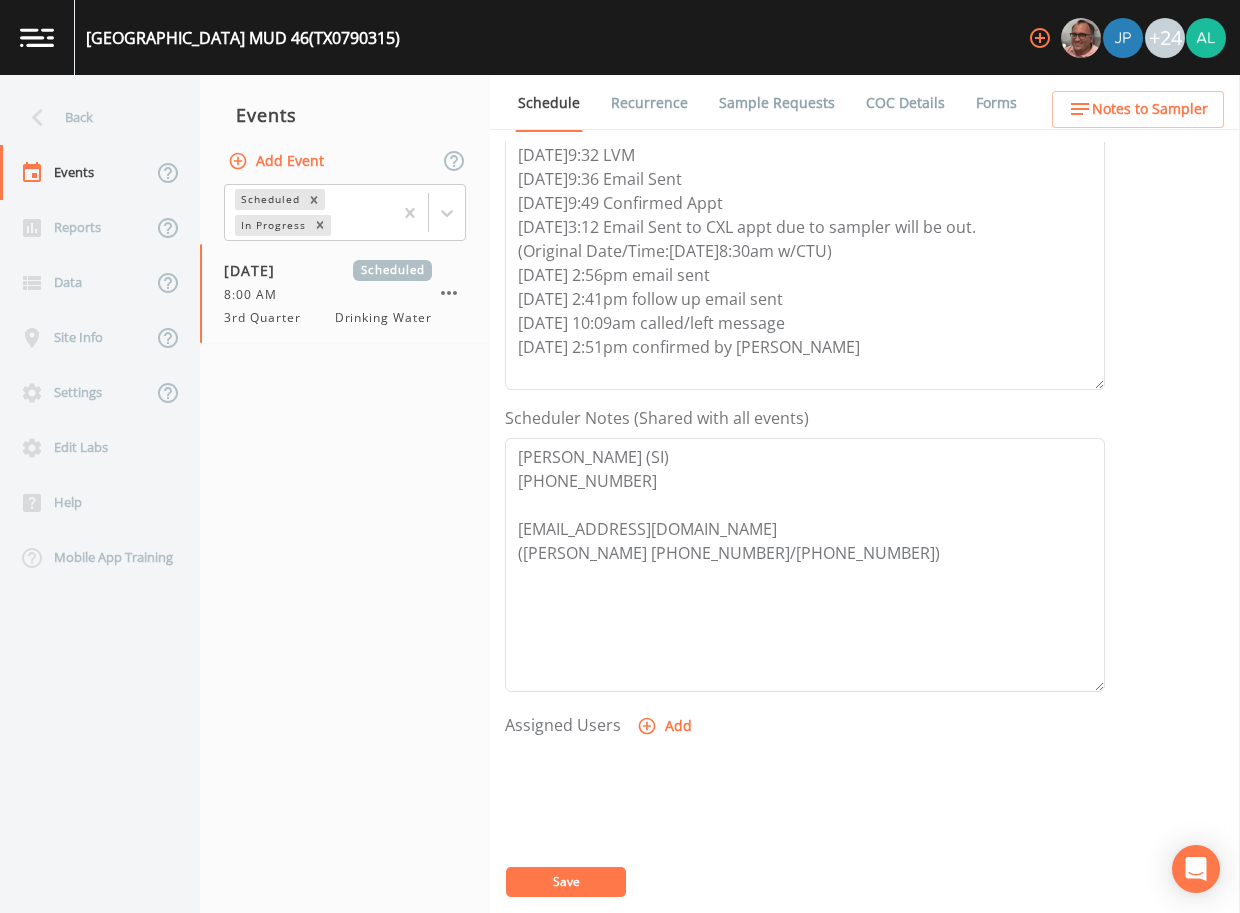 scroll, scrollTop: 300, scrollLeft: 0, axis: vertical 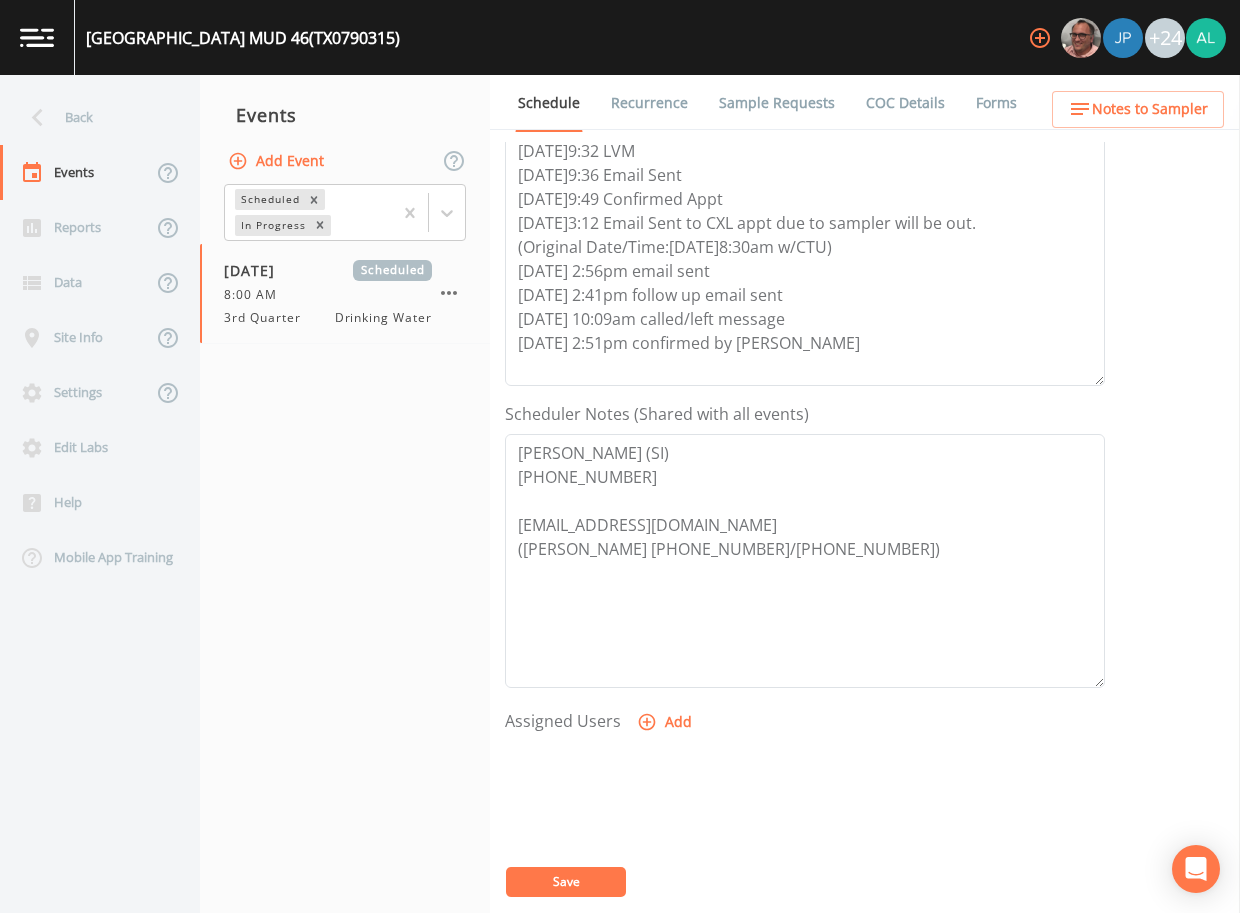 click on "Add" at bounding box center (666, 722) 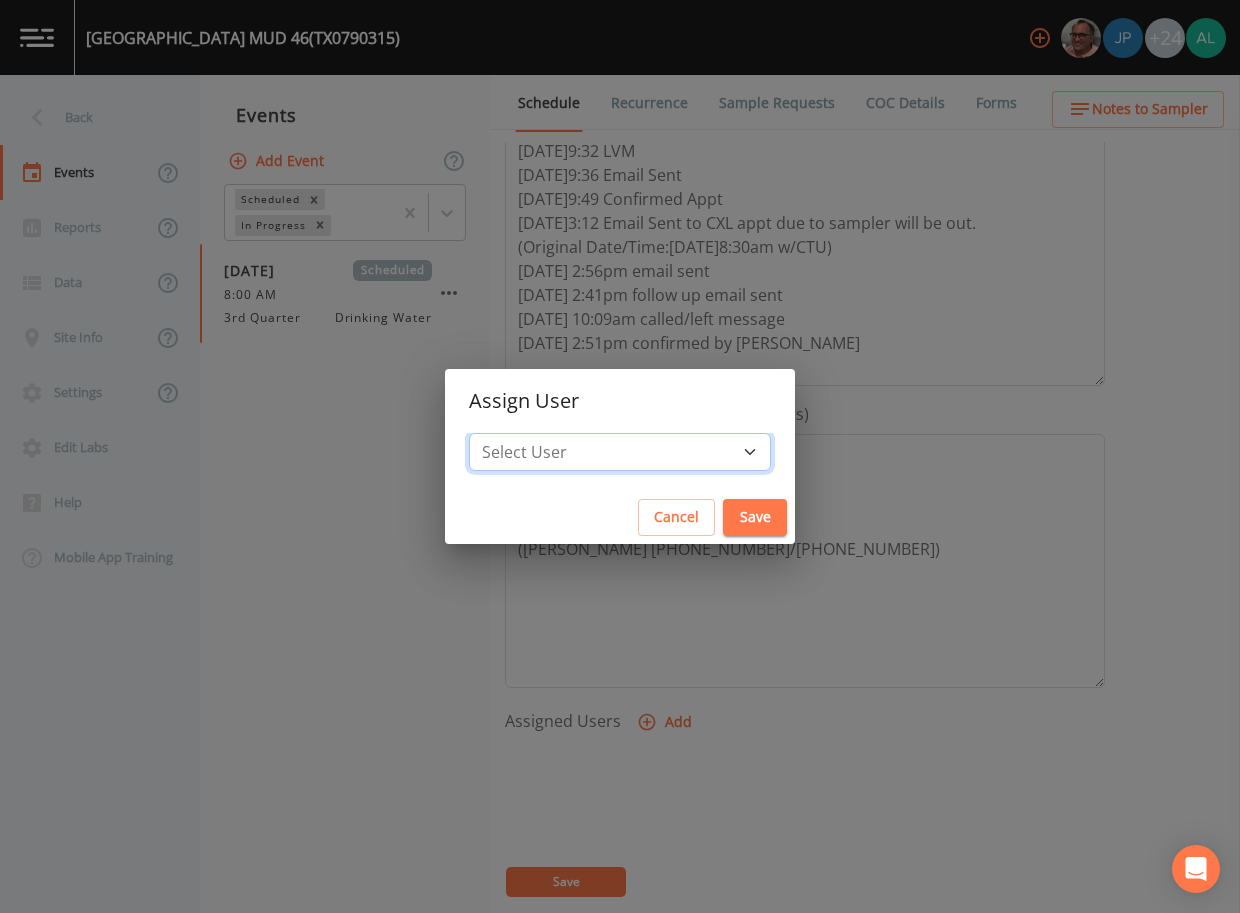 click on "Select User [PERSON_NAME] [PERSON_NAME]  [PERSON_NAME] [PERSON_NAME] [PERSON_NAME] [PERSON_NAME] [PERSON_NAME] [PERSON_NAME] [PERSON_NAME] [PERSON_NAME]   [PERSON_NAME] [PERSON_NAME] [PERSON_NAME] [PERSON_NAME] [PERSON_NAME] [PERSON_NAME] [PERSON_NAME]   [PERSON_NAME] [PERSON_NAME]   [PERSON_NAME] [PERSON_NAME] [PERSON_NAME] [PERSON_NAME] [PERSON_NAME] [PERSON_NAME] [PERSON_NAME] [PERSON_NAME]" at bounding box center [620, 452] 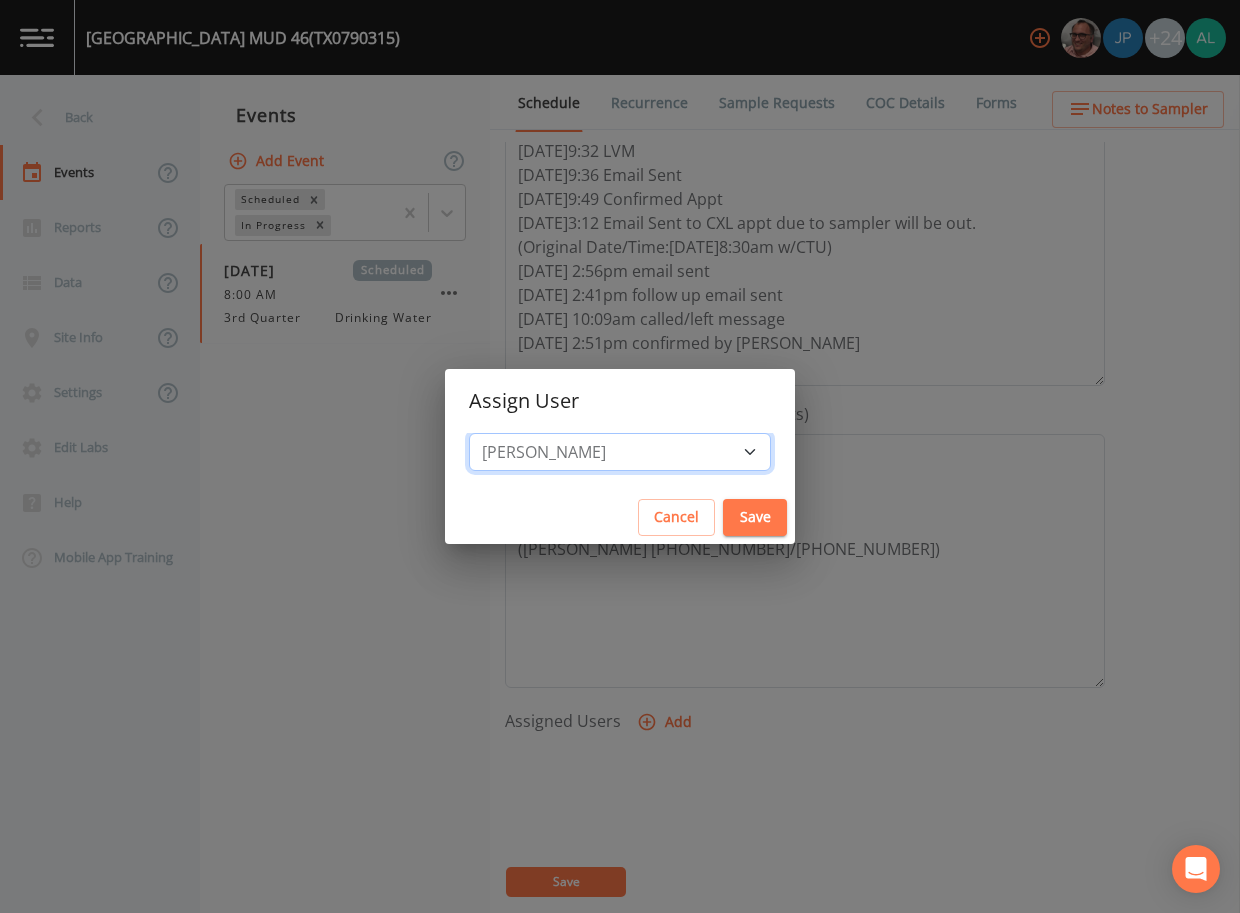 click on "Select User [PERSON_NAME] [PERSON_NAME]  [PERSON_NAME] [PERSON_NAME] [PERSON_NAME] [PERSON_NAME] [PERSON_NAME] [PERSON_NAME] [PERSON_NAME] [PERSON_NAME]   [PERSON_NAME] [PERSON_NAME] [PERSON_NAME] [PERSON_NAME] [PERSON_NAME] [PERSON_NAME] [PERSON_NAME]   [PERSON_NAME] [PERSON_NAME]   [PERSON_NAME] [PERSON_NAME] [PERSON_NAME] [PERSON_NAME] [PERSON_NAME] [PERSON_NAME] [PERSON_NAME] [PERSON_NAME]" at bounding box center (620, 452) 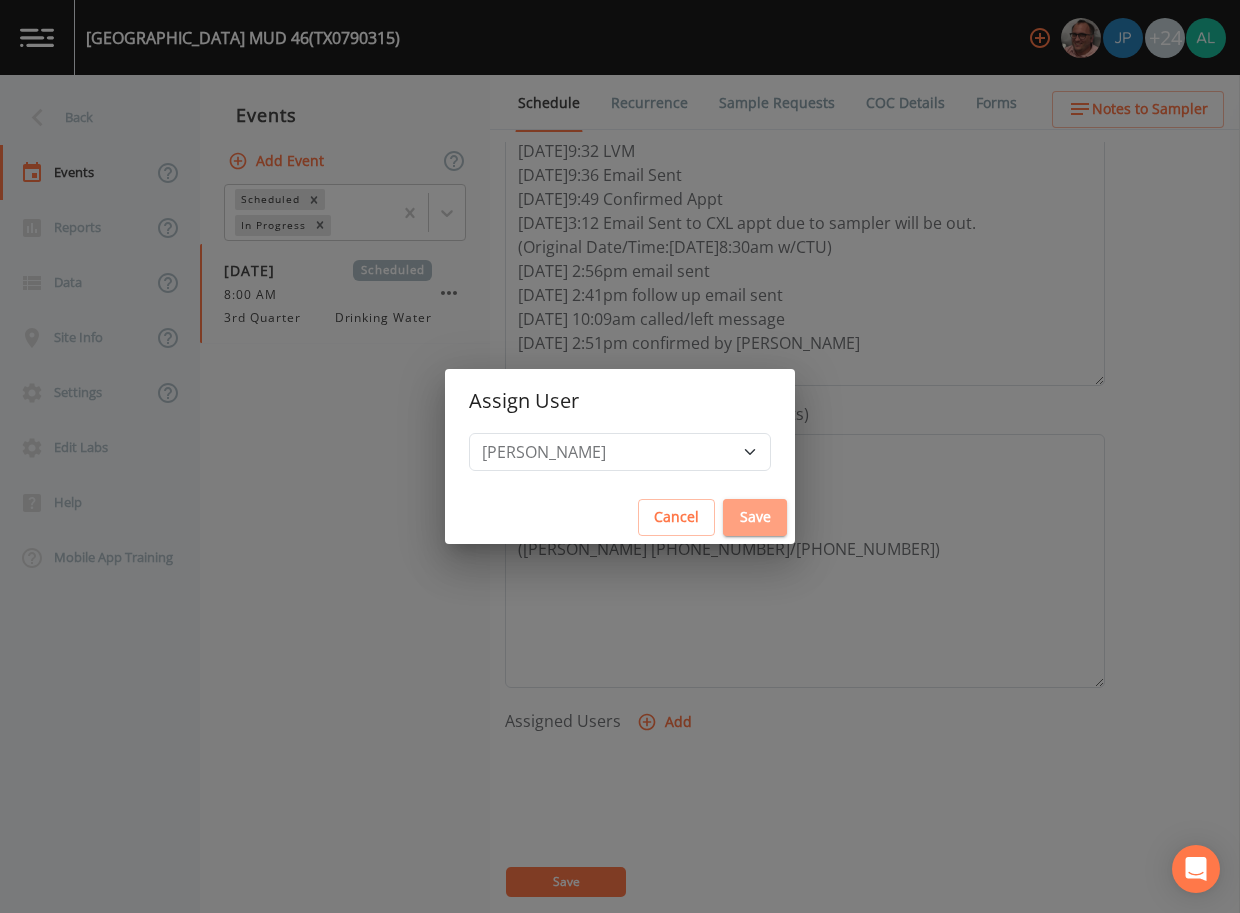 click on "Save" at bounding box center (755, 517) 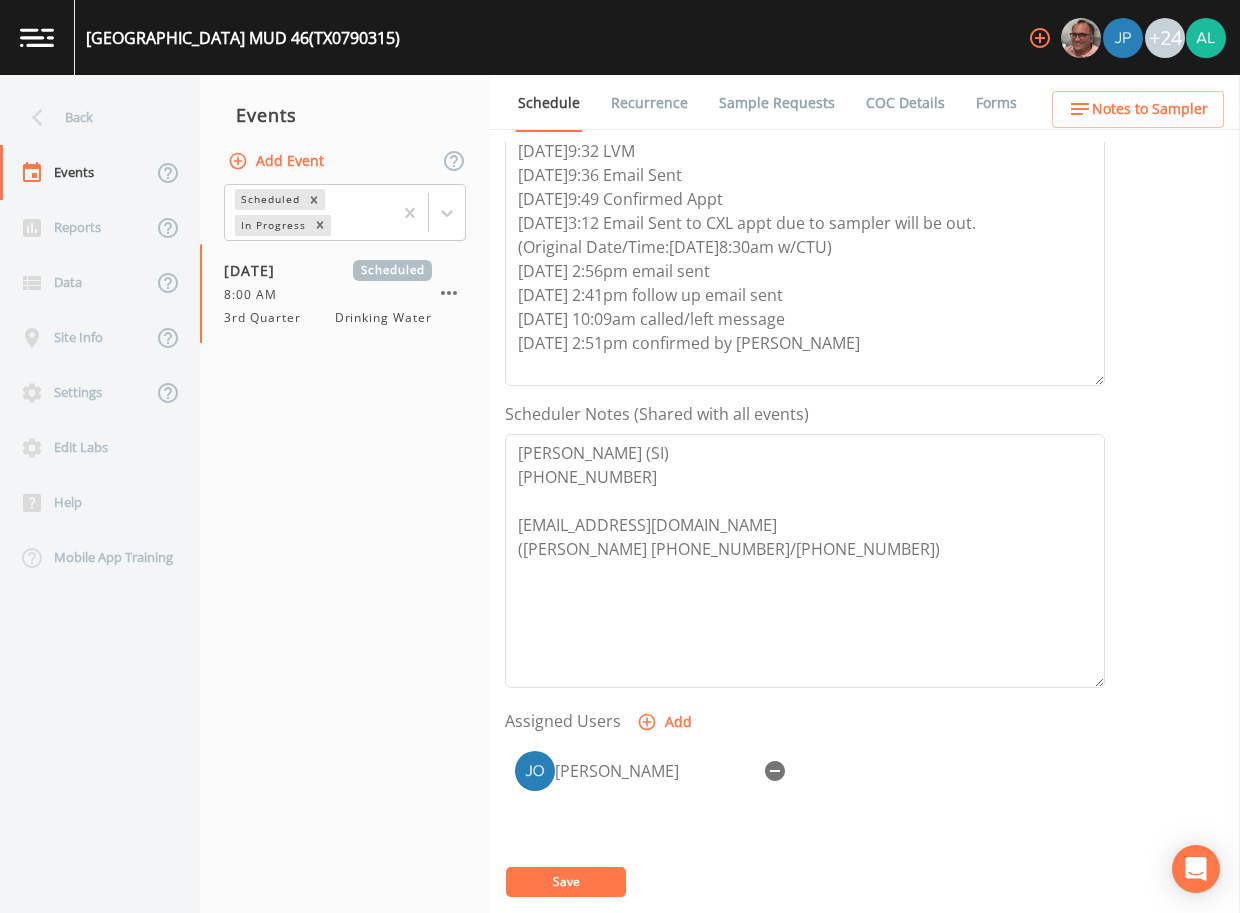 click on "Save" at bounding box center (566, 882) 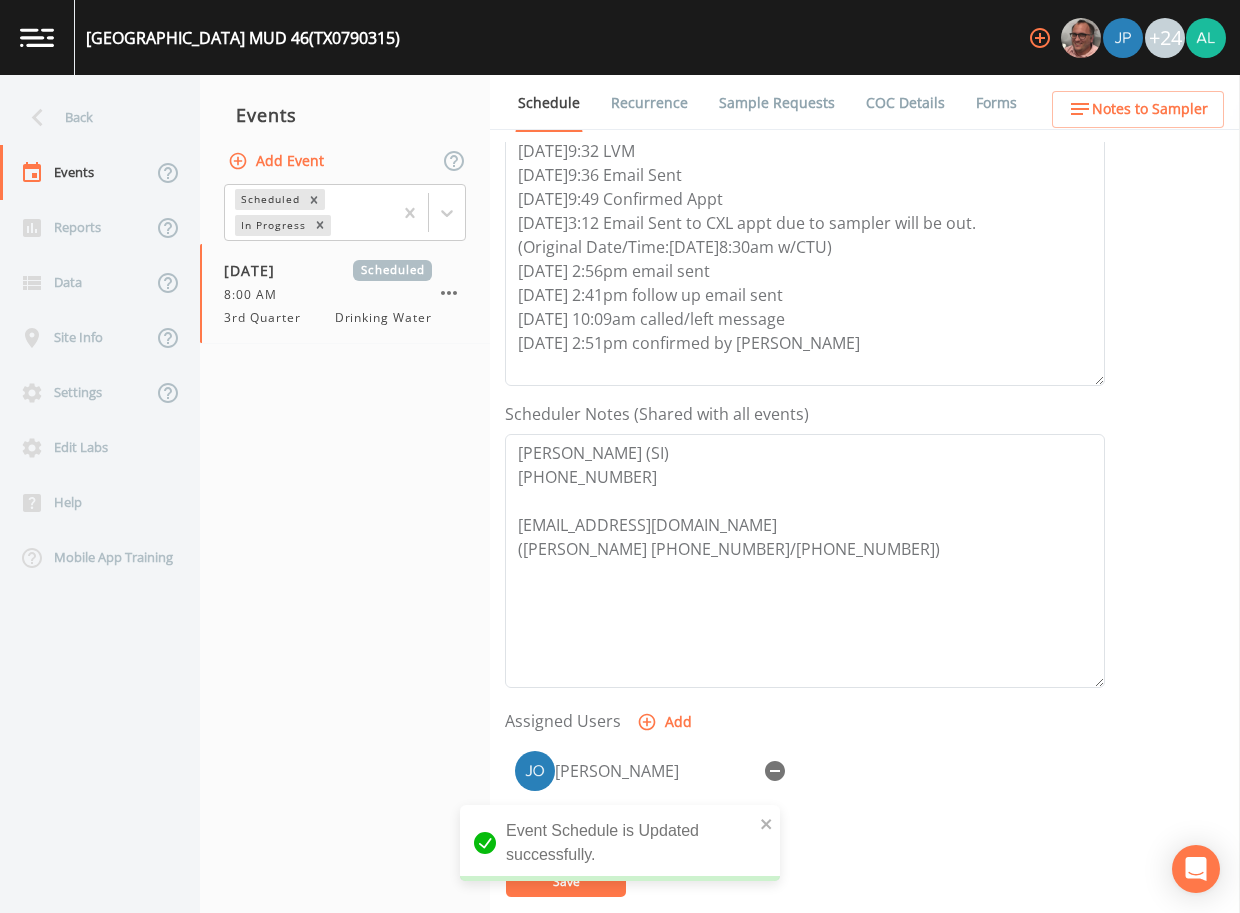 click on "Back" at bounding box center [90, 117] 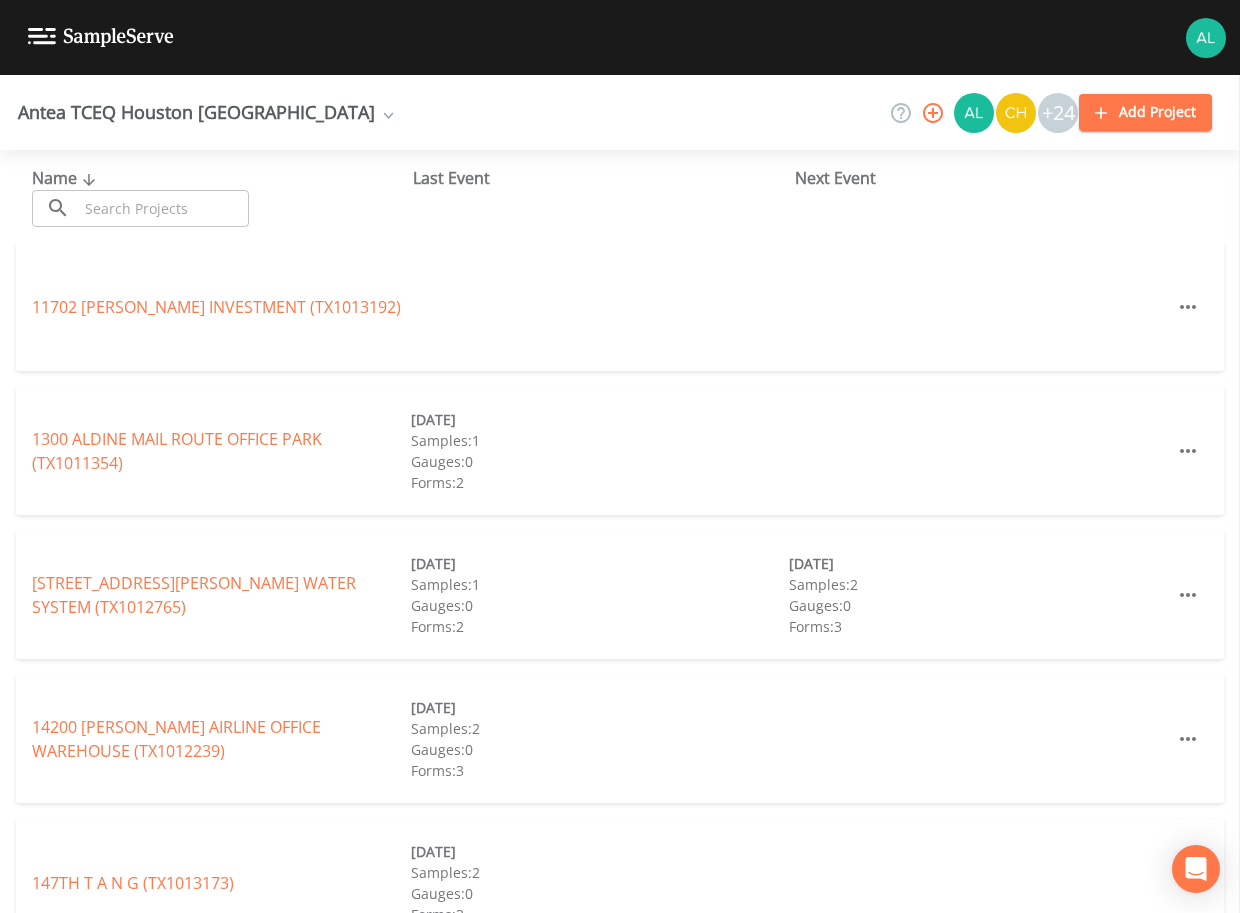click at bounding box center (163, 208) 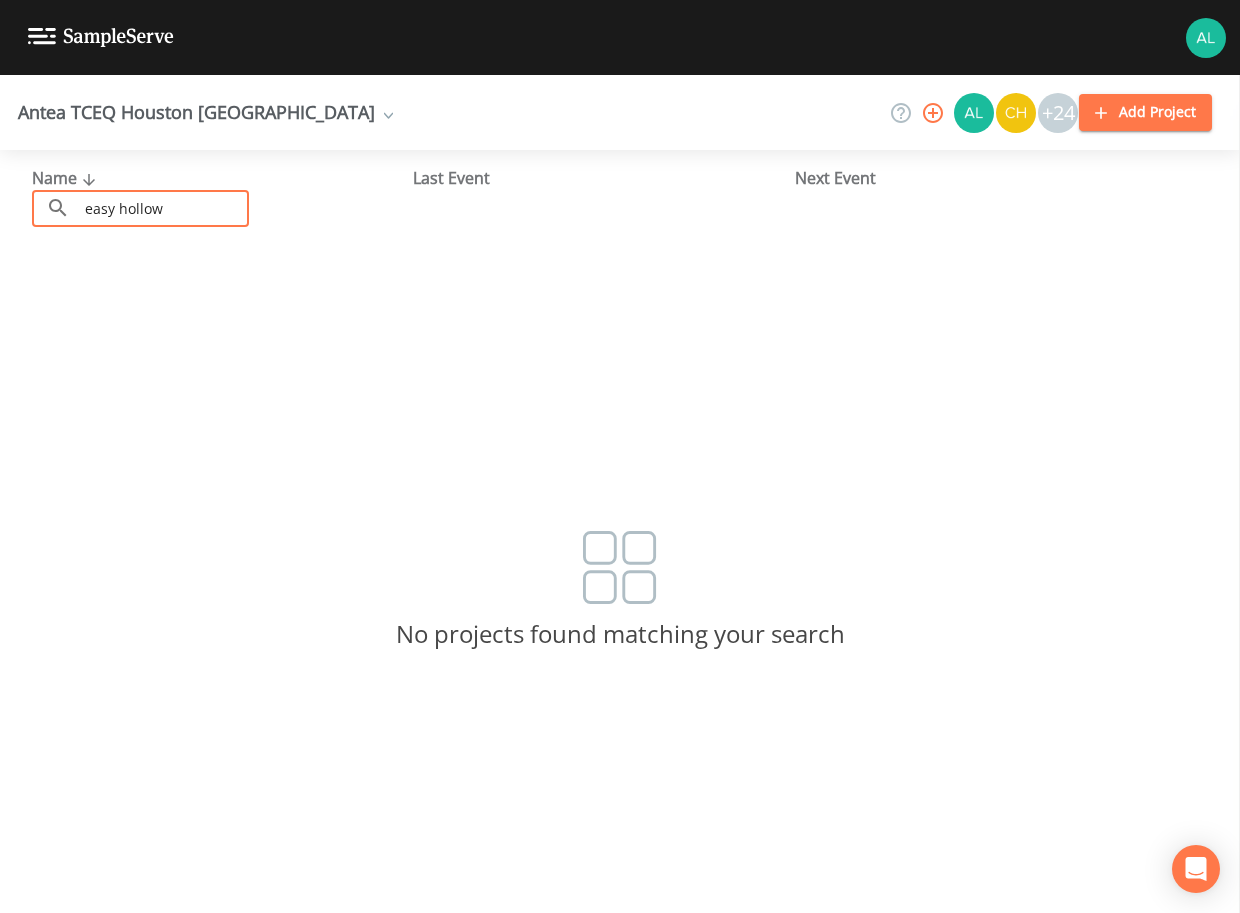 drag, startPoint x: 201, startPoint y: 202, endPoint x: -77, endPoint y: 210, distance: 278.11508 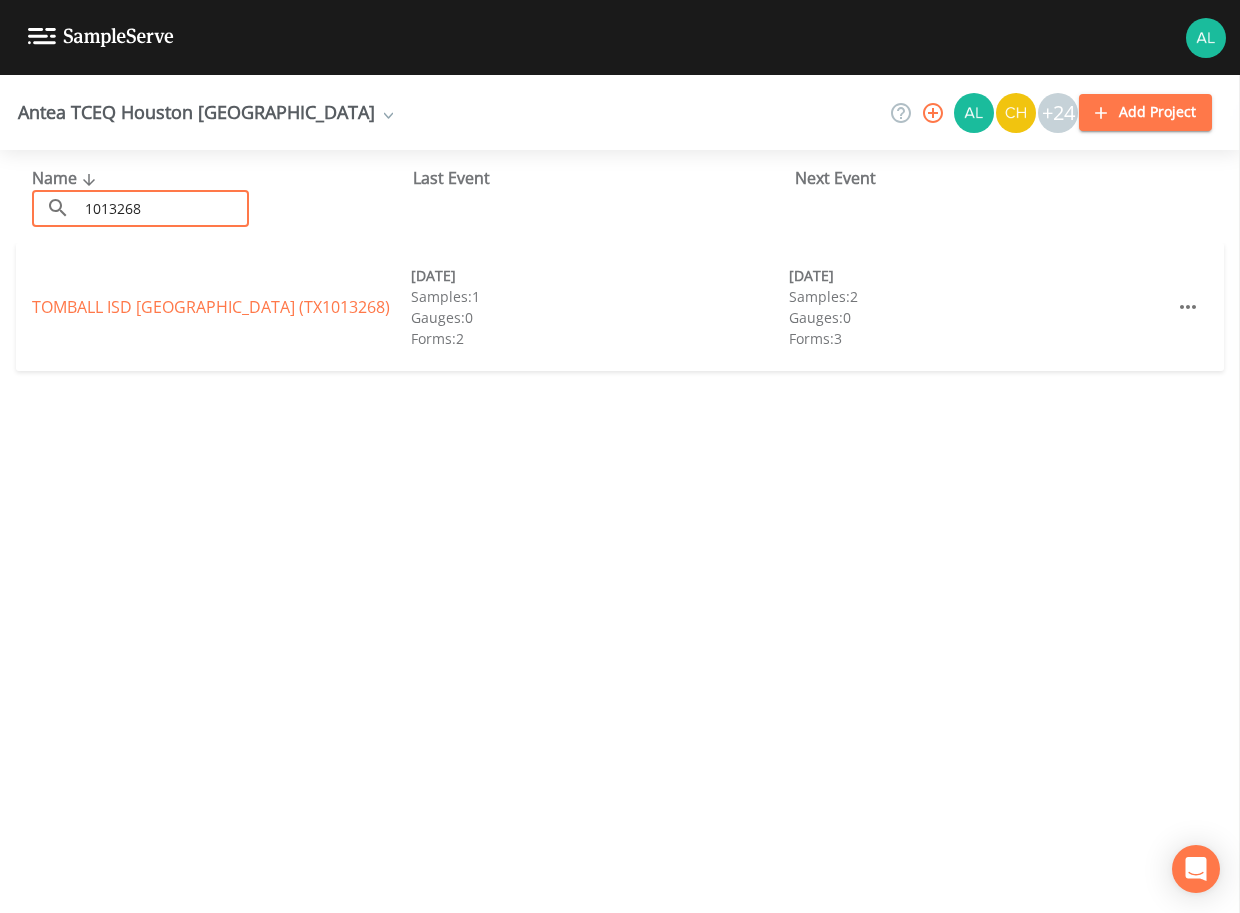 drag, startPoint x: 151, startPoint y: 195, endPoint x: -1, endPoint y: 195, distance: 152 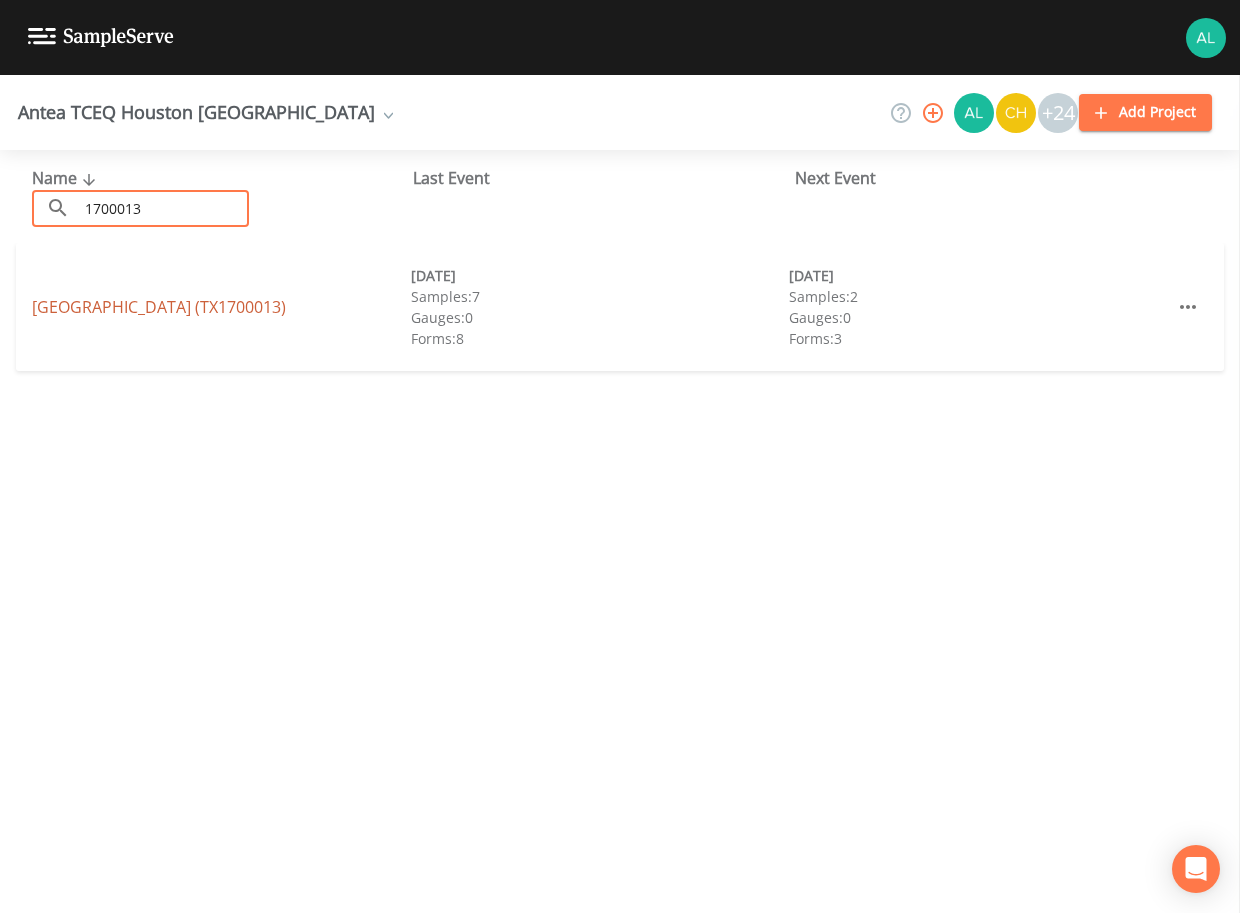 type on "1700013" 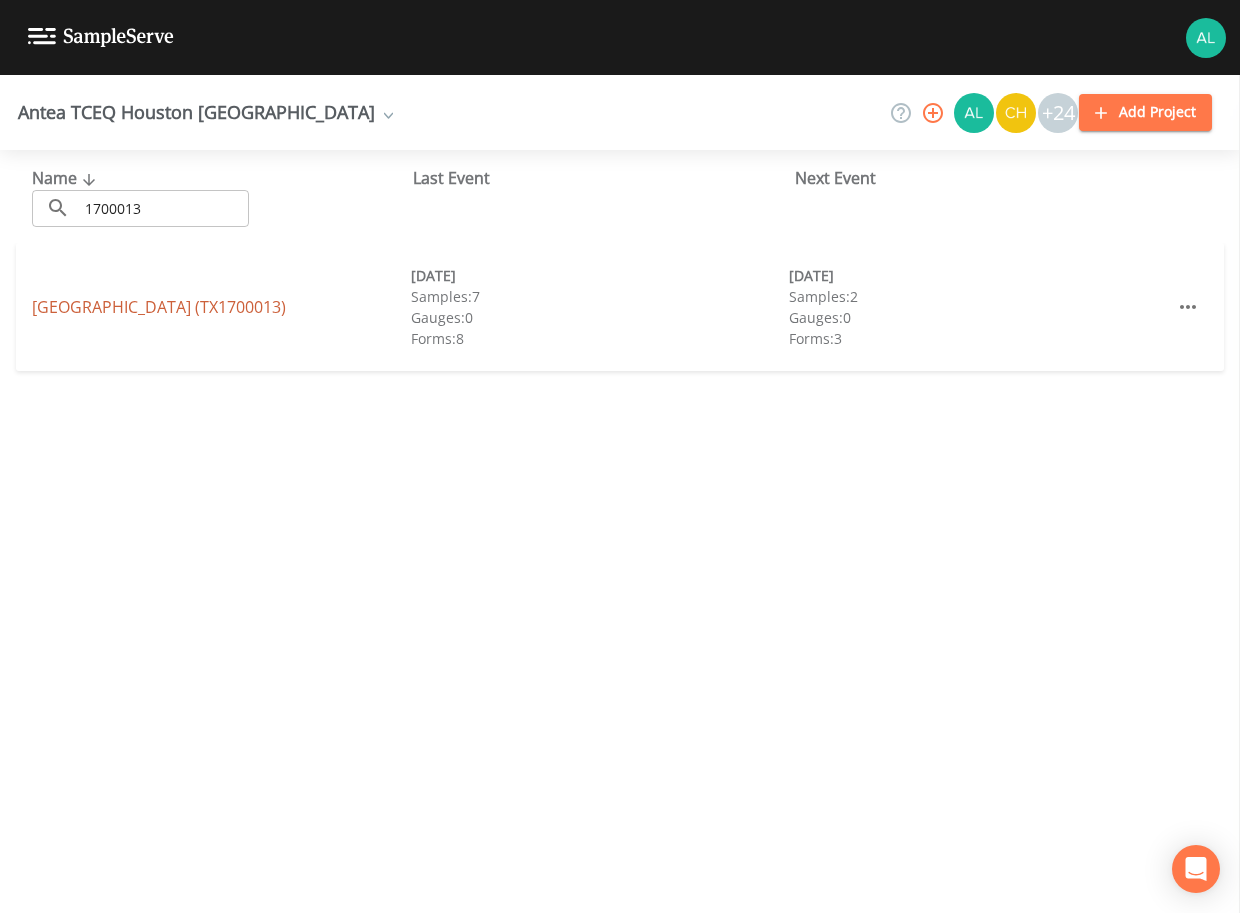 click on "[GEOGRAPHIC_DATA]   (TX1700013)" at bounding box center [159, 307] 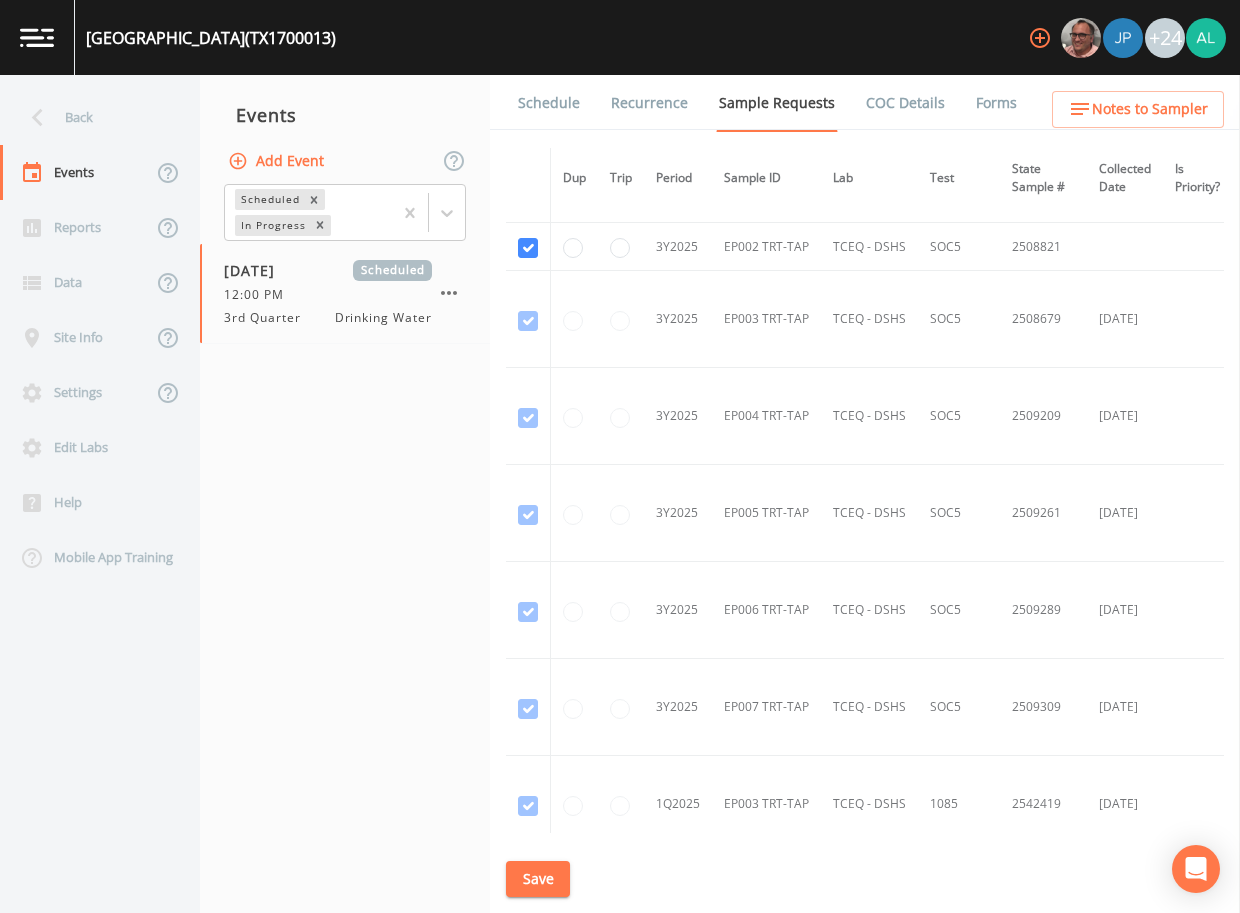 scroll, scrollTop: 12186, scrollLeft: 0, axis: vertical 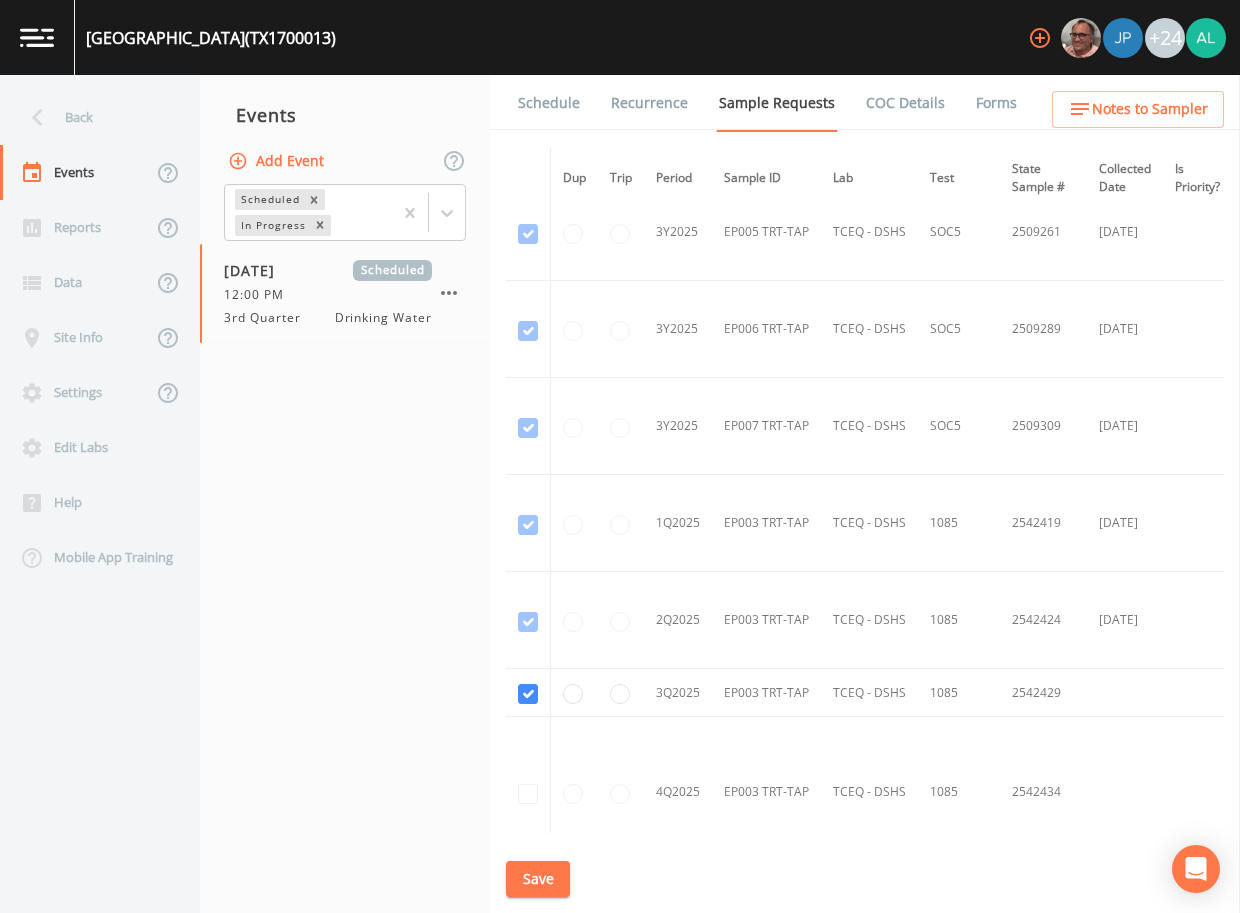 click on "Save" at bounding box center (538, 879) 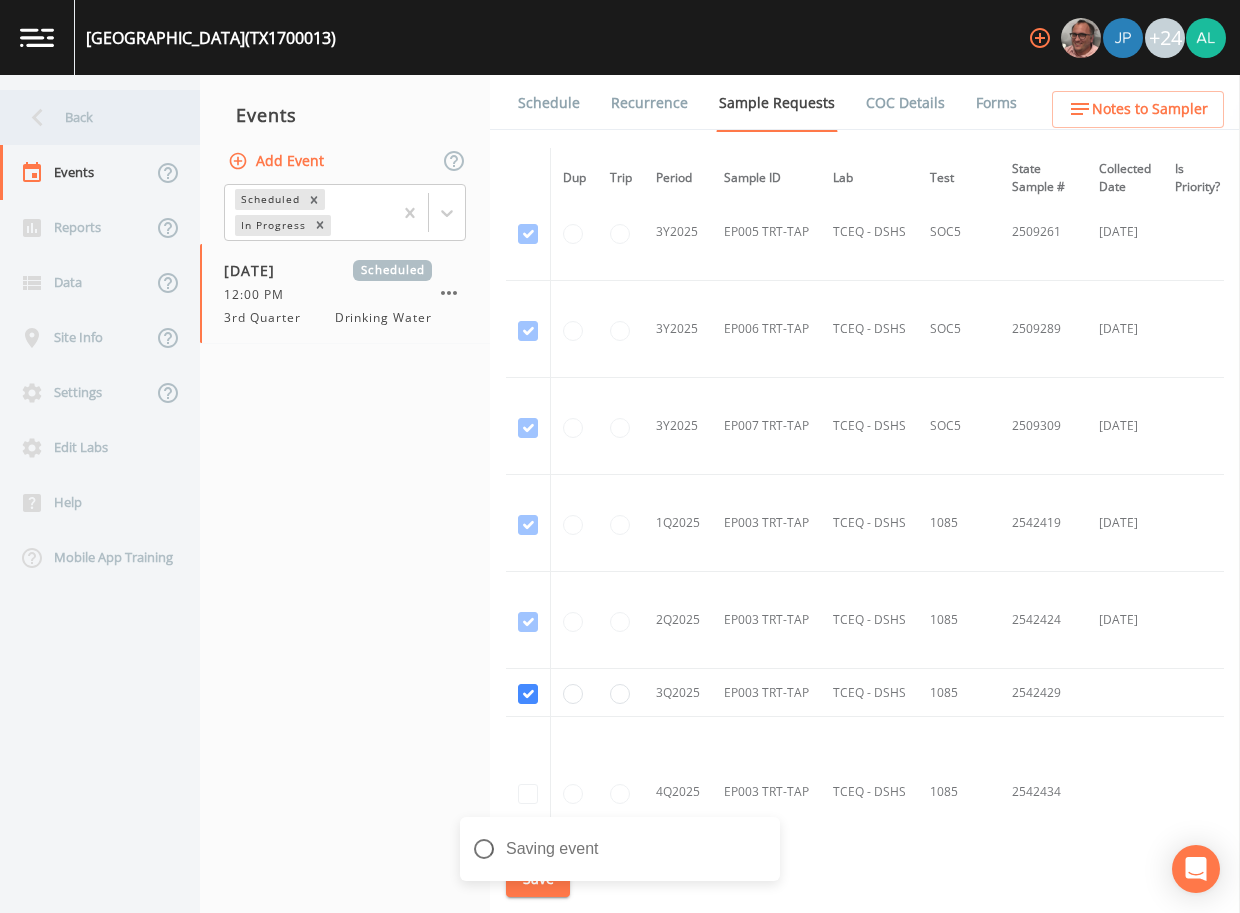click on "Back" at bounding box center (90, 117) 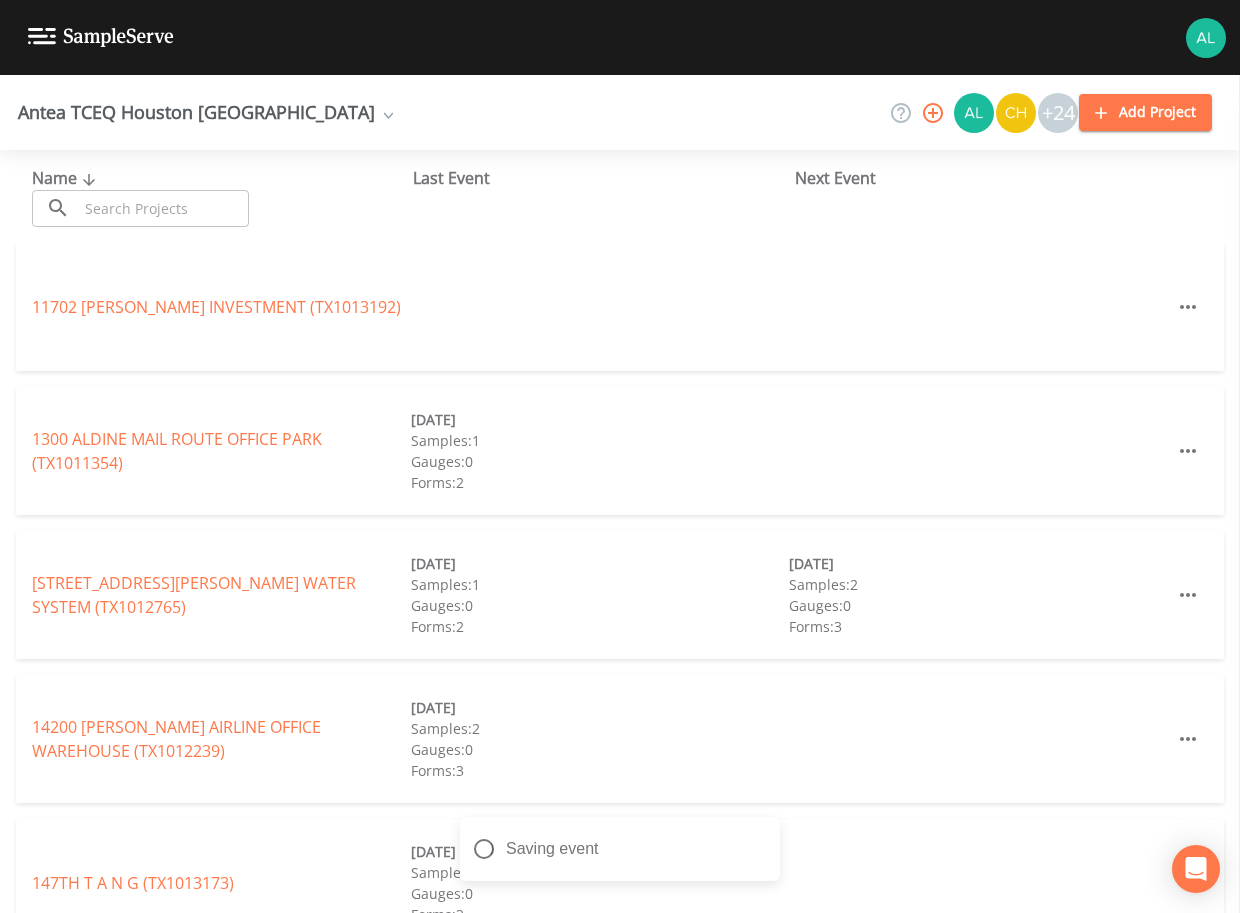 click at bounding box center [163, 208] 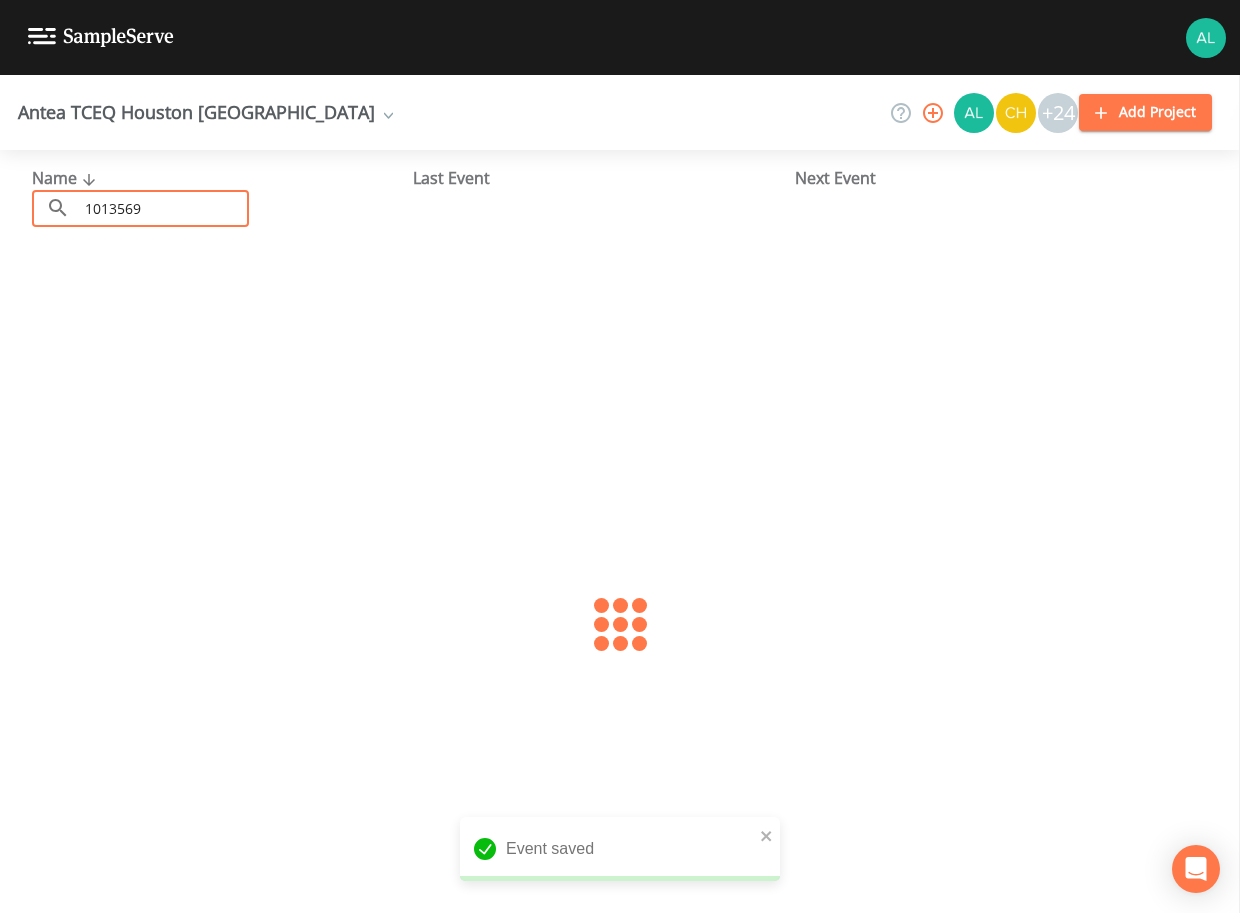 type on "1013569" 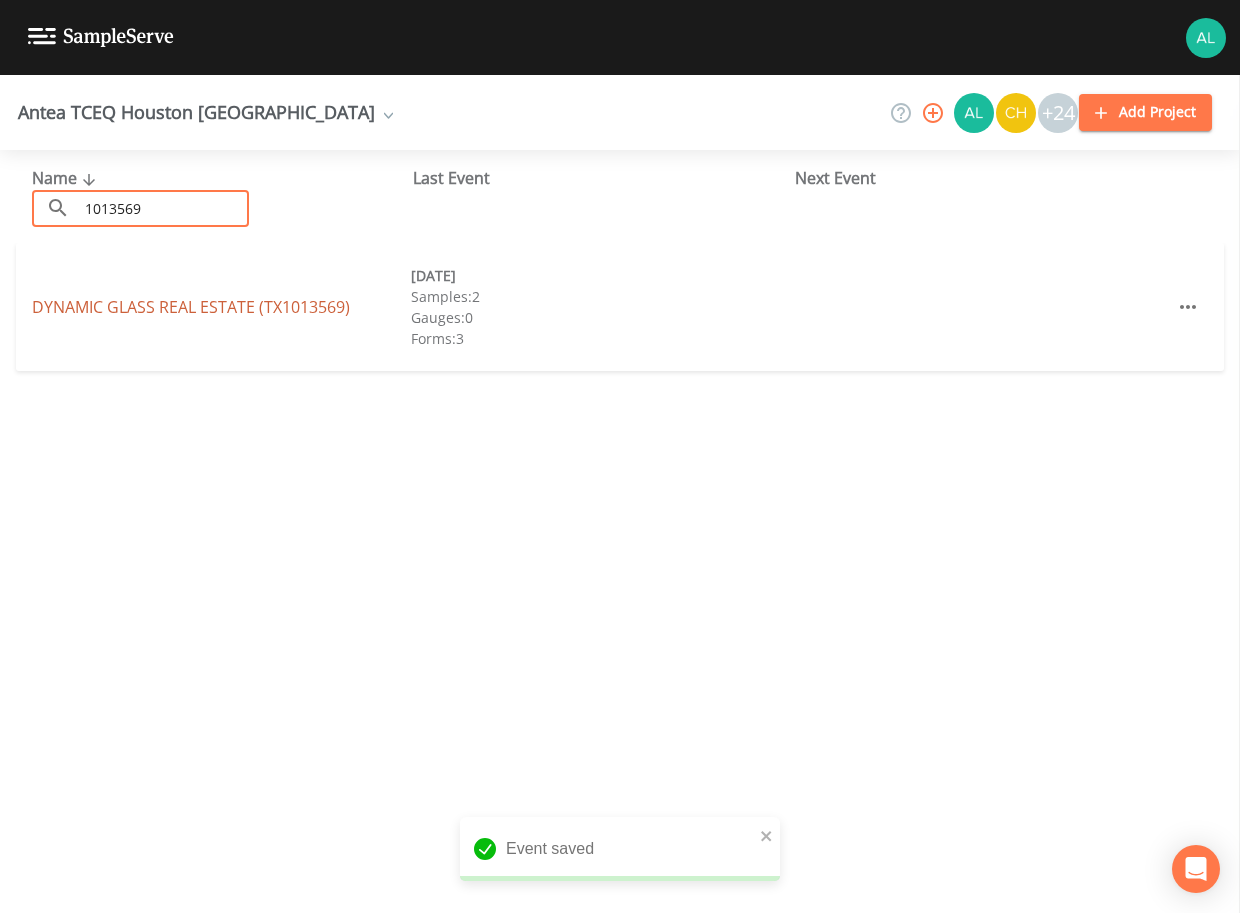 click on "DYNAMIC GLASS REAL ESTATE   (TX1013569)" at bounding box center [191, 307] 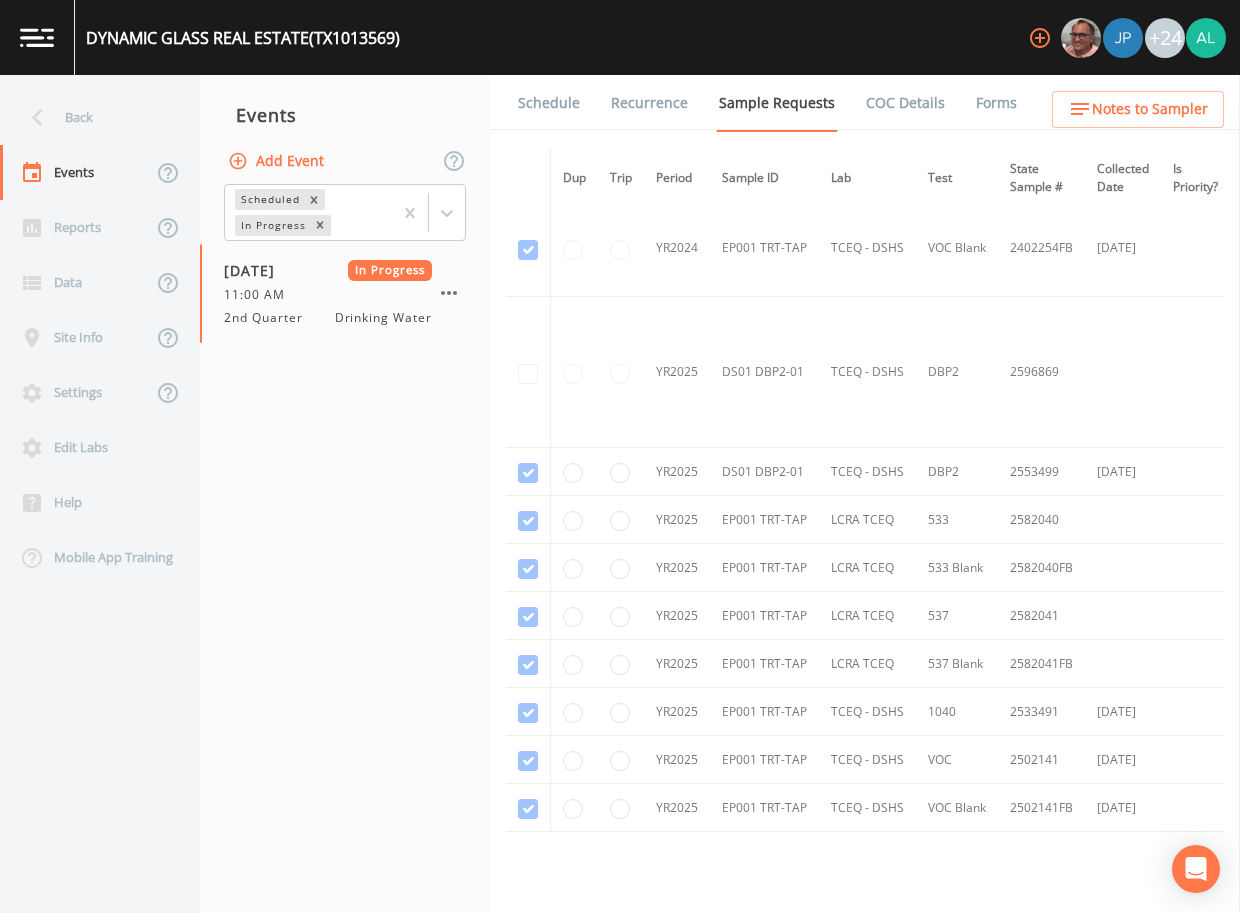 scroll, scrollTop: 464, scrollLeft: 0, axis: vertical 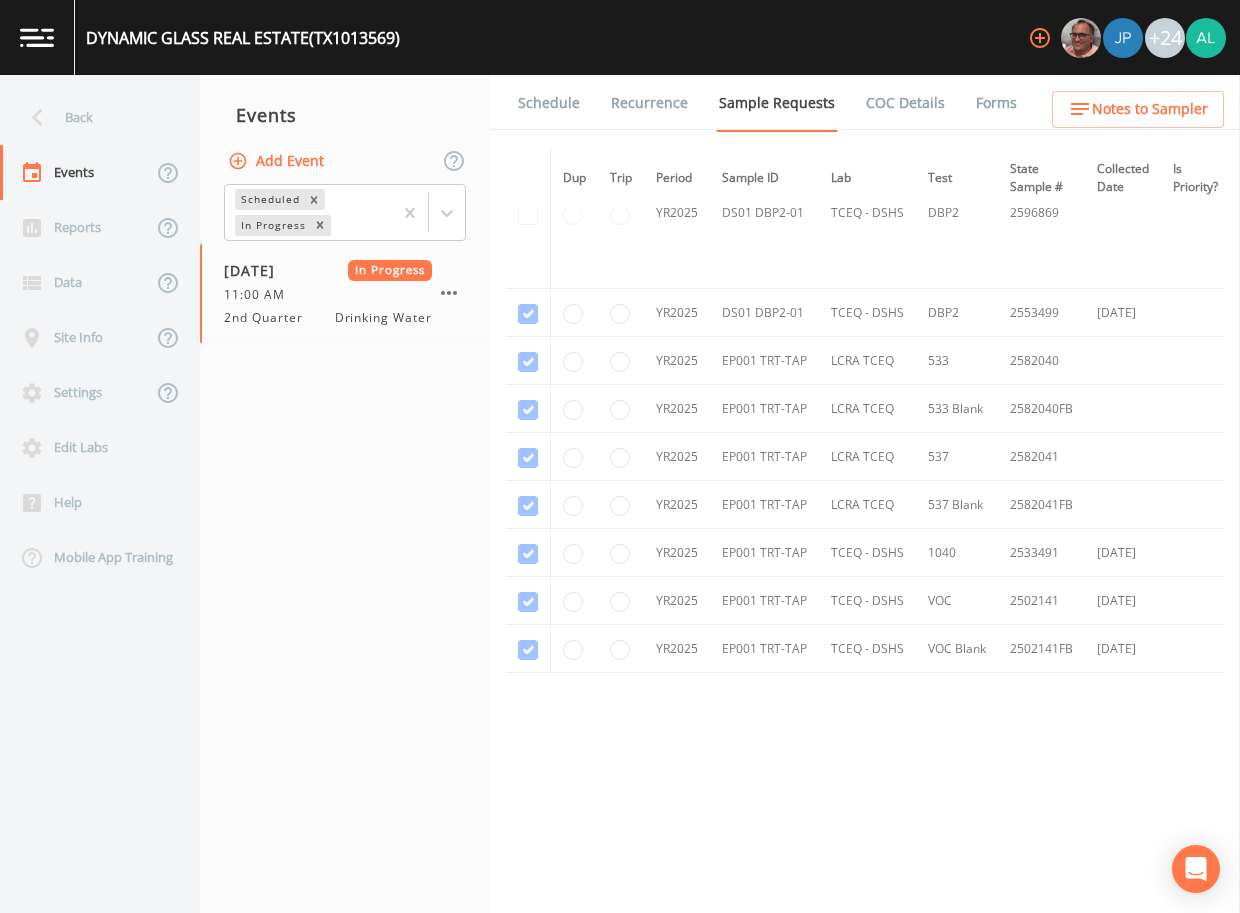 click on "Forms" at bounding box center [996, 103] 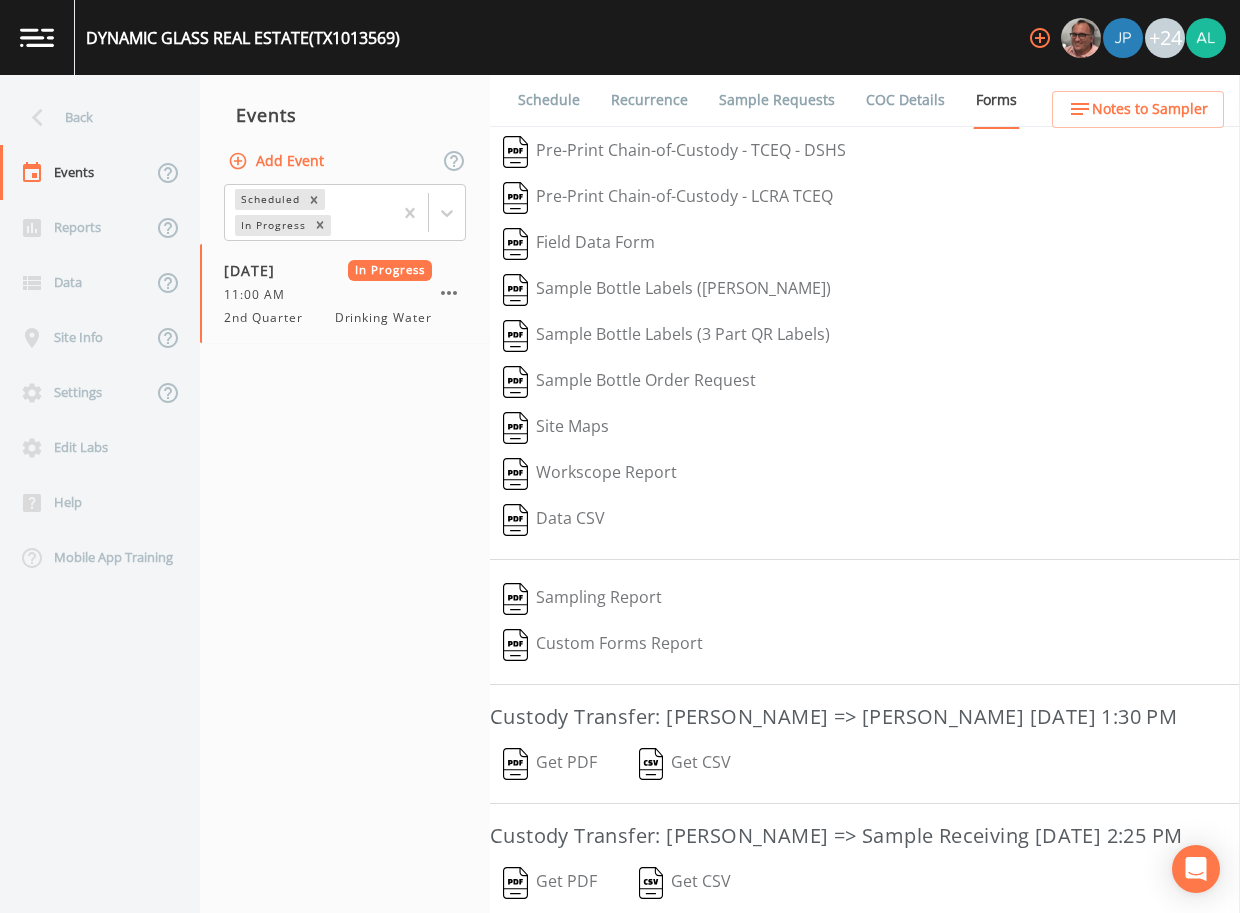 scroll, scrollTop: 0, scrollLeft: 0, axis: both 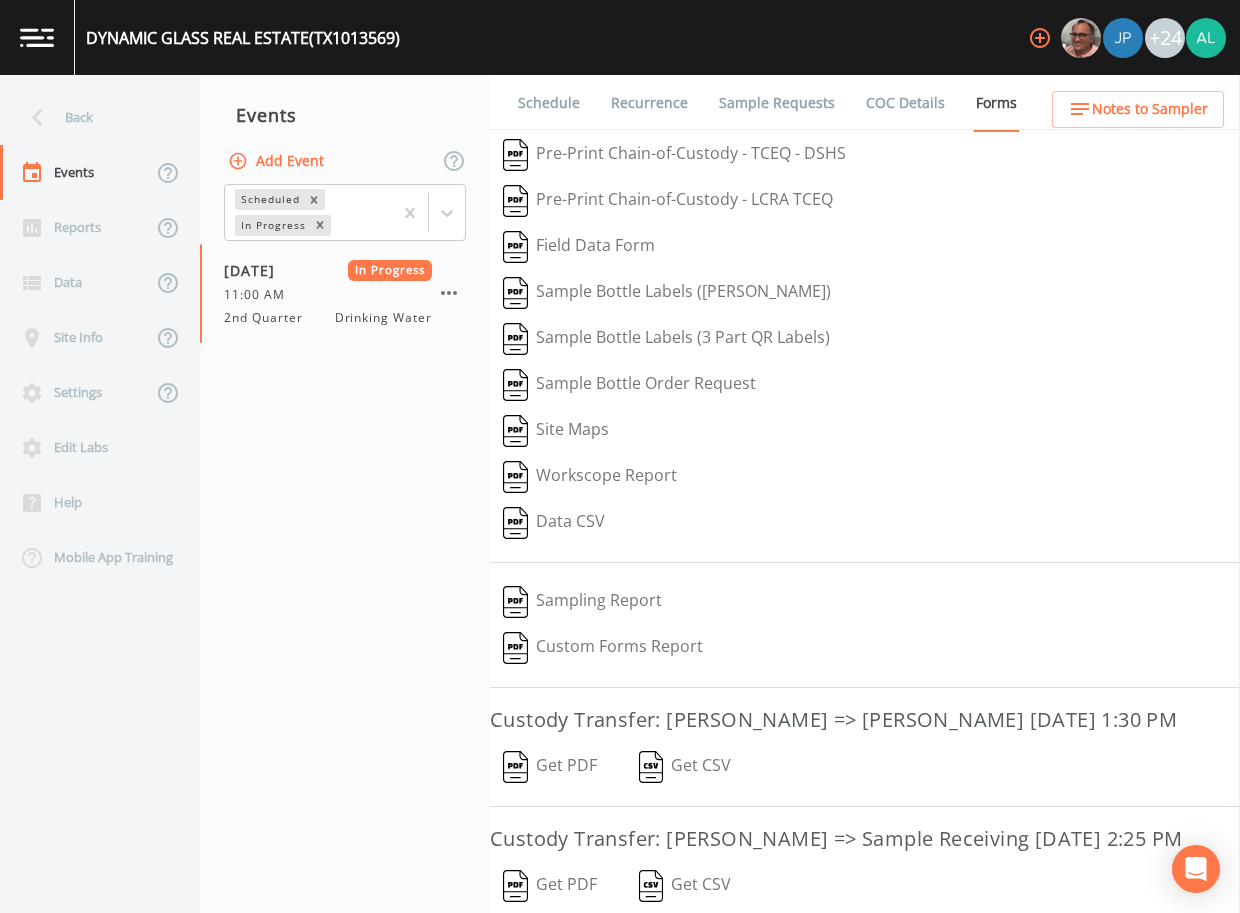 click on "Schedule" at bounding box center (549, 103) 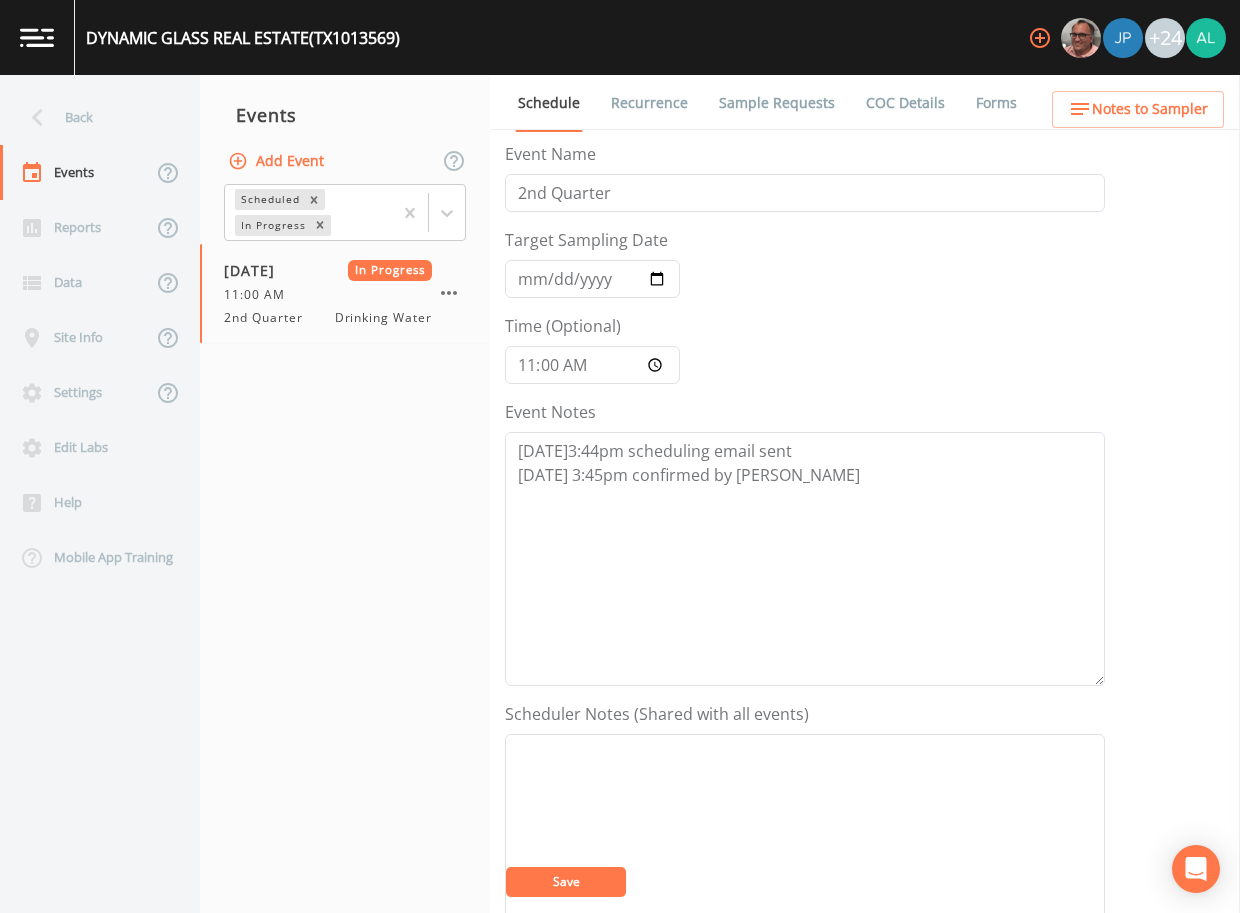 click on "Sample Requests" at bounding box center [777, 103] 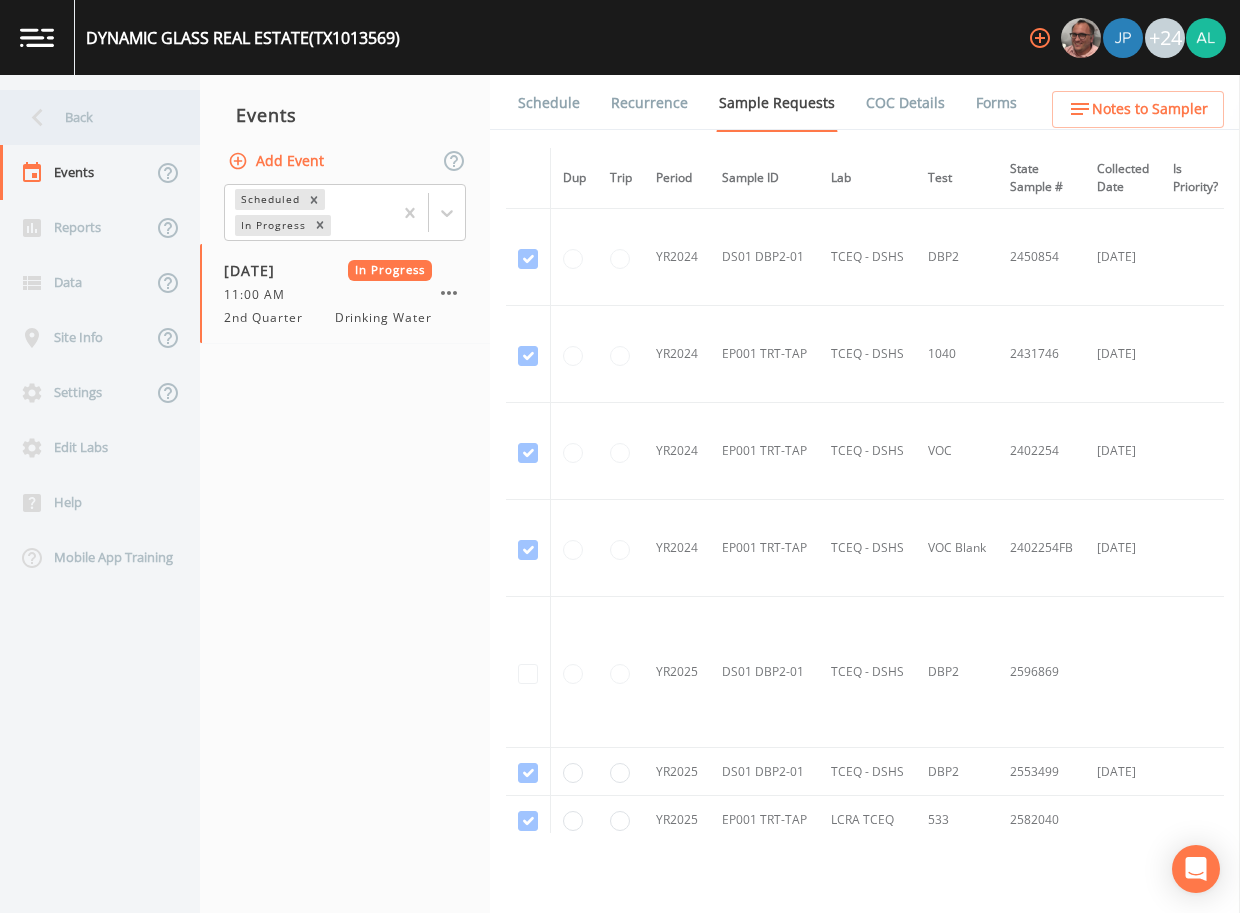click on "Back" at bounding box center [90, 117] 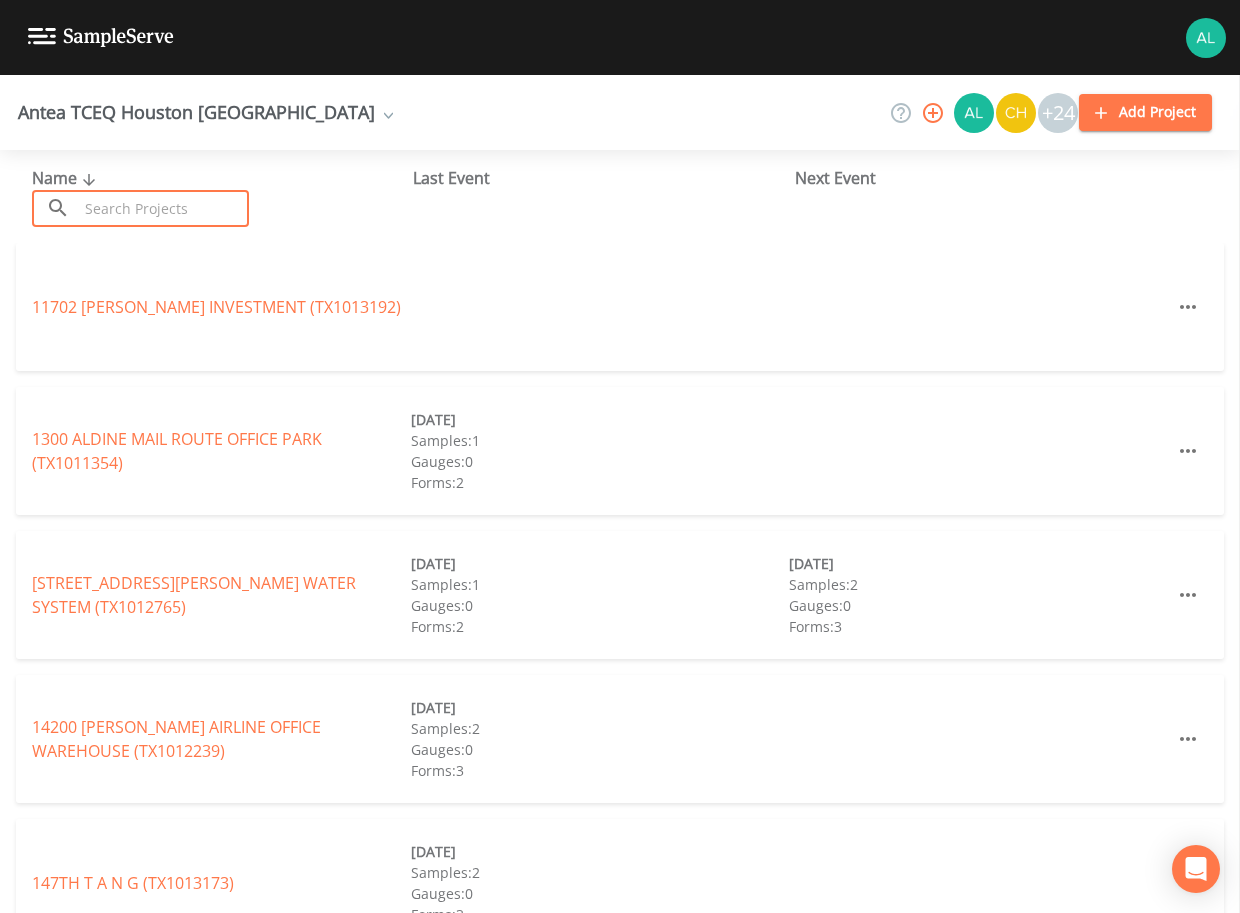 drag, startPoint x: 201, startPoint y: 214, endPoint x: 192, endPoint y: 207, distance: 11.401754 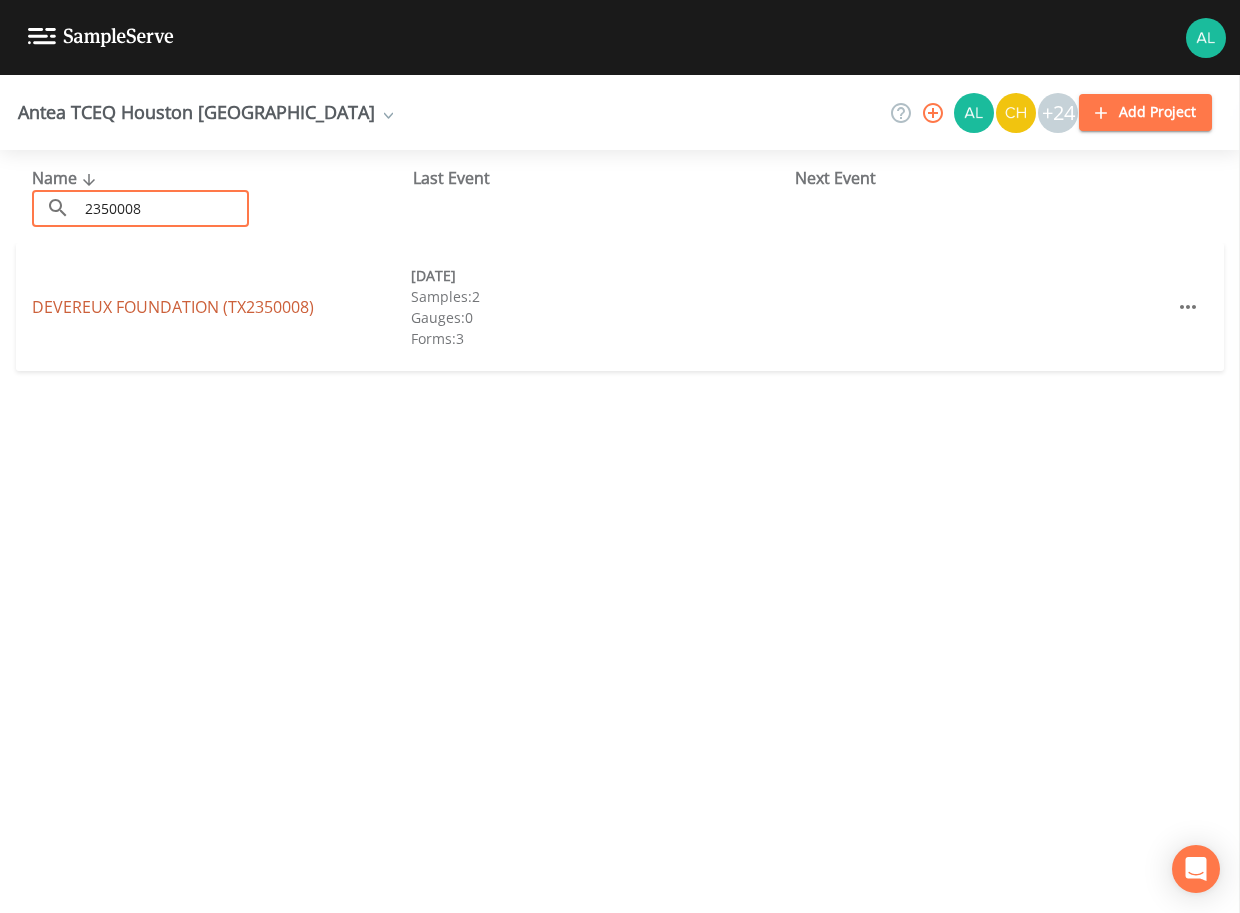 type on "2350008" 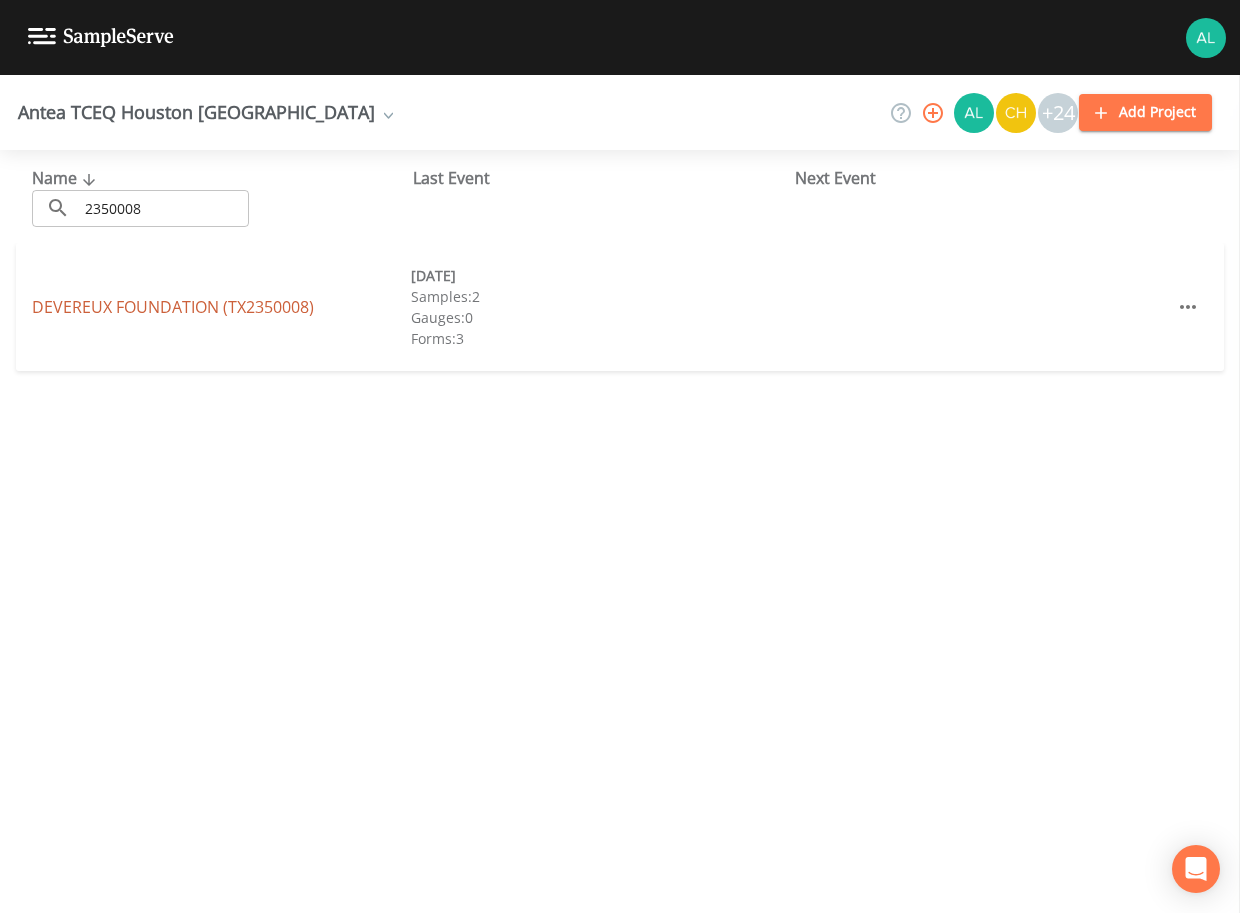 click on "DEVEREUX FOUNDATION   (TX2350008)" at bounding box center (173, 307) 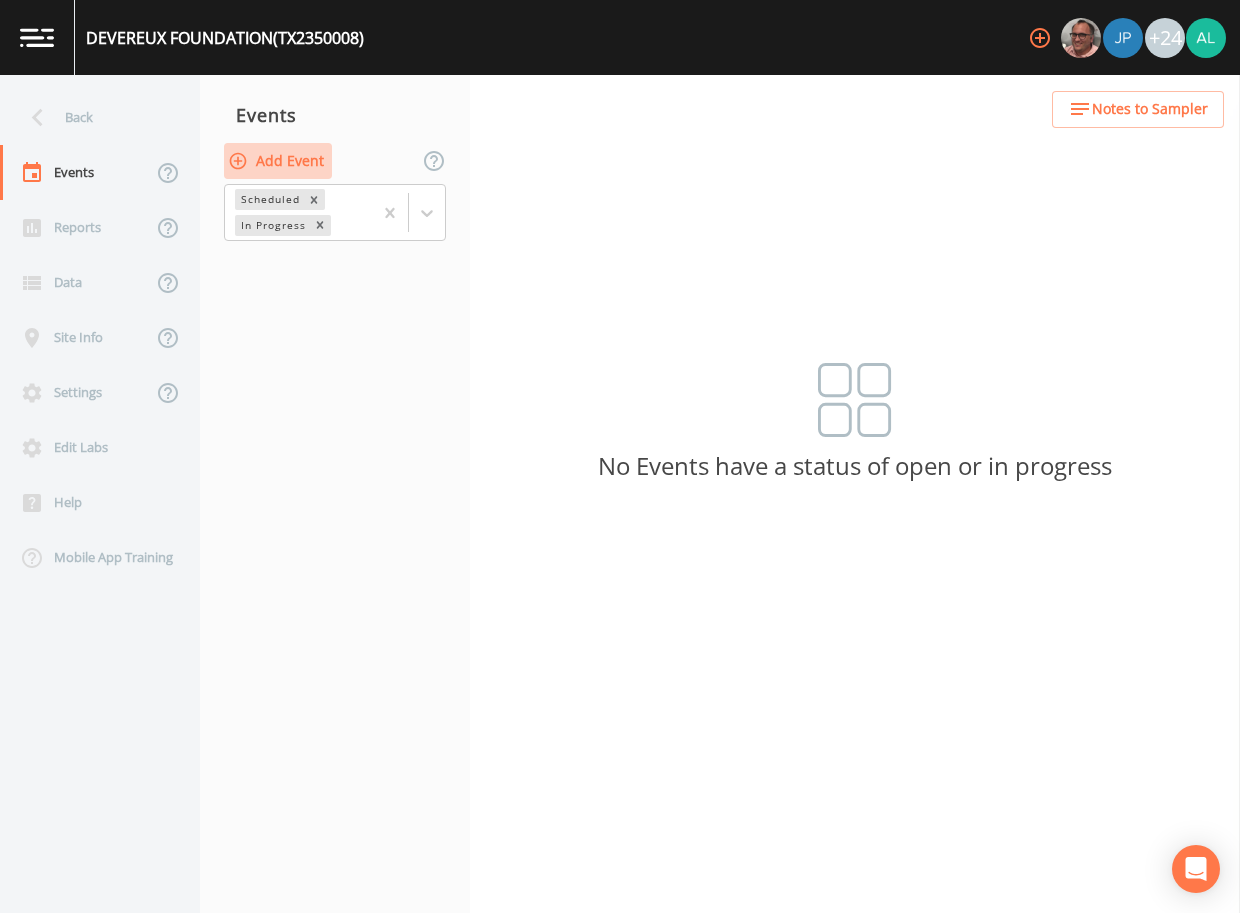 click on "Add Event" at bounding box center [278, 161] 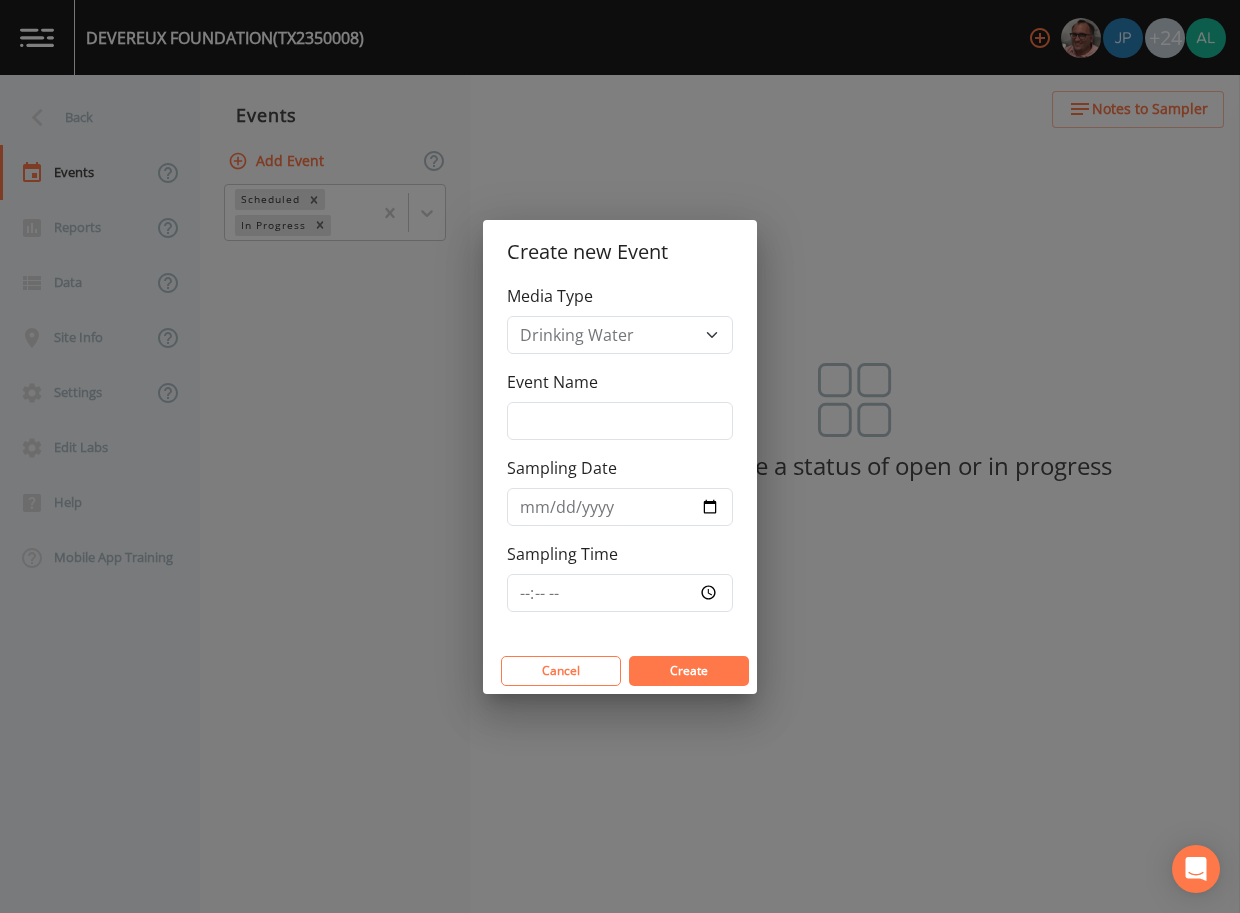 click on "Media Type Drinking Water Event Name Sampling Date Sampling Time" at bounding box center [620, 466] 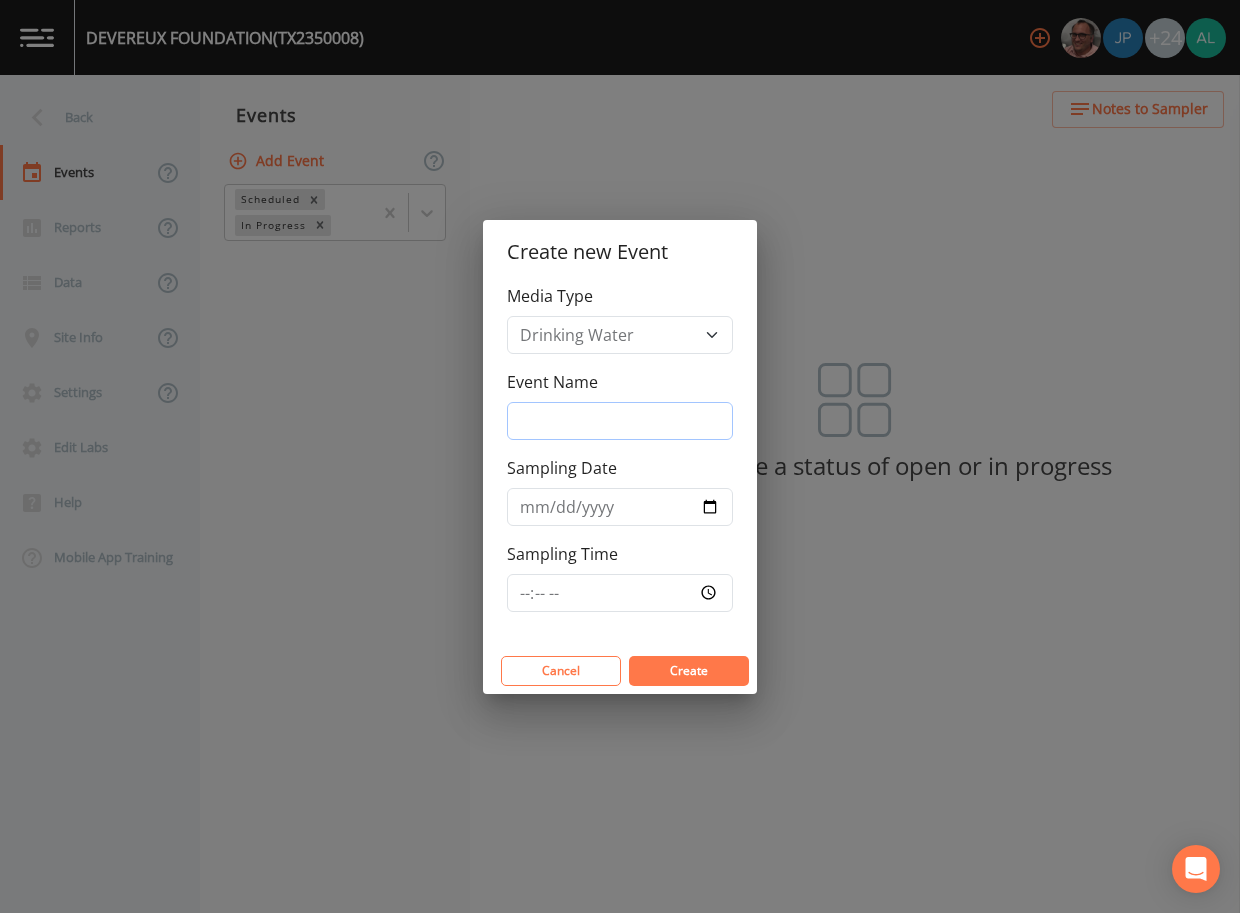 click on "Event Name" at bounding box center [620, 421] 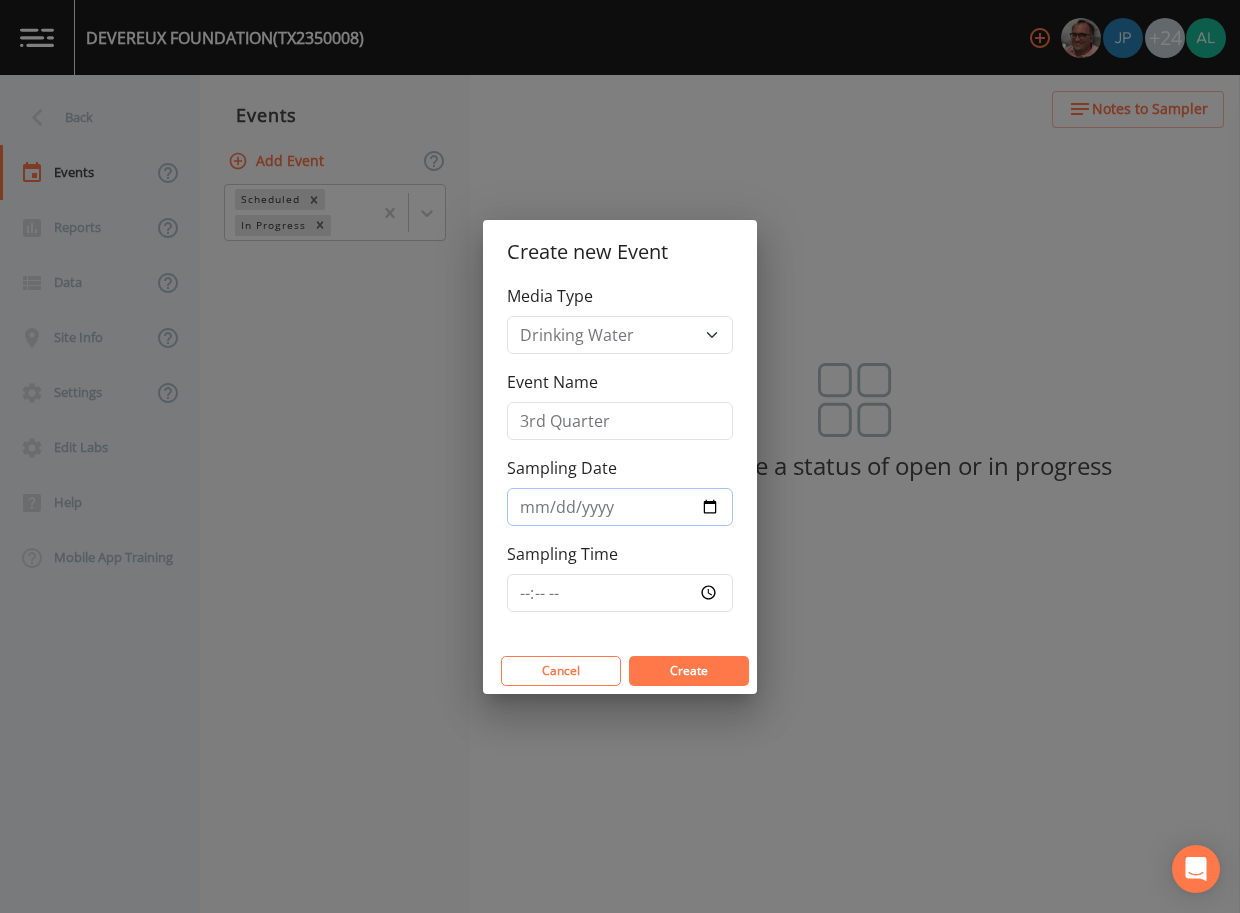 type on "[DATE]" 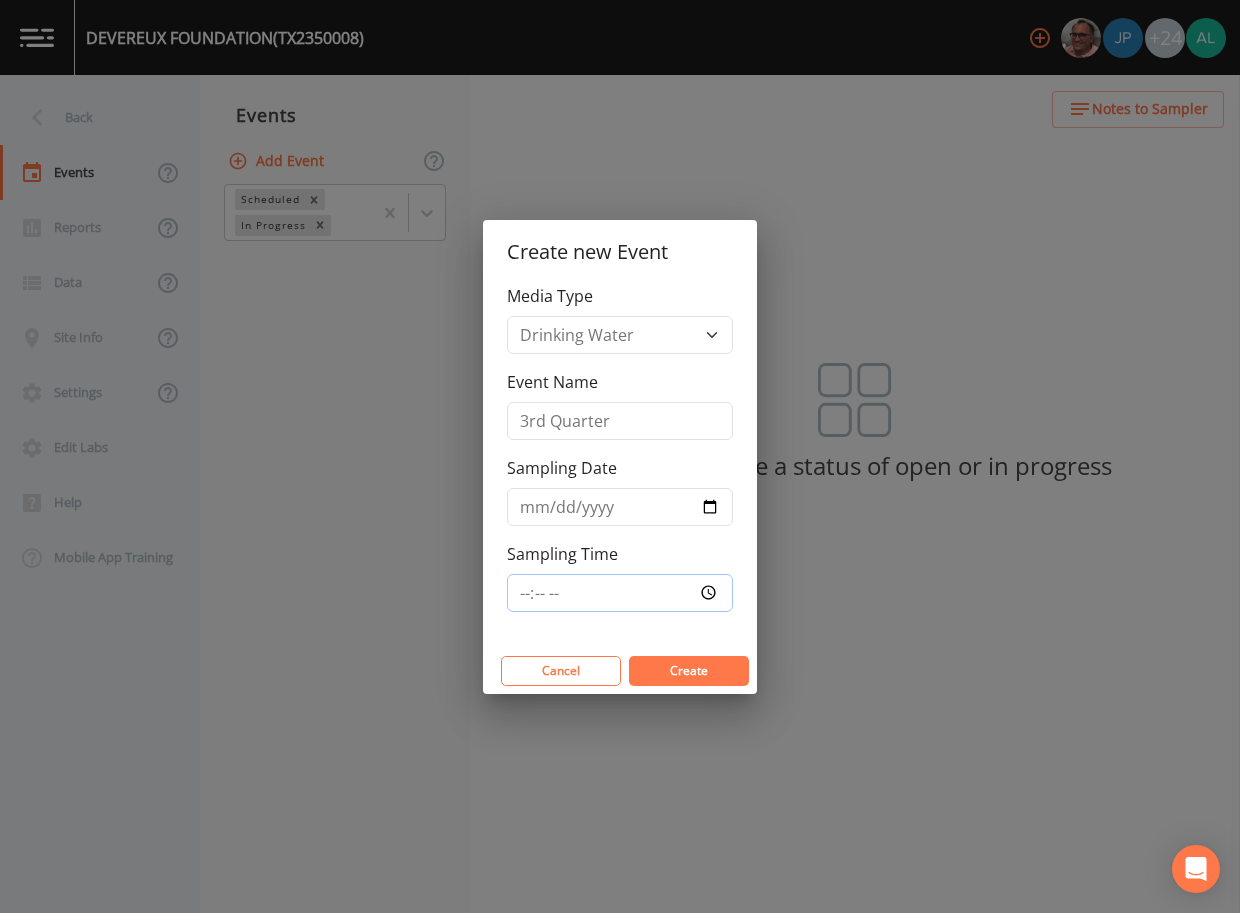 click on "Sampling Time" at bounding box center (620, 593) 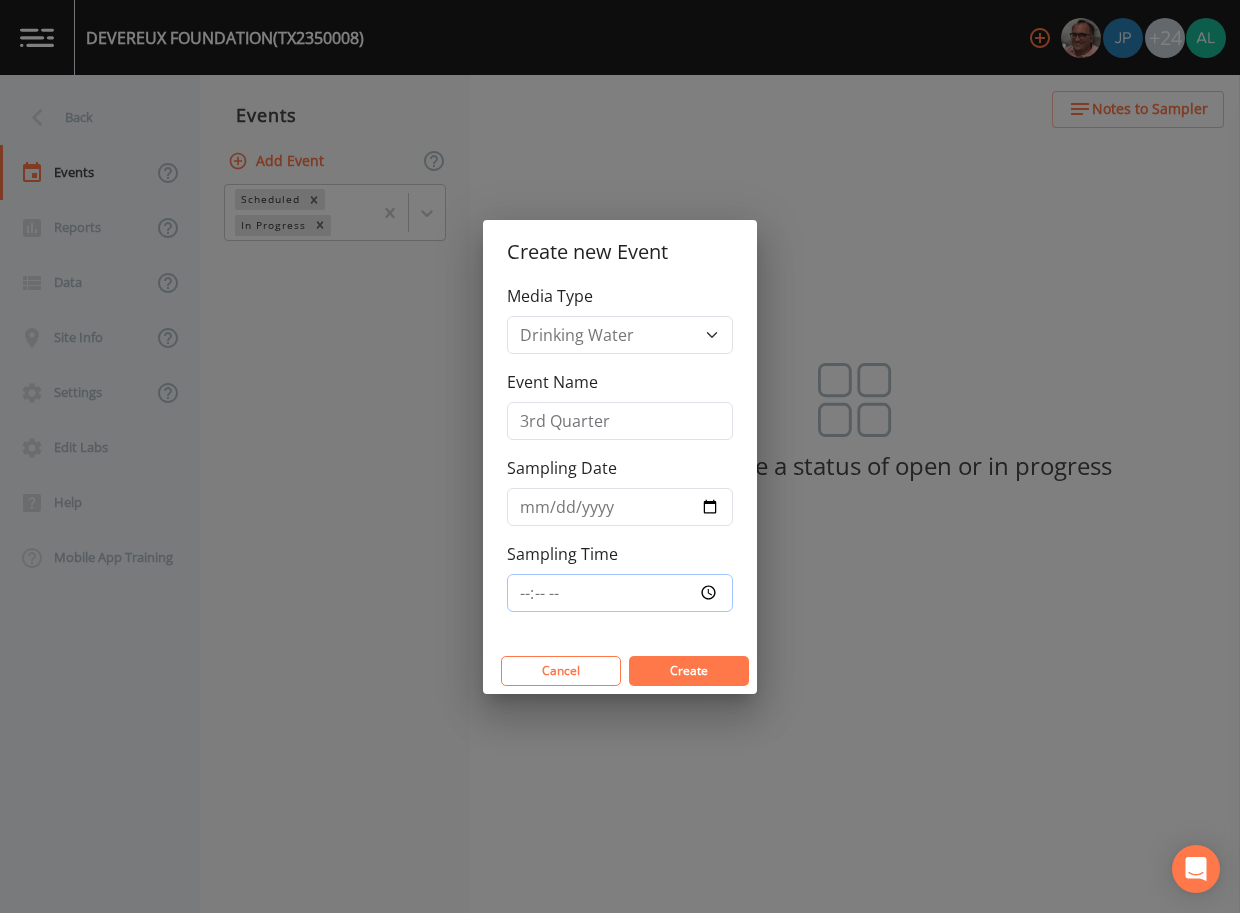 type on "09:30" 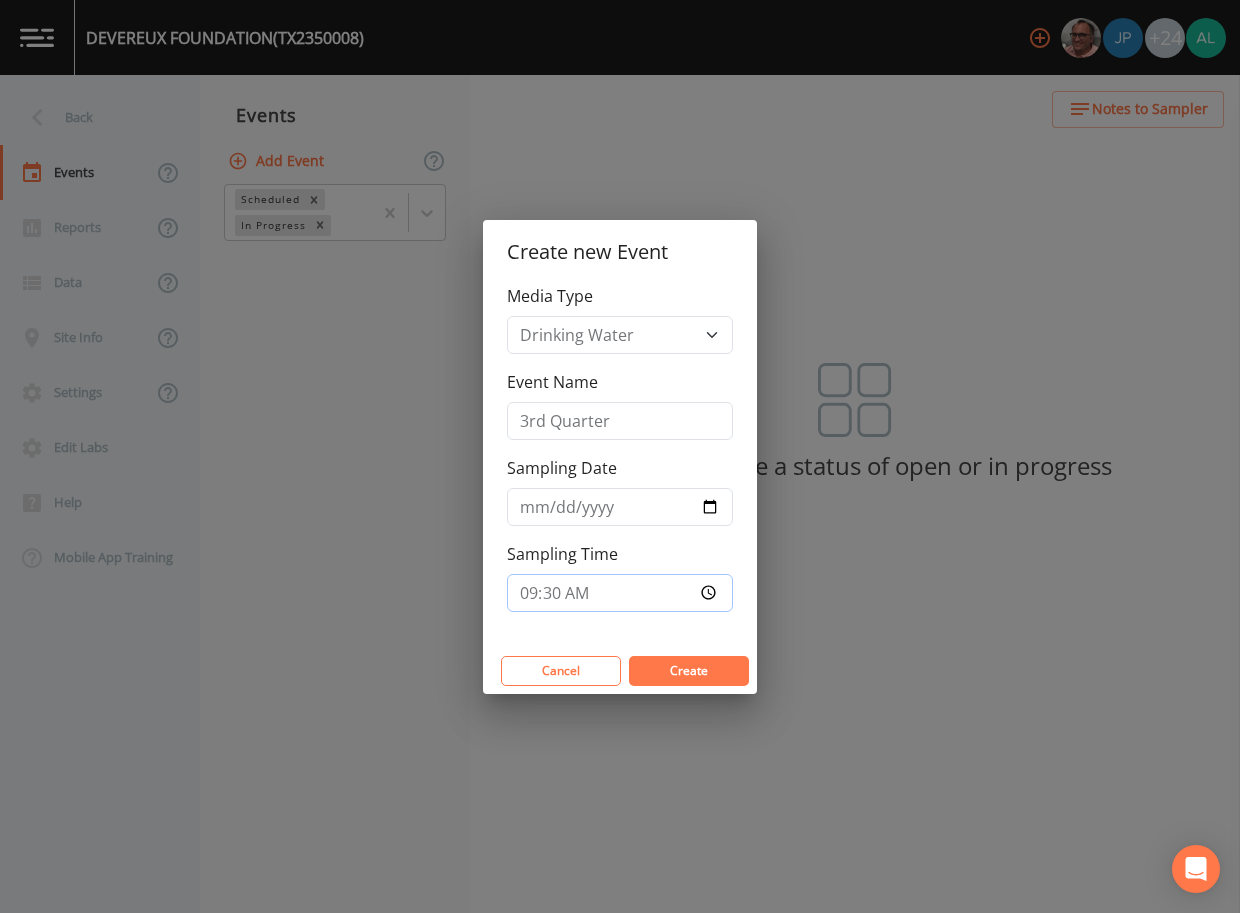 click on "Create" at bounding box center (689, 671) 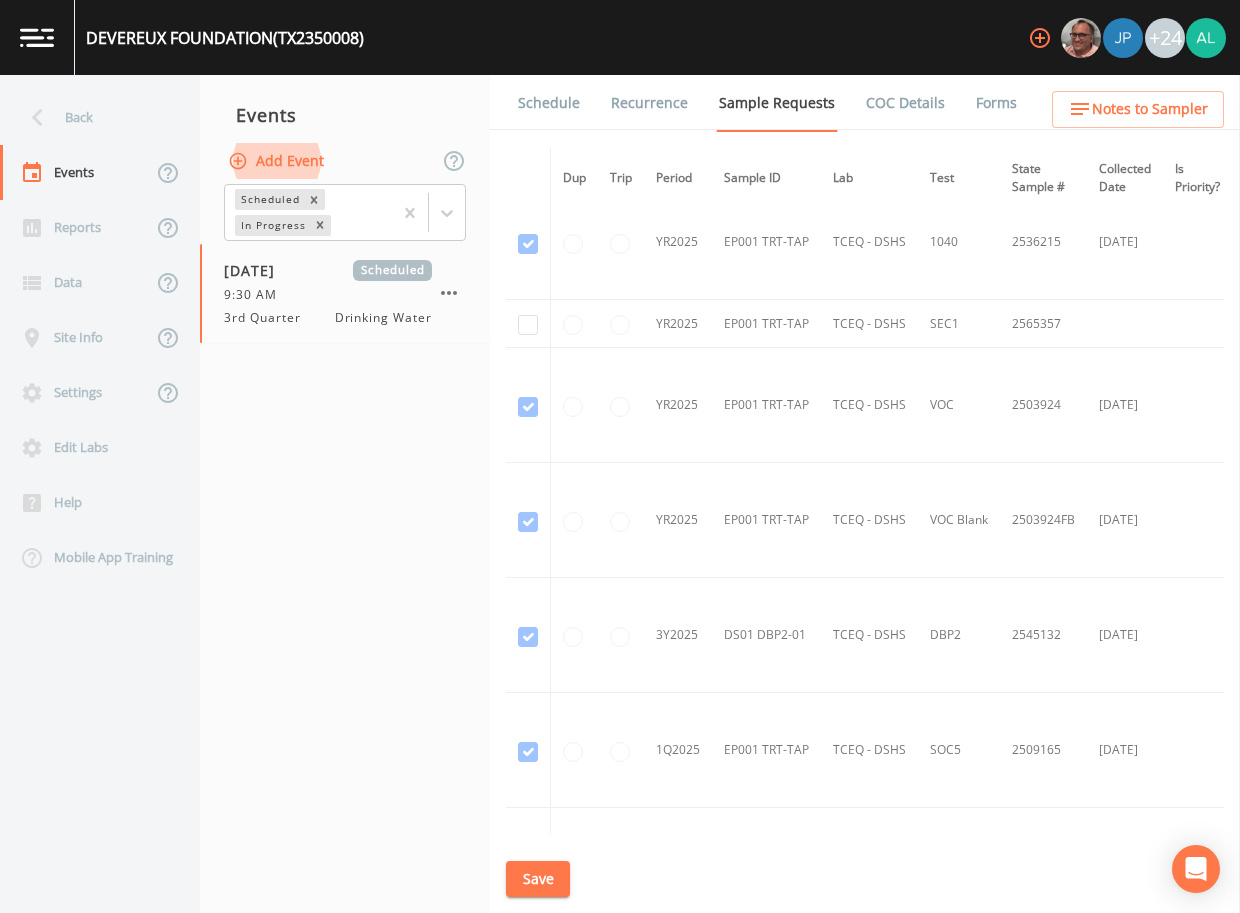 scroll, scrollTop: 1551, scrollLeft: 0, axis: vertical 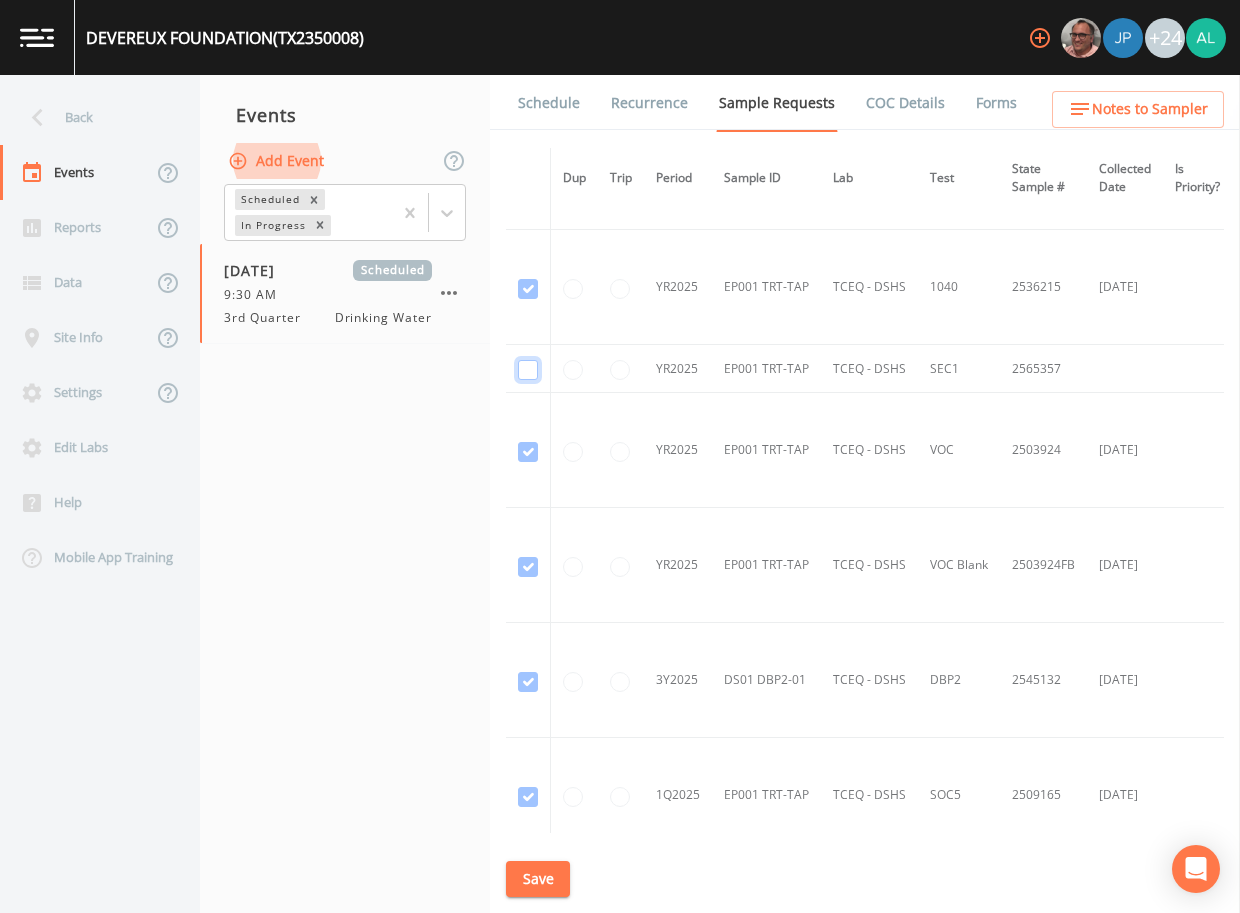 click at bounding box center [528, 370] 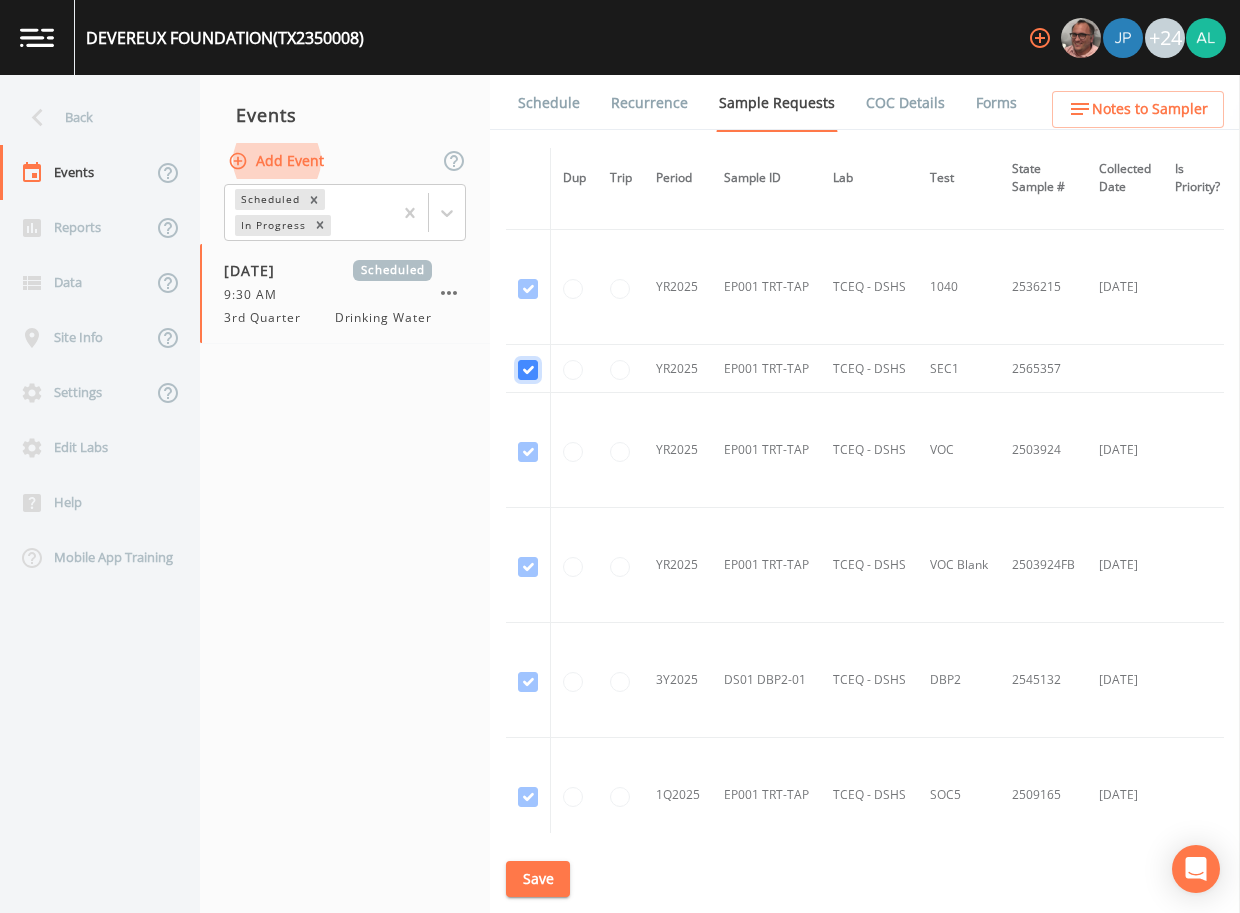 checkbox on "true" 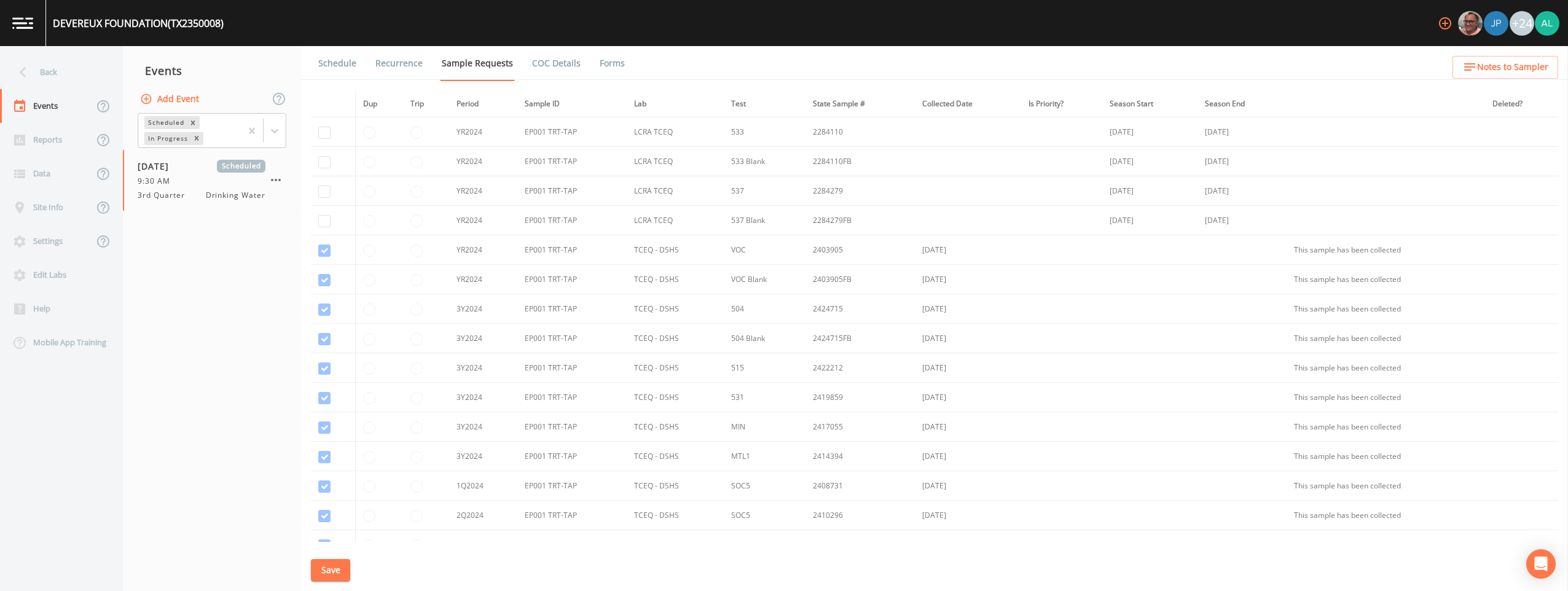scroll, scrollTop: 352, scrollLeft: 0, axis: vertical 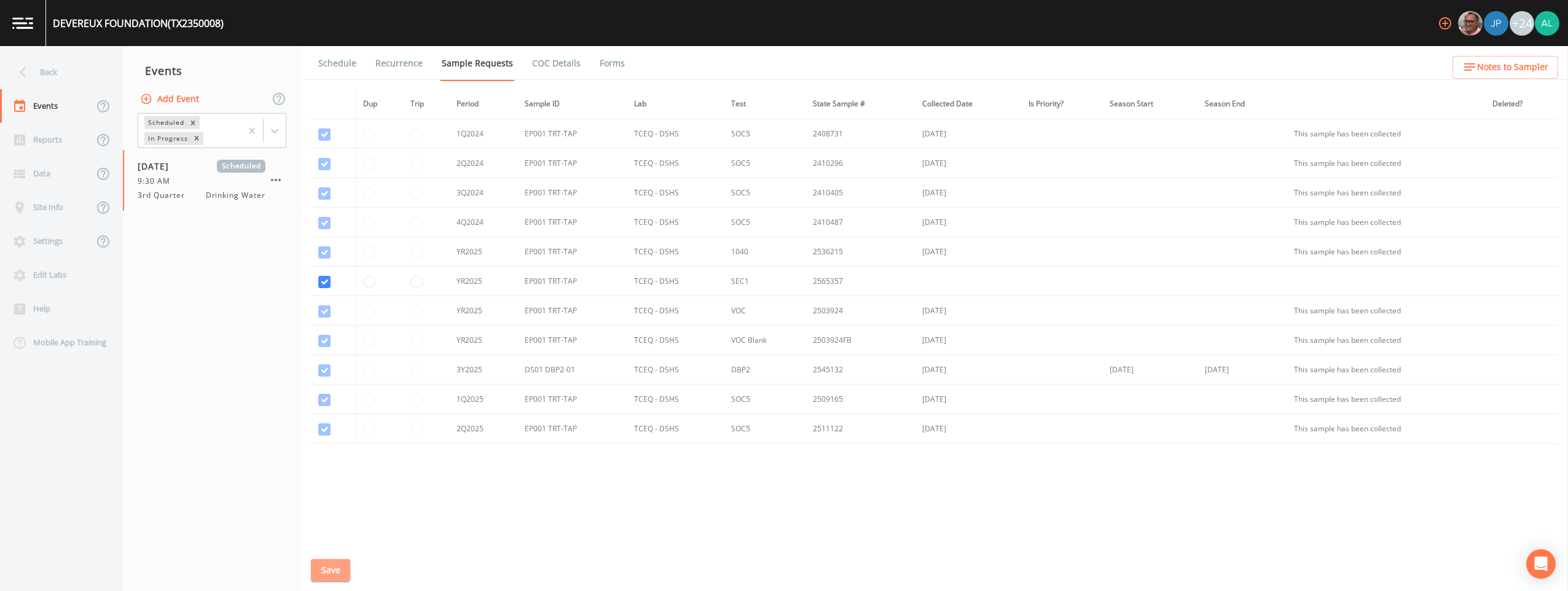 click on "Save" at bounding box center [331, 570] 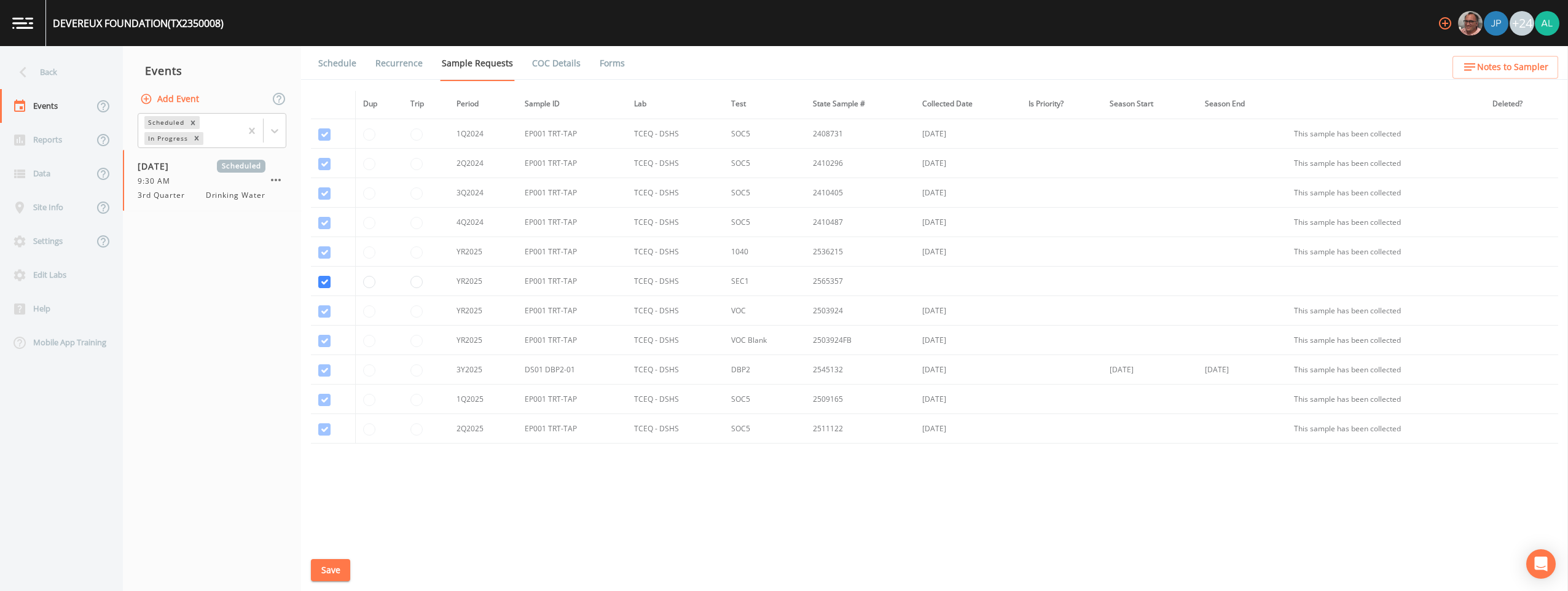 click on "Save" at bounding box center (331, 570) 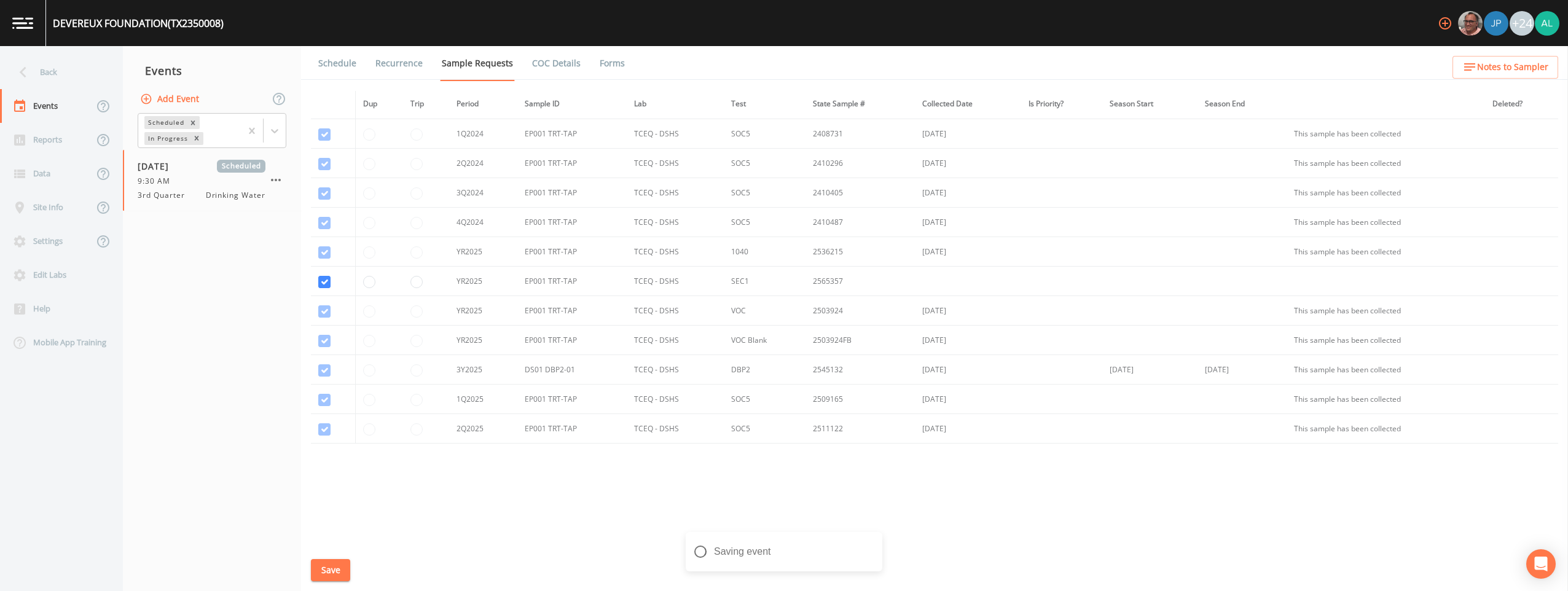 click on "Schedule" at bounding box center [337, 63] 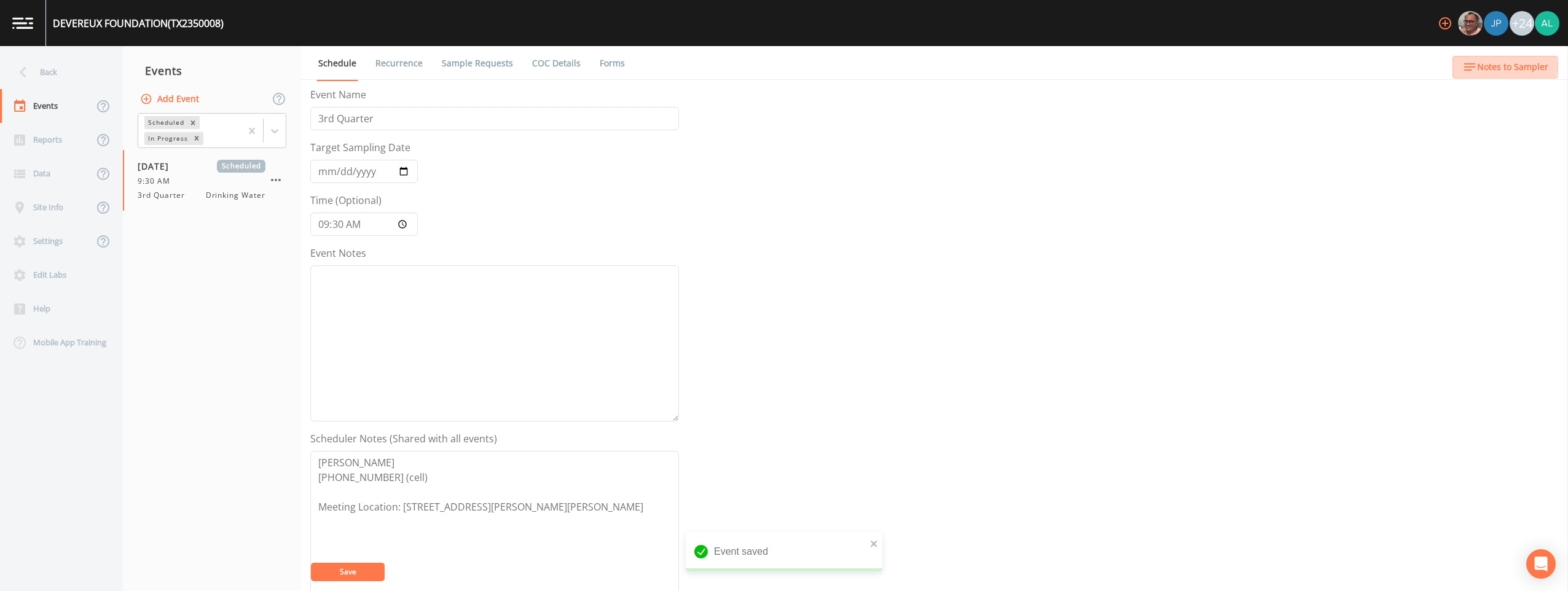 click on "Notes to Sampler" at bounding box center (1513, 67) 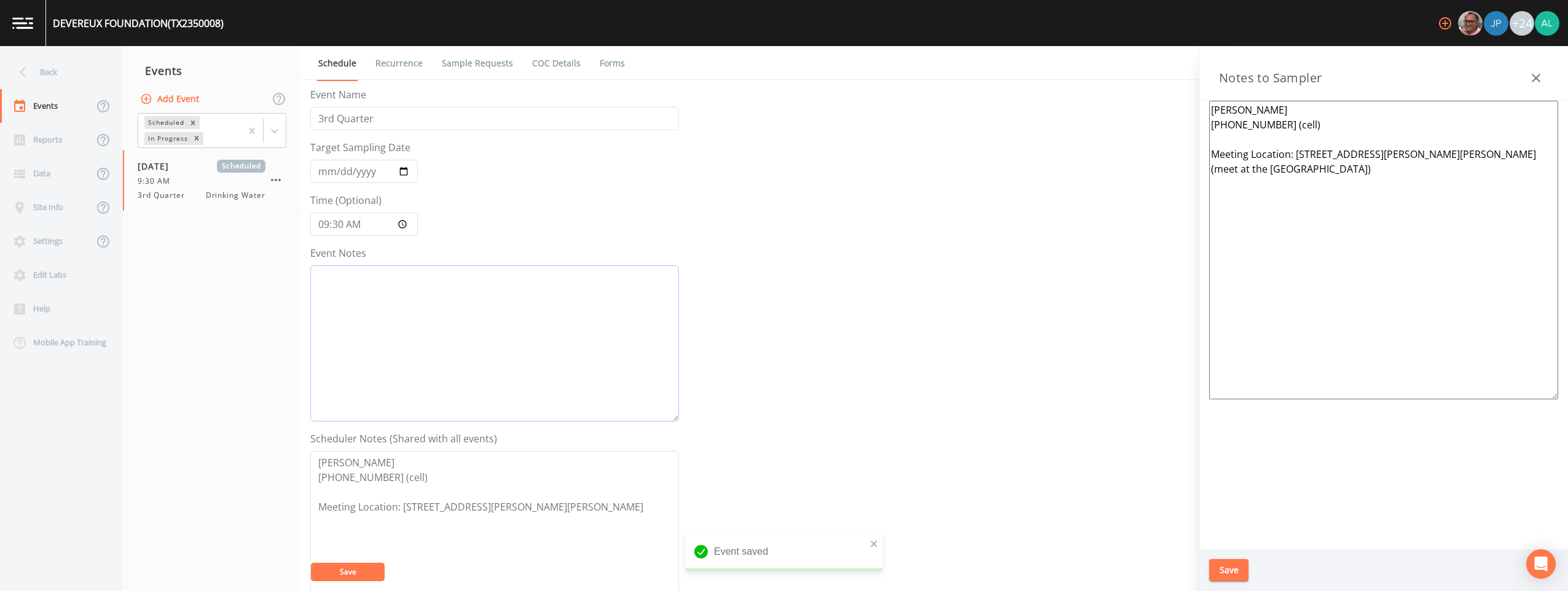 click on "Event Notes" at bounding box center [495, 343] 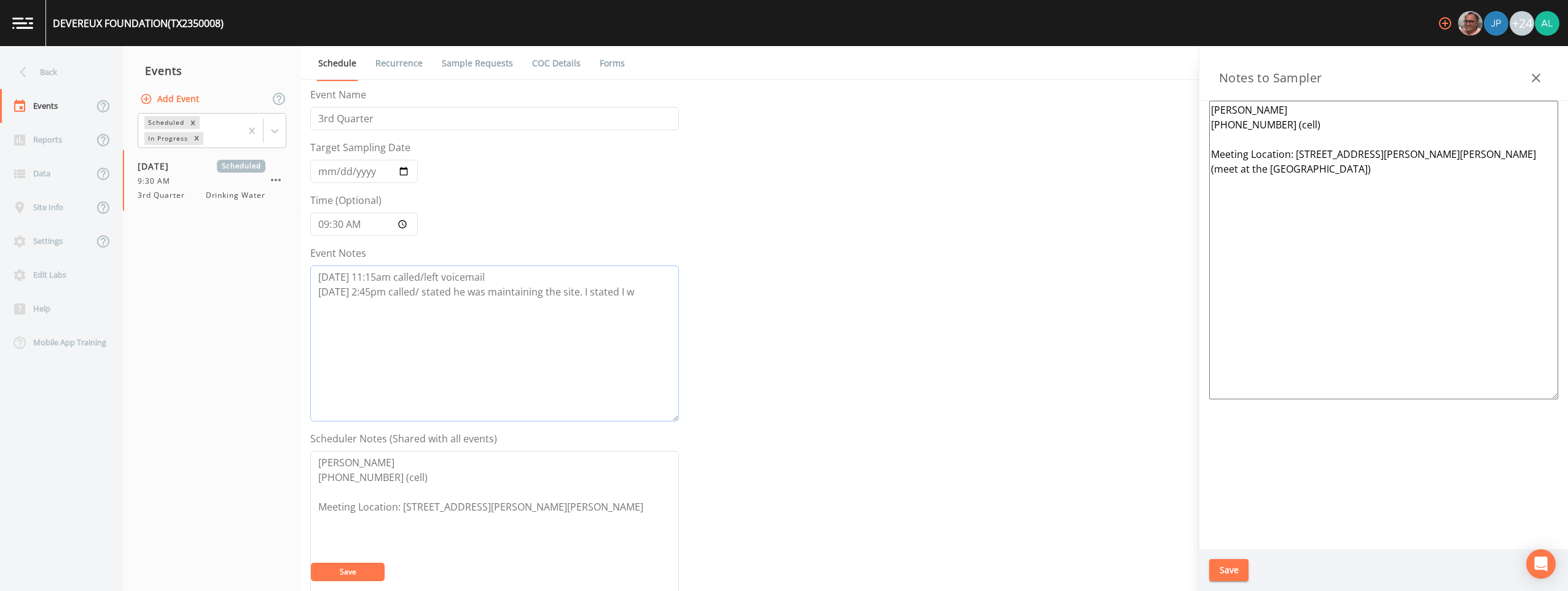 click on "[DATE] 11:15am called/left voicemail
[DATE] 2:45pm called/ stated he was maintaining the site. I stated I w" at bounding box center (495, 343) 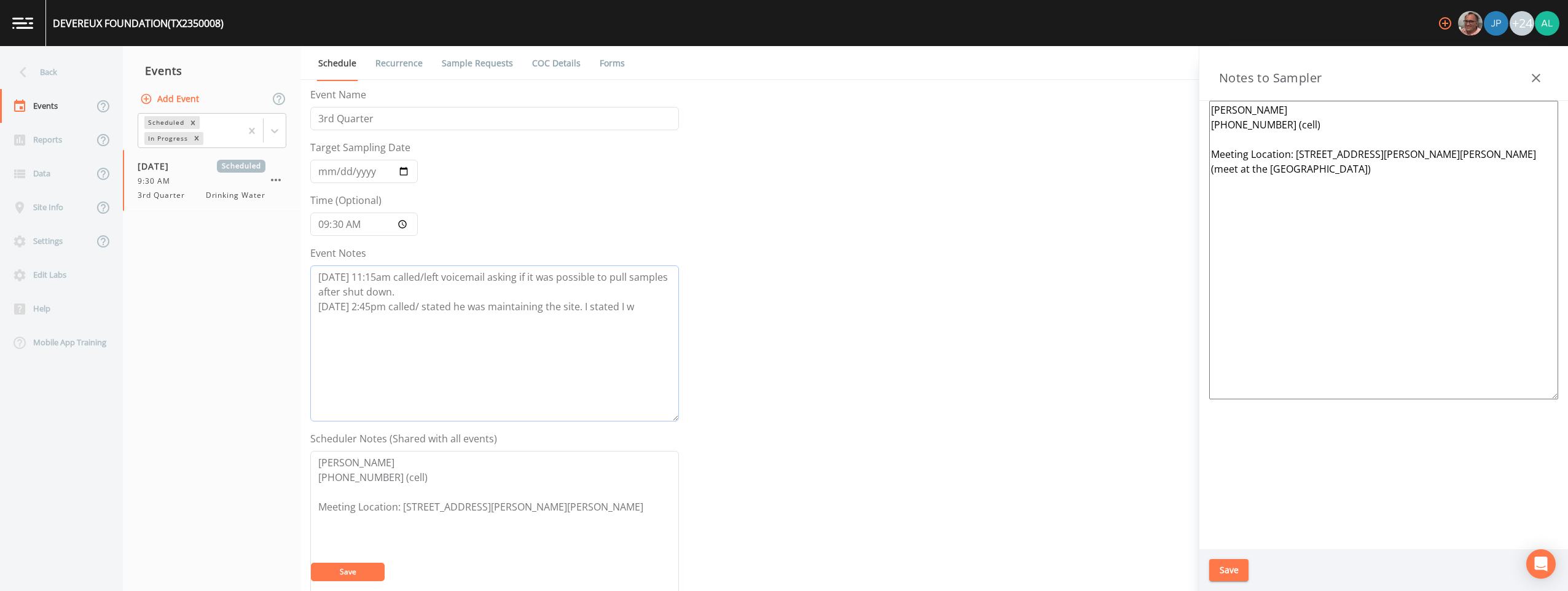 click on "[DATE] 11:15am called/left voicemail asking if it was possible to pull samples after shut down.
[DATE] 2:45pm called/ stated he was maintaining the site. I stated I w" at bounding box center [495, 343] 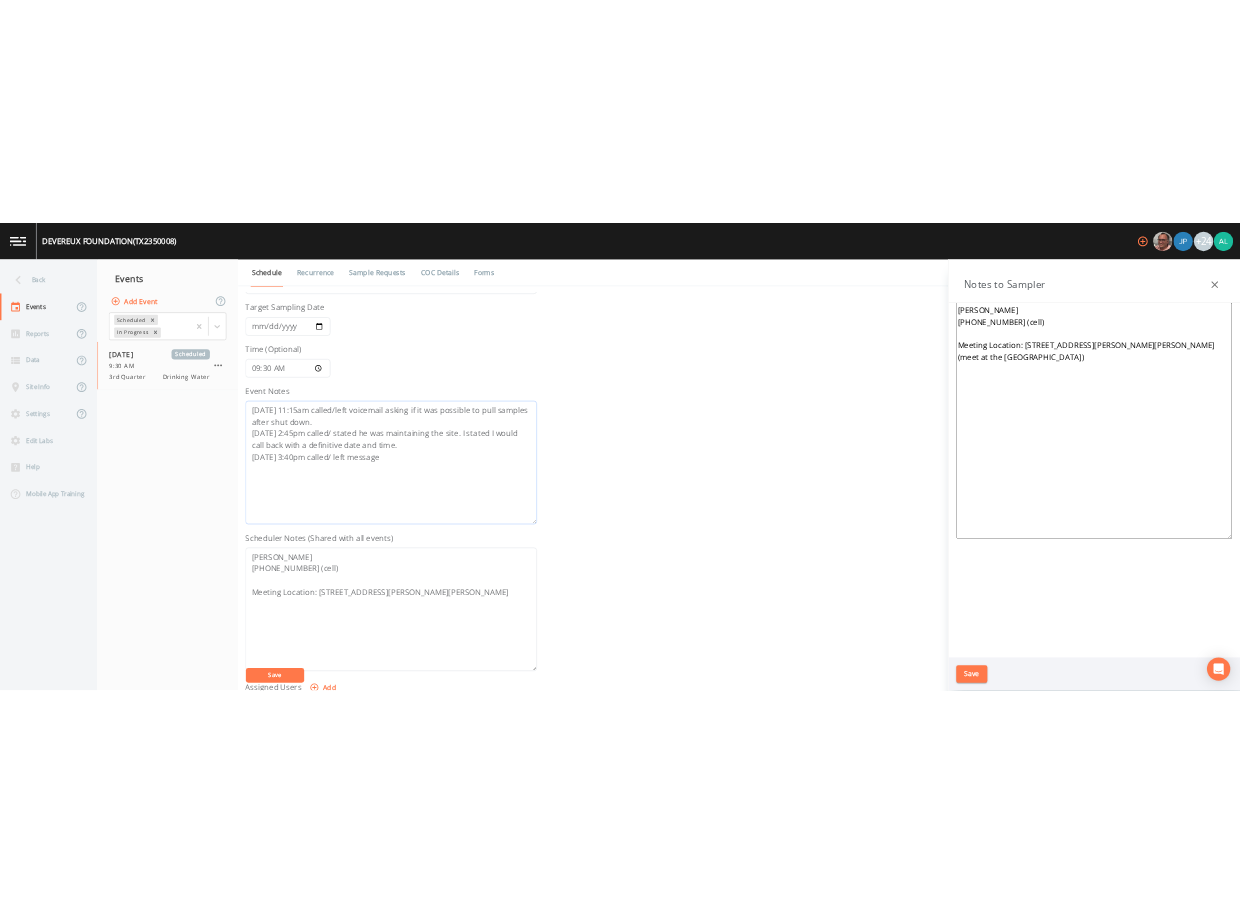 scroll, scrollTop: 100, scrollLeft: 0, axis: vertical 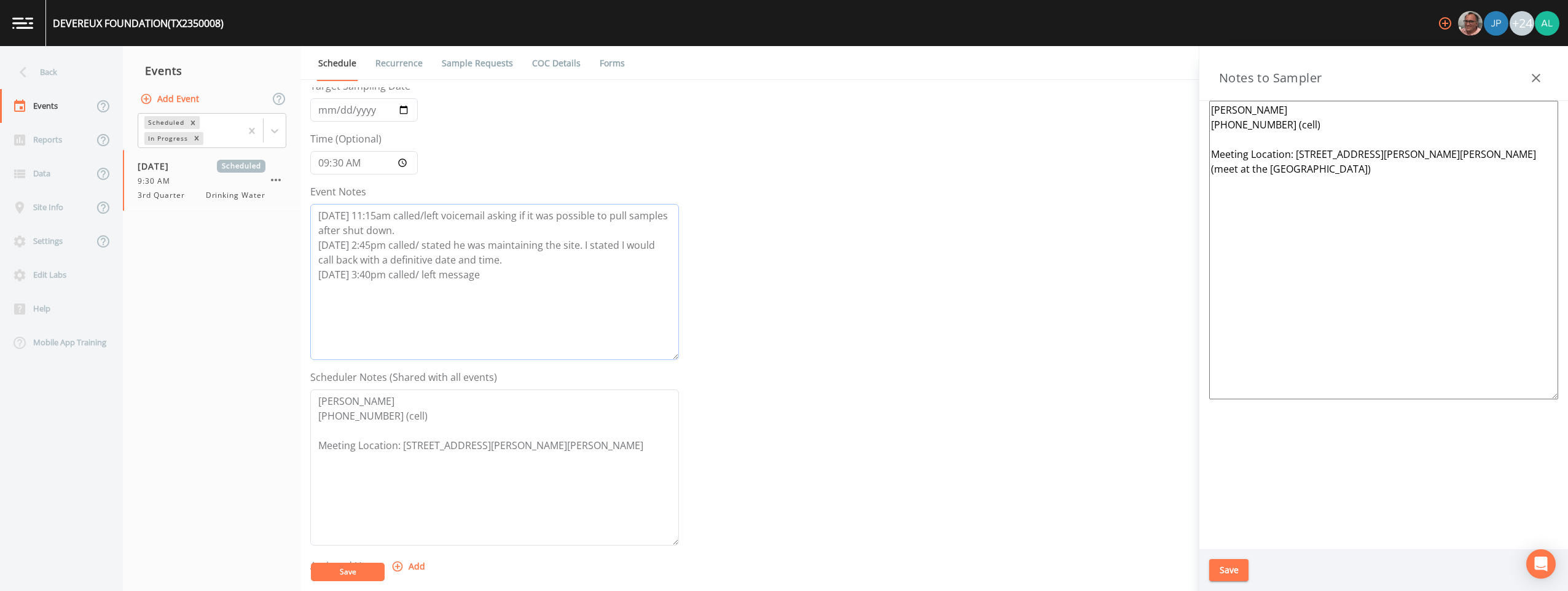 type on "[DATE] 11:15am called/left voicemail asking if it was possible to pull samples after shut down.
[DATE] 2:45pm called/ stated he was maintaining the site. I stated I would call back with a definitive date and time.
[DATE] 3:40pm called/ left message" 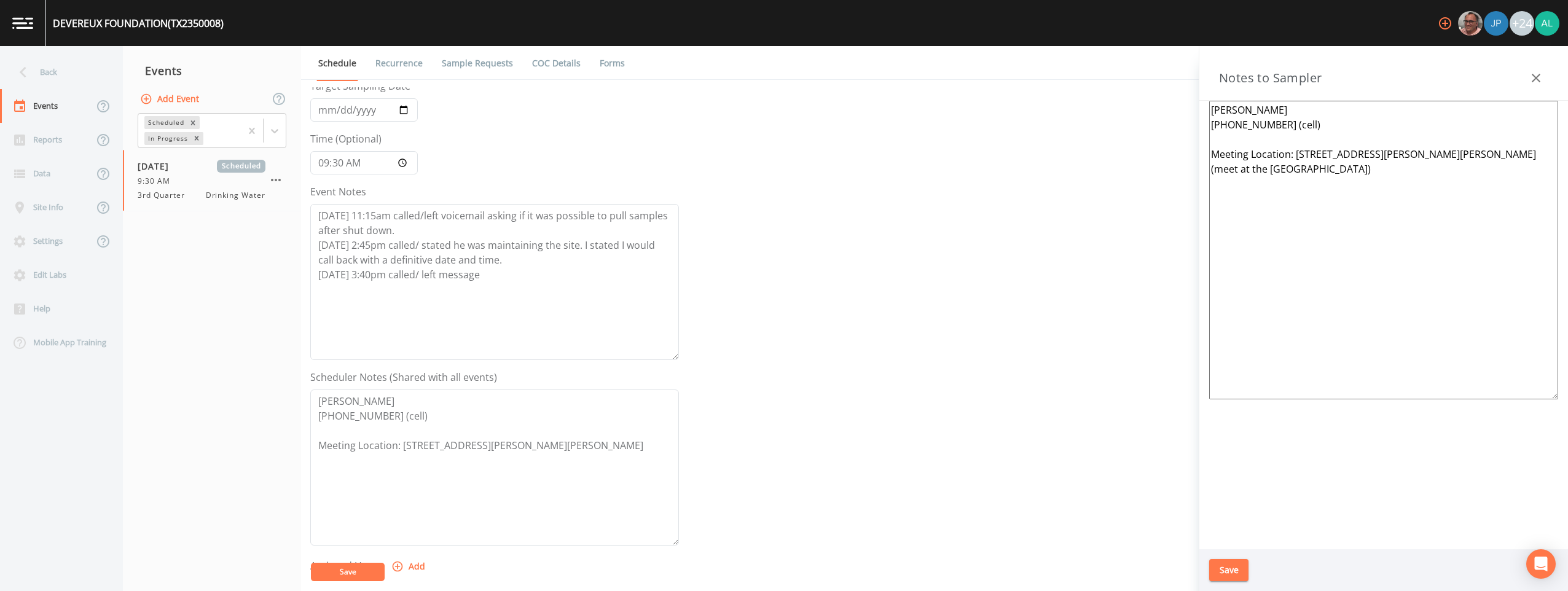 click on "Save" at bounding box center [348, 571] 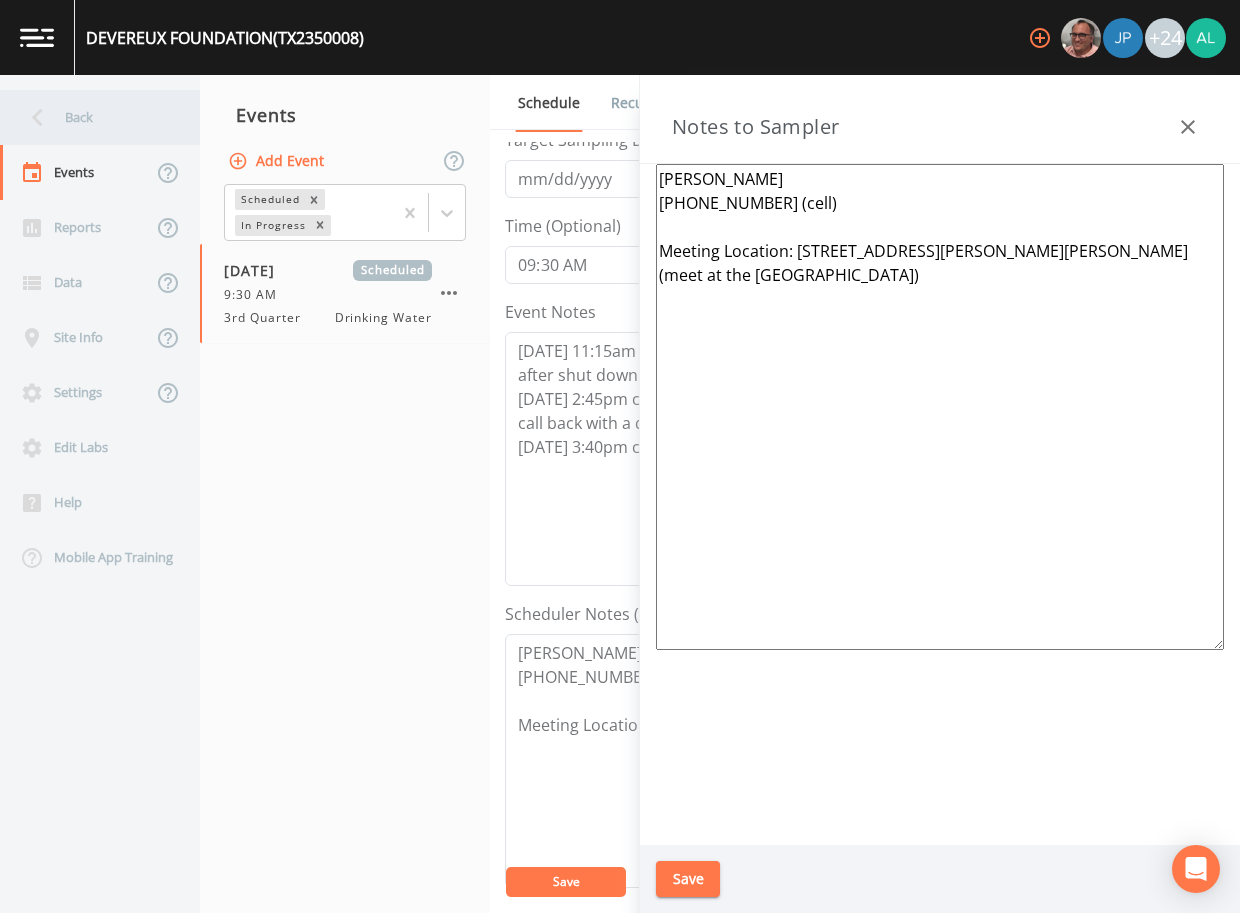 click on "Back" at bounding box center [90, 117] 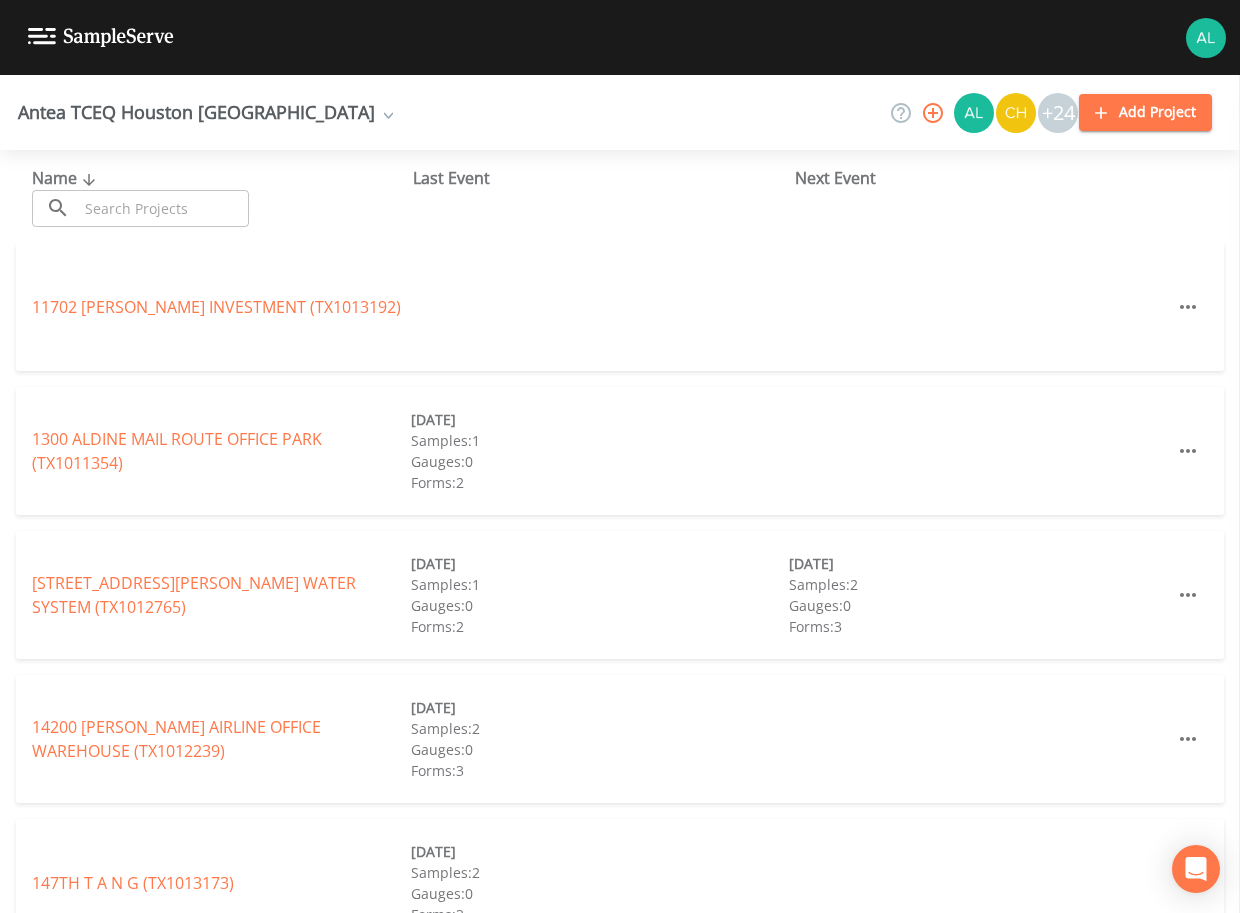 click at bounding box center [163, 208] 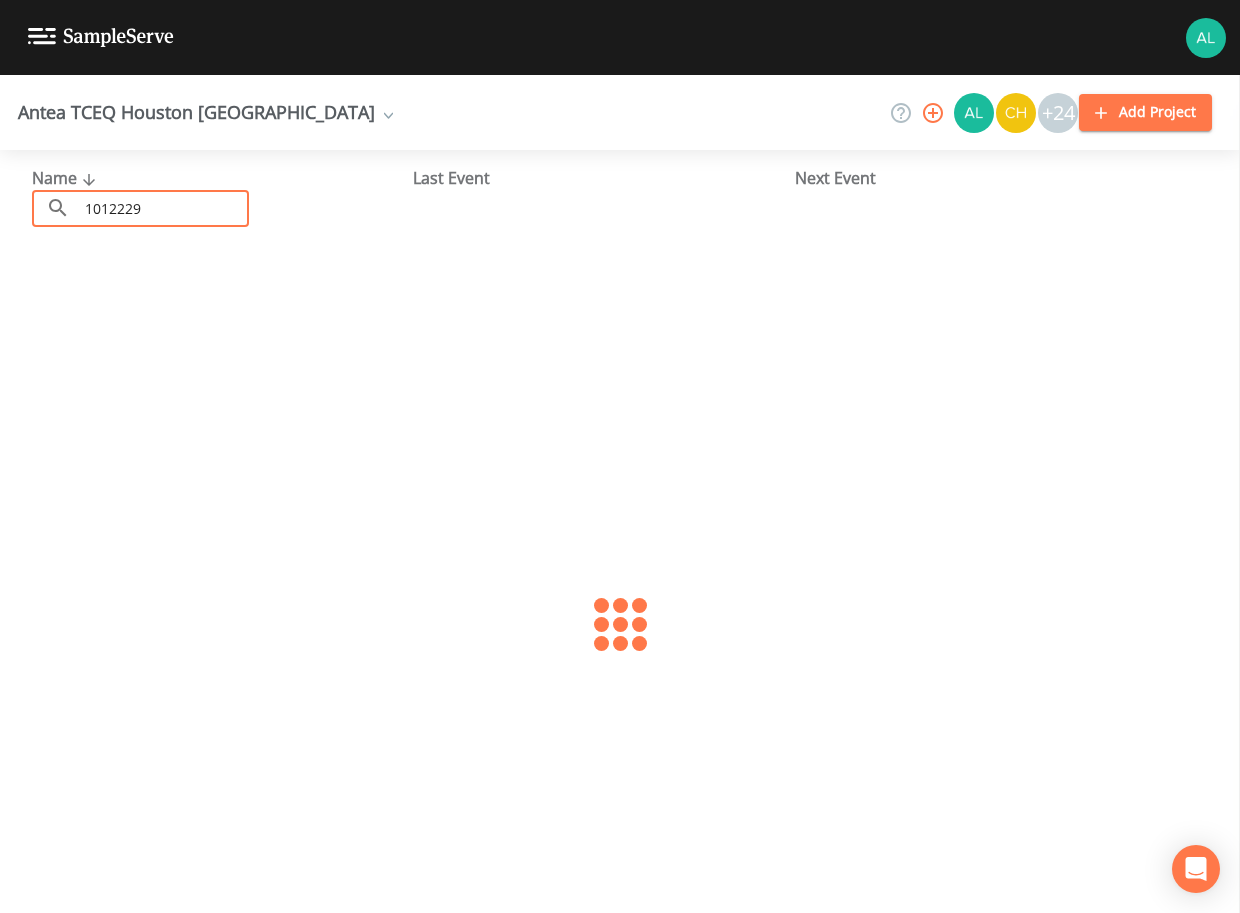 type on "1012229" 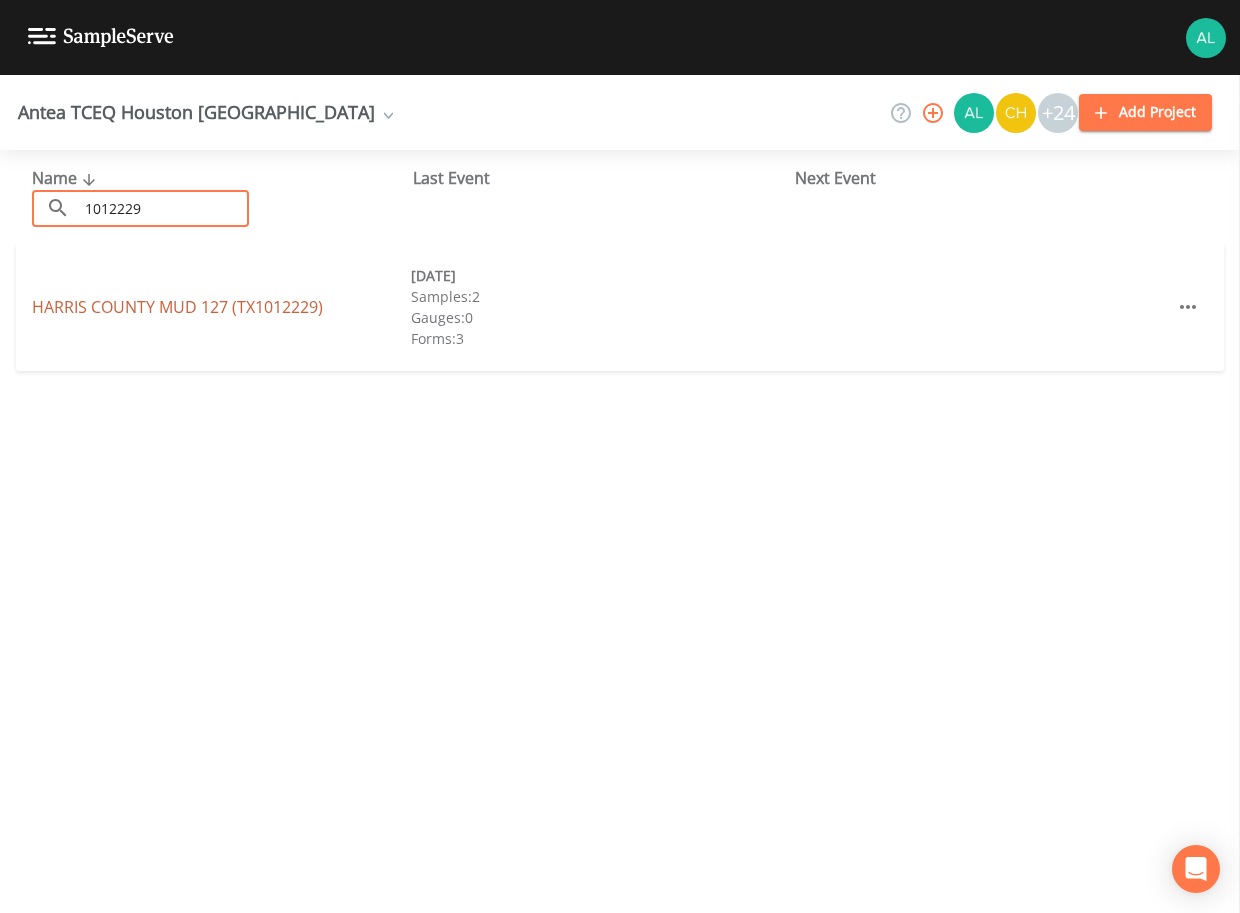 click on "[GEOGRAPHIC_DATA] 127   (TX1012229)" at bounding box center (177, 307) 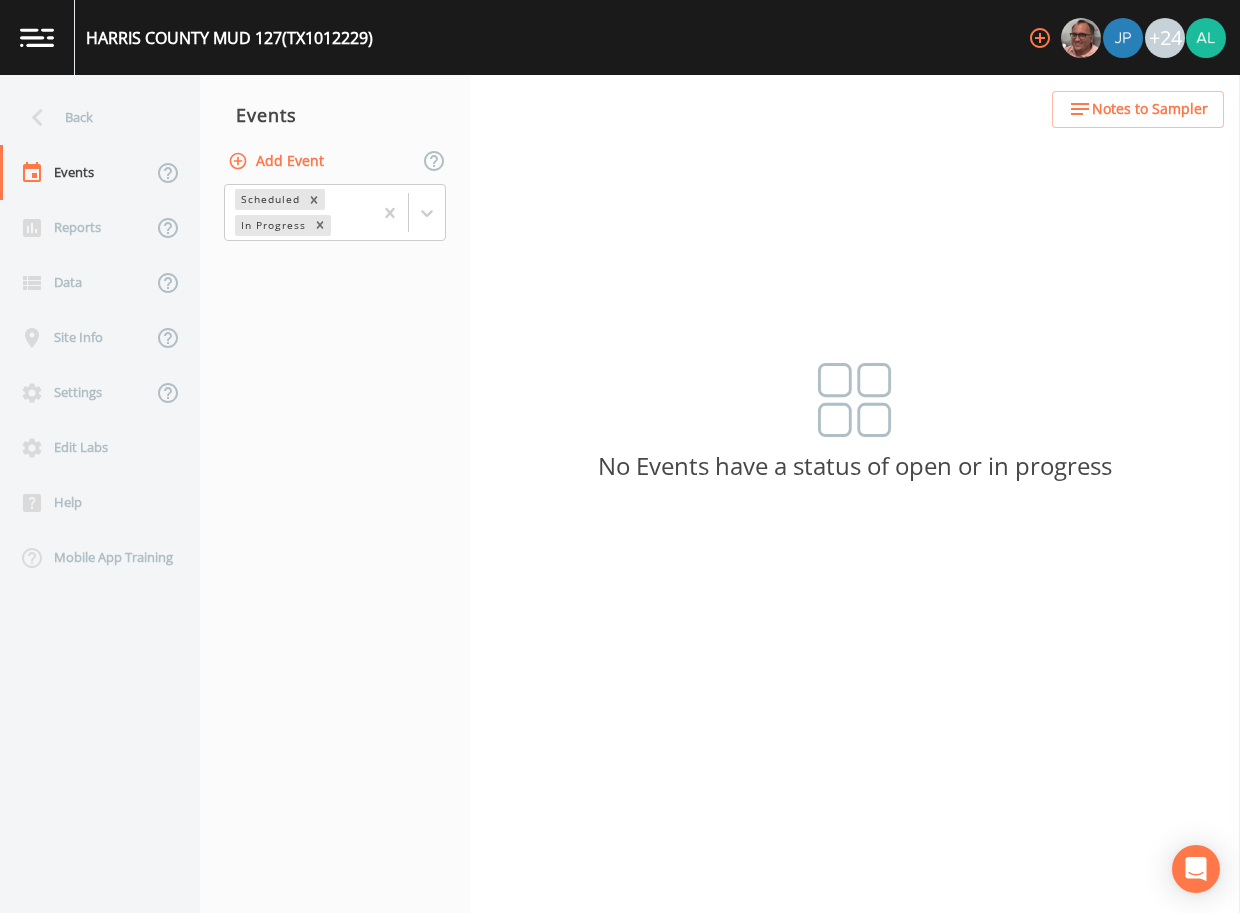 click on "Add Event" at bounding box center (278, 161) 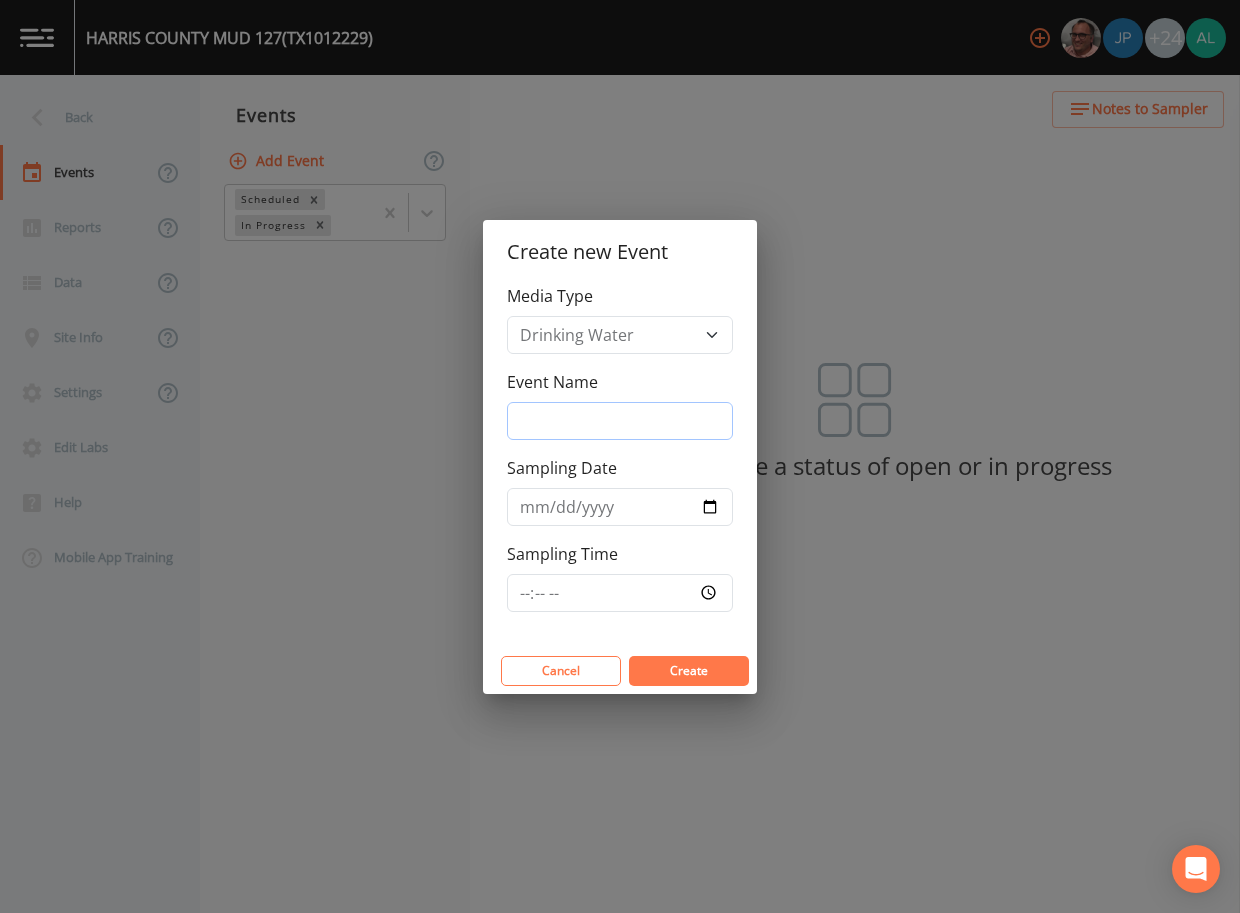 click on "Event Name" at bounding box center [620, 421] 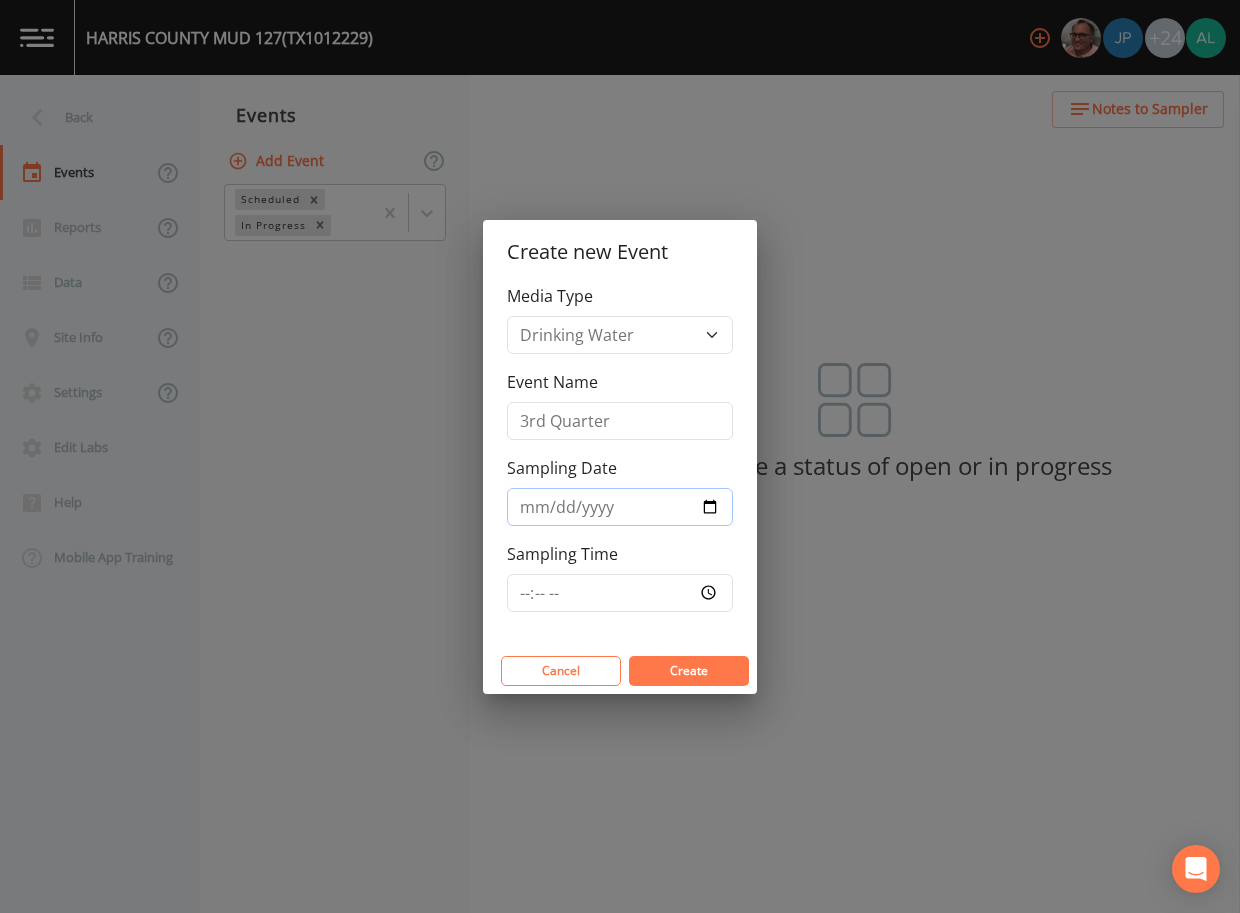 click on "[DATE]" at bounding box center [620, 507] 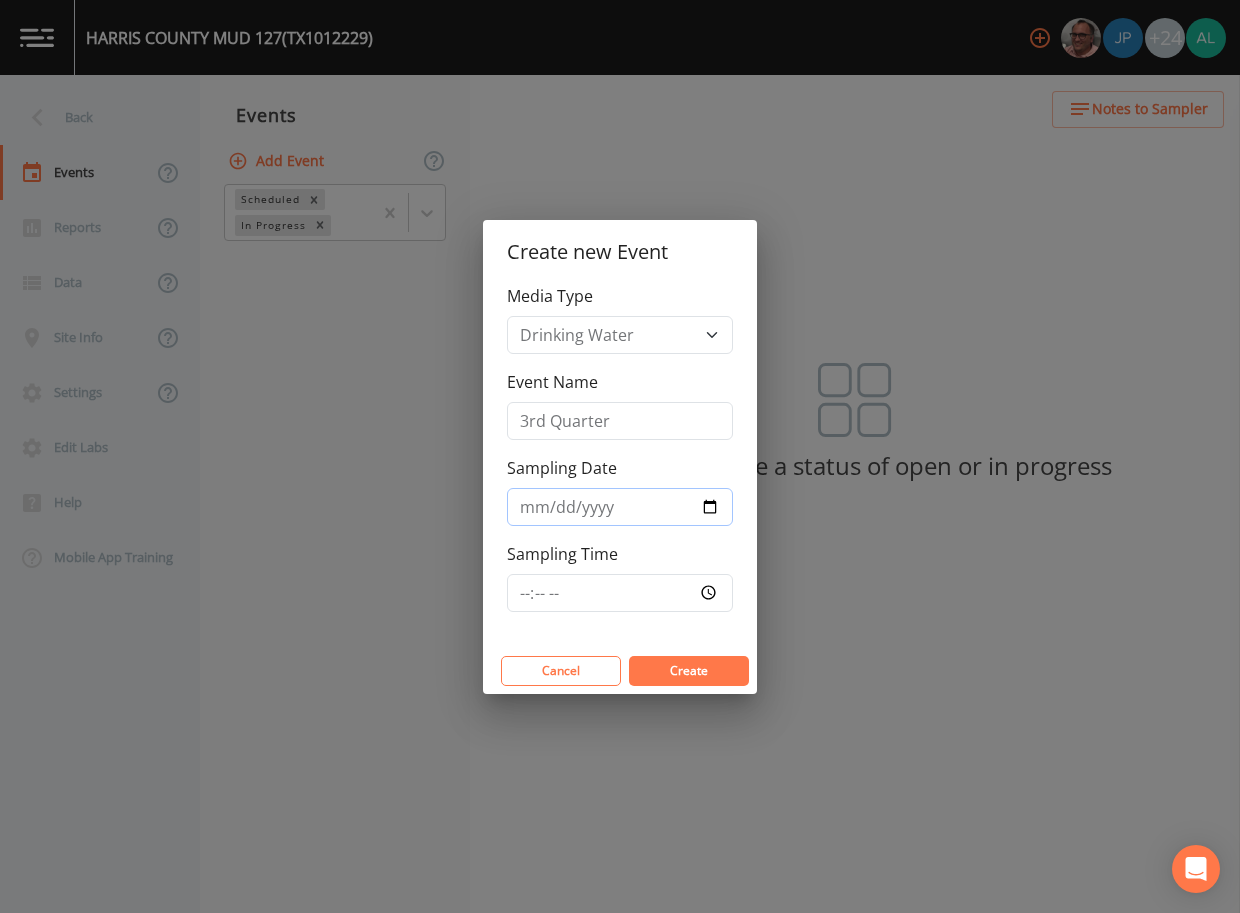 type on "[DATE]" 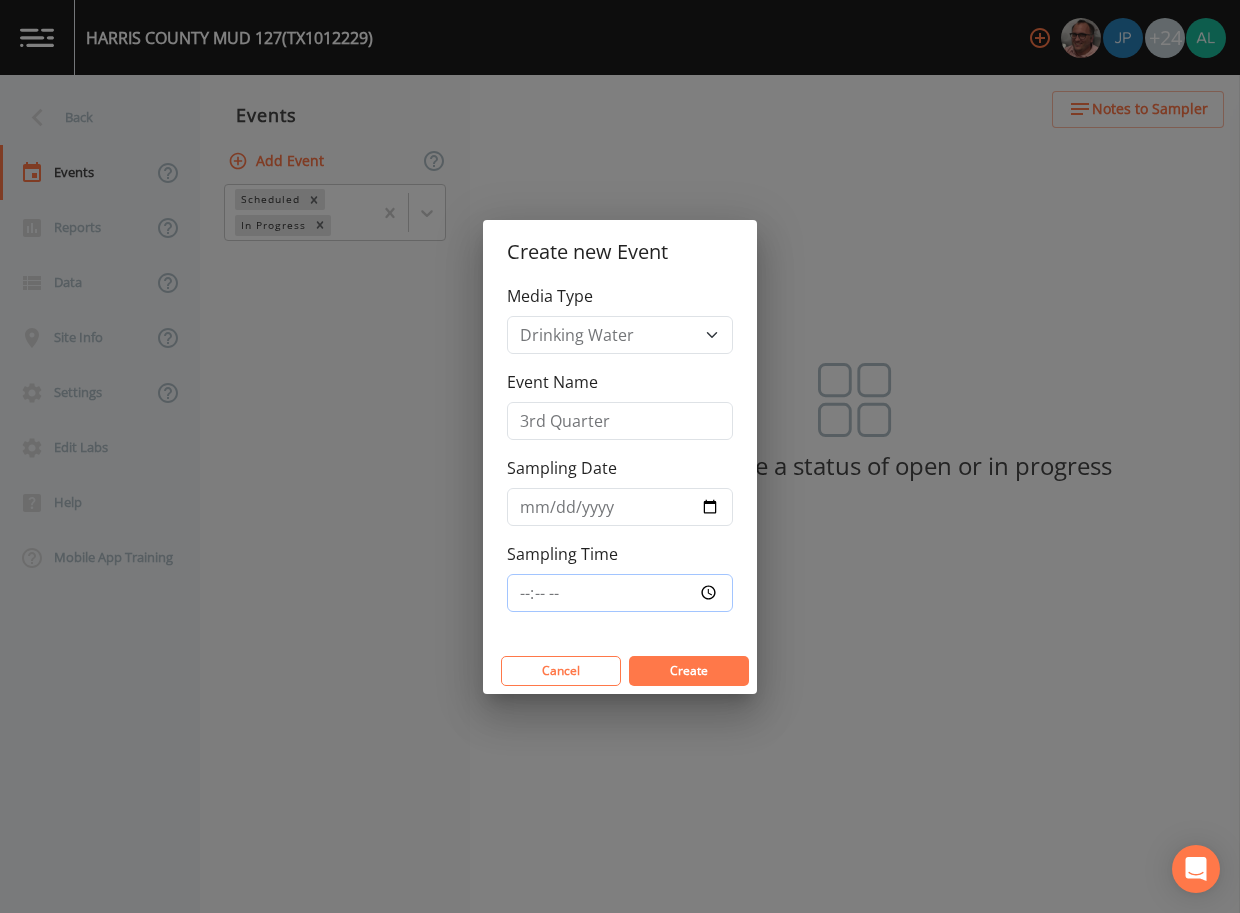 click on "Sampling Time" at bounding box center (620, 593) 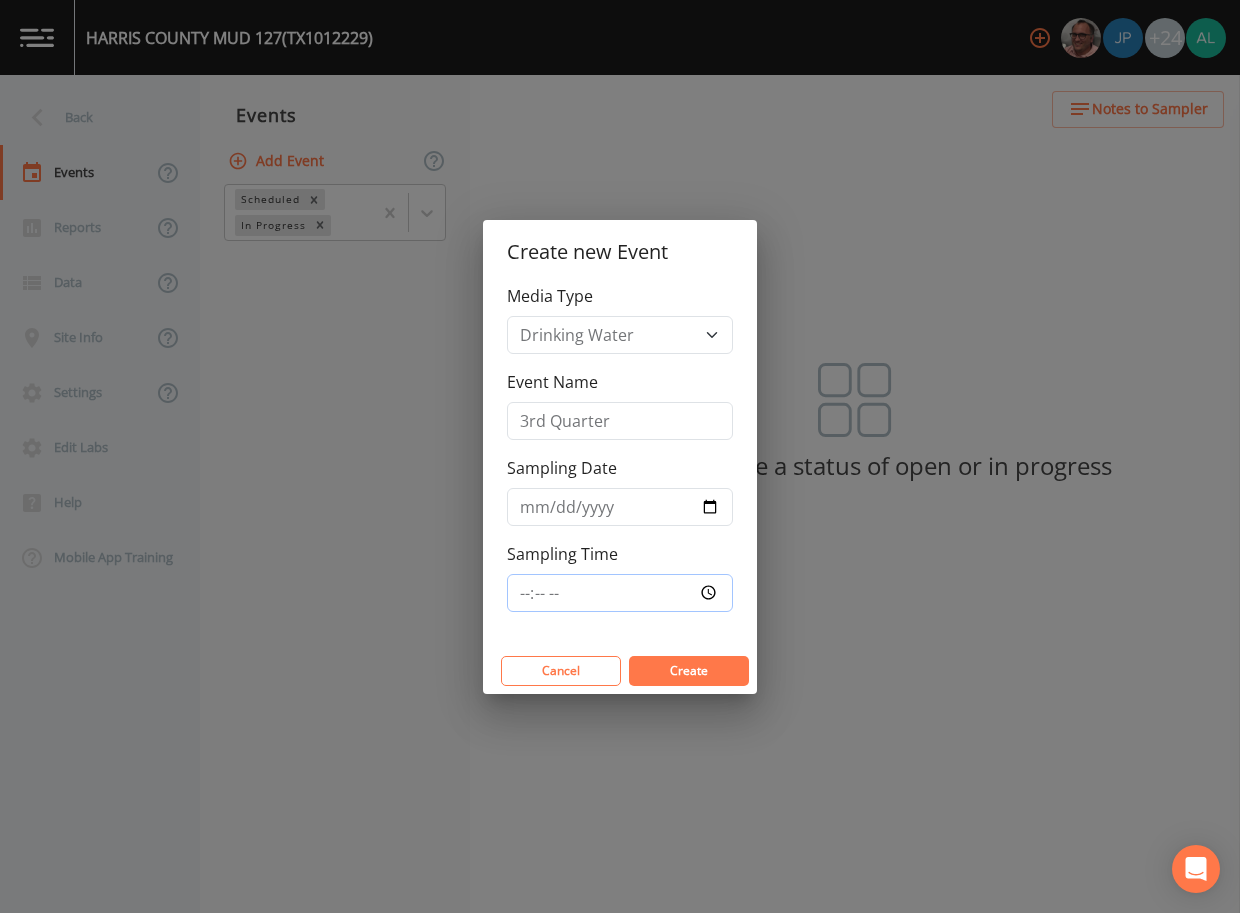 type on "10:30" 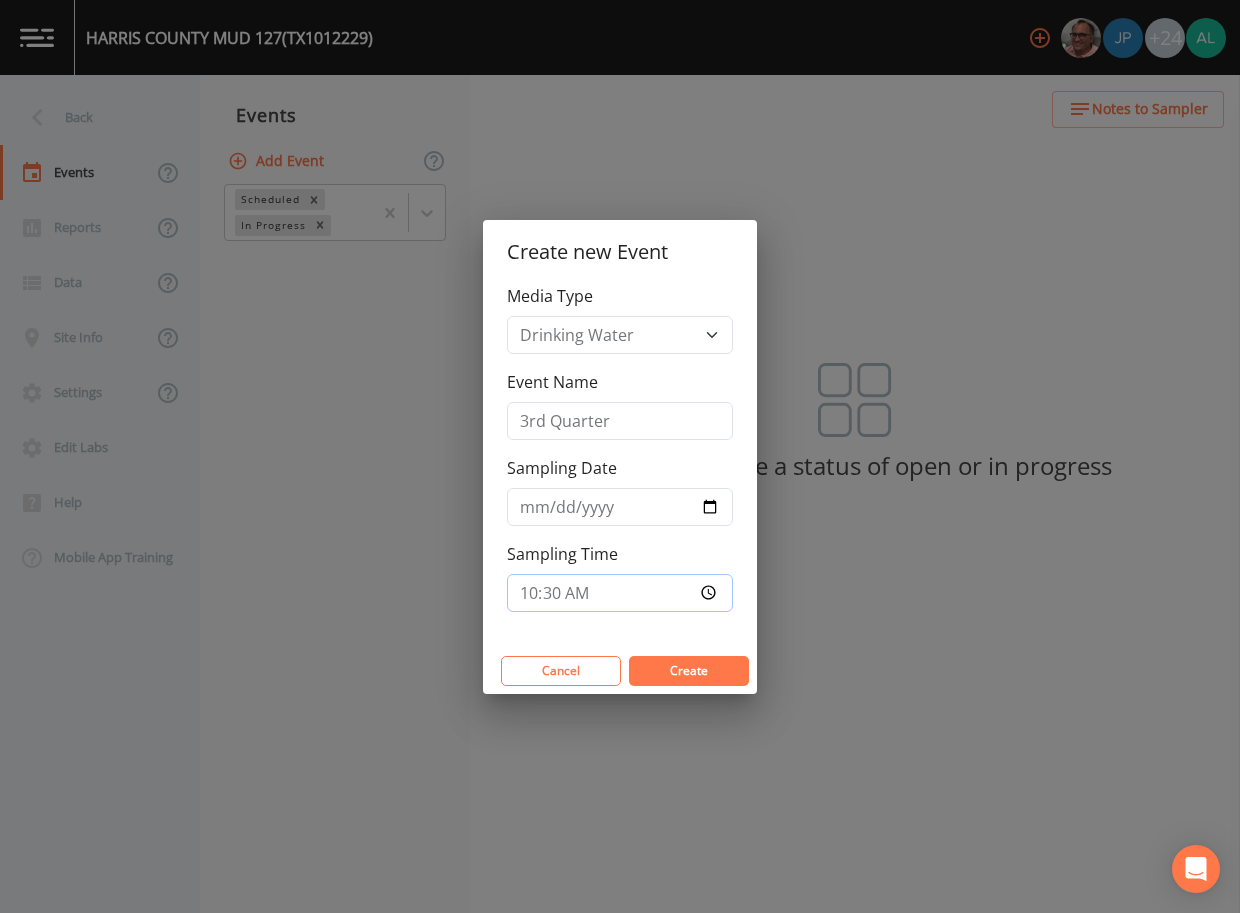 click on "Create" at bounding box center (689, 671) 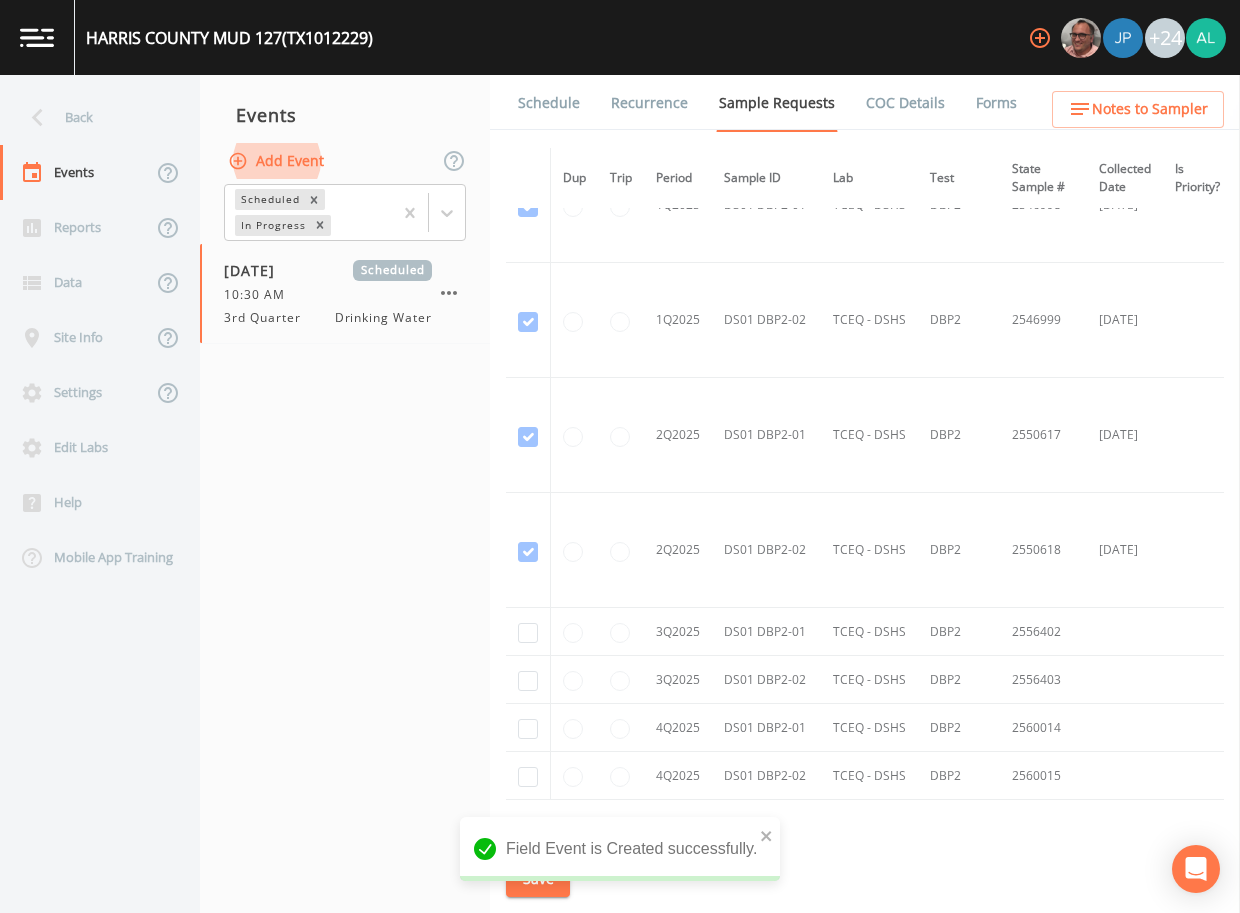 scroll, scrollTop: 1918, scrollLeft: 0, axis: vertical 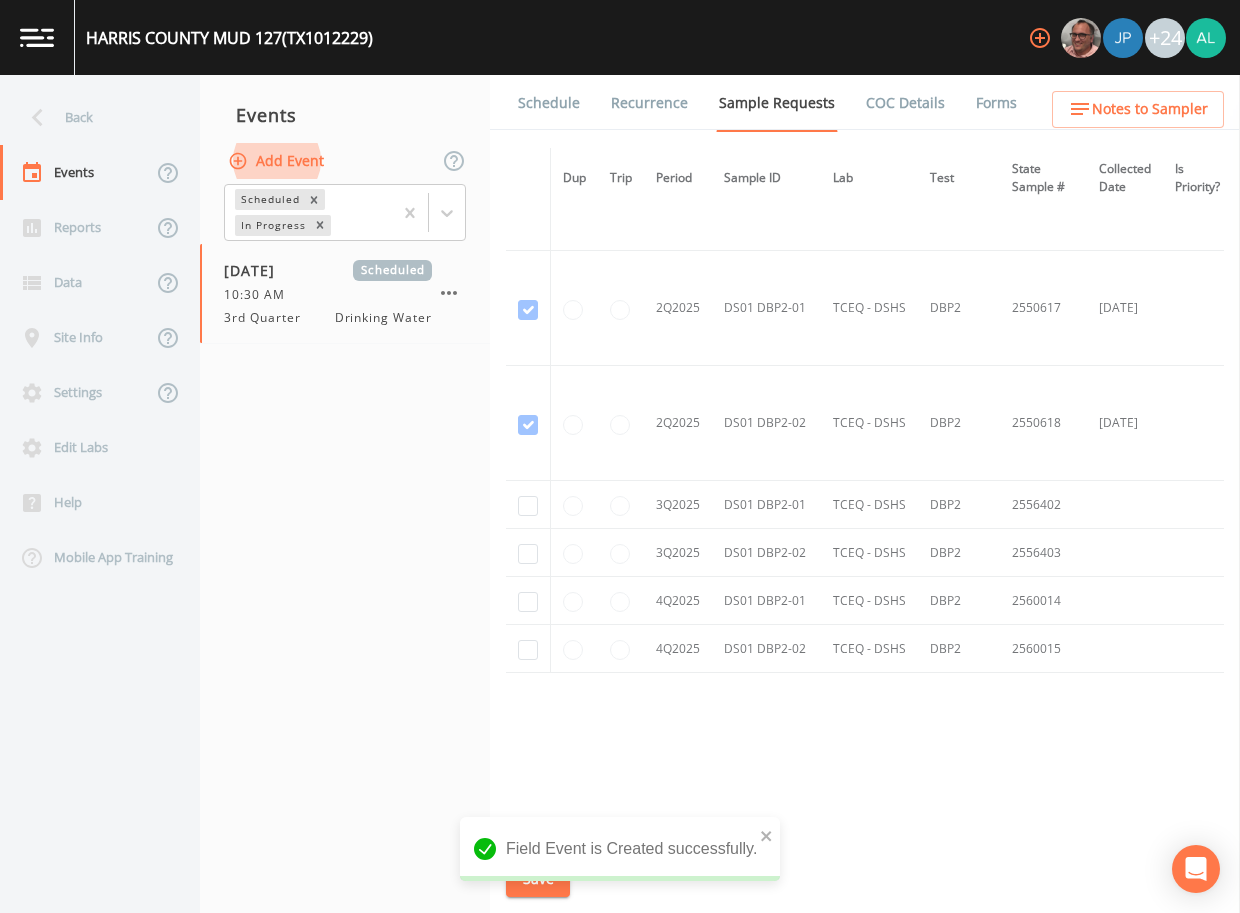 click at bounding box center [528, 505] 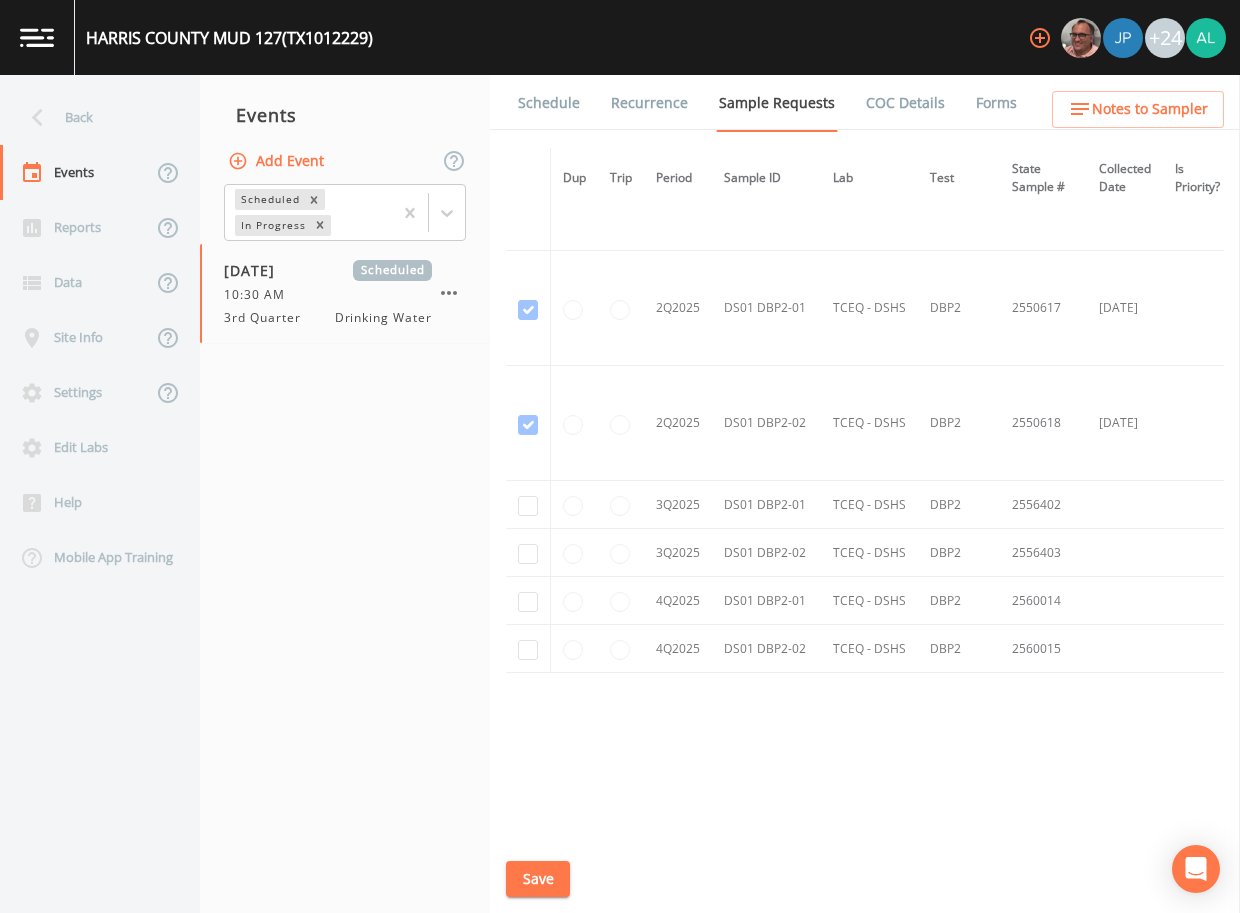 drag, startPoint x: 527, startPoint y: 517, endPoint x: 529, endPoint y: 547, distance: 30.066593 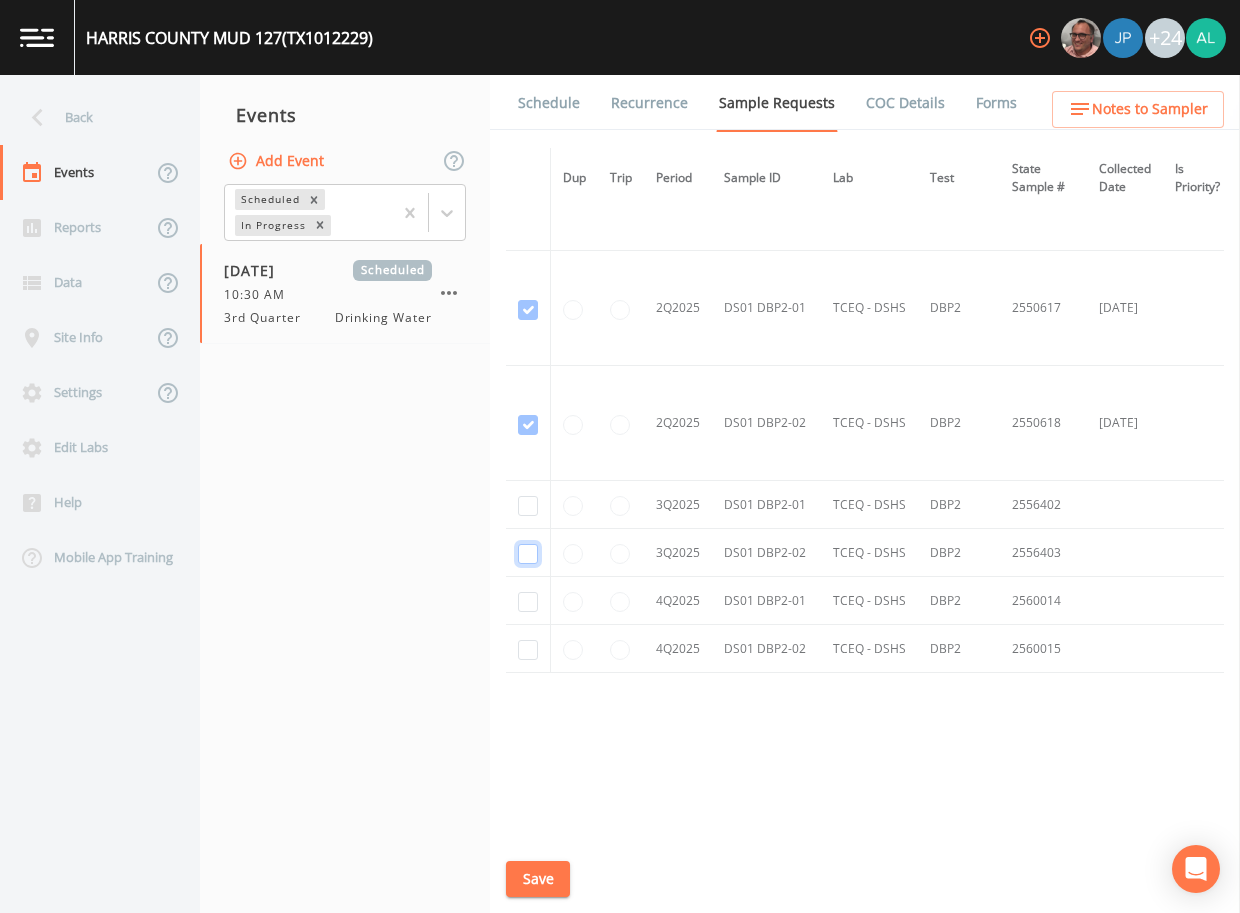 click at bounding box center (528, -1530) 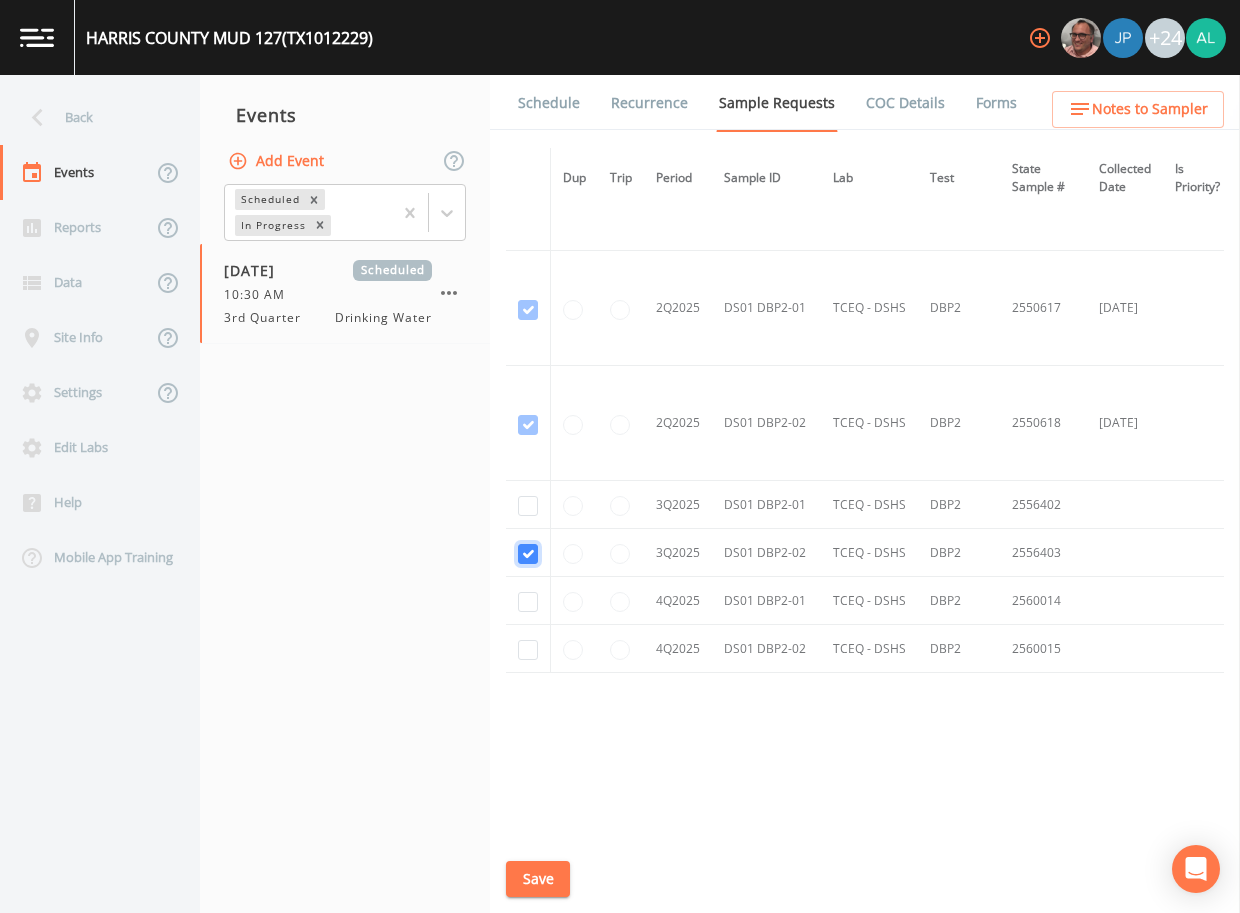 checkbox on "true" 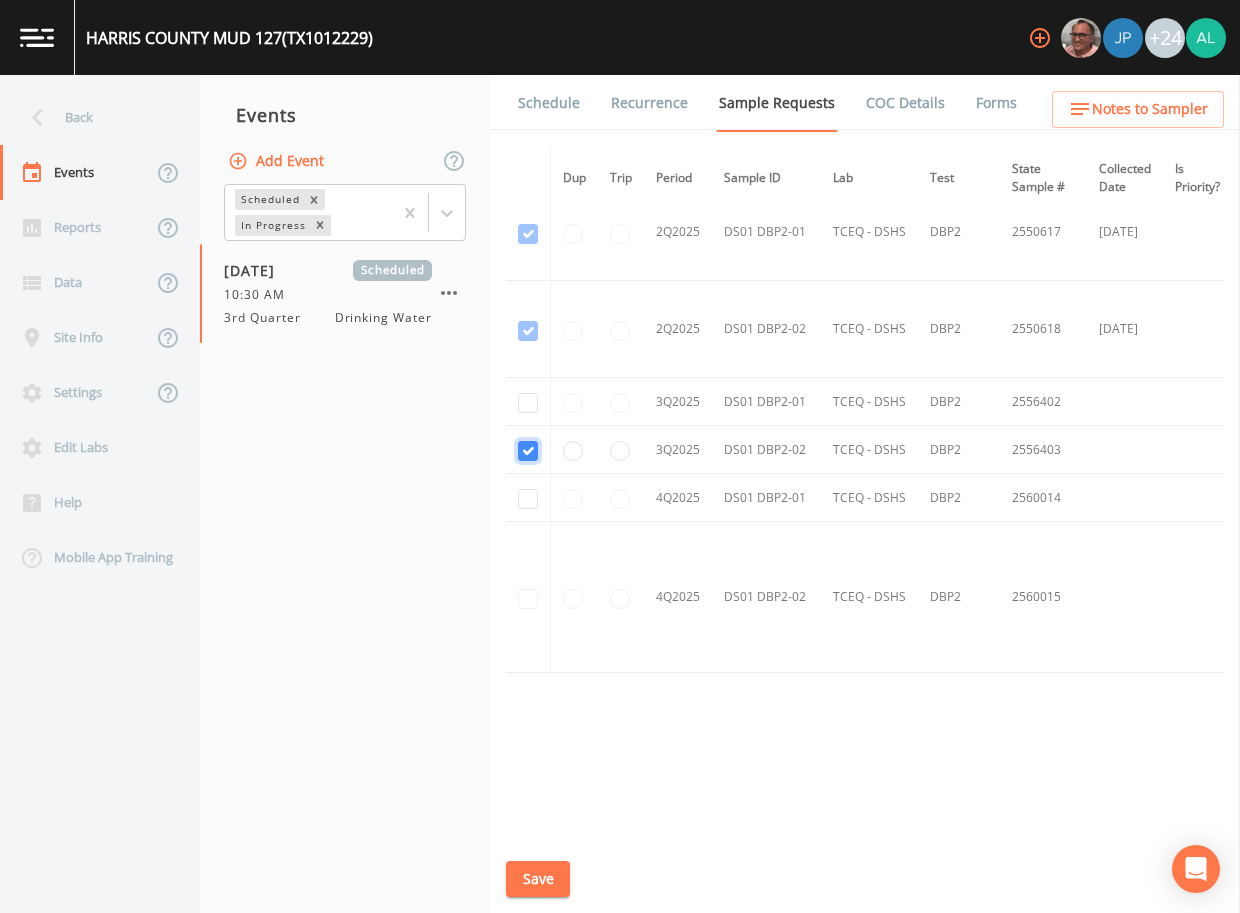 scroll, scrollTop: 1621, scrollLeft: 0, axis: vertical 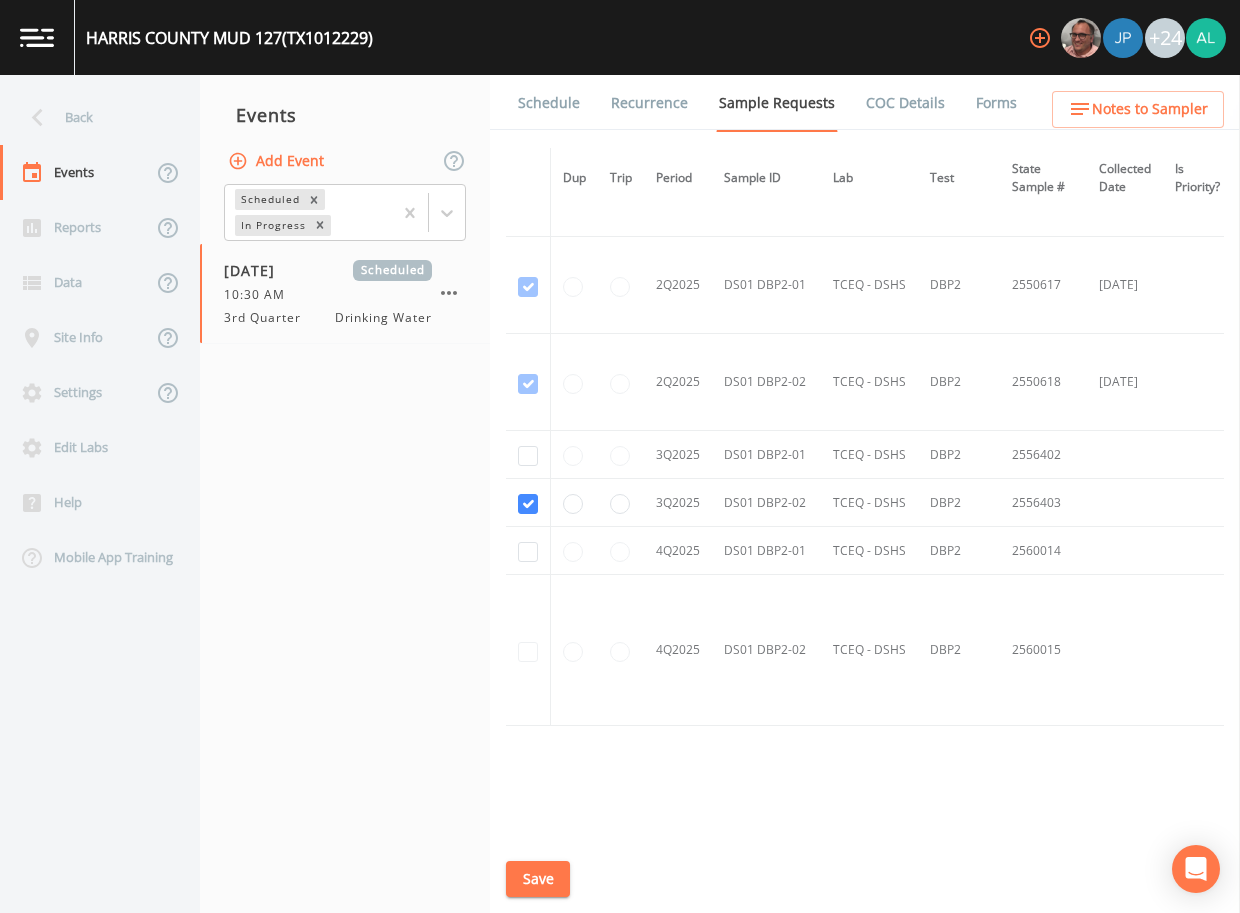 click at bounding box center [528, 503] 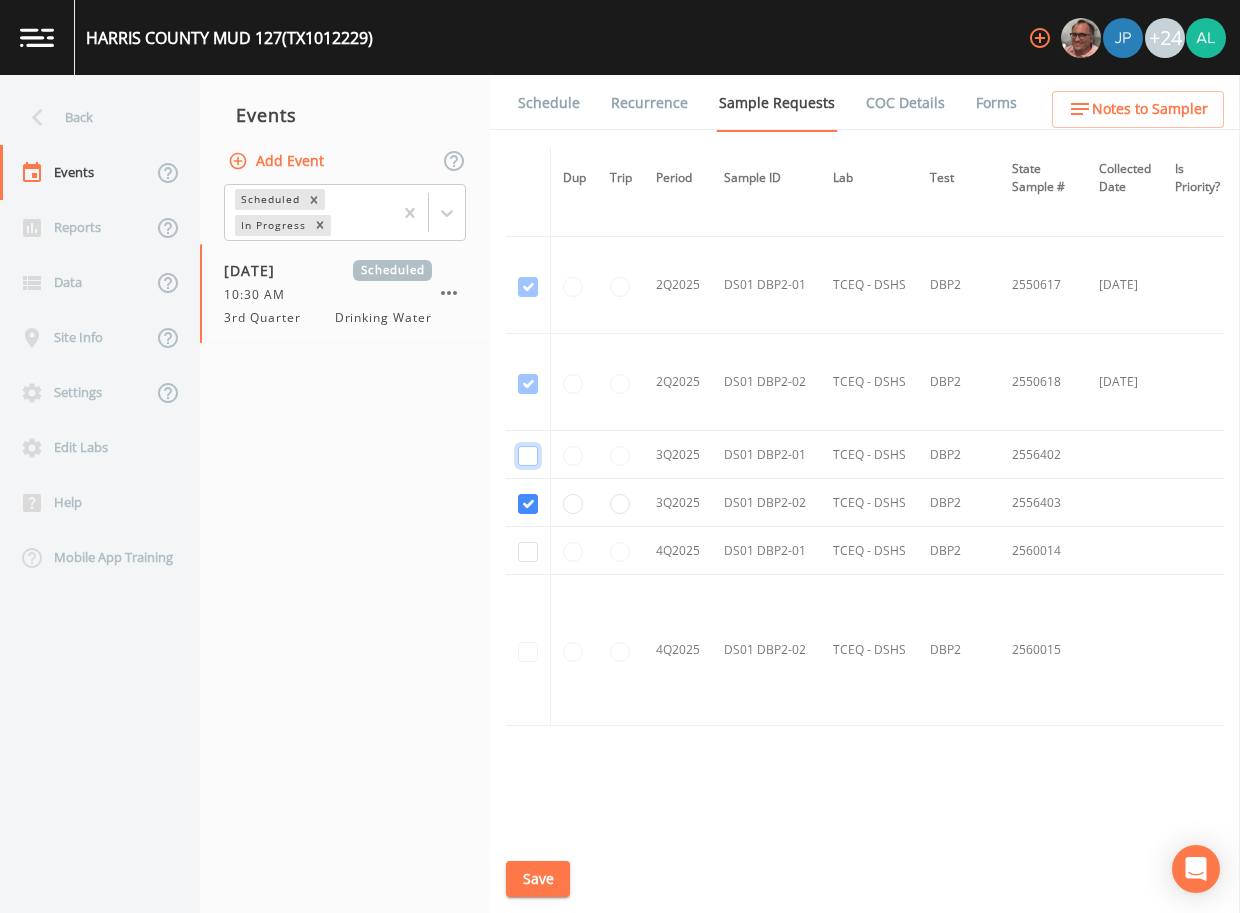 click at bounding box center [528, -1362] 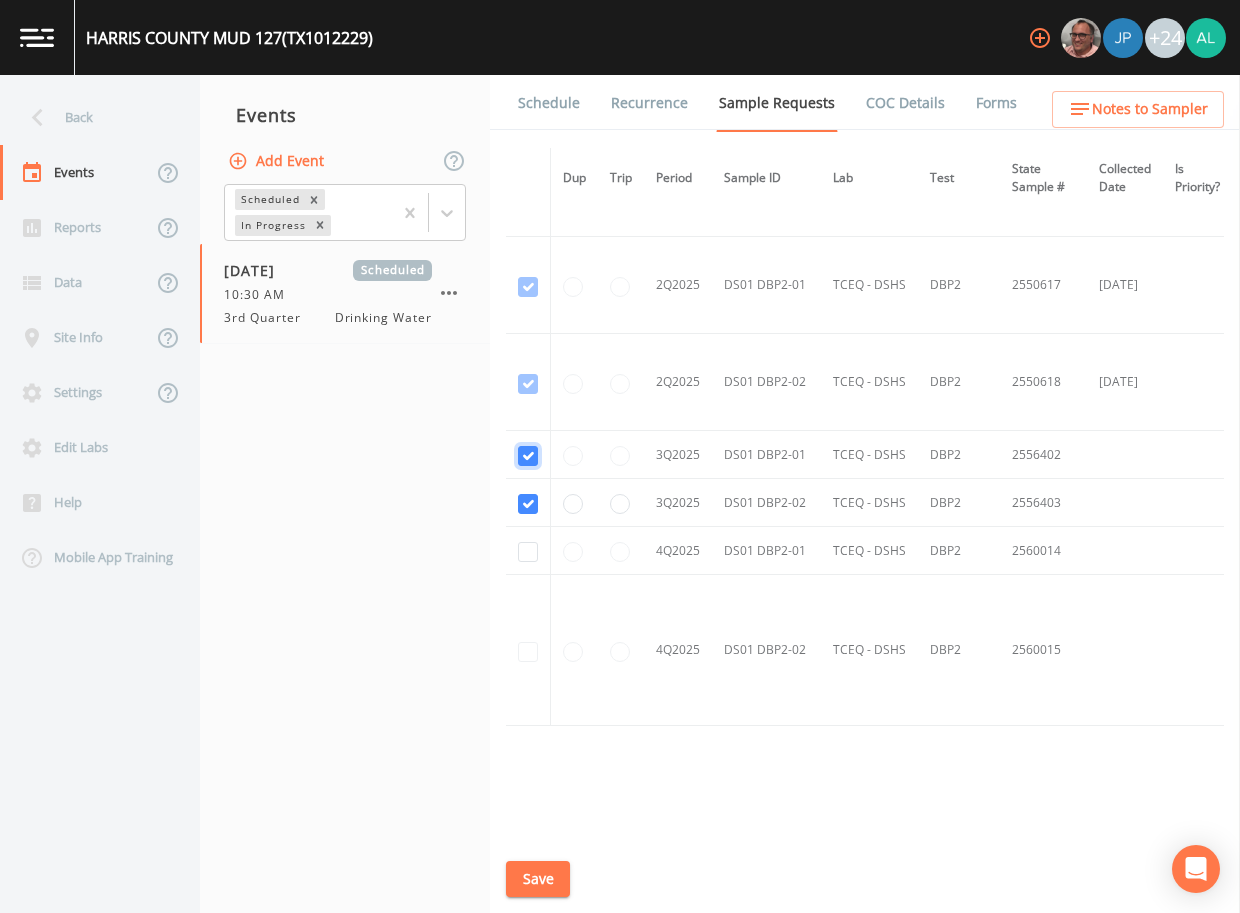 checkbox on "true" 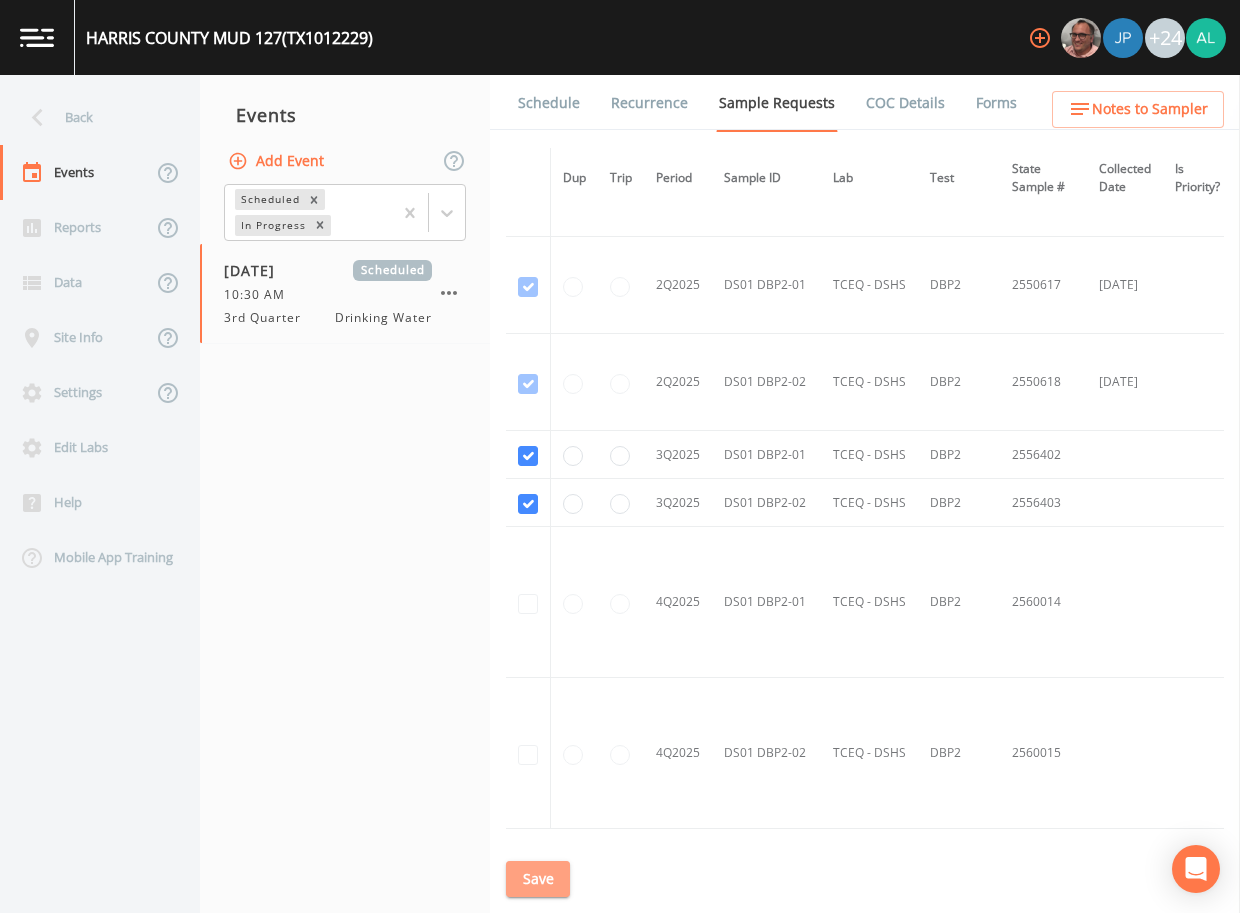 click on "Save" at bounding box center (538, 879) 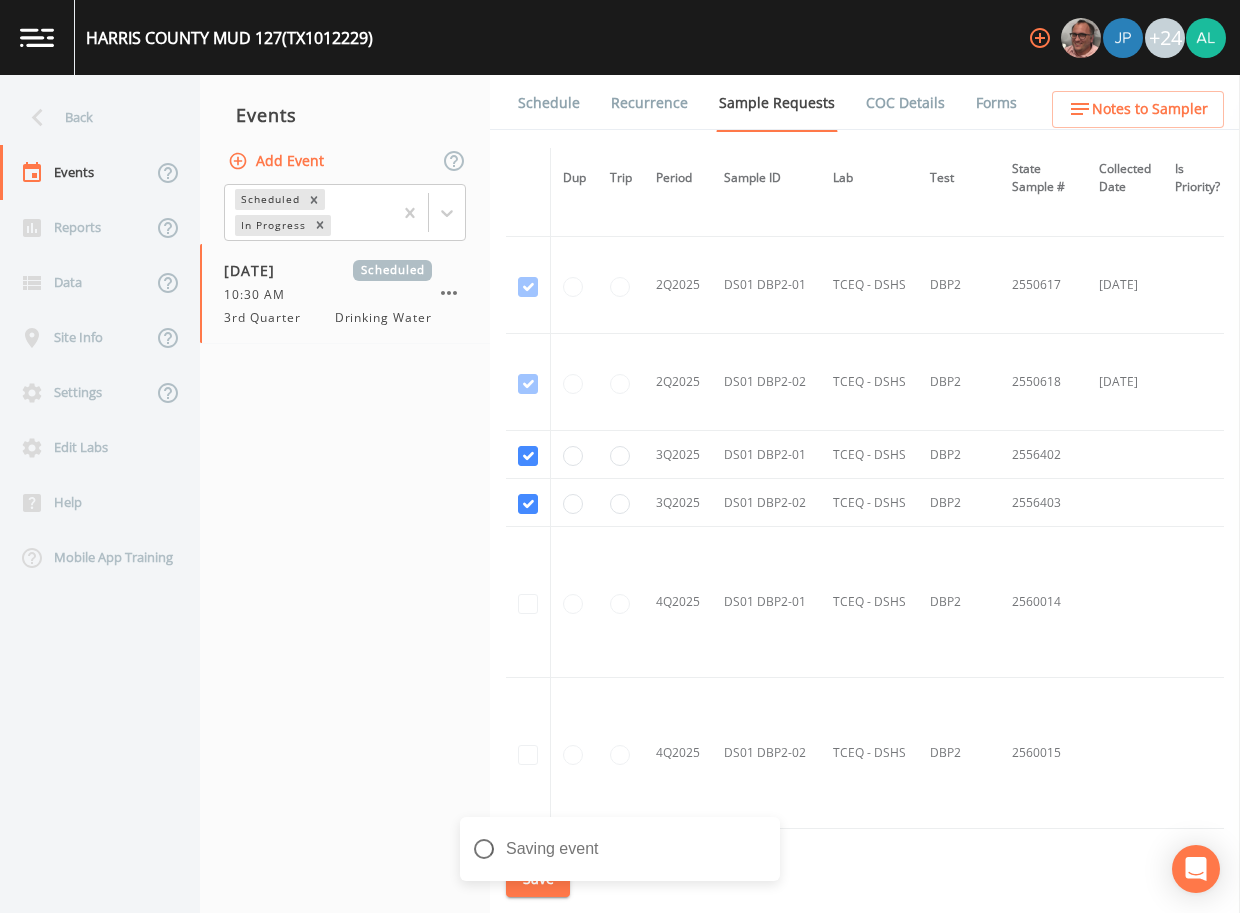 click on "Schedule Recurrence Sample Requests COC Details Forms" at bounding box center (865, 102) 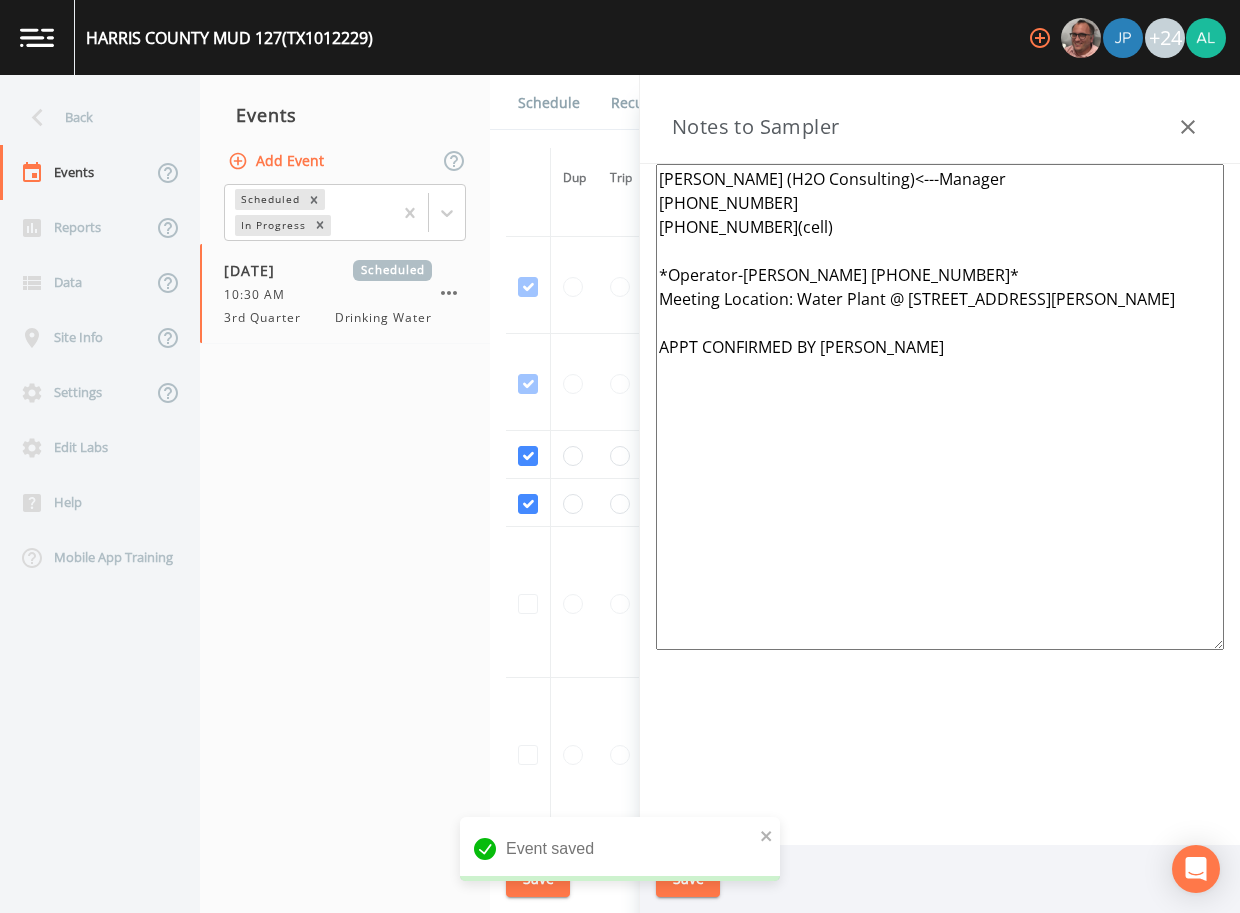 drag, startPoint x: 887, startPoint y: 340, endPoint x: 547, endPoint y: 344, distance: 340.02353 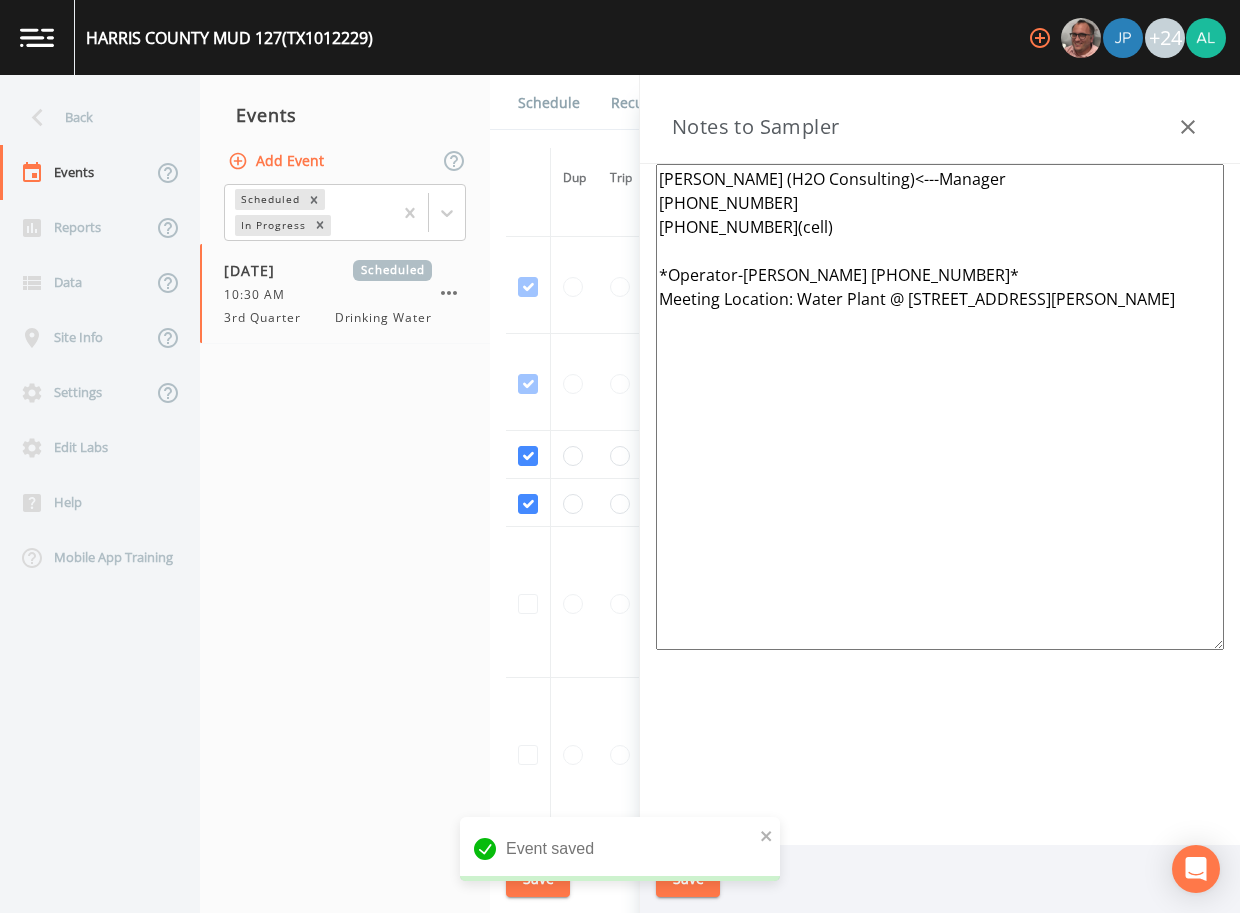 drag, startPoint x: 907, startPoint y: 301, endPoint x: 790, endPoint y: 301, distance: 117 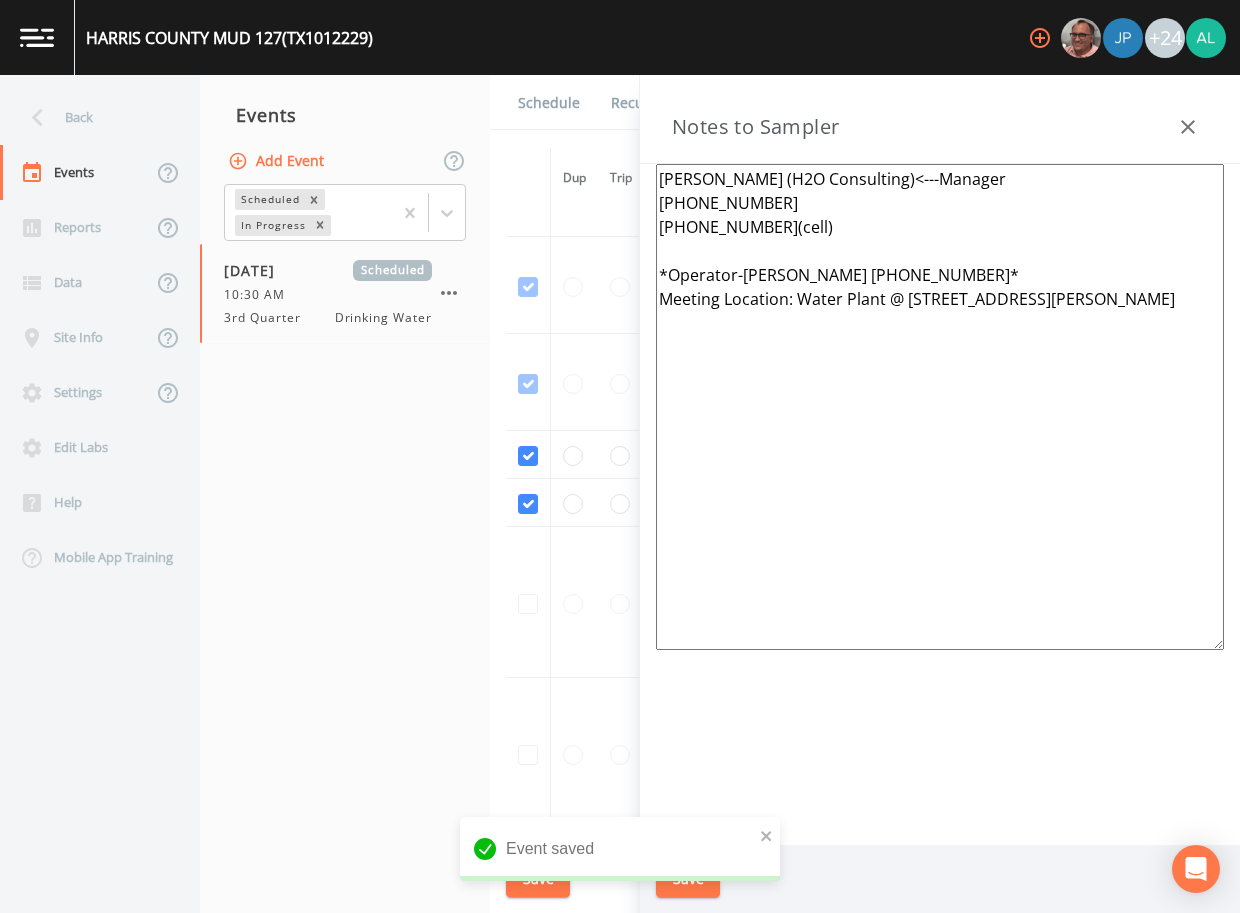 click on "[PERSON_NAME] (H2O Consulting)<---Manager
[PHONE_NUMBER]
[PHONE_NUMBER](cell)
*Operator-[PERSON_NAME] [PHONE_NUMBER]*
Meeting Location: Water Plant @ [STREET_ADDRESS][PERSON_NAME]" at bounding box center [940, 407] 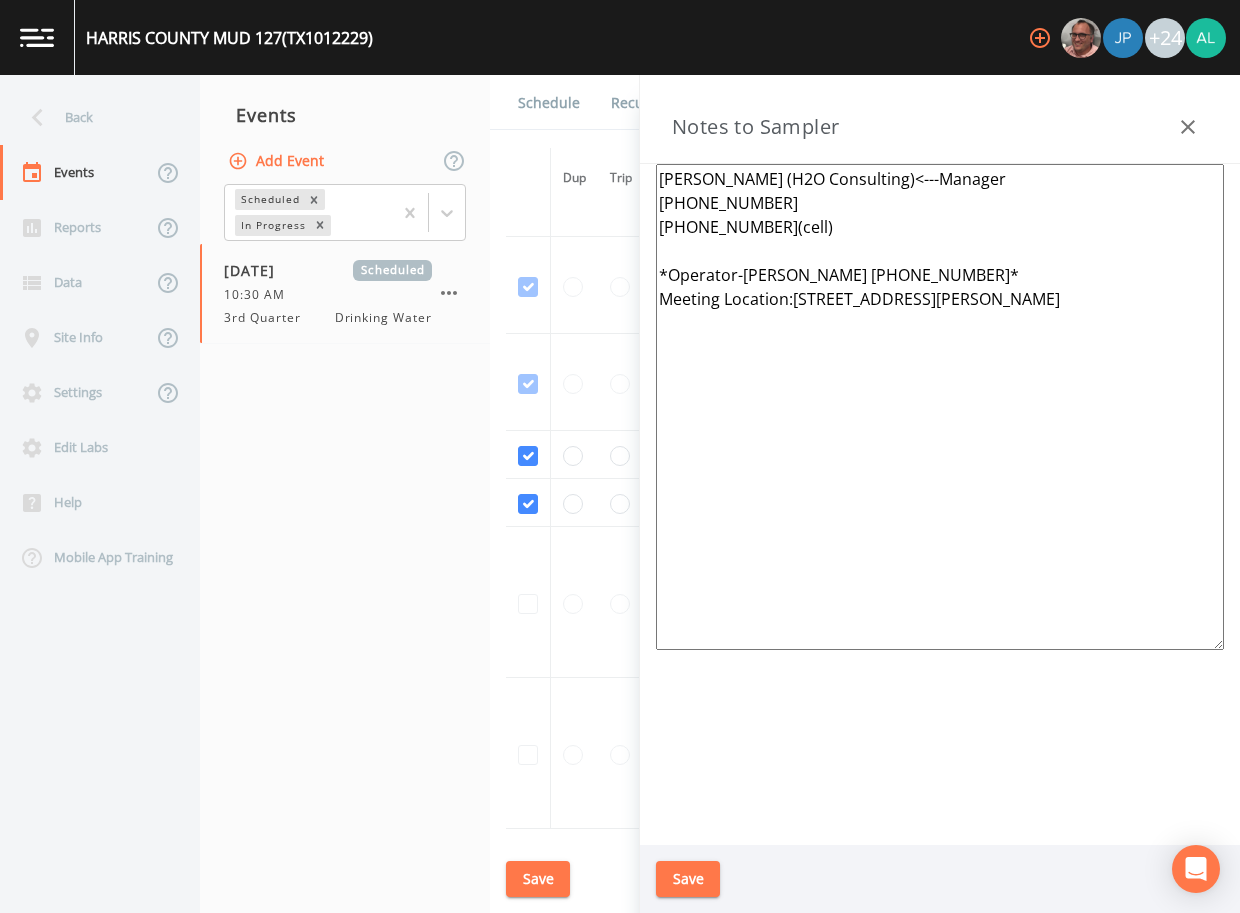 type on "[PERSON_NAME] (H2O Consulting)<---Manager
[PHONE_NUMBER]
[PHONE_NUMBER](cell)
*Operator-[PERSON_NAME] [PHONE_NUMBER]*
Meeting Location:[STREET_ADDRESS][PERSON_NAME]" 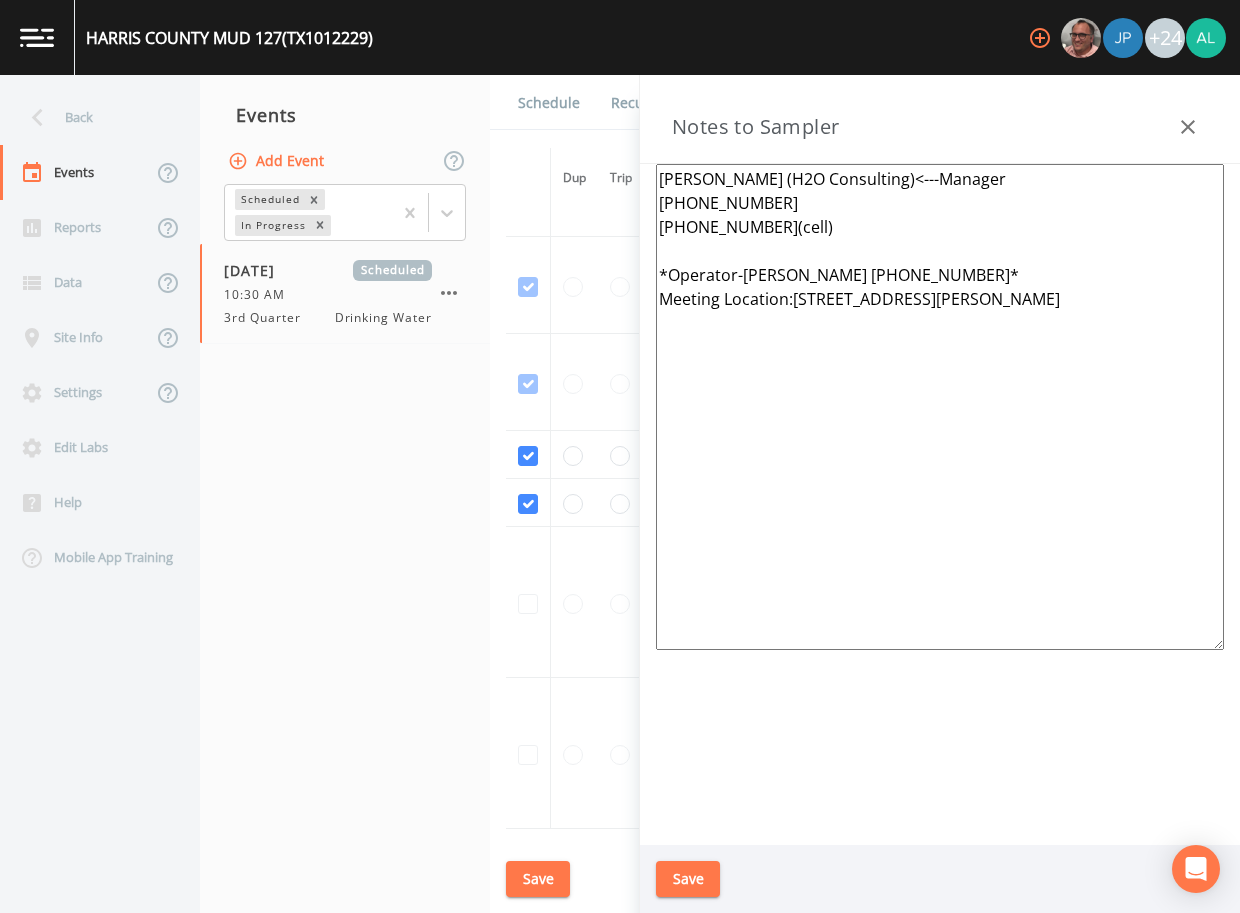 click on "Save" at bounding box center (688, 879) 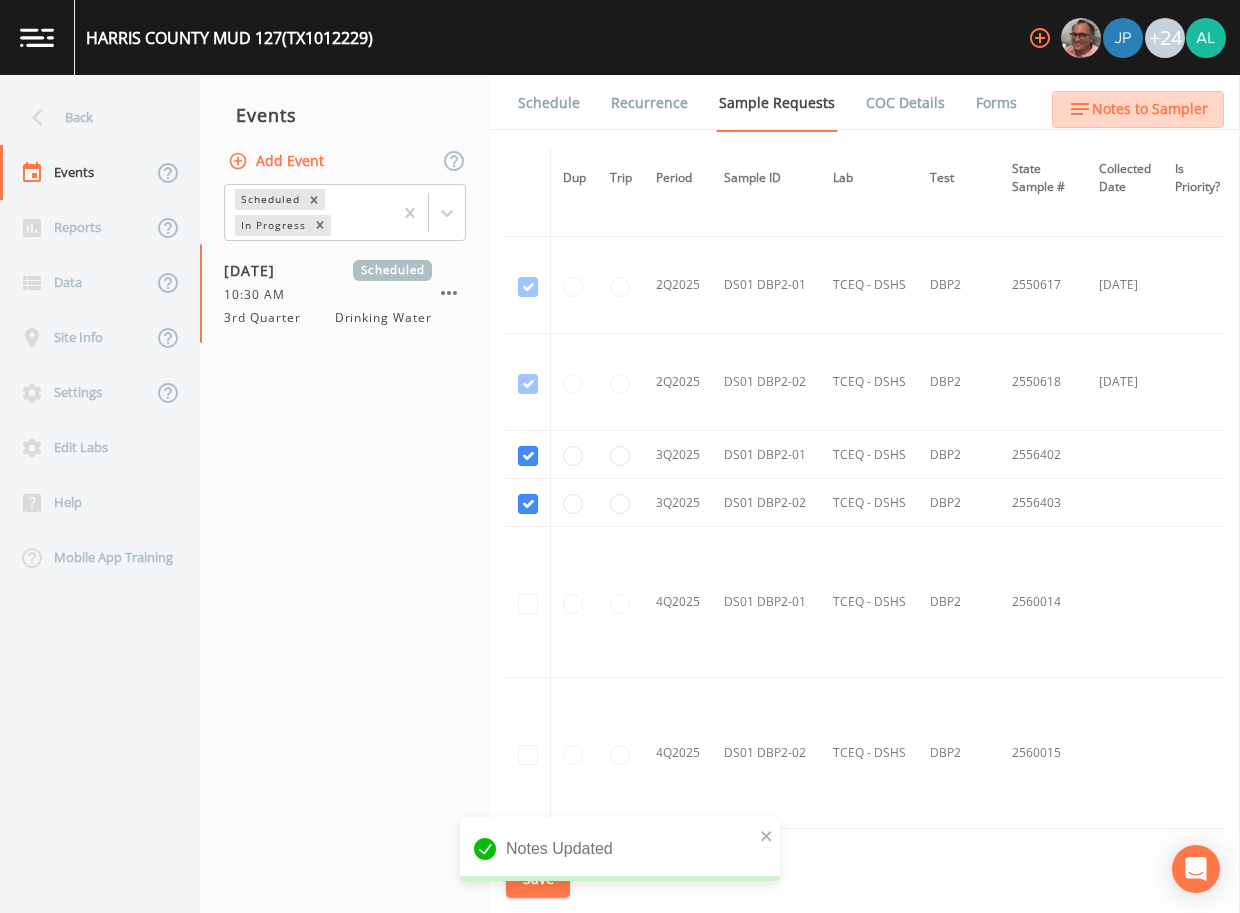 click on "Notes to Sampler" at bounding box center [1150, 109] 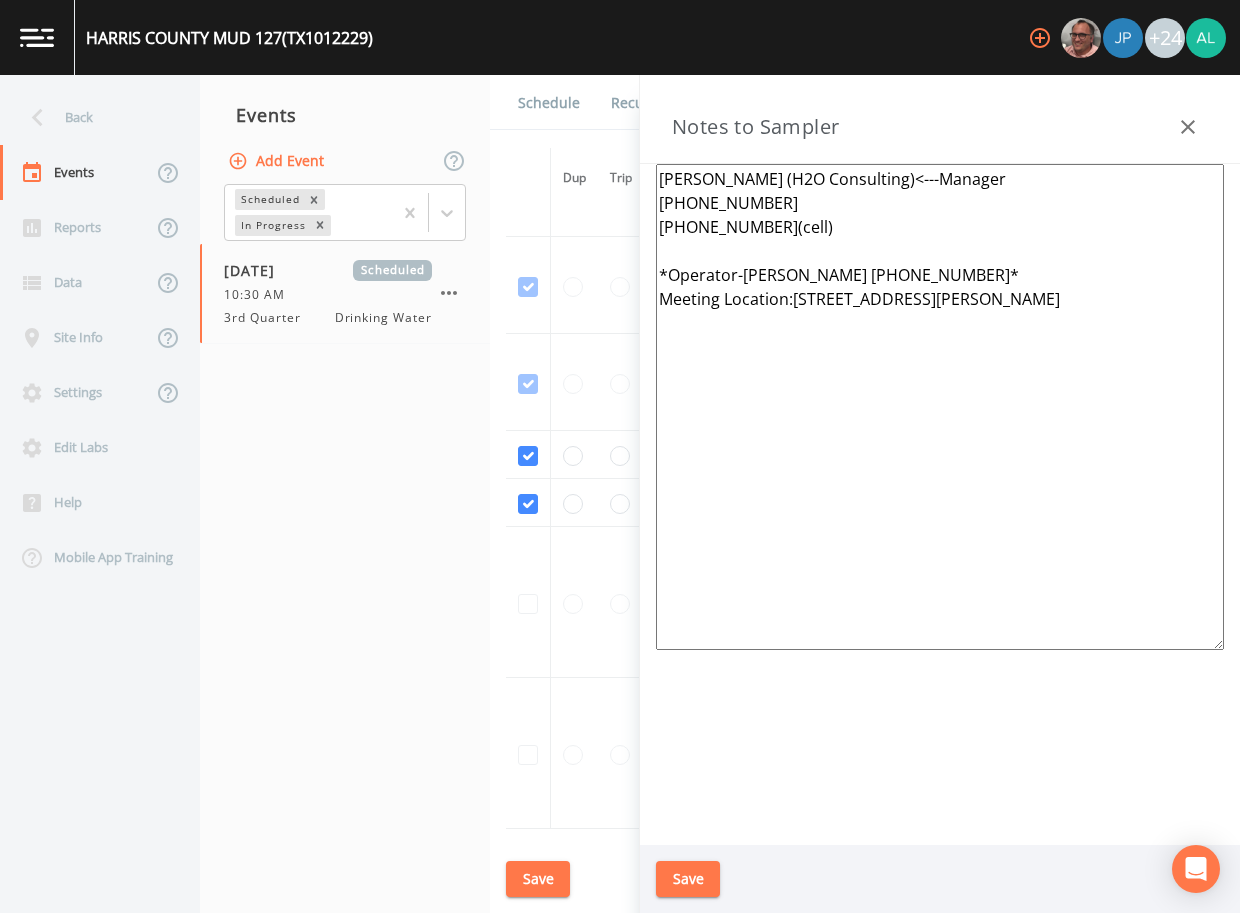 drag, startPoint x: 1054, startPoint y: 292, endPoint x: 944, endPoint y: 291, distance: 110.00455 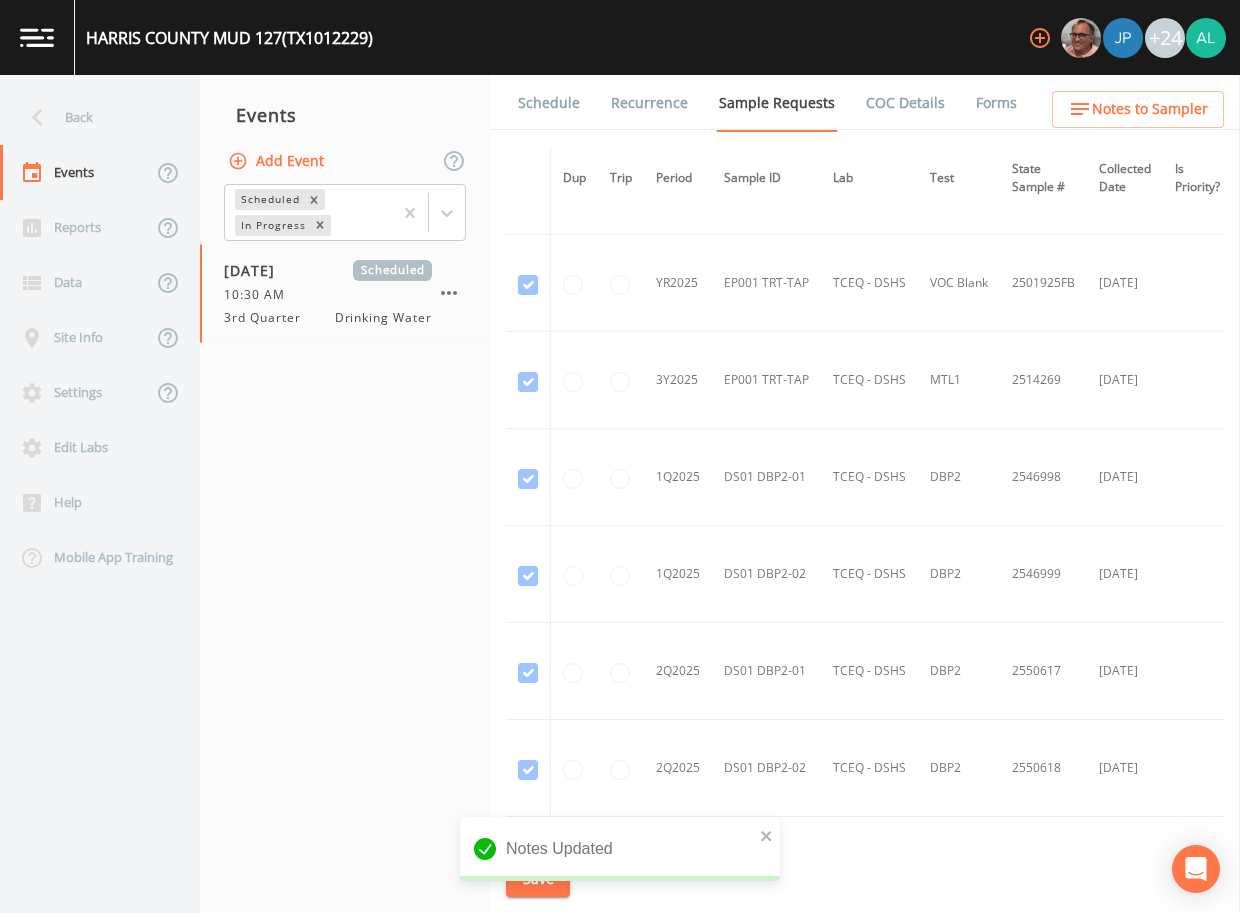 scroll, scrollTop: 921, scrollLeft: 0, axis: vertical 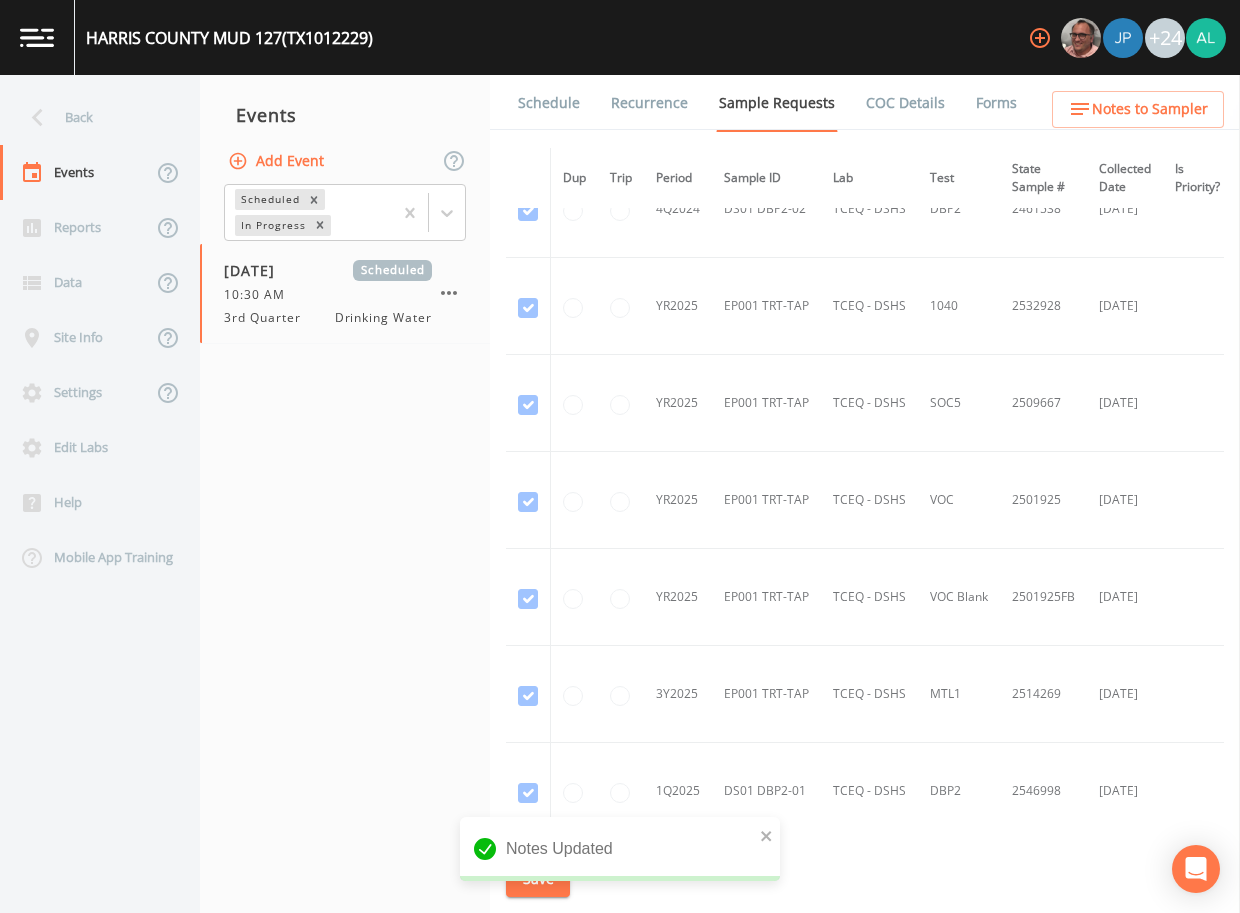 drag, startPoint x: 515, startPoint y: 101, endPoint x: 525, endPoint y: 107, distance: 11.661903 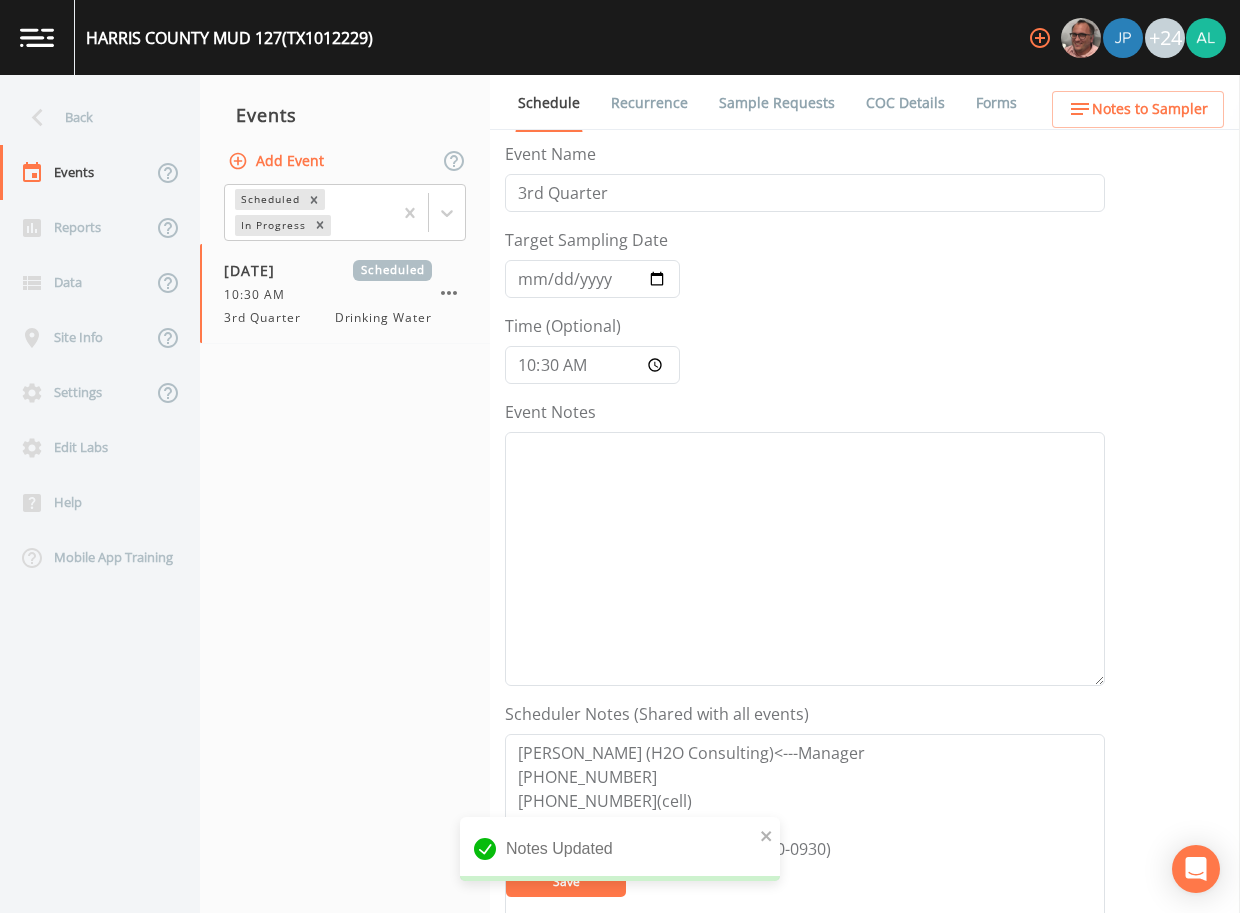 click on "Event Name 3rd Quarter Target Sampling Date [DATE] Time (Optional) 10:30:00 Event Notes Scheduler Notes (Shared with all events) [PERSON_NAME] (H2O Consulting)<---Manager
[PHONE_NUMBER]
[PHONE_NUMBER](cell)
(Operator-[PERSON_NAME] 832-920-0930) Assigned Users Add Save" at bounding box center [805, 696] 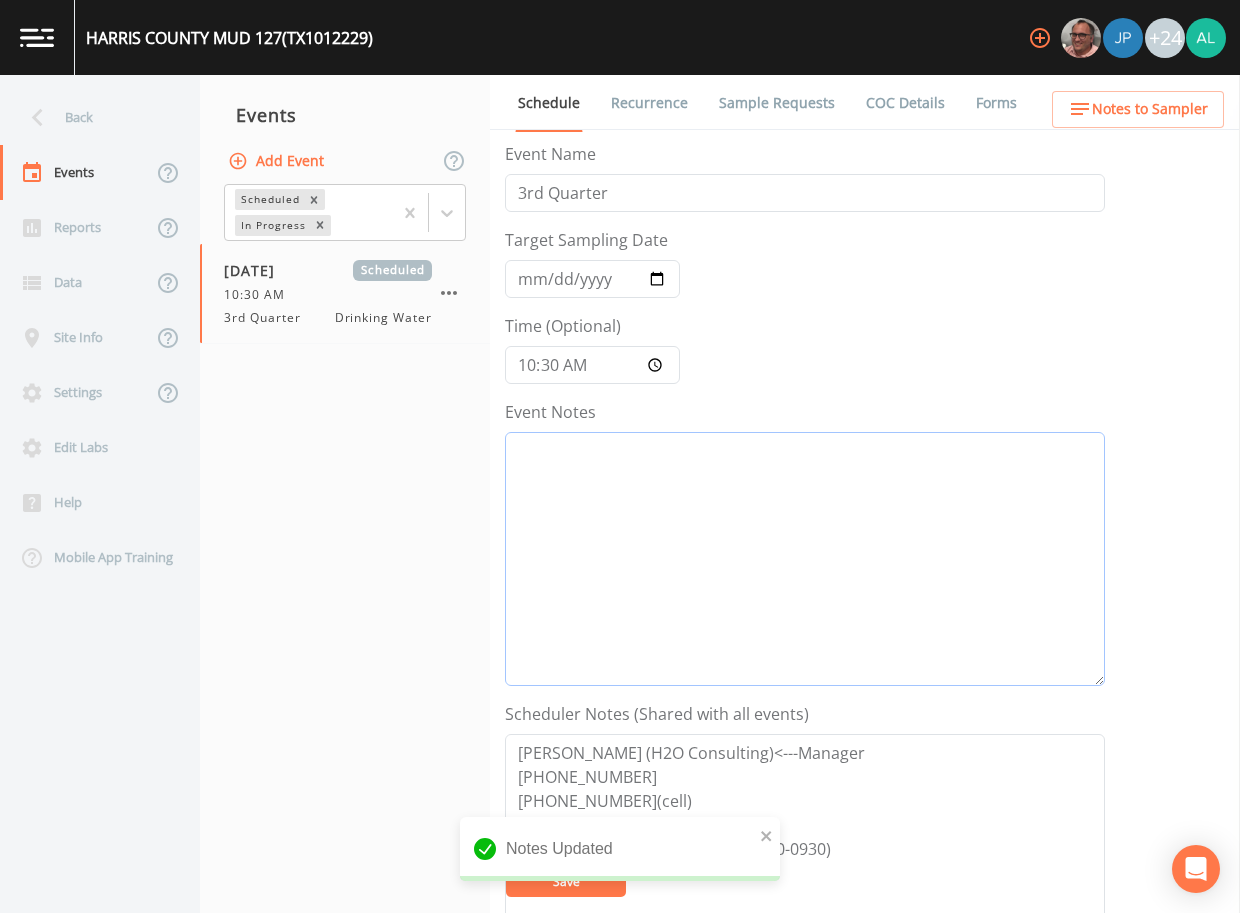 drag, startPoint x: 532, startPoint y: 526, endPoint x: 532, endPoint y: 510, distance: 16 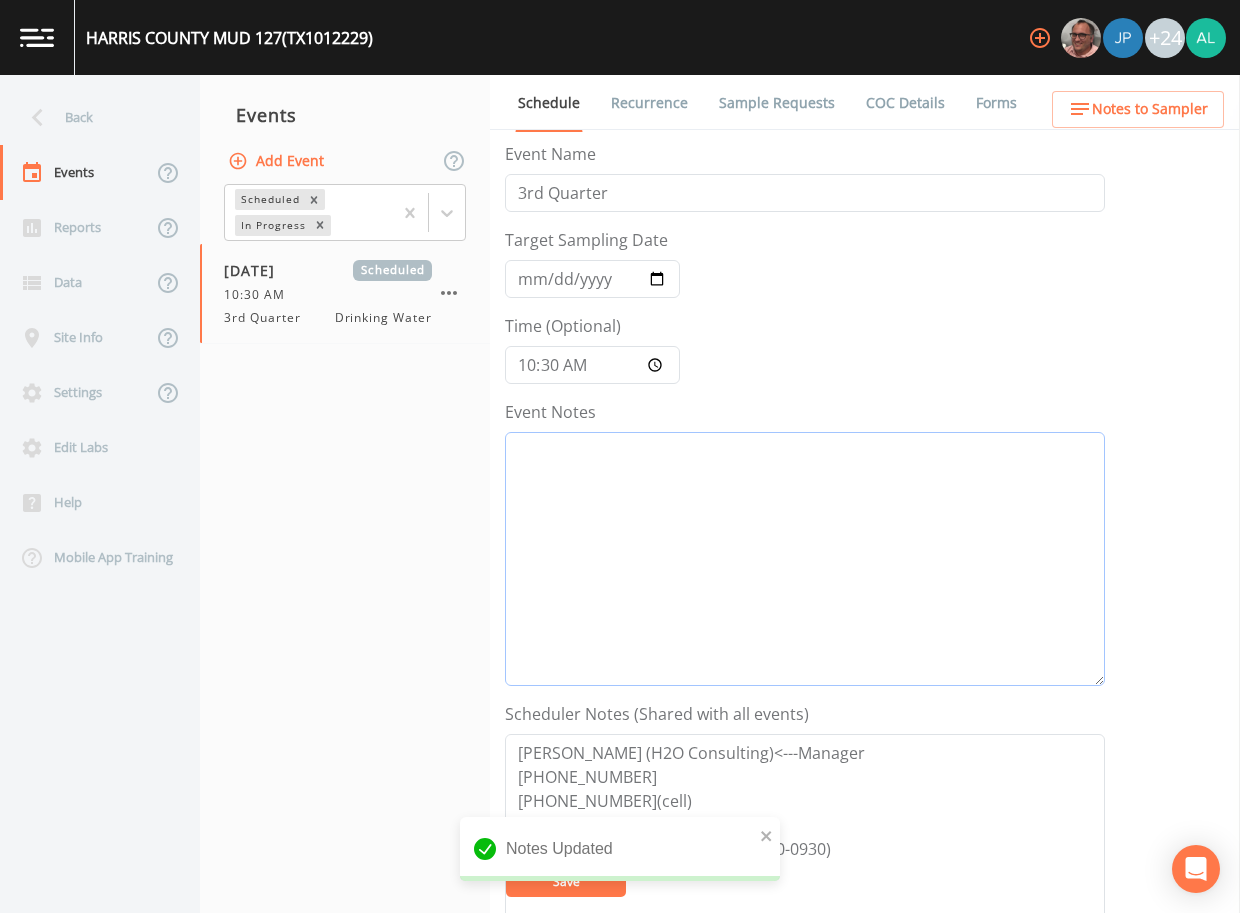 click on "Event Notes" at bounding box center [805, 559] 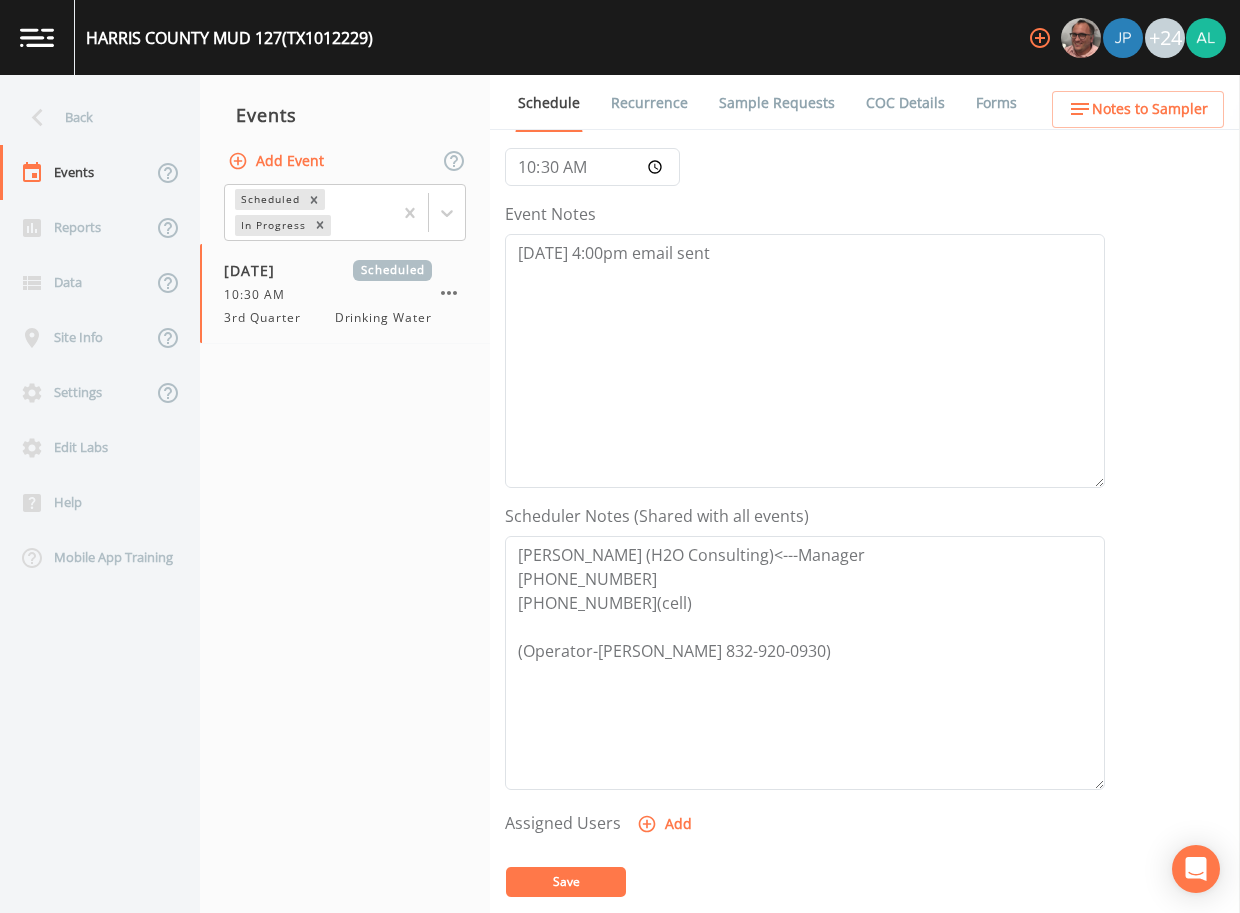 scroll, scrollTop: 200, scrollLeft: 0, axis: vertical 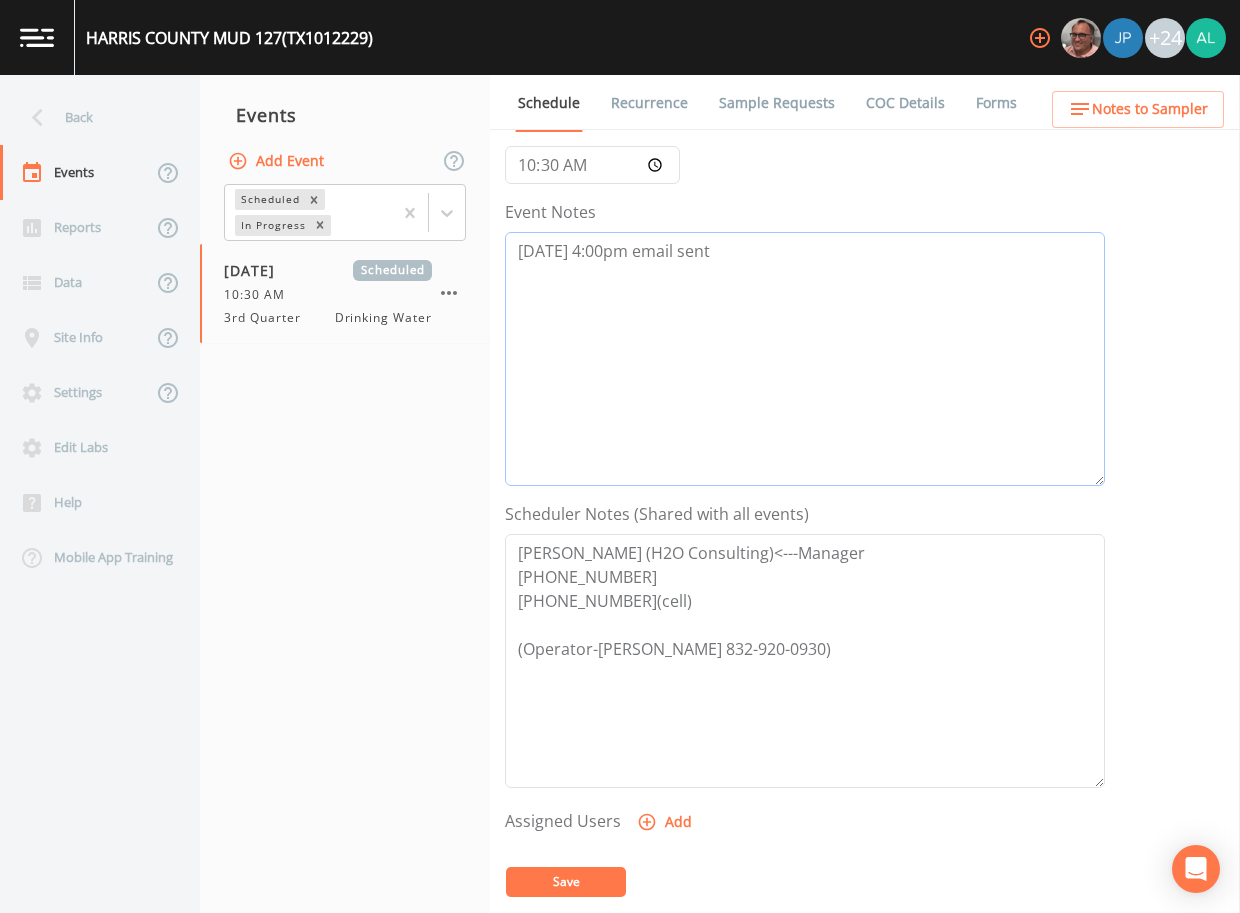 drag, startPoint x: 752, startPoint y: 264, endPoint x: 575, endPoint y: 264, distance: 177 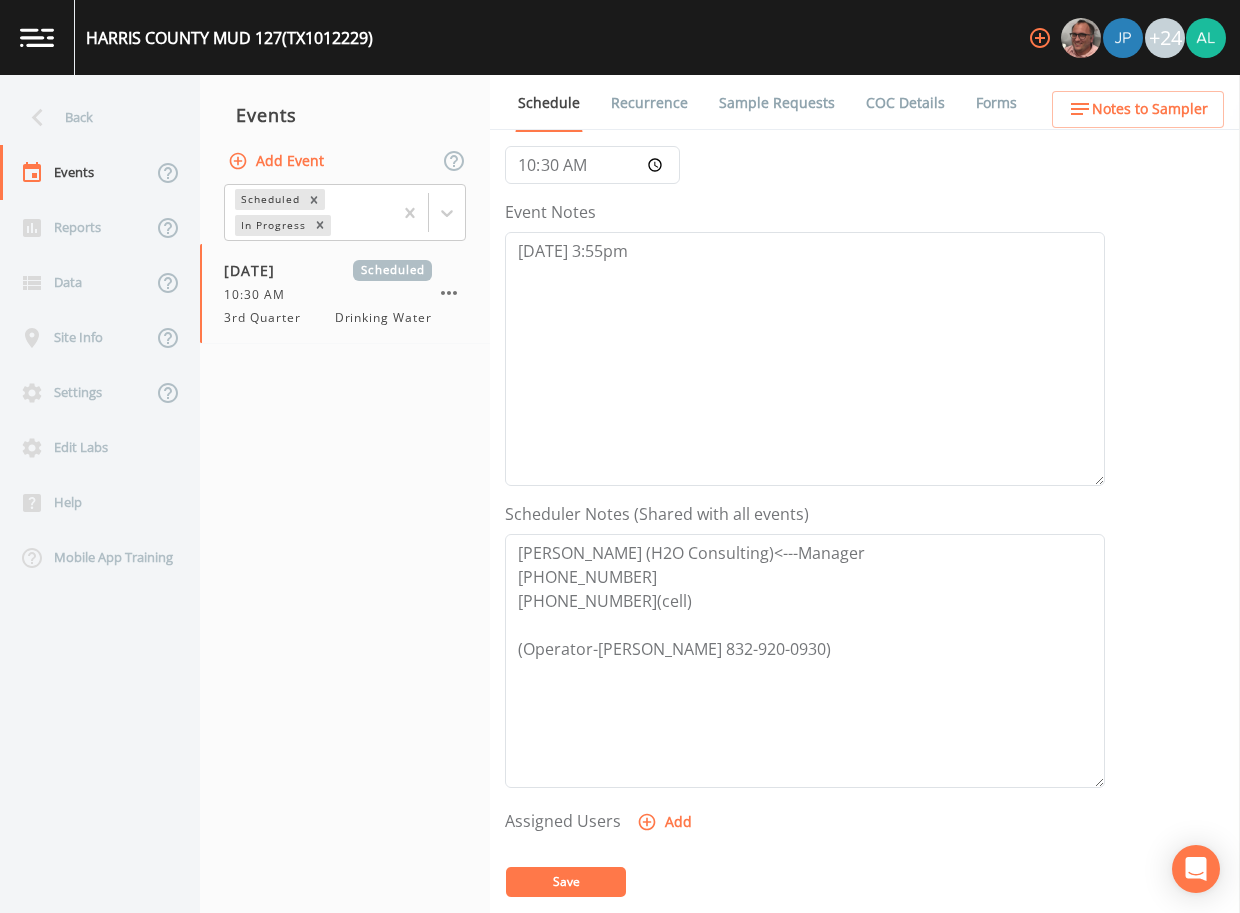 click on "Schedule Recurrence Sample Requests COC Details Forms" at bounding box center [865, 102] 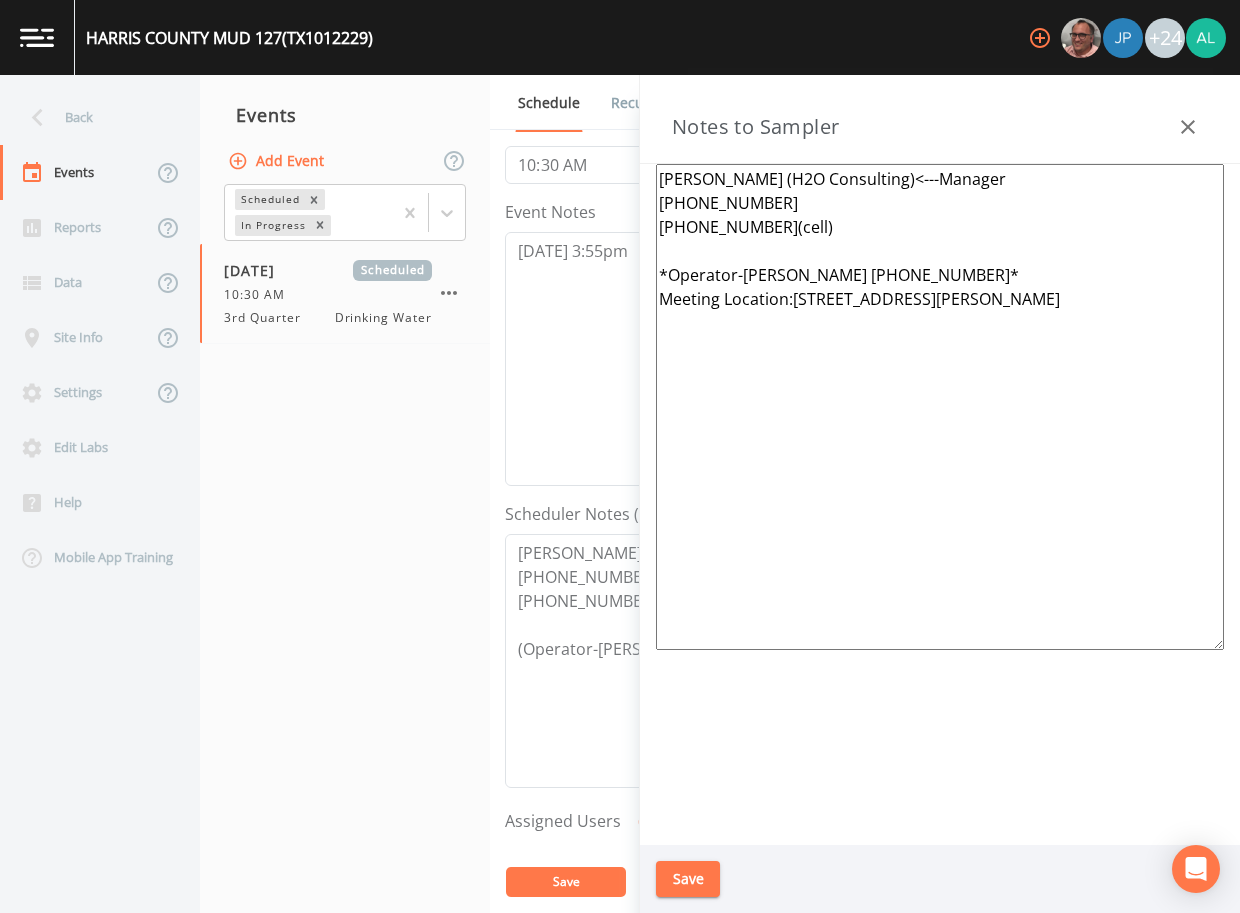 drag, startPoint x: 1042, startPoint y: 296, endPoint x: 792, endPoint y: 310, distance: 250.3917 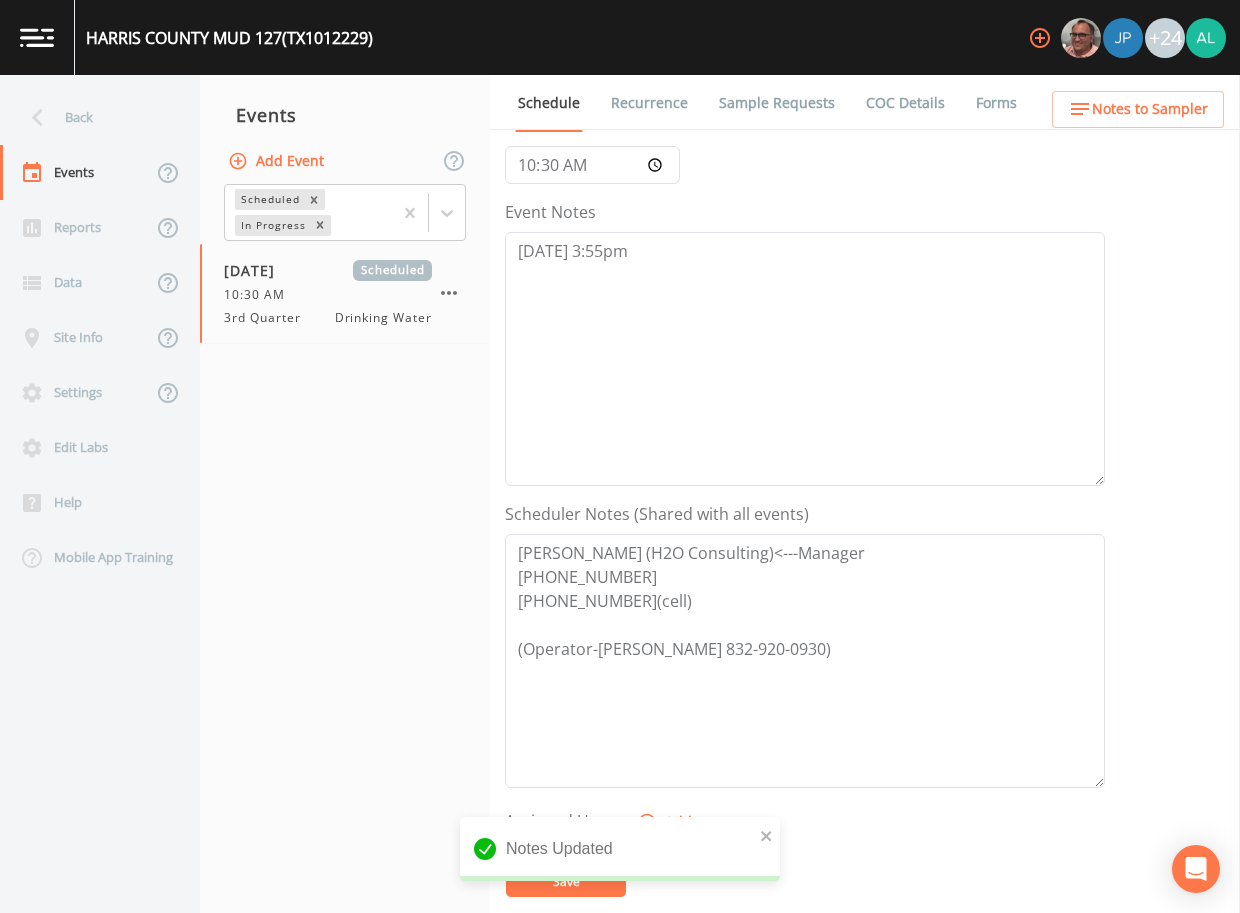 click at bounding box center (805, 946) 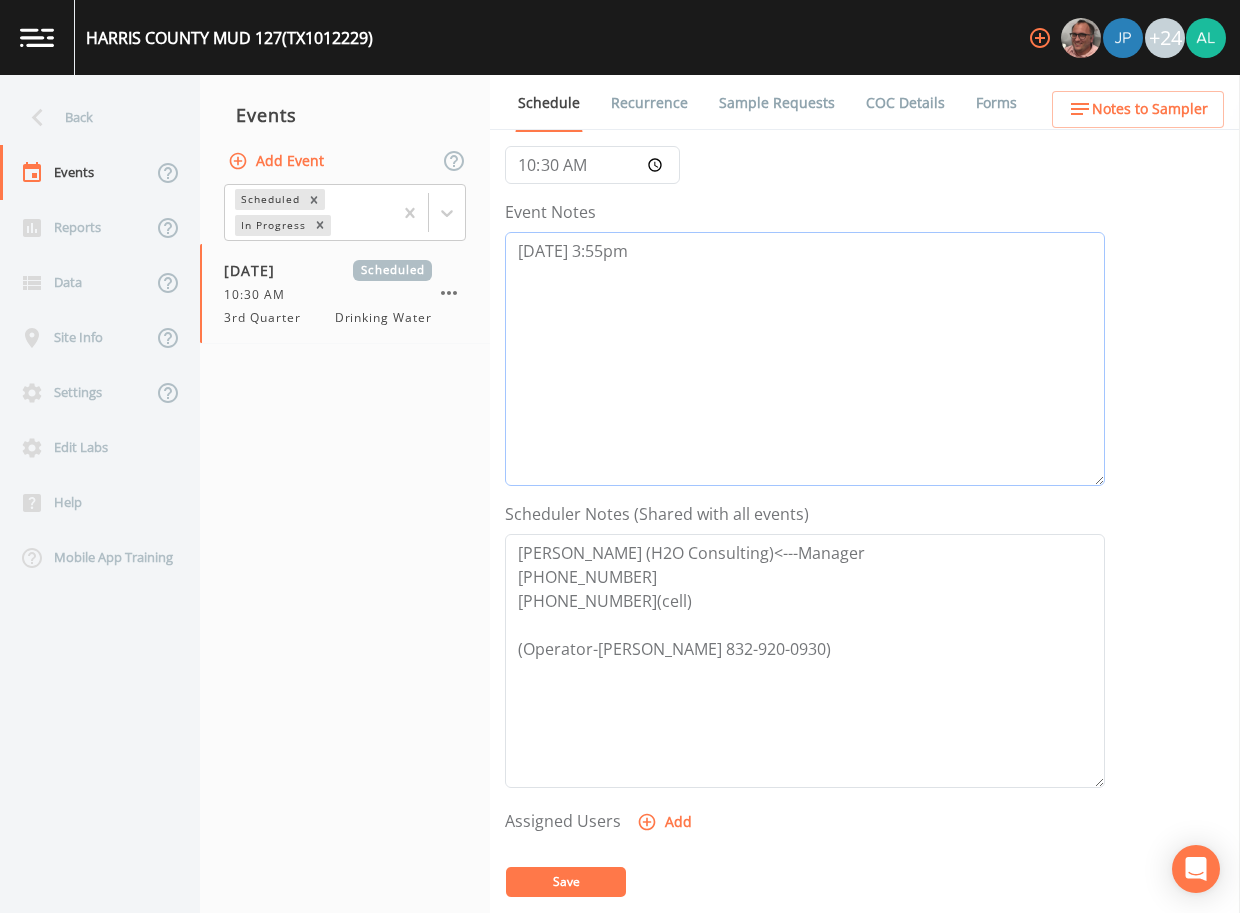 click on "[DATE] 3:55pm" at bounding box center (805, 359) 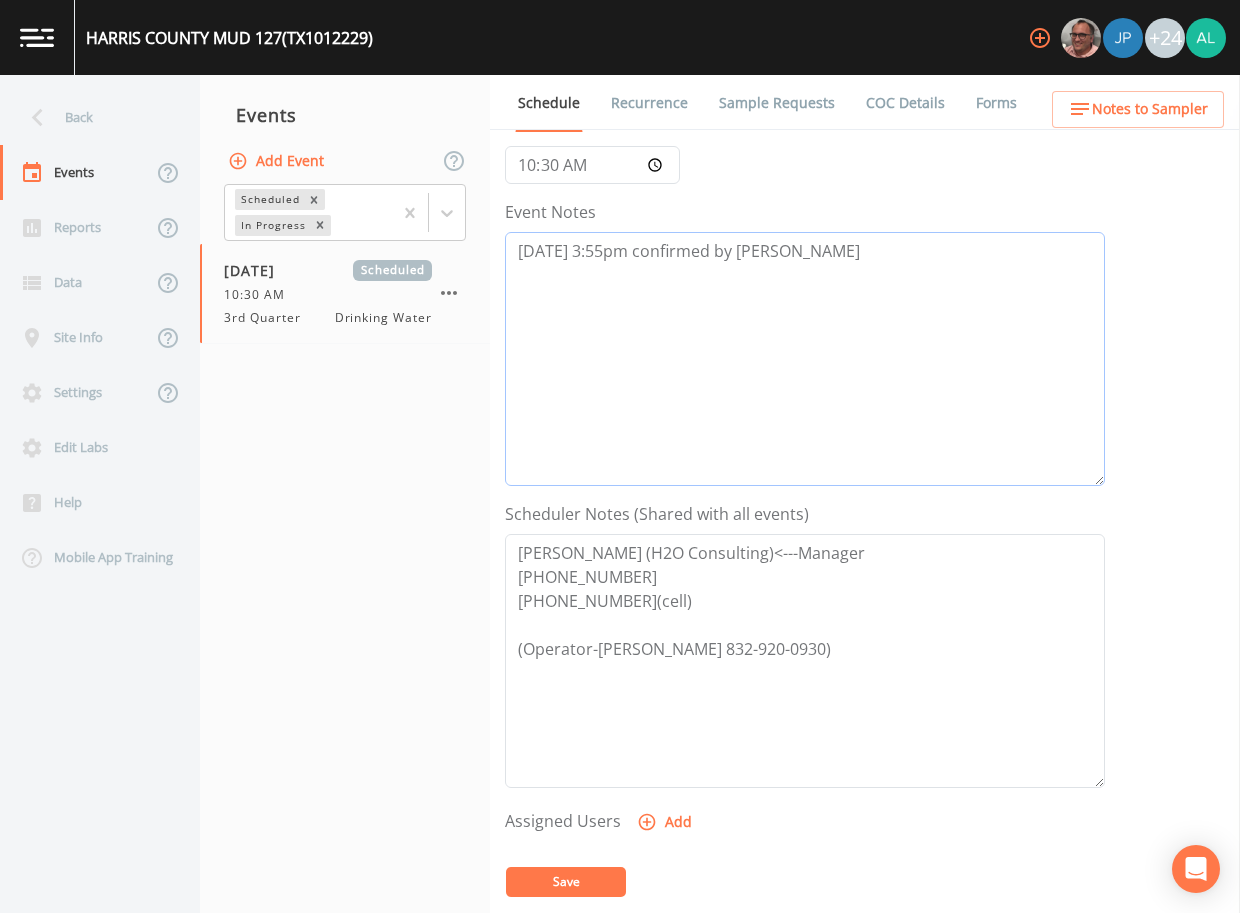 type on "[DATE] 3:55pm confirmed by [PERSON_NAME]" 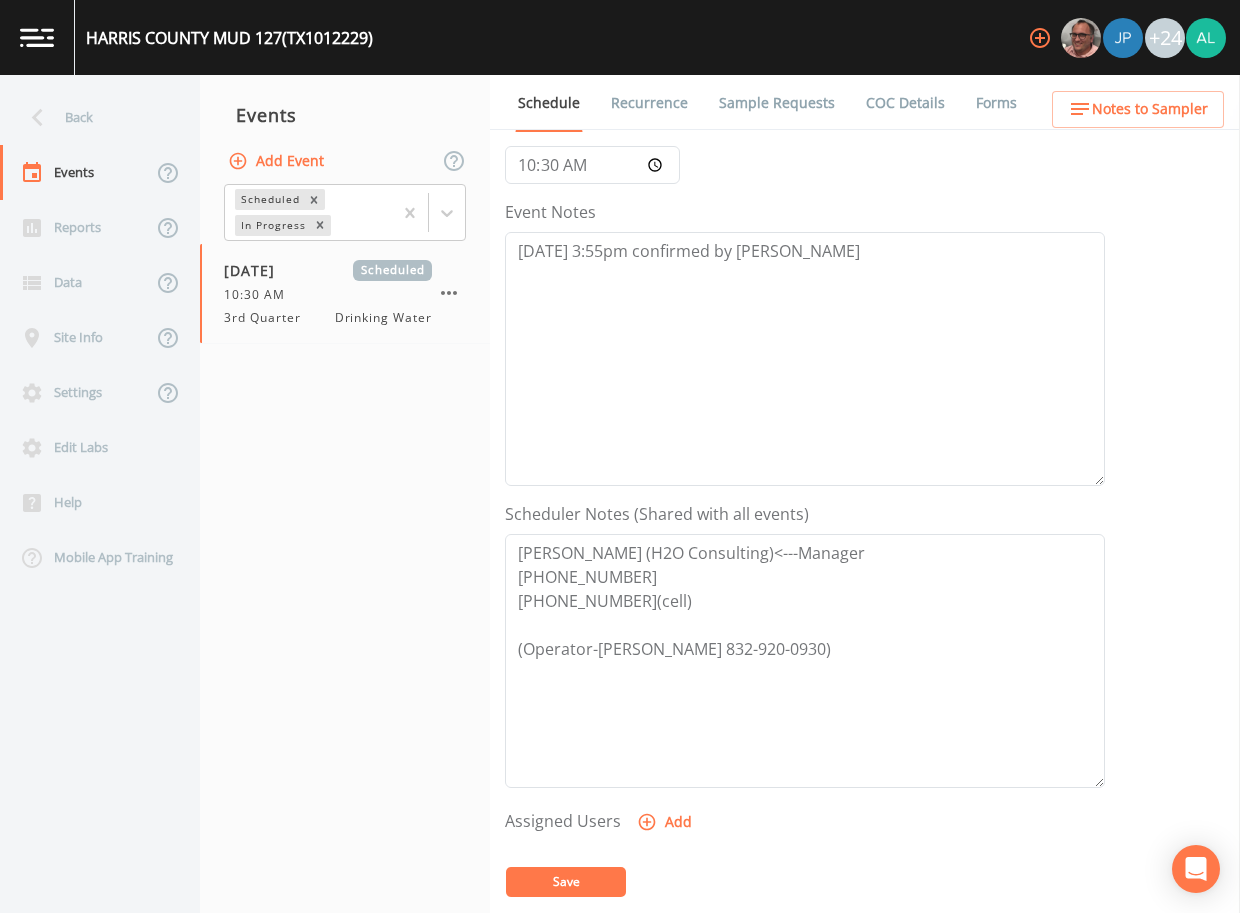 click 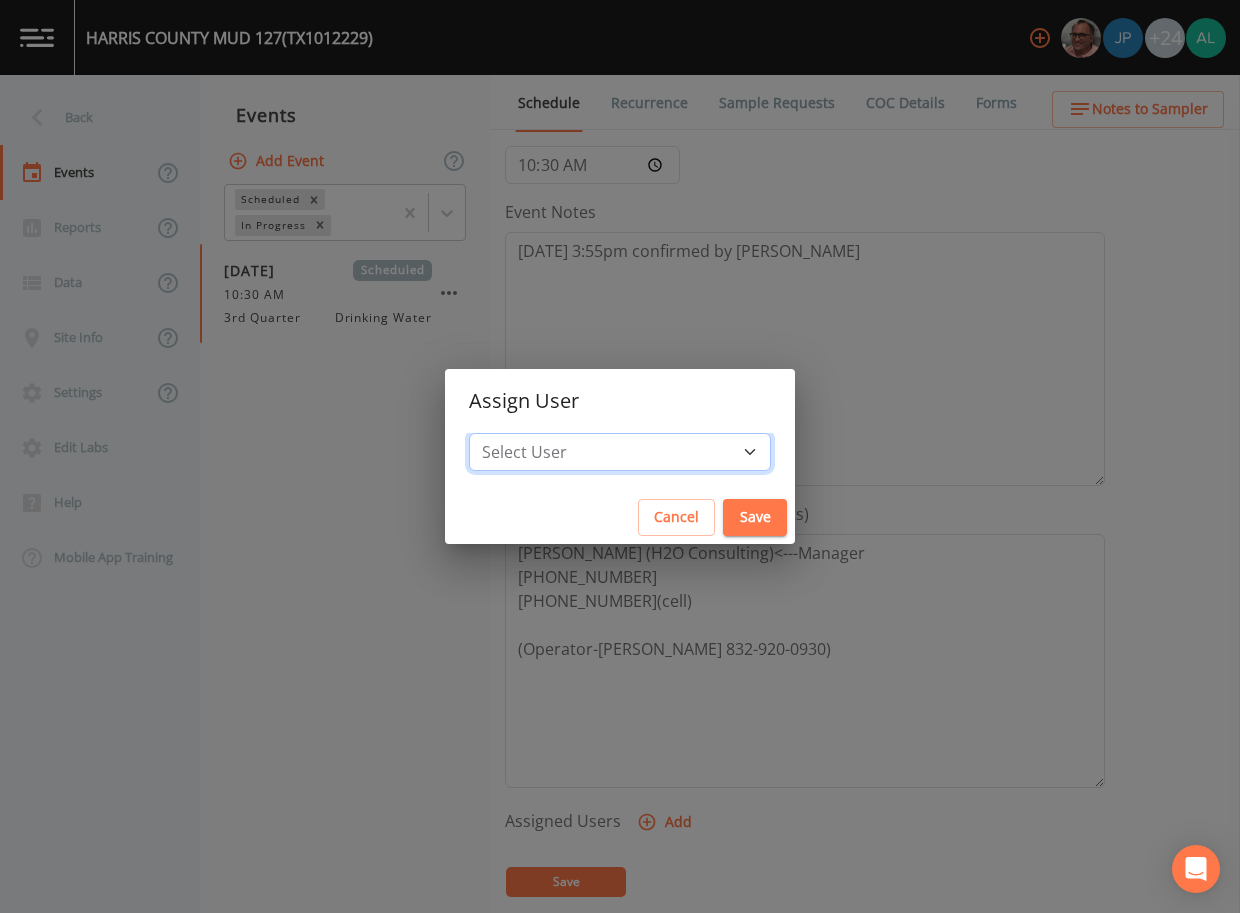 click on "Select User [PERSON_NAME] [PERSON_NAME]  [PERSON_NAME] [PERSON_NAME] [PERSON_NAME] [PERSON_NAME] [PERSON_NAME] [PERSON_NAME] [PERSON_NAME] [PERSON_NAME] [PERSON_NAME]   [PERSON_NAME] [PERSON_NAME] [PERSON_NAME] [PERSON_NAME] [PERSON_NAME] [PERSON_NAME]   [PERSON_NAME] [PERSON_NAME]   [PERSON_NAME] [PERSON_NAME] [PERSON_NAME] [PERSON_NAME] [PERSON_NAME] [PERSON_NAME] [PERSON_NAME] [PERSON_NAME]" at bounding box center [620, 452] 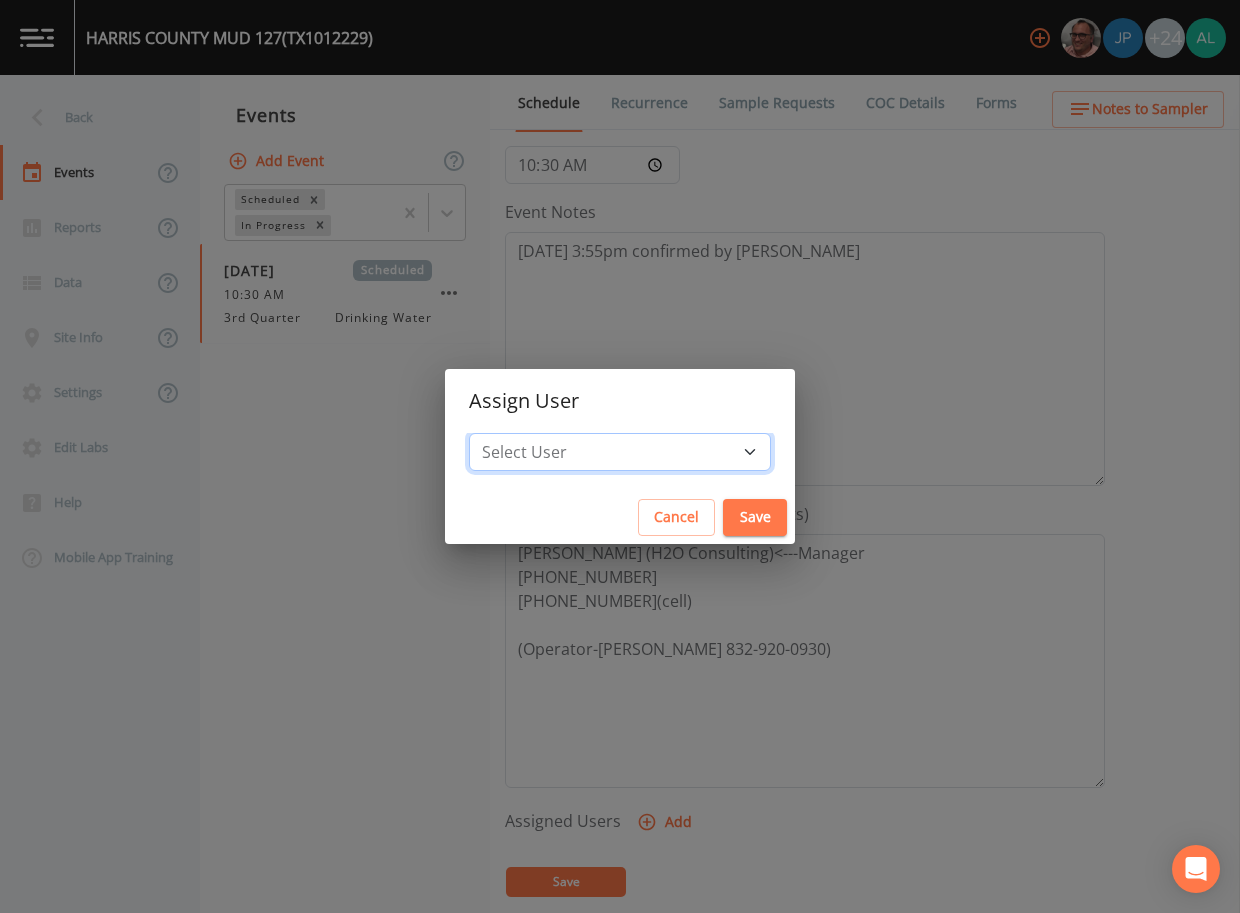 select on "af93318b-11dc-4776-bee1-f4056f560a61" 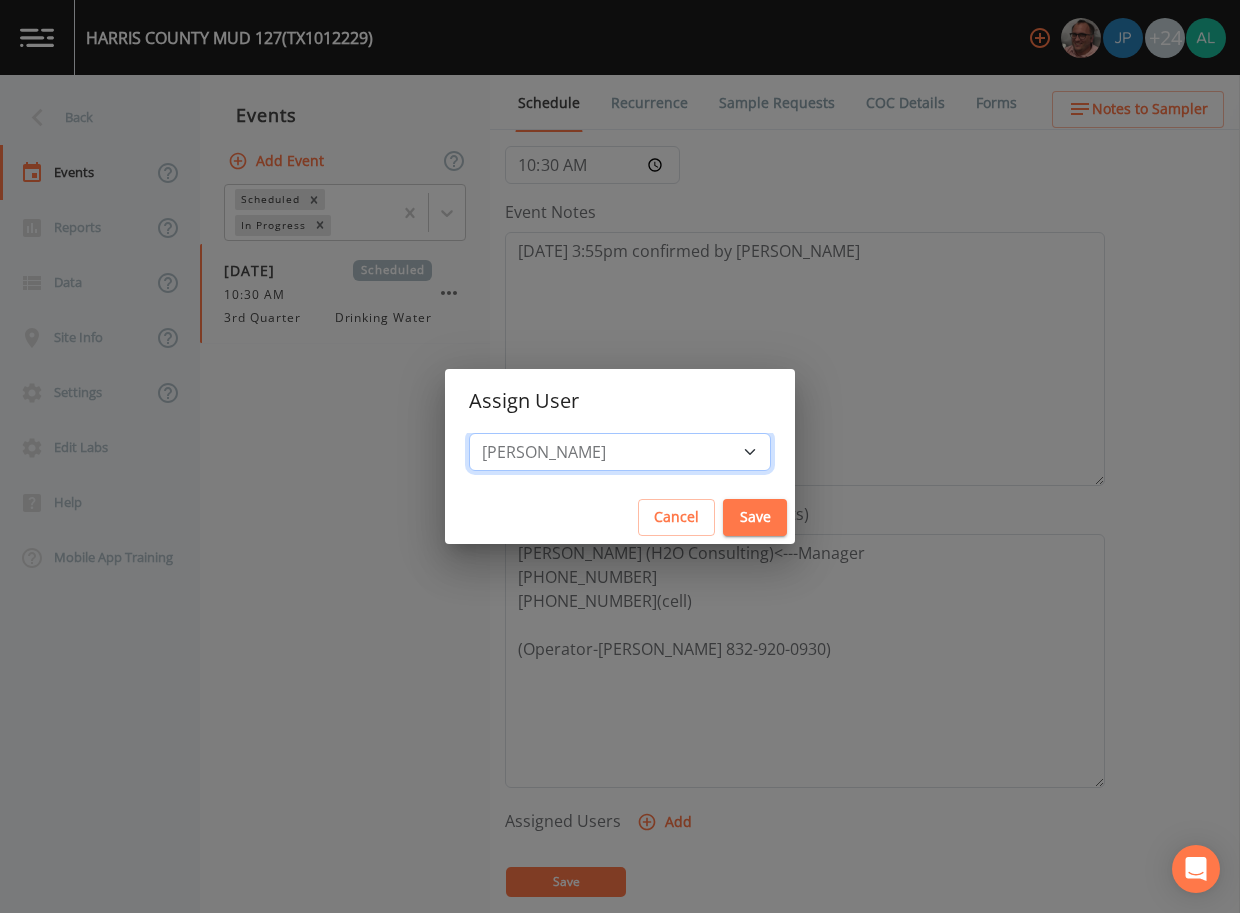 click on "Select User [PERSON_NAME] [PERSON_NAME]  [PERSON_NAME] [PERSON_NAME] [PERSON_NAME] [PERSON_NAME] [PERSON_NAME] [PERSON_NAME] [PERSON_NAME] [PERSON_NAME] [PERSON_NAME]   [PERSON_NAME] [PERSON_NAME] [PERSON_NAME] [PERSON_NAME] [PERSON_NAME] [PERSON_NAME]   [PERSON_NAME] [PERSON_NAME]   [PERSON_NAME] [PERSON_NAME] [PERSON_NAME] [PERSON_NAME] [PERSON_NAME] [PERSON_NAME] [PERSON_NAME] [PERSON_NAME]" at bounding box center (620, 452) 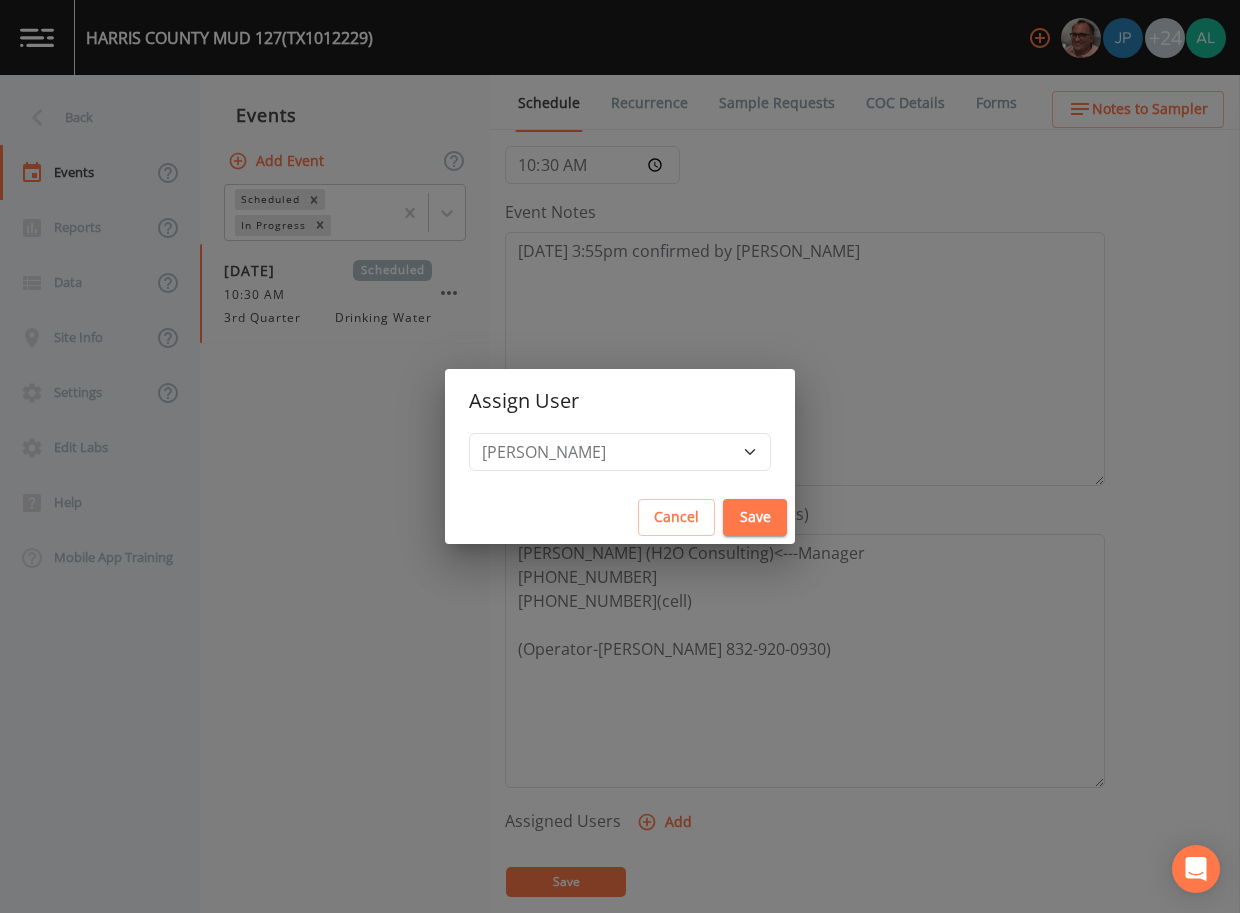 click on "Save" at bounding box center (755, 517) 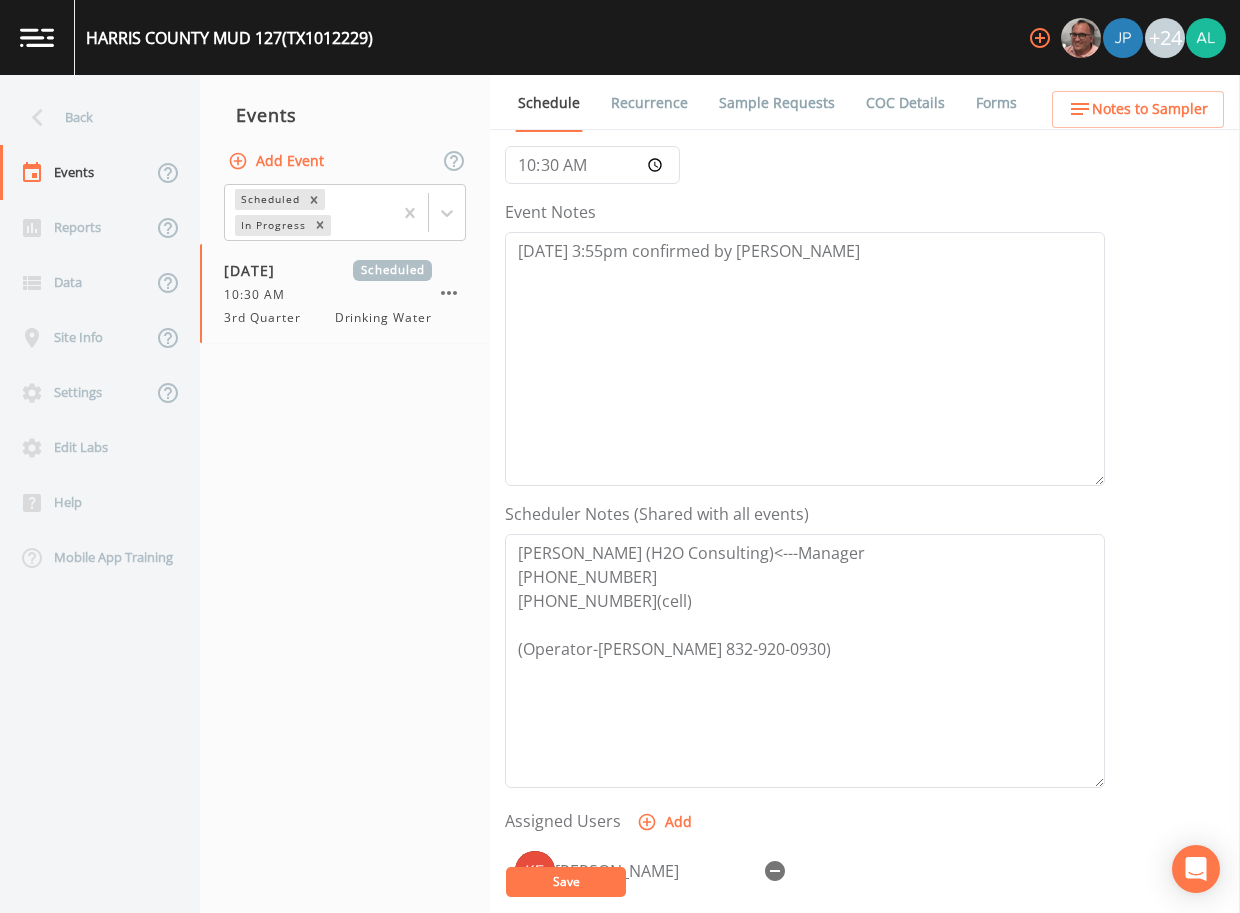click on "Save" at bounding box center (566, 882) 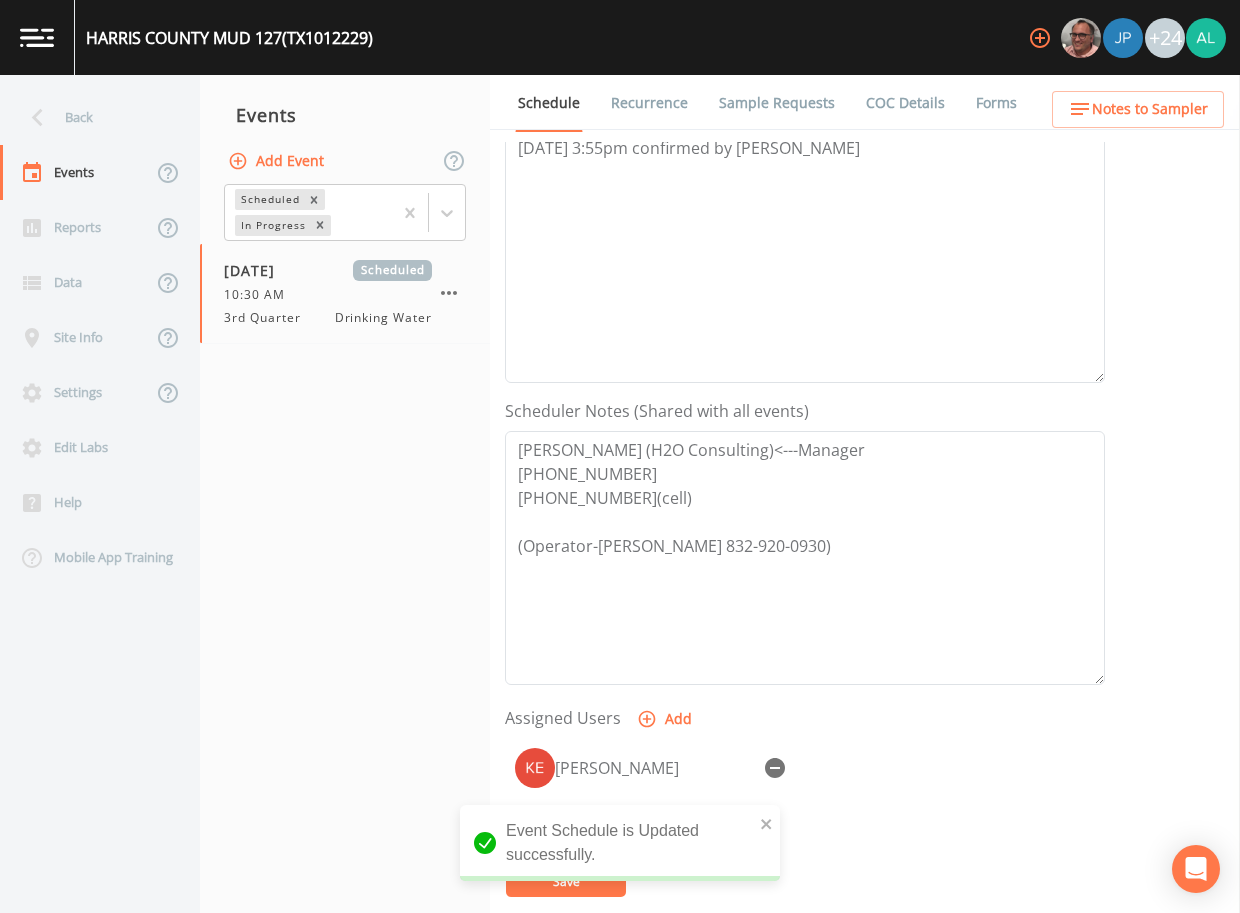 scroll, scrollTop: 400, scrollLeft: 0, axis: vertical 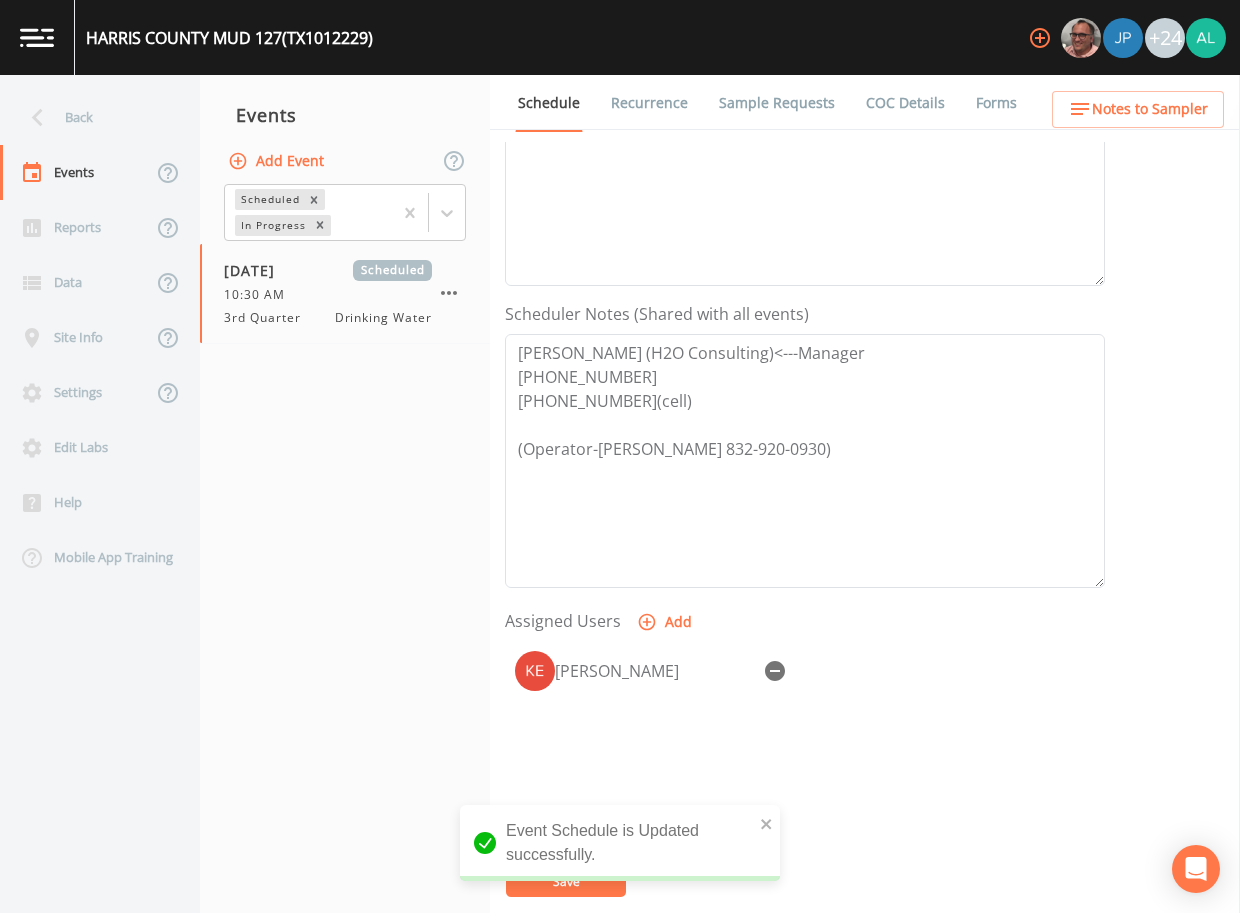 click on "Notes to Sampler" at bounding box center (1138, 109) 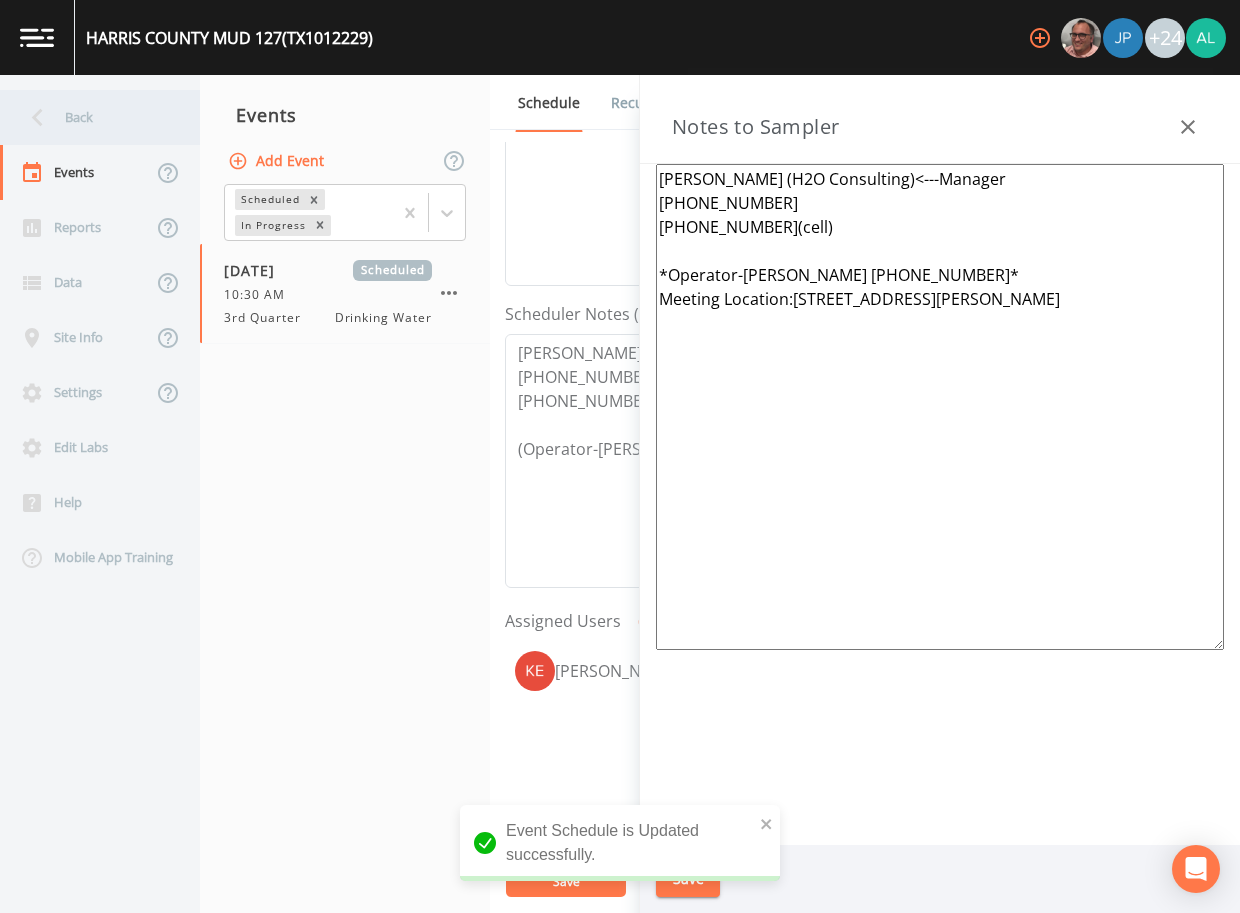 click on "Back" at bounding box center (90, 117) 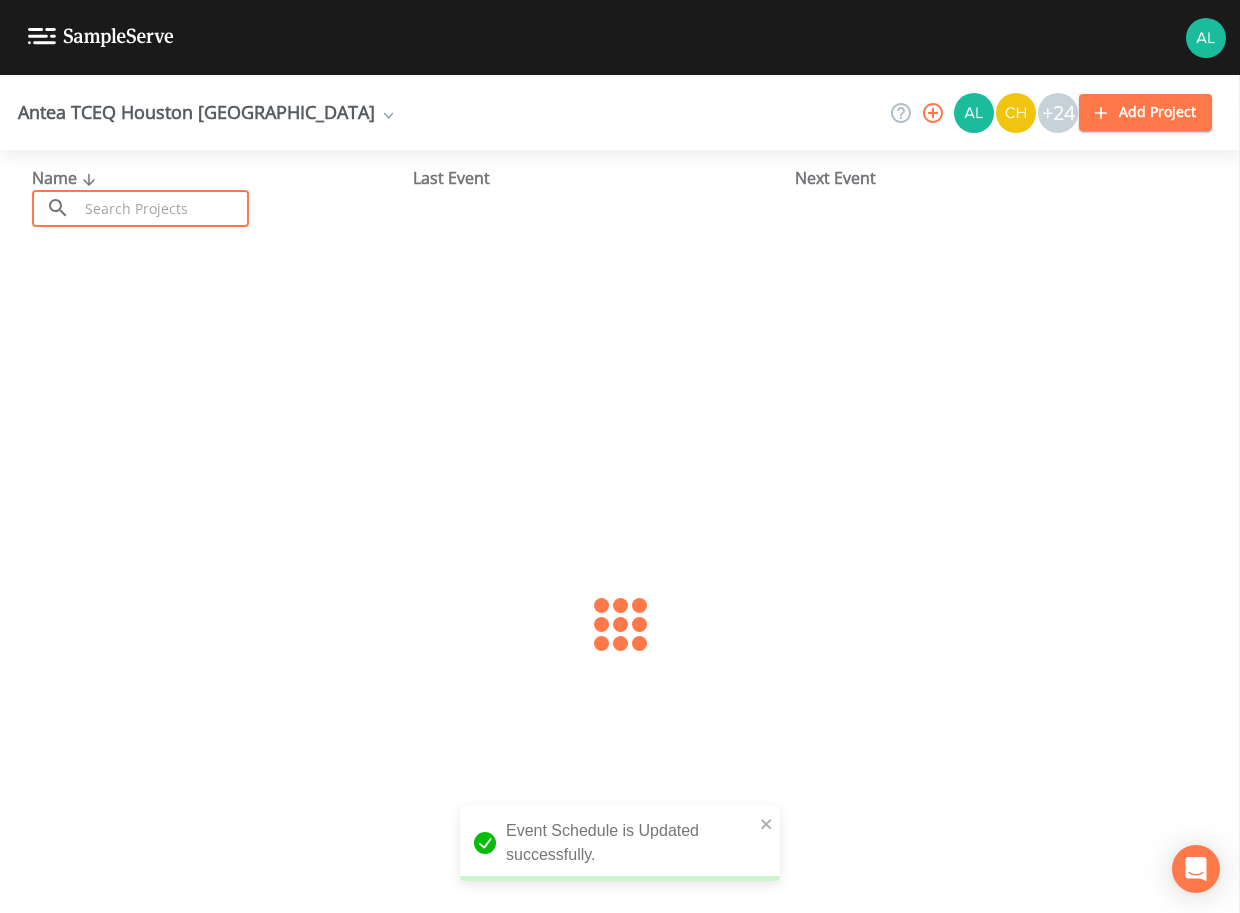 click at bounding box center (163, 208) 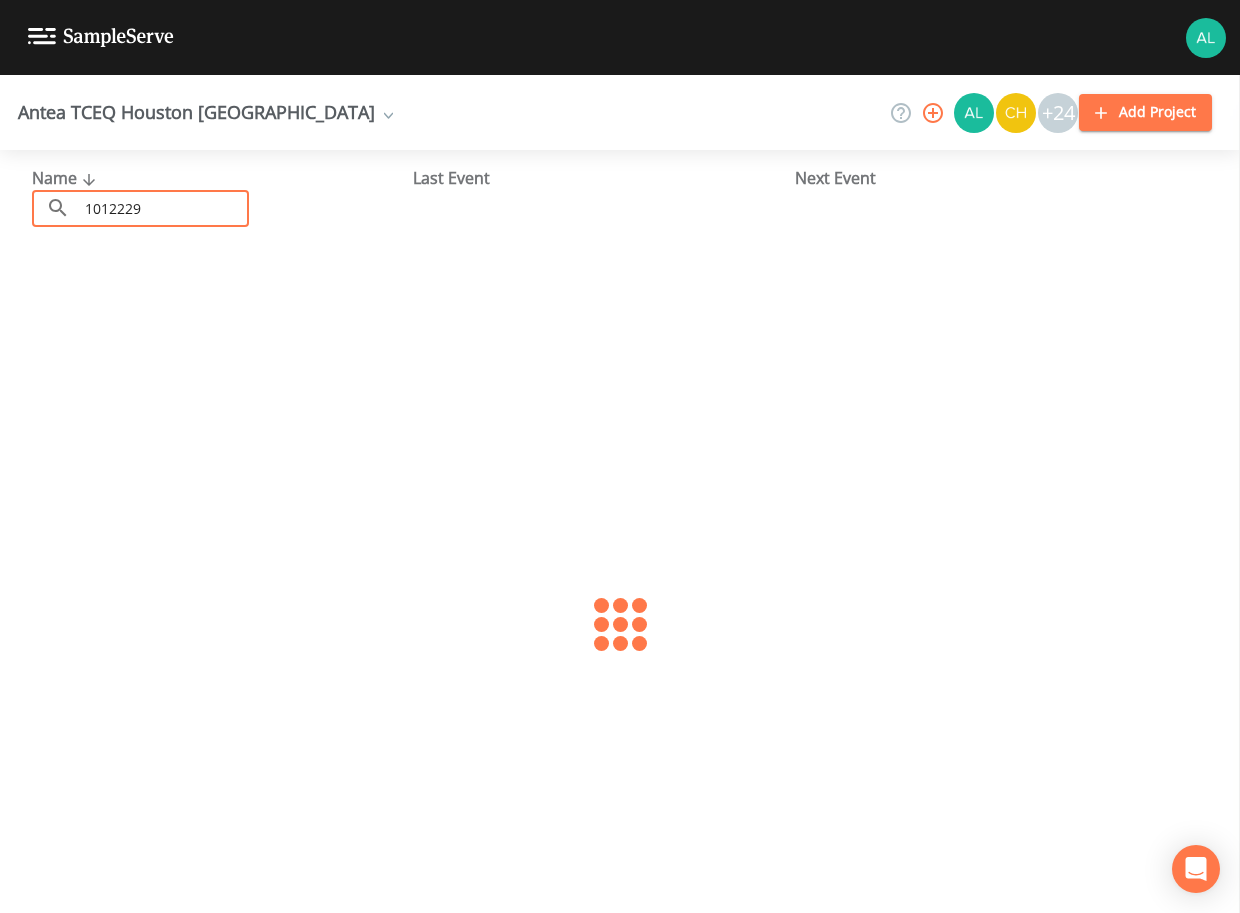 type on "1012229" 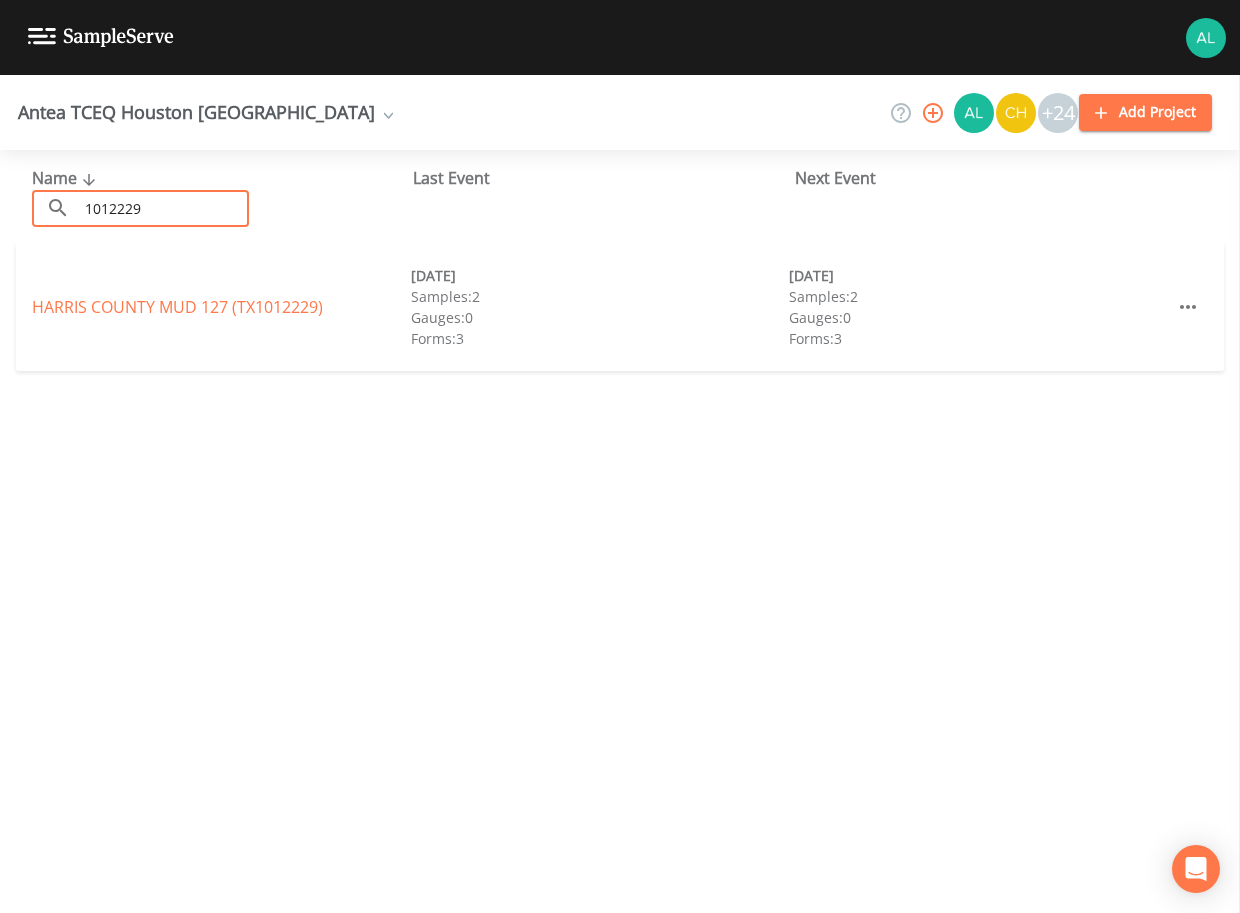 click on "HARRIS COUNTY MUD 127   (TX1012229) [DATE] Samples:  2 Gauges:  0 Forms:  3 [DATE] Samples:  2 Gauges:  0 Forms:  3" at bounding box center [620, 307] 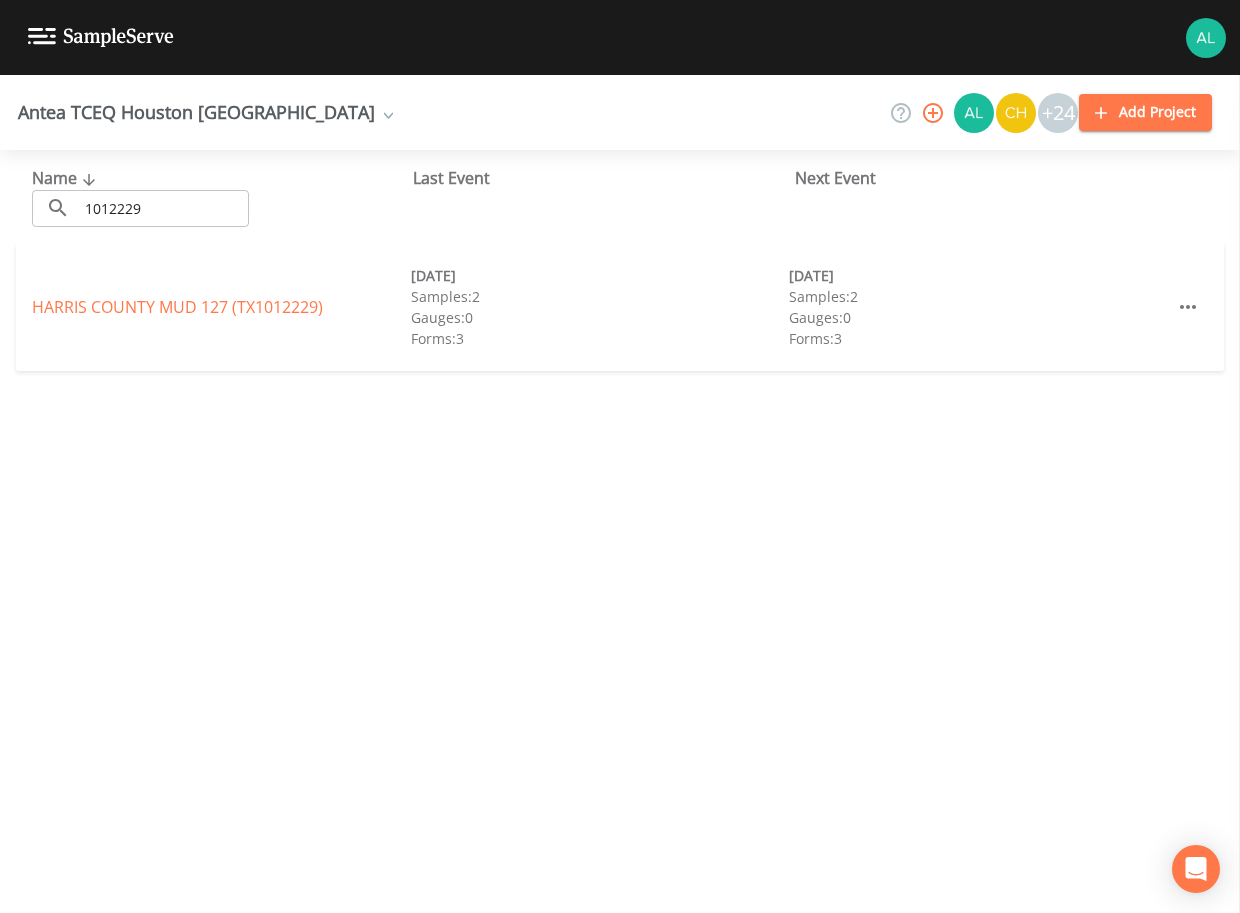 click on "[GEOGRAPHIC_DATA] 127   (TX1012229)" at bounding box center (221, 307) 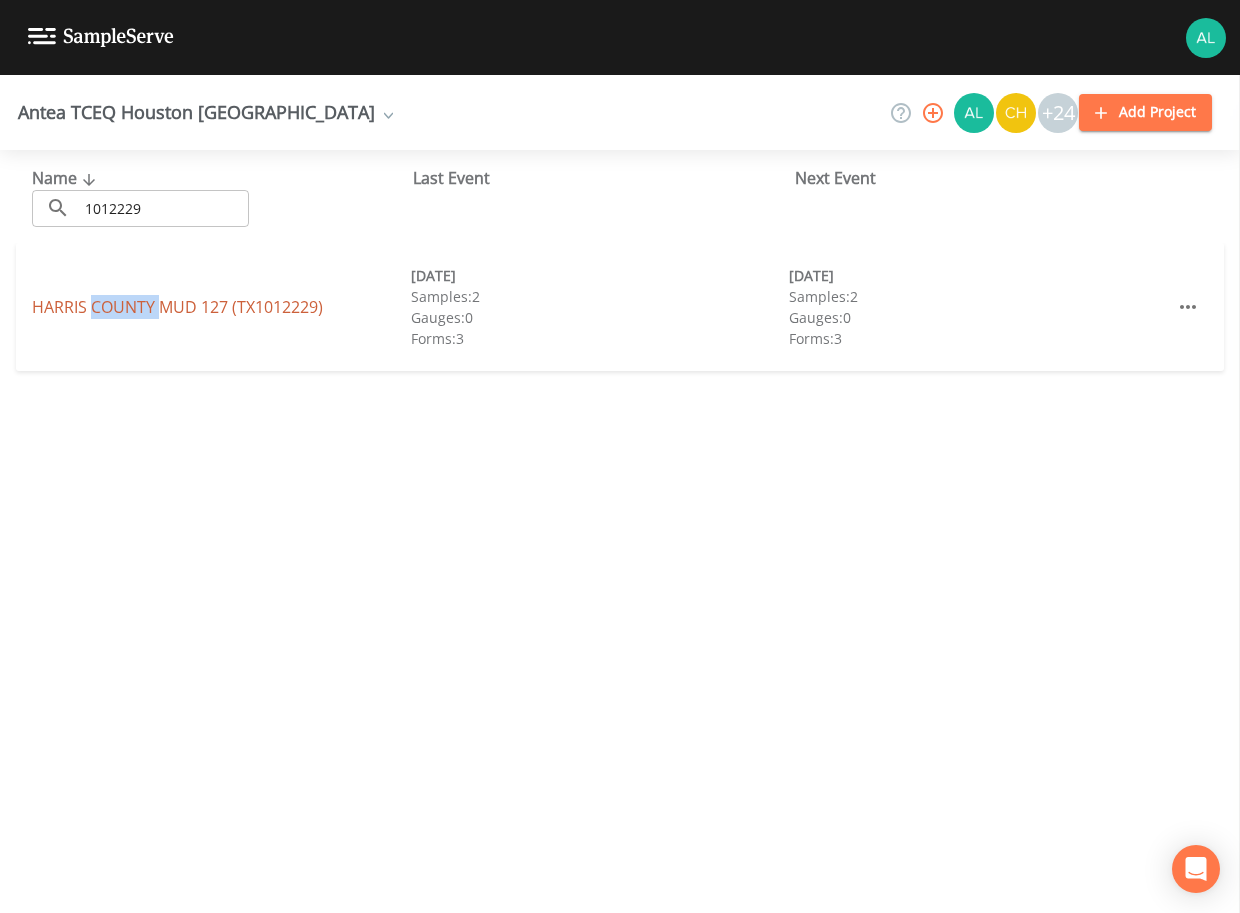 click on "[GEOGRAPHIC_DATA] 127   (TX1012229)" at bounding box center (221, 307) 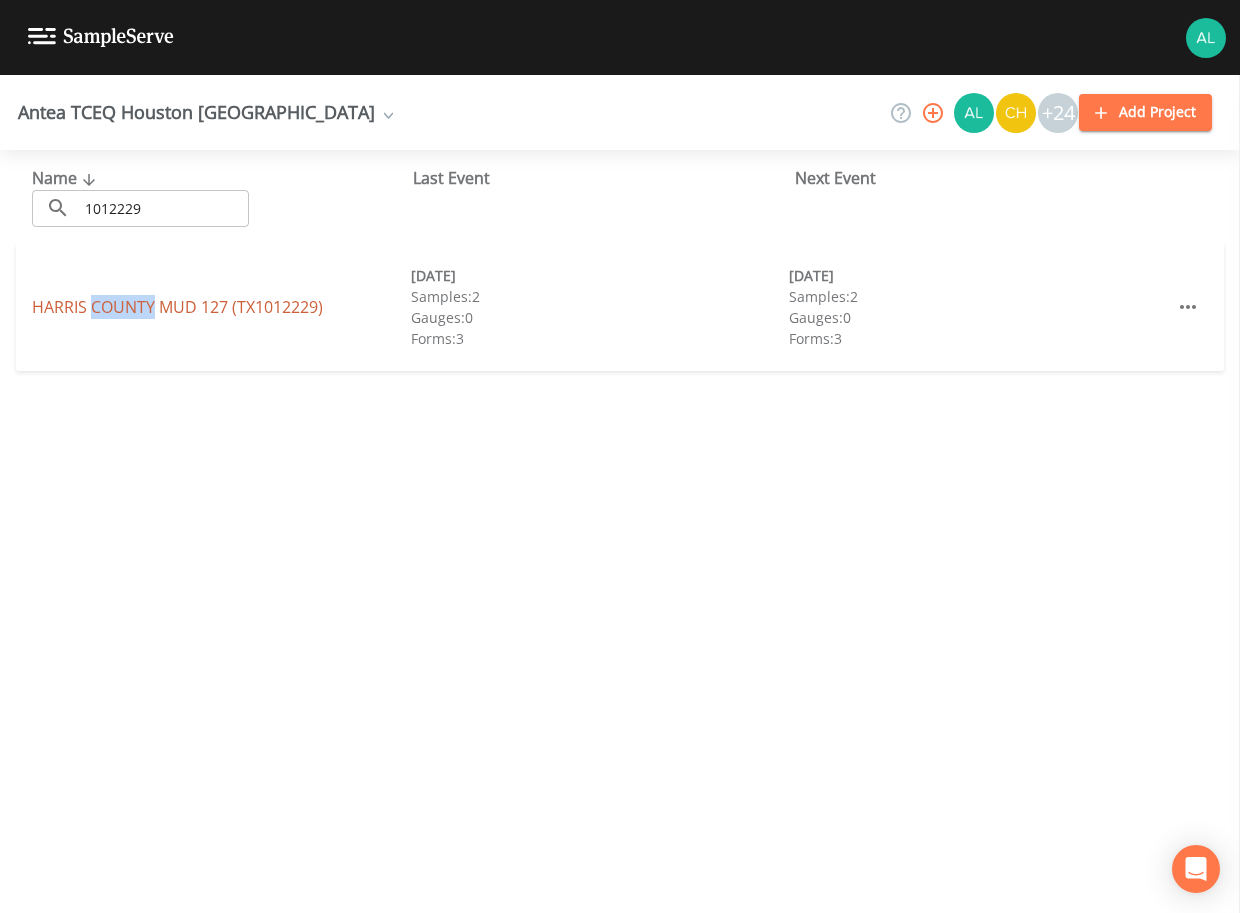 click on "[GEOGRAPHIC_DATA] 127   (TX1012229)" at bounding box center (177, 307) 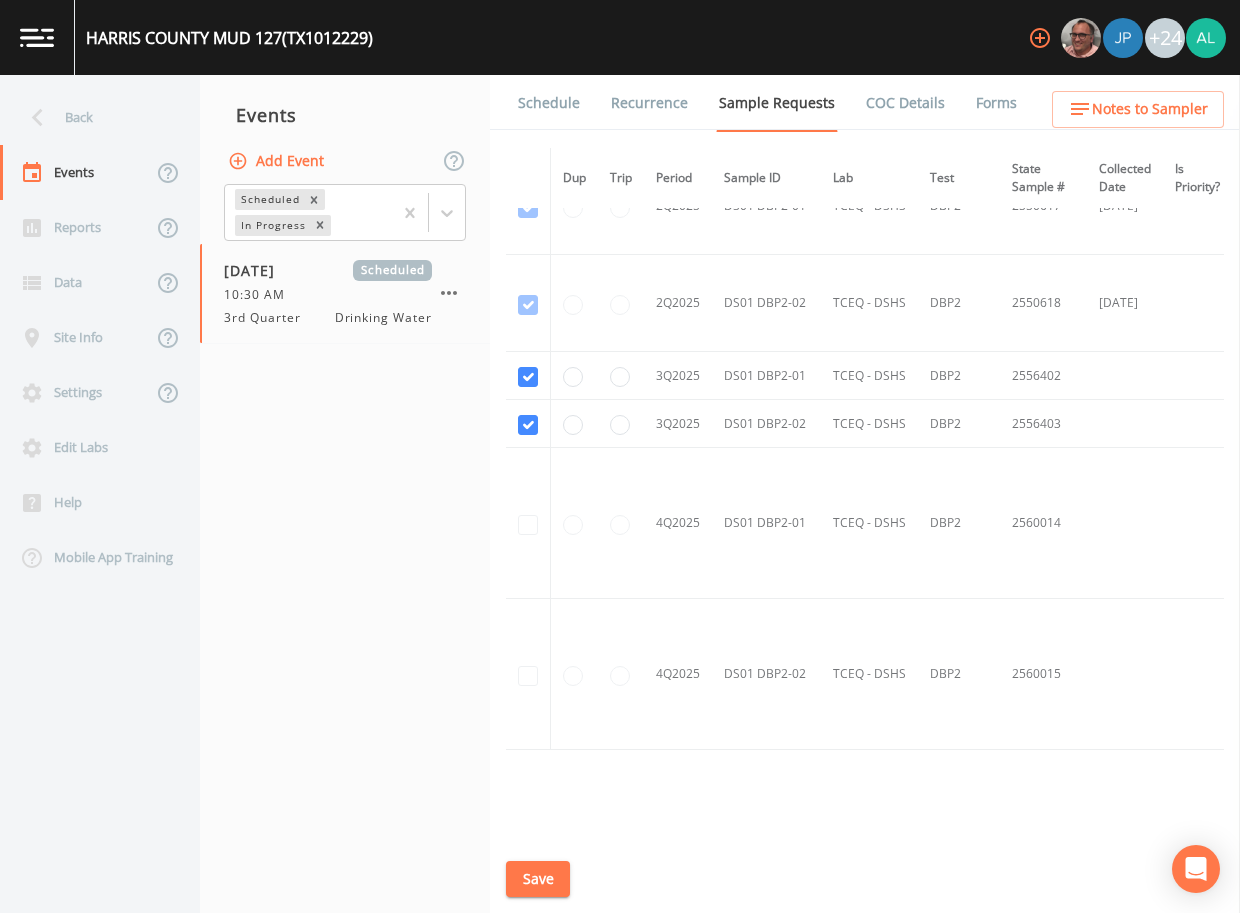 scroll, scrollTop: 1782, scrollLeft: 0, axis: vertical 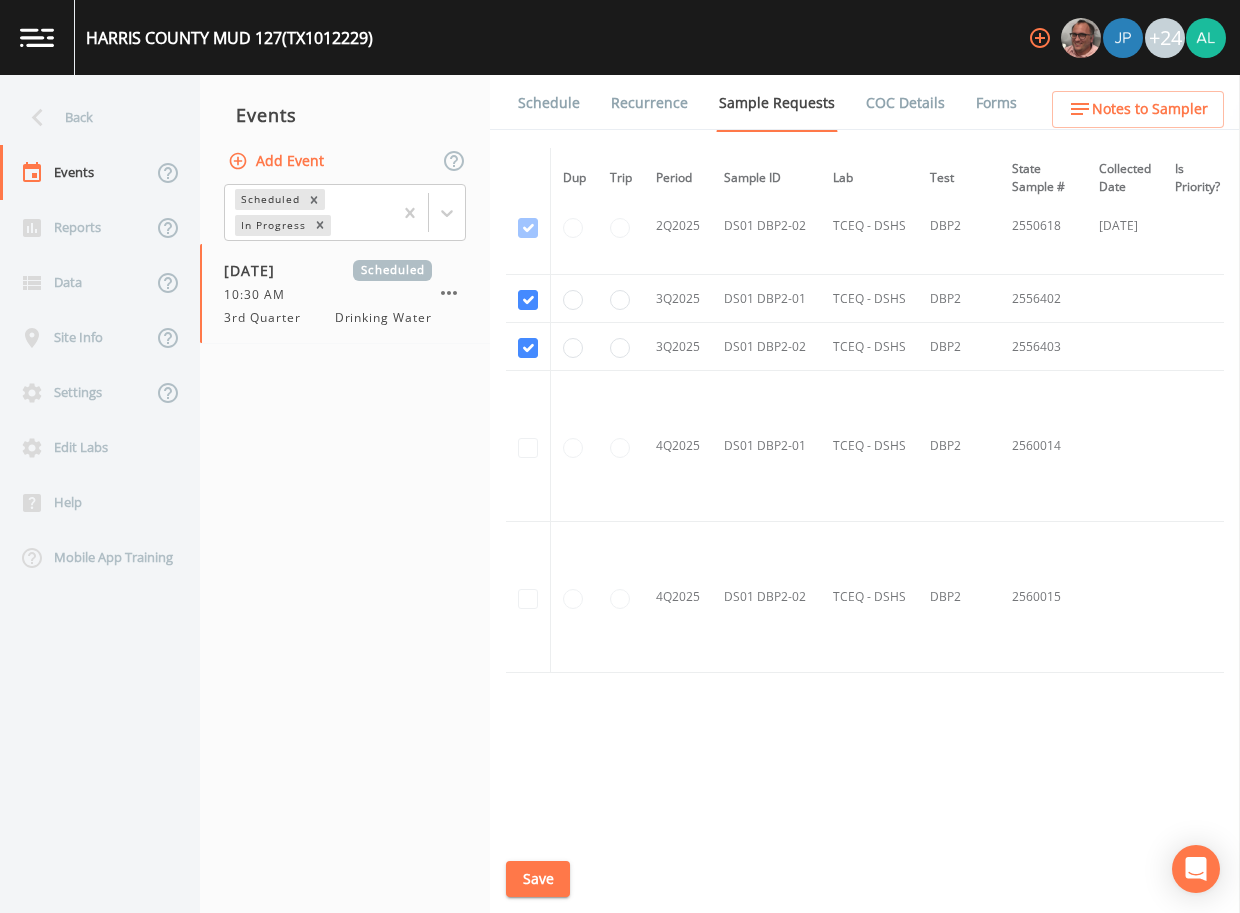 click on "Schedule" at bounding box center (549, 103) 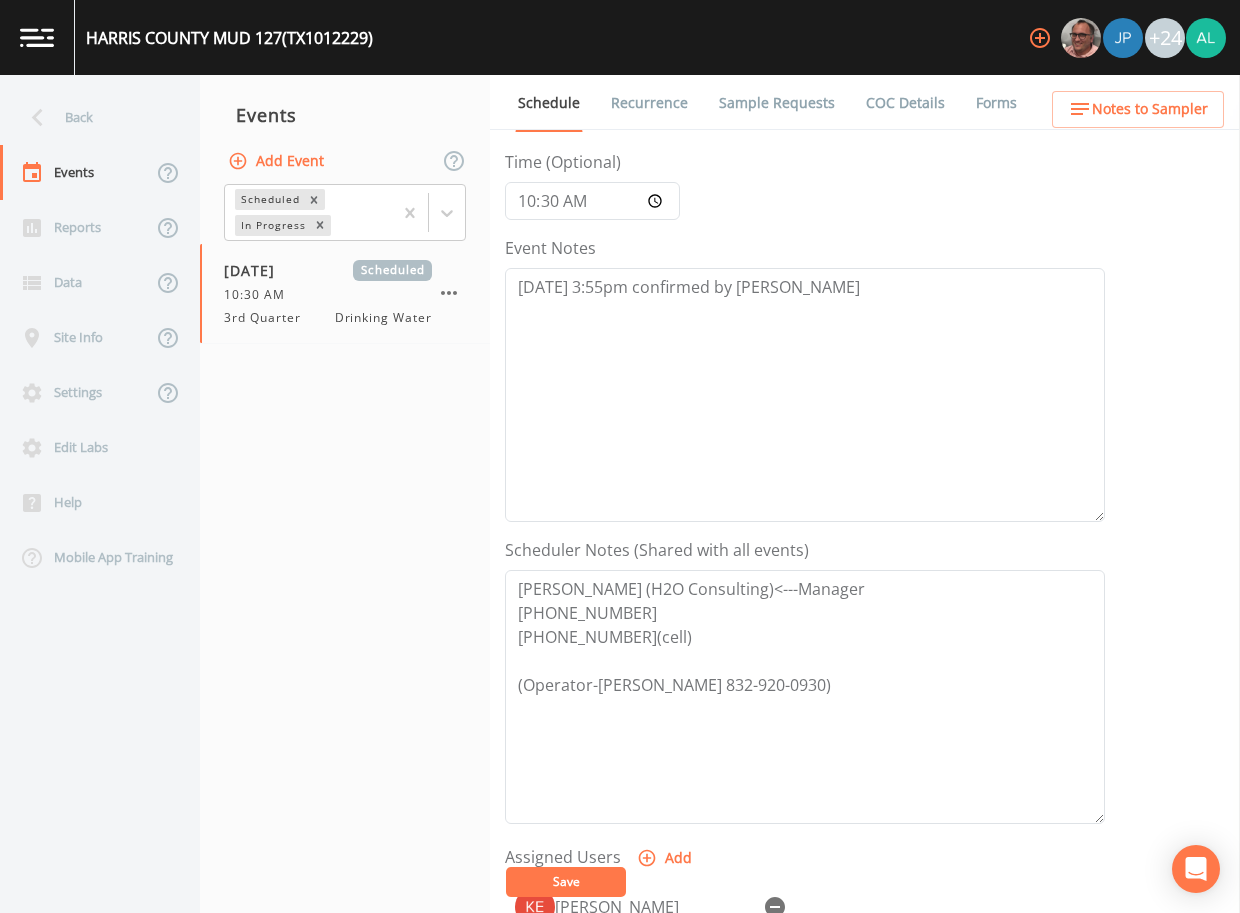 scroll, scrollTop: 498, scrollLeft: 0, axis: vertical 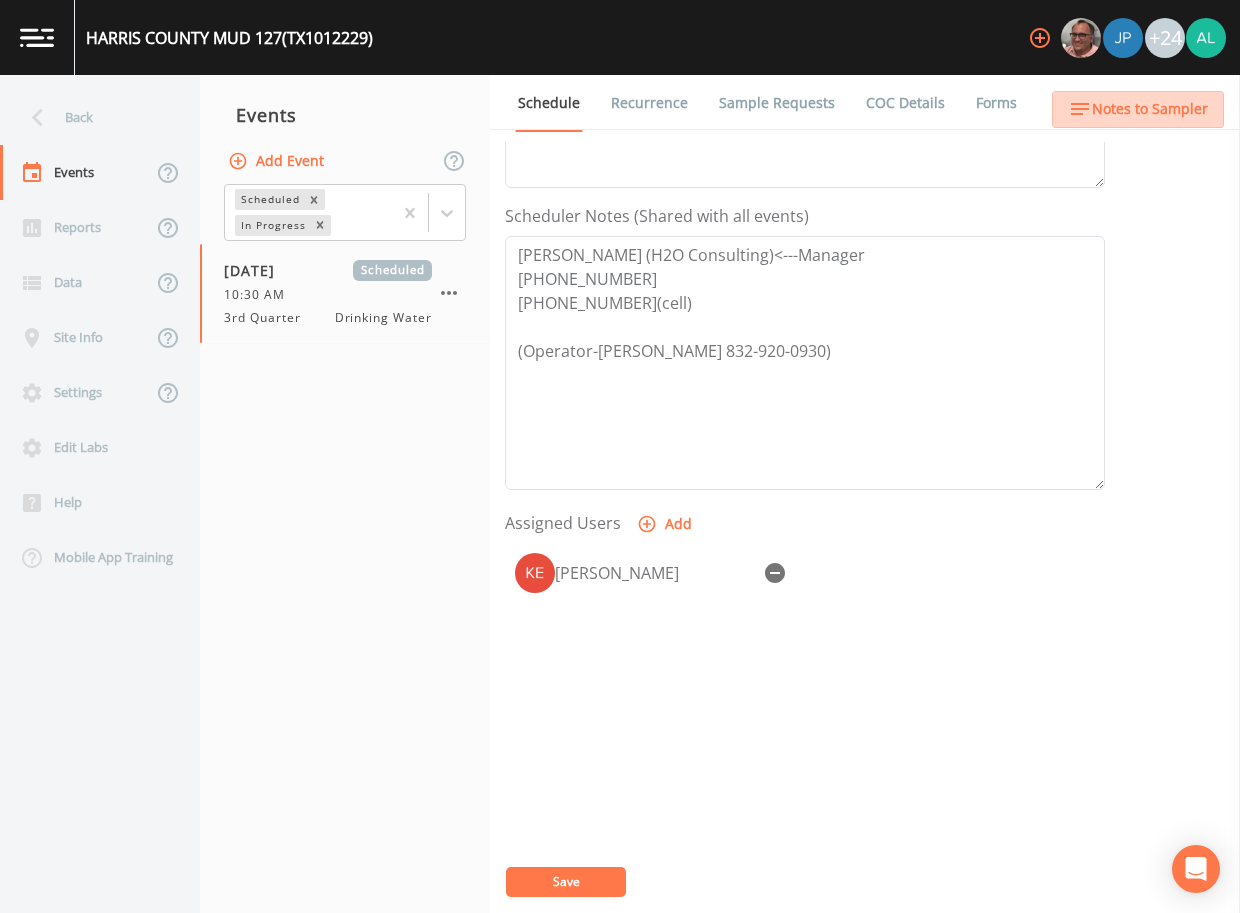 click on "Notes to Sampler" at bounding box center (1138, 109) 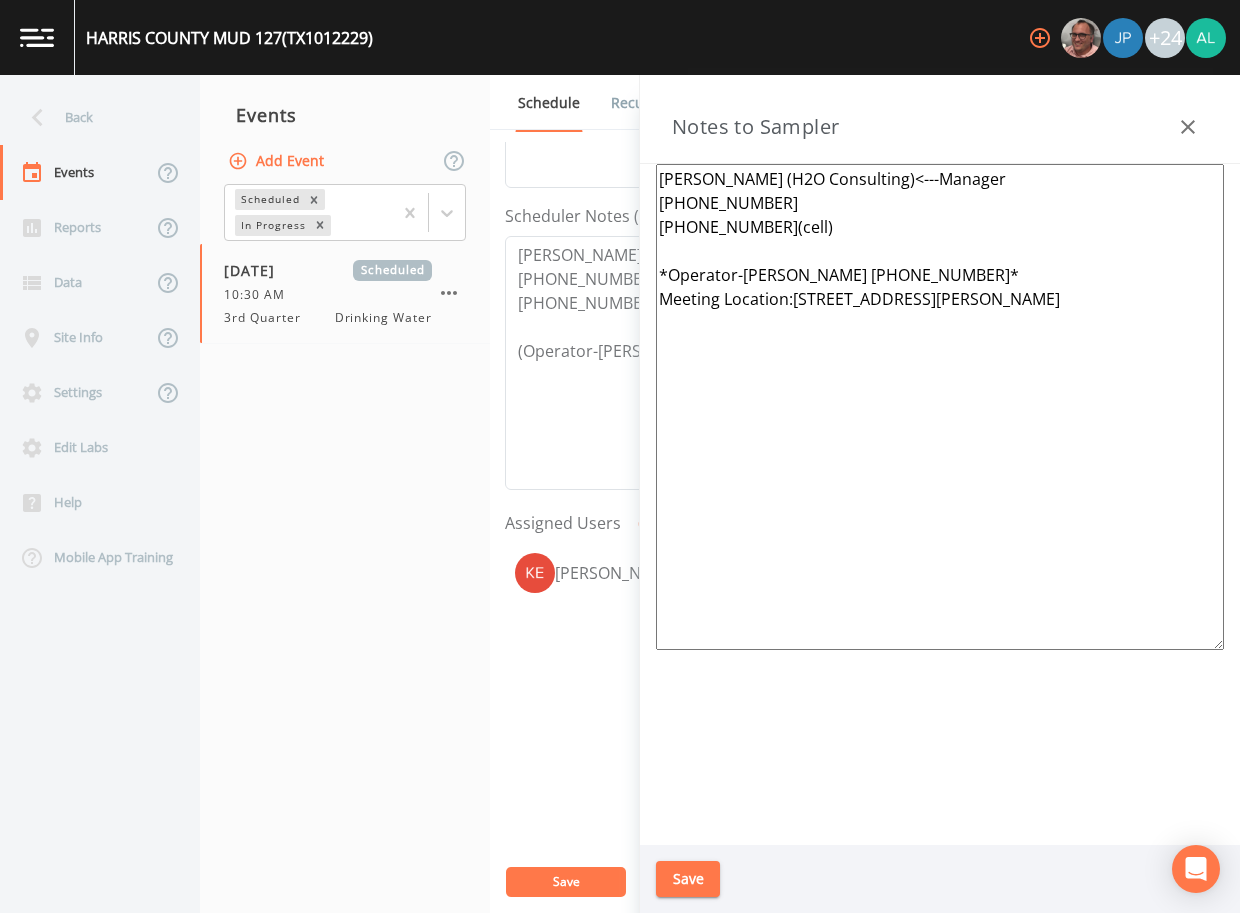 click on "Save" at bounding box center [688, 879] 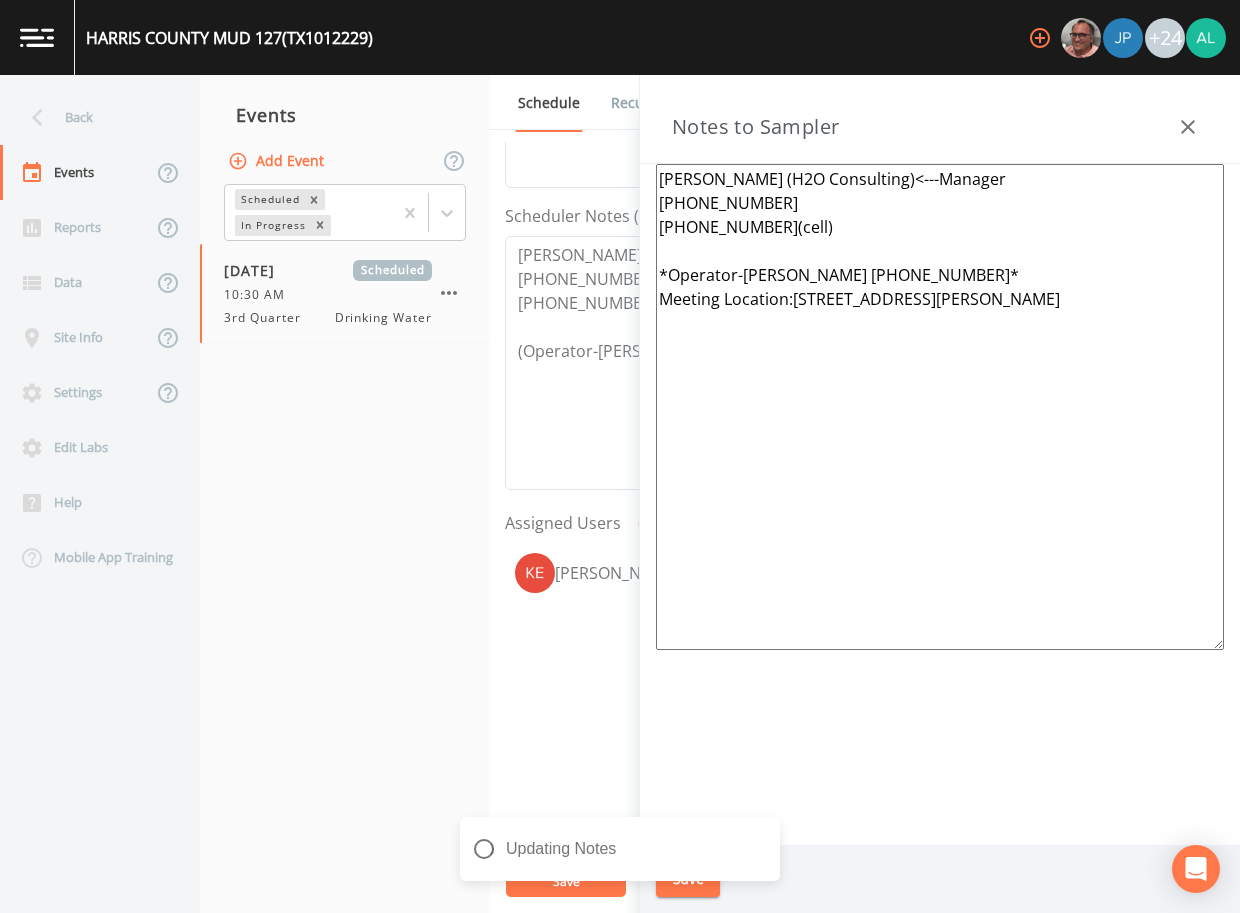 click on "Updating Notes" at bounding box center [620, 857] 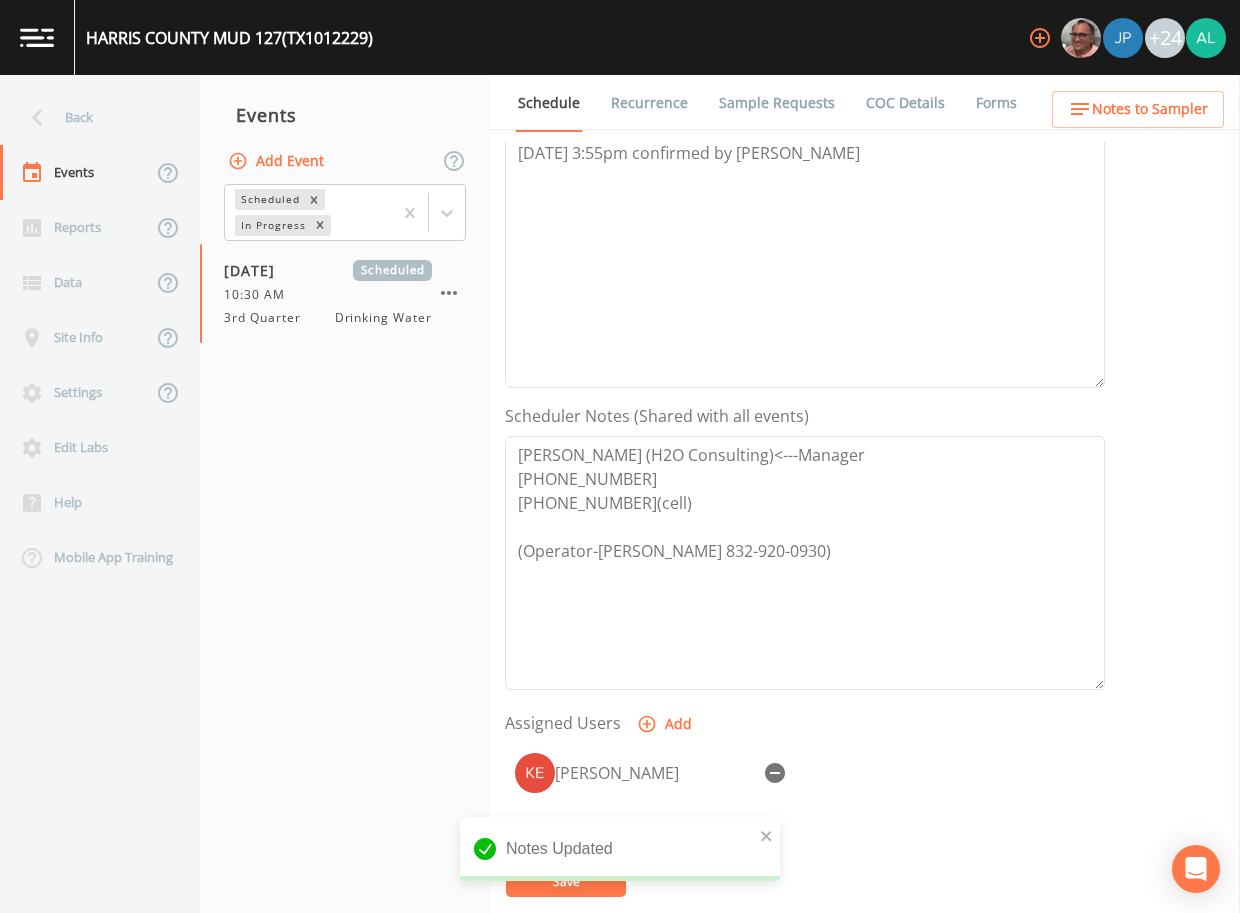 scroll, scrollTop: 0, scrollLeft: 0, axis: both 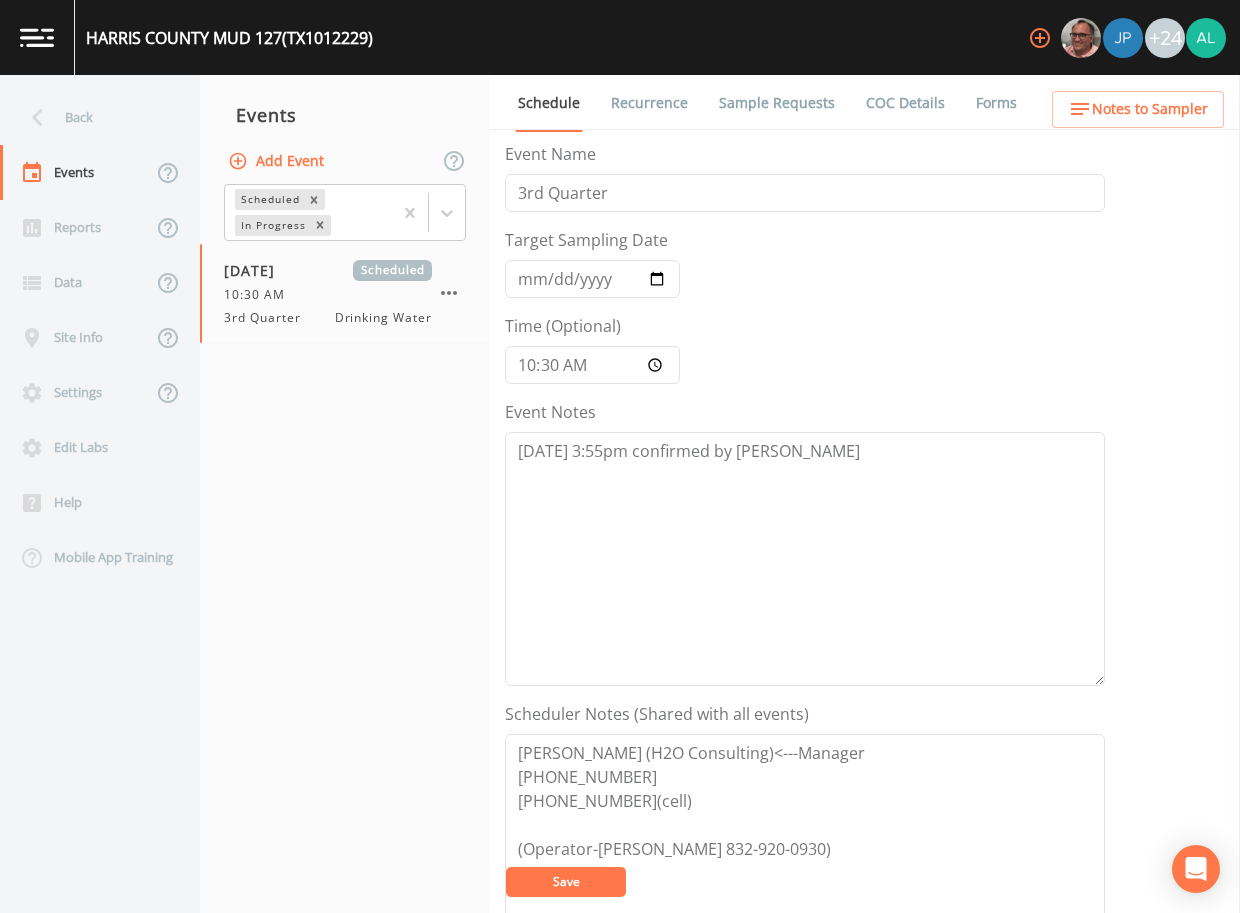 click on "Save" at bounding box center [566, 882] 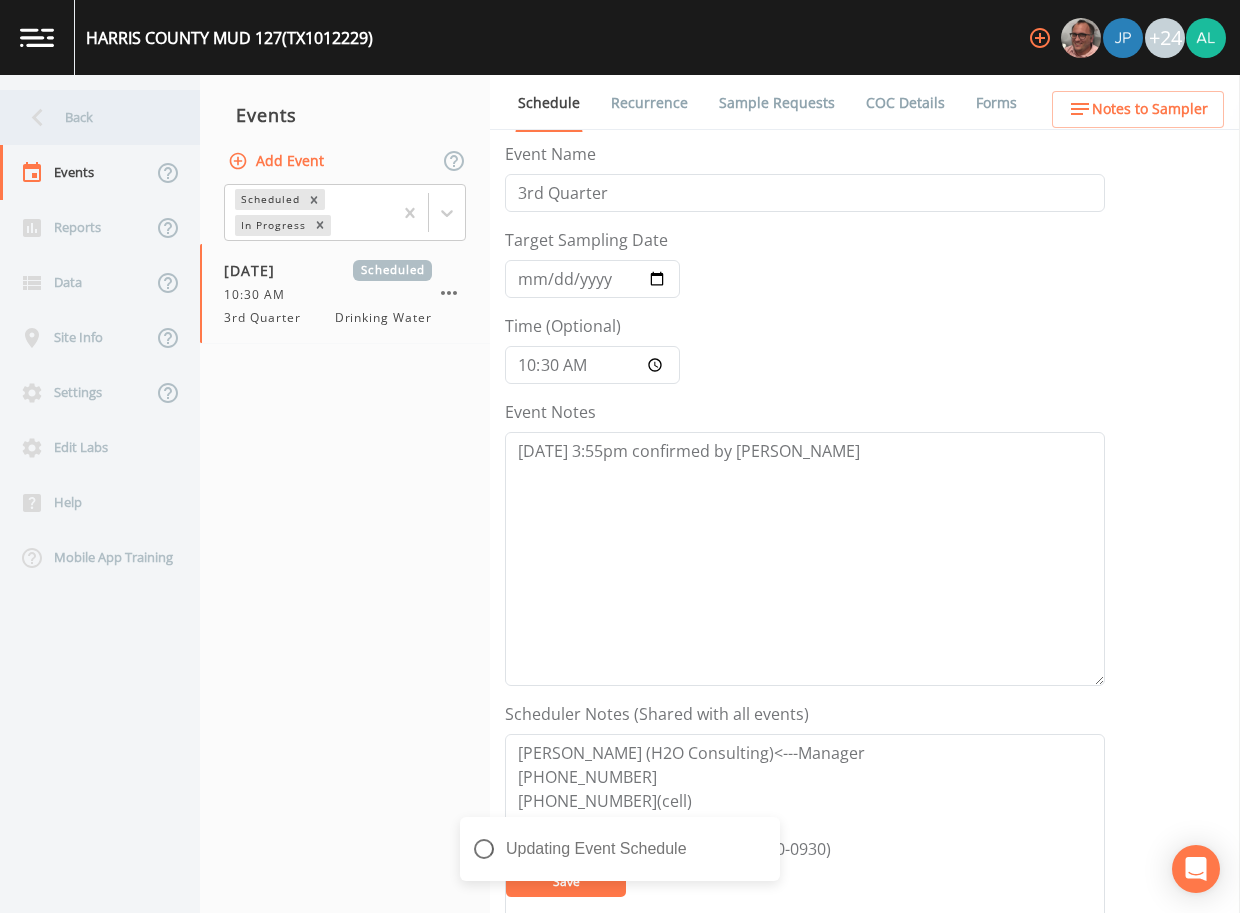 click on "Back" at bounding box center (90, 117) 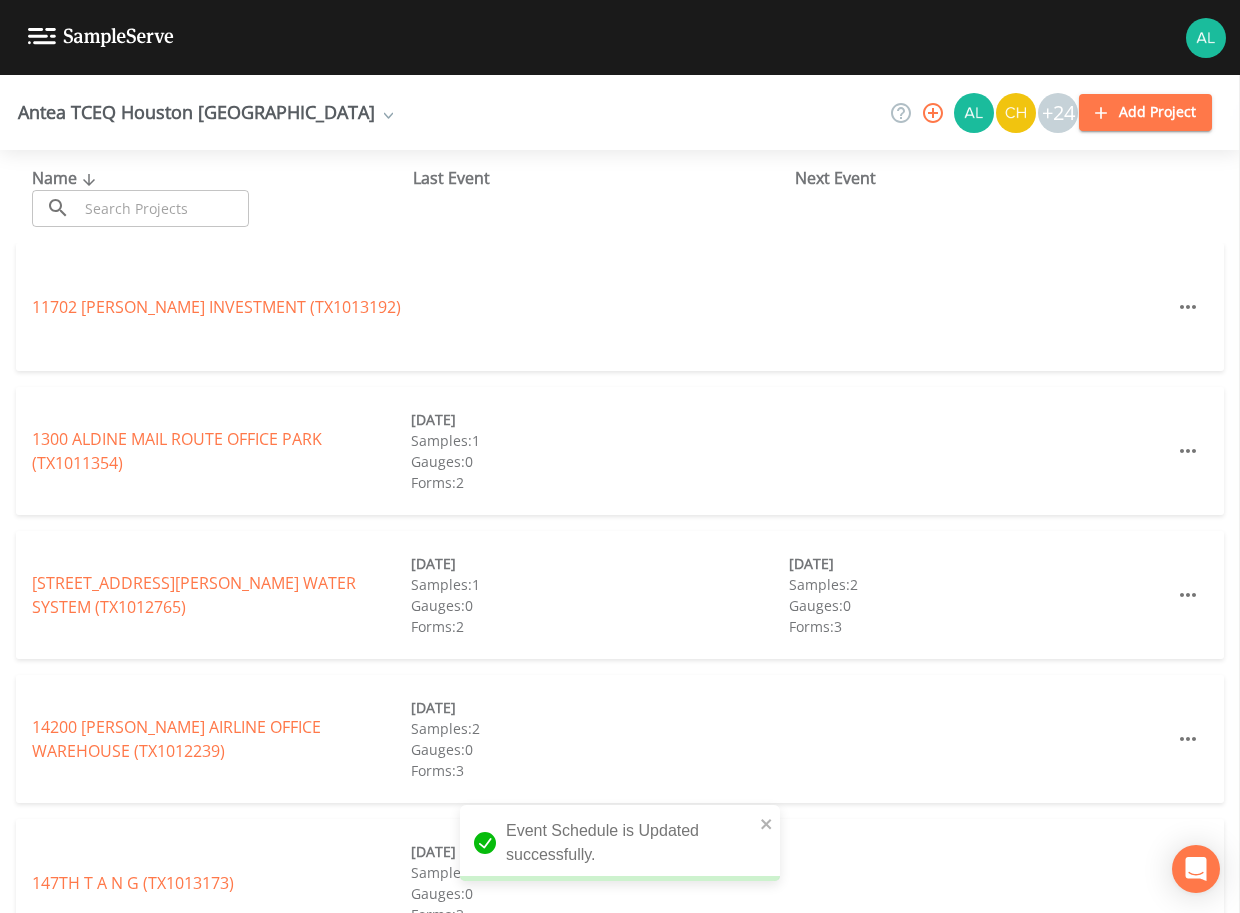 click at bounding box center [163, 208] 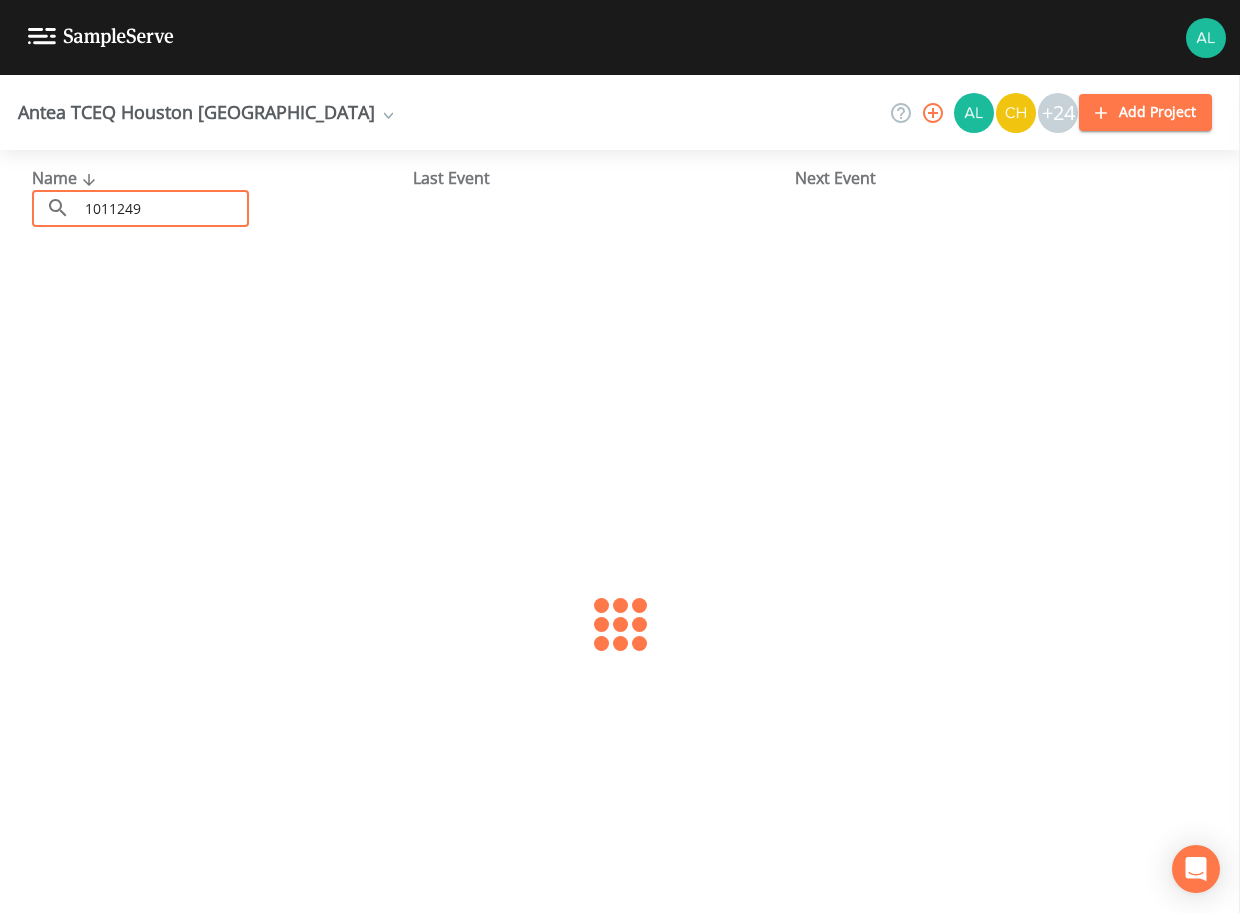 type on "1011249" 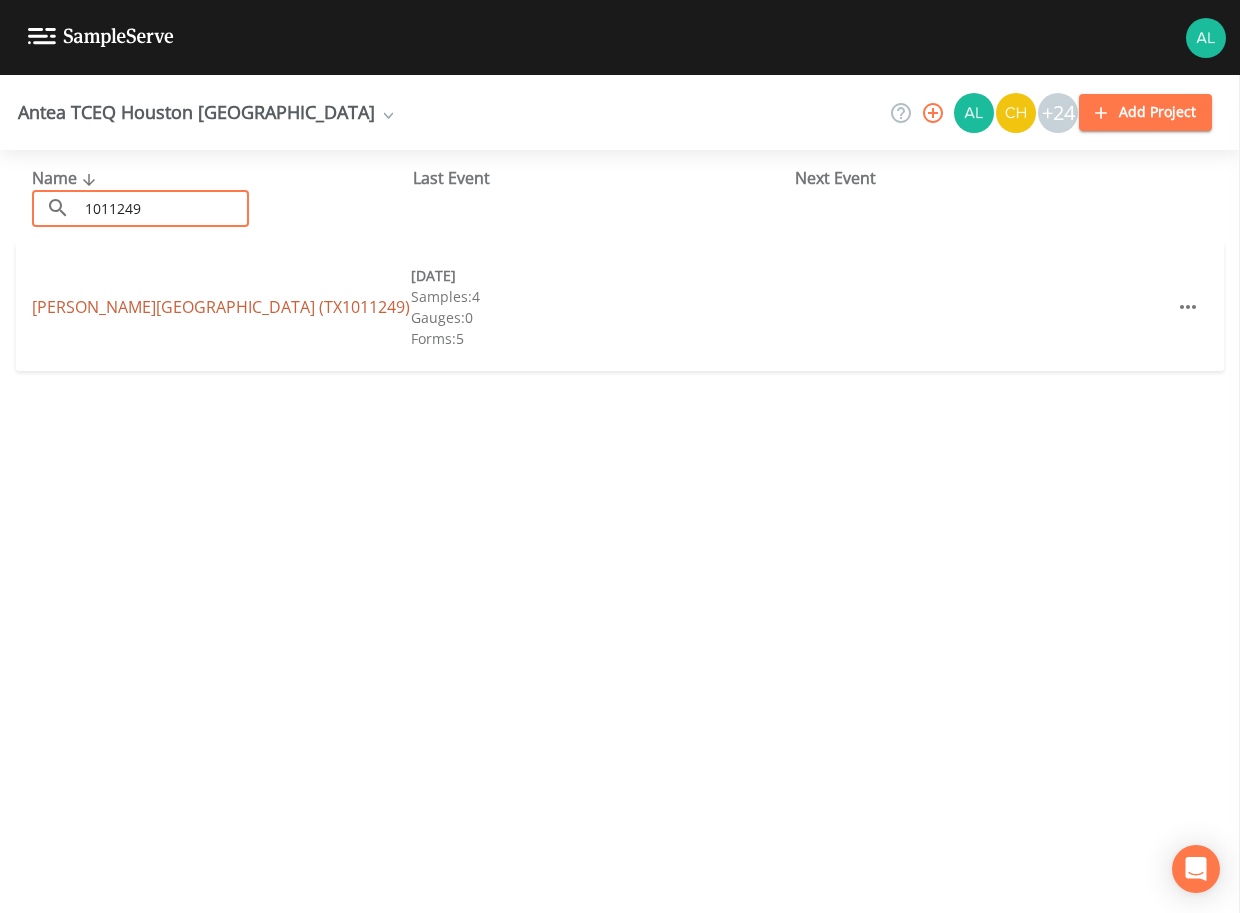 click on "[PERSON_NAME][GEOGRAPHIC_DATA]   (TX1011249)" at bounding box center [221, 307] 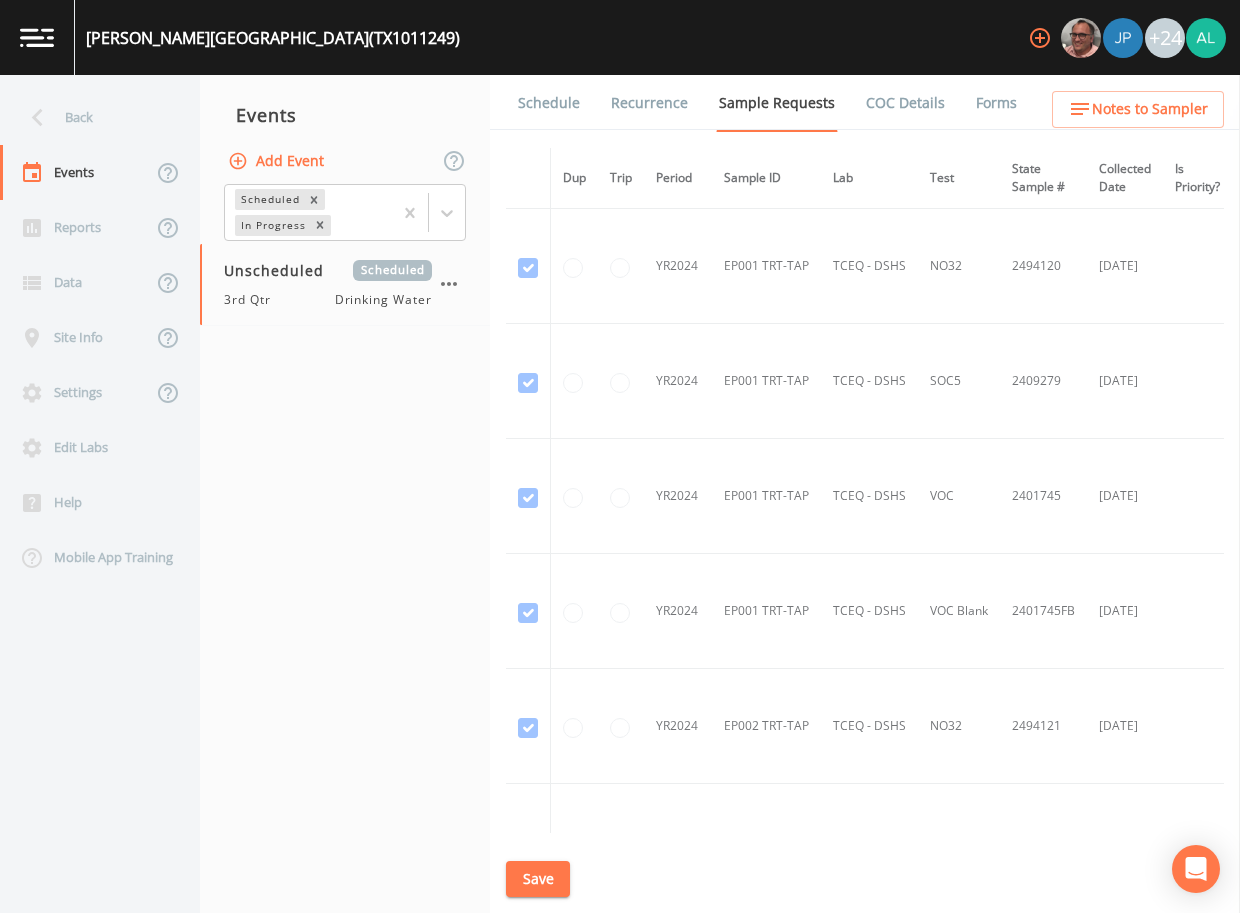 click on "Schedule" at bounding box center (549, 103) 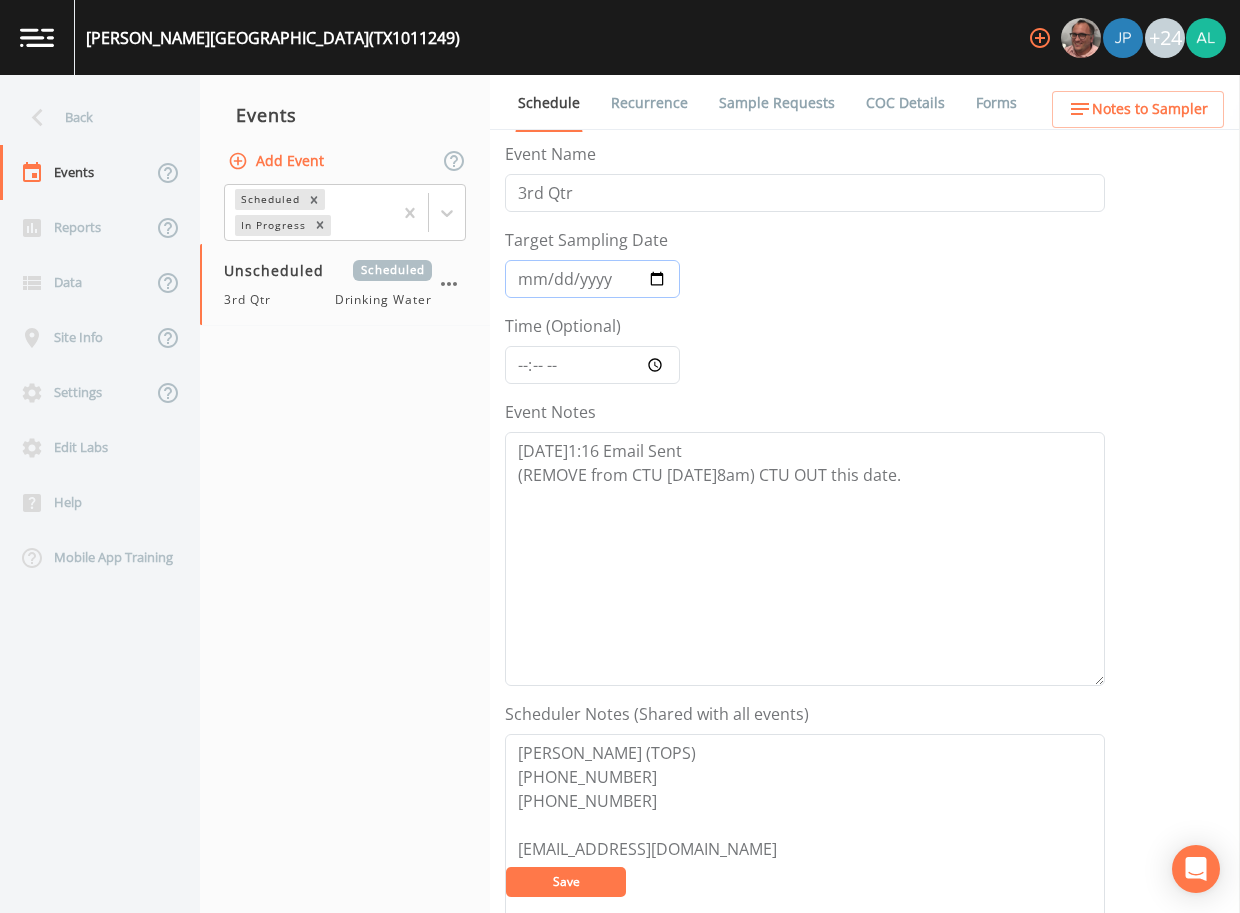 click on "Target Sampling Date" at bounding box center [592, 279] 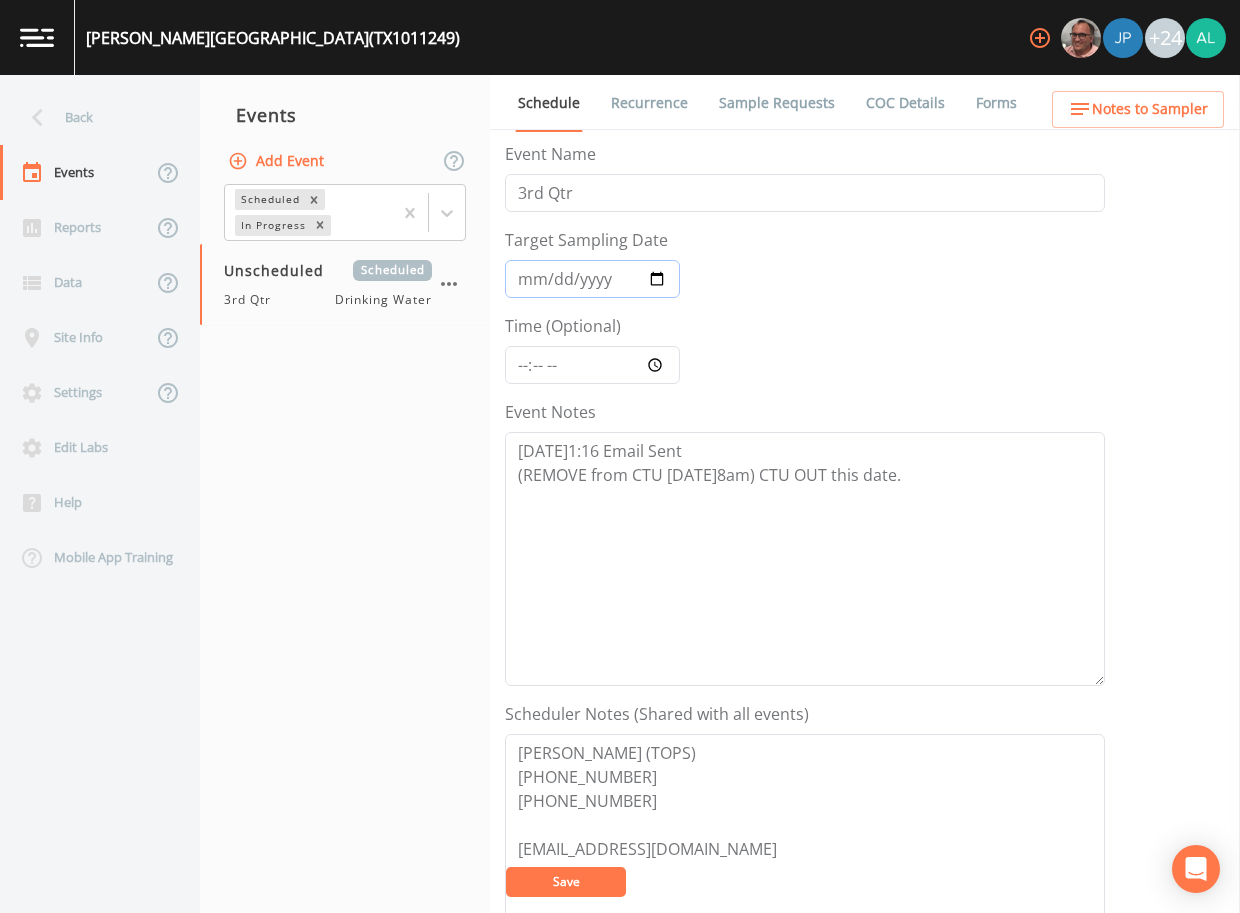 type on "[DATE]" 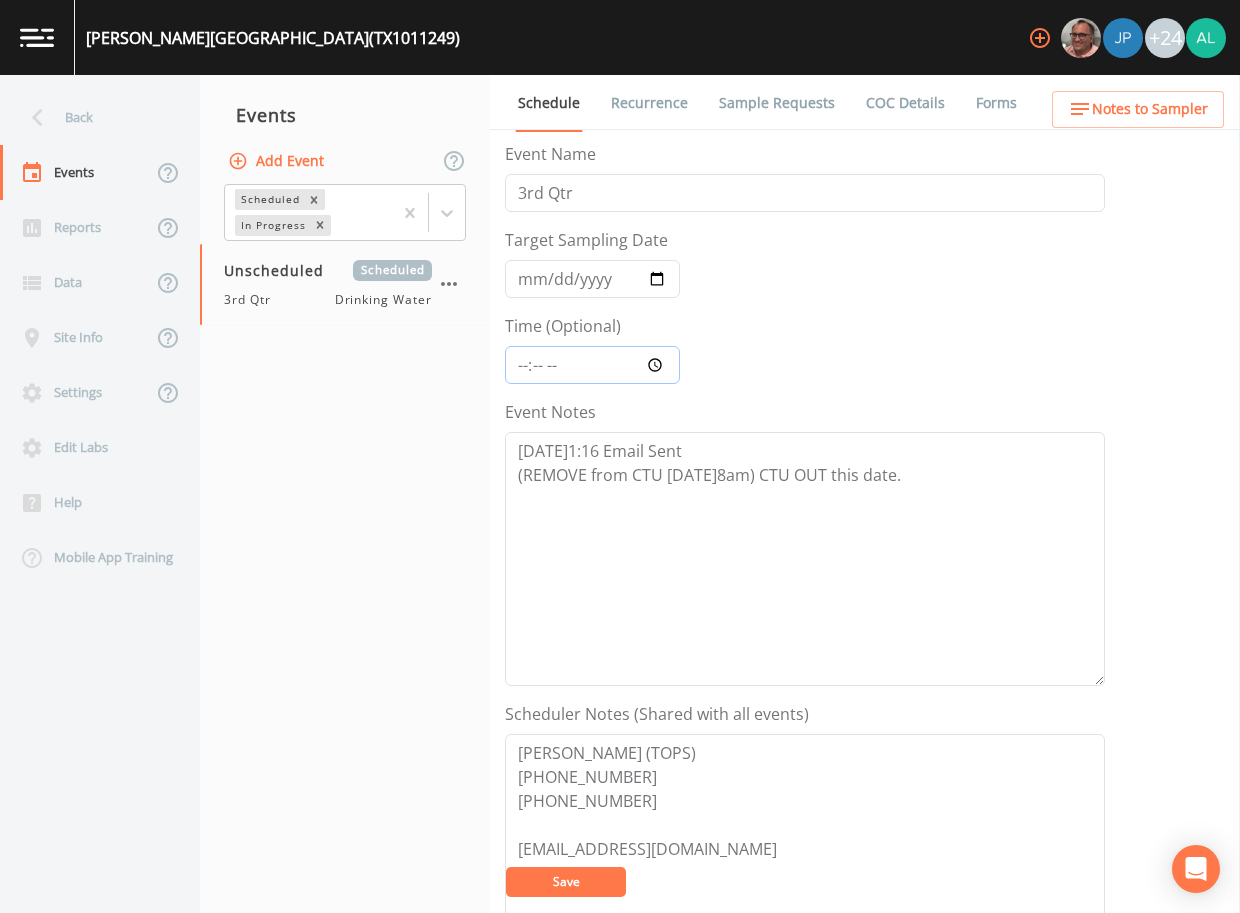 click on "Time (Optional)" at bounding box center (592, 365) 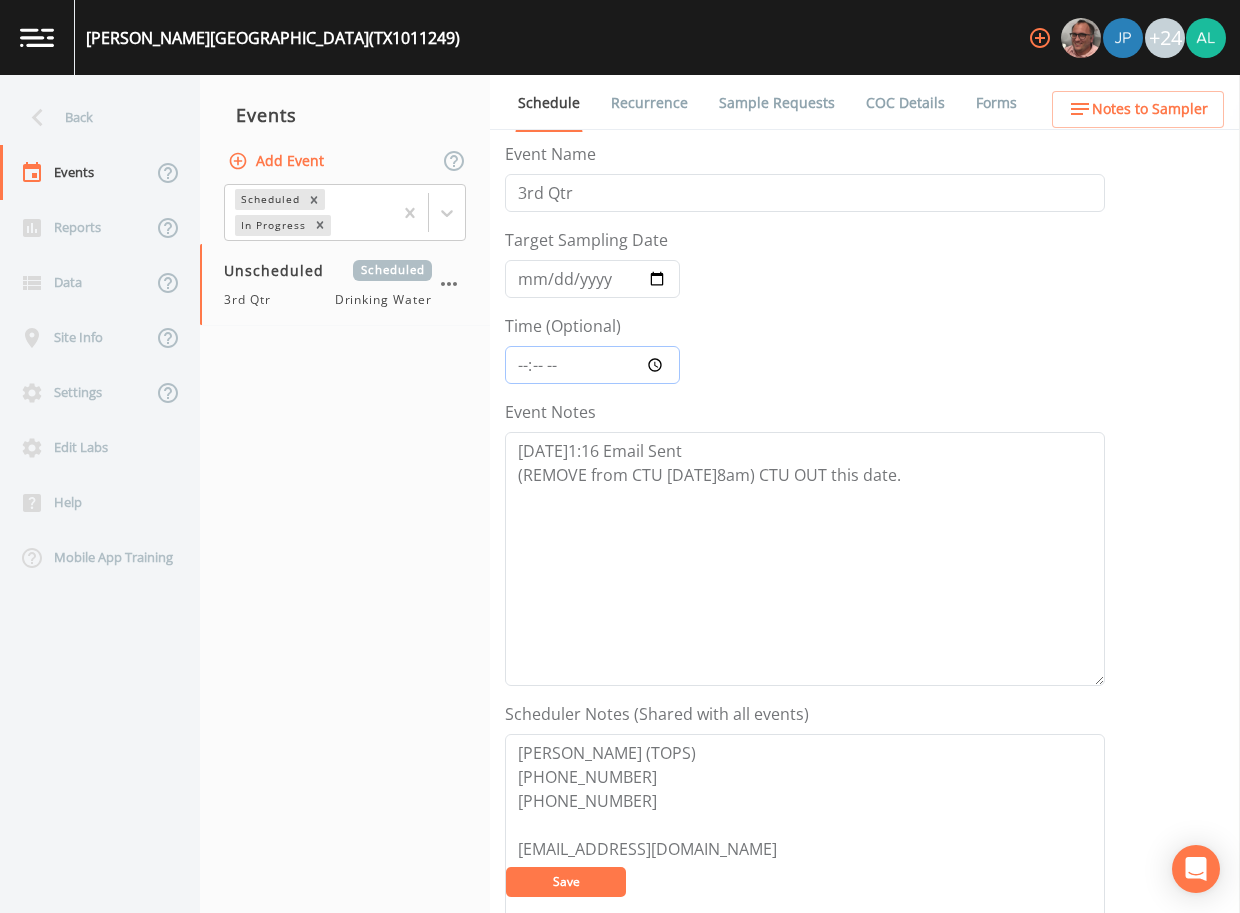 type on "11:30" 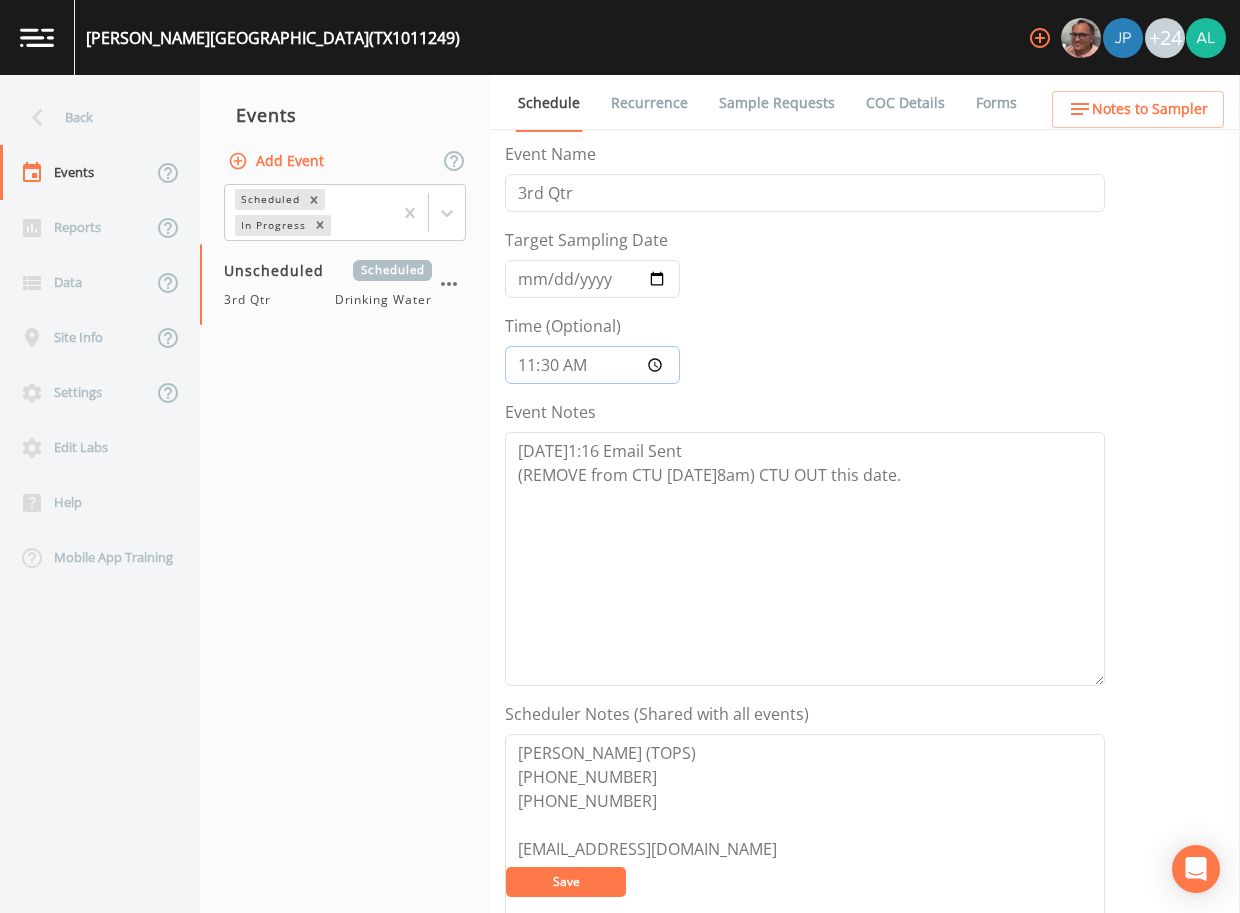 click on "Save" at bounding box center [566, 882] 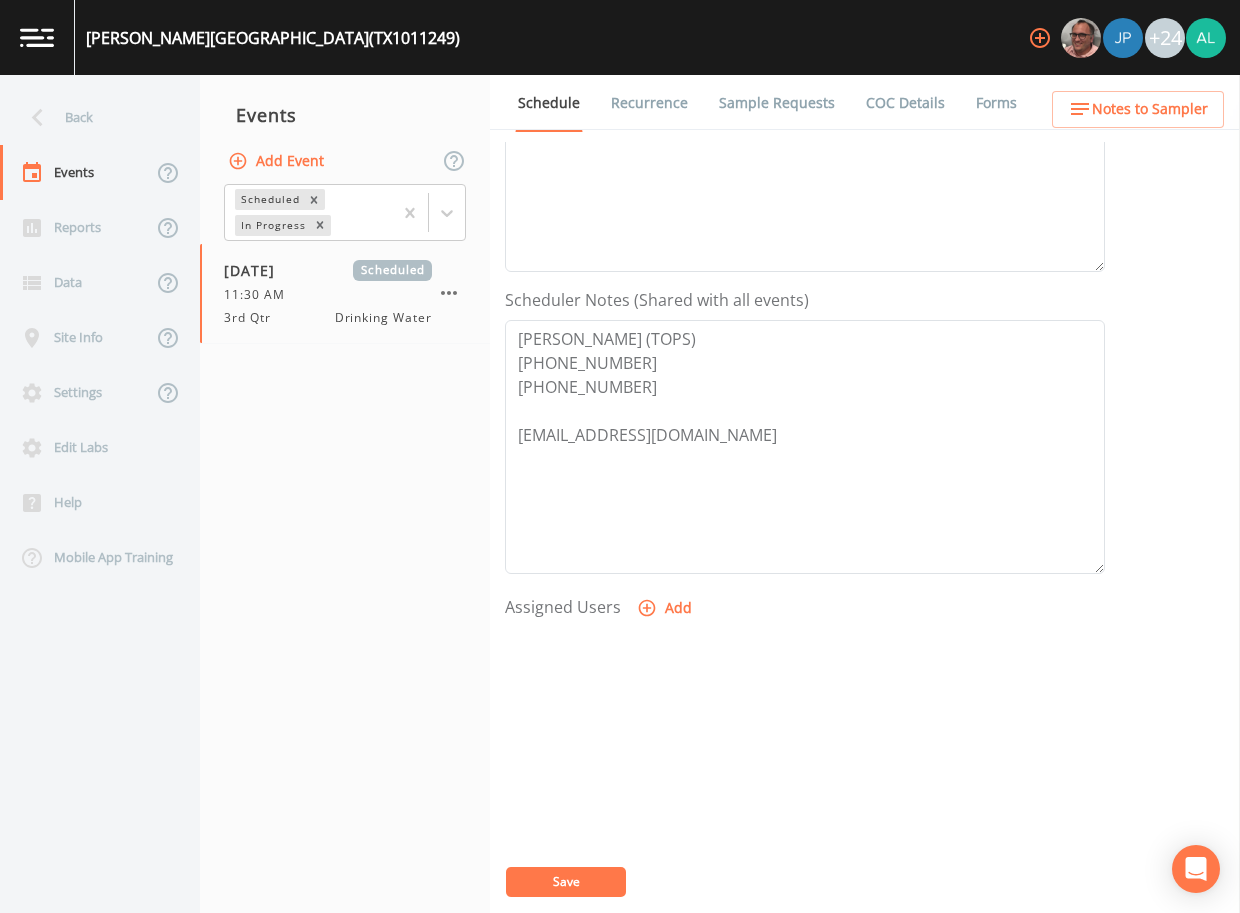 scroll, scrollTop: 498, scrollLeft: 0, axis: vertical 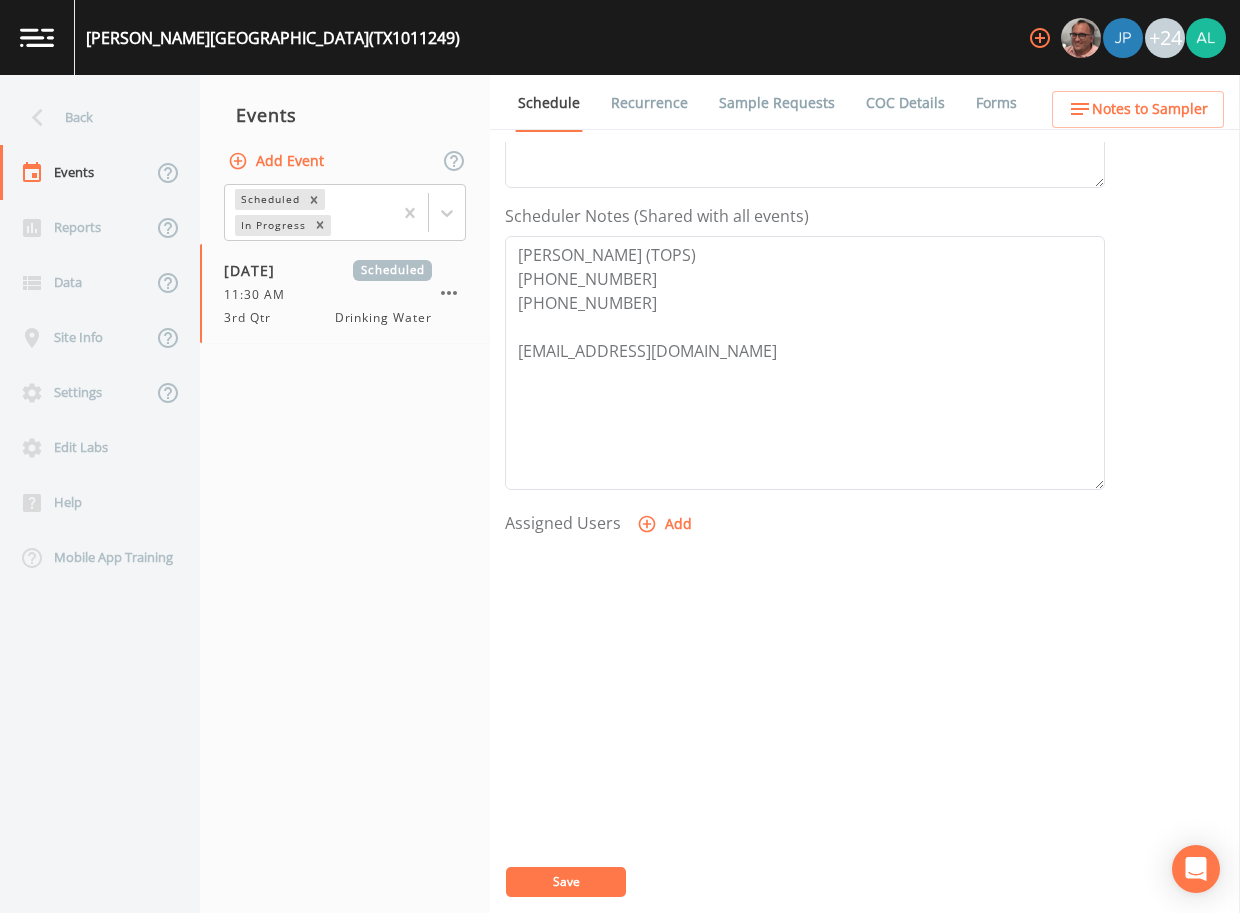 click 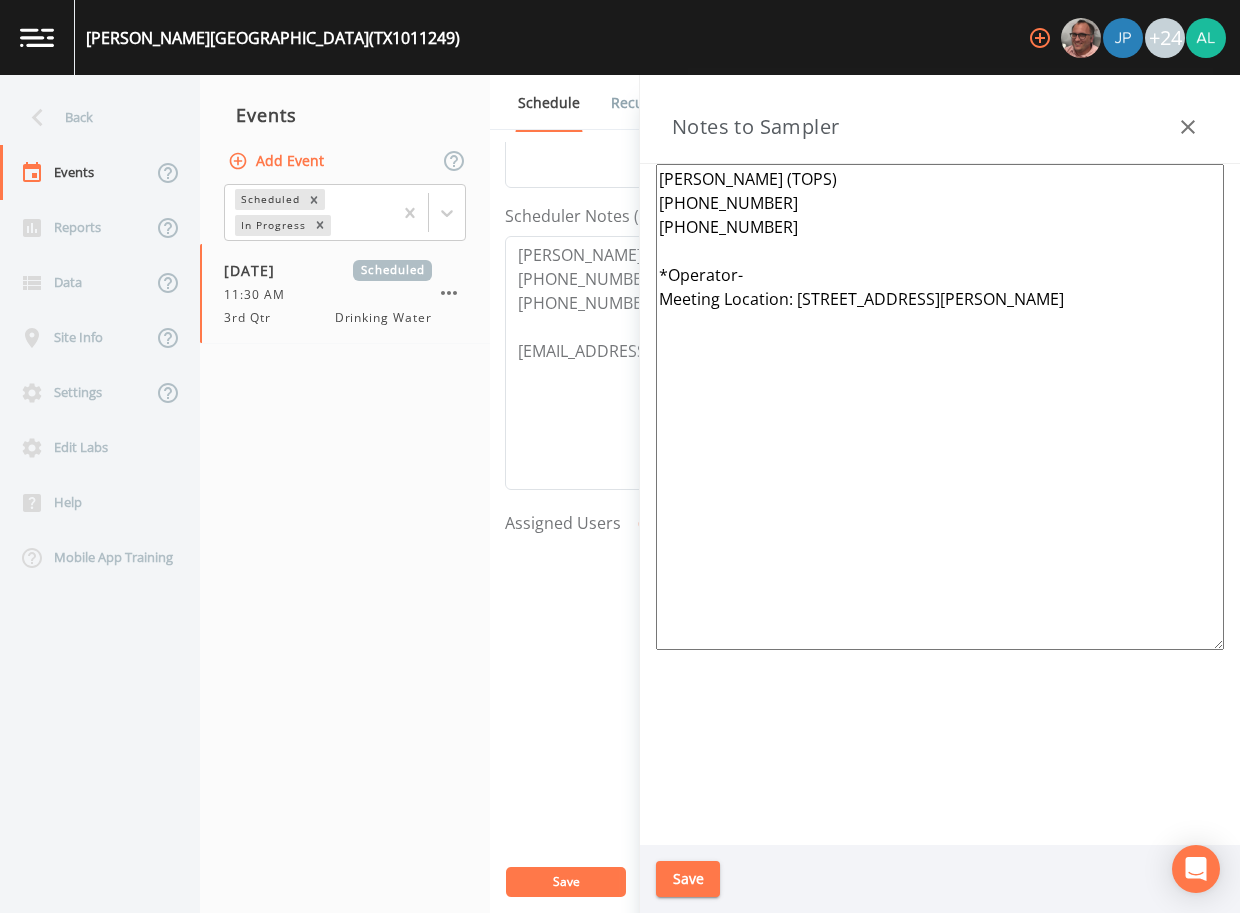 drag, startPoint x: 1065, startPoint y: 276, endPoint x: 983, endPoint y: 287, distance: 82.73451 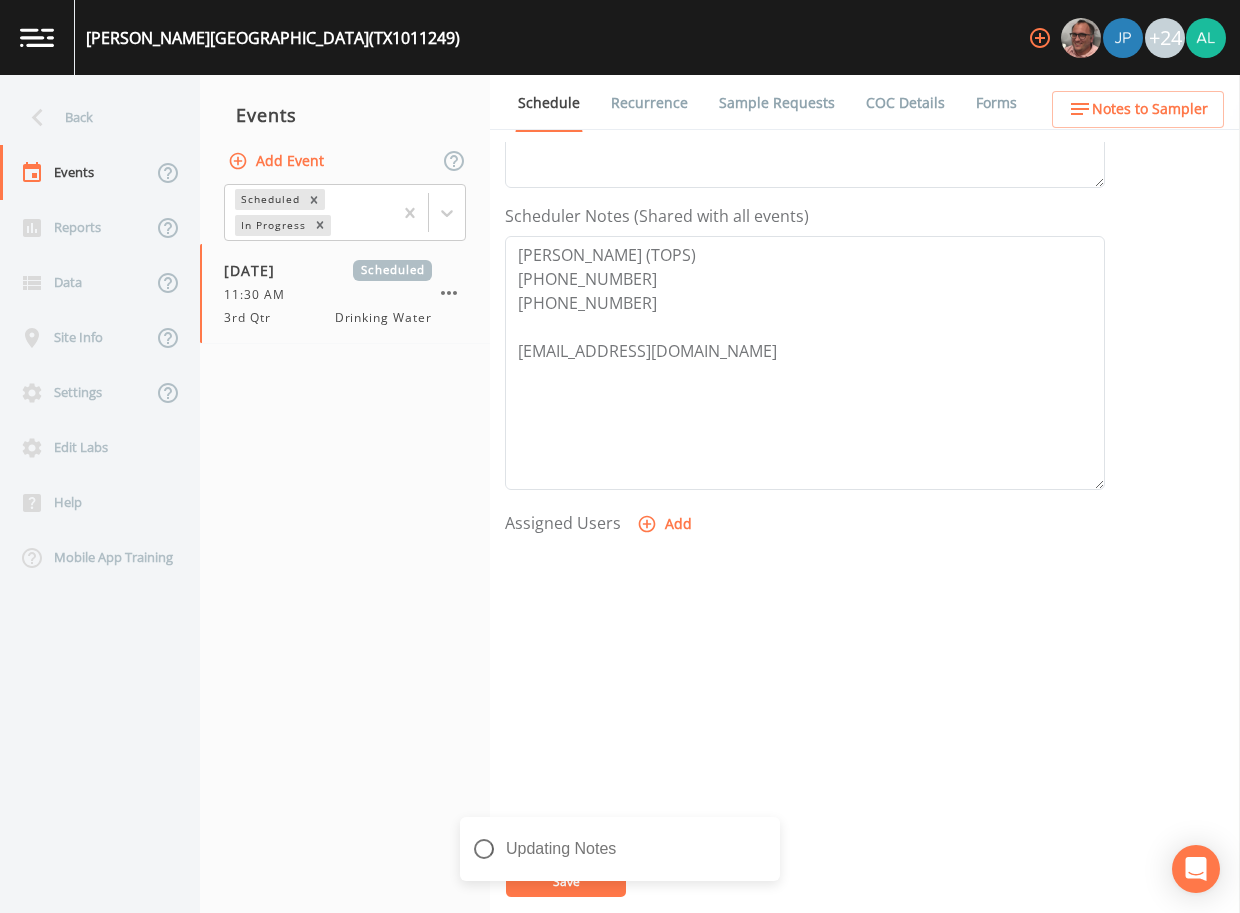 click on "Updating Notes" at bounding box center [620, 849] 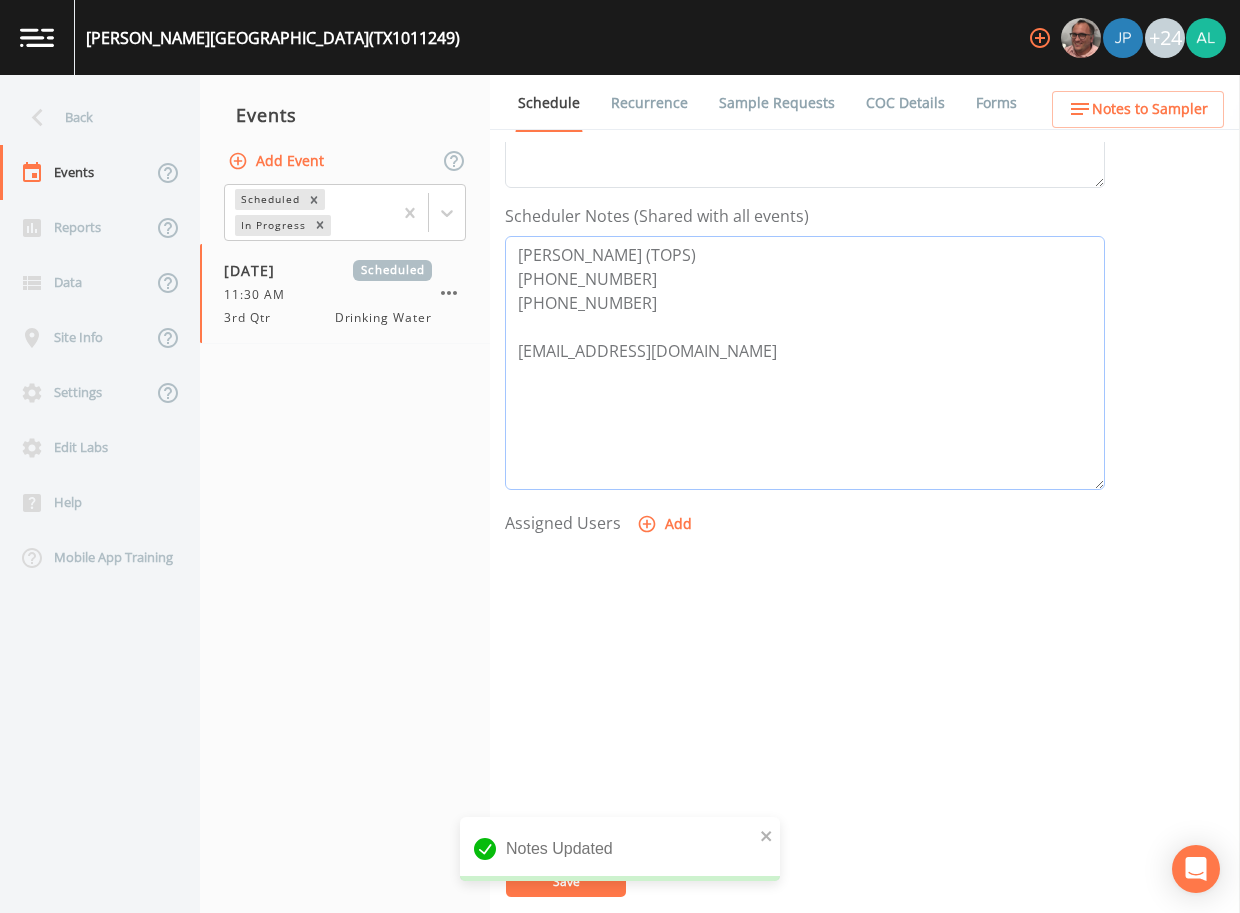 drag, startPoint x: 739, startPoint y: 348, endPoint x: 413, endPoint y: 374, distance: 327.03516 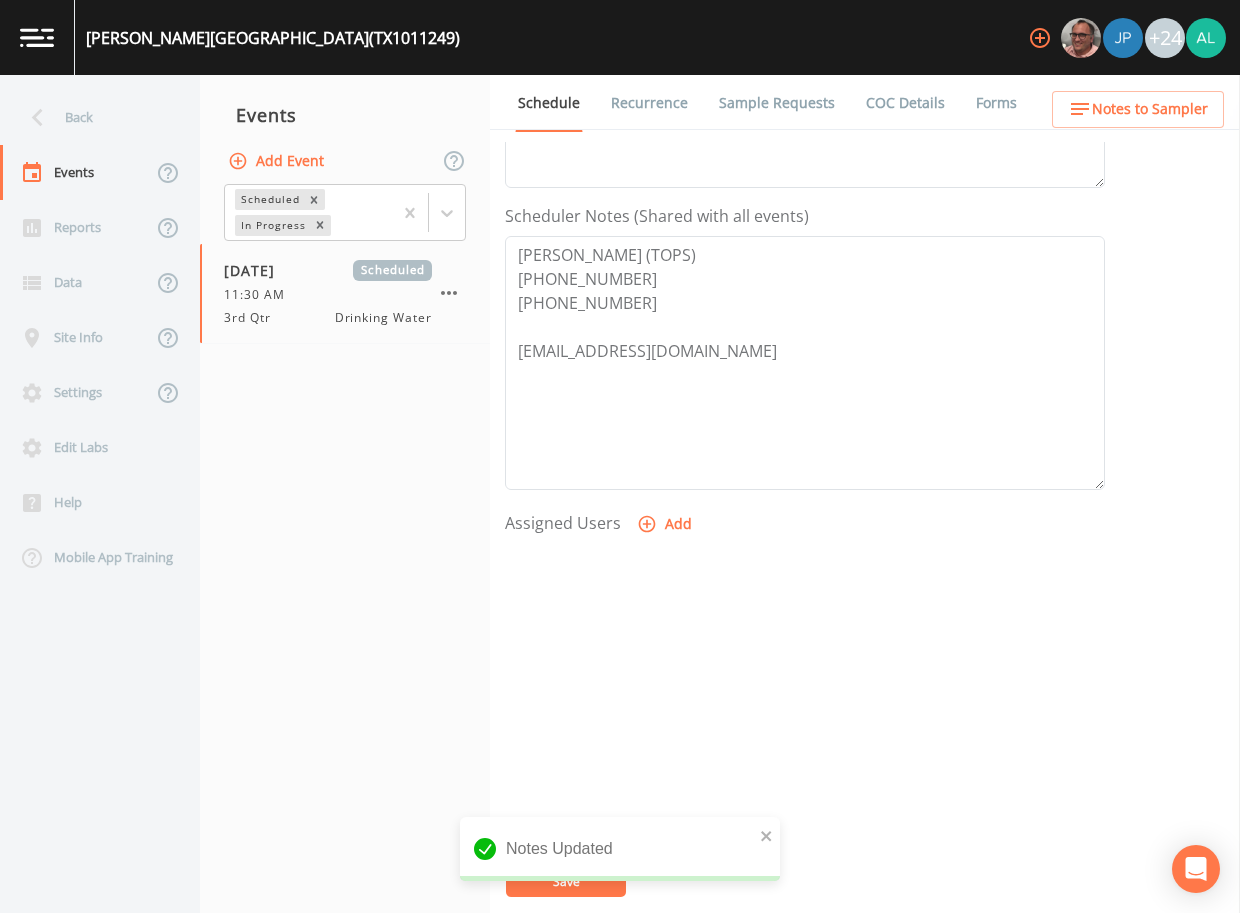 scroll, scrollTop: 98, scrollLeft: 0, axis: vertical 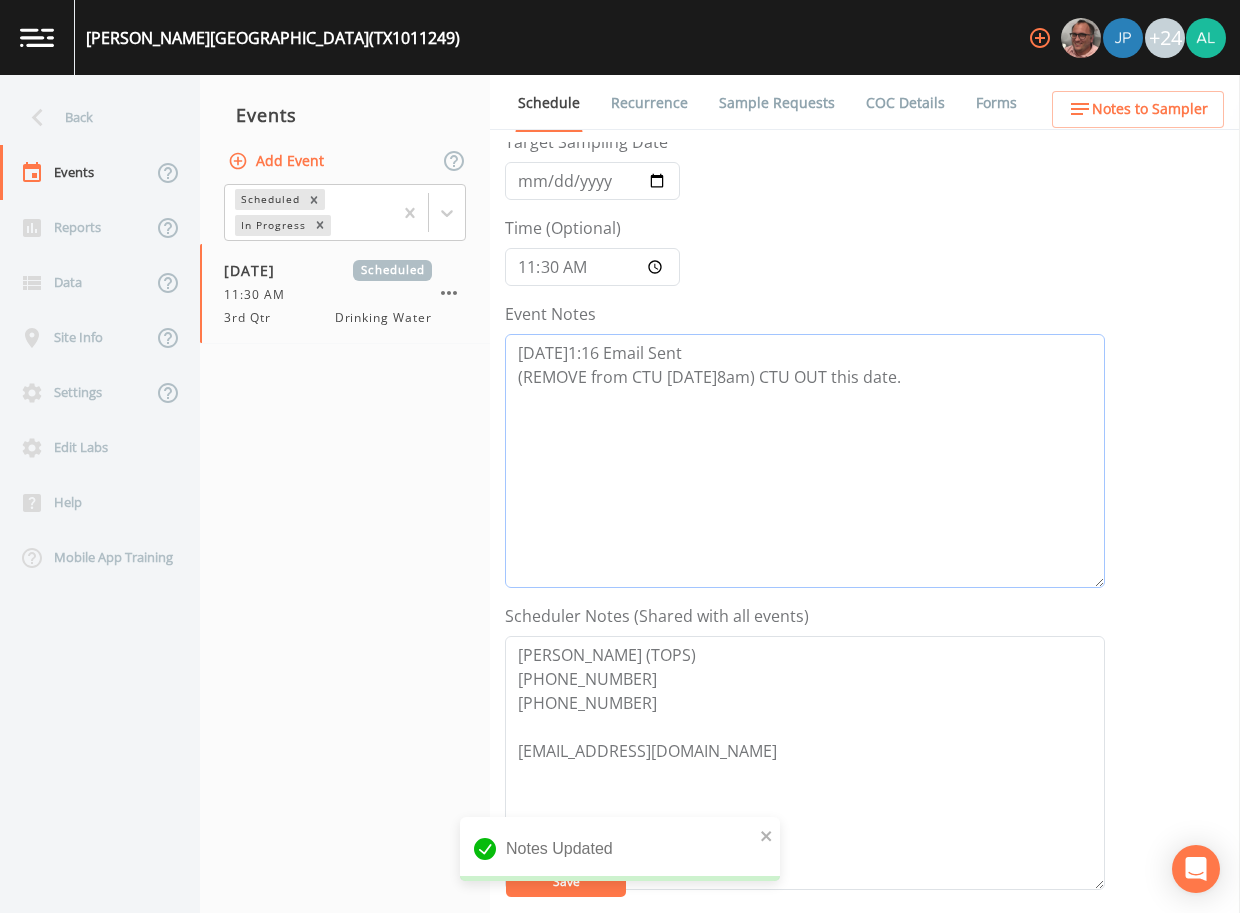 click on "[DATE]1:16 Email Sent
(REMOVE from CTU [DATE]8am) CTU OUT this date." at bounding box center (805, 461) 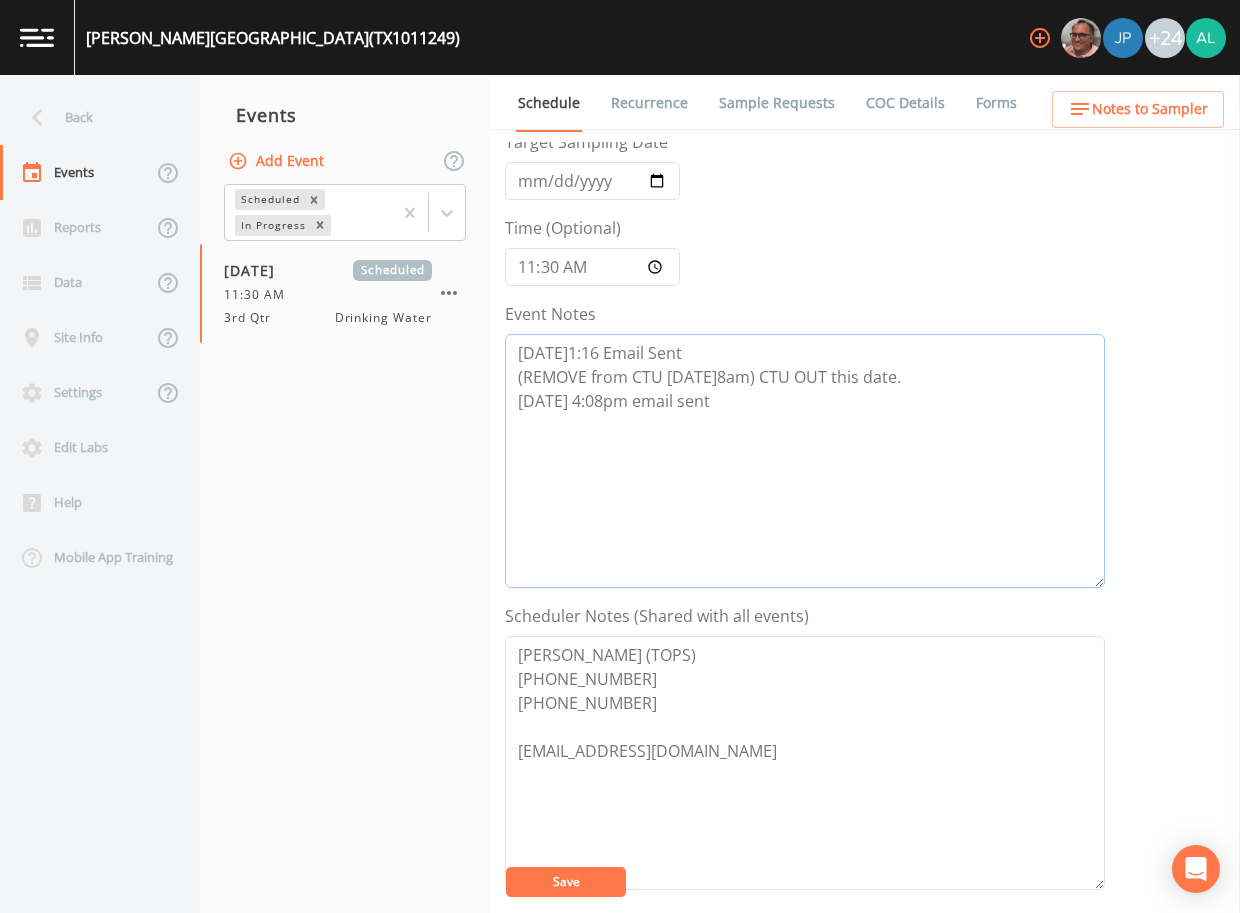 type on "[DATE]1:16 Email Sent
(REMOVE from CTU [DATE]8am) CTU OUT this date.
[DATE] 4:08pm email sent" 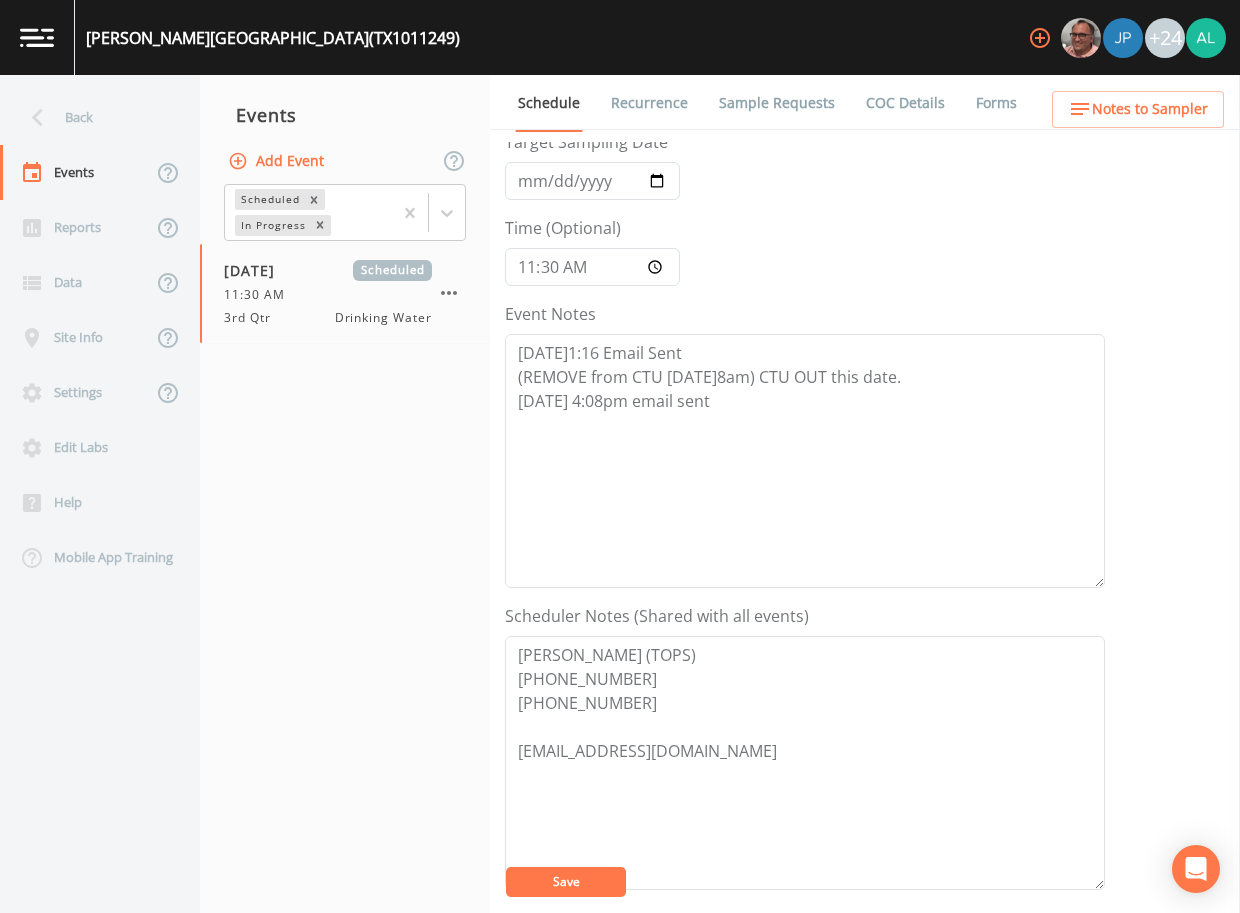 click on "Save" at bounding box center [566, 882] 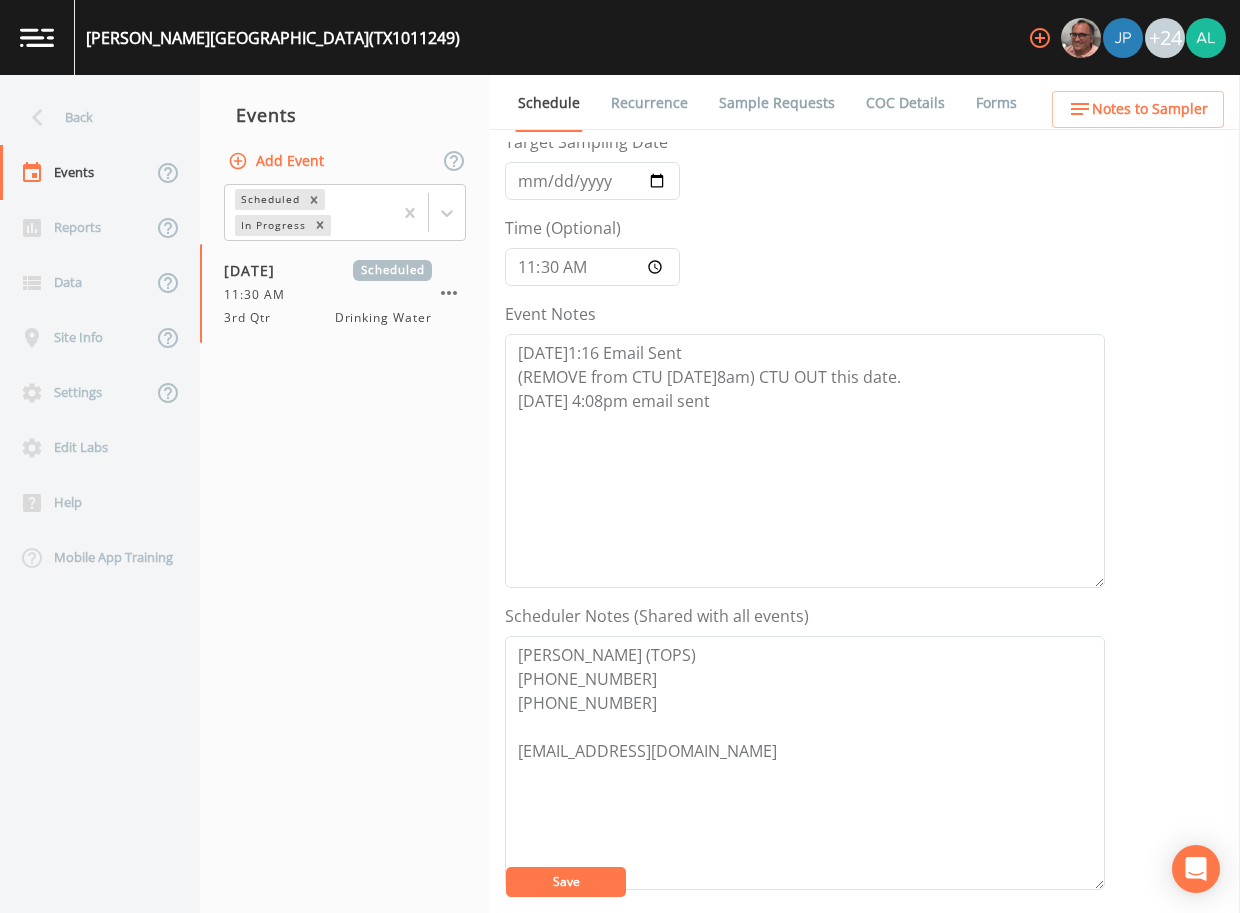 click on "Save" at bounding box center [566, 882] 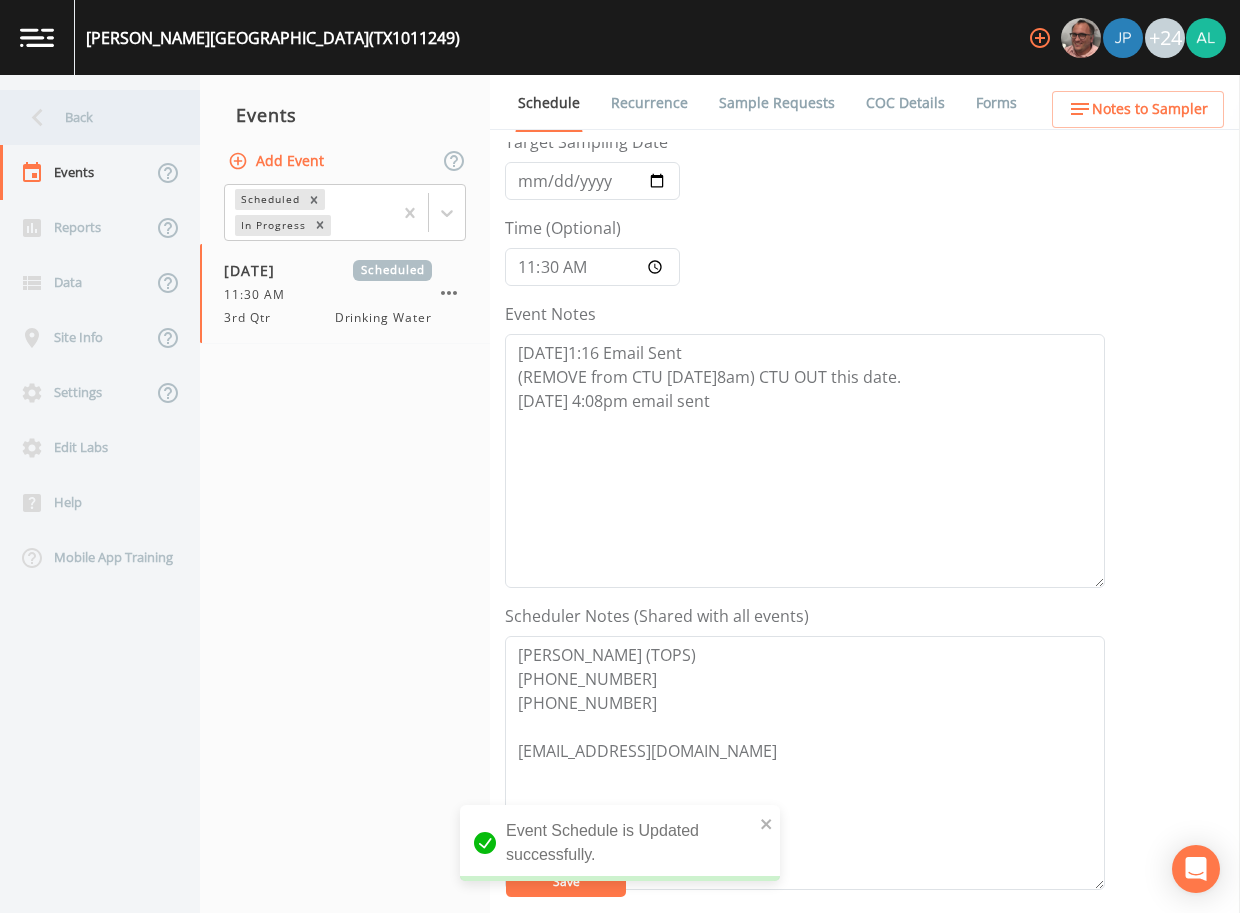 click on "Back" at bounding box center (90, 117) 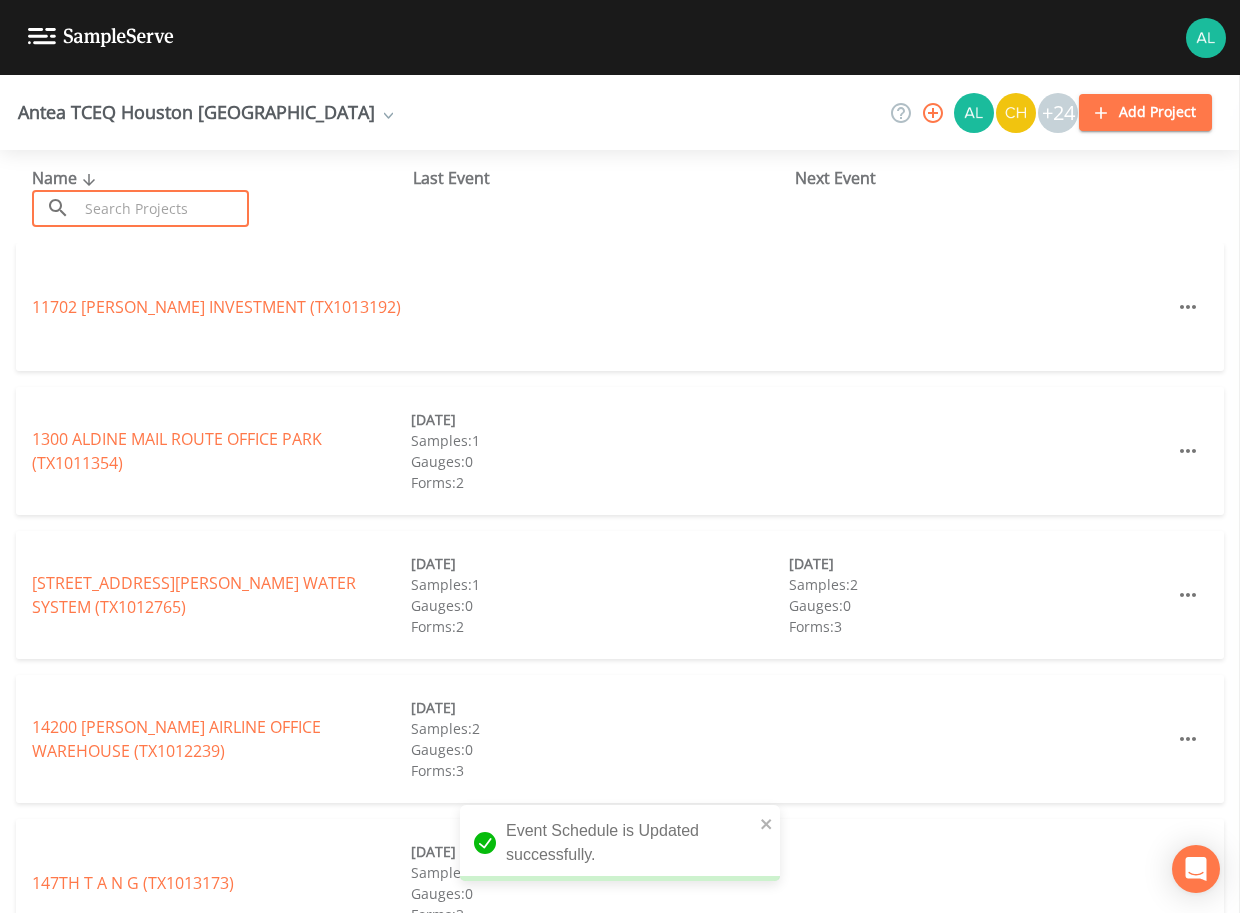 click at bounding box center (163, 208) 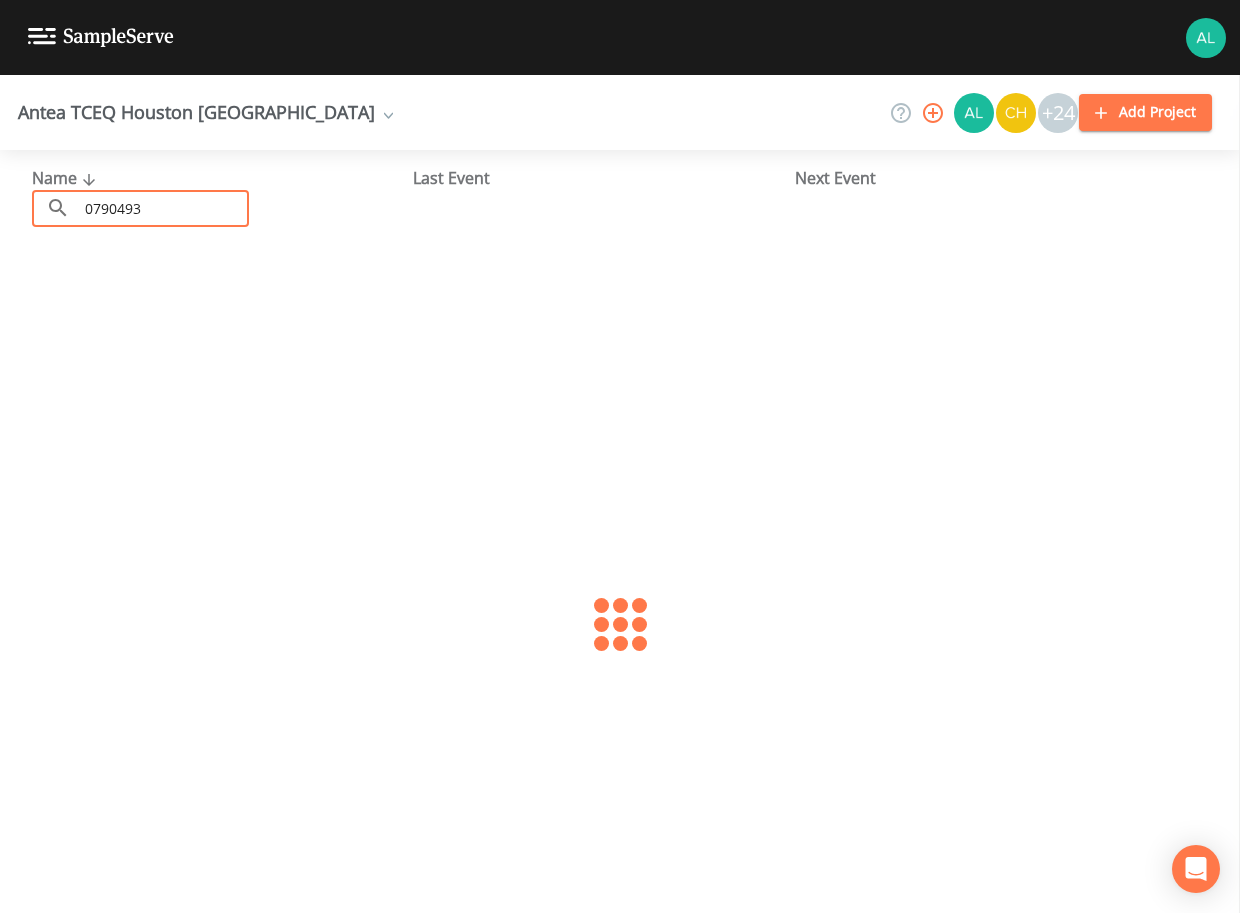 type on "0790493" 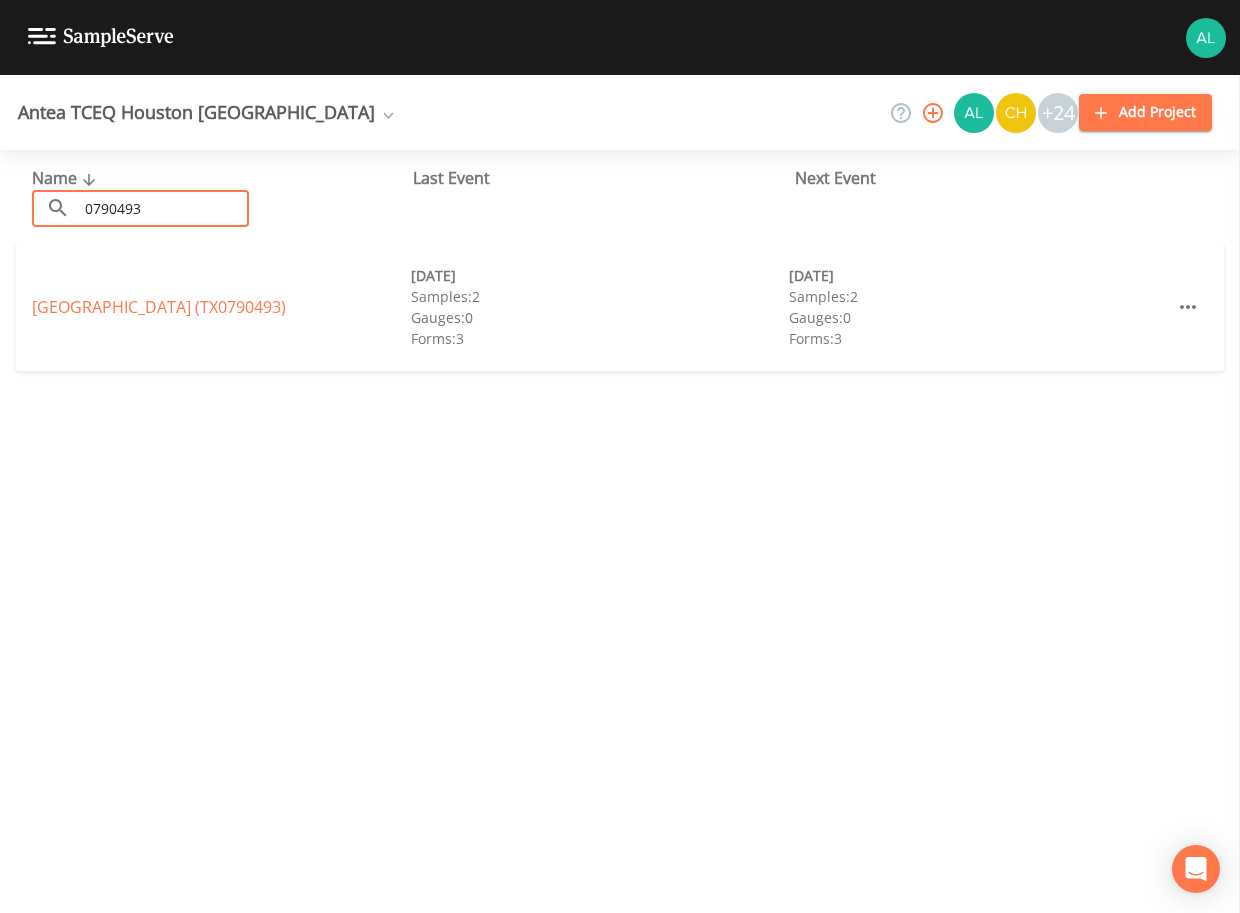 click on "[GEOGRAPHIC_DATA]   (TX0790493)" at bounding box center [221, 307] 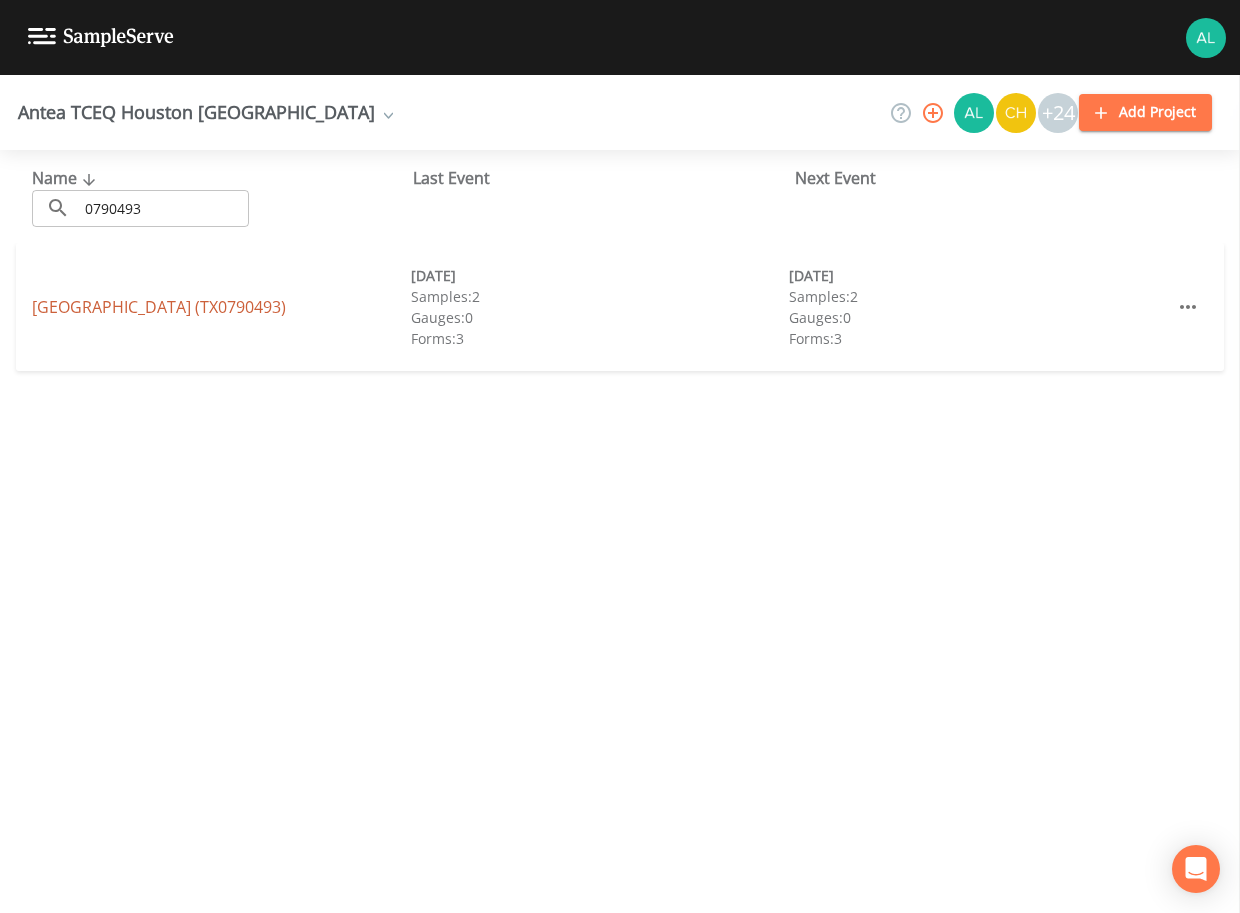 click on "[GEOGRAPHIC_DATA]   (TX0790493)" at bounding box center (159, 307) 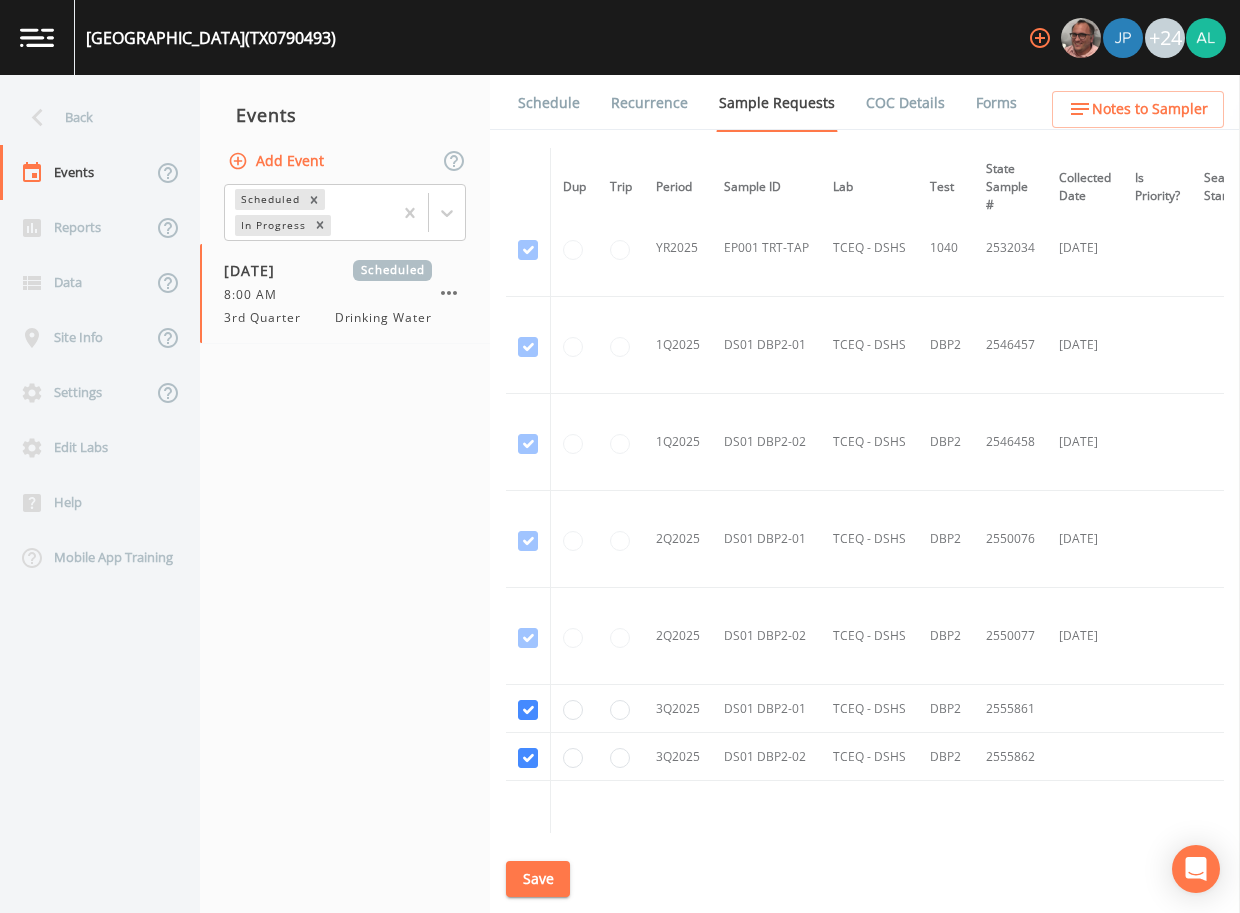 scroll, scrollTop: 1315, scrollLeft: 0, axis: vertical 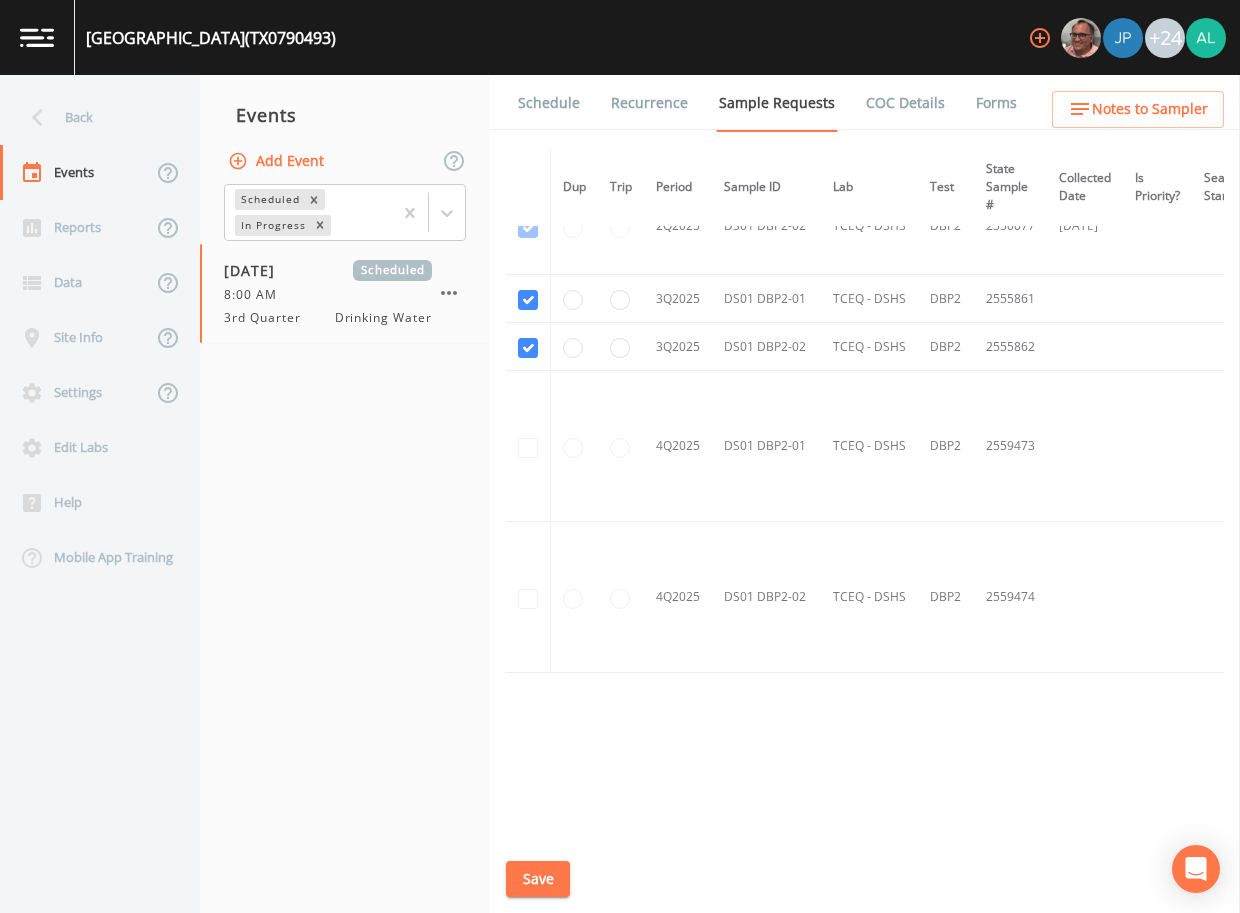 click on "Schedule" at bounding box center (549, 103) 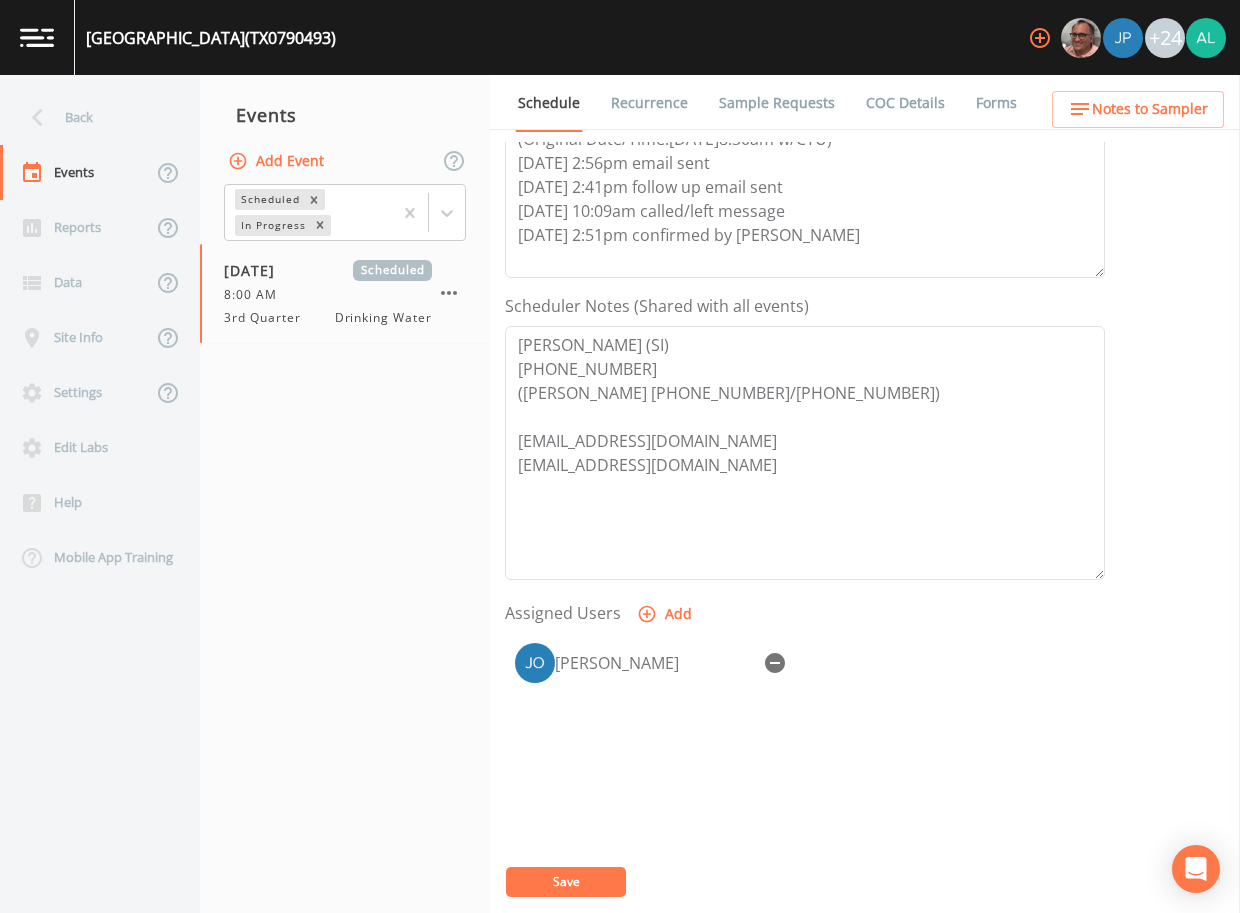 scroll, scrollTop: 498, scrollLeft: 0, axis: vertical 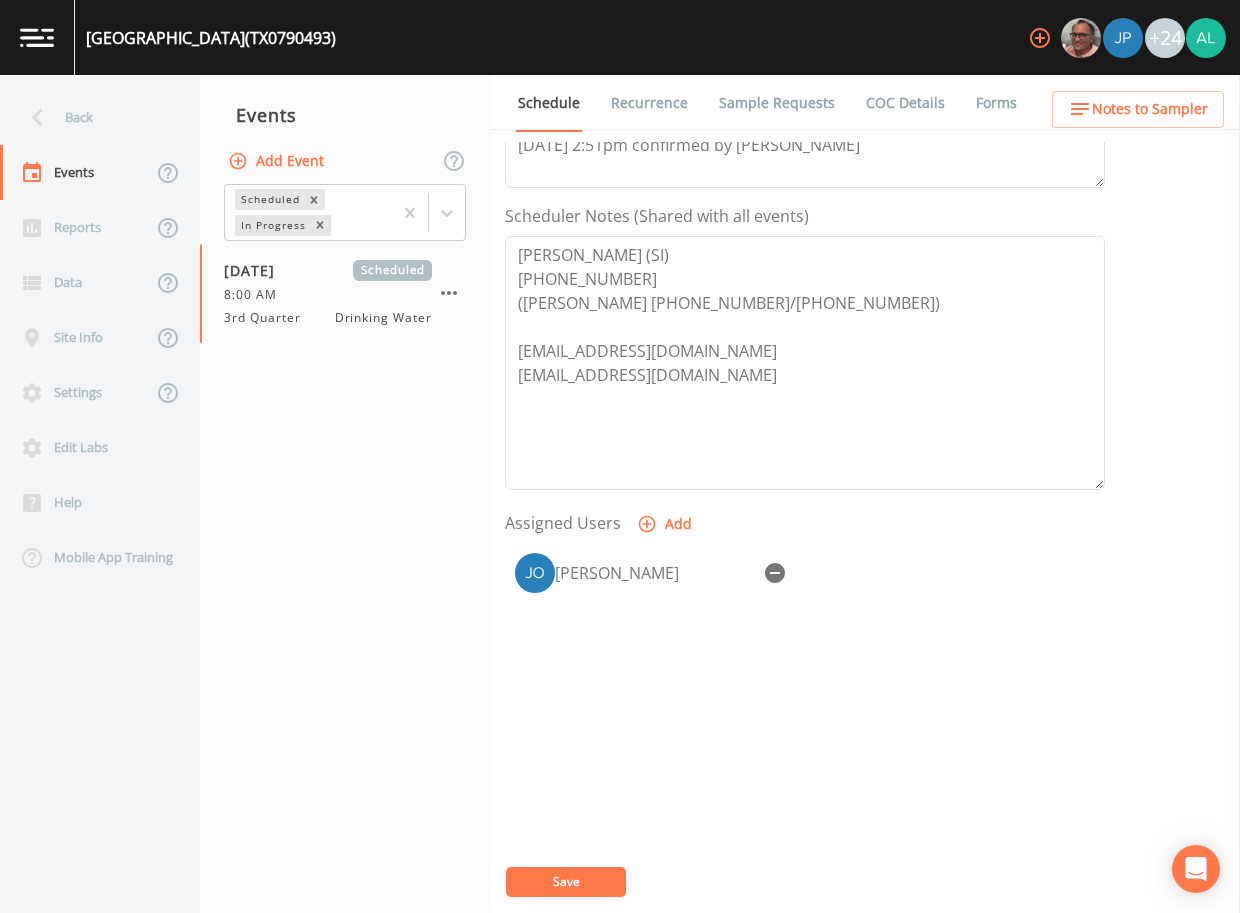 click on "Notes to Sampler" at bounding box center [1150, 109] 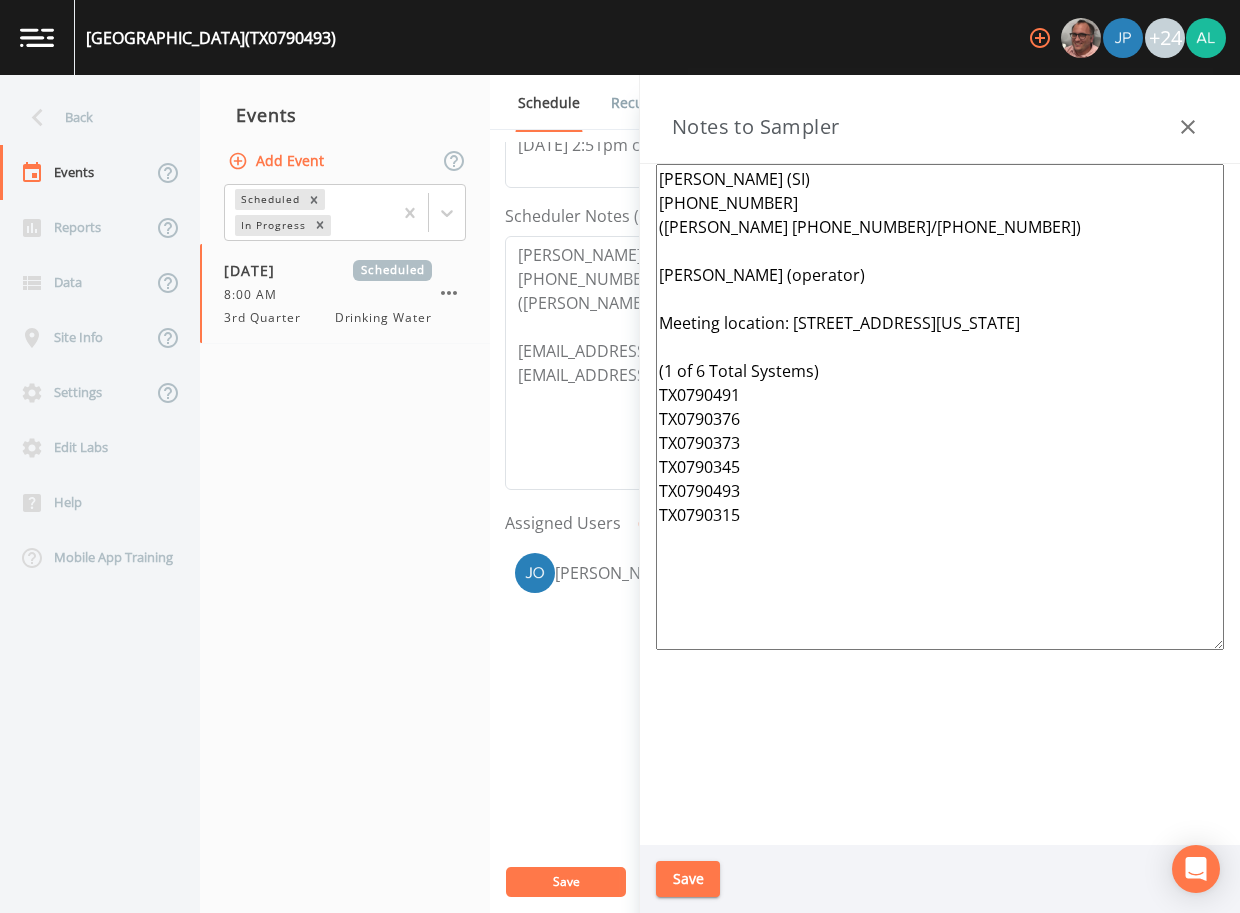 drag, startPoint x: 777, startPoint y: 524, endPoint x: 620, endPoint y: 512, distance: 157.45793 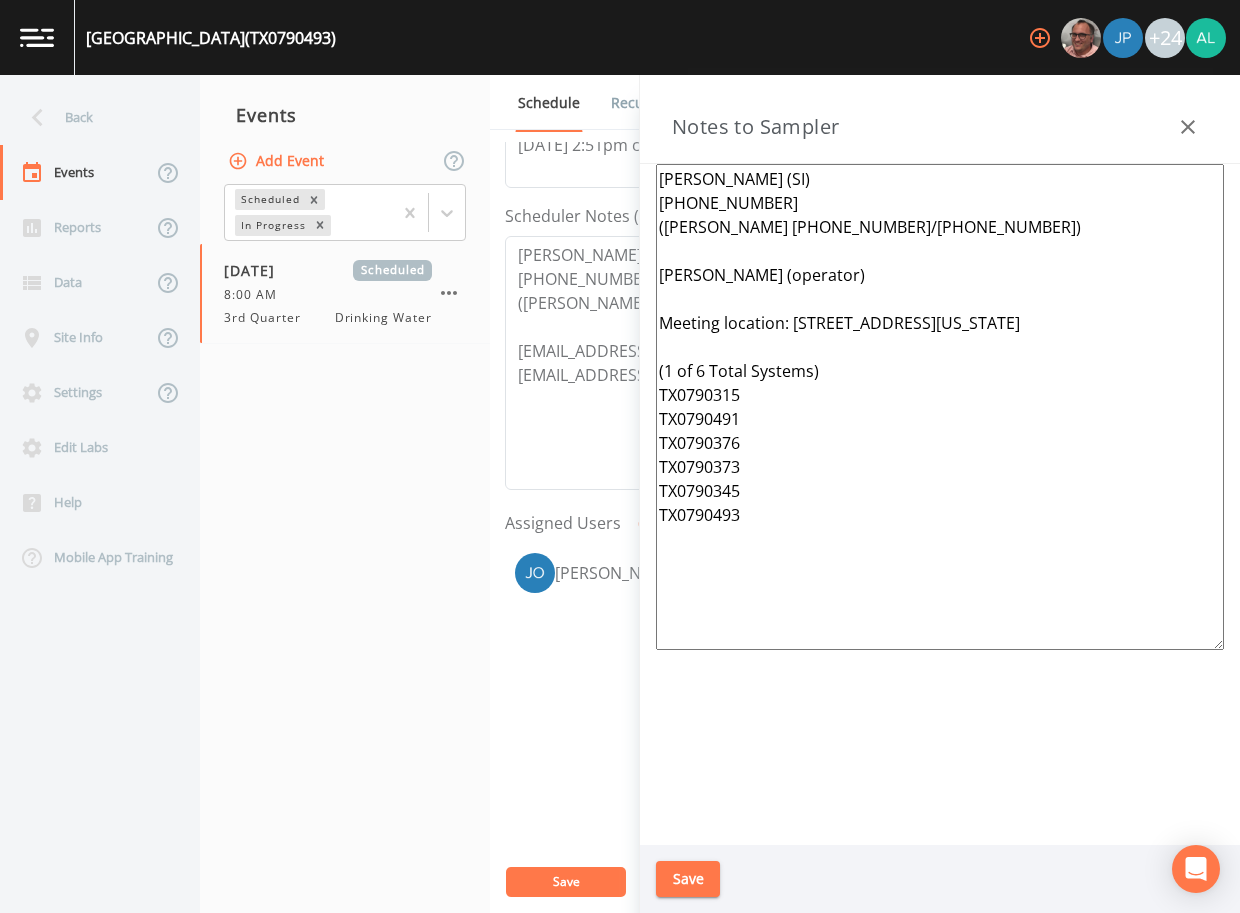 drag, startPoint x: 1143, startPoint y: 320, endPoint x: 790, endPoint y: 331, distance: 353.17136 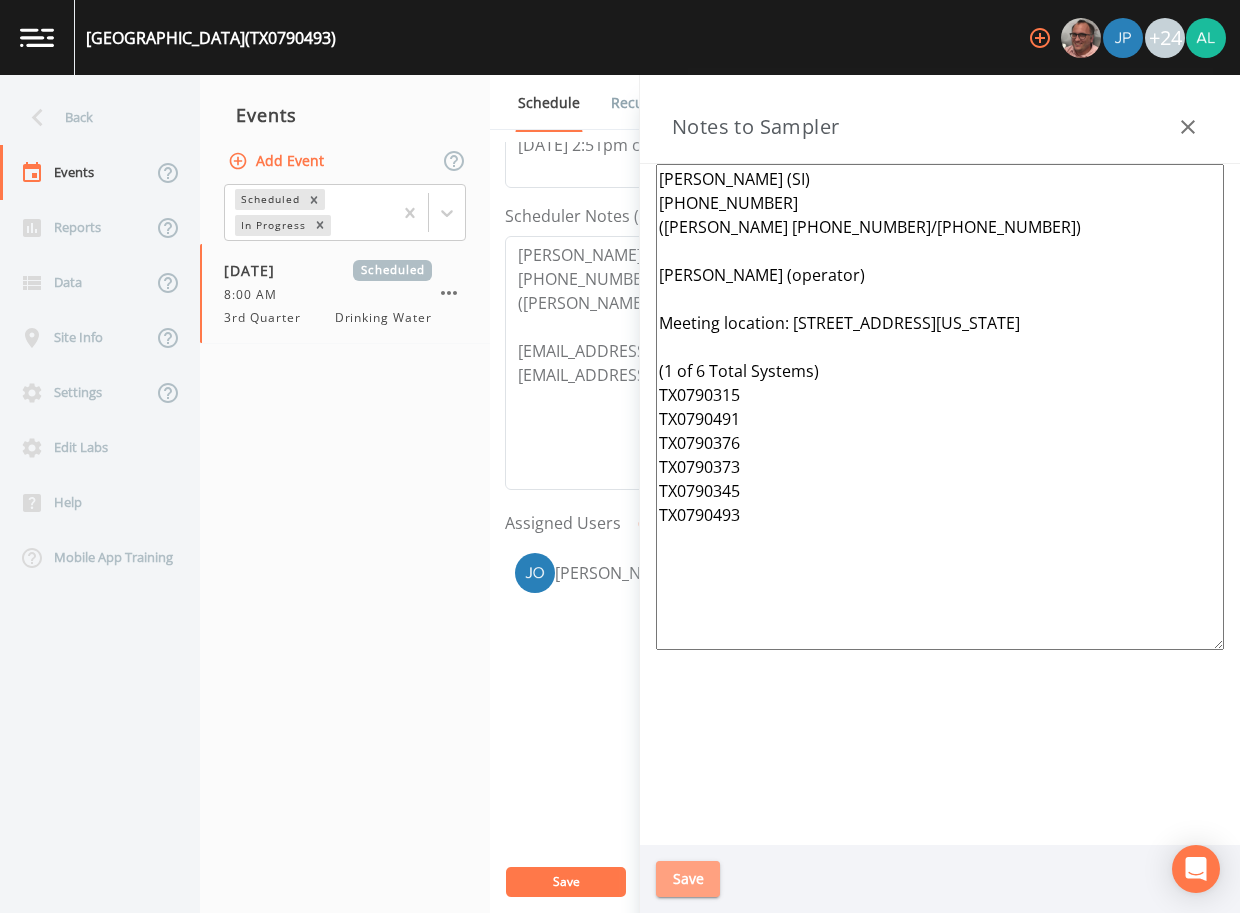 click on "Save" at bounding box center [688, 879] 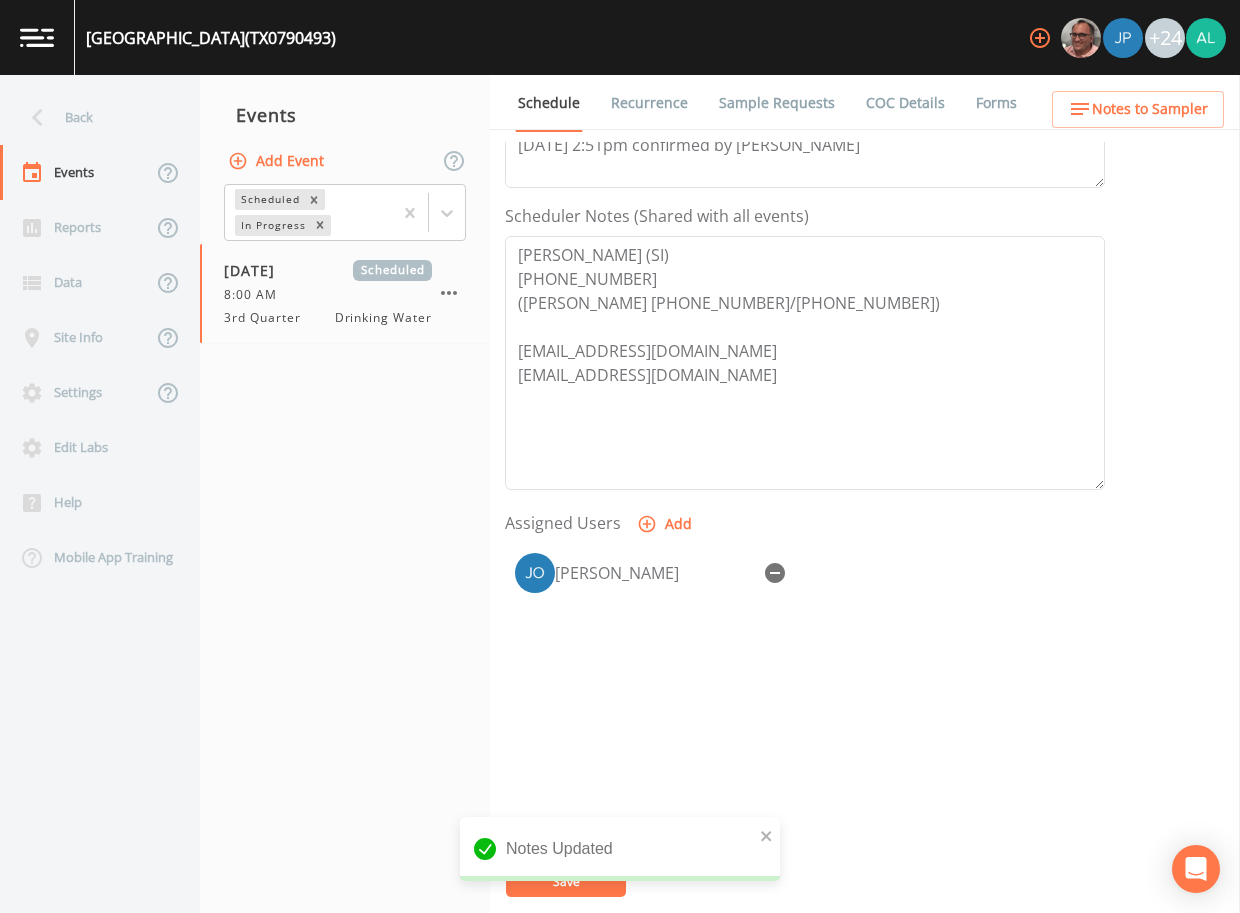 click on "Notes Updated" at bounding box center [620, 857] 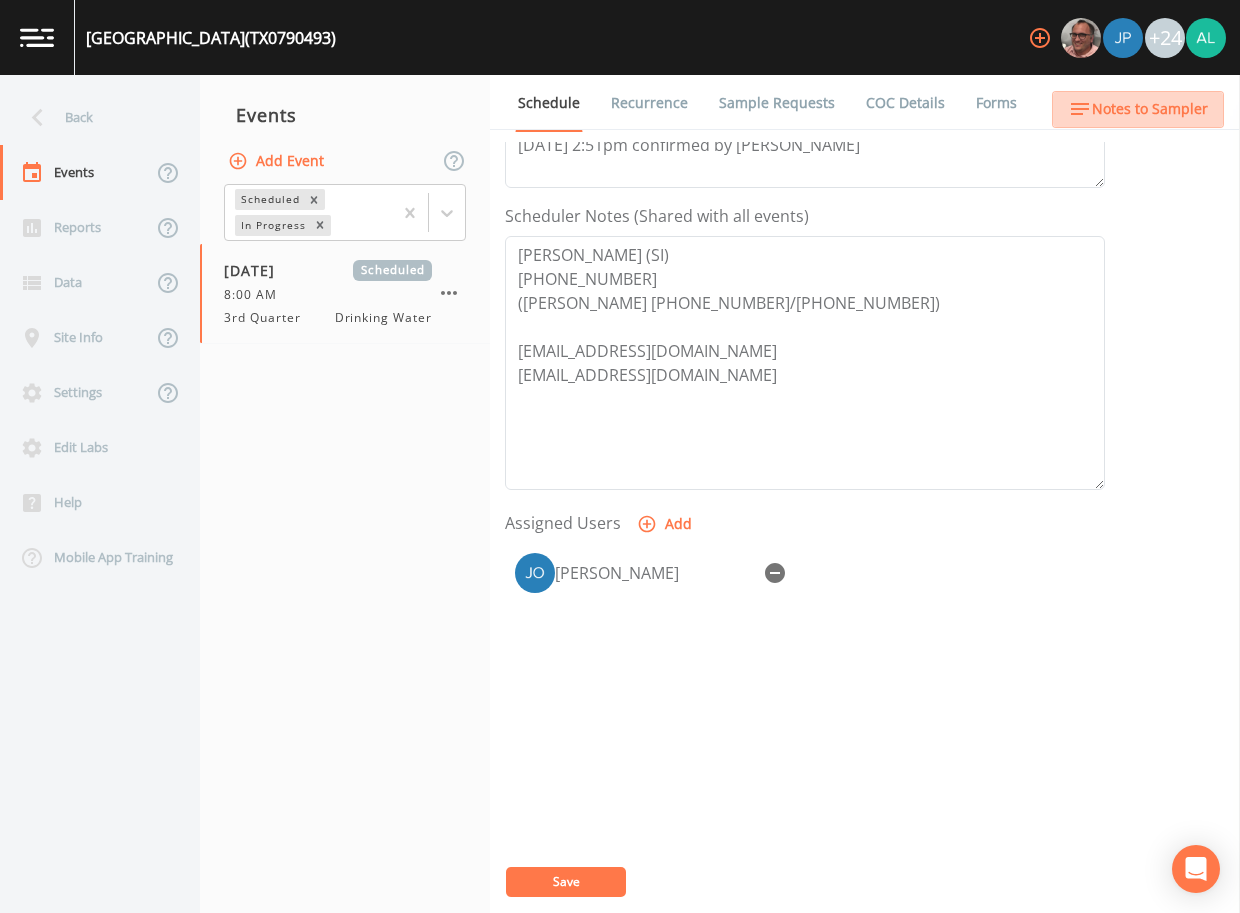 click on "Notes to Sampler" at bounding box center [1150, 109] 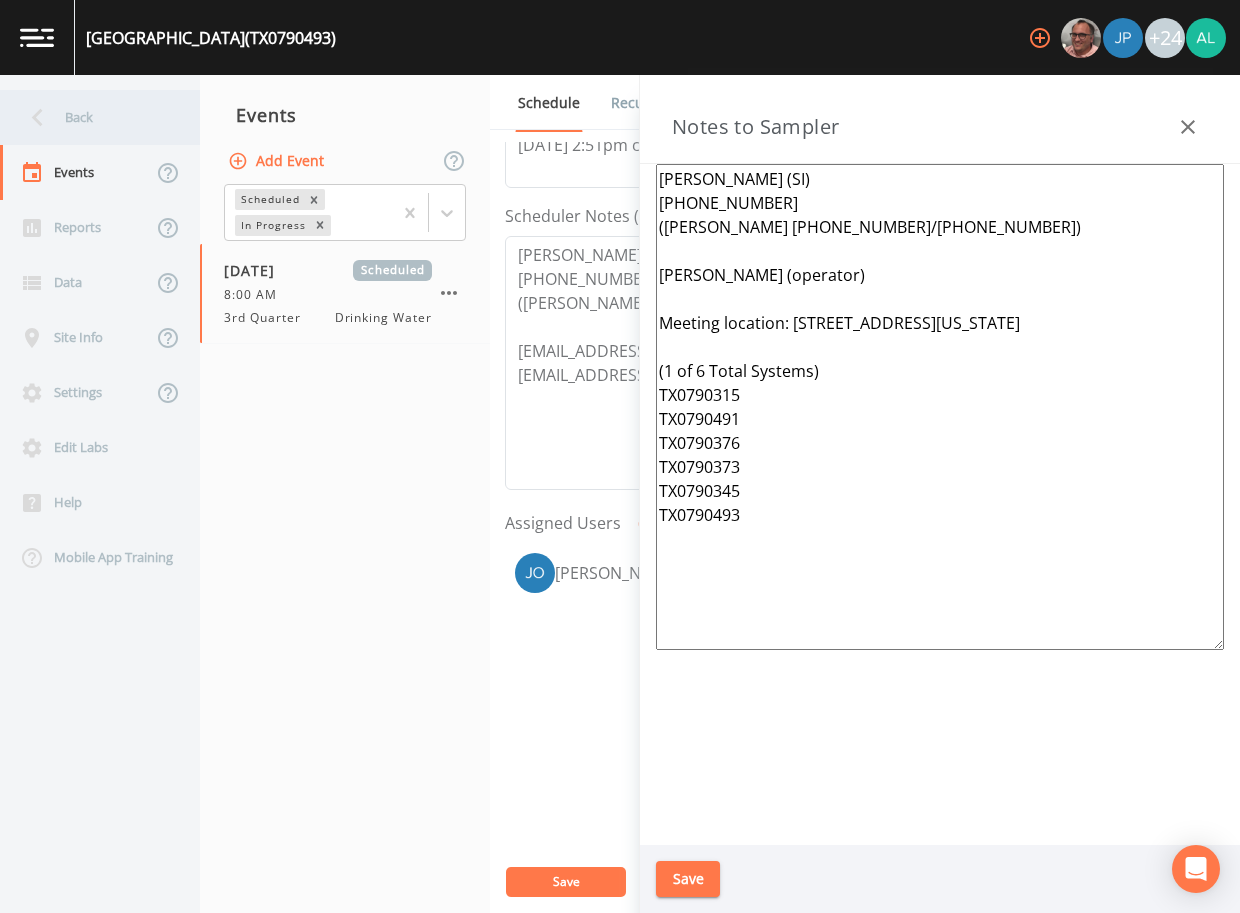 click on "Back" at bounding box center [90, 117] 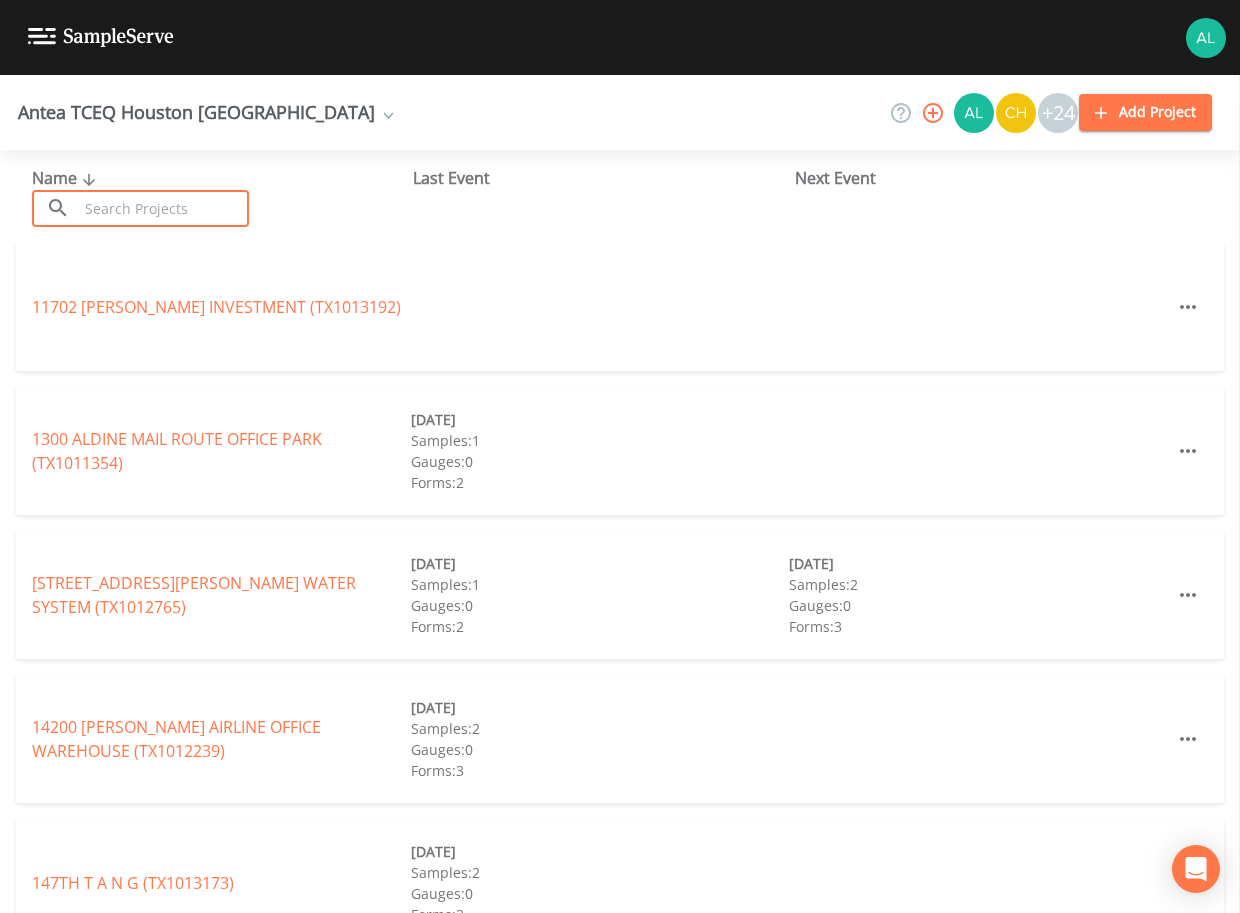 click at bounding box center [163, 208] 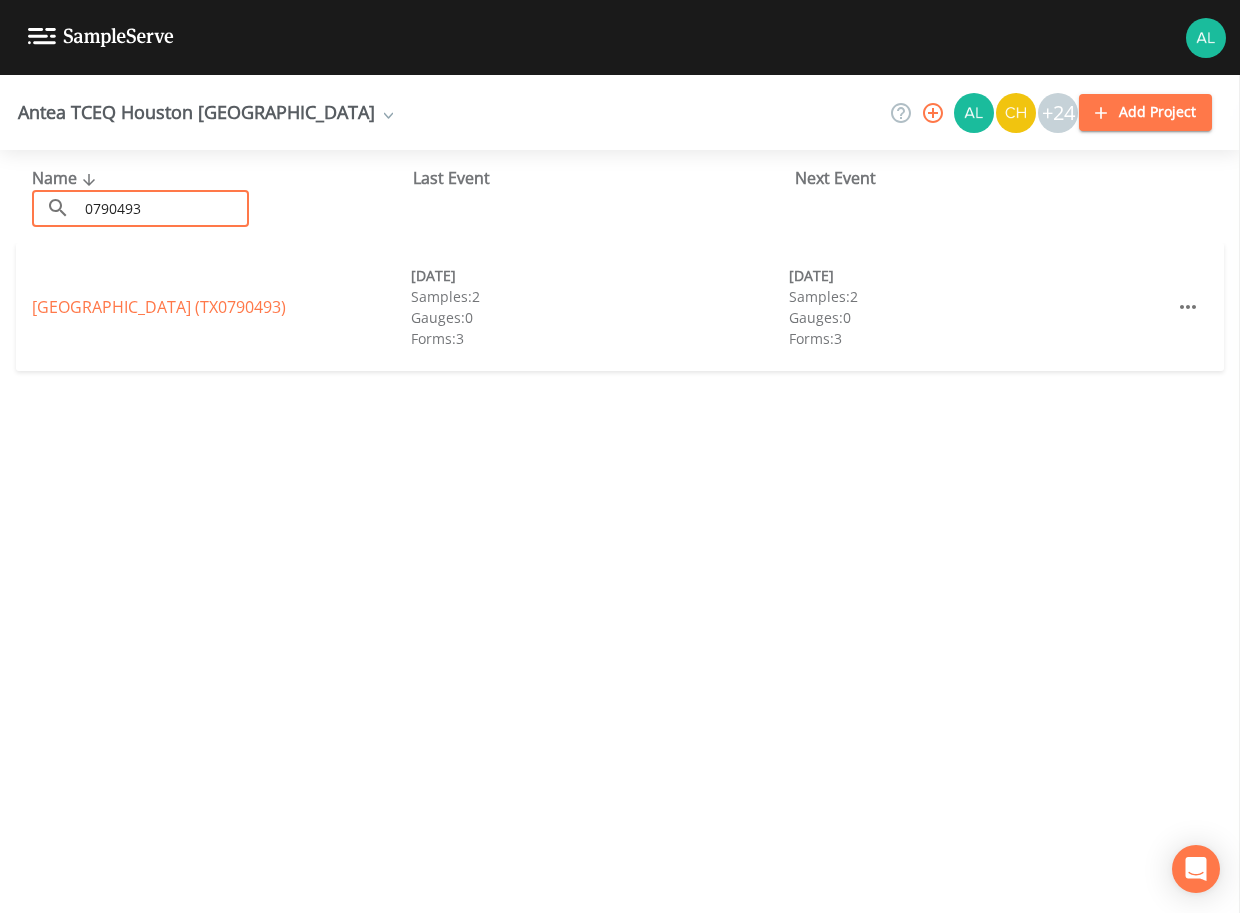 type on "0790493" 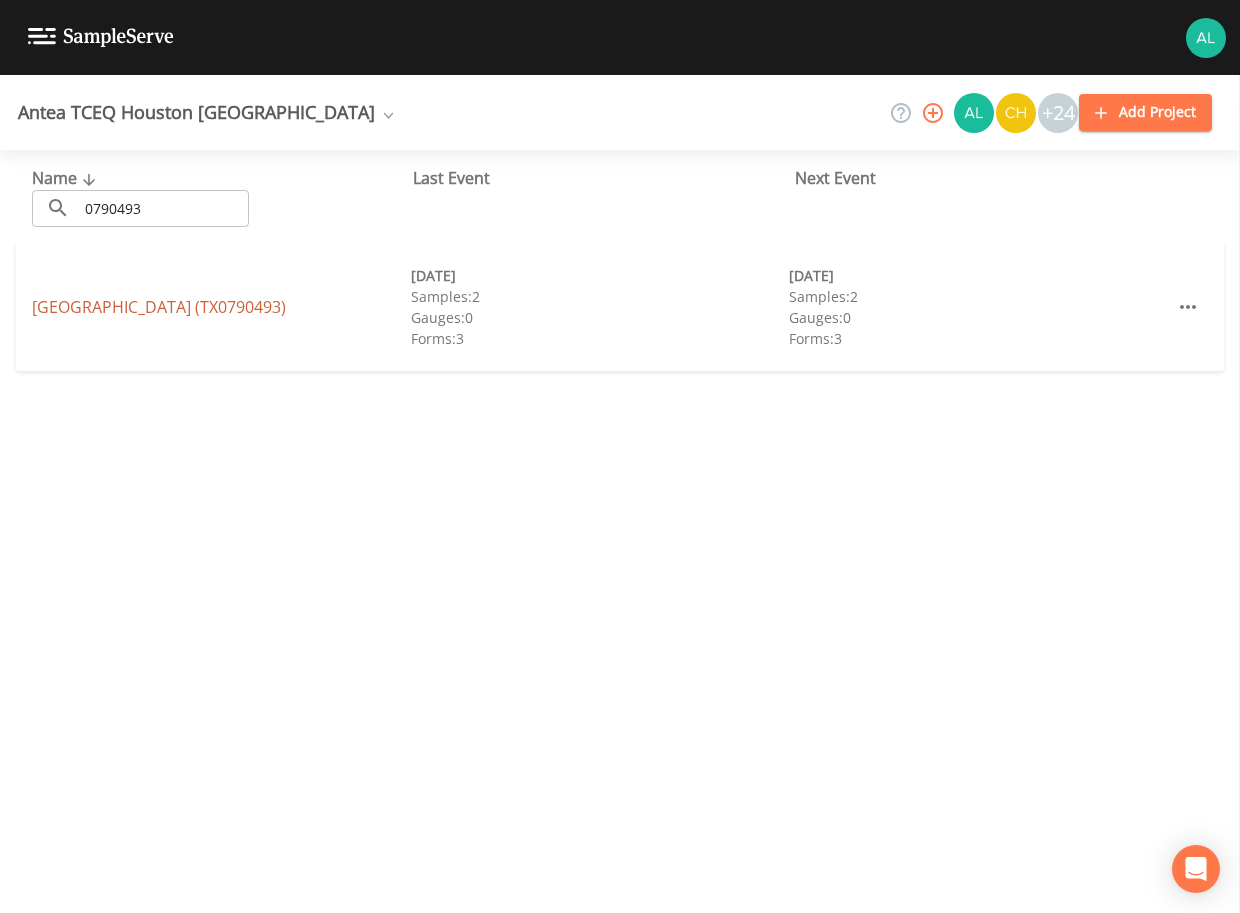 click on "[GEOGRAPHIC_DATA]   (TX0790493)" at bounding box center (159, 307) 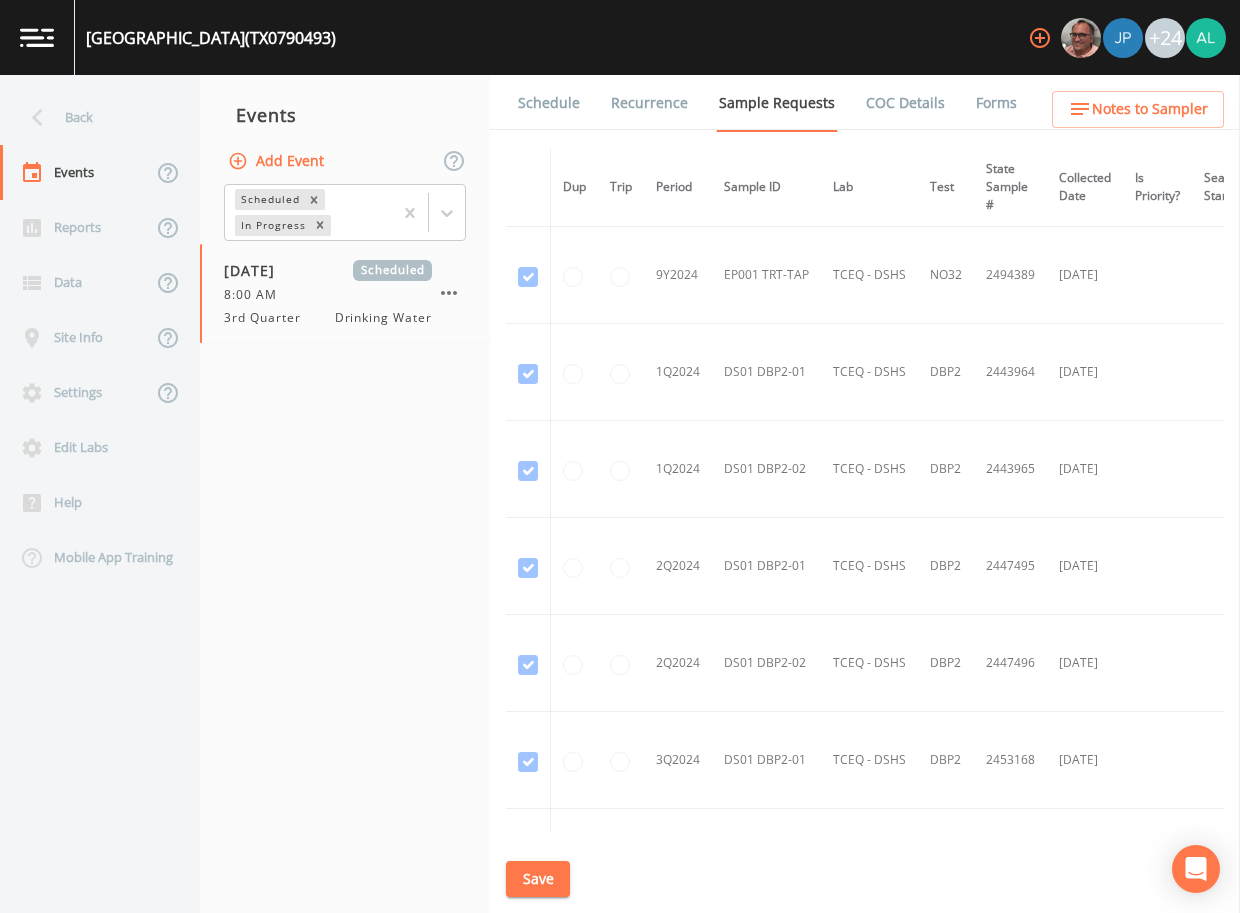 click on "Schedule" at bounding box center [549, 103] 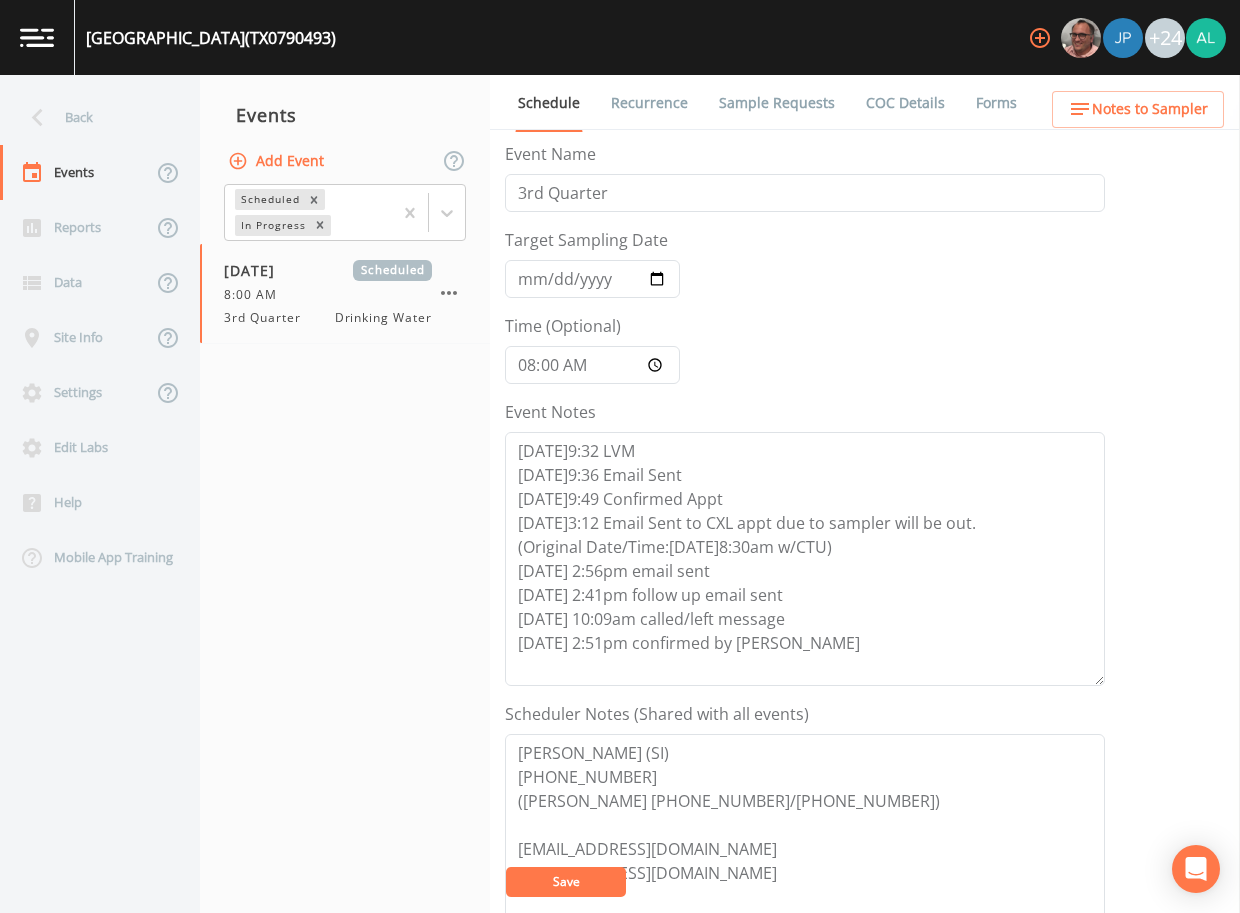 click on "Notes to Sampler" at bounding box center (1138, 109) 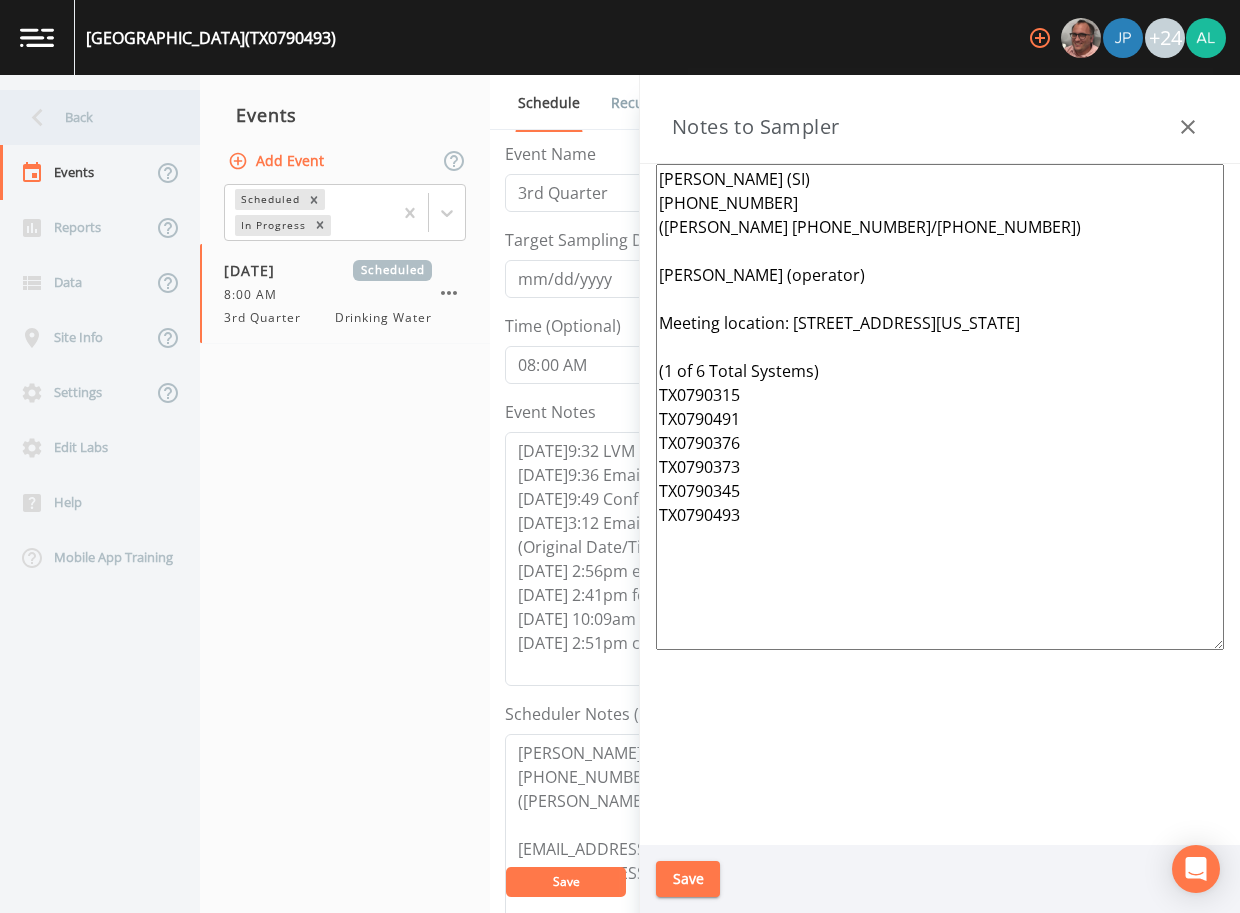 click on "Back" at bounding box center [90, 117] 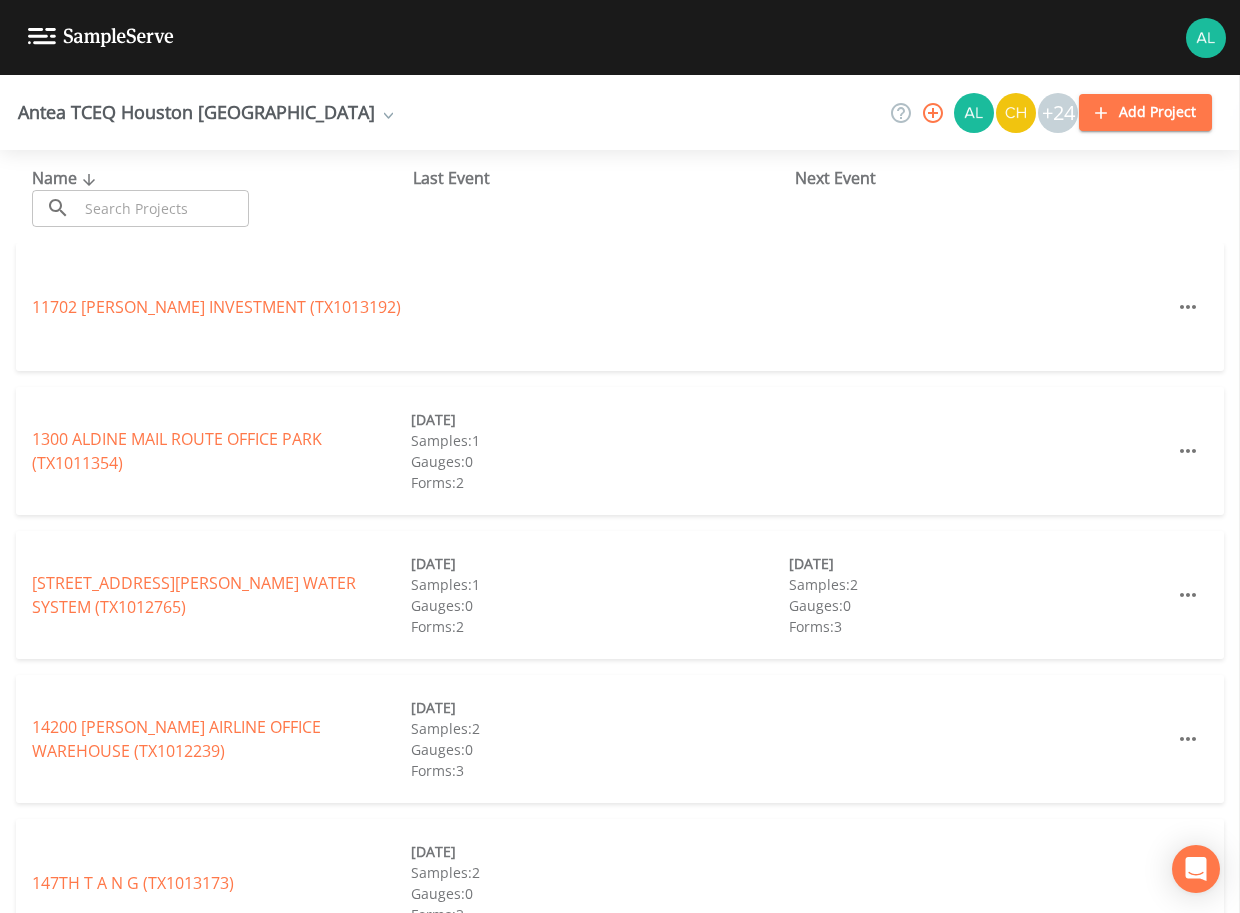 click at bounding box center [163, 208] 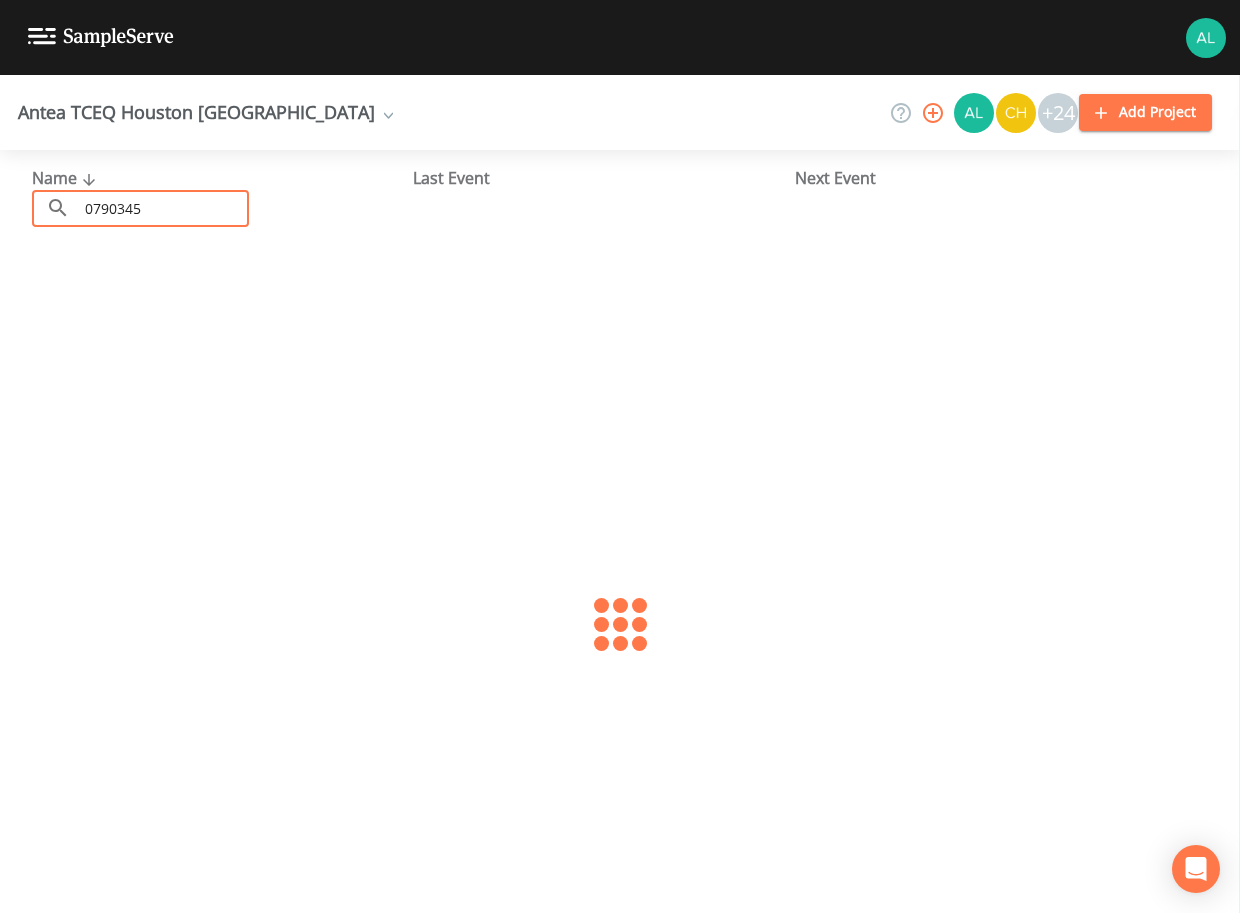 type on "0790345" 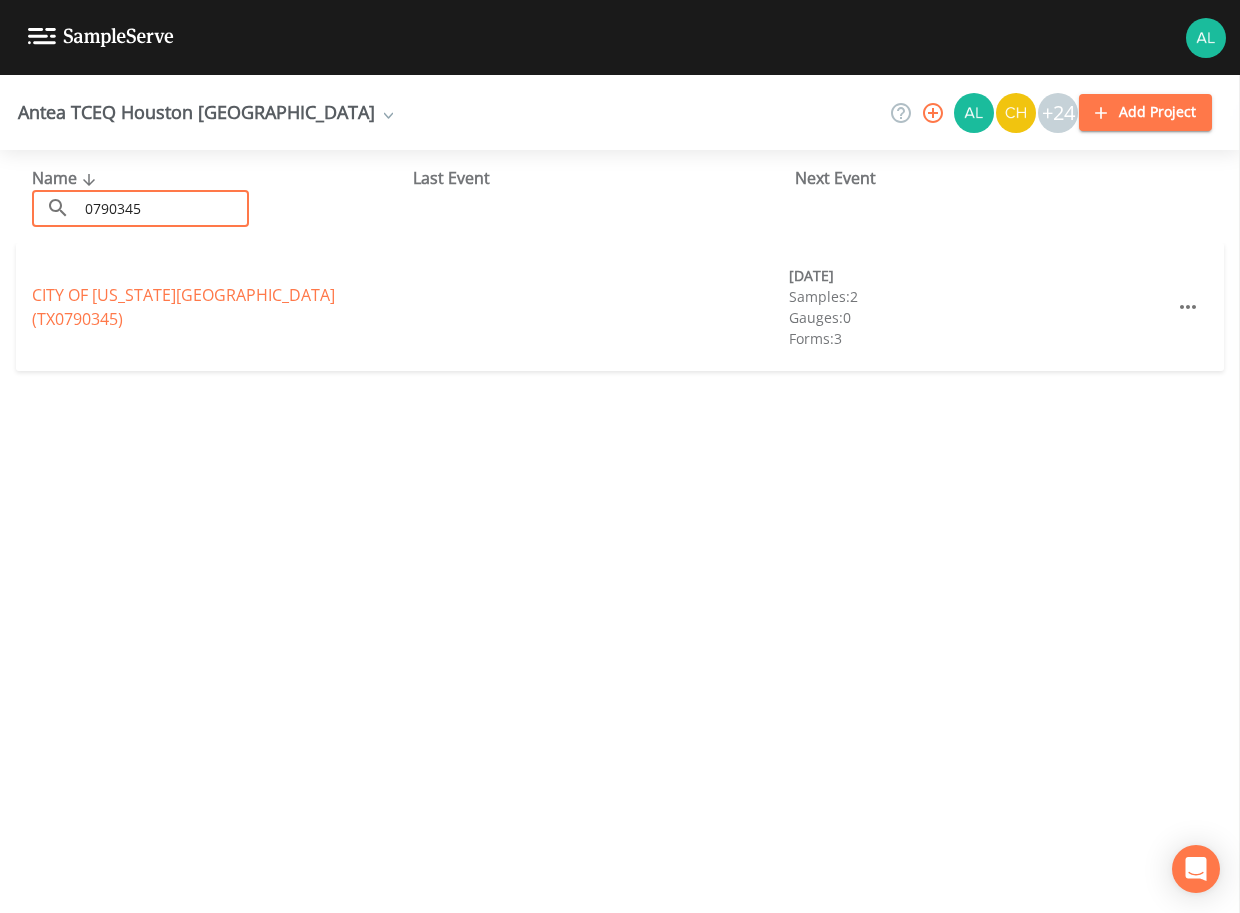click on "CITY OF [US_STATE][GEOGRAPHIC_DATA]   (TX0790345) [DATE] Samples:  2 Gauges:  0 Forms:  3" at bounding box center [620, 307] 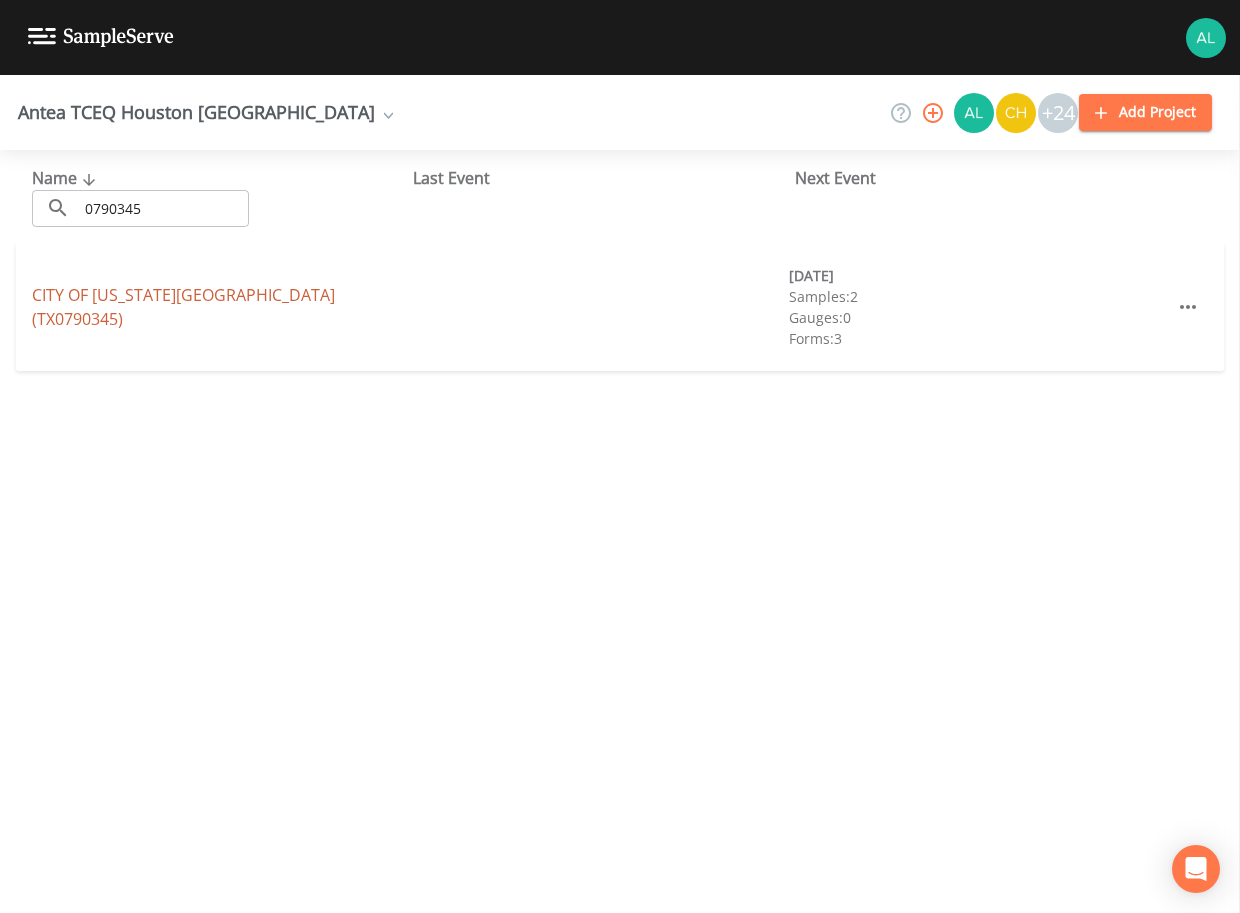 click on "CITY OF [US_STATE][GEOGRAPHIC_DATA]   (TX0790345)" at bounding box center (183, 307) 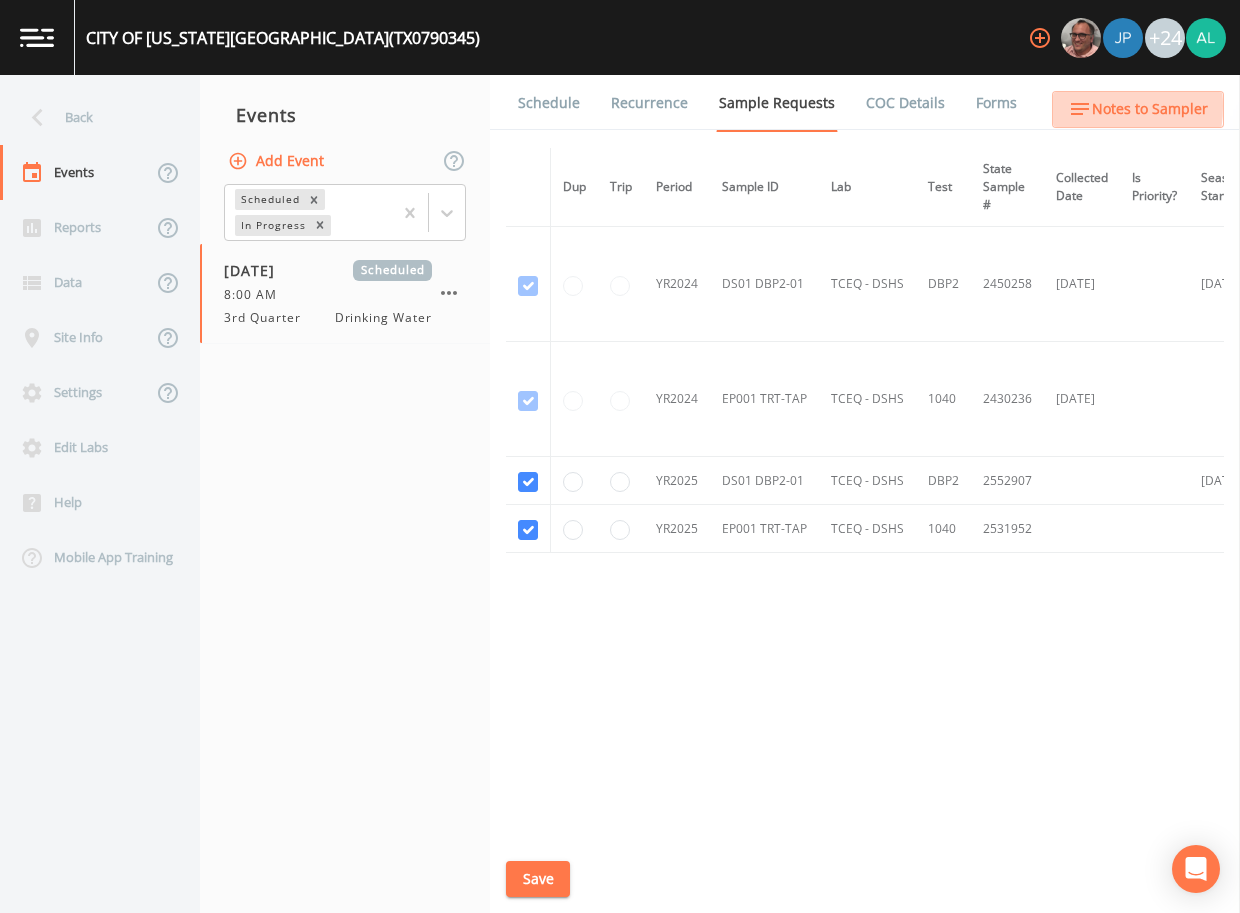 click 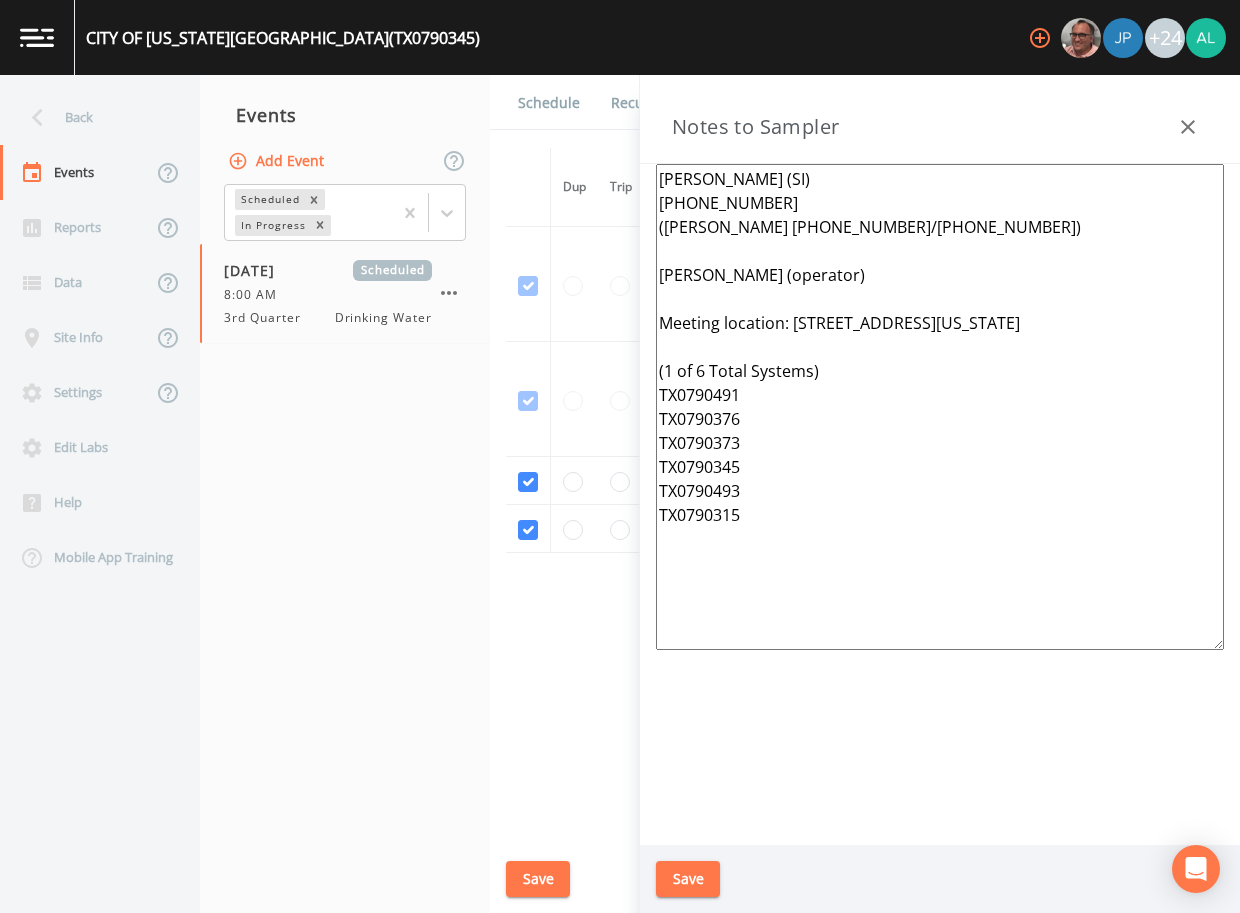 drag, startPoint x: 774, startPoint y: 525, endPoint x: 553, endPoint y: 121, distance: 460.49646 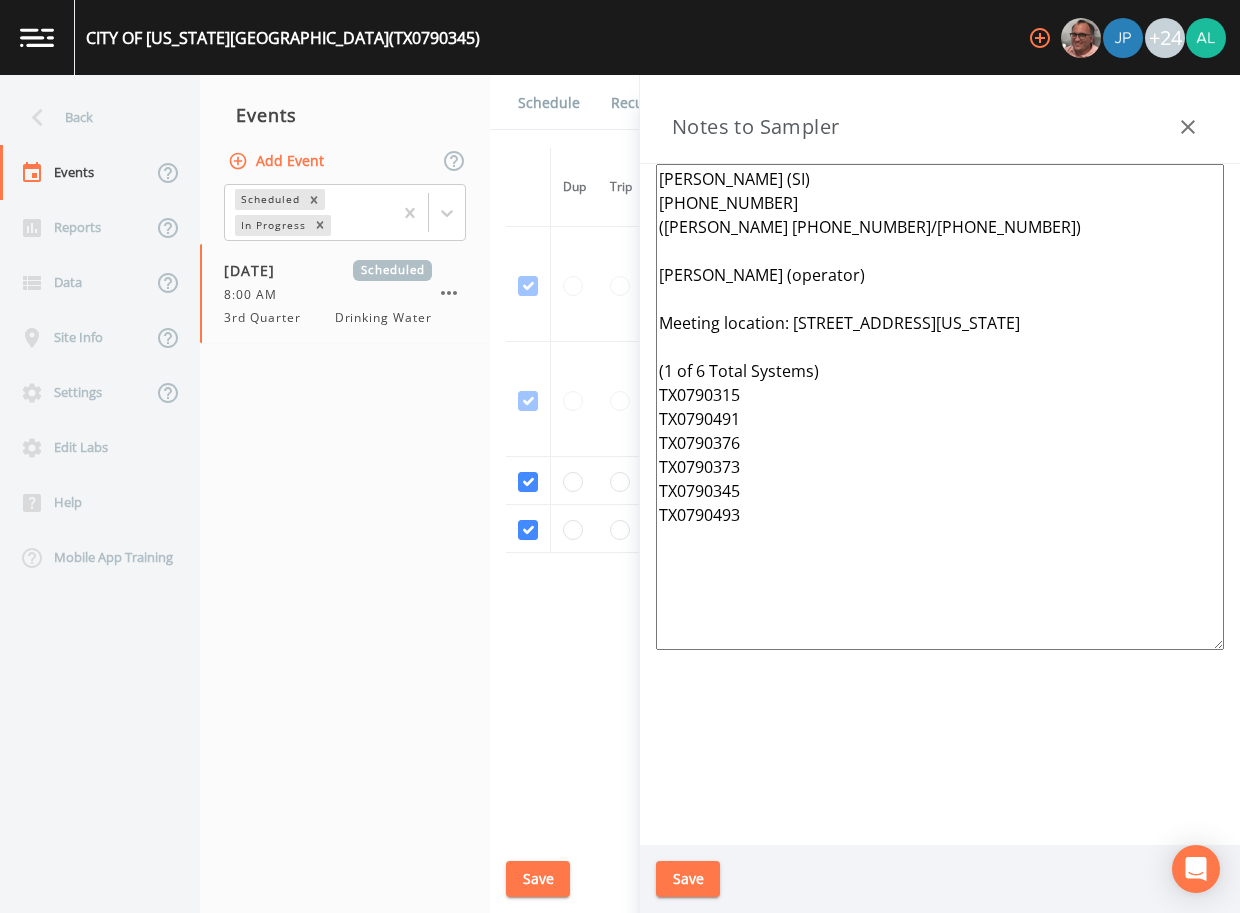 type on "[PERSON_NAME] (SI)
[PHONE_NUMBER]
([PERSON_NAME] [PHONE_NUMBER]/[PHONE_NUMBER])
[PERSON_NAME] (operator)
Meeting location: [STREET_ADDRESS][US_STATE]
(1 of 6 Total Systems)
TX0790315
TX0790491
TX0790376
TX0790373
TX0790345
TX0790493" 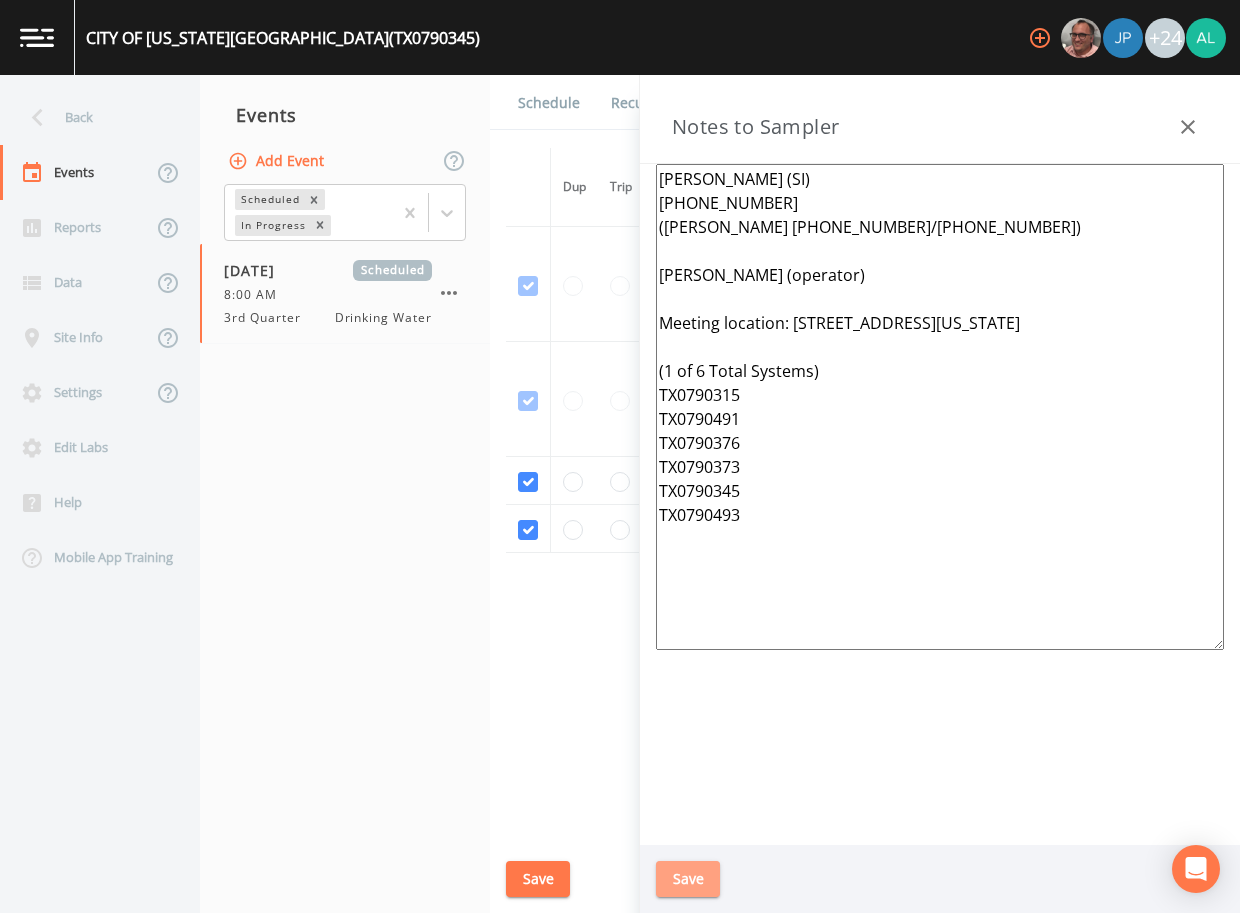 click on "Save" at bounding box center (688, 879) 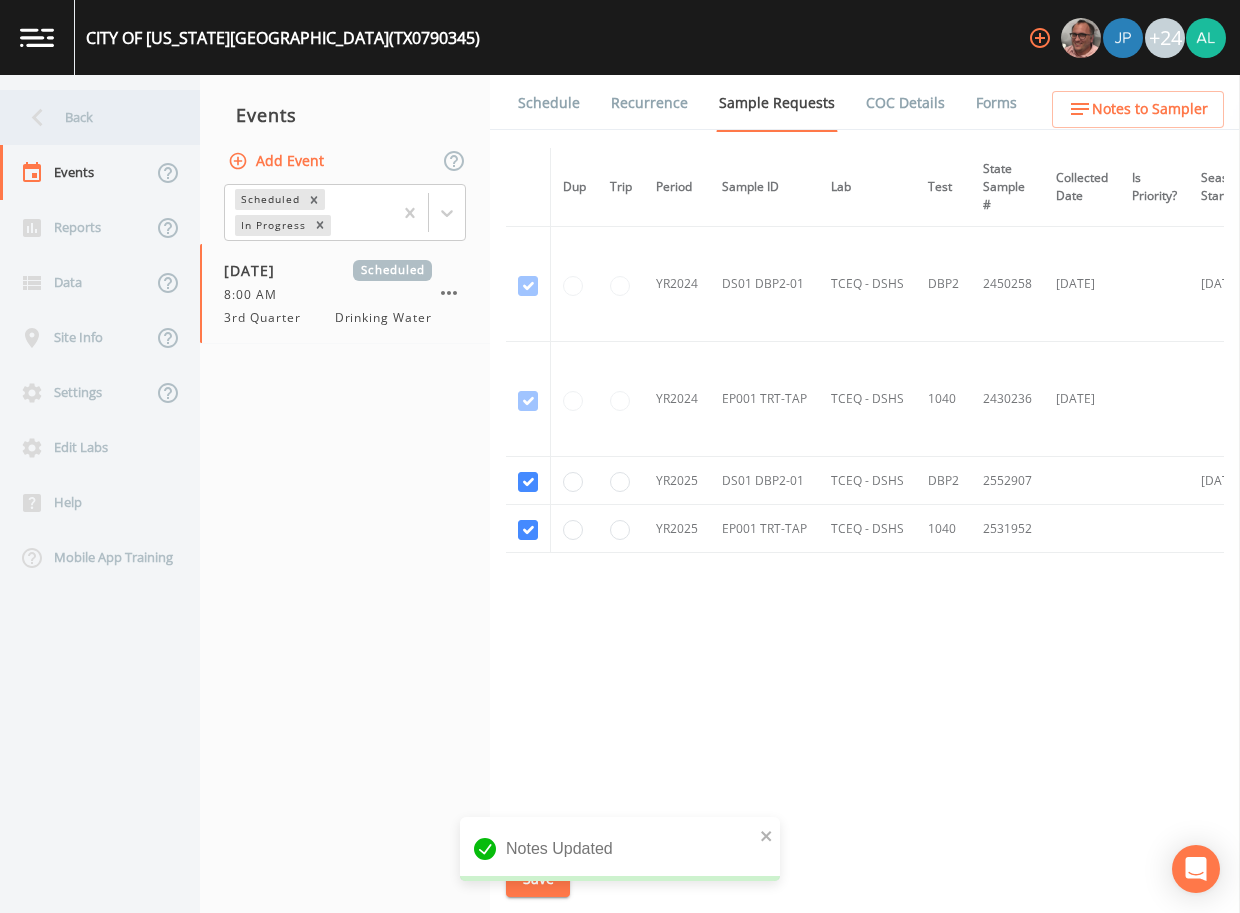 click on "Back" at bounding box center [90, 117] 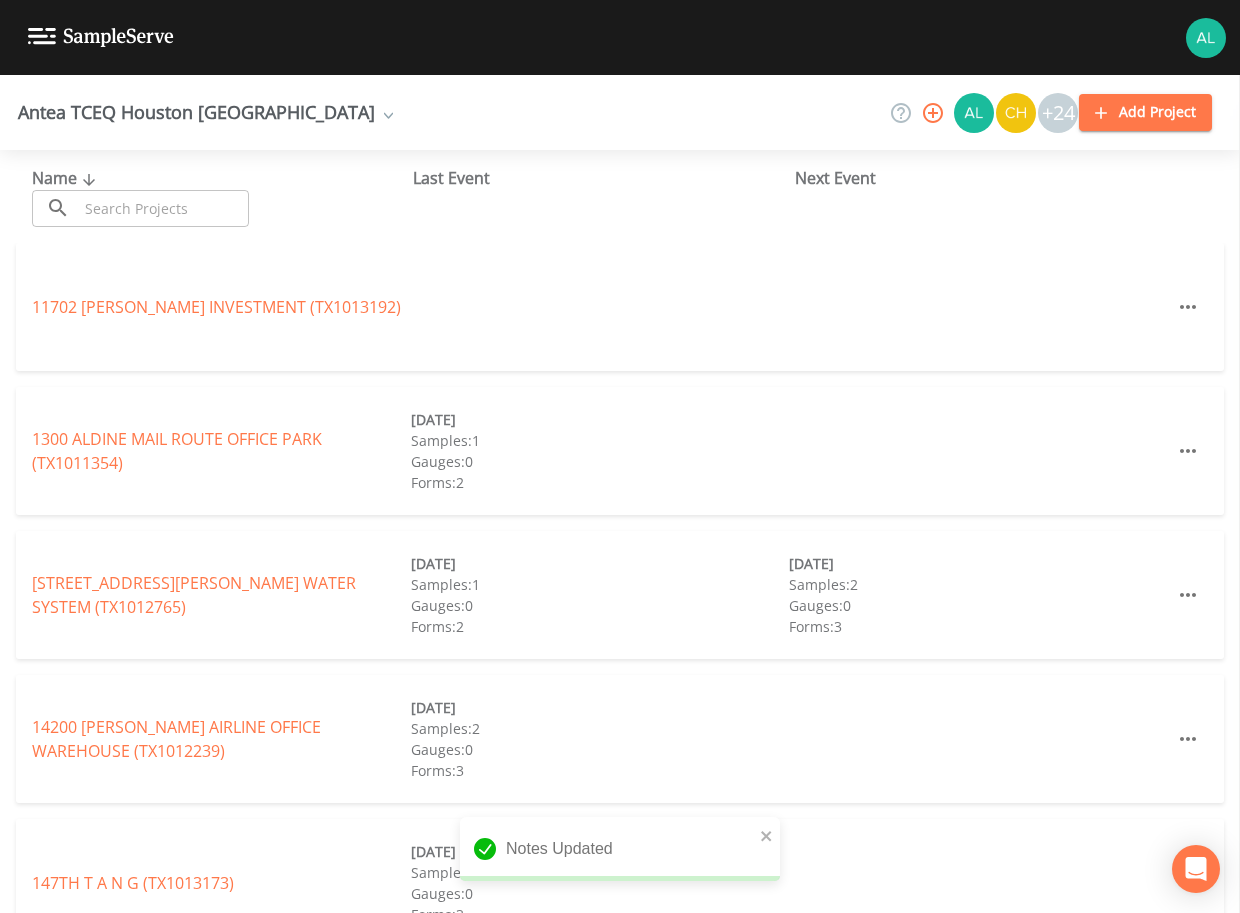 click at bounding box center (163, 208) 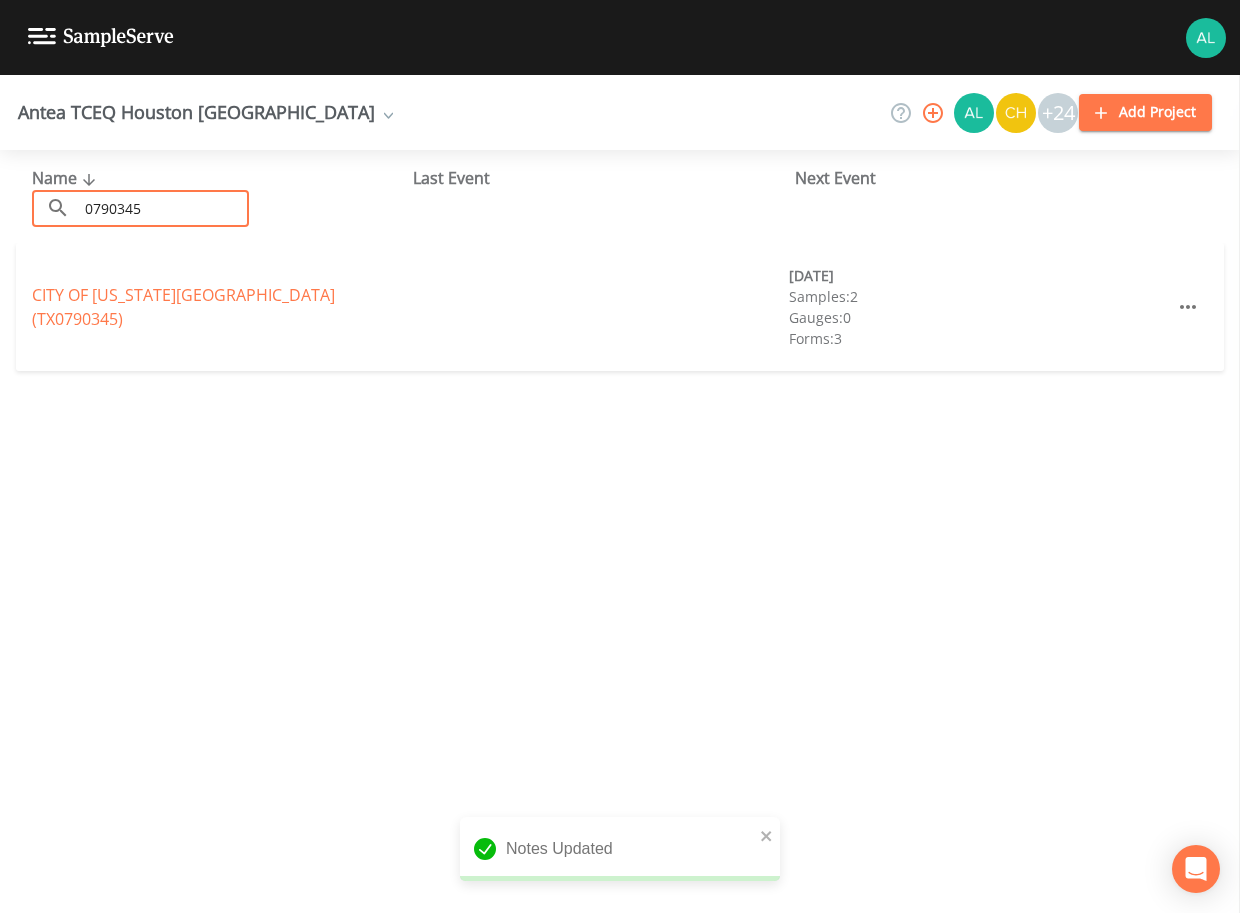 type on "0790345" 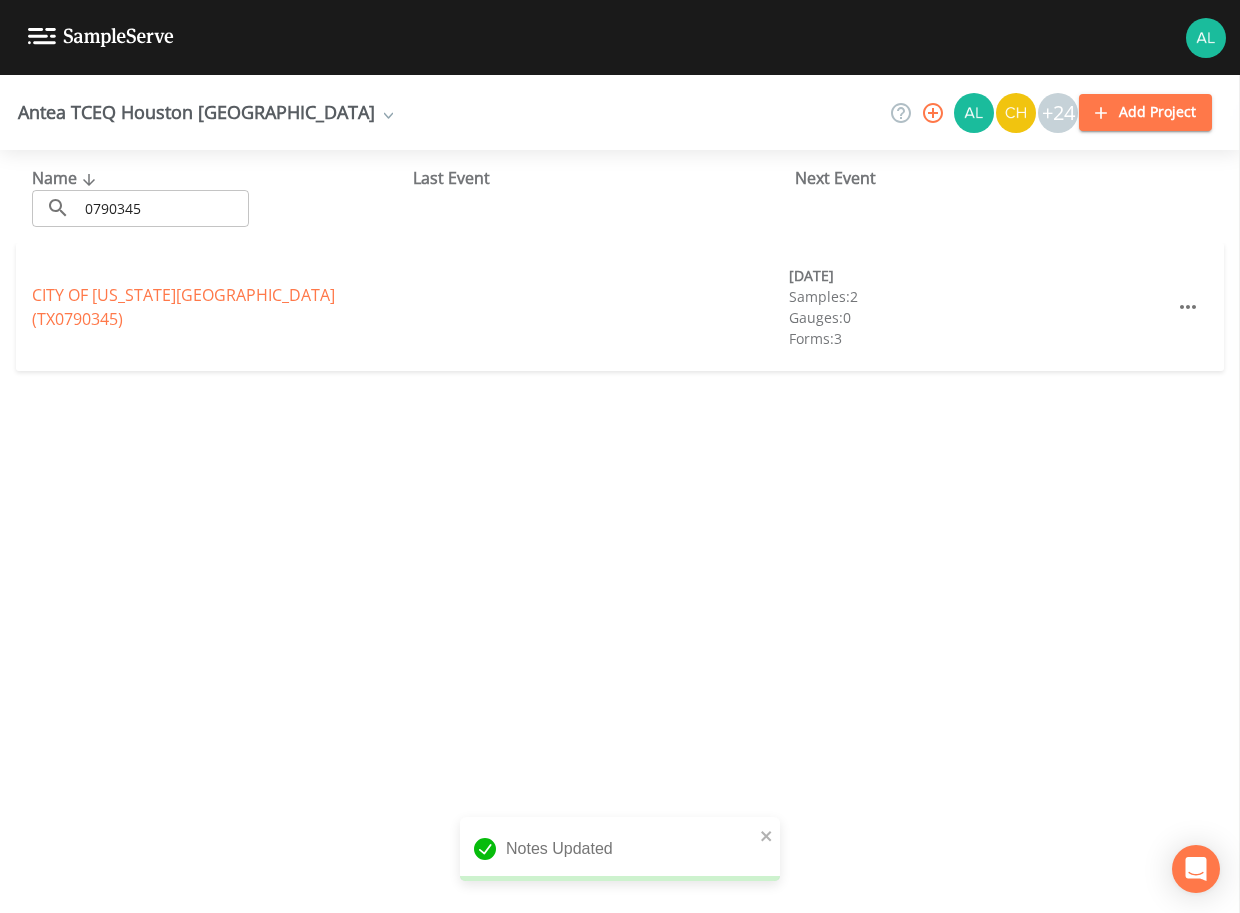 click on "CITY OF [US_STATE][GEOGRAPHIC_DATA]   (TX0790345)" at bounding box center [221, 307] 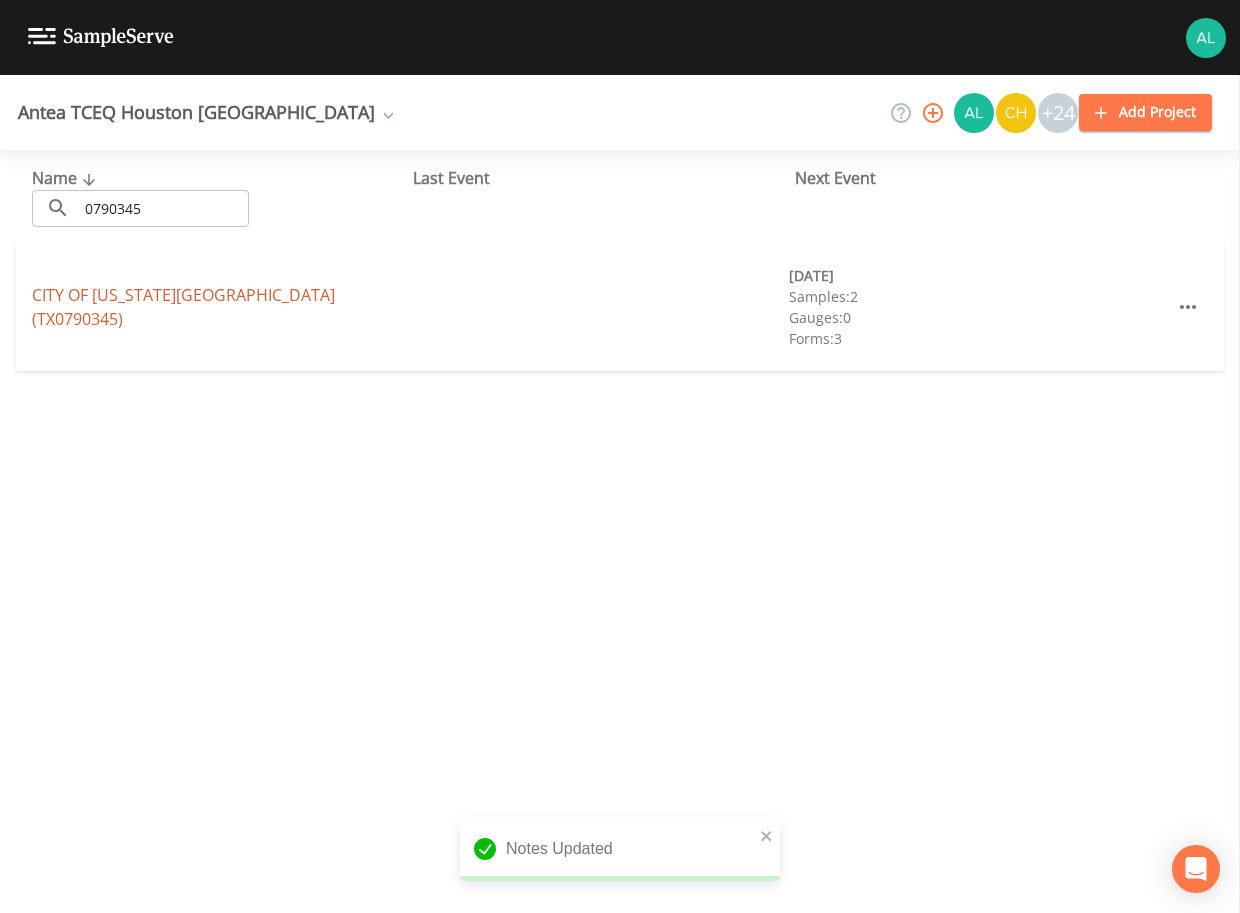 click on "CITY OF [US_STATE][GEOGRAPHIC_DATA]   (TX0790345)" at bounding box center [183, 307] 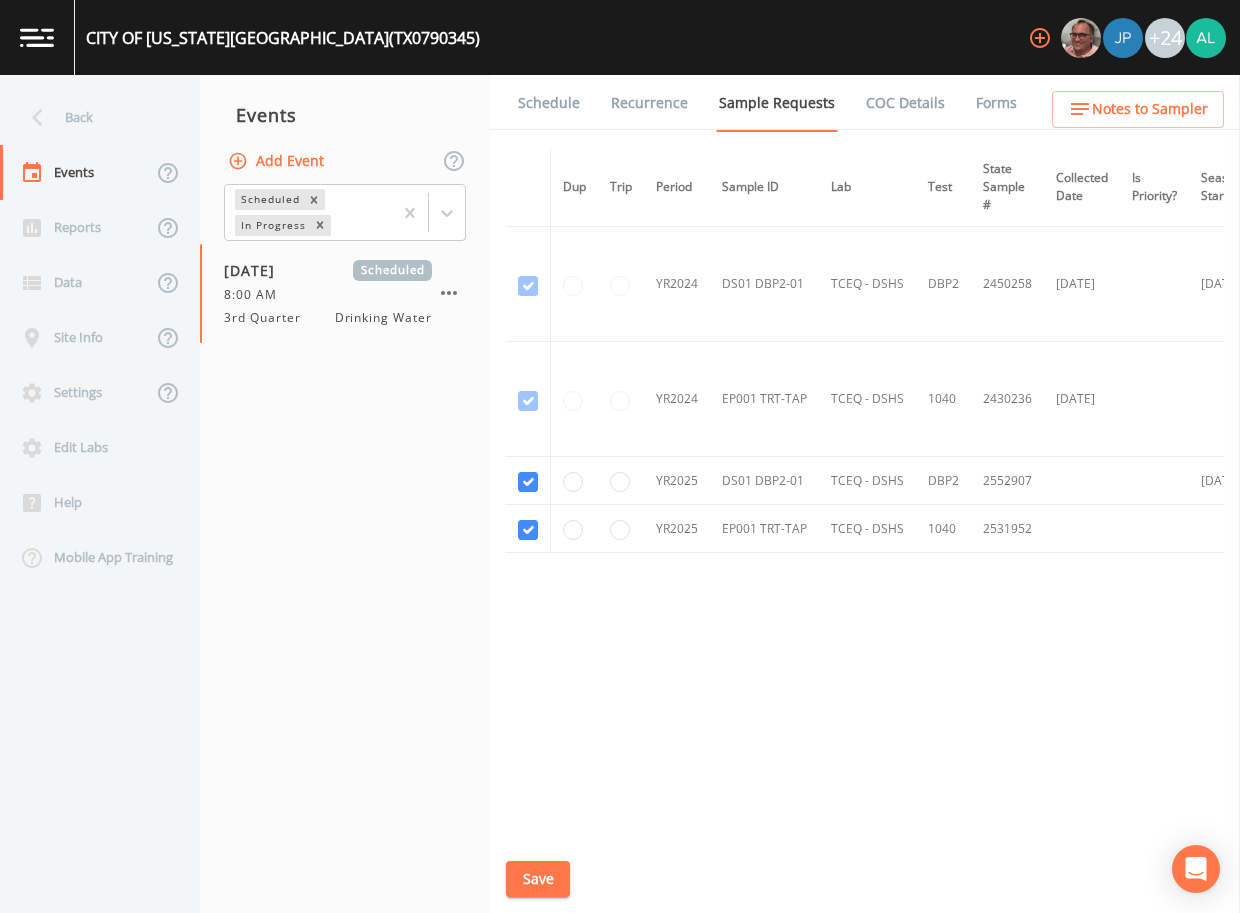 click on "Schedule" at bounding box center [549, 103] 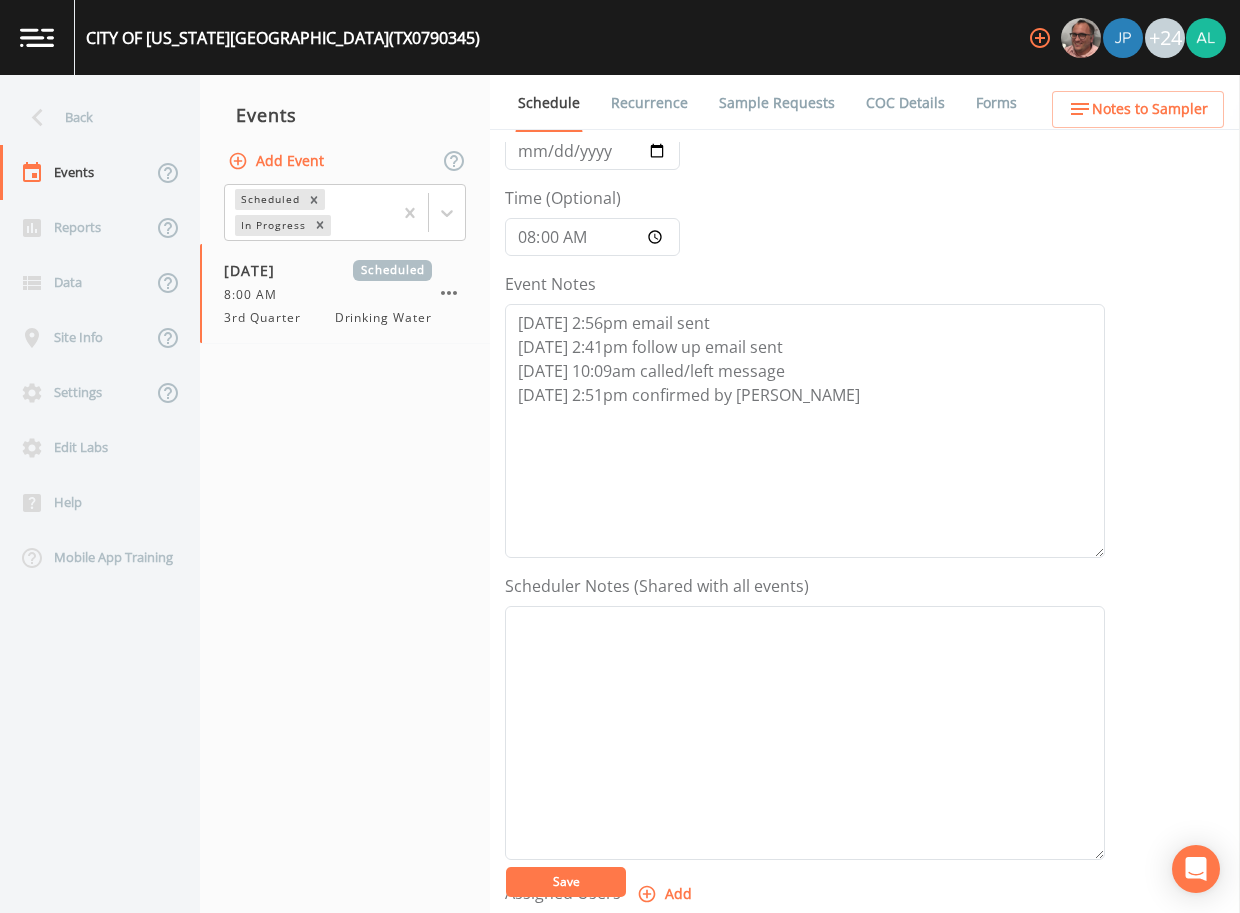 scroll, scrollTop: 400, scrollLeft: 0, axis: vertical 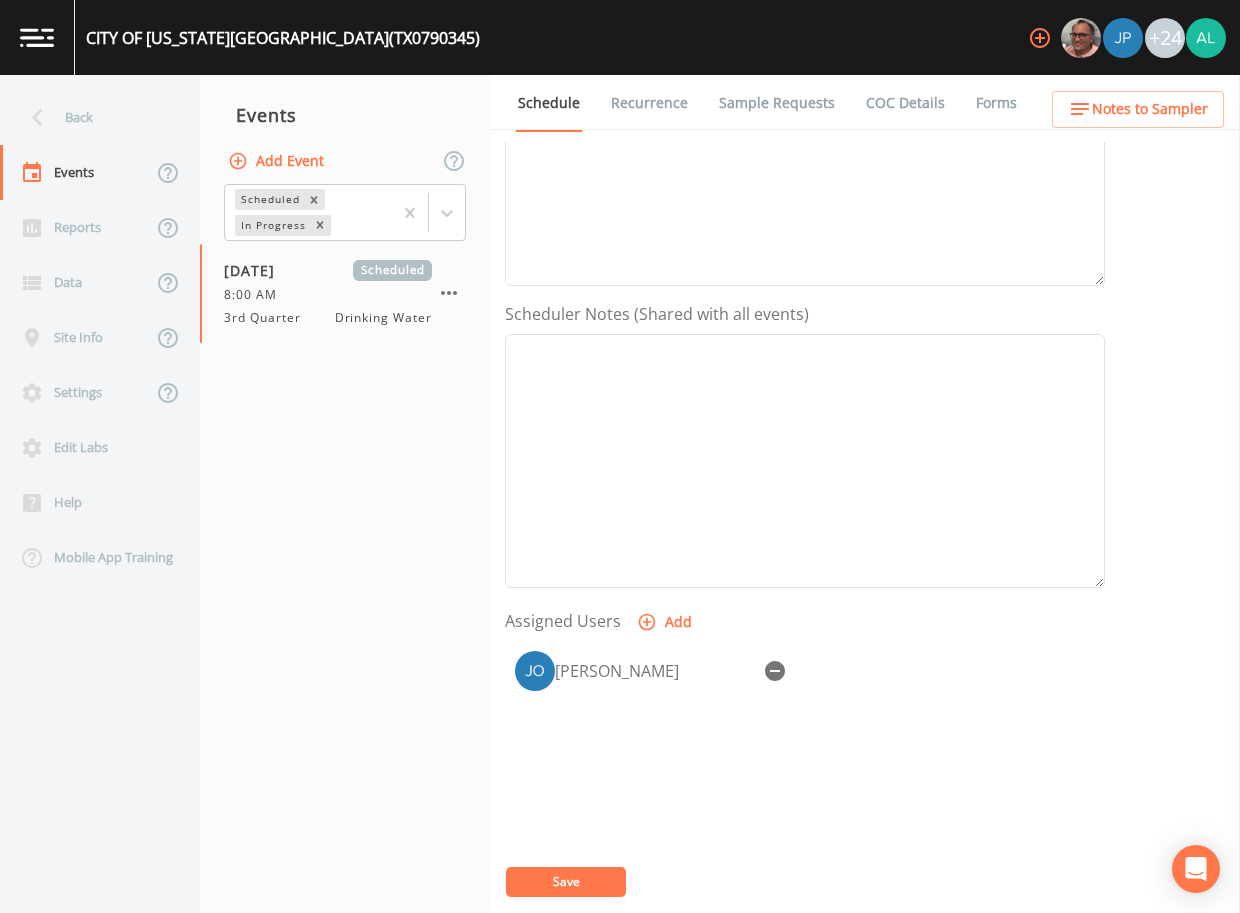 click on "Notes to Sampler" at bounding box center (1150, 109) 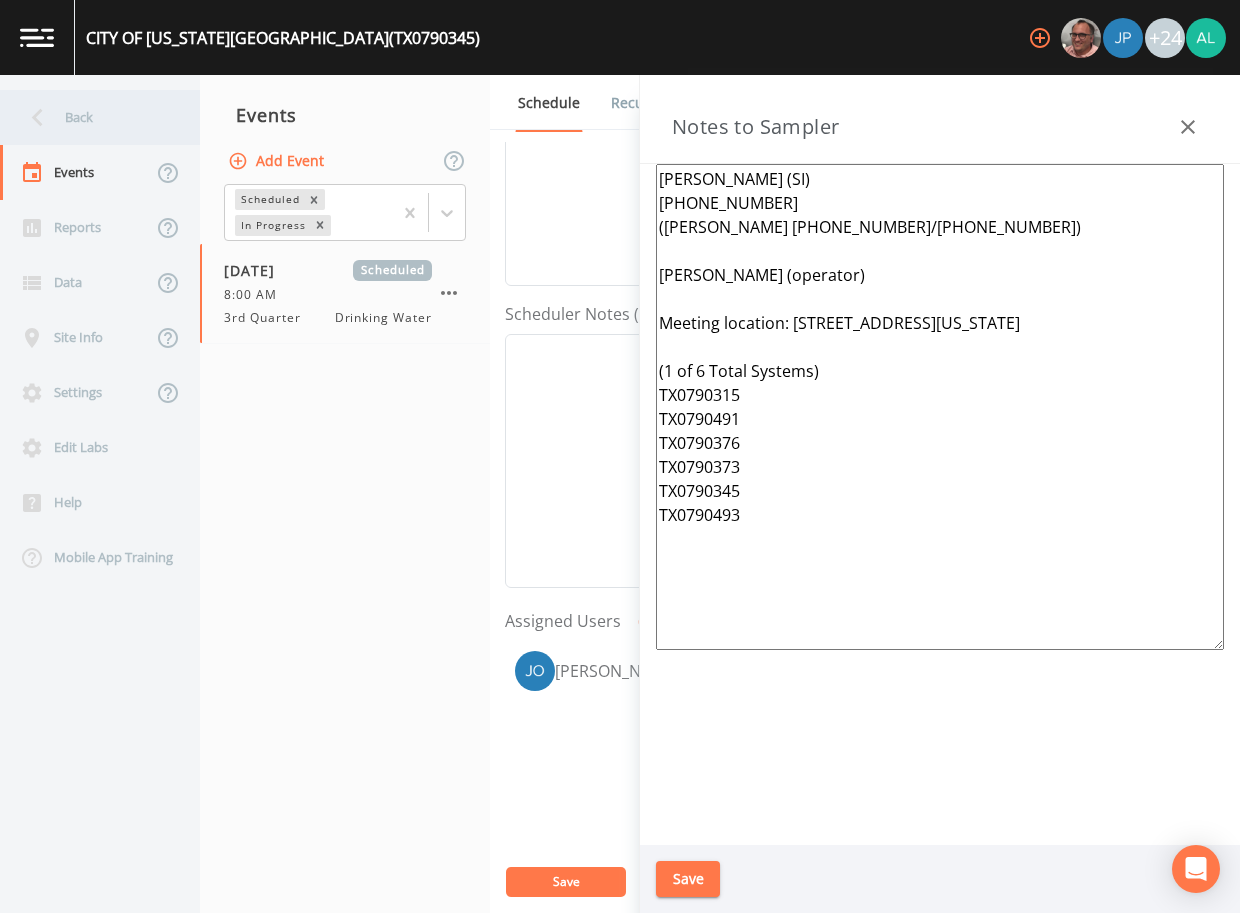 click on "Back" at bounding box center (90, 117) 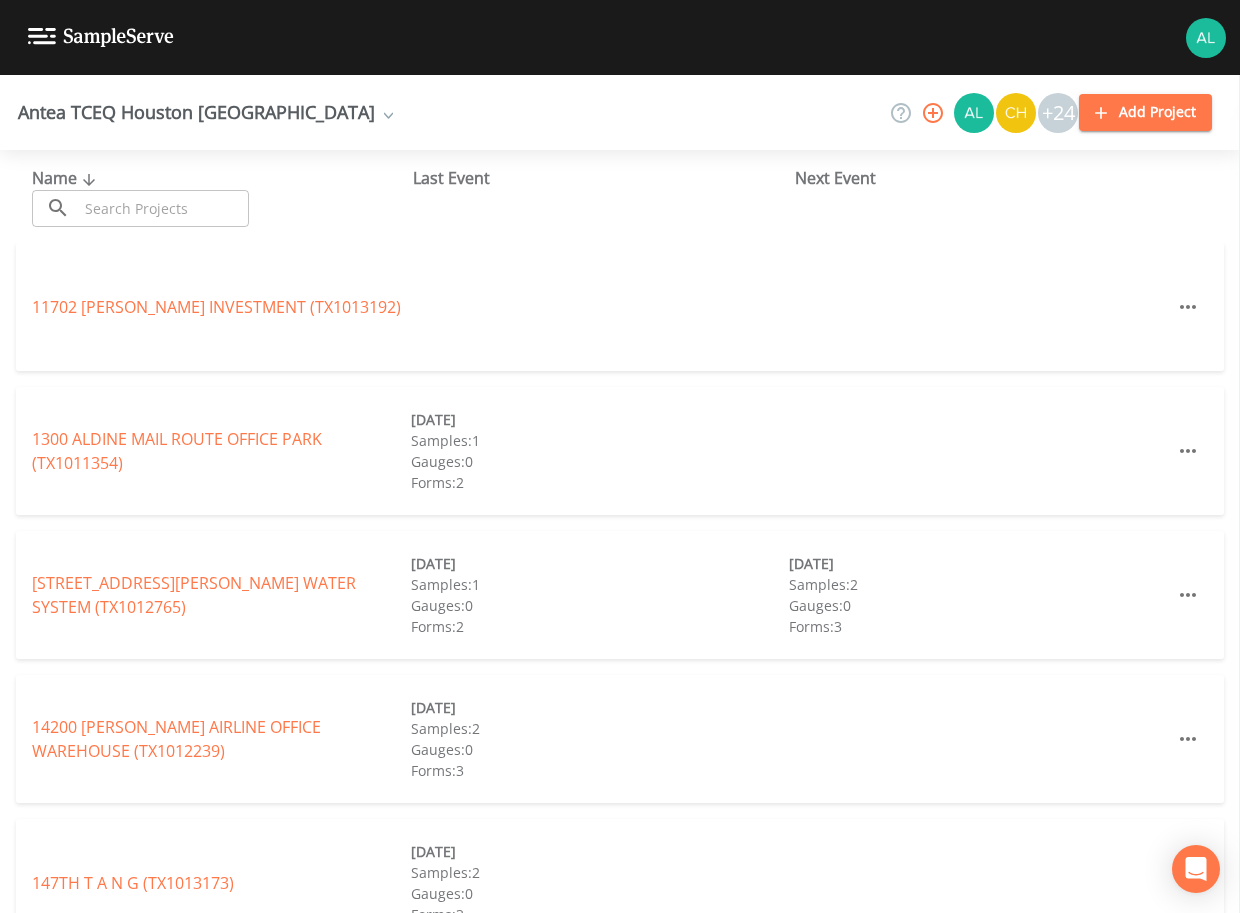 click at bounding box center (163, 208) 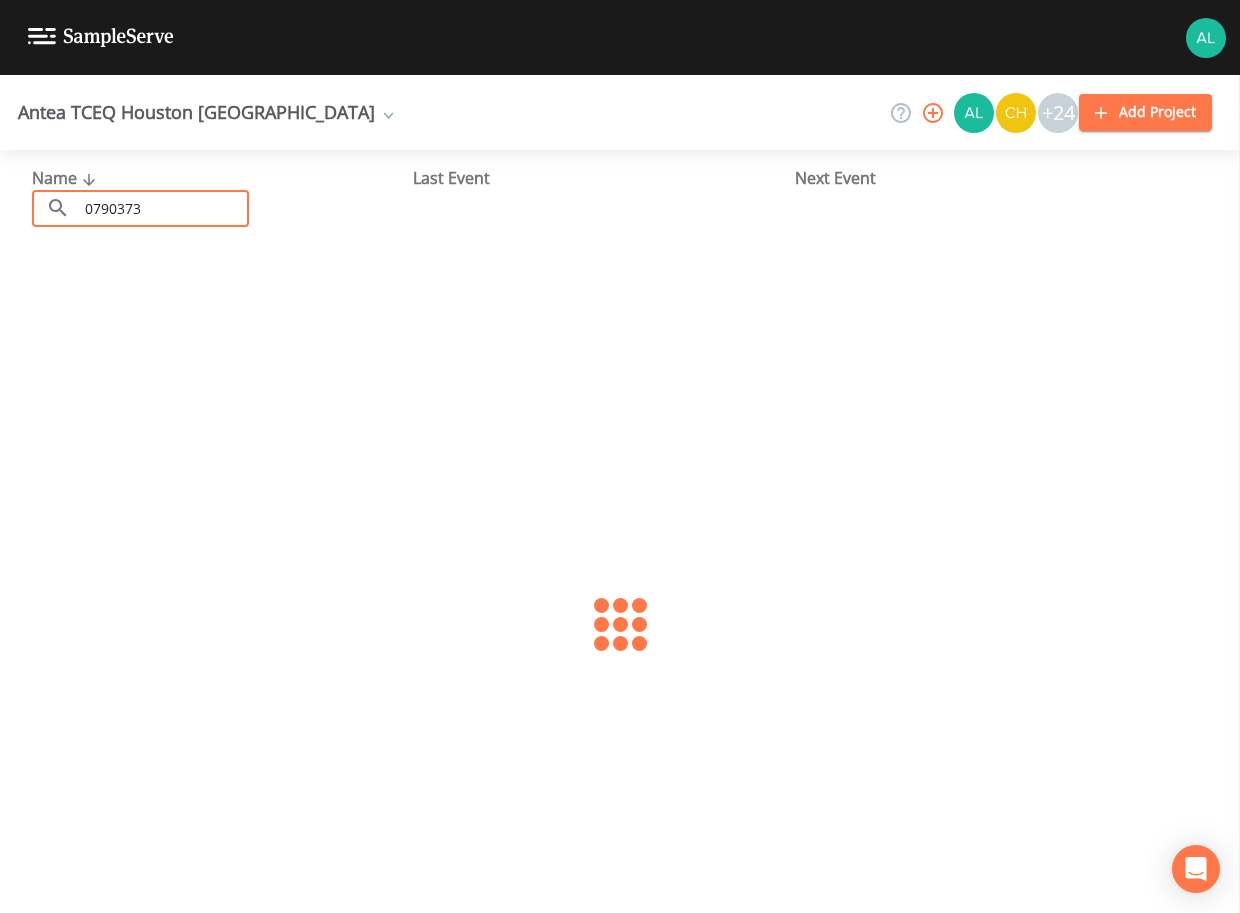 type on "0790373" 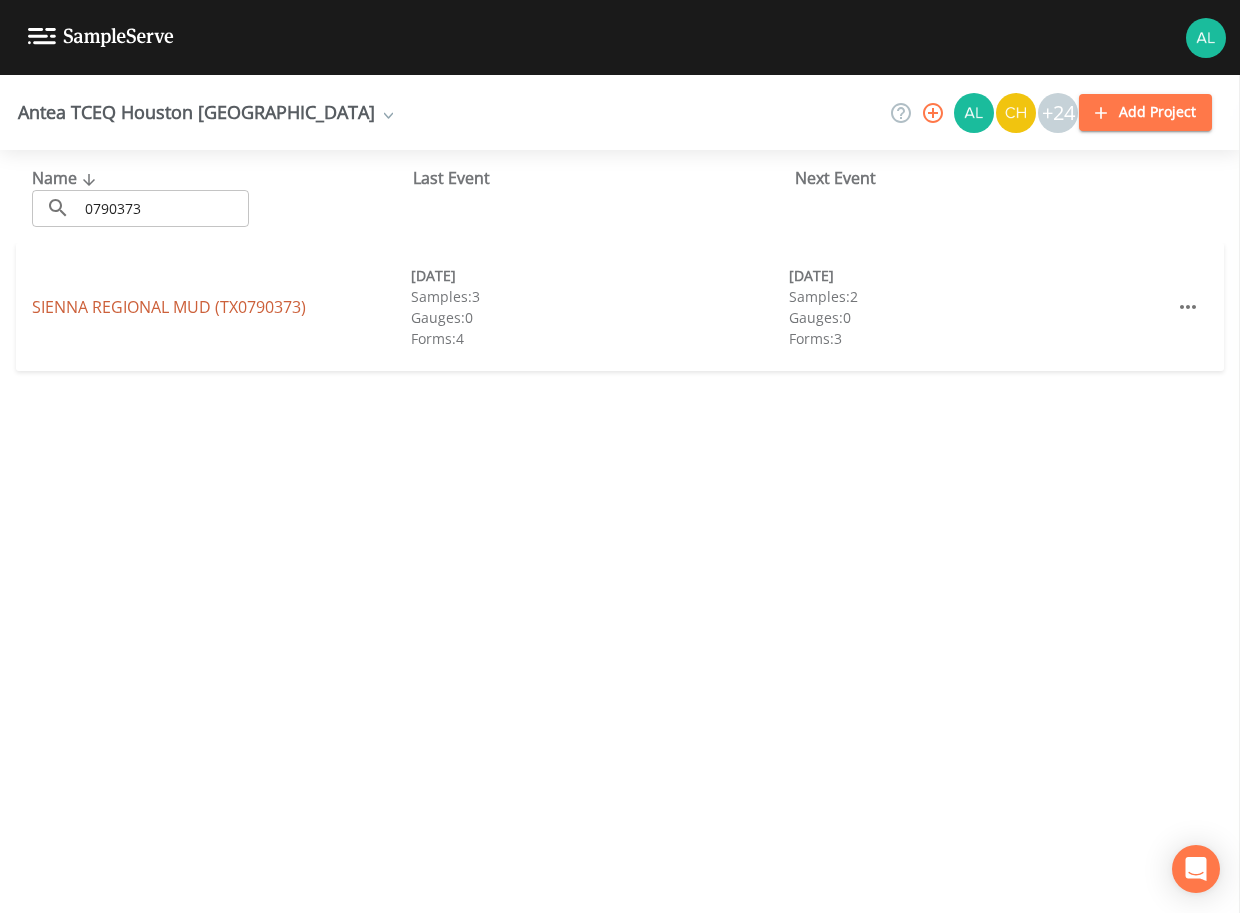 click on "SIENNA REGIONAL MUD   (TX0790373)" at bounding box center (169, 307) 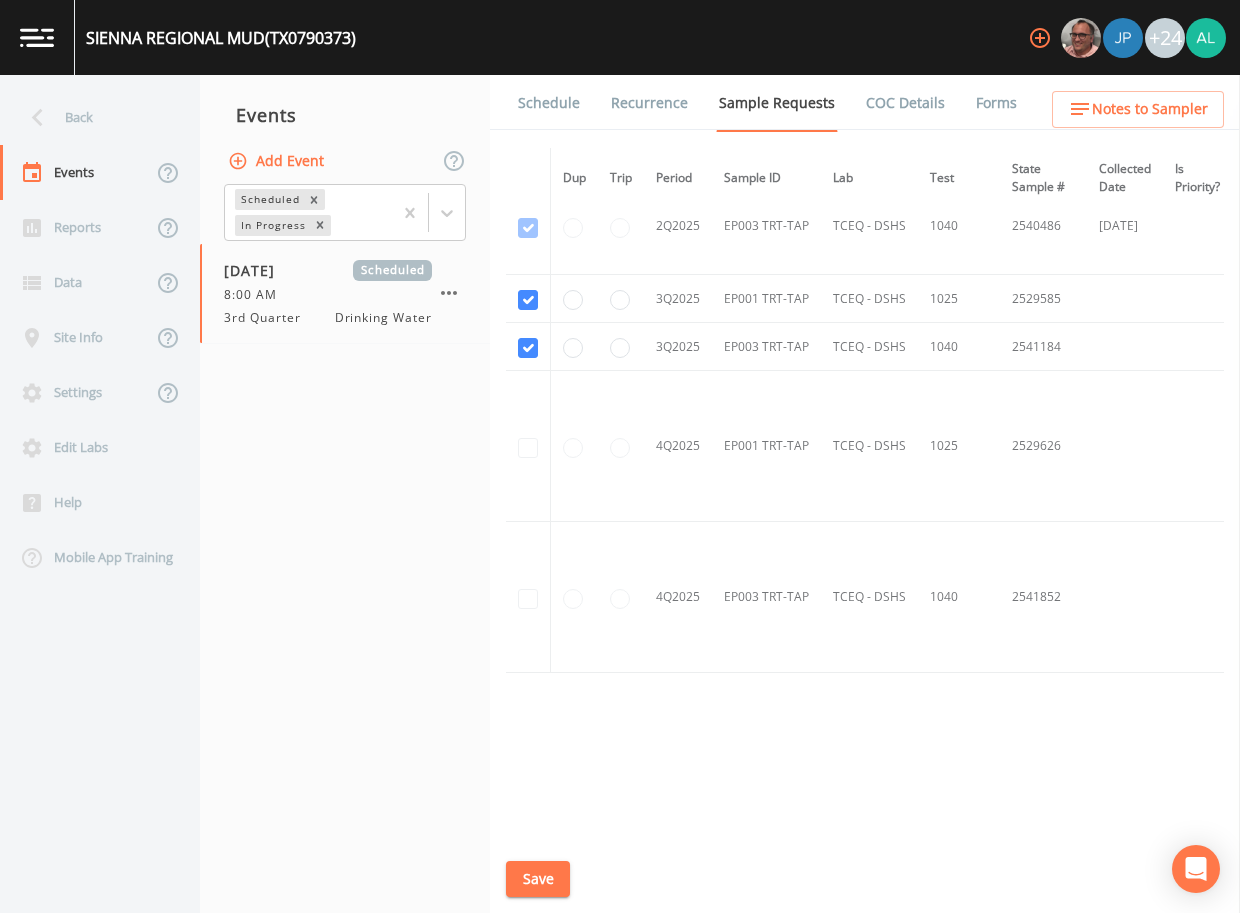 scroll, scrollTop: 3625, scrollLeft: 0, axis: vertical 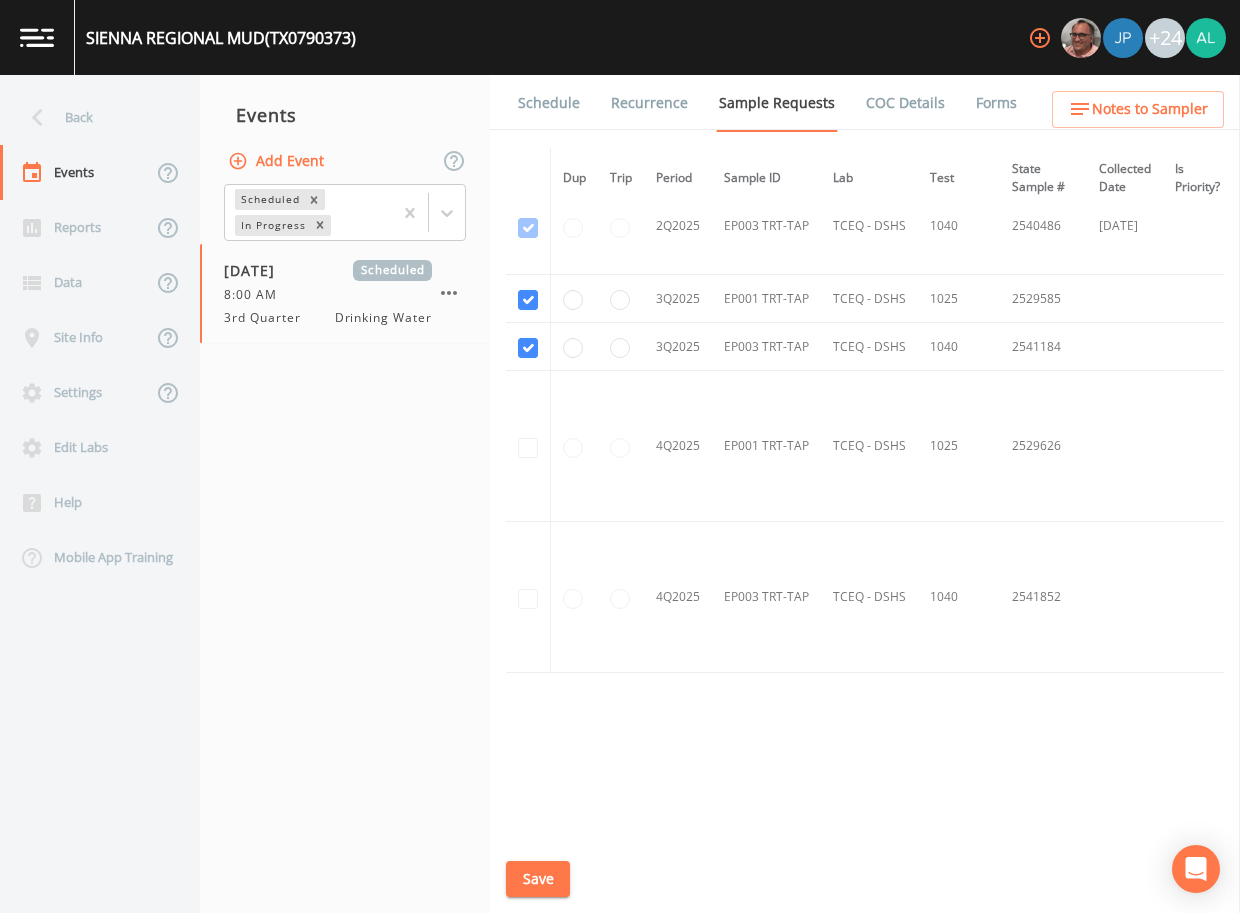click on "Schedule" at bounding box center (549, 103) 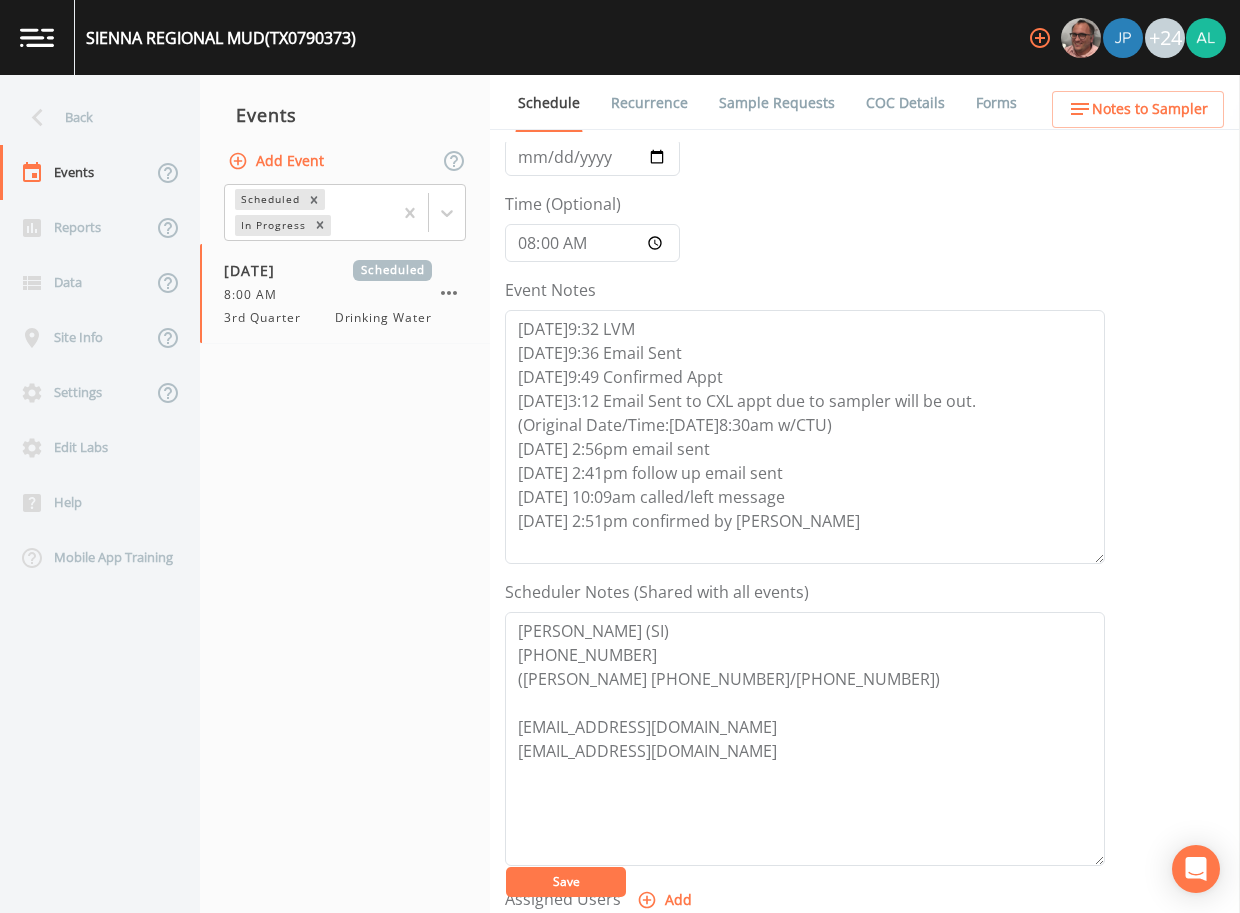 scroll, scrollTop: 498, scrollLeft: 0, axis: vertical 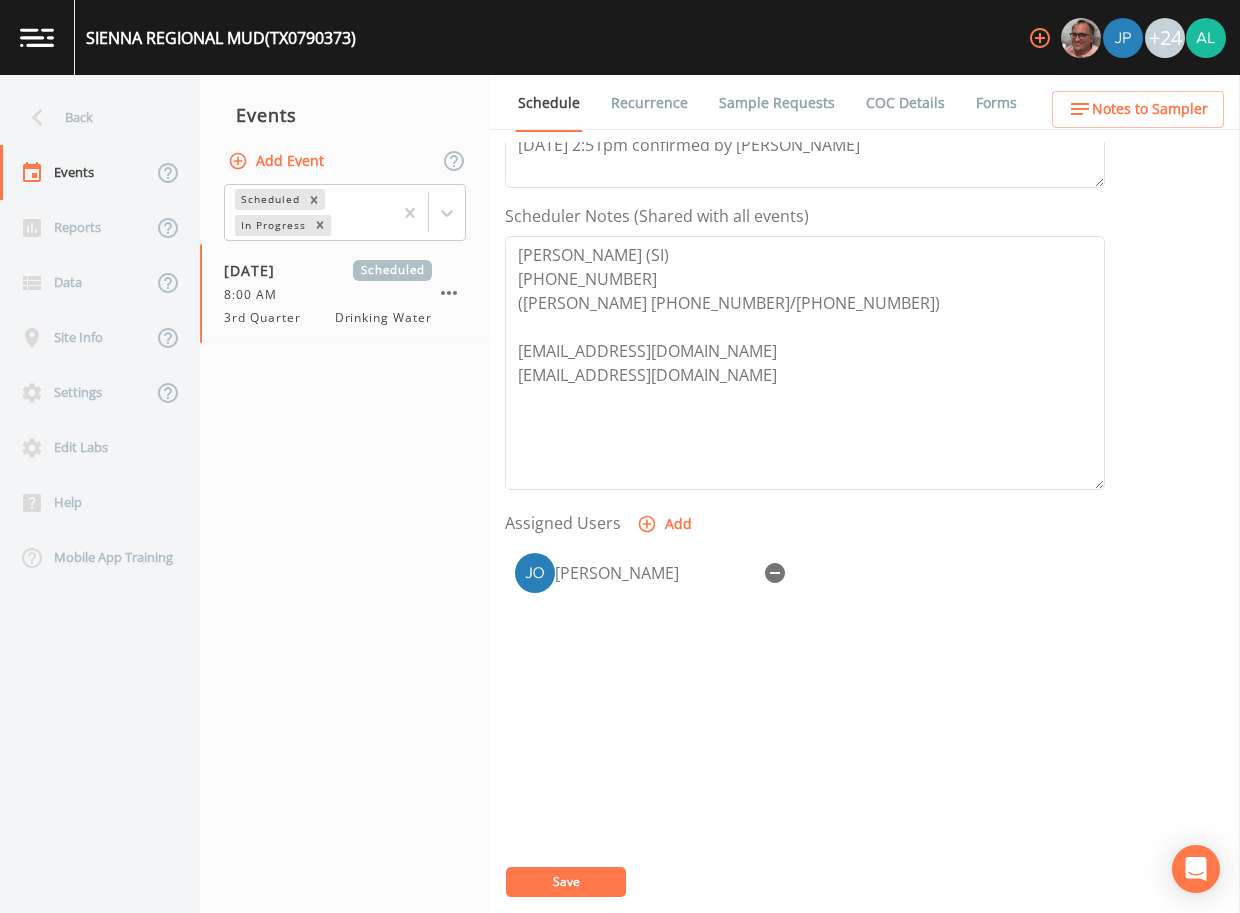 click on "Notes to Sampler" at bounding box center (1150, 109) 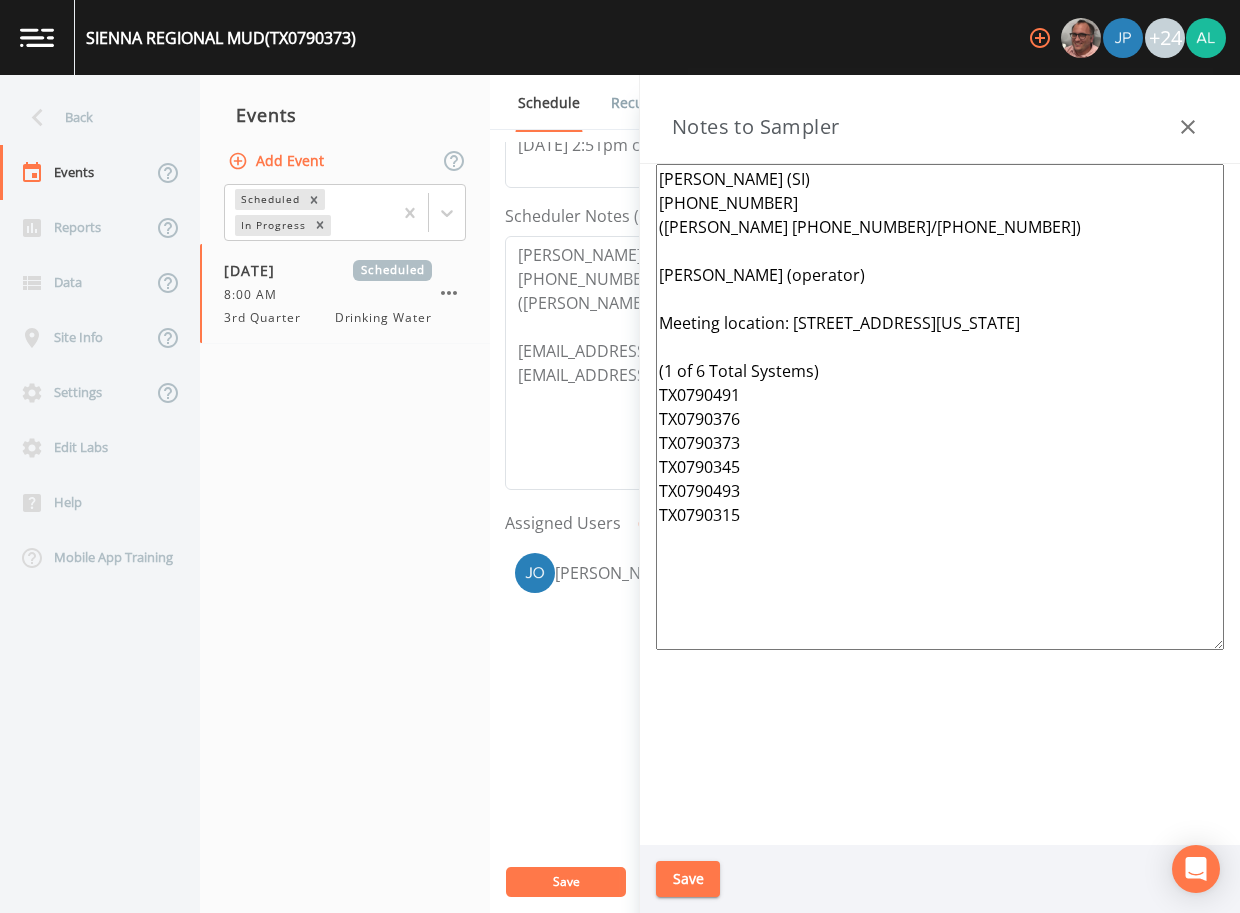 drag, startPoint x: 799, startPoint y: 517, endPoint x: 592, endPoint y: 127, distance: 441.5303 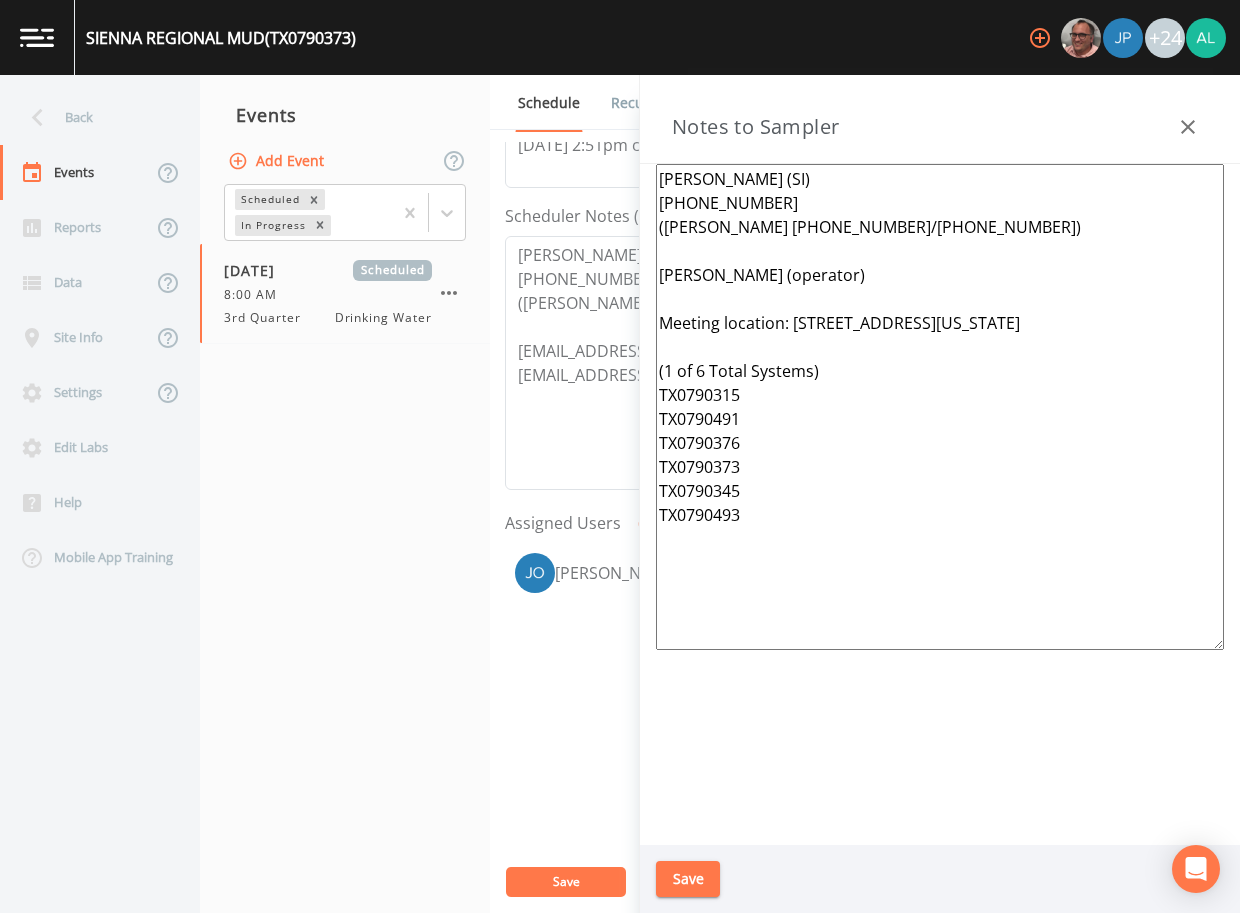 type on "[PERSON_NAME] (SI)
[PHONE_NUMBER]
([PERSON_NAME] [PHONE_NUMBER]/[PHONE_NUMBER])
[PERSON_NAME] (operator)
Meeting location: [STREET_ADDRESS][US_STATE]
(1 of 6 Total Systems)
TX0790315
TX0790491
TX0790376
TX0790373
TX0790345
TX0790493" 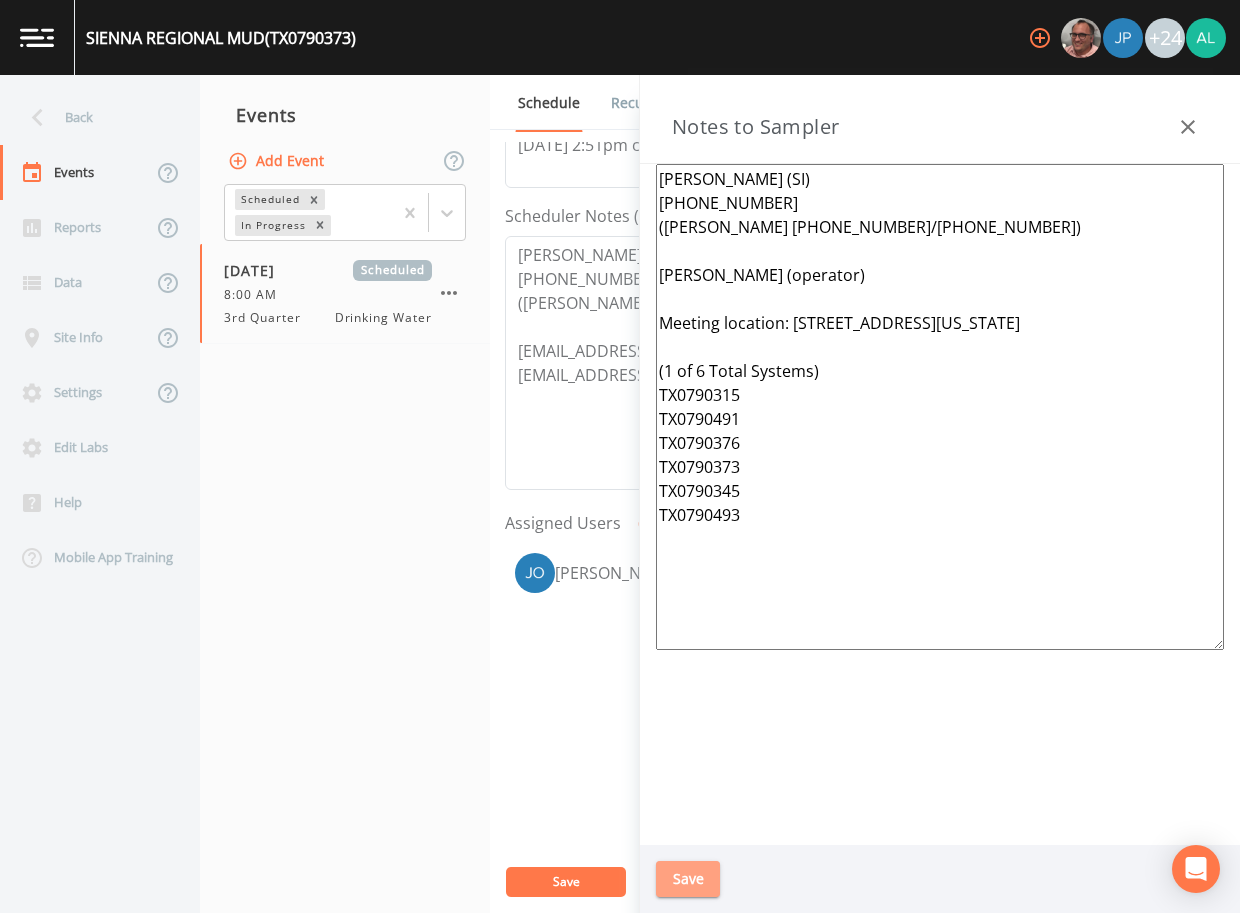 click on "Save" at bounding box center [688, 879] 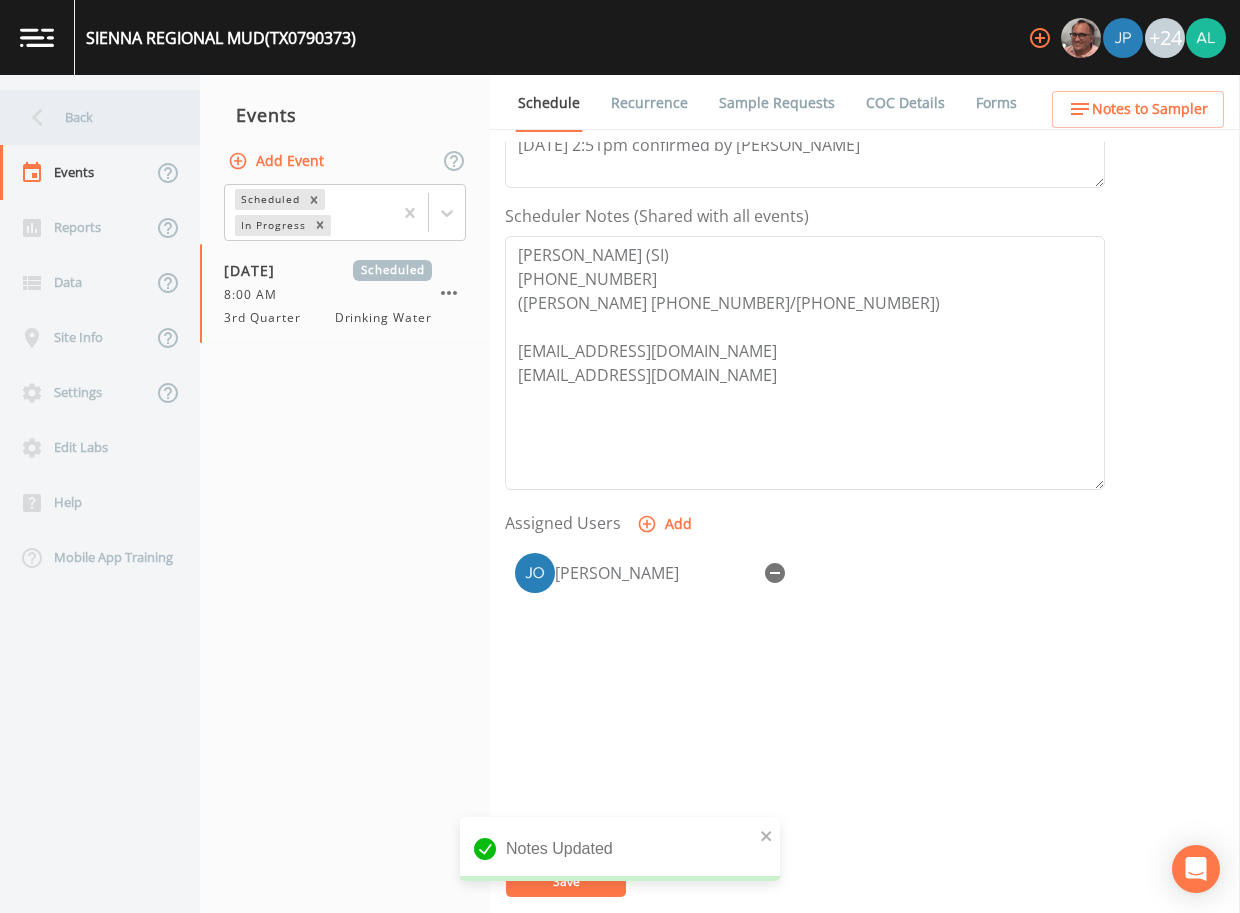 click on "Back" at bounding box center [90, 117] 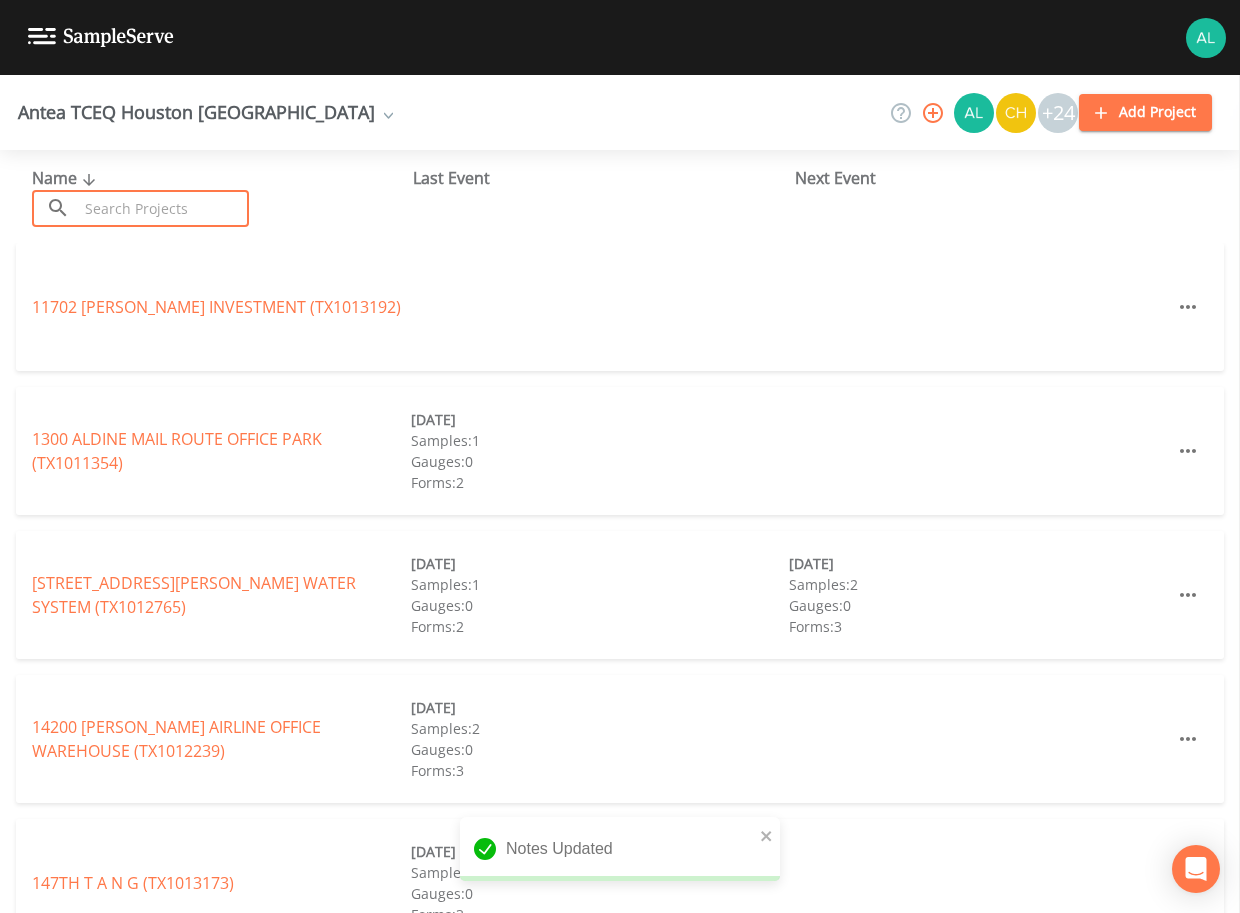 click at bounding box center (163, 208) 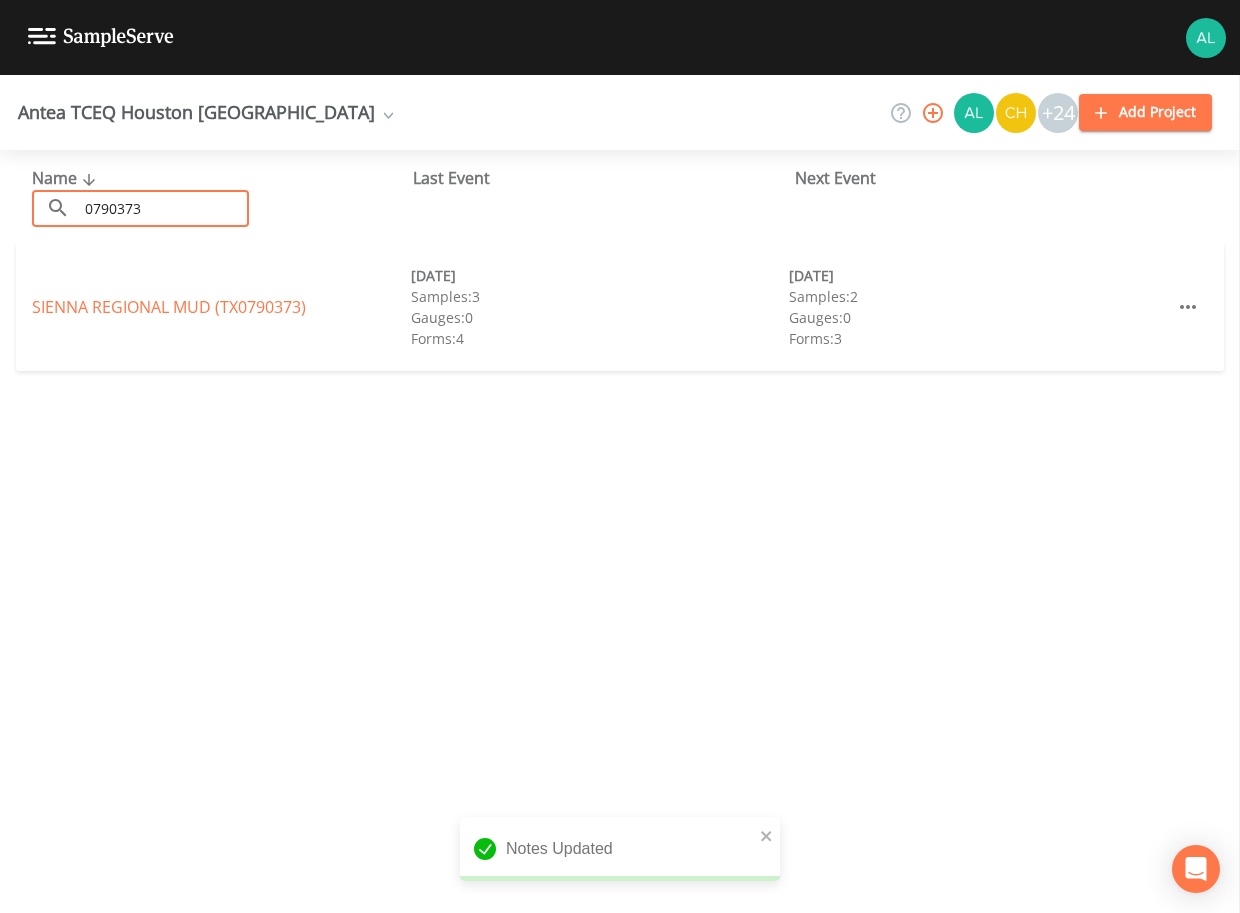 type on "0790373" 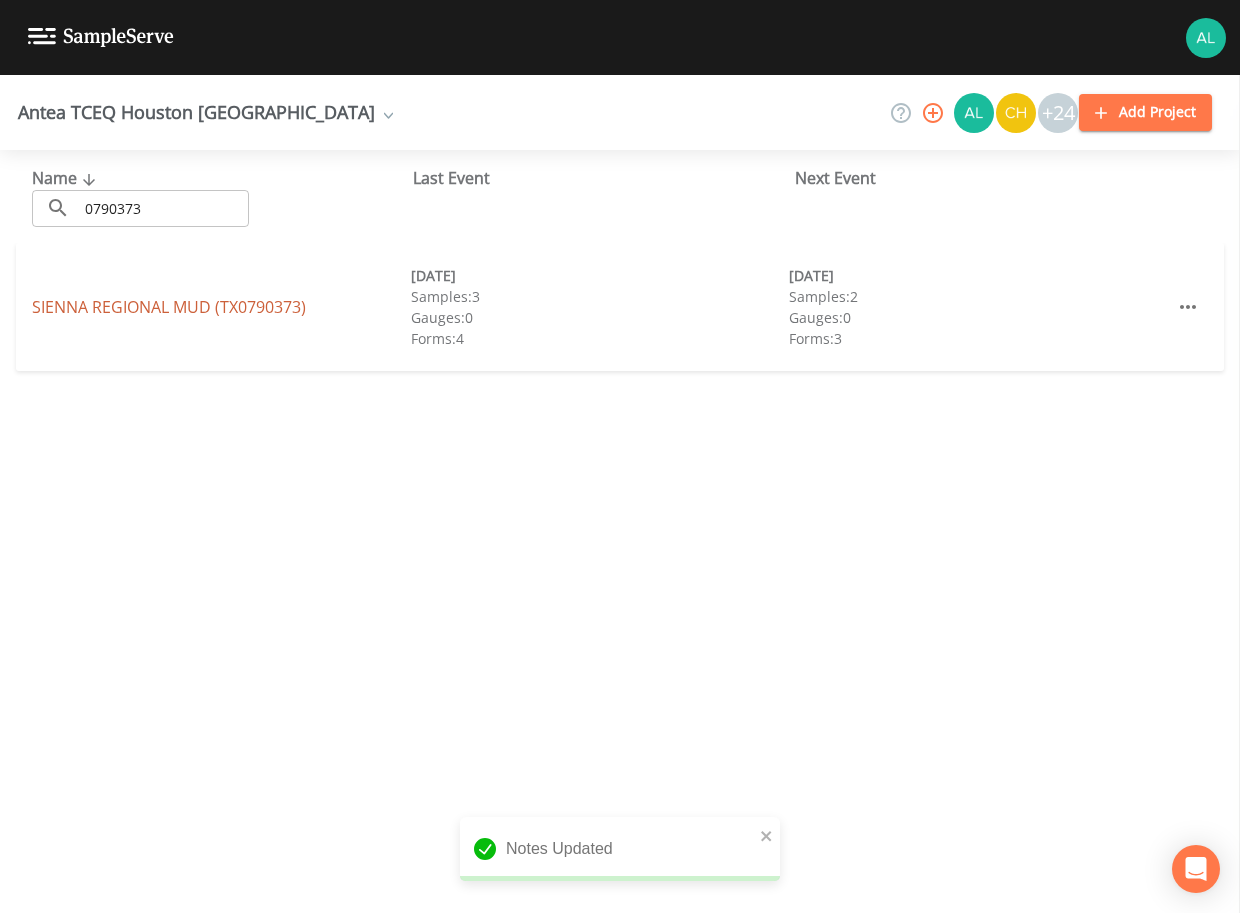 click on "SIENNA REGIONAL MUD   (TX0790373)" at bounding box center [169, 307] 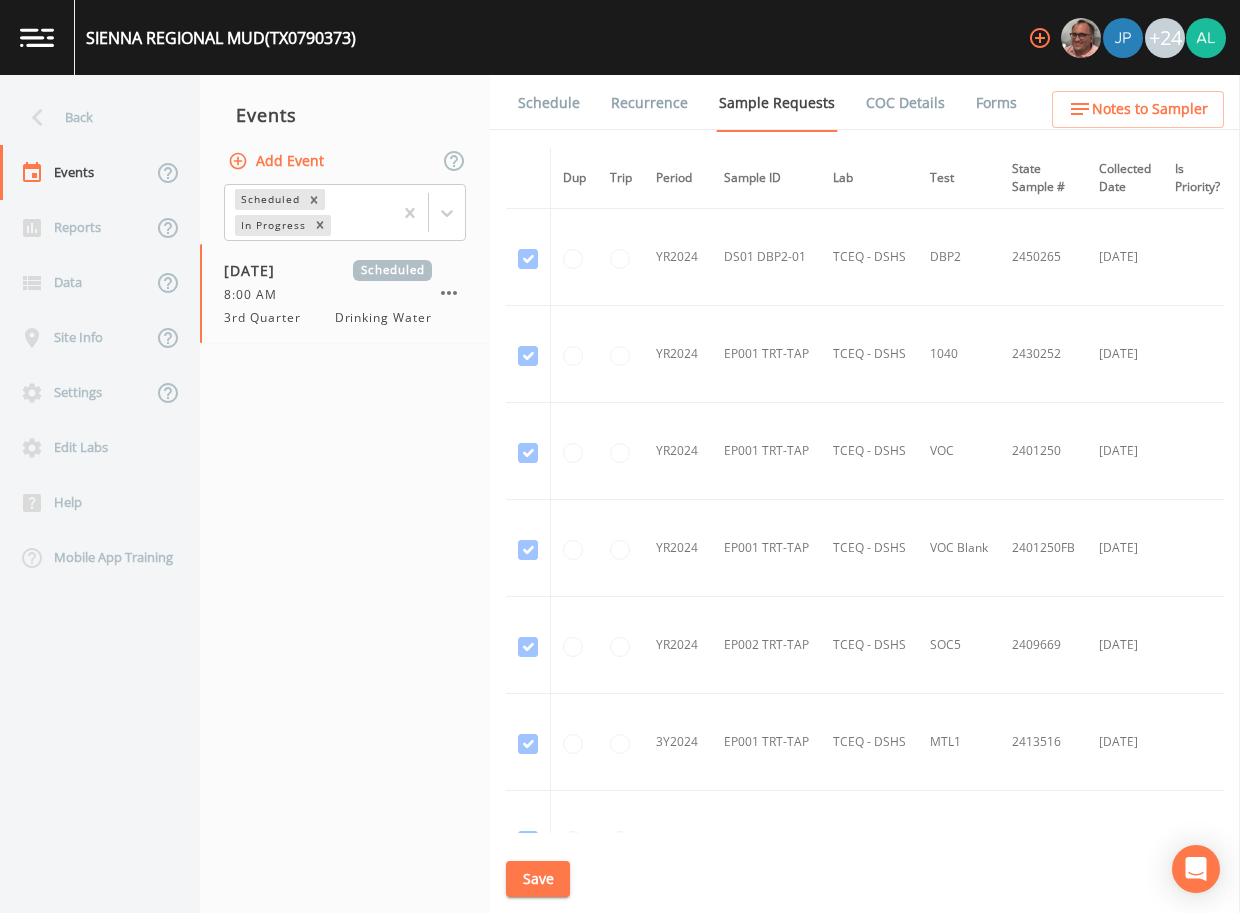 click on "Notes to Sampler" at bounding box center (1138, 109) 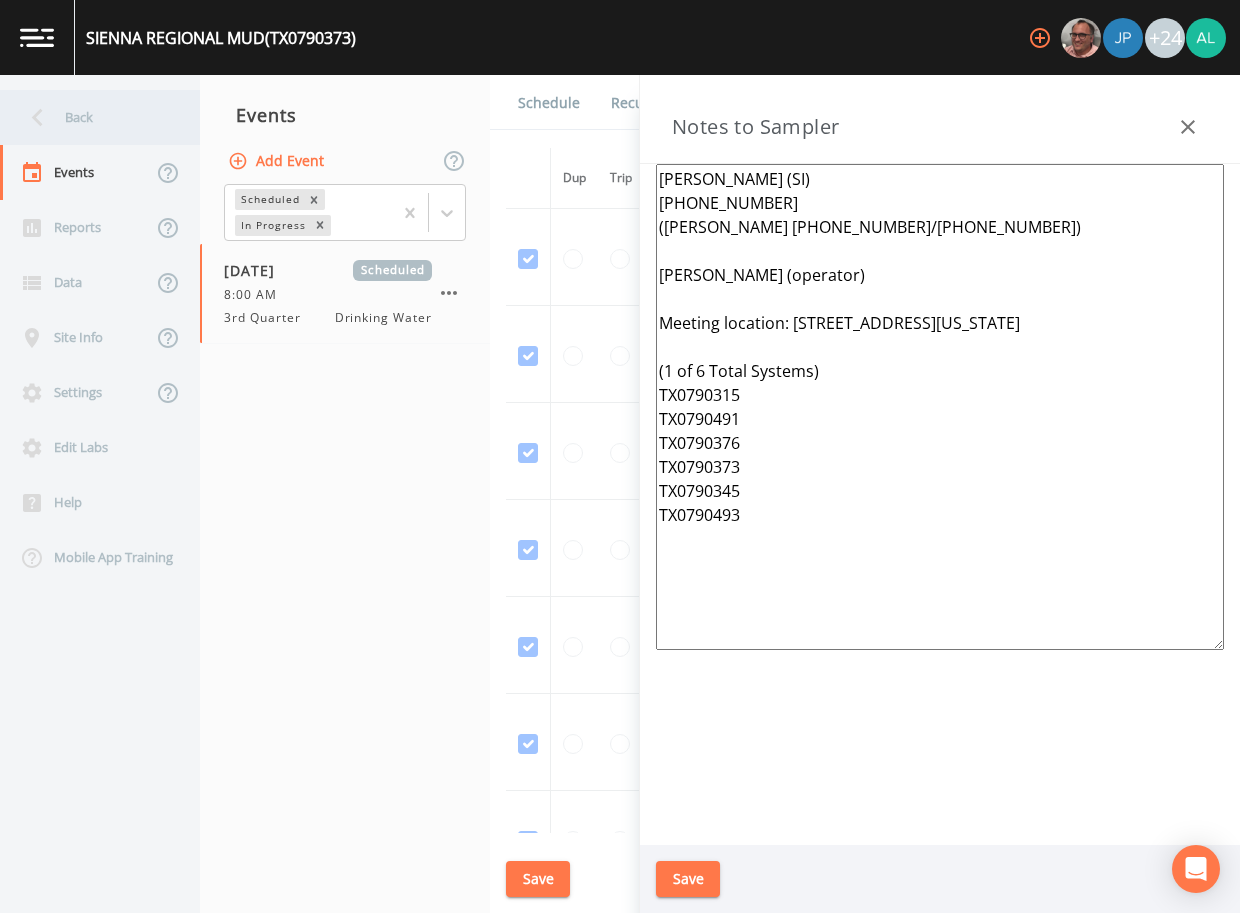 click on "Back" at bounding box center (90, 117) 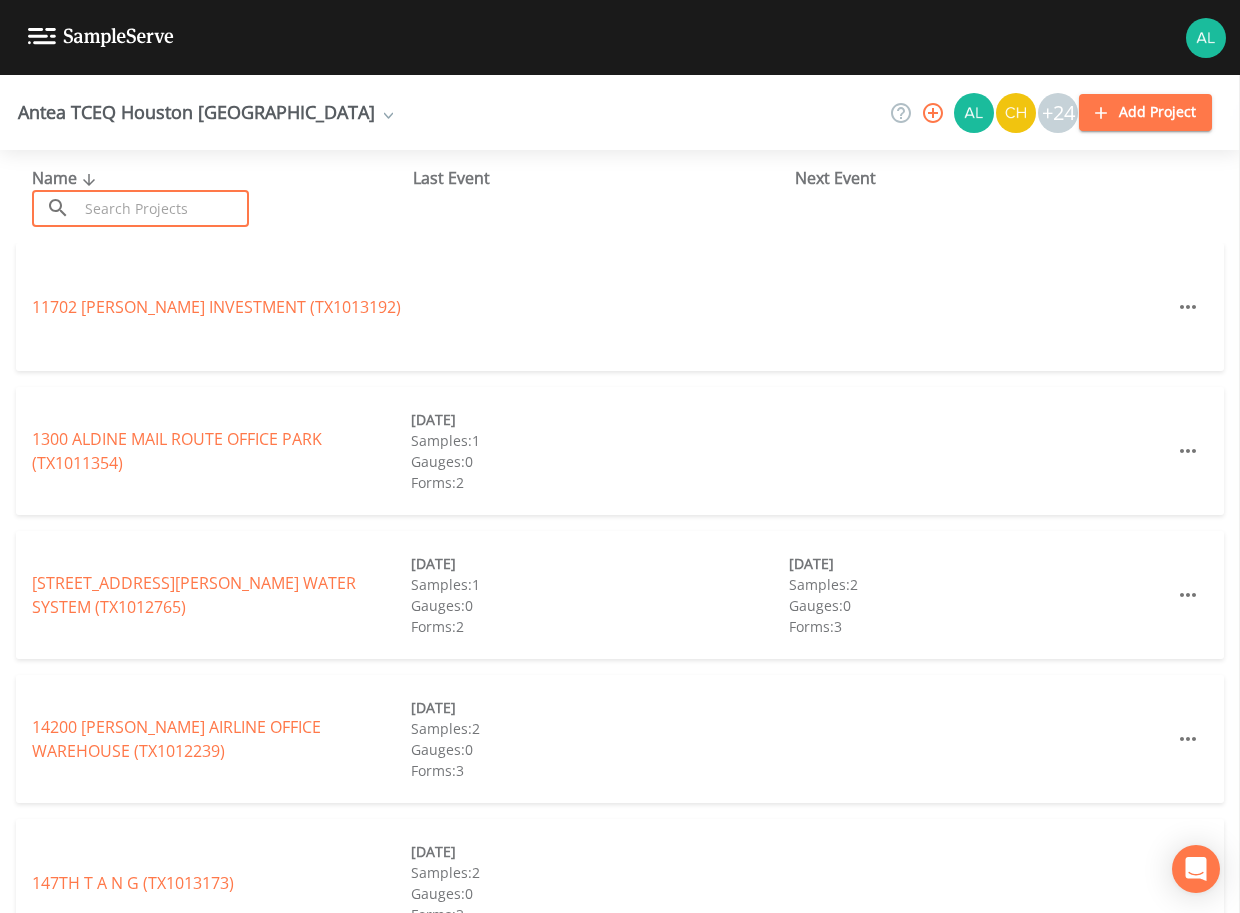 click at bounding box center [163, 208] 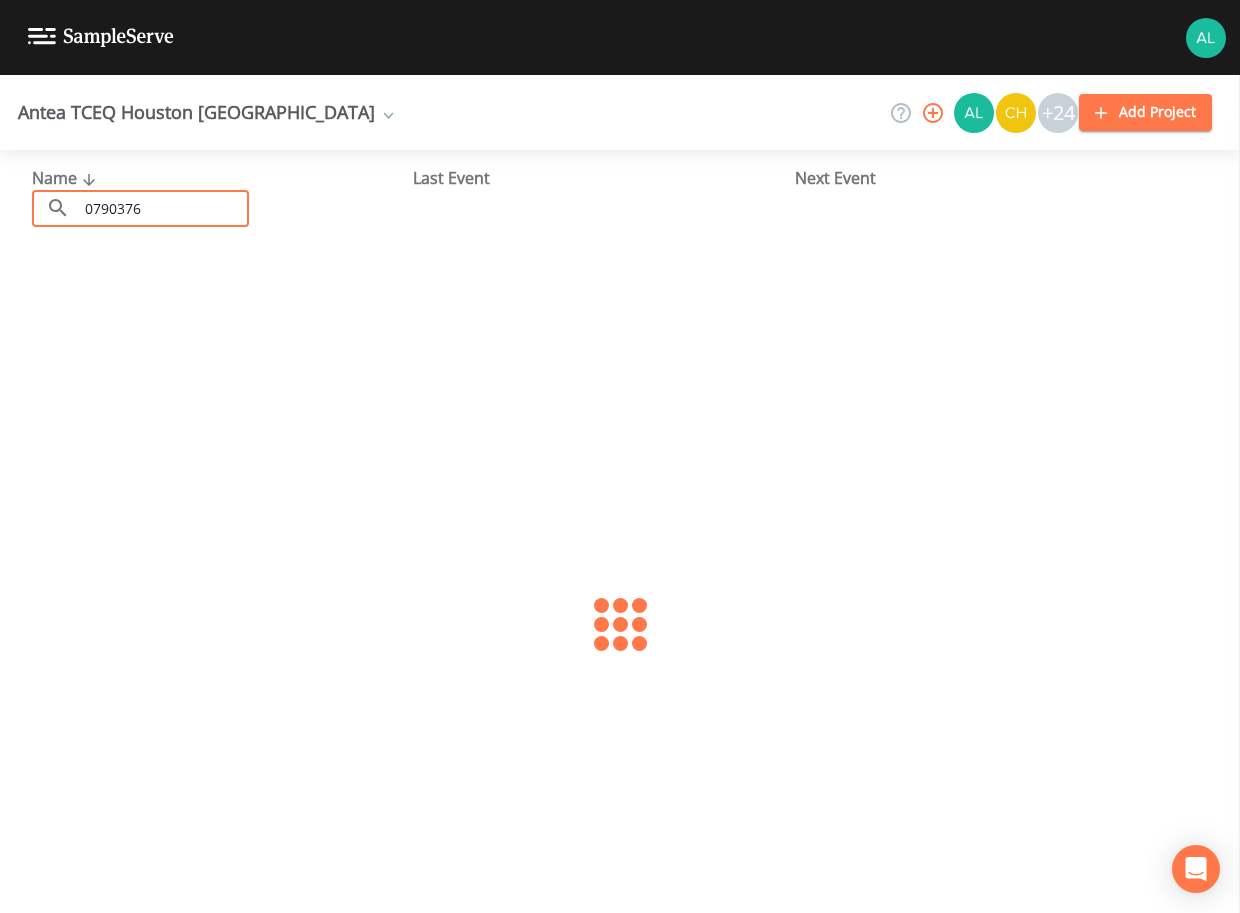 type on "0790376" 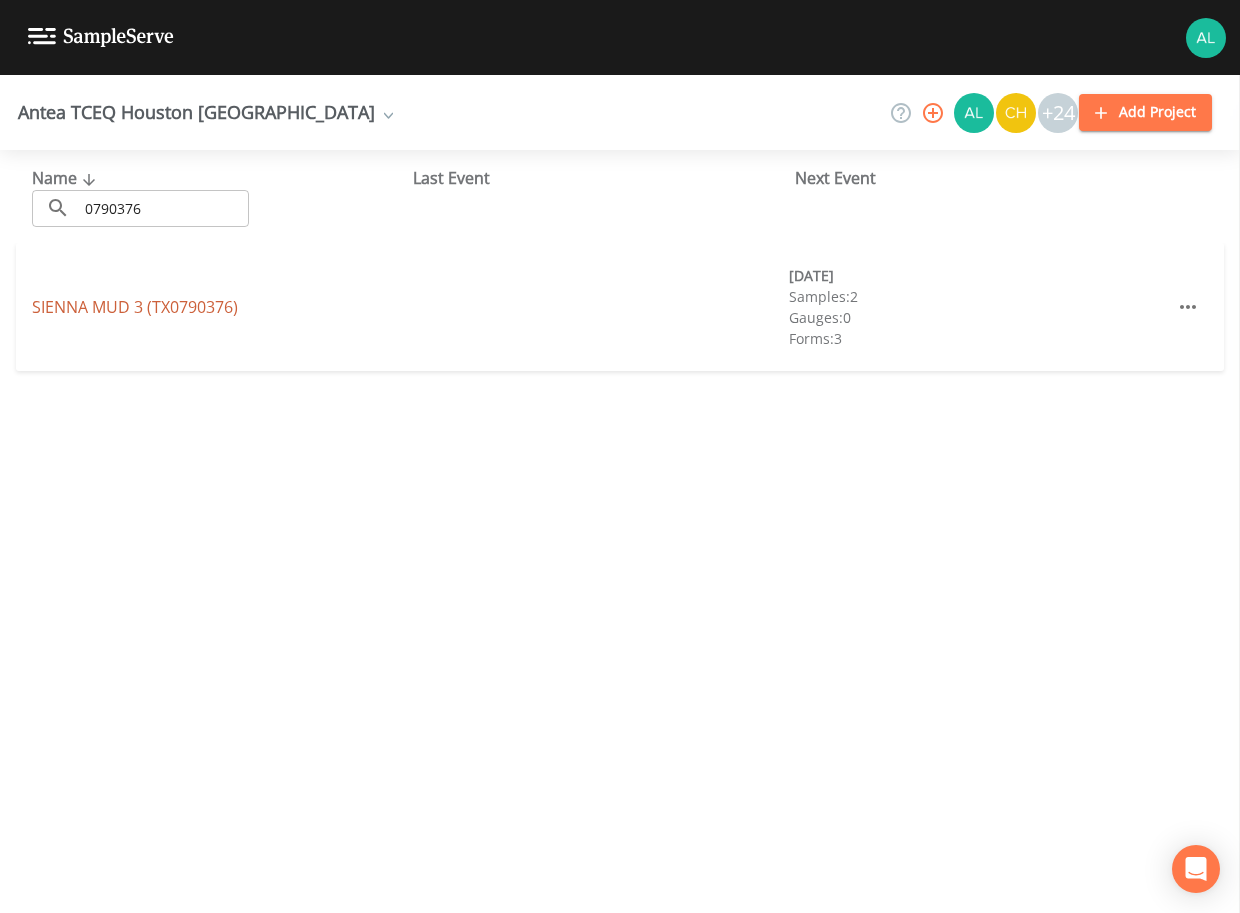 click on "SIENNA MUD 3   (TX0790376)" at bounding box center [135, 307] 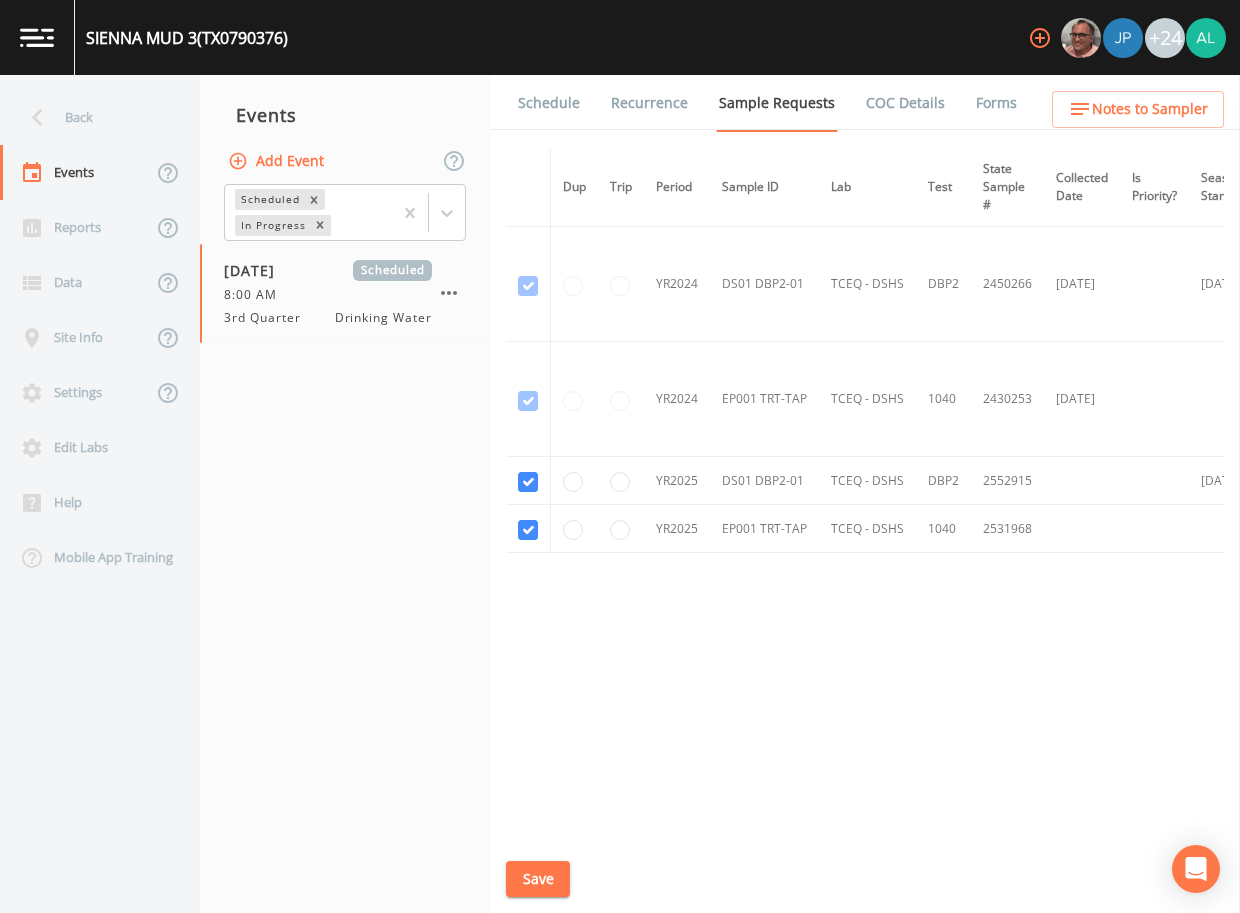 click on "Schedule" at bounding box center [536, 103] 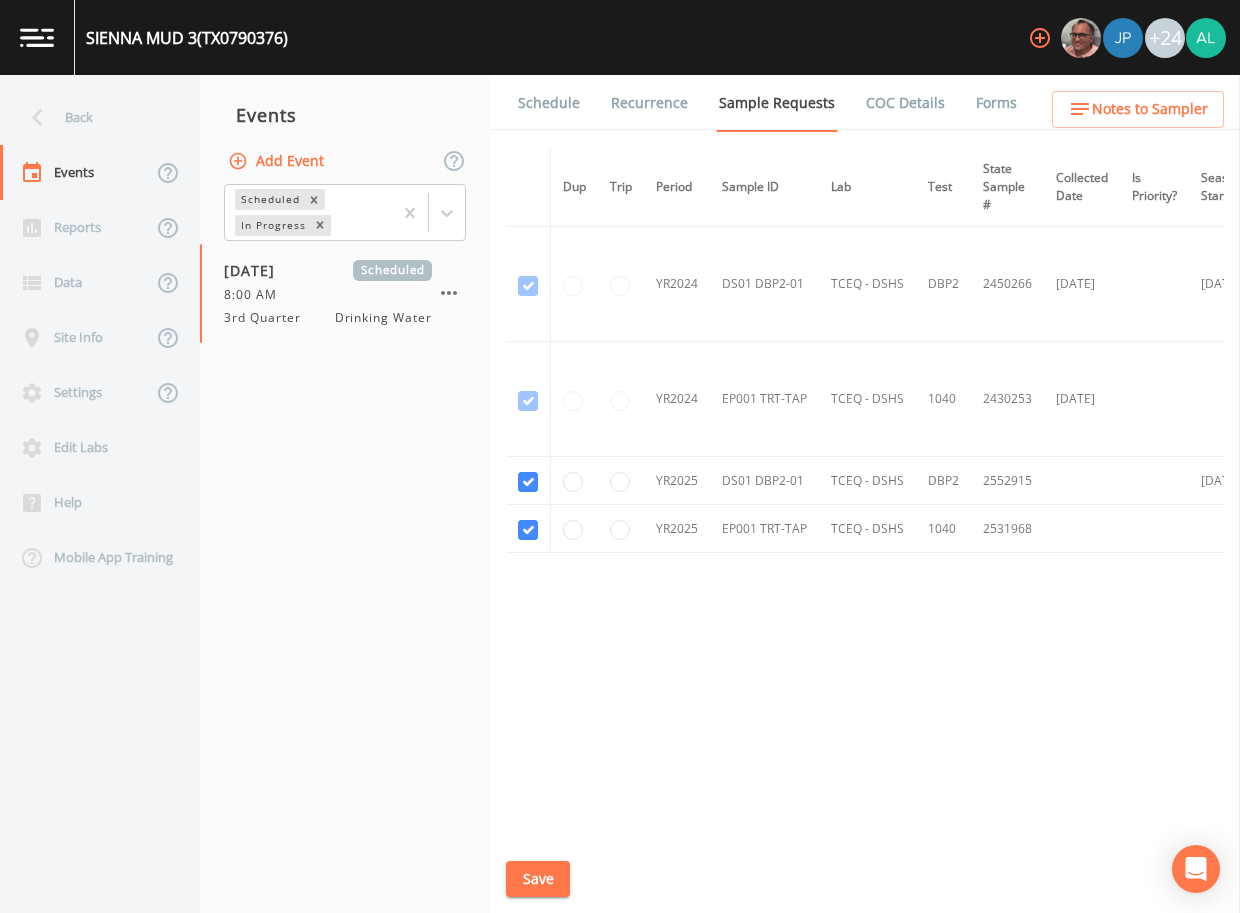 click on "Schedule" at bounding box center [549, 103] 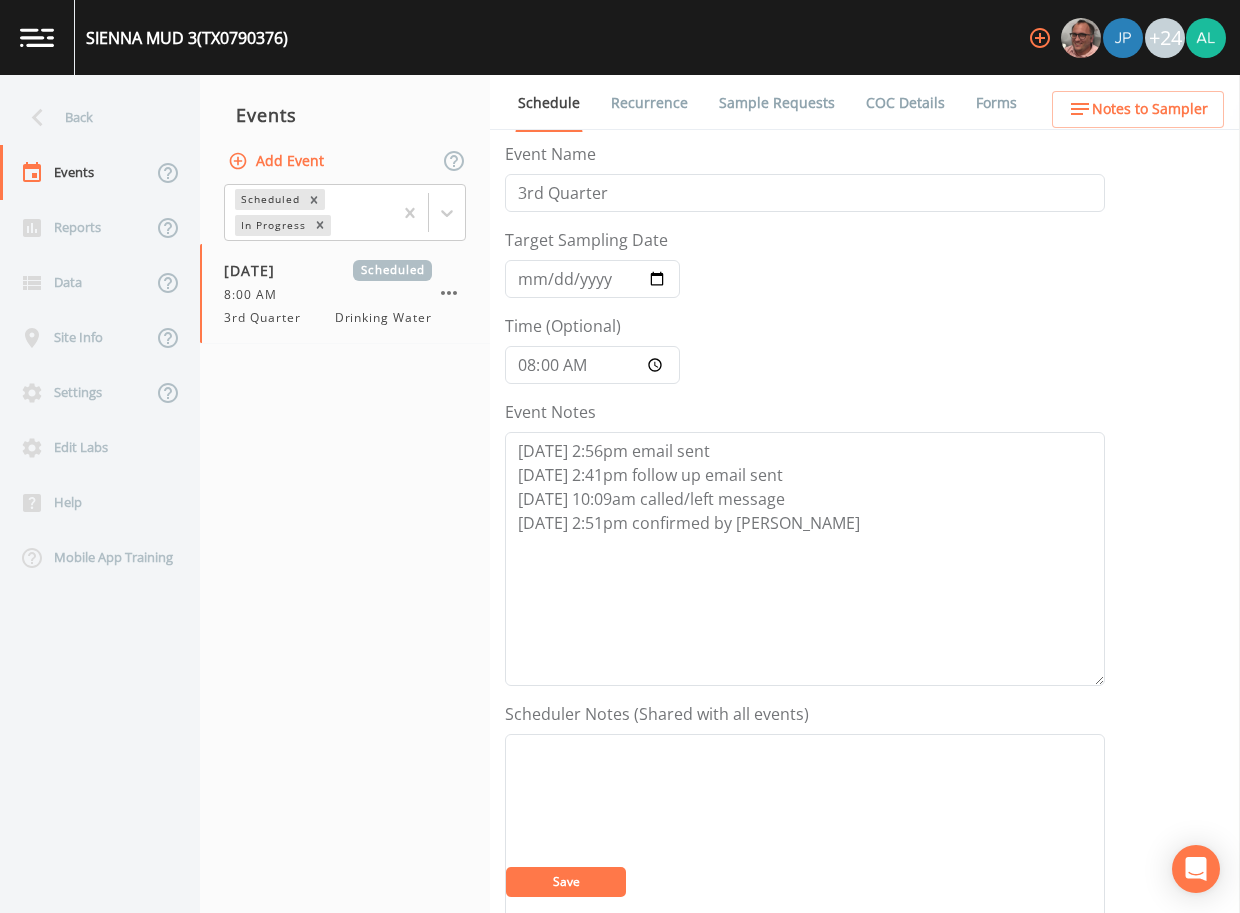 scroll, scrollTop: 498, scrollLeft: 0, axis: vertical 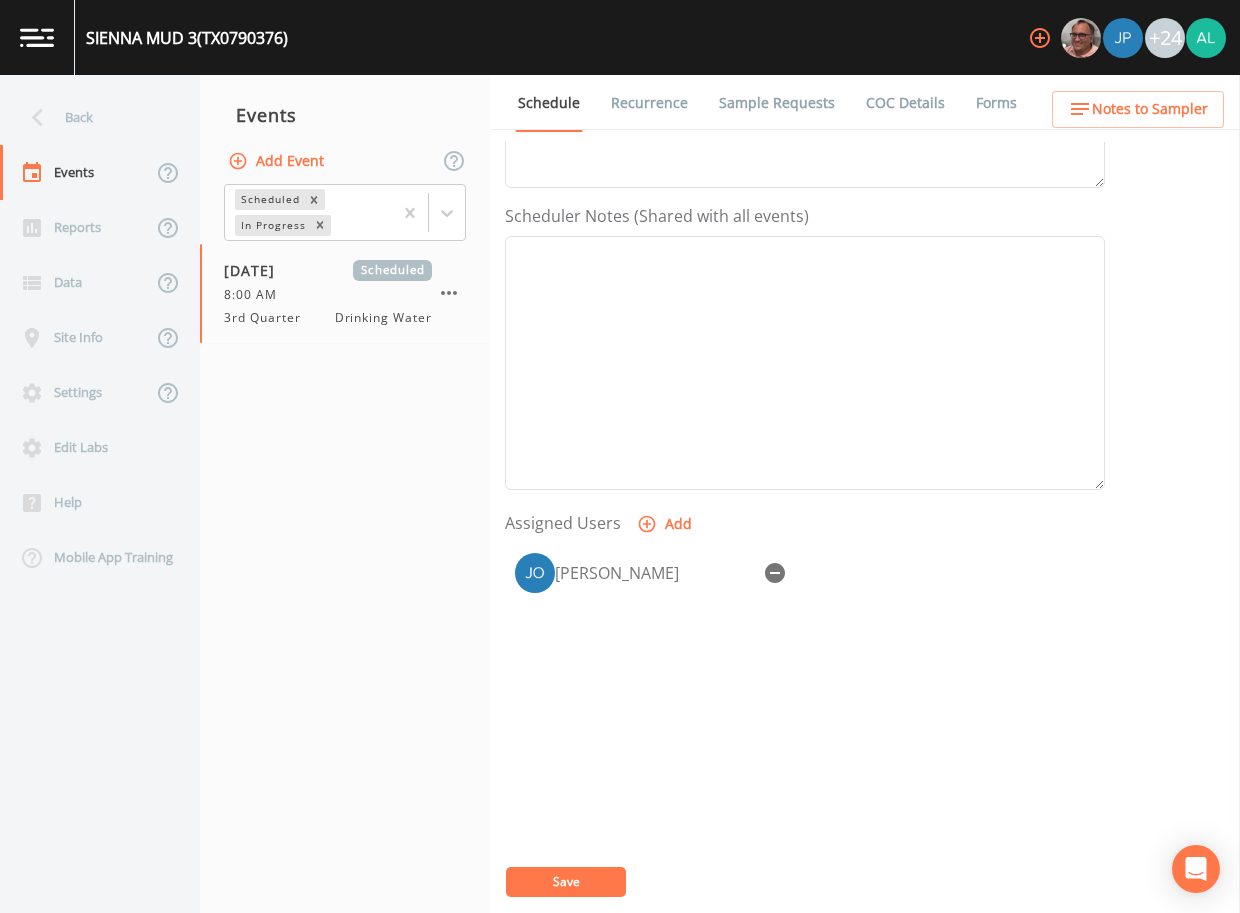 click on "Notes to Sampler" at bounding box center (1150, 109) 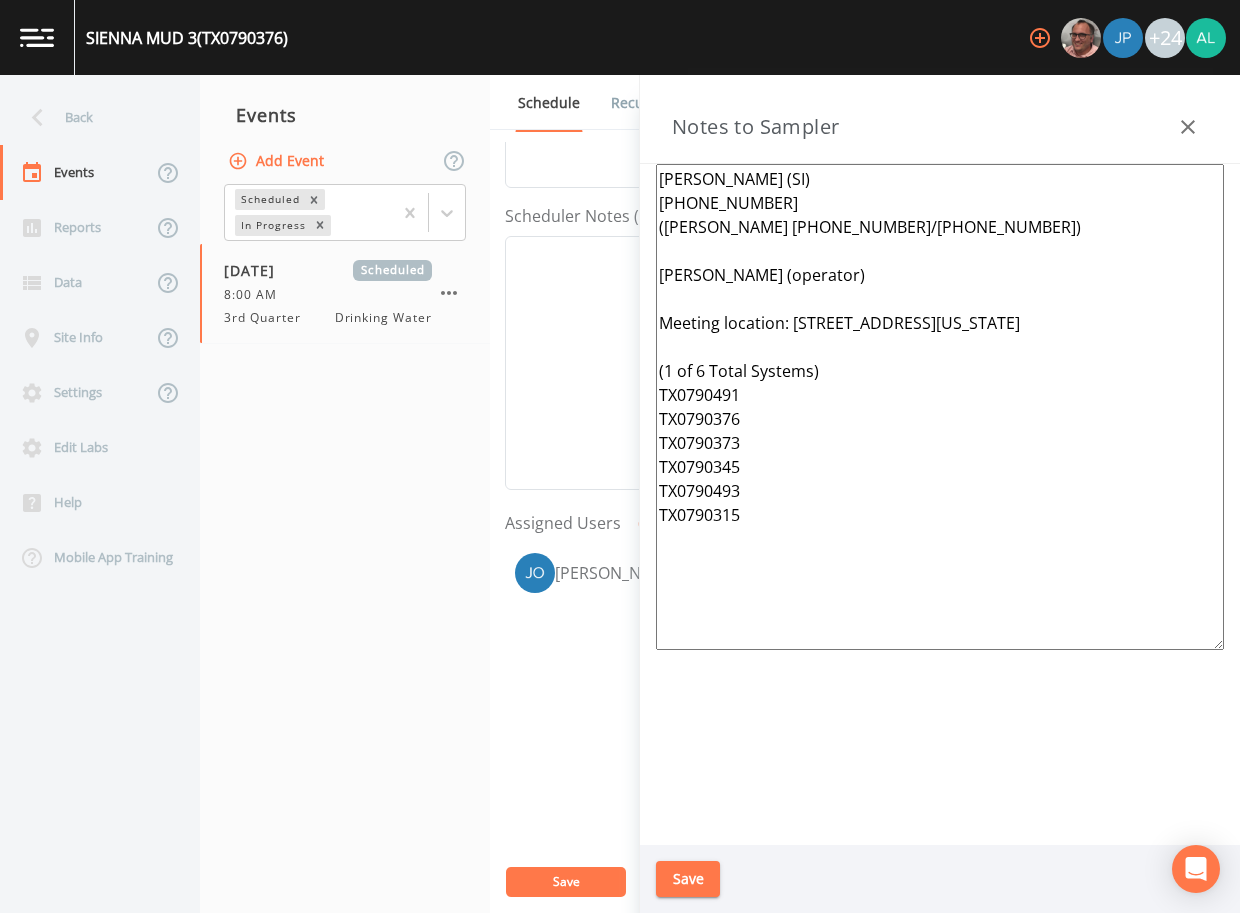 drag, startPoint x: 846, startPoint y: 531, endPoint x: 573, endPoint y: 118, distance: 495.07373 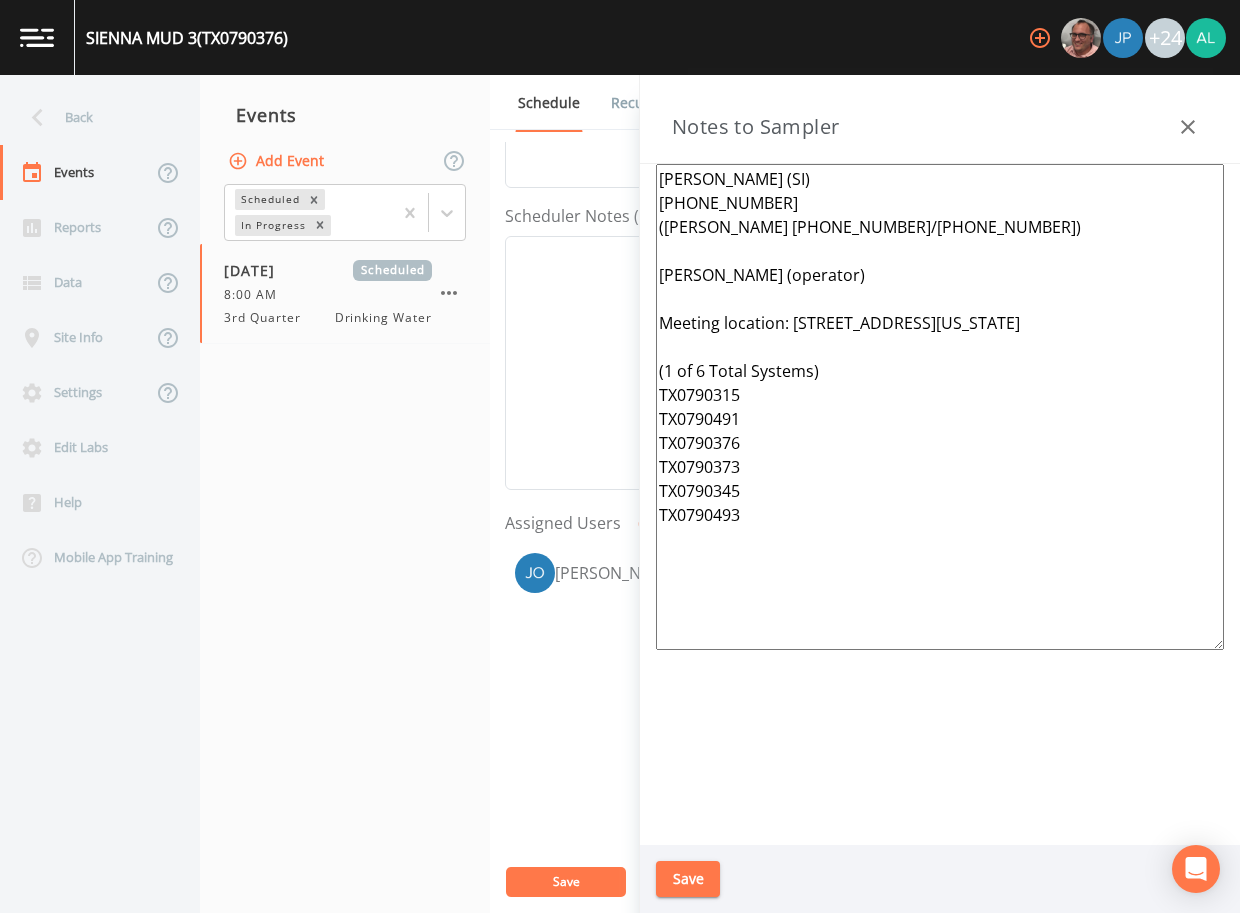 type on "[PERSON_NAME] (SI)
[PHONE_NUMBER]
([PERSON_NAME] [PHONE_NUMBER]/[PHONE_NUMBER])
[PERSON_NAME] (operator)
Meeting location: [STREET_ADDRESS][US_STATE]
(1 of 6 Total Systems)
TX0790315
TX0790491
TX0790376
TX0790373
TX0790345
TX0790493" 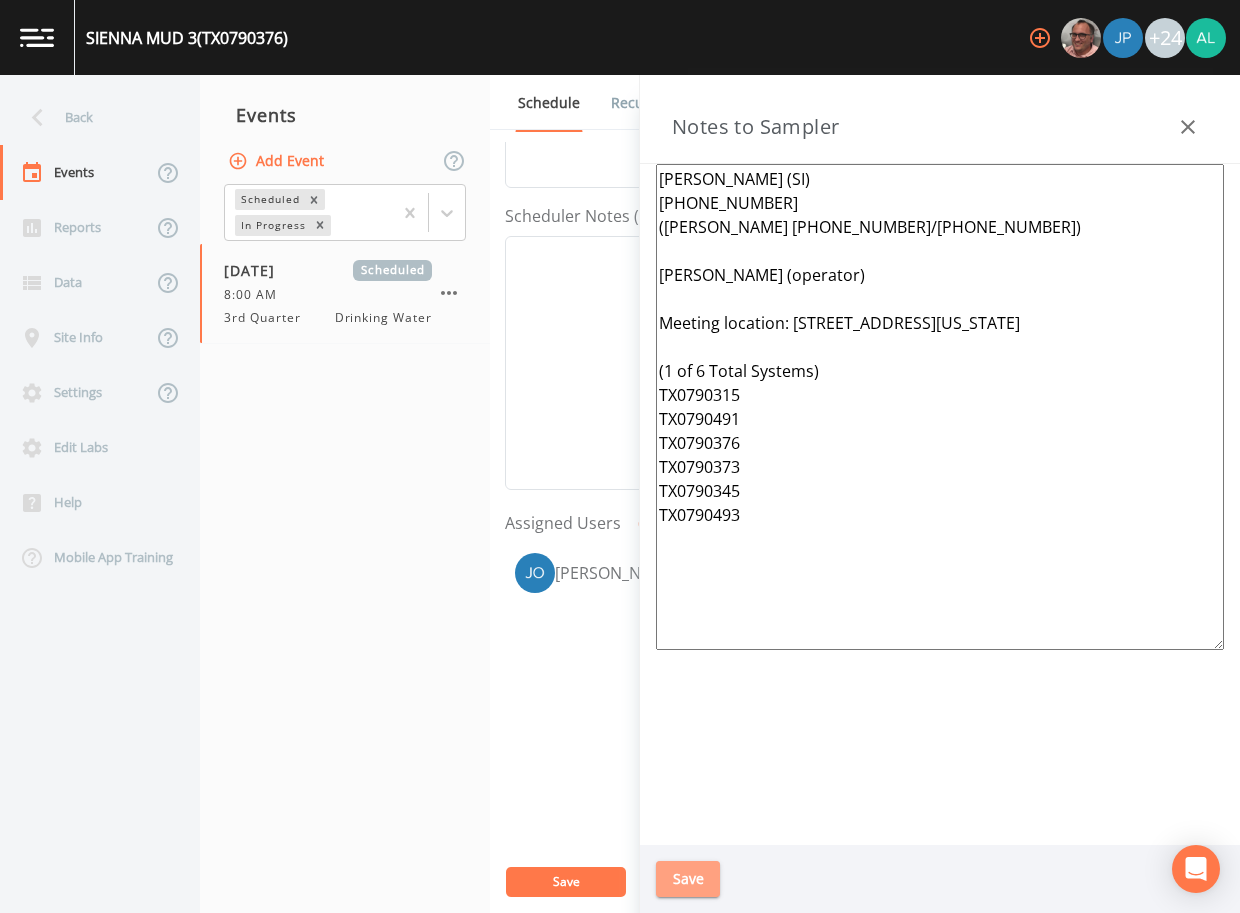click on "Save" at bounding box center (688, 879) 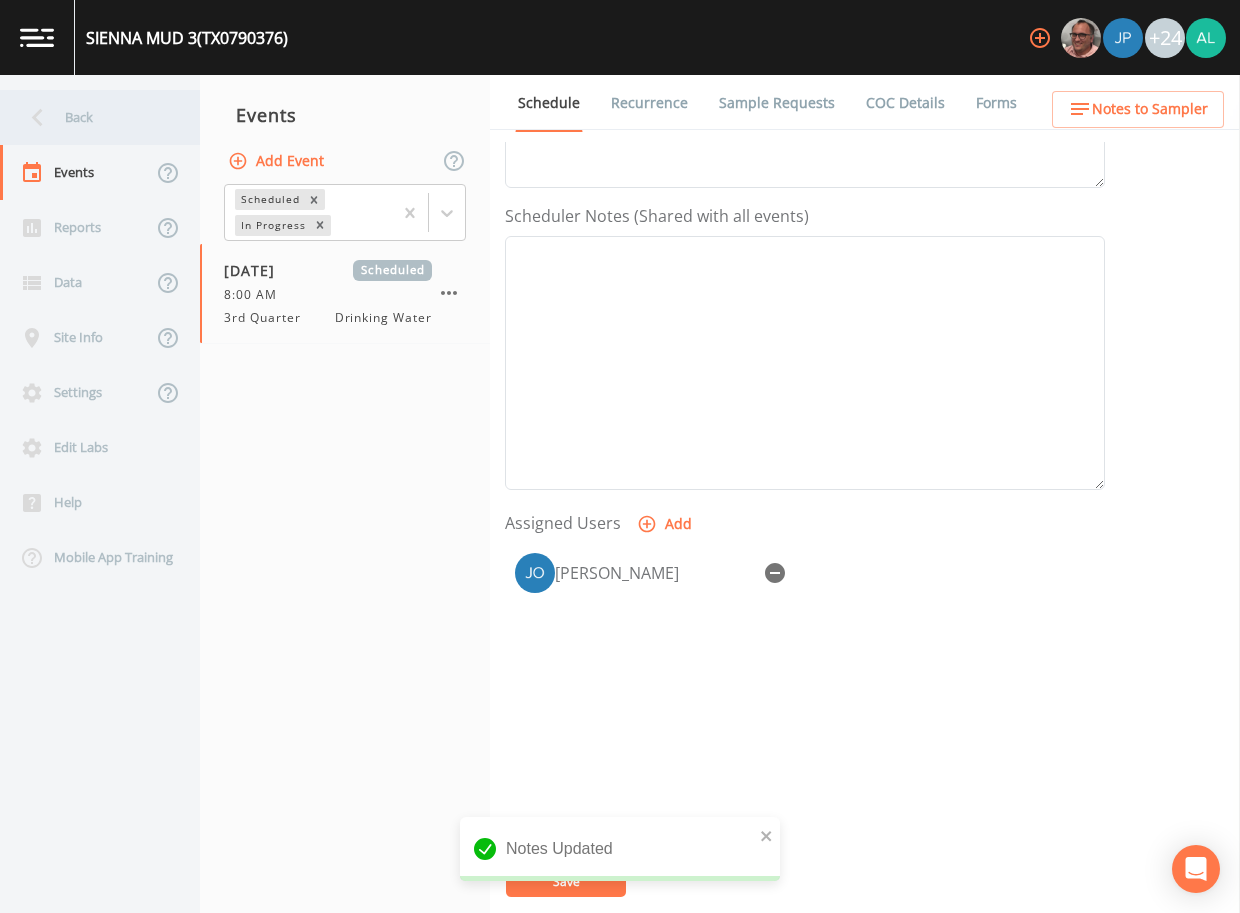 click on "Back" at bounding box center [90, 117] 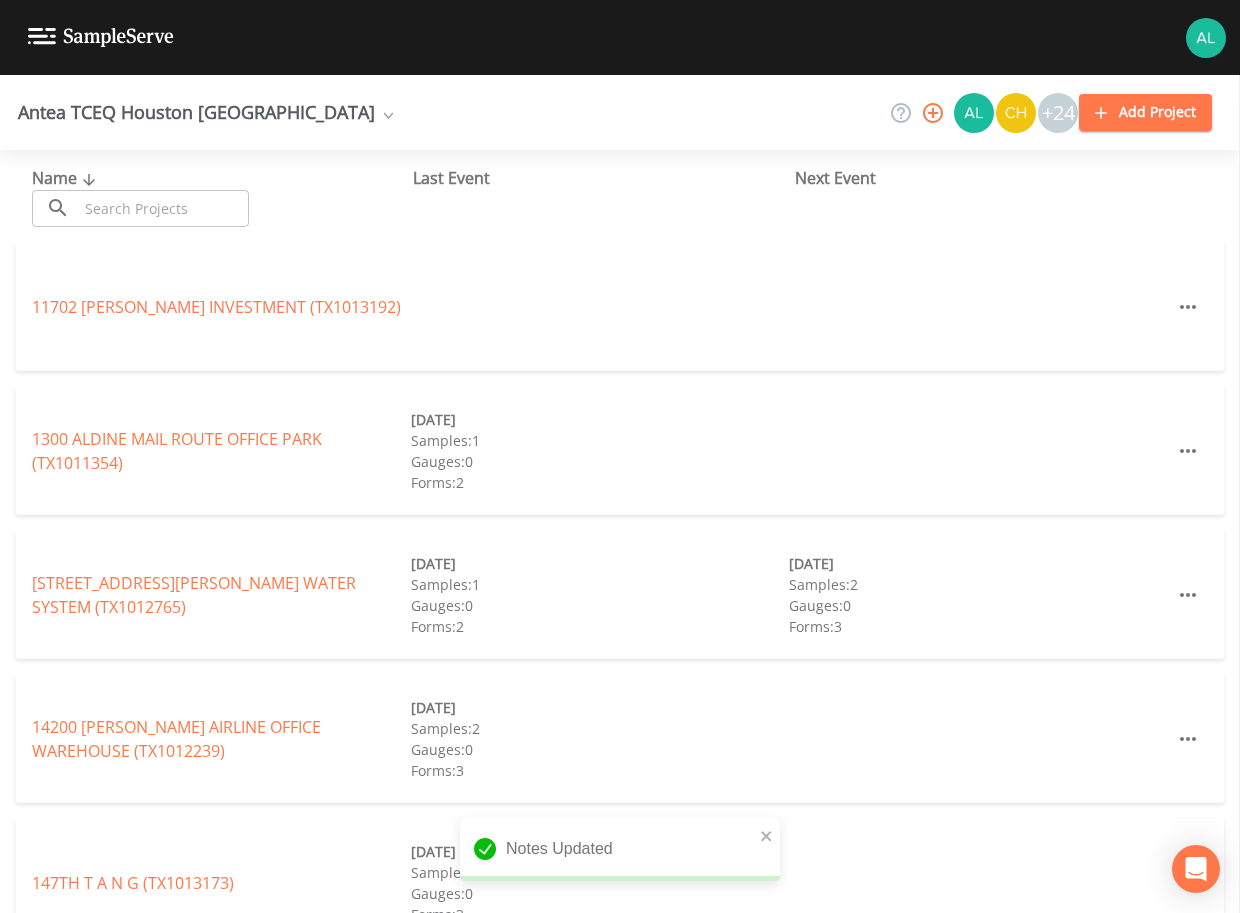 click on "Name ​ ​ Last Event Next Event" at bounding box center [620, 196] 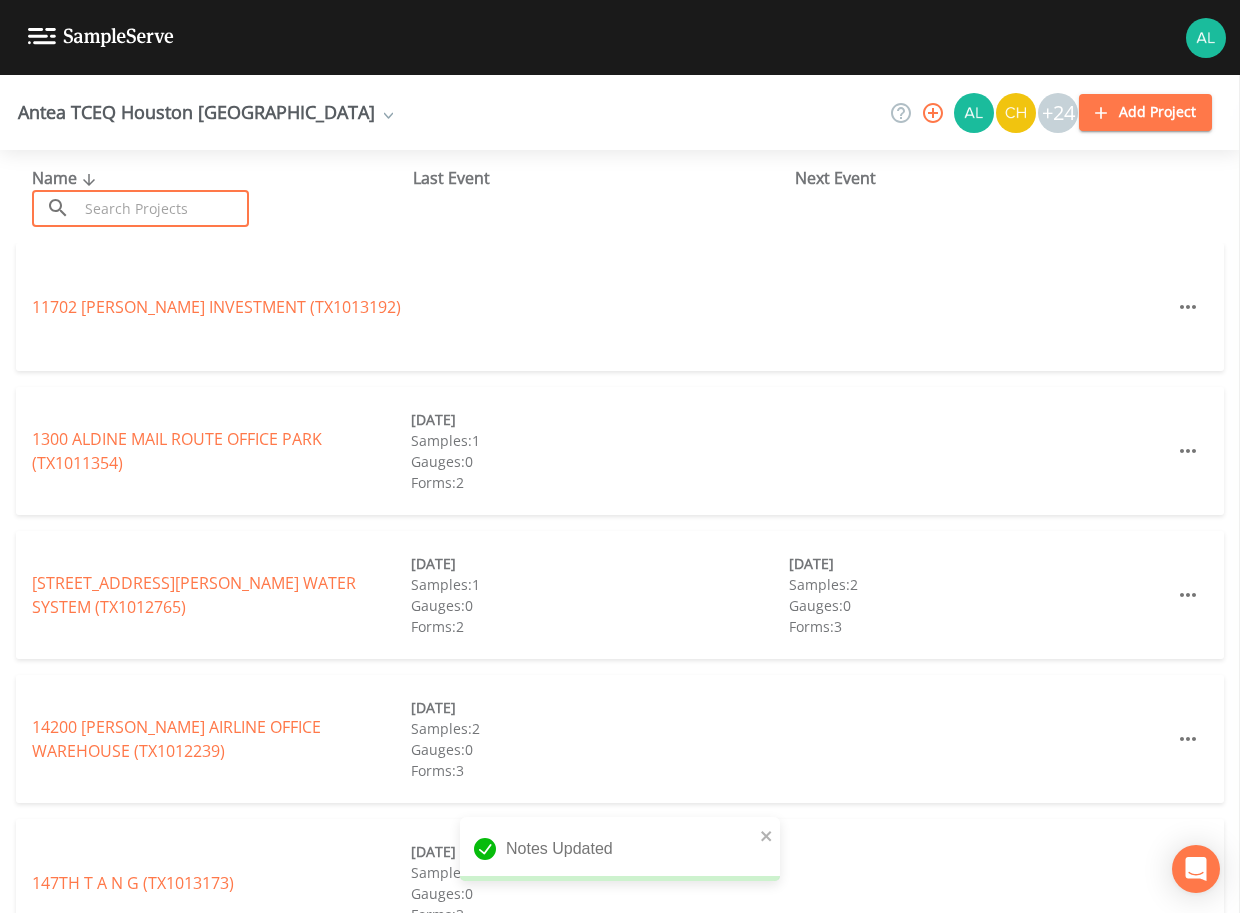 drag, startPoint x: 128, startPoint y: 224, endPoint x: 141, endPoint y: 213, distance: 17.029387 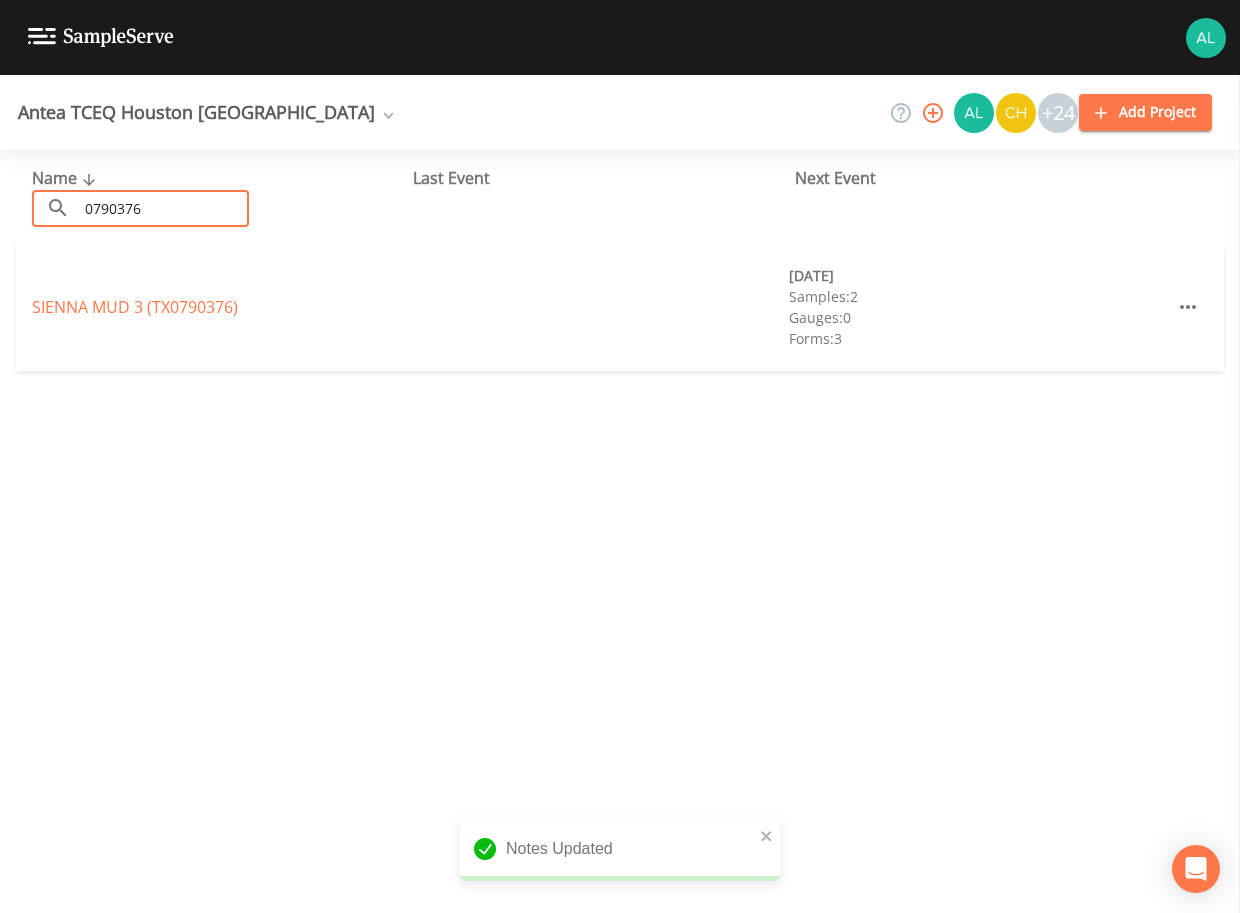 type on "0790376" 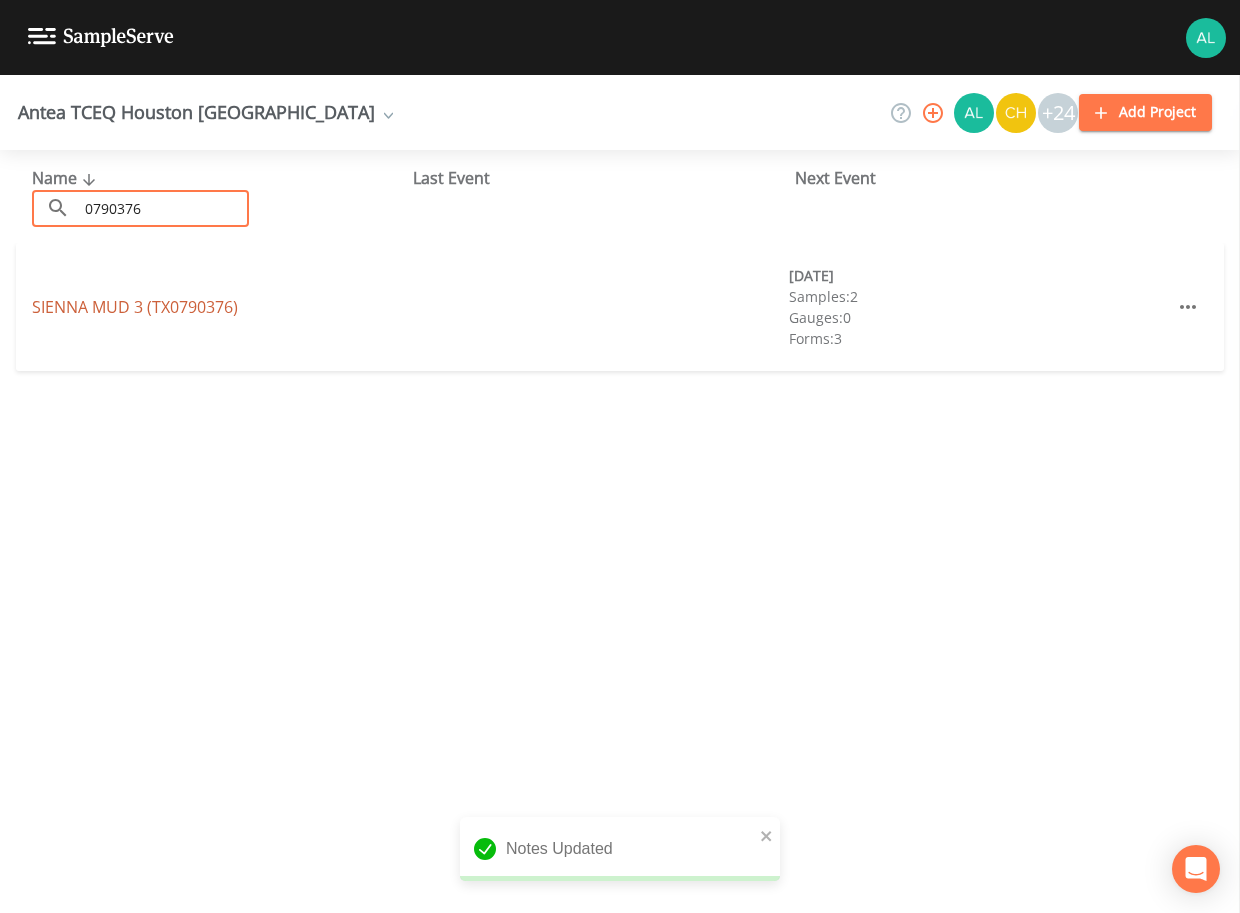 click on "SIENNA MUD 3   (TX0790376)" at bounding box center (135, 307) 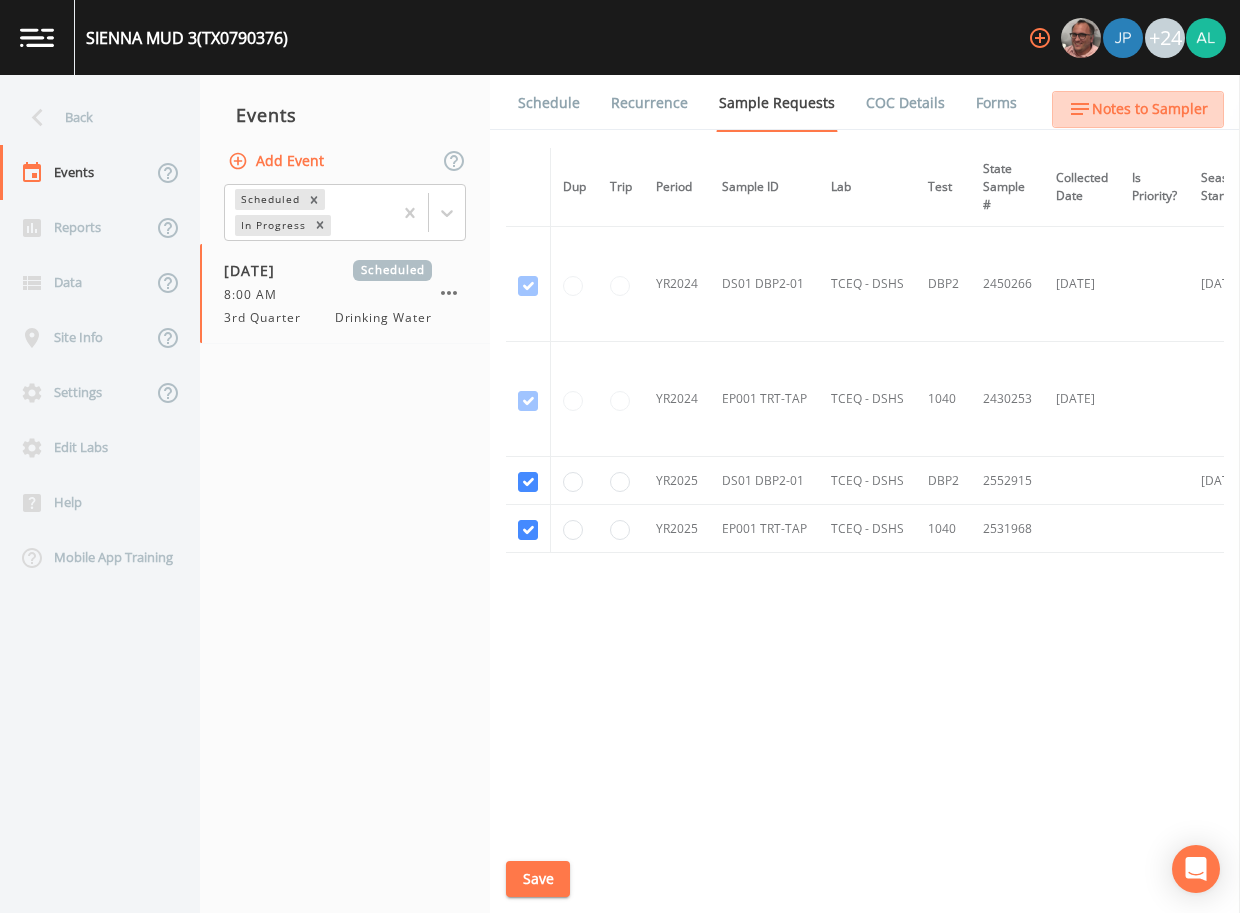 click on "Notes to Sampler" at bounding box center [1150, 109] 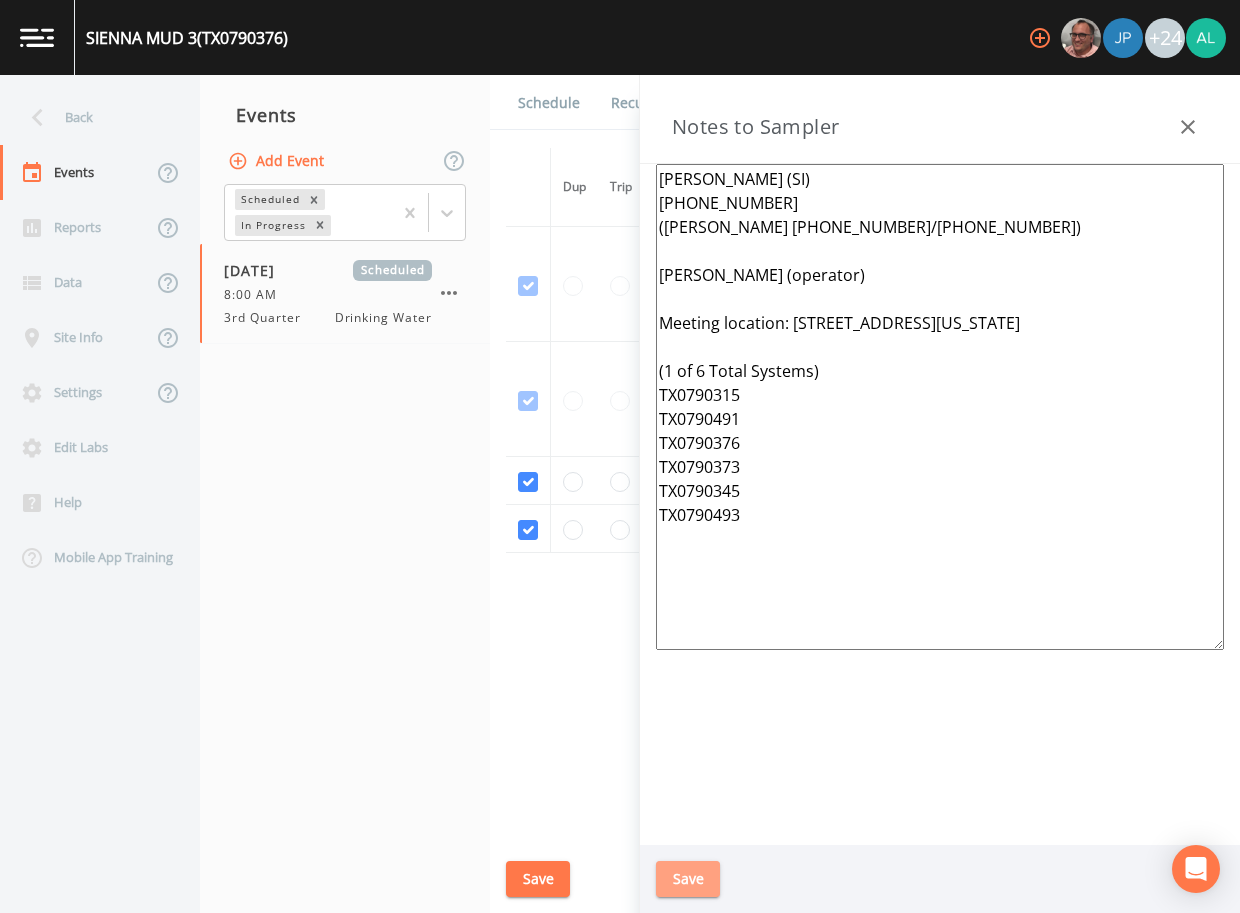 click on "Save" at bounding box center (688, 879) 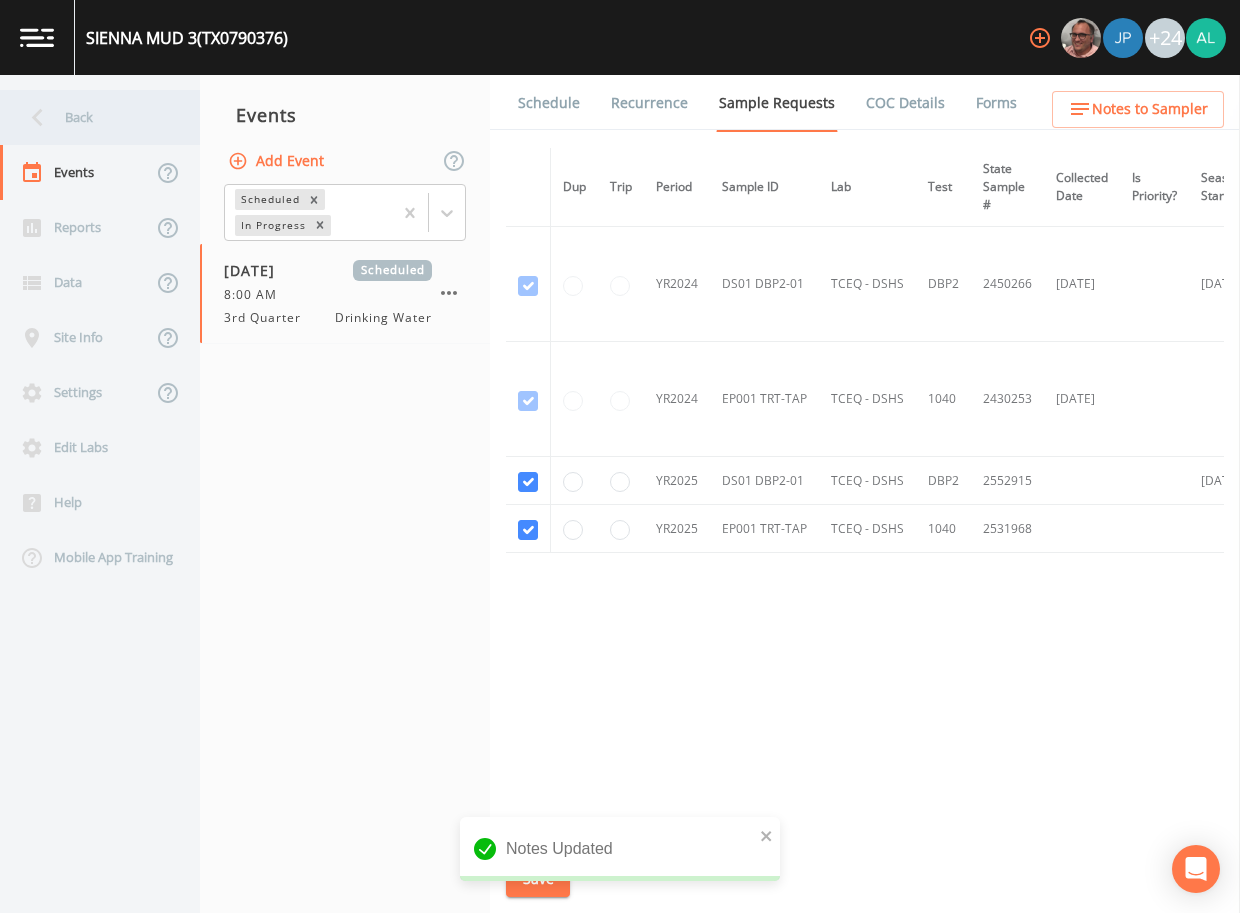 click 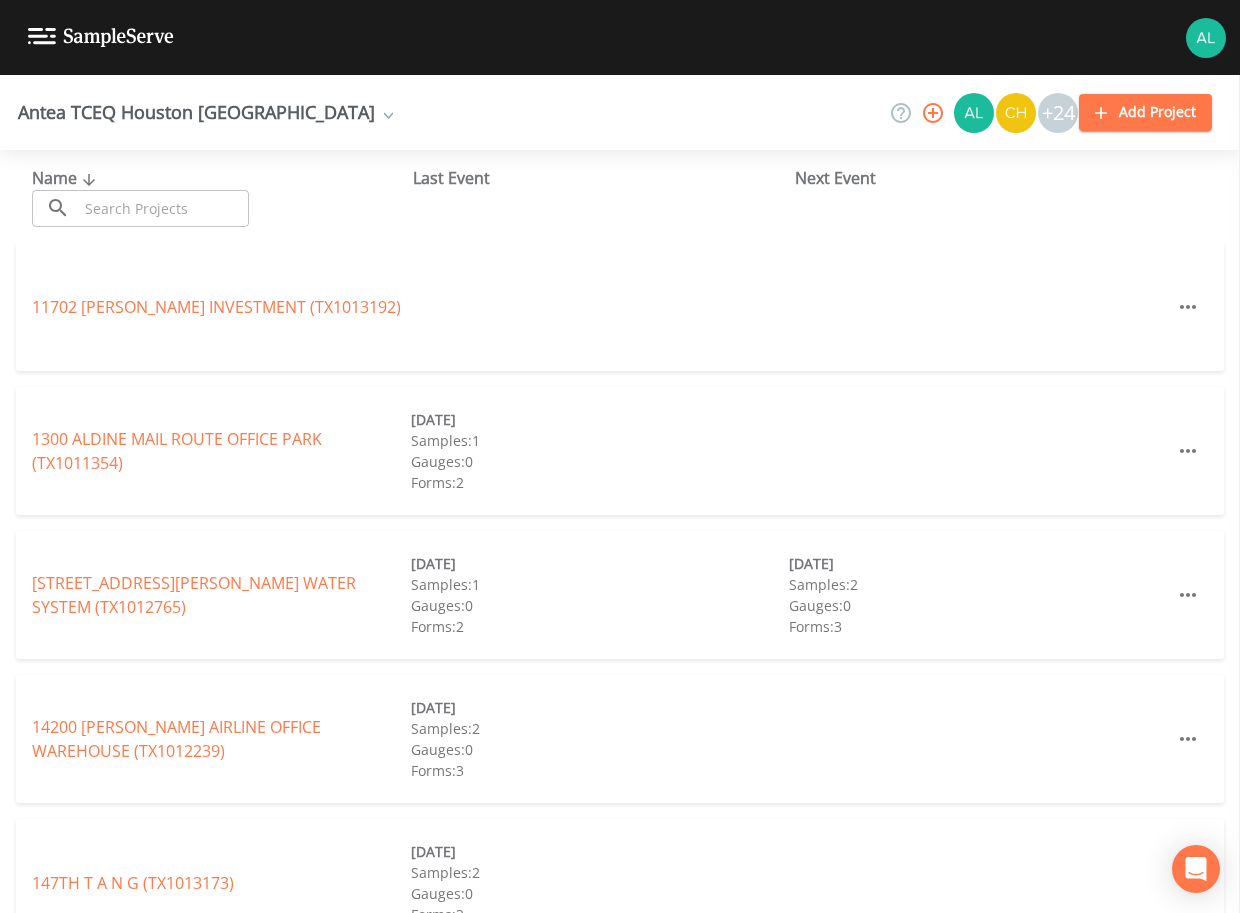 click 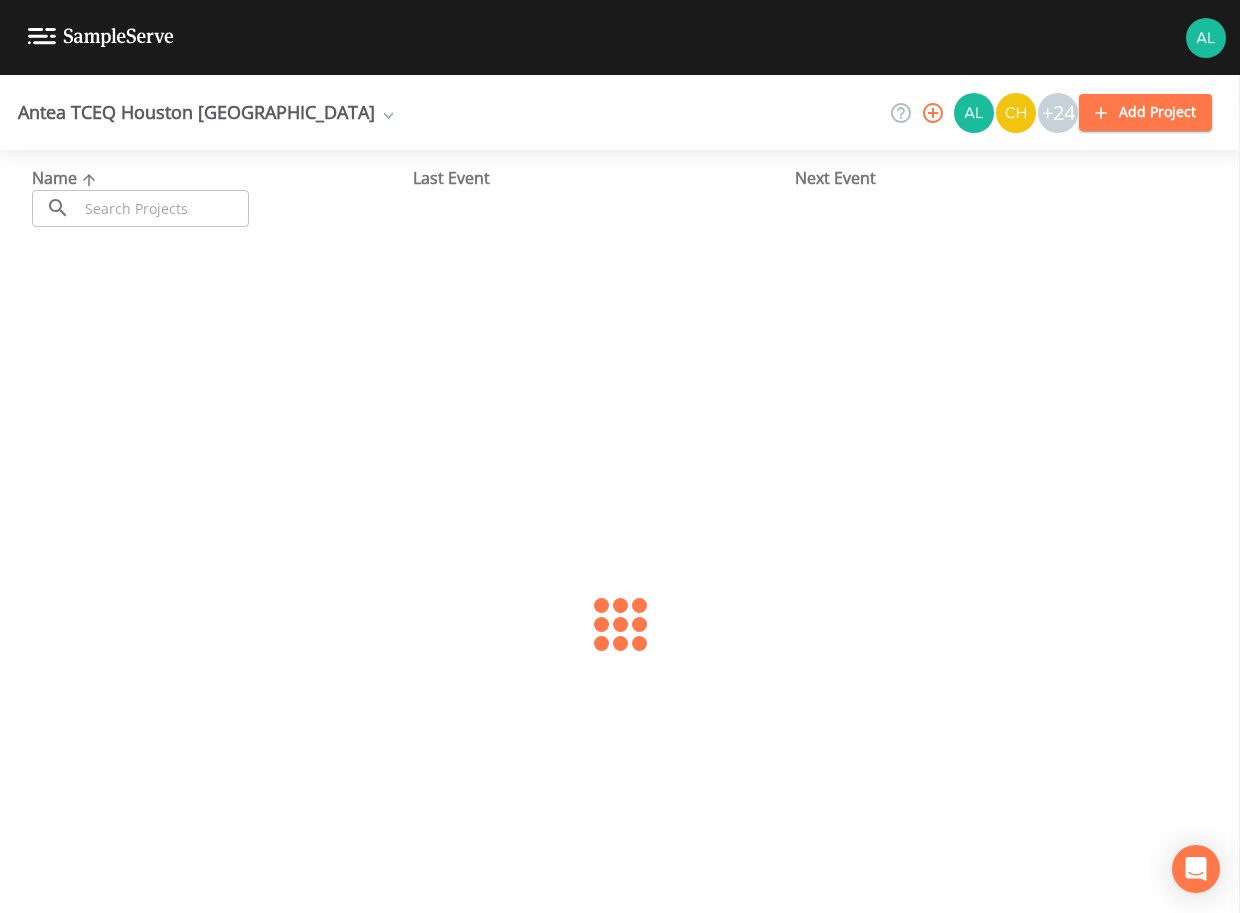 click at bounding box center [163, 208] 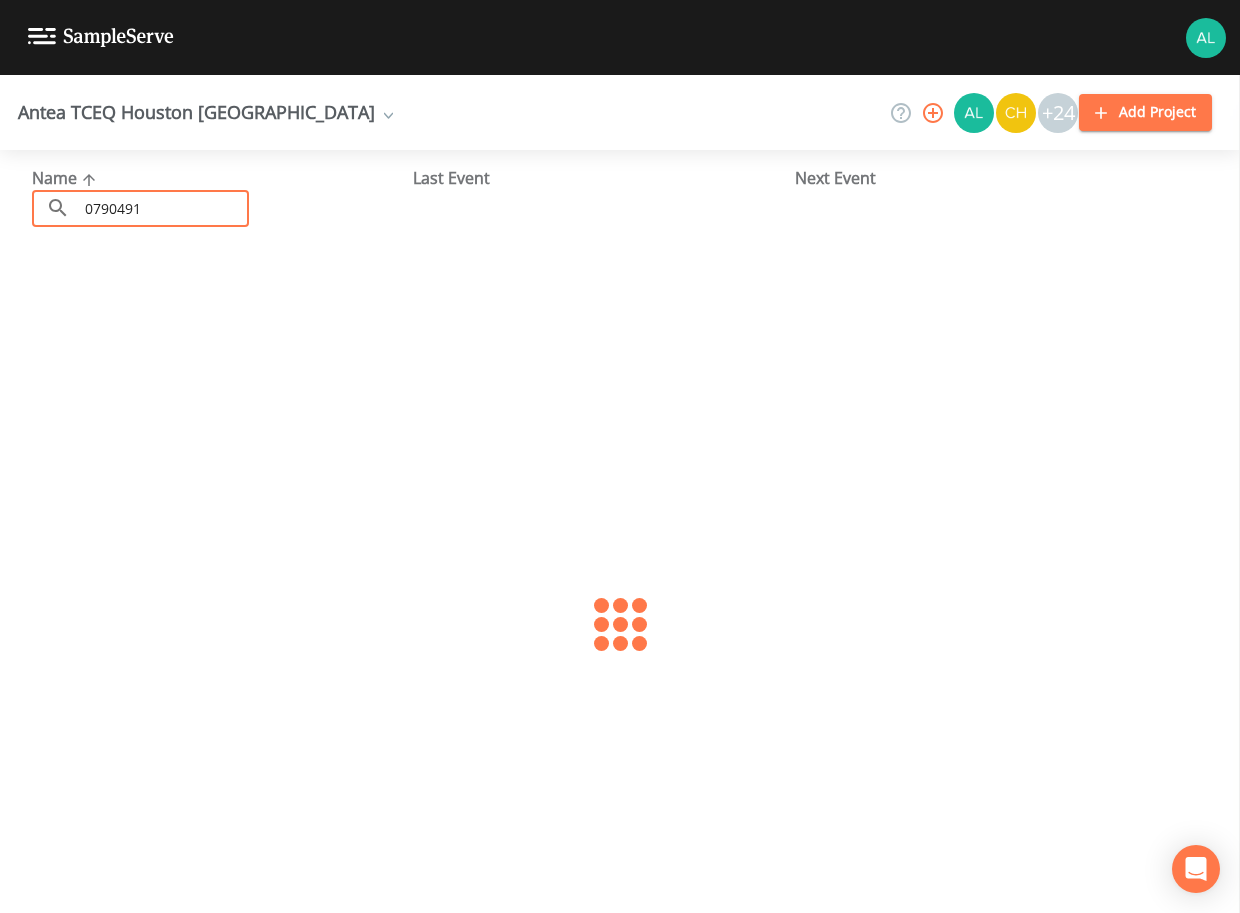 type on "0790491" 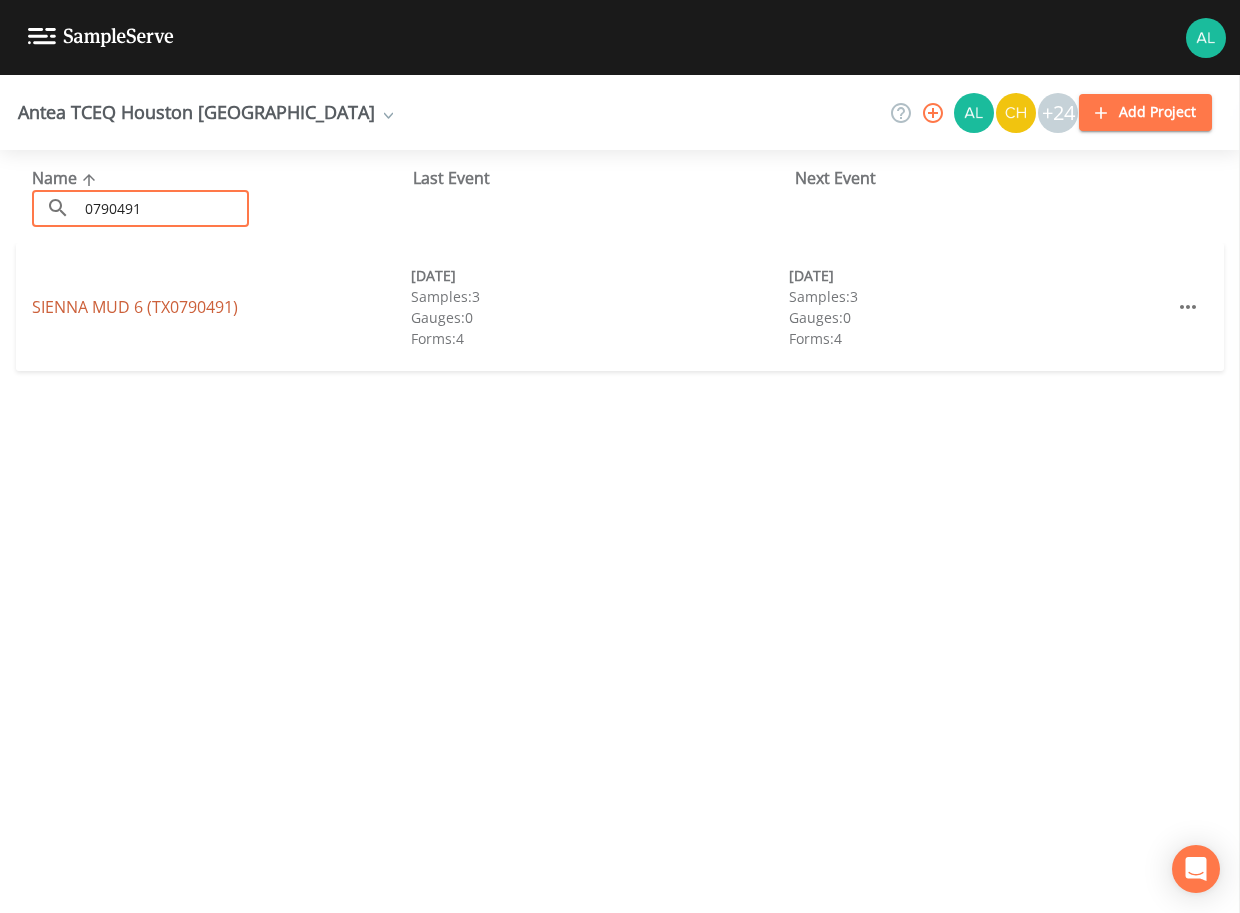 click on "SIENNA MUD 6   (TX0790491)" at bounding box center (135, 307) 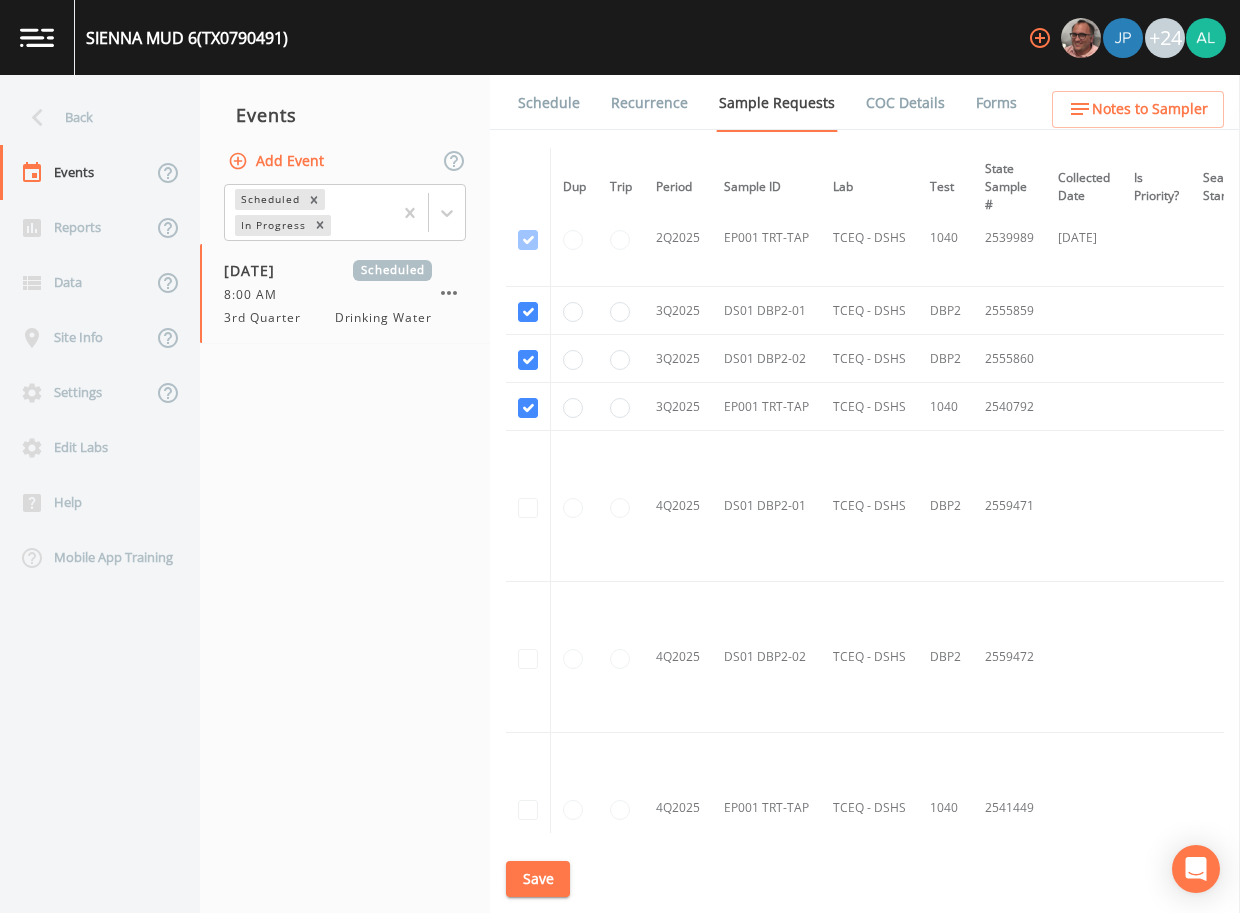 scroll, scrollTop: 1902, scrollLeft: 0, axis: vertical 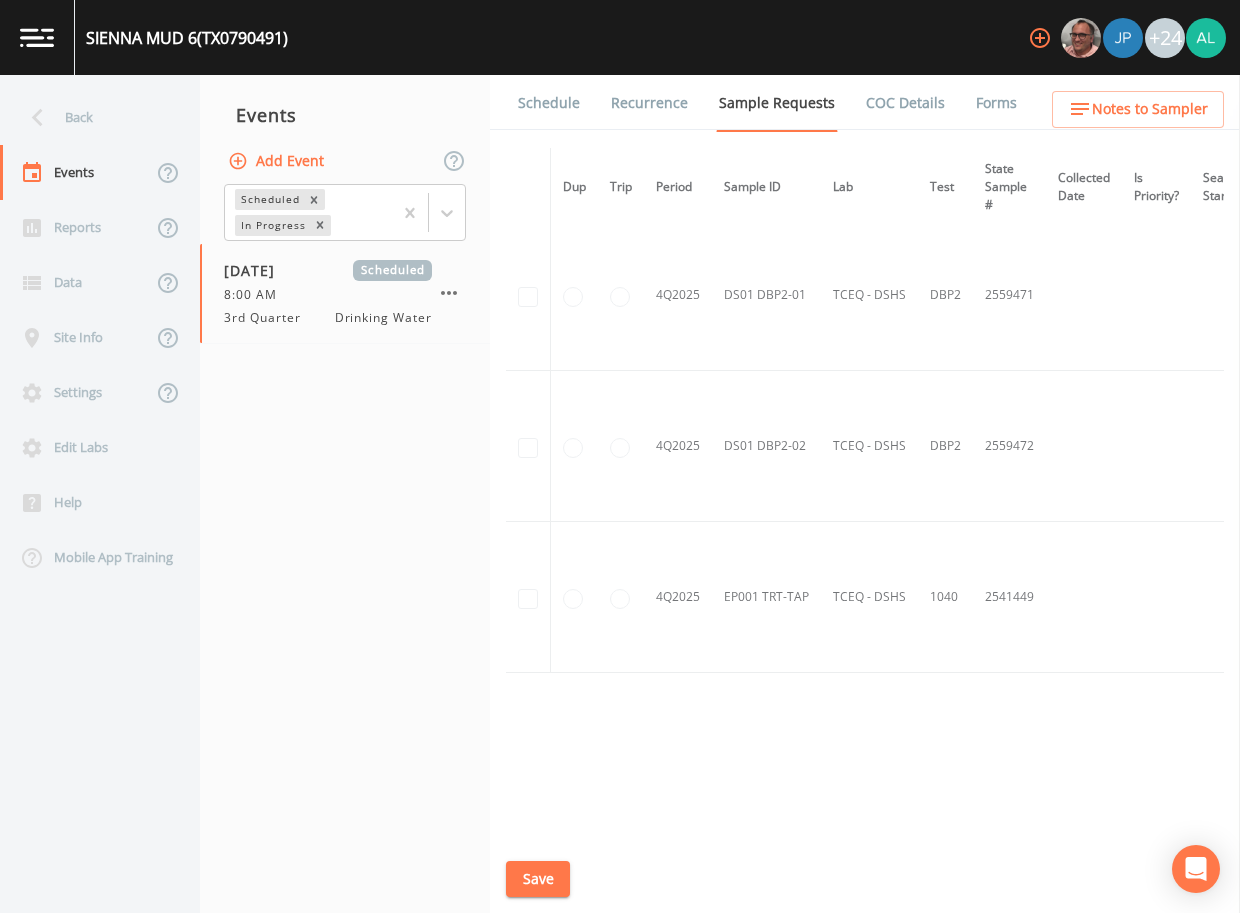 click on "Schedule" at bounding box center [549, 103] 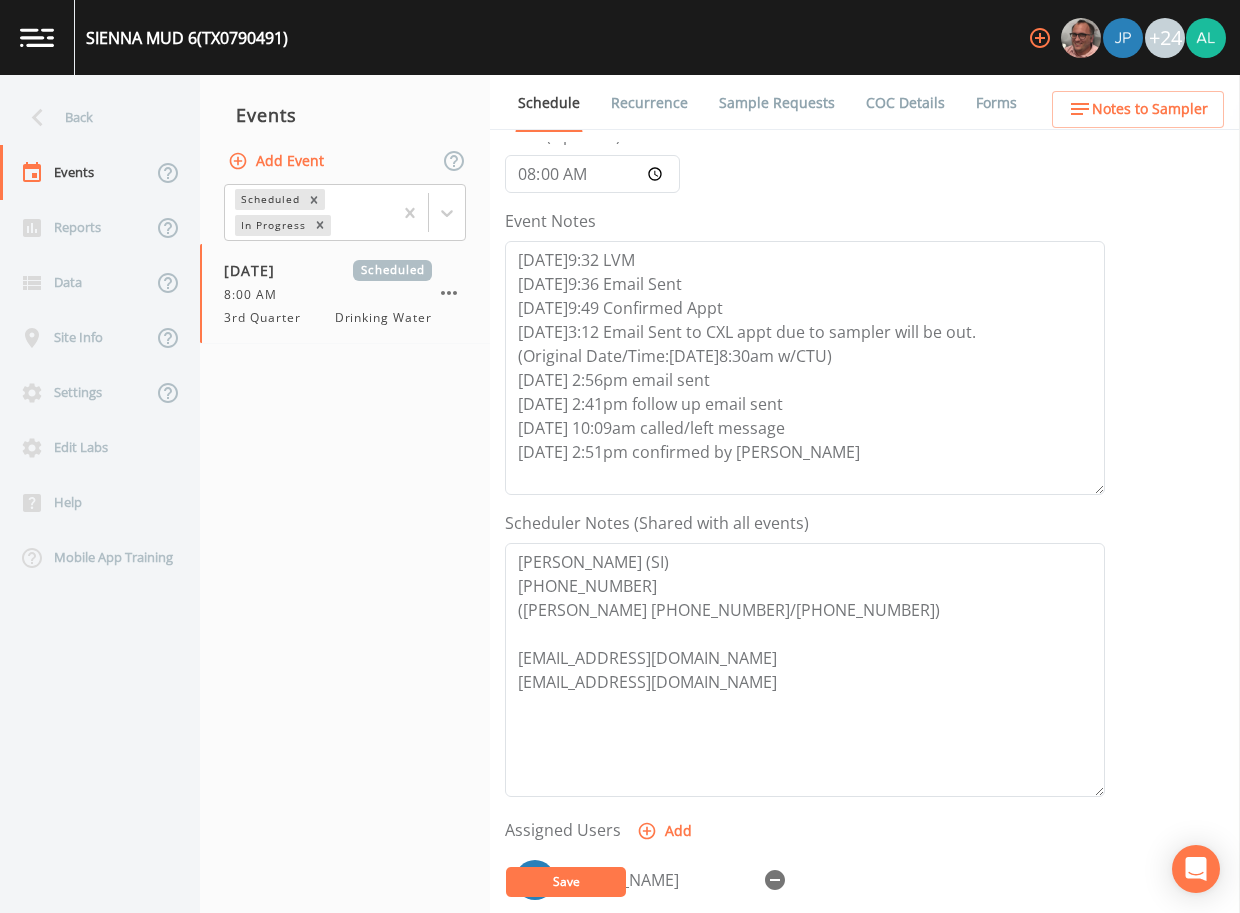 scroll, scrollTop: 498, scrollLeft: 0, axis: vertical 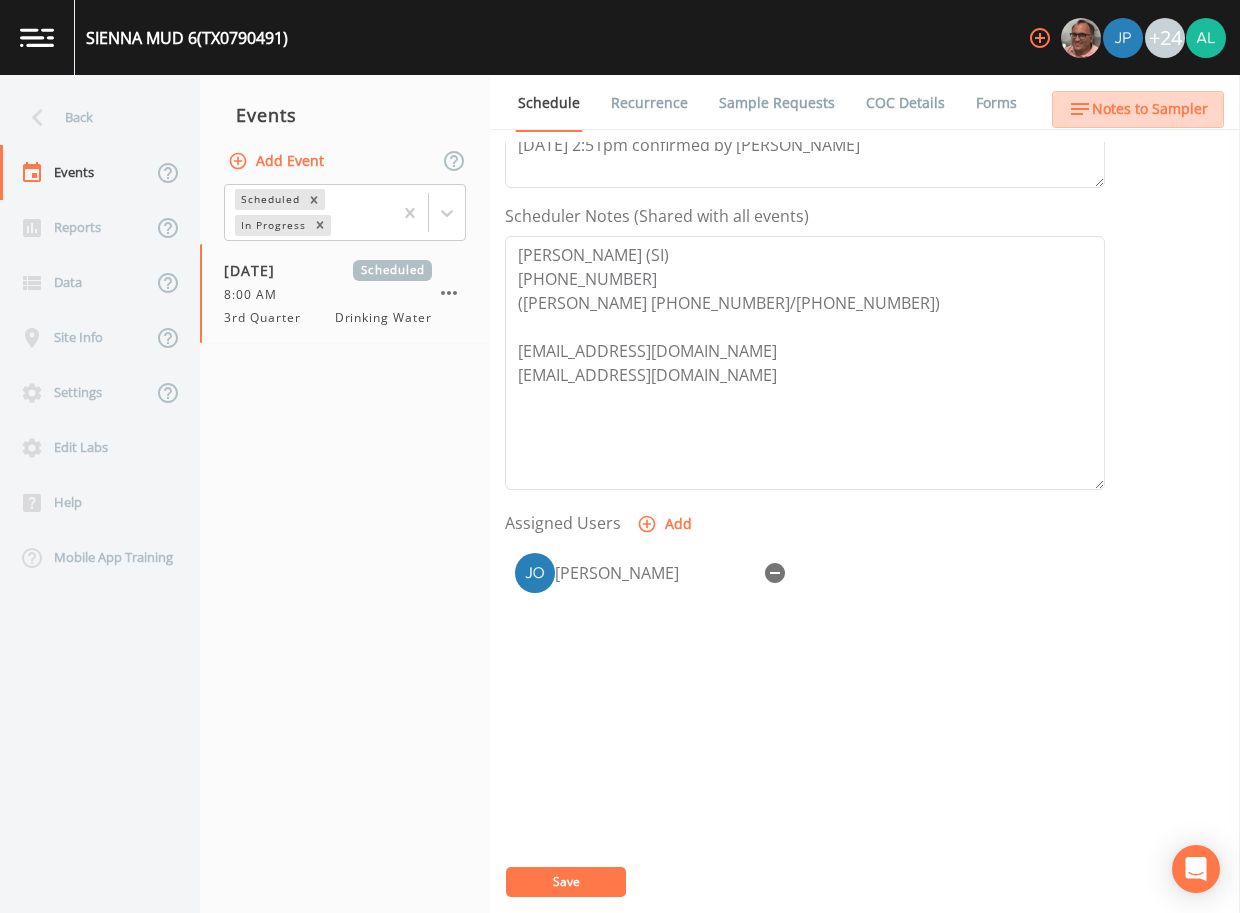 click on "Notes to Sampler" at bounding box center [1150, 109] 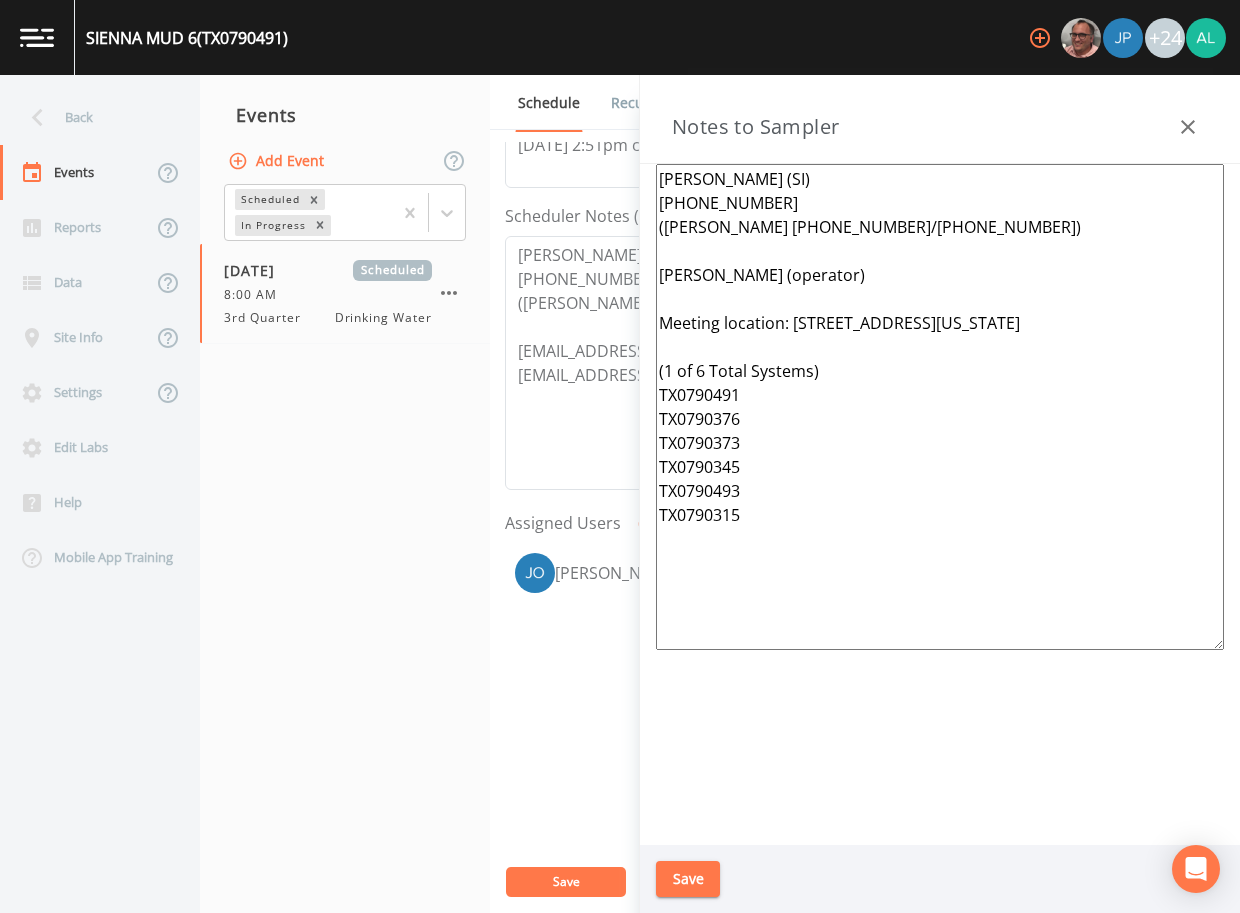 drag, startPoint x: 843, startPoint y: 528, endPoint x: 588, endPoint y: 126, distance: 476.05566 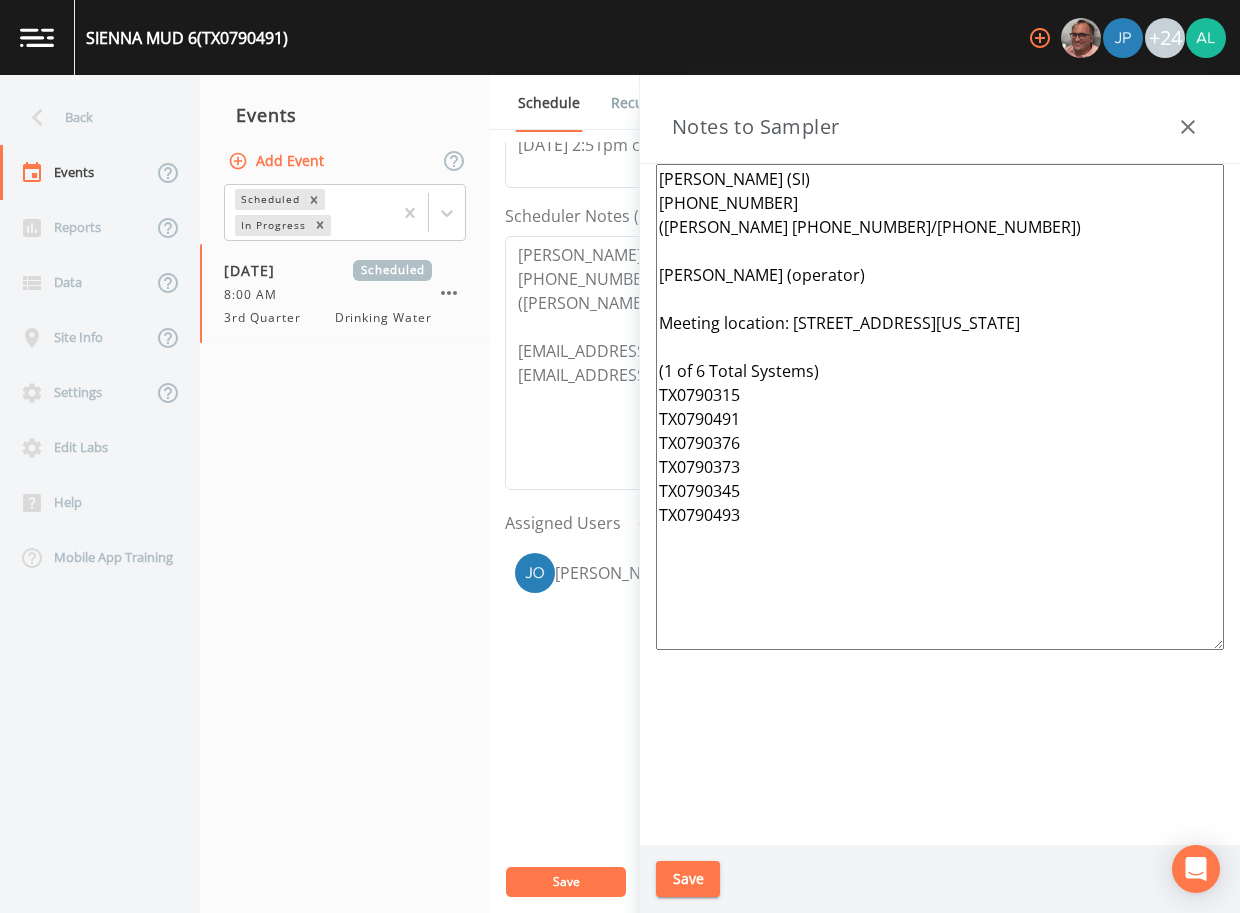 type on "[PERSON_NAME] (SI)
[PHONE_NUMBER]
([PERSON_NAME] [PHONE_NUMBER]/[PHONE_NUMBER])
[PERSON_NAME] (operator)
Meeting location: [STREET_ADDRESS][US_STATE]
(1 of 6 Total Systems)
TX0790315
TX0790491
TX0790376
TX0790373
TX0790345
TX0790493" 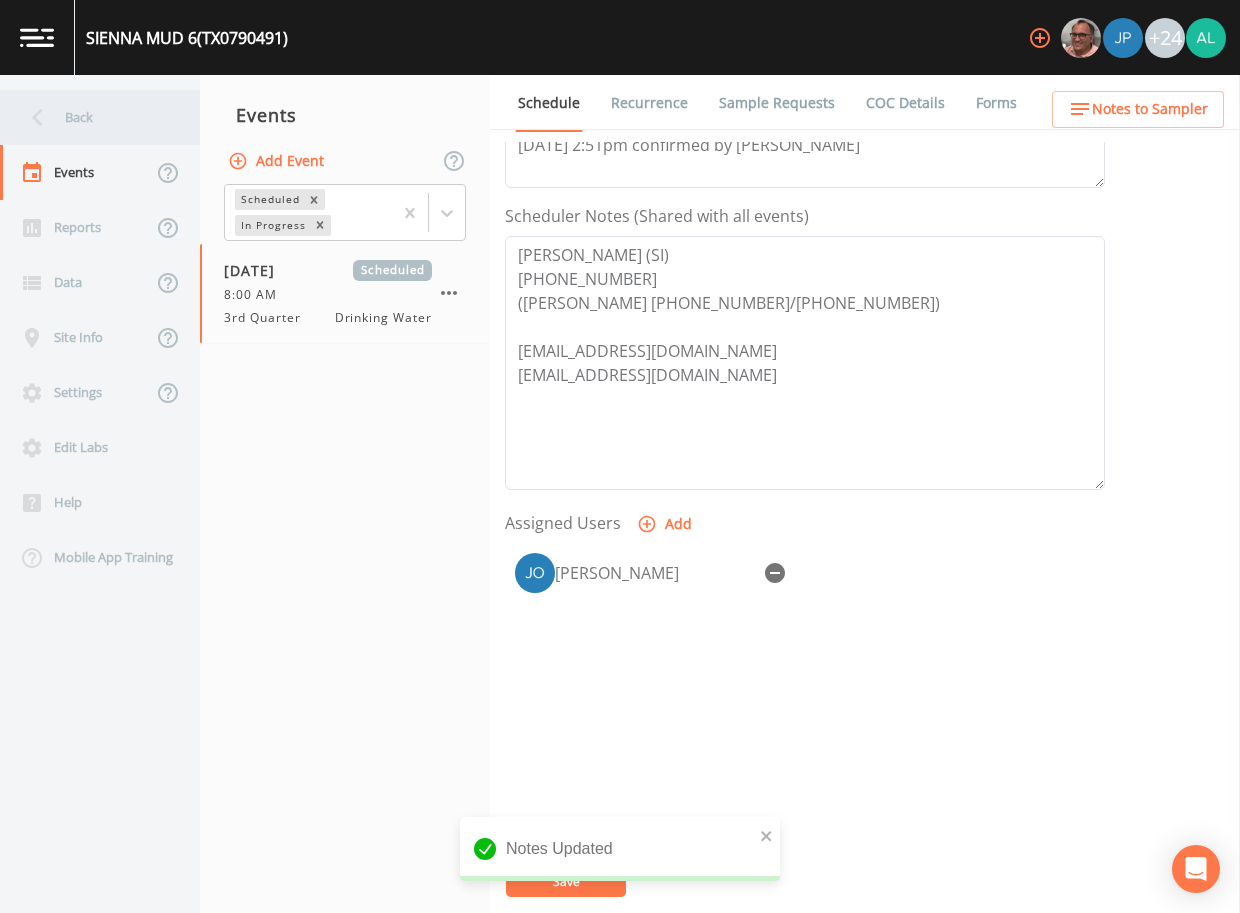 click on "Back" at bounding box center (90, 117) 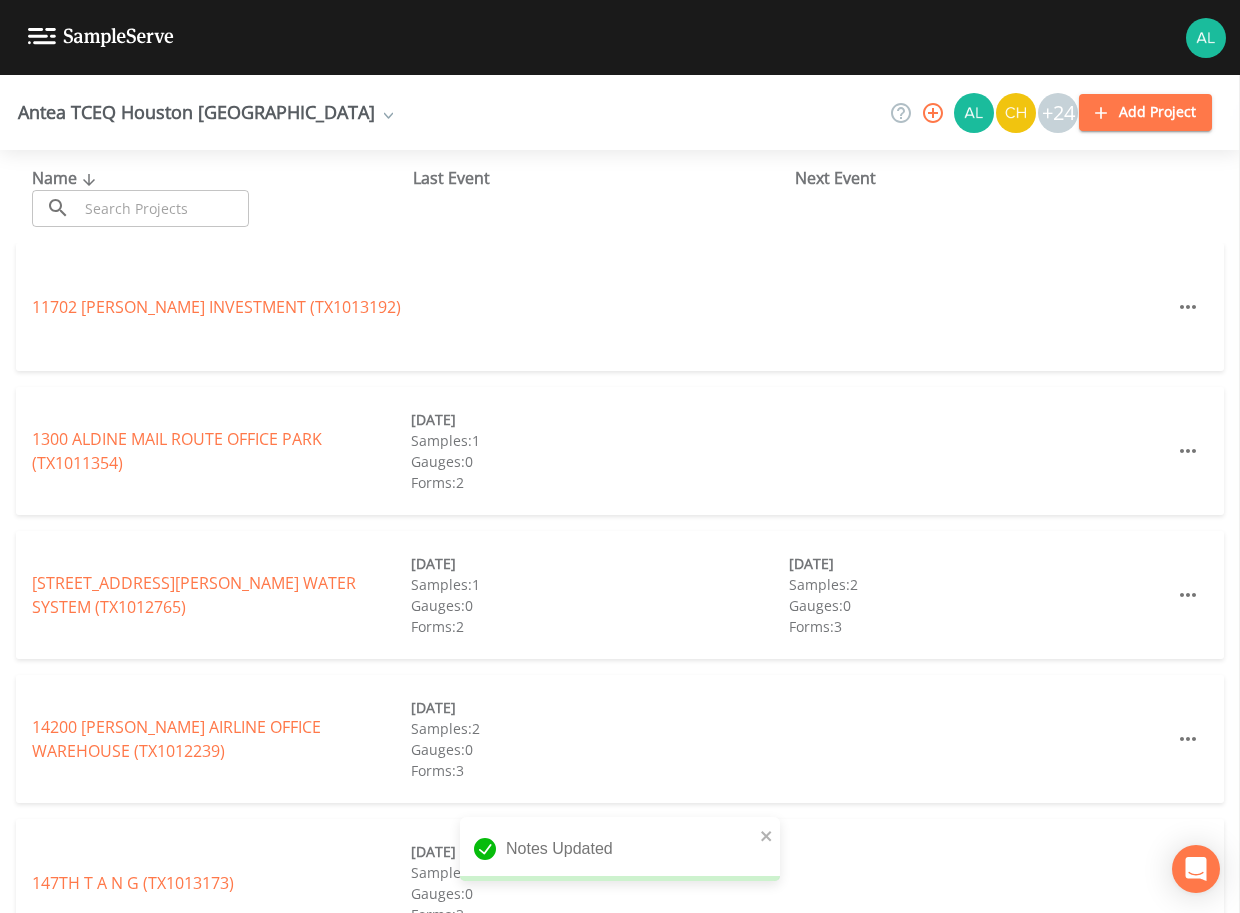 click at bounding box center [163, 208] 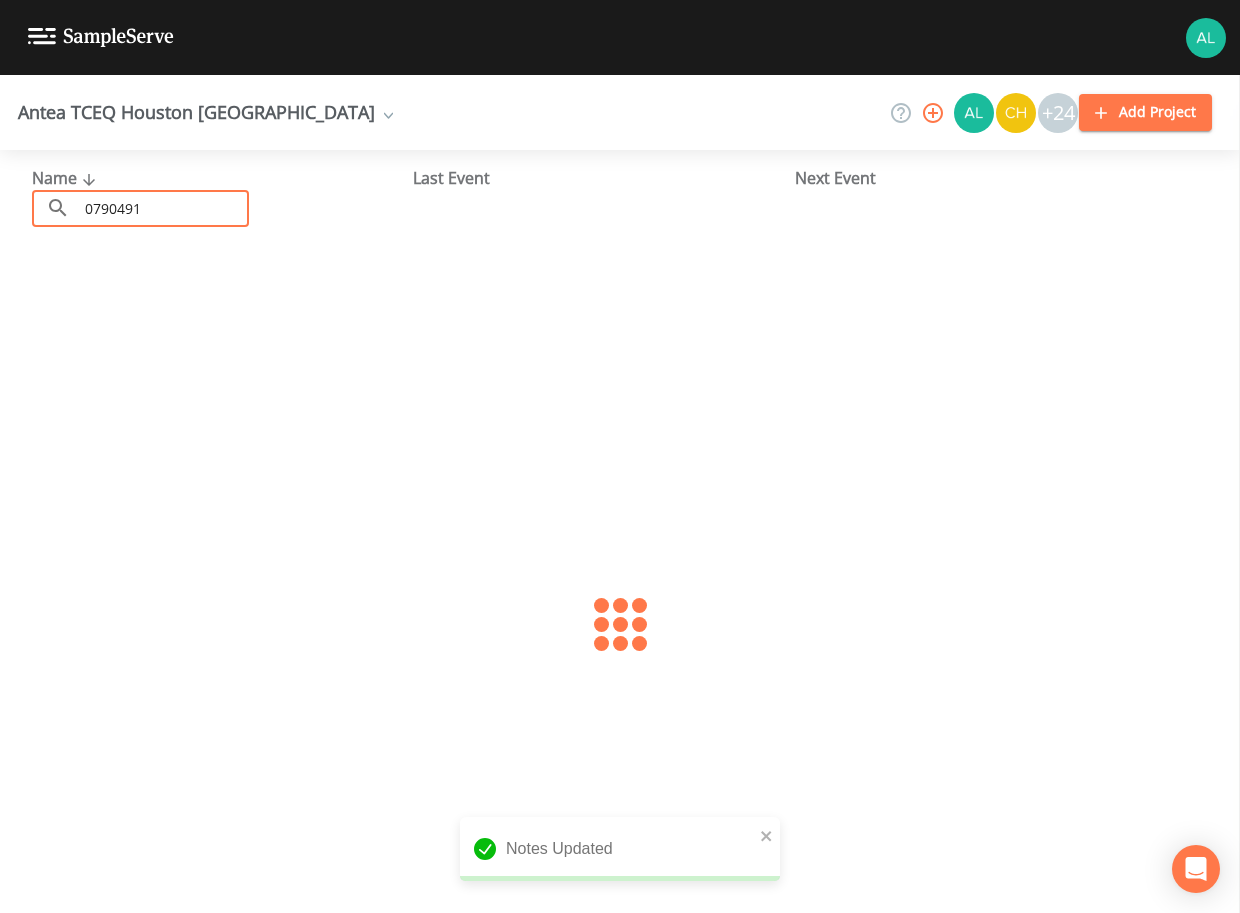 type on "0790491" 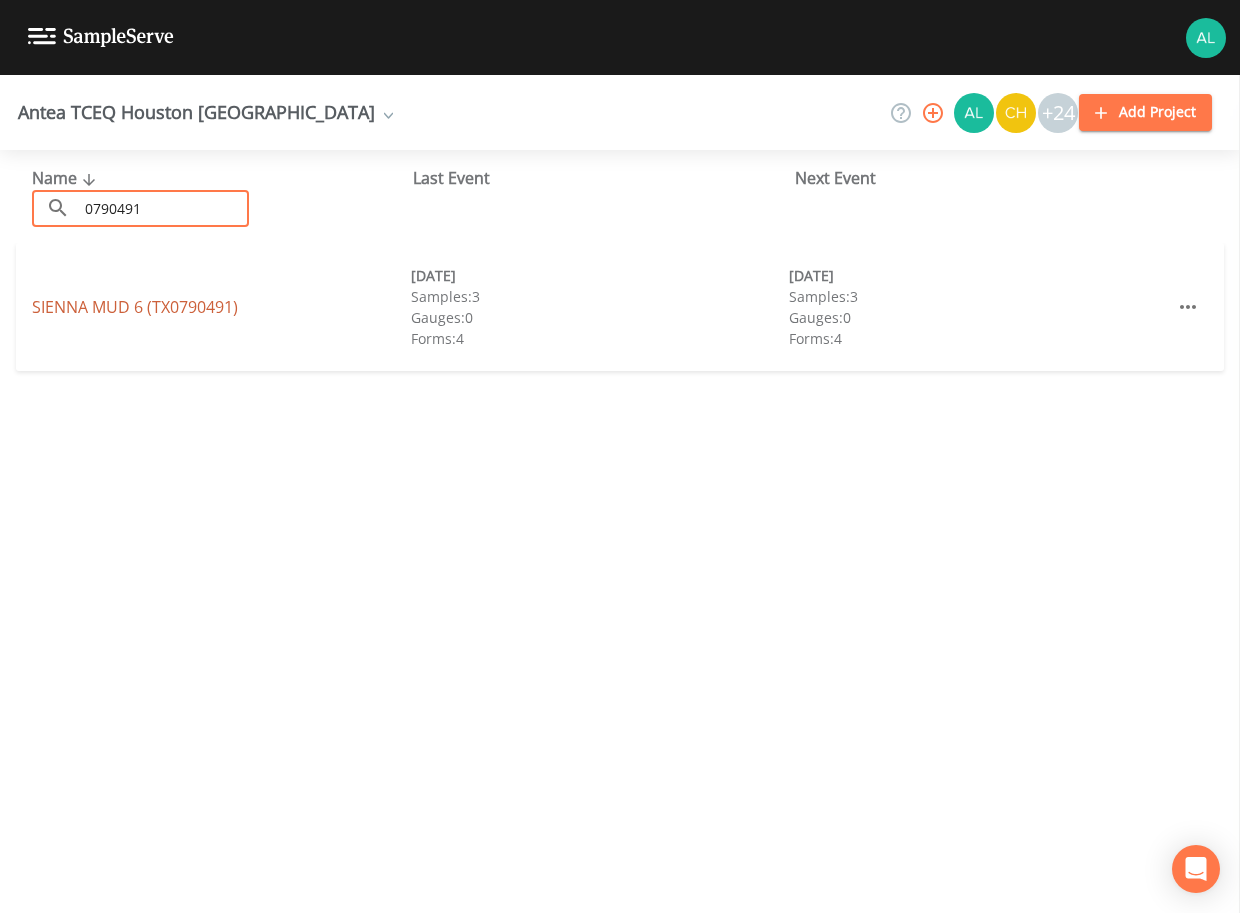 click on "SIENNA MUD 6   (TX0790491)" at bounding box center [135, 307] 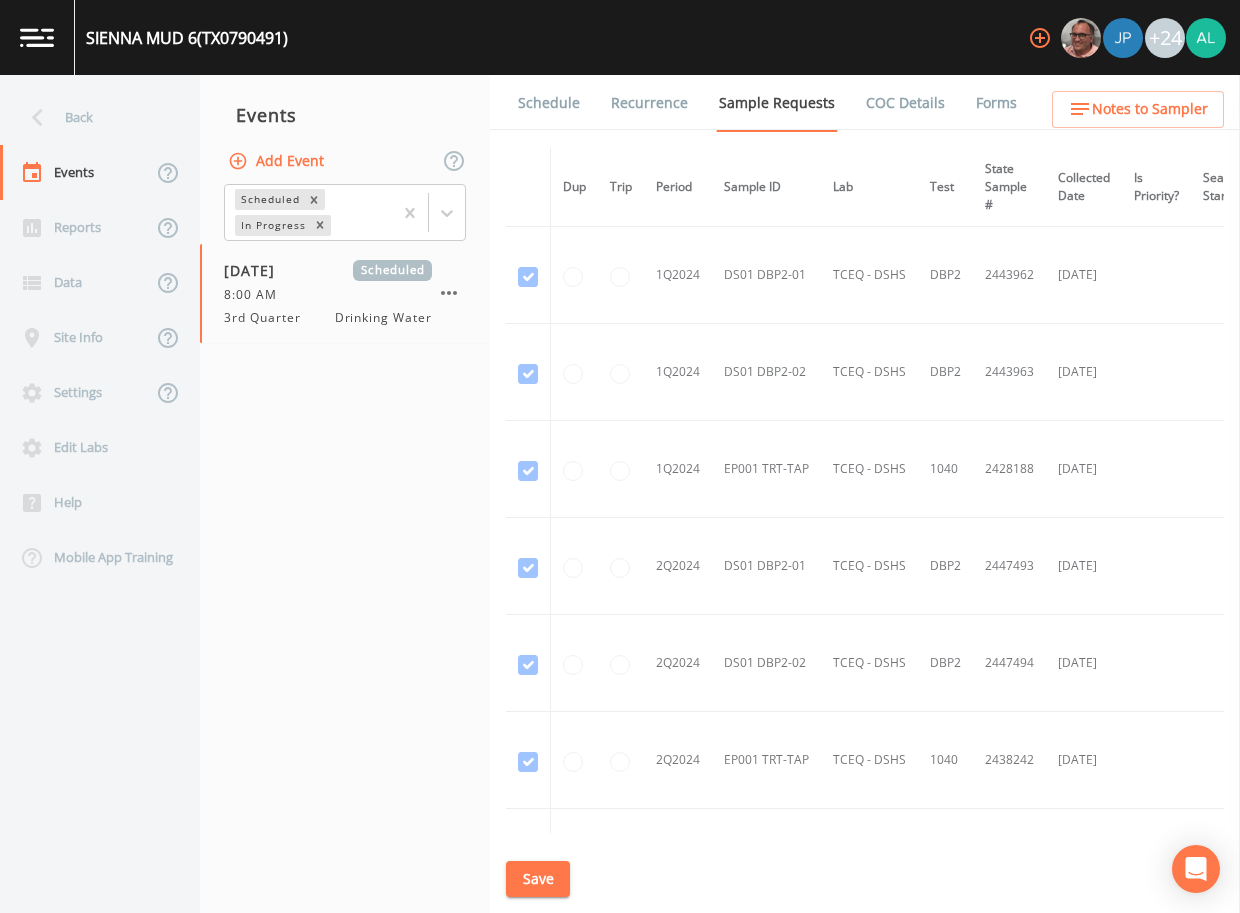click on "Notes to Sampler" at bounding box center [1150, 109] 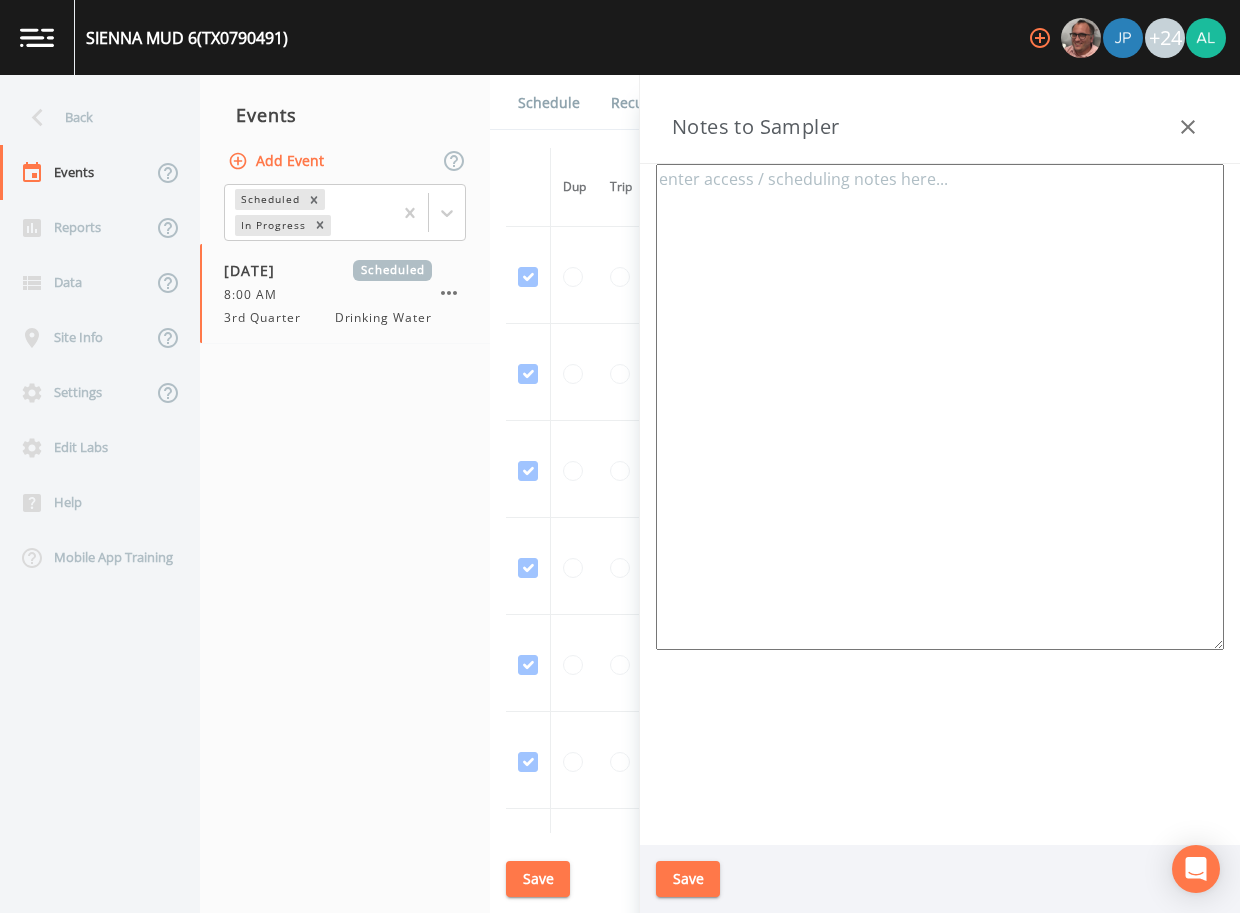 type on "[PERSON_NAME] (SI)
[PHONE_NUMBER]
([PERSON_NAME] [PHONE_NUMBER]/[PHONE_NUMBER])
[PERSON_NAME] (operator)
Meeting location: [STREET_ADDRESS][US_STATE]
(1 of 6 Total Systems)
TX0790315
TX0790491
TX0790376
TX0790373
TX0790345
TX0790493" 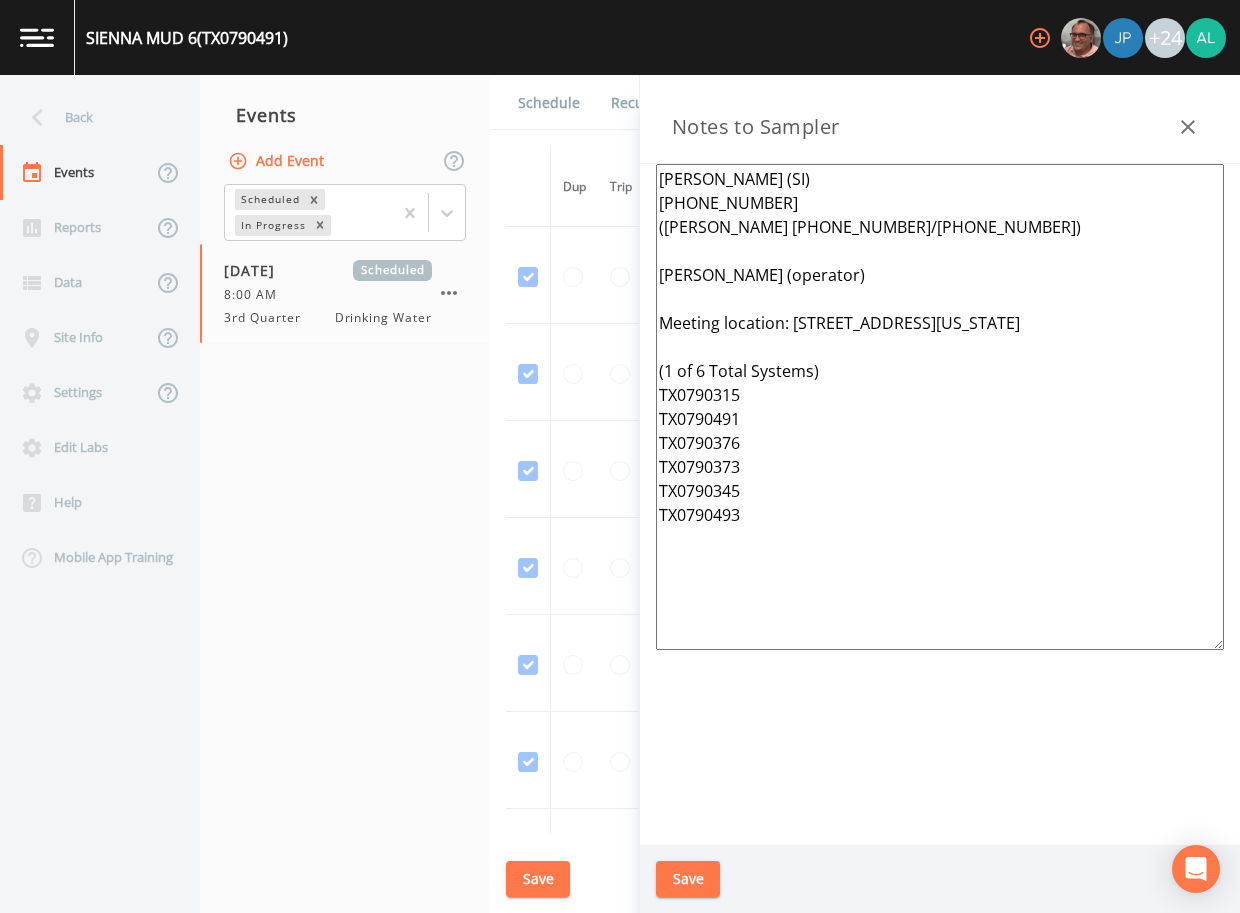 click on "Schedule" at bounding box center (549, 103) 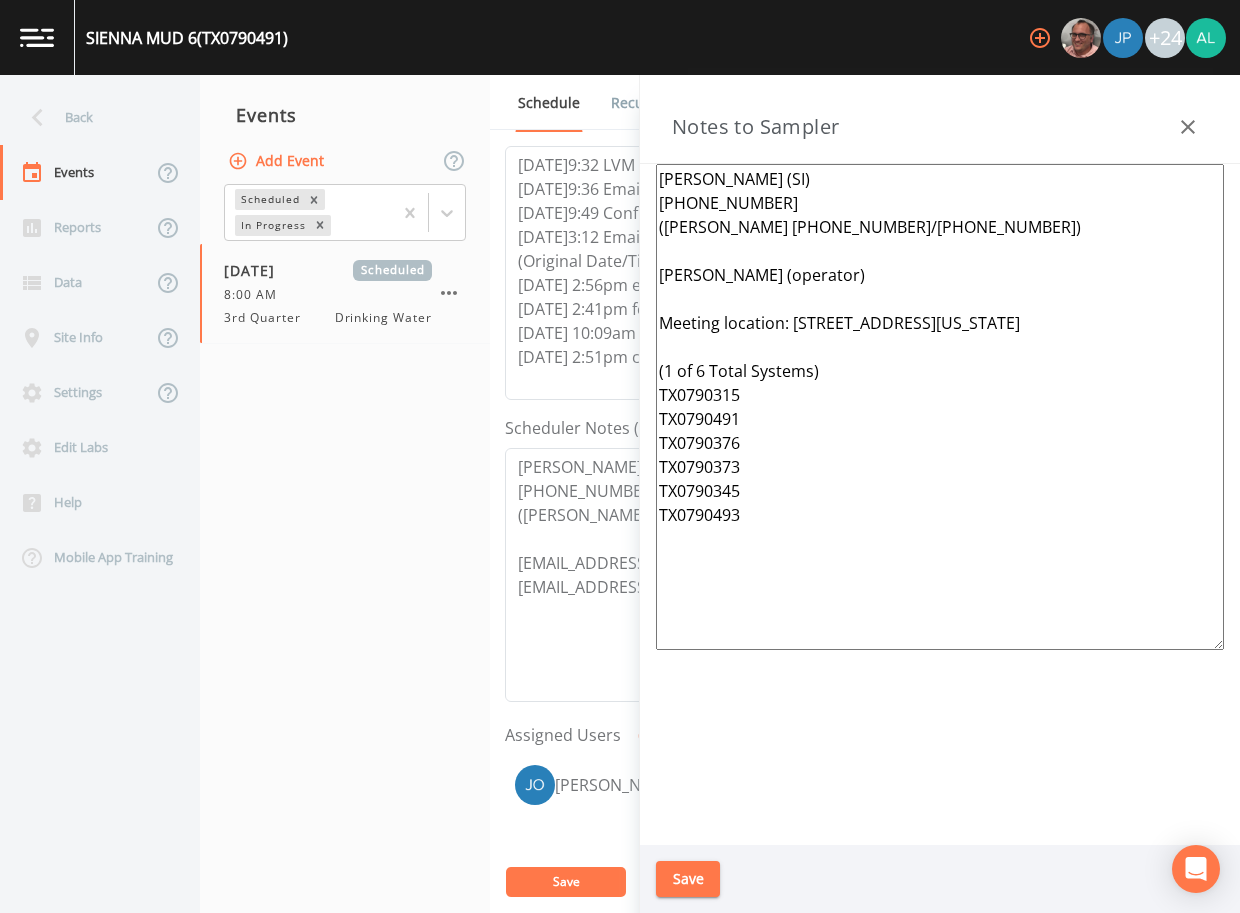 scroll, scrollTop: 498, scrollLeft: 0, axis: vertical 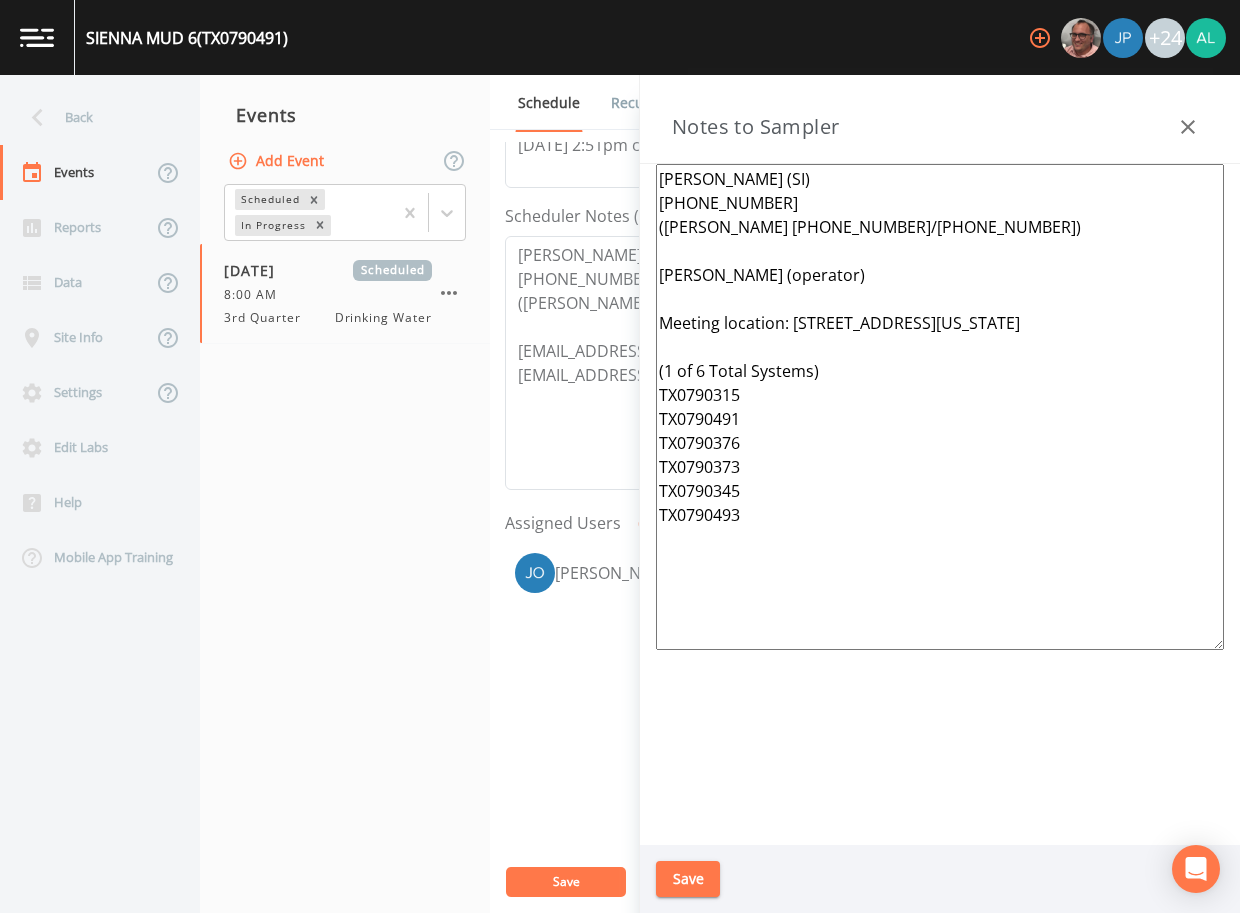 click on "Back" at bounding box center (90, 117) 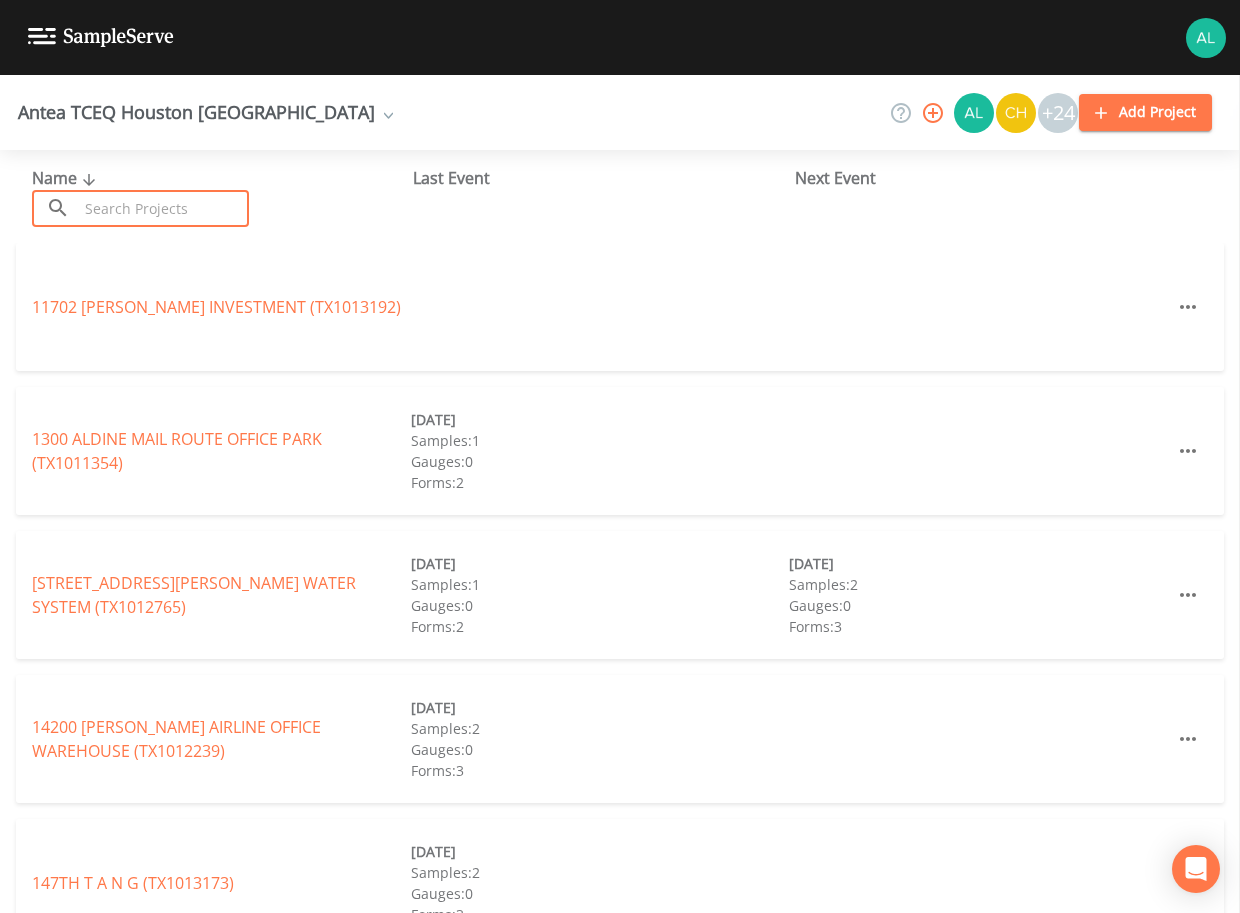 click at bounding box center [163, 208] 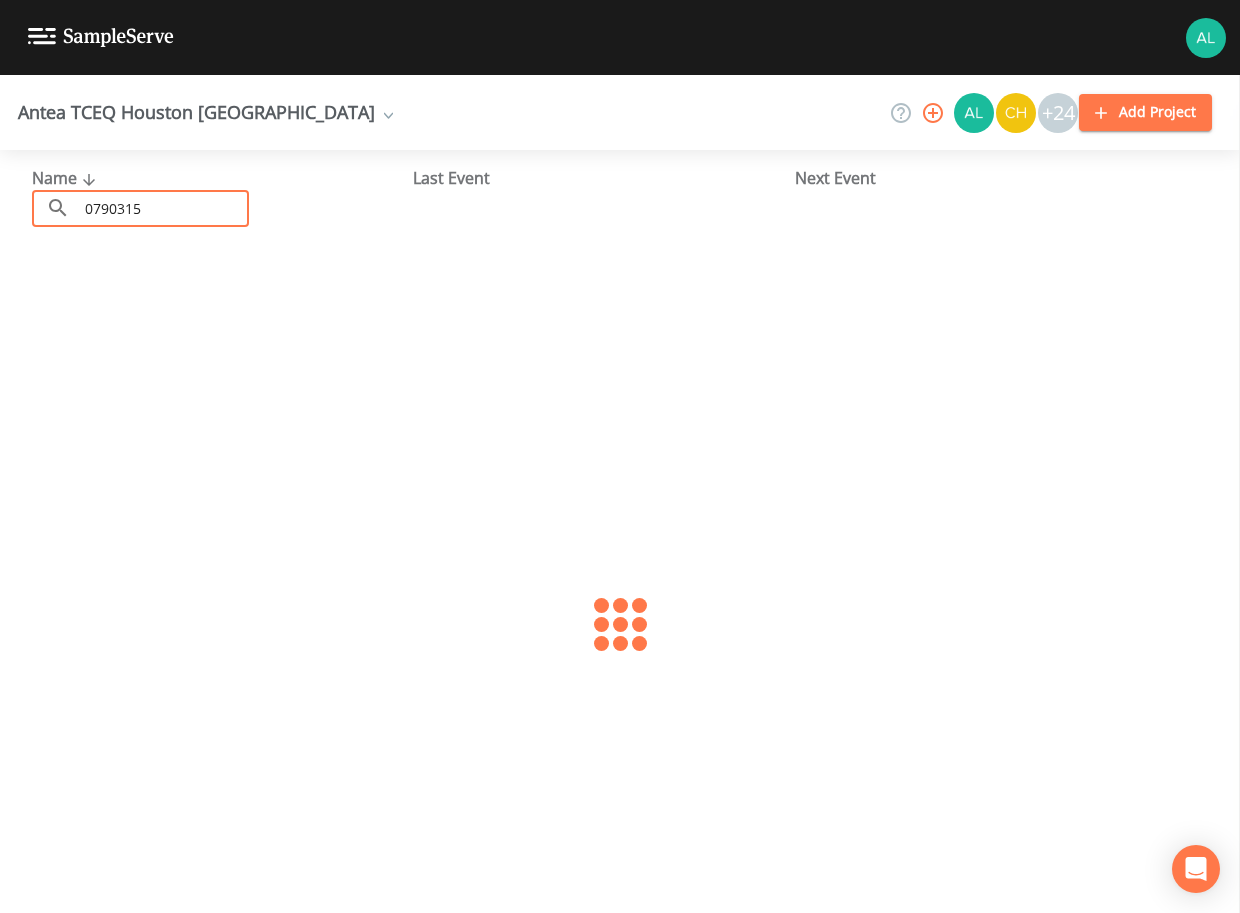 type on "0790315" 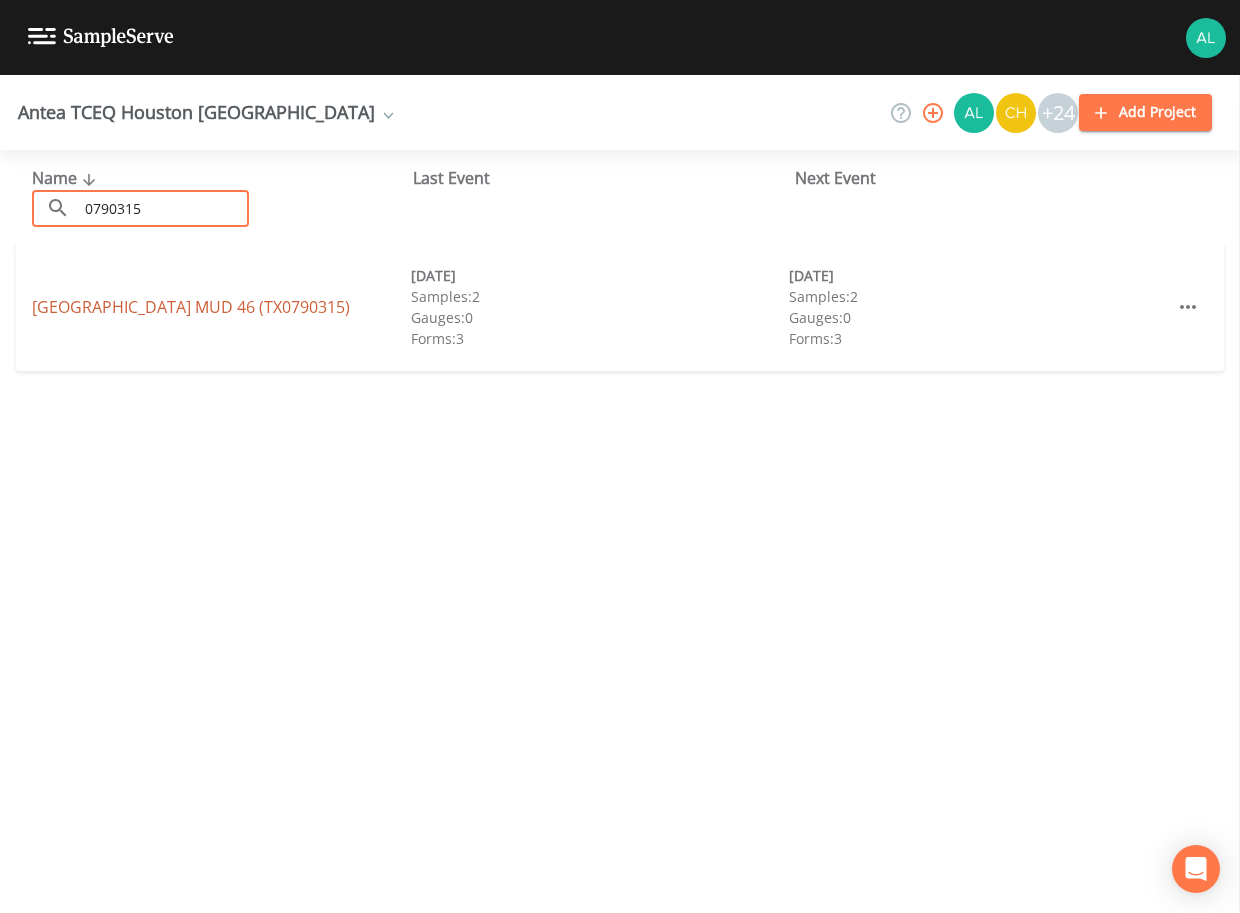 click on "[GEOGRAPHIC_DATA]   (TX0790315)" at bounding box center (191, 307) 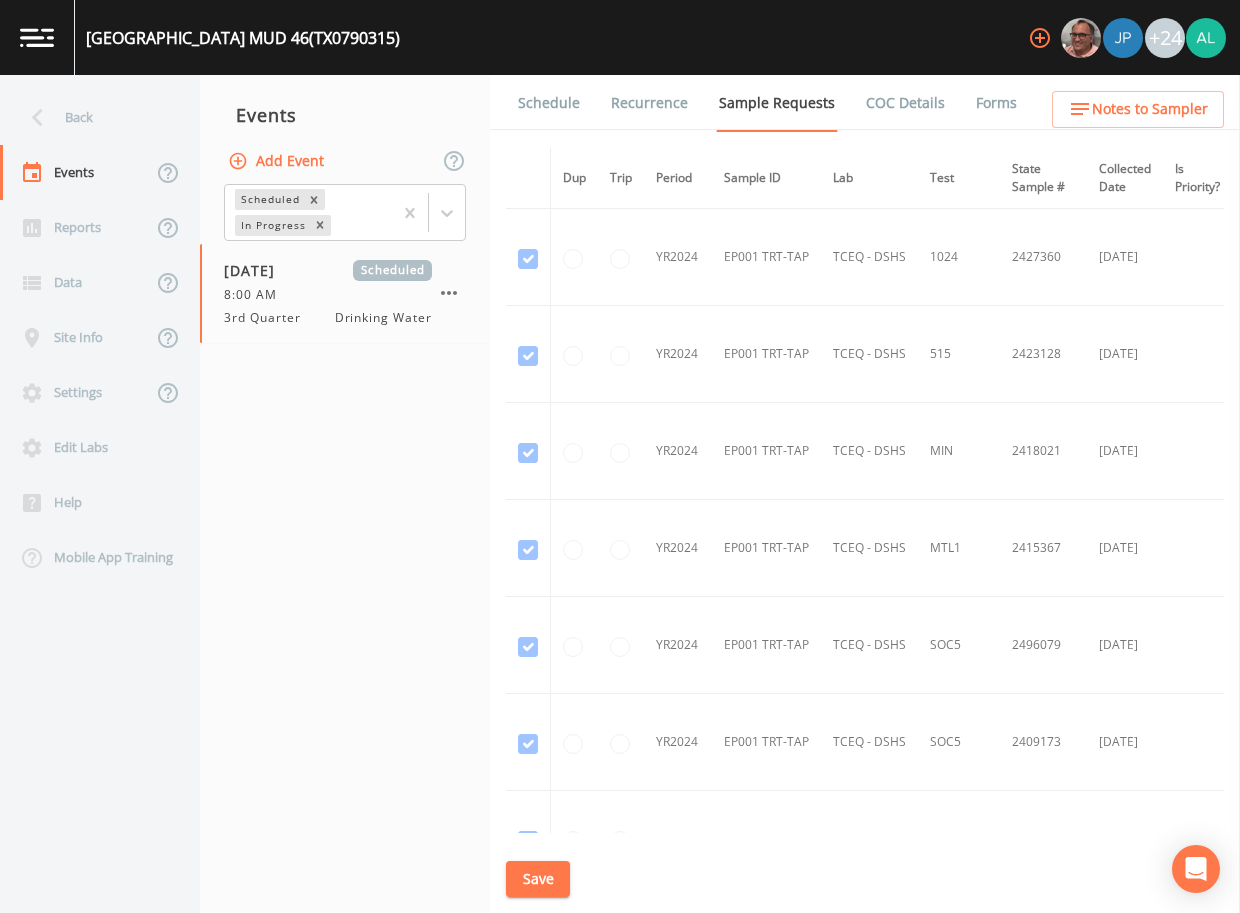 drag, startPoint x: 550, startPoint y: 85, endPoint x: 551, endPoint y: 115, distance: 30.016663 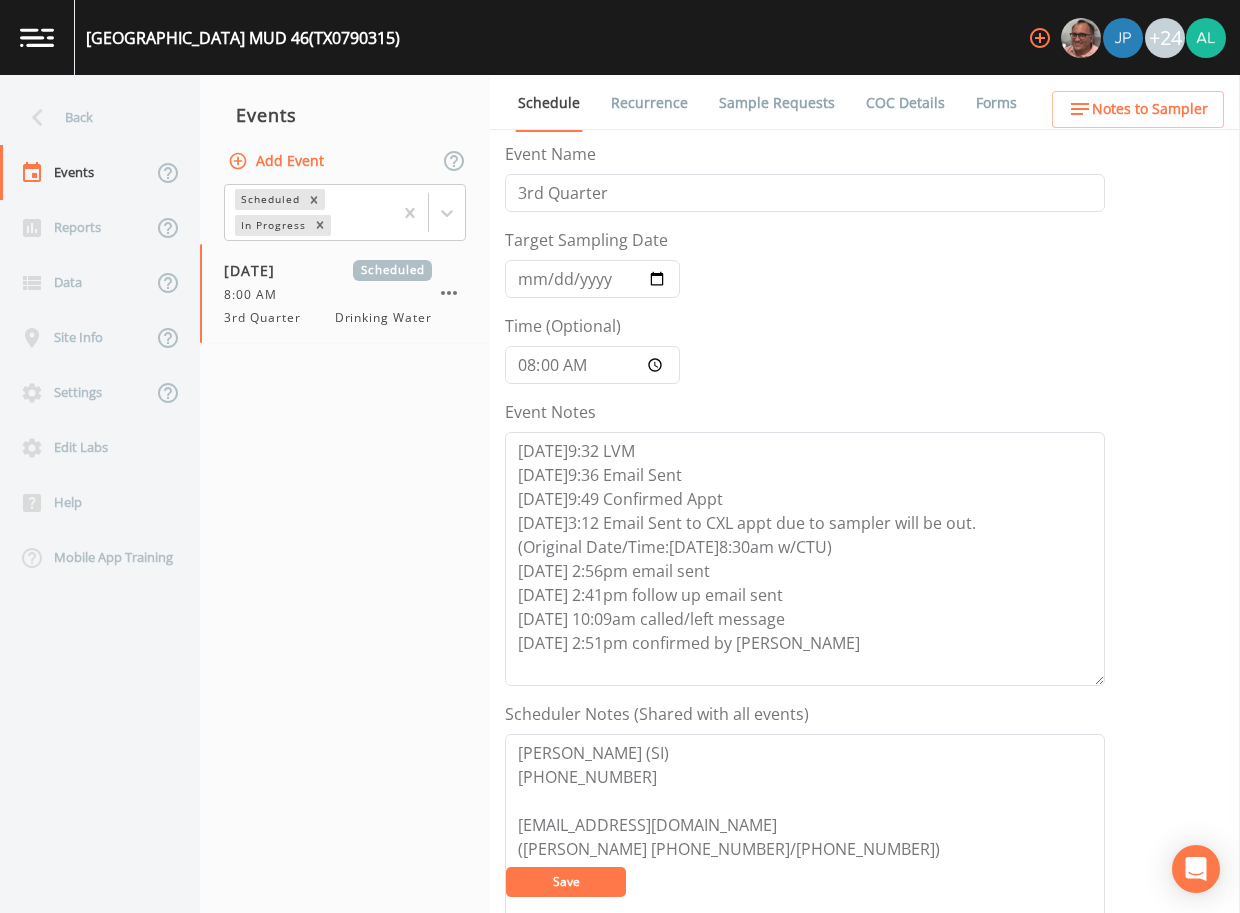 scroll, scrollTop: 498, scrollLeft: 0, axis: vertical 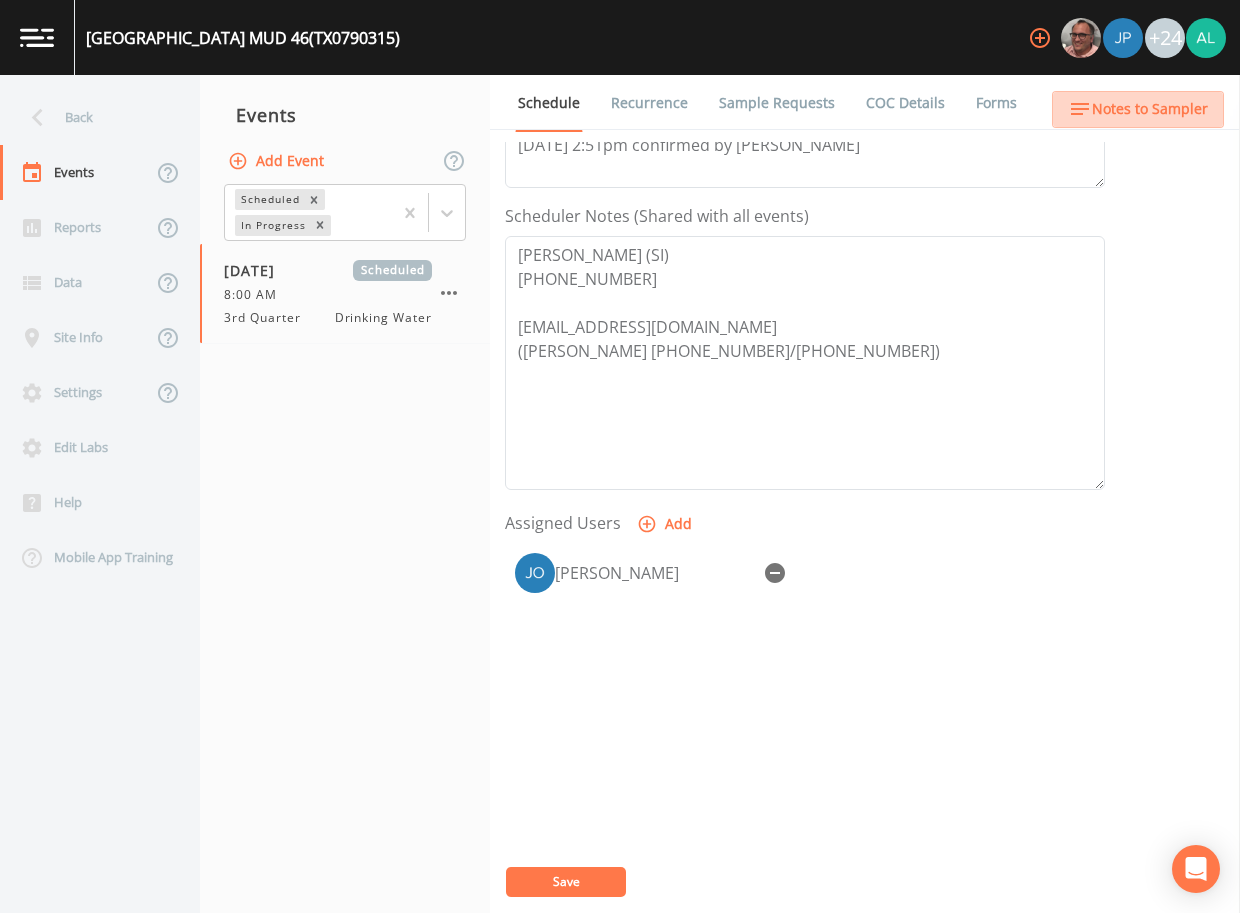 click on "Notes to Sampler" at bounding box center [1138, 109] 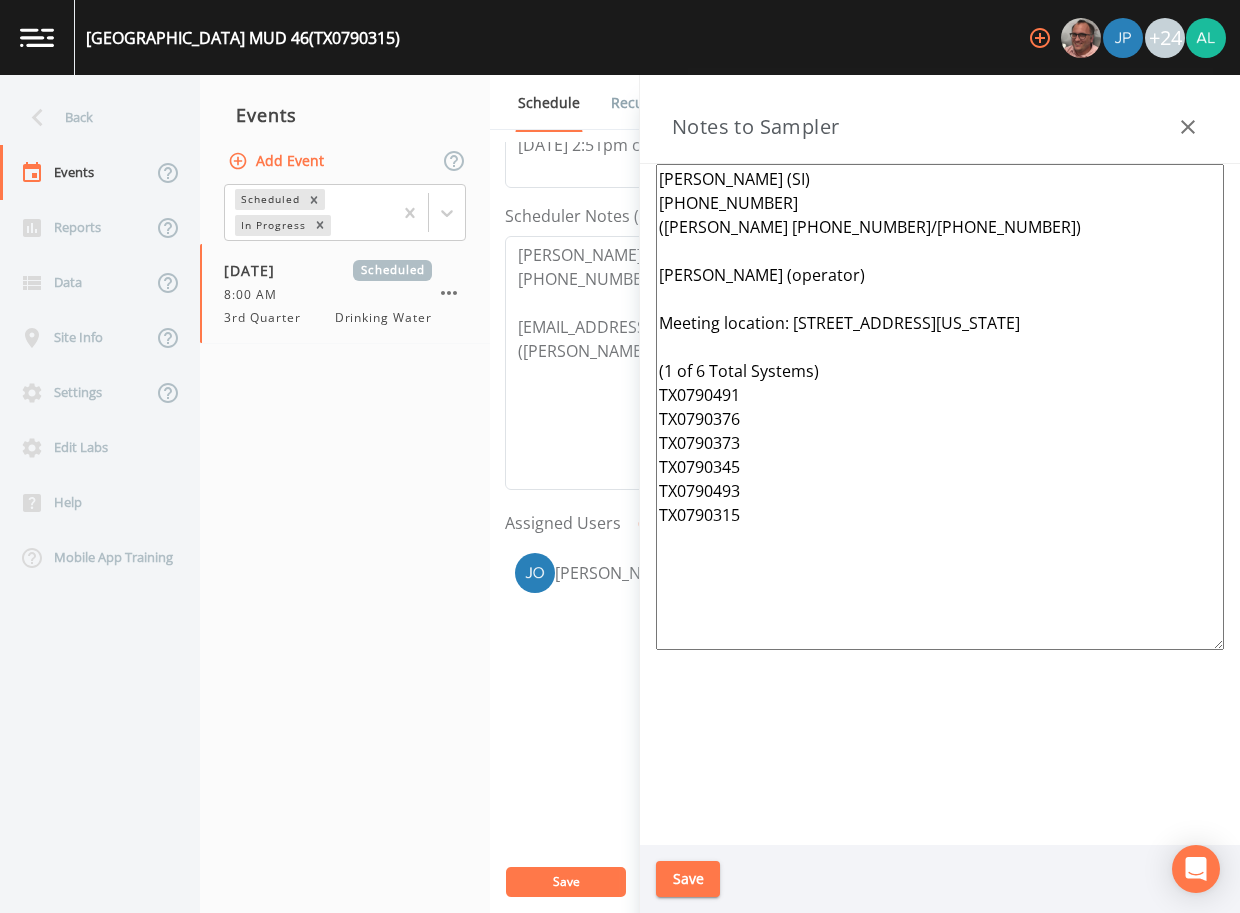 drag, startPoint x: 954, startPoint y: 590, endPoint x: 565, endPoint y: 79, distance: 642.2165 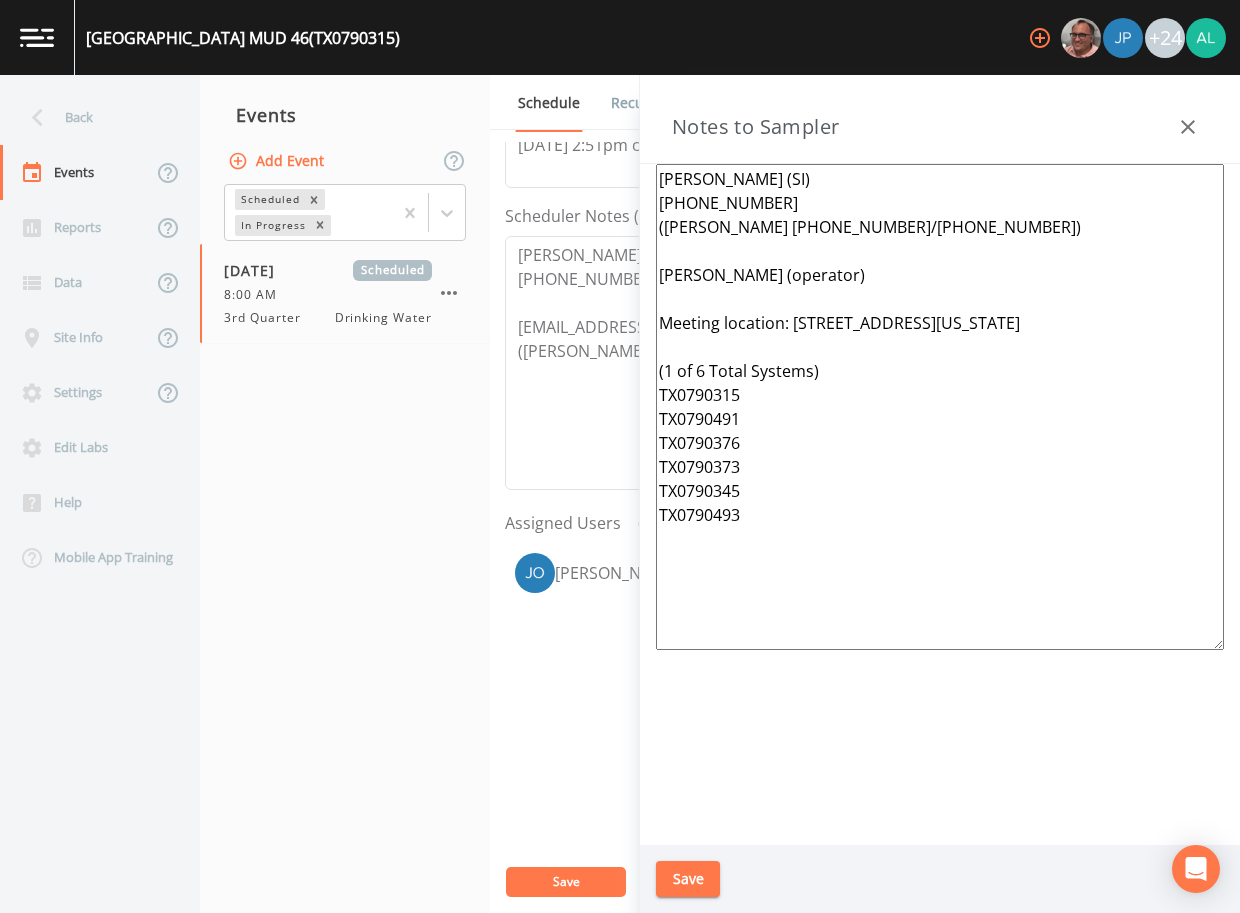 type on "[PERSON_NAME] (SI)
[PHONE_NUMBER]
([PERSON_NAME] [PHONE_NUMBER]/[PHONE_NUMBER])
[PERSON_NAME] (operator)
Meeting location: [STREET_ADDRESS][US_STATE]
(1 of 6 Total Systems)
TX0790315
TX0790491
TX0790376
TX0790373
TX0790345
TX0790493" 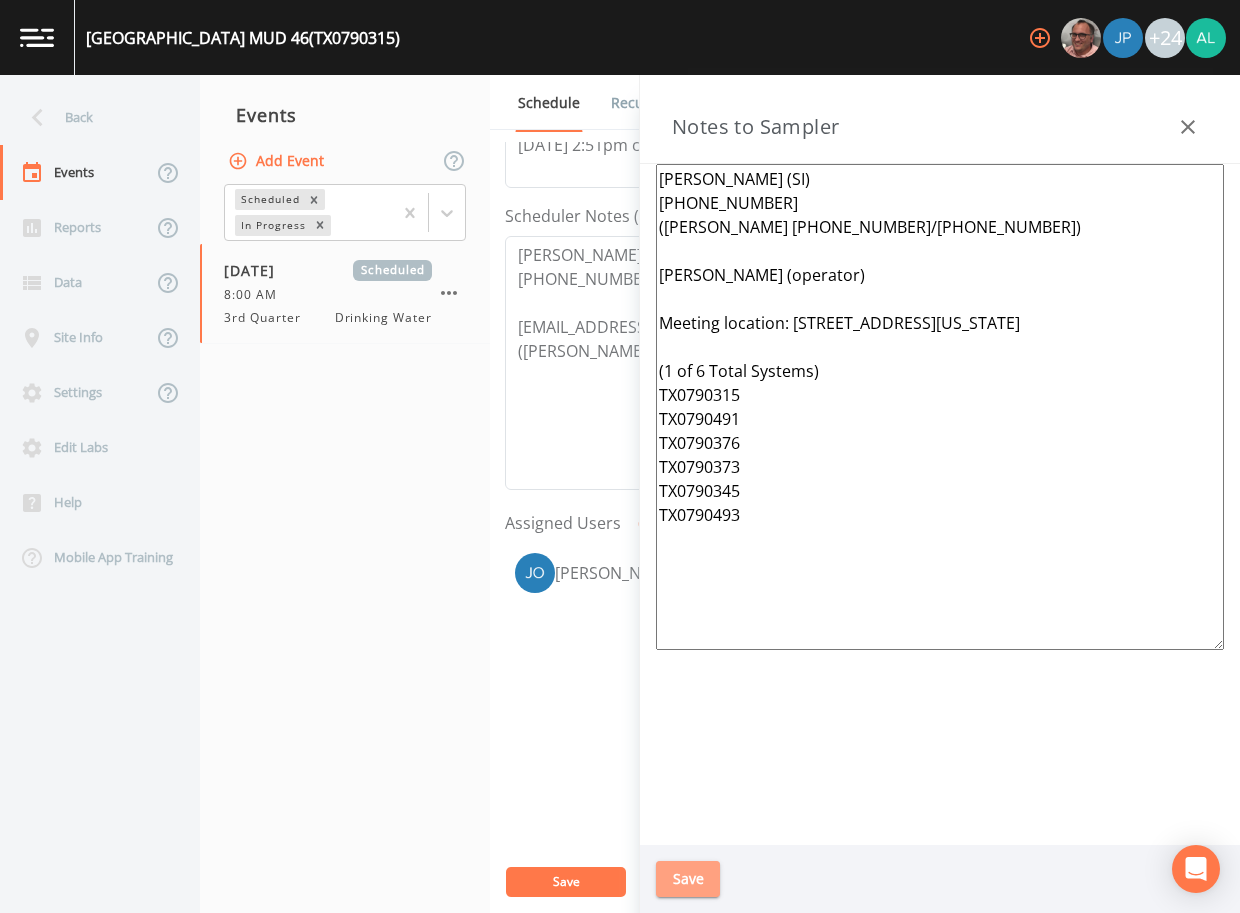 click on "Save" at bounding box center [688, 879] 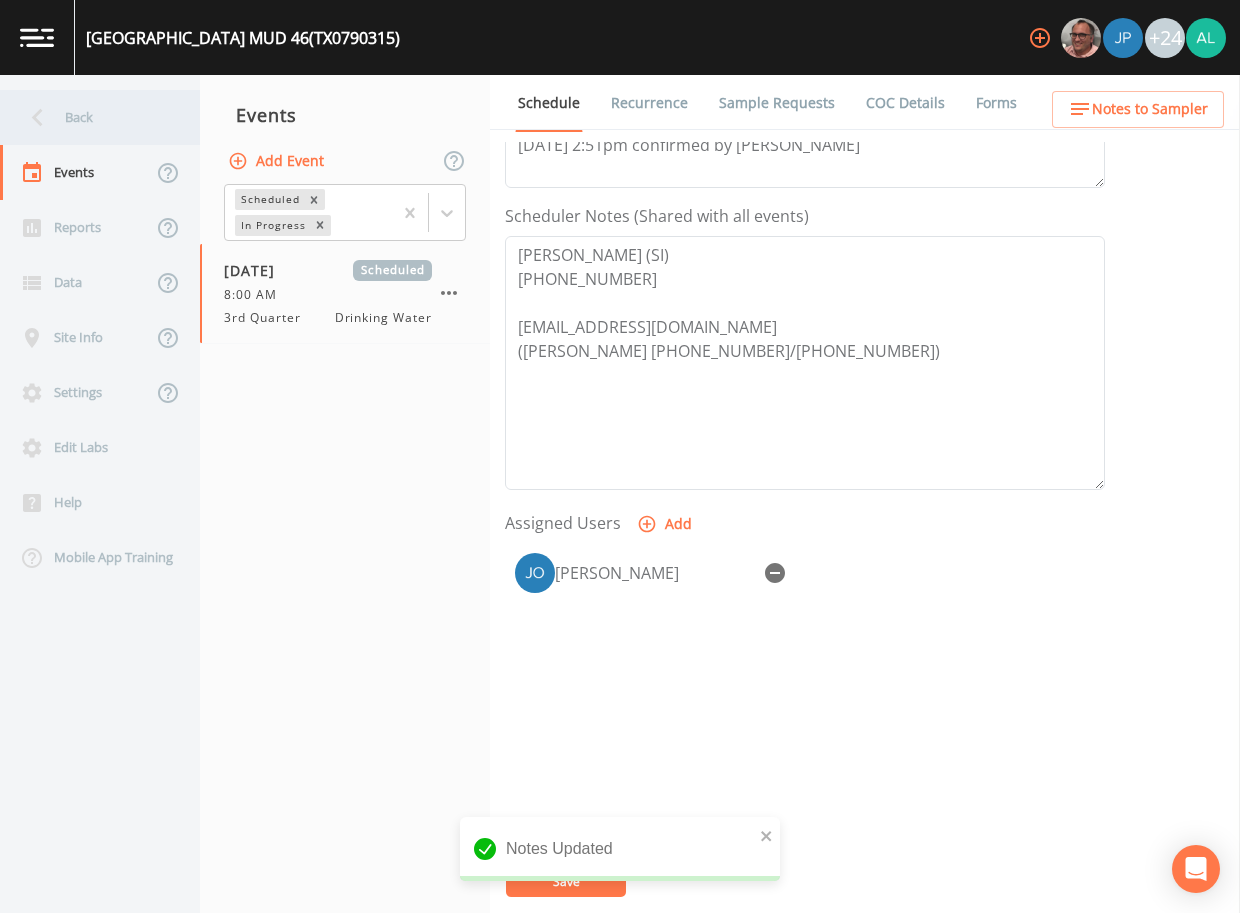 click on "Back" at bounding box center [90, 117] 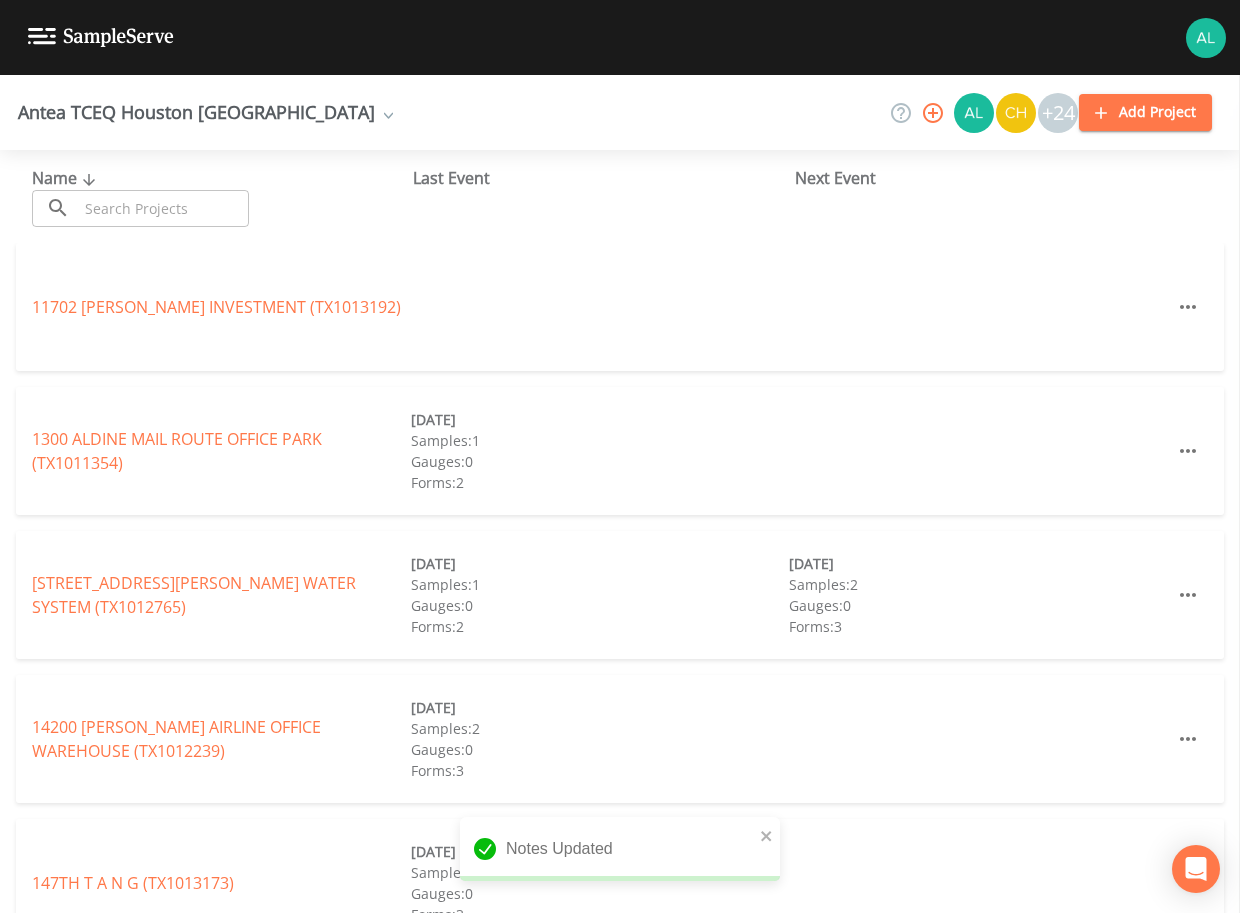 click on "Name ​ ​ Last Event Next Event" at bounding box center (620, 196) 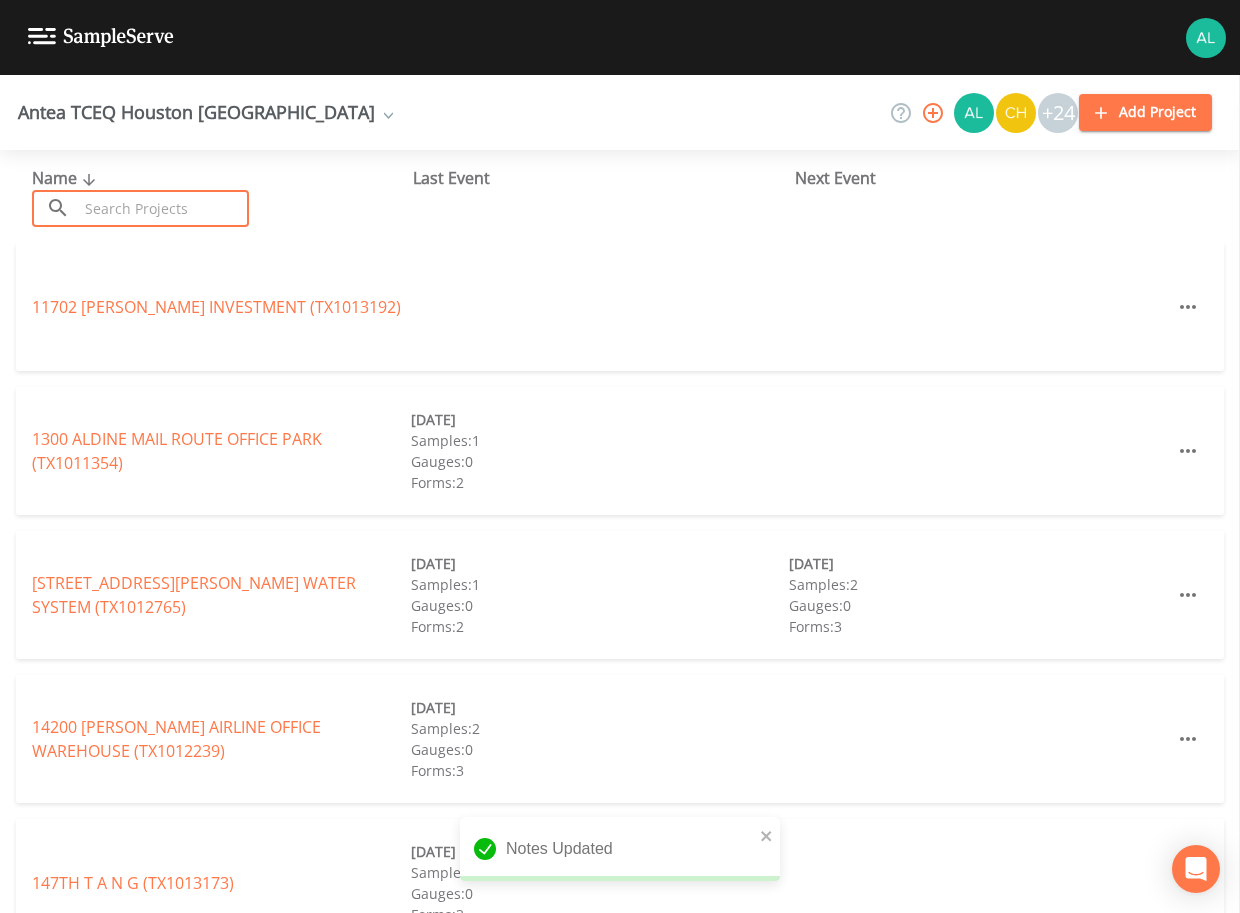 click at bounding box center (163, 208) 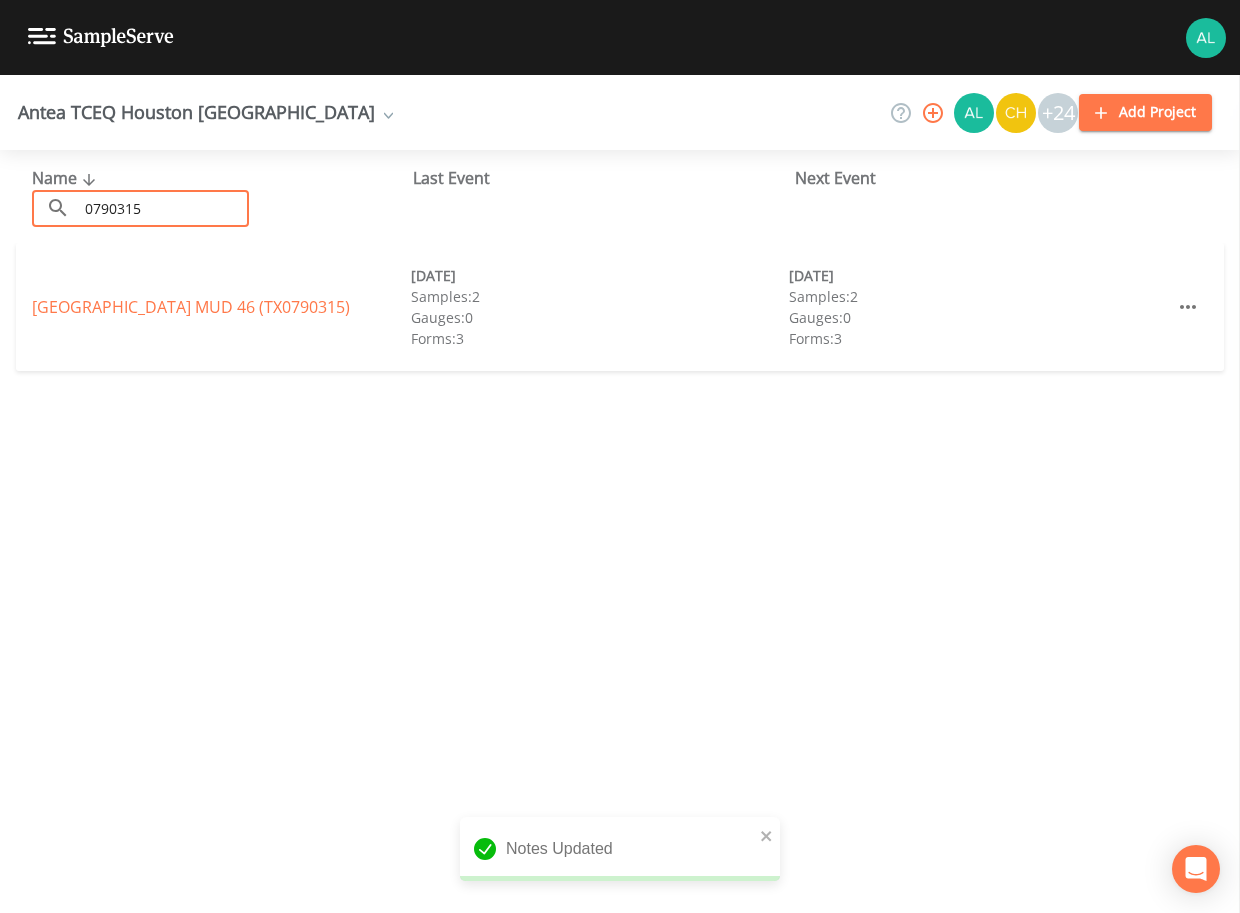 type on "0790315" 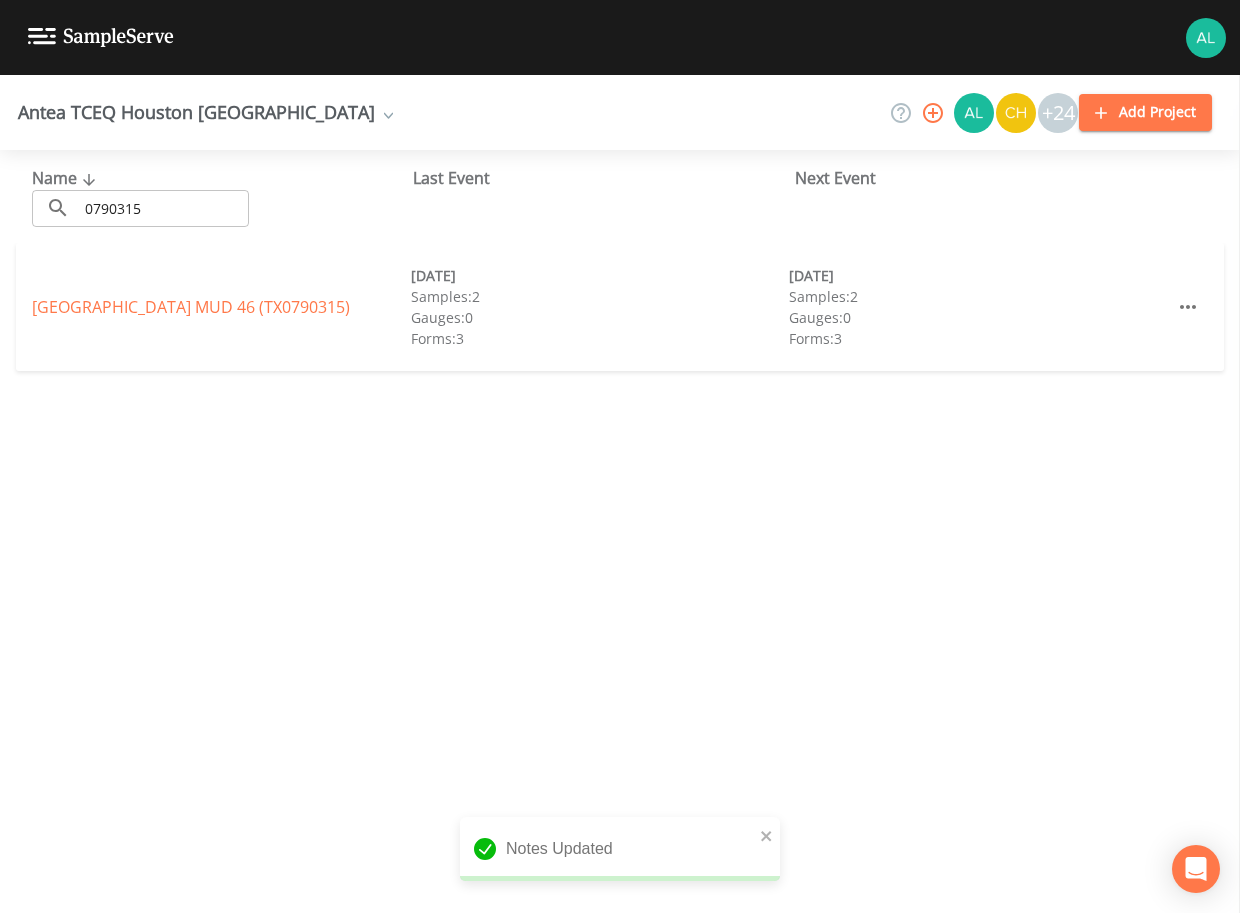 click on "[GEOGRAPHIC_DATA]   (TX0790315)" at bounding box center [221, 307] 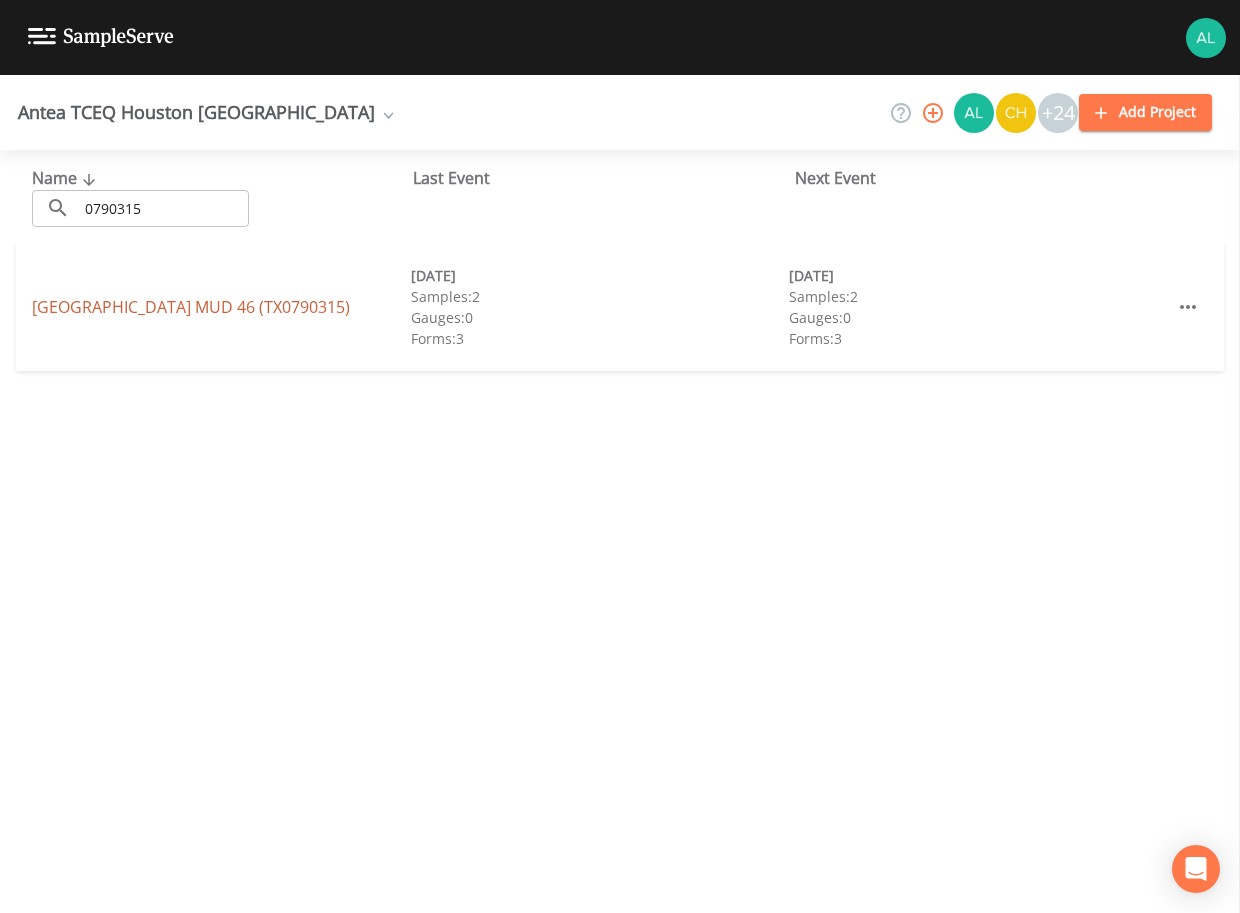 click on "[GEOGRAPHIC_DATA]   (TX0790315)" at bounding box center (191, 307) 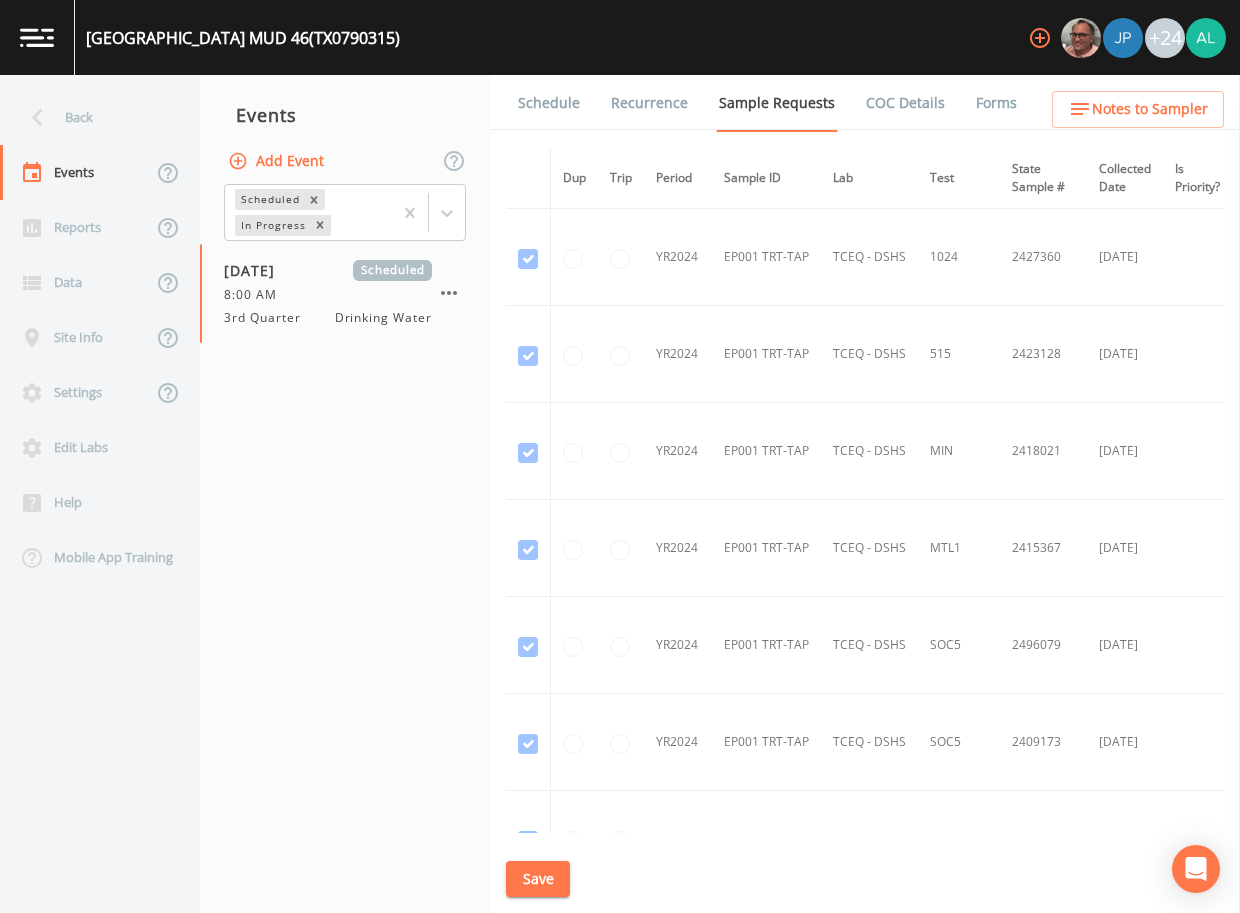 click 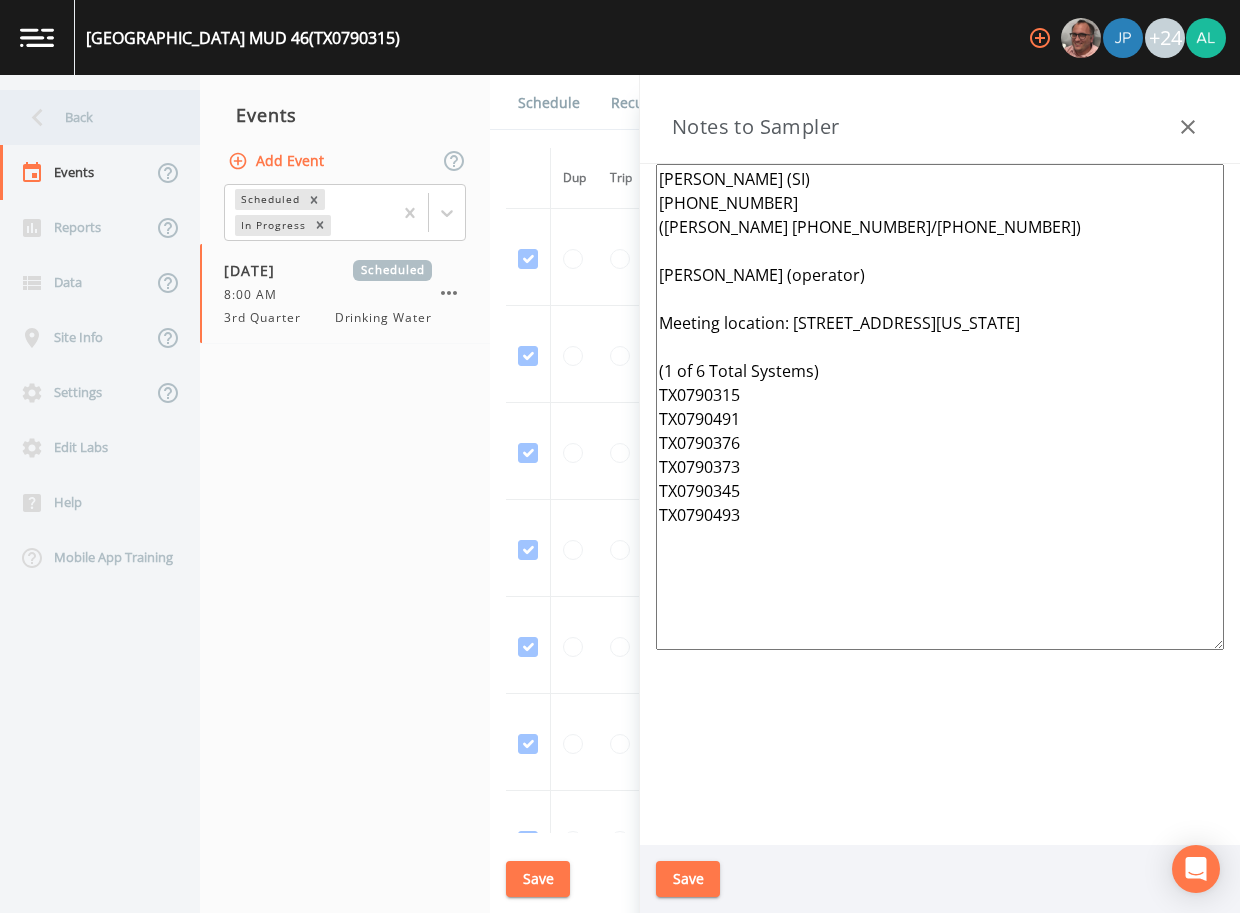 click on "Back" at bounding box center (90, 117) 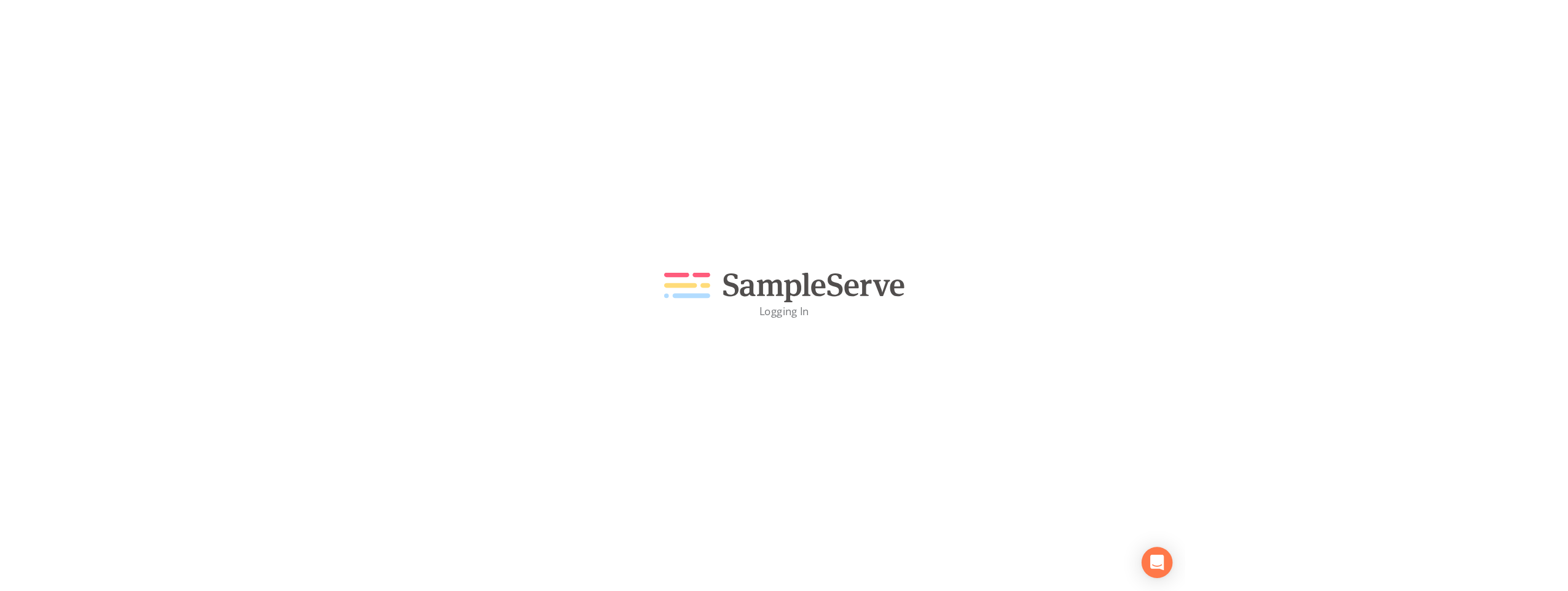 scroll, scrollTop: 0, scrollLeft: 0, axis: both 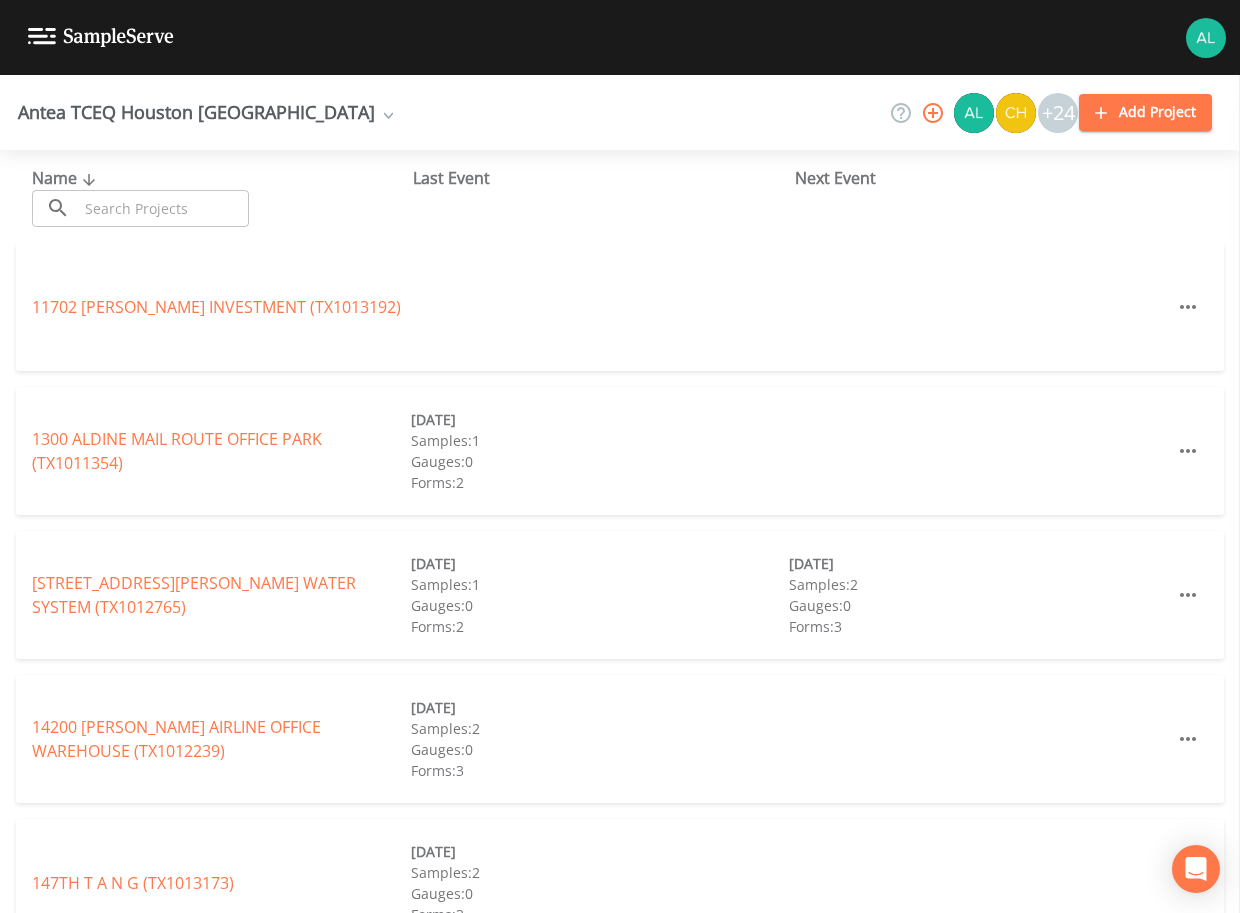 click at bounding box center (163, 208) 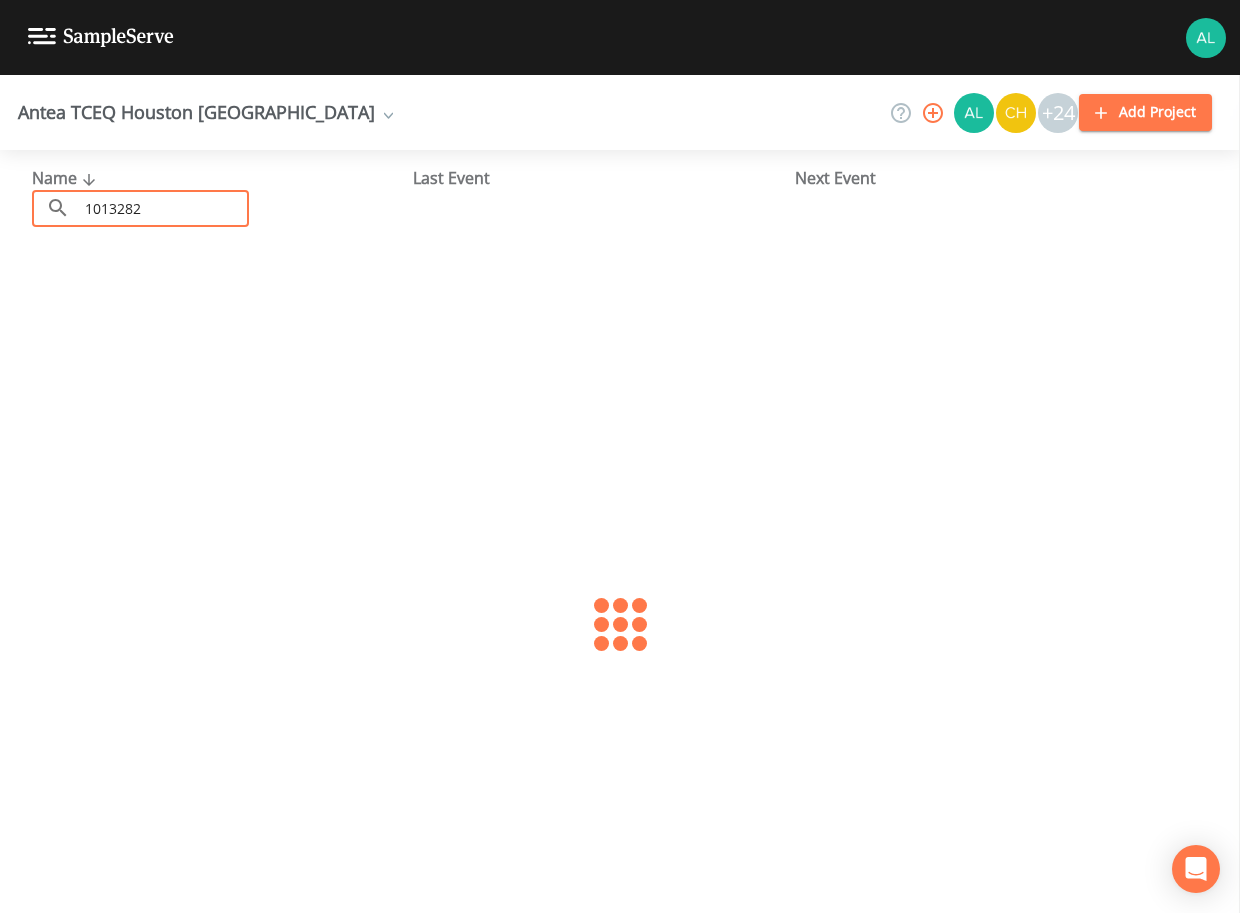 type on "1013282" 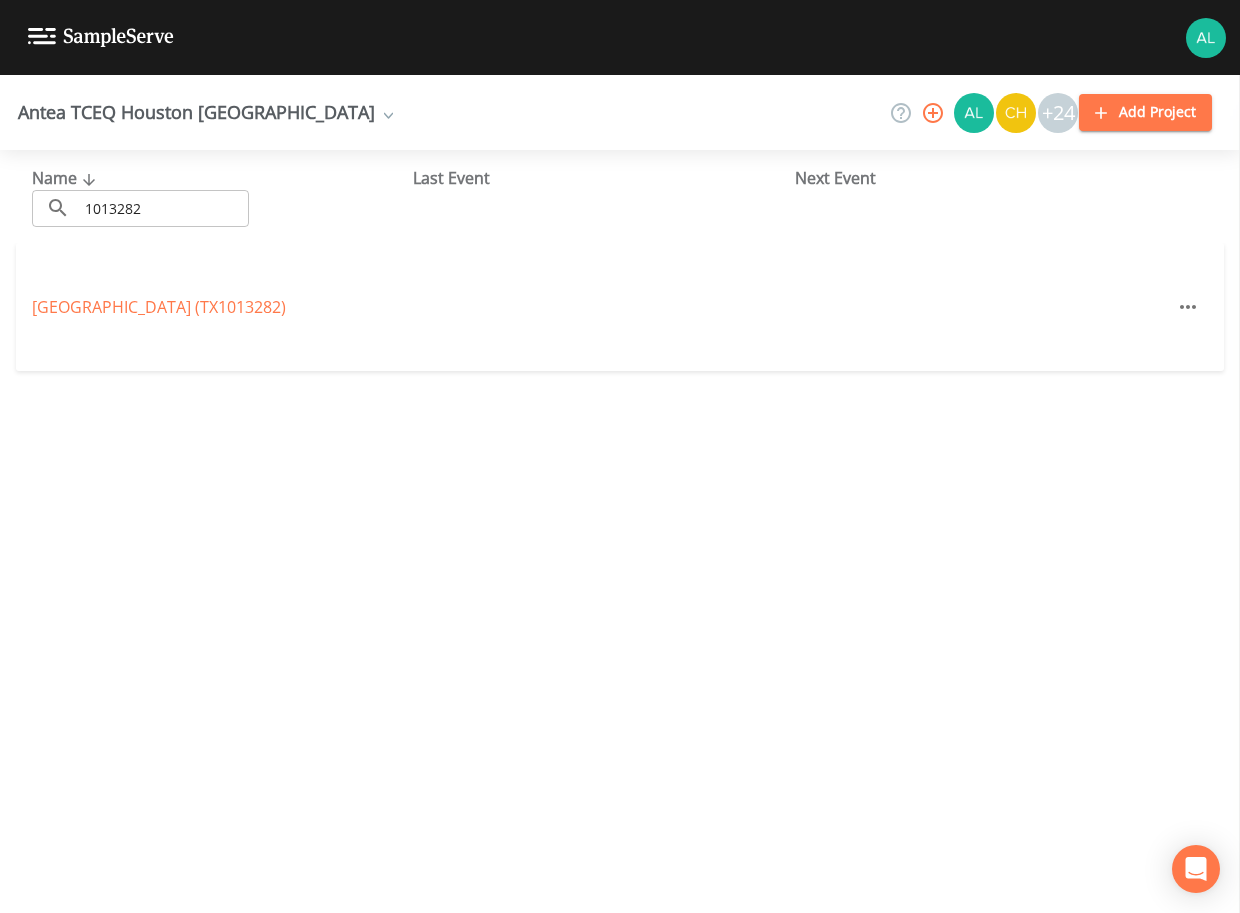 click on "[GEOGRAPHIC_DATA]   (TX1013282)" at bounding box center (221, 307) 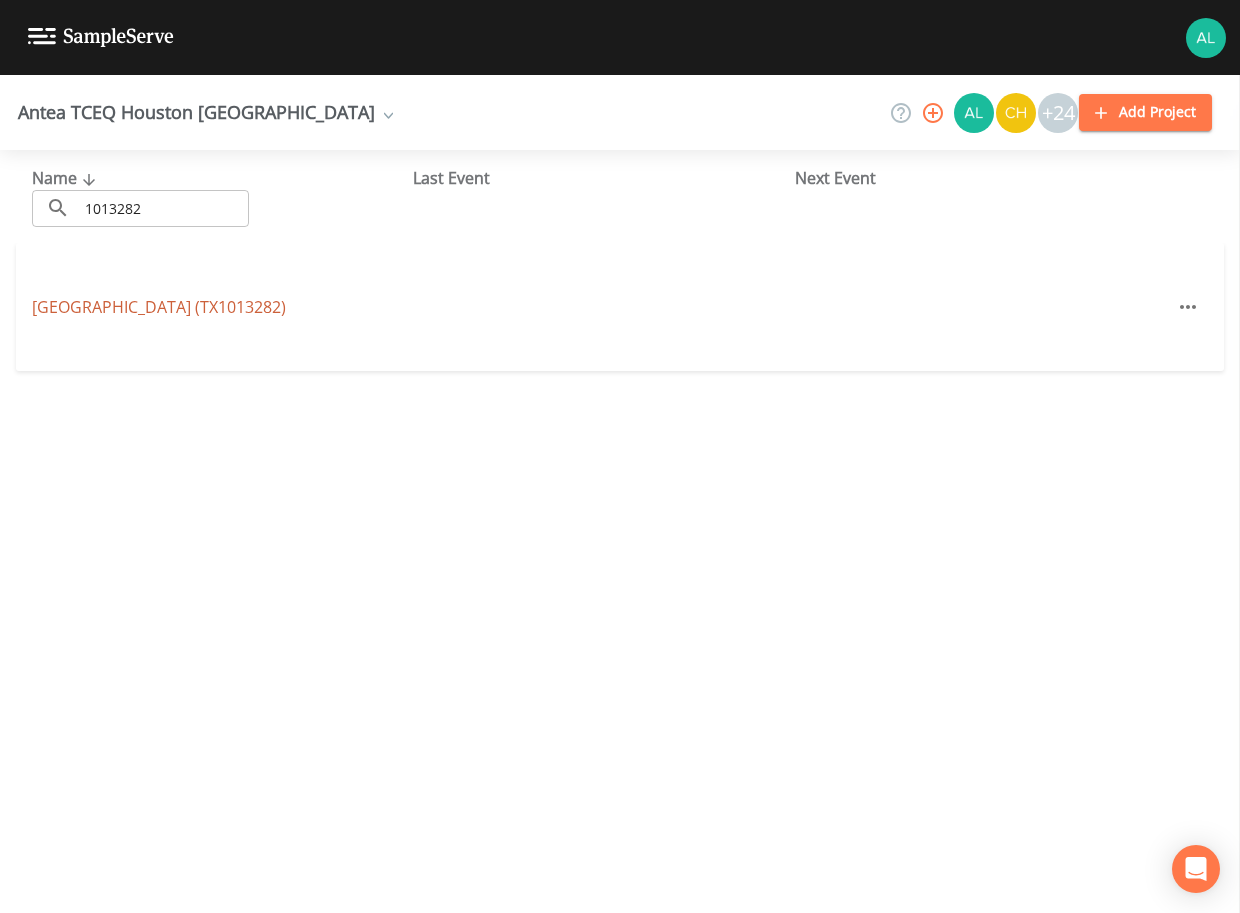 click on "[GEOGRAPHIC_DATA]   (TX1013282)" at bounding box center [159, 307] 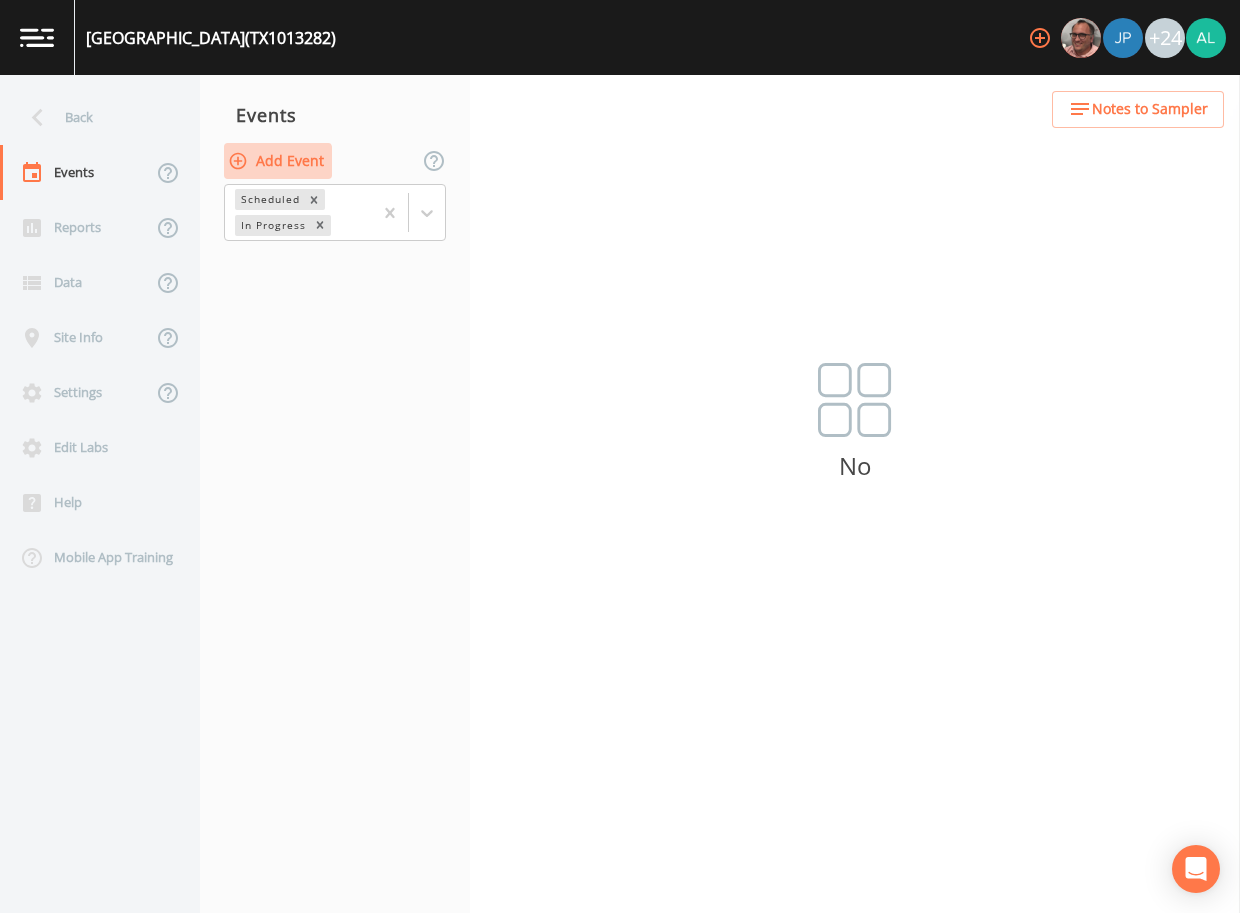 click on "Add Event" at bounding box center (278, 161) 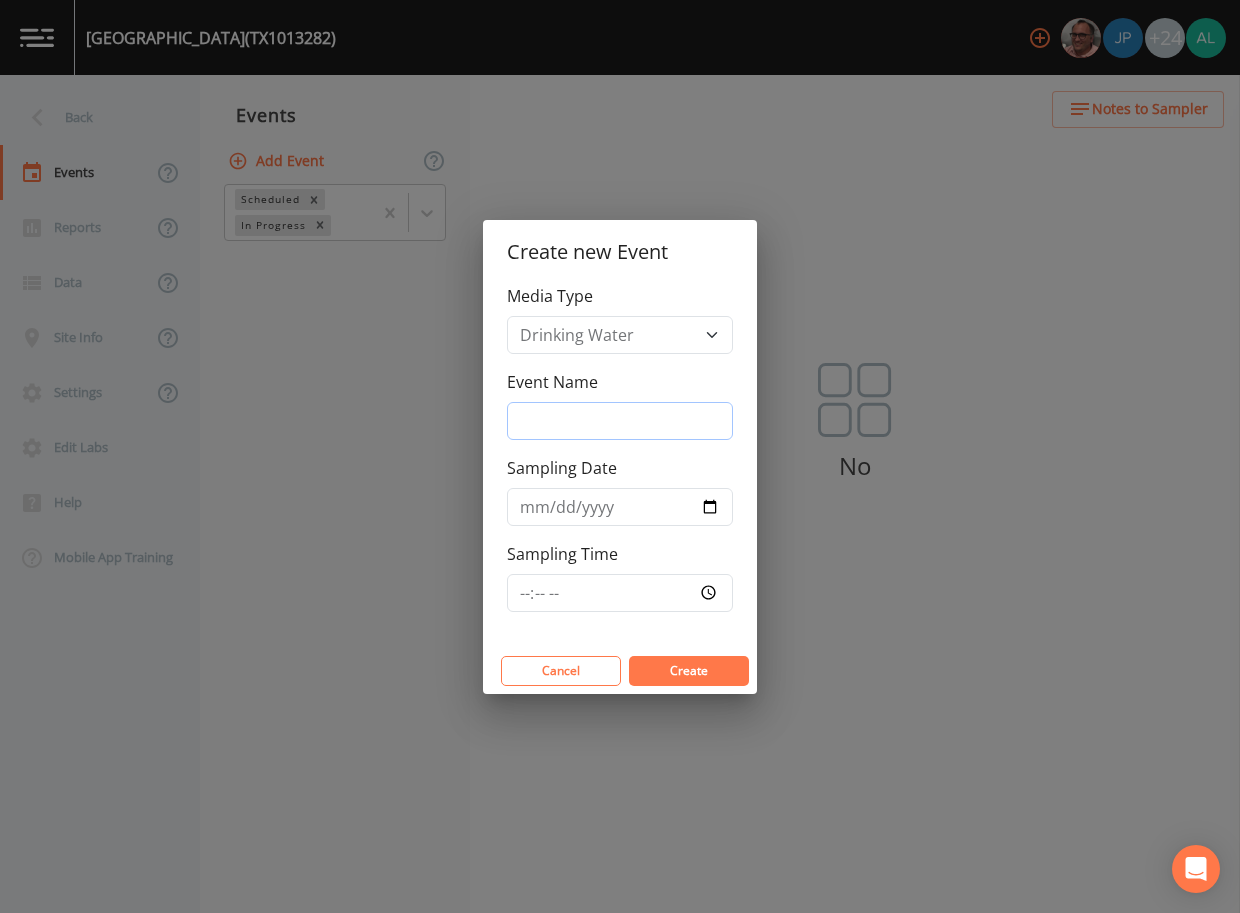 click on "Event Name" at bounding box center (620, 421) 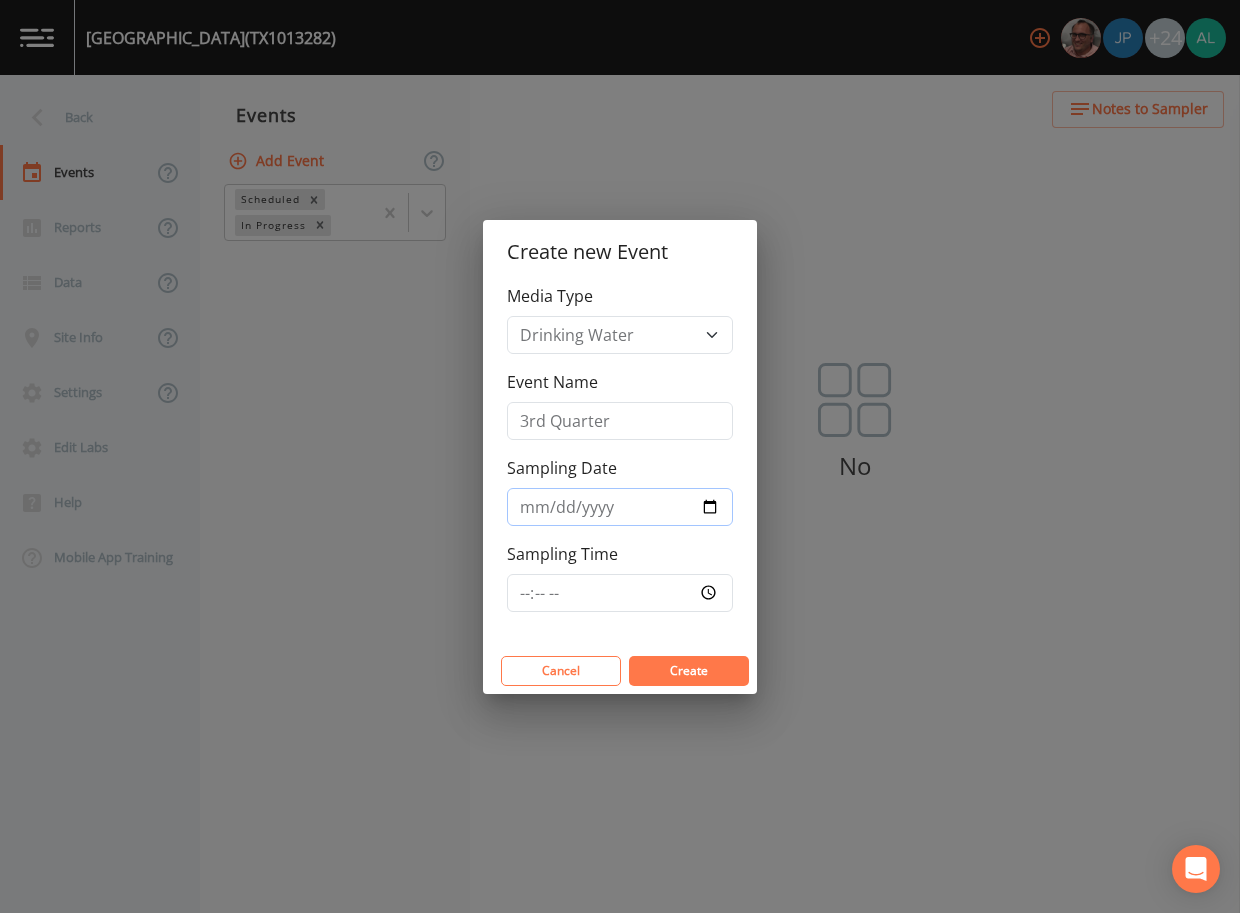 type on "[DATE]" 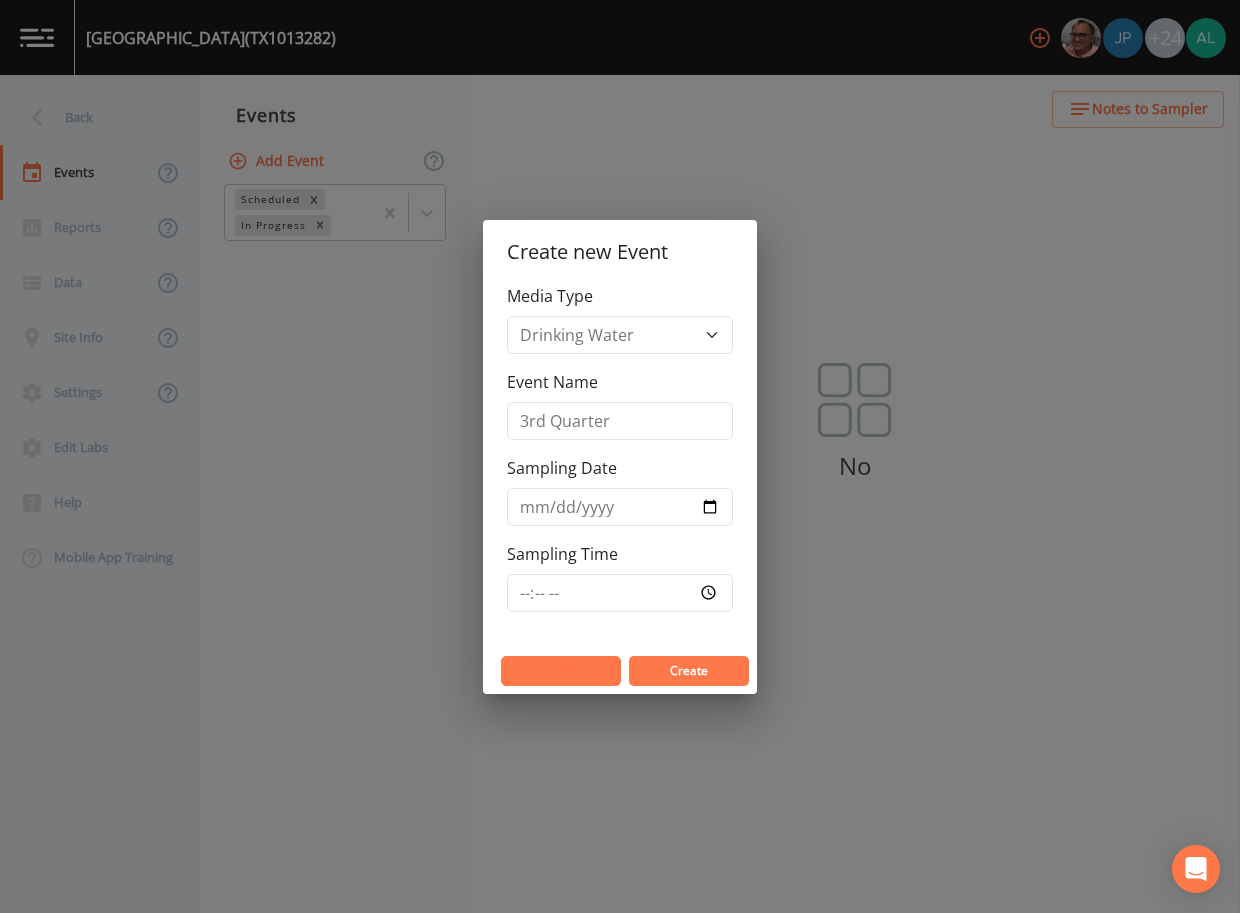 click on "Cancel" at bounding box center [561, 671] 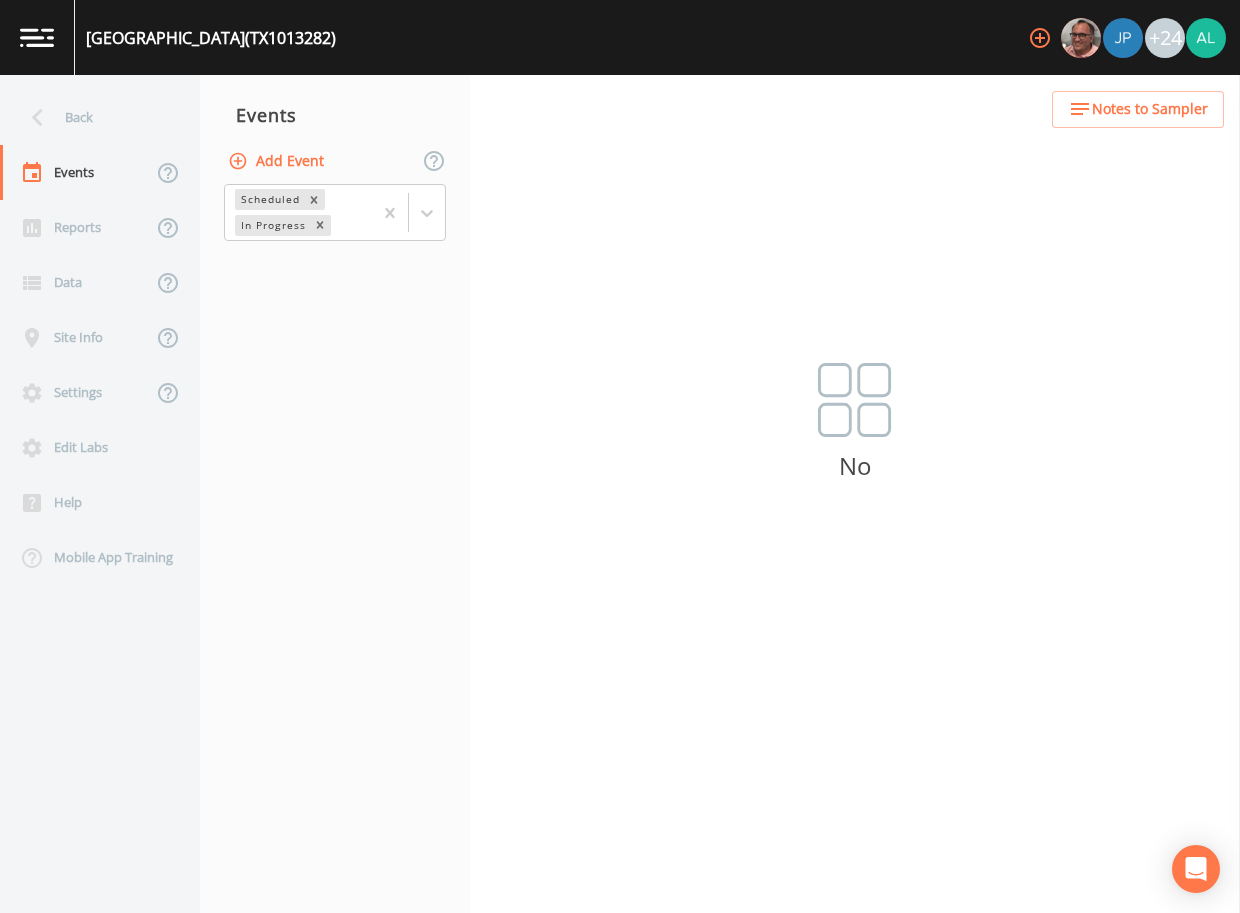 click on "Back" at bounding box center (90, 117) 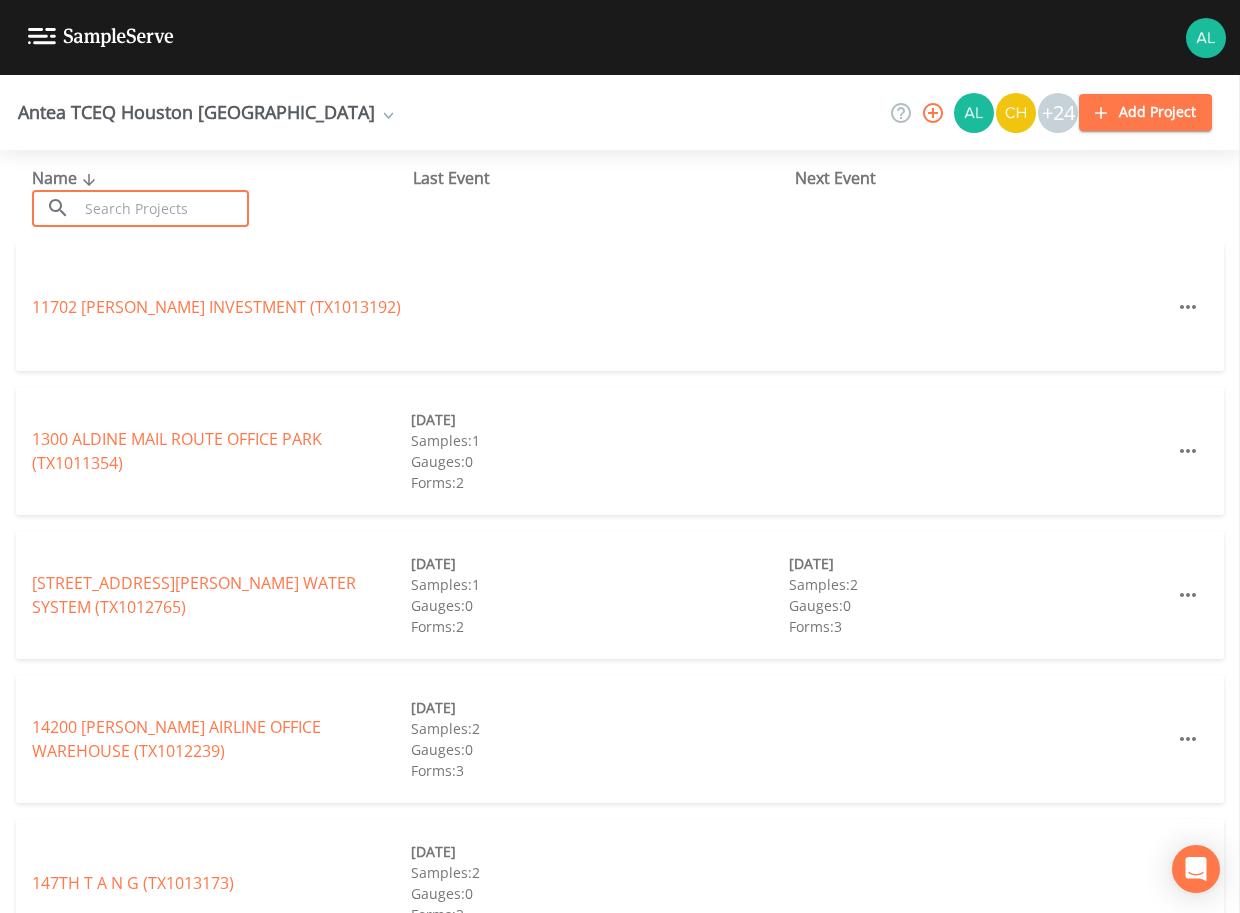 click at bounding box center [163, 208] 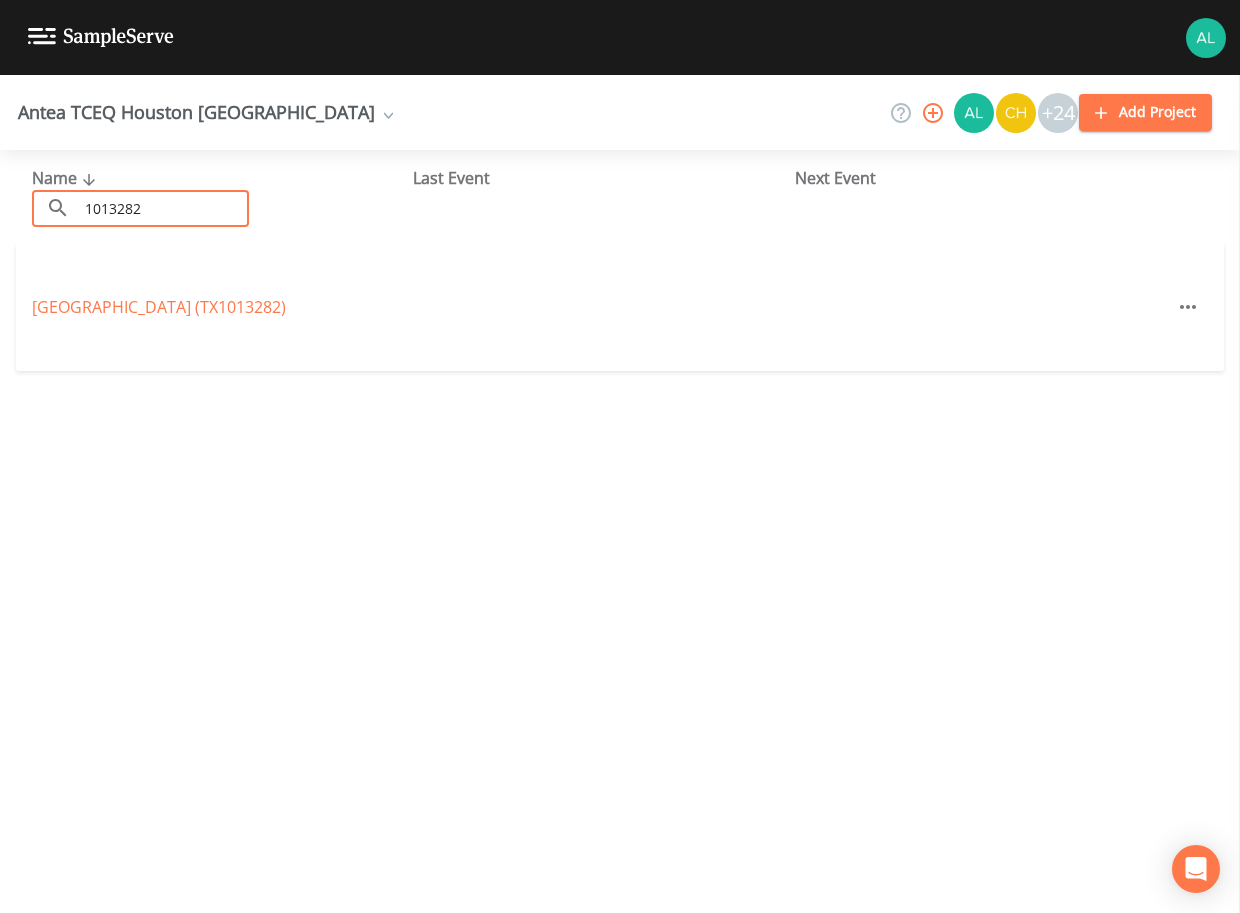 type on "1013282" 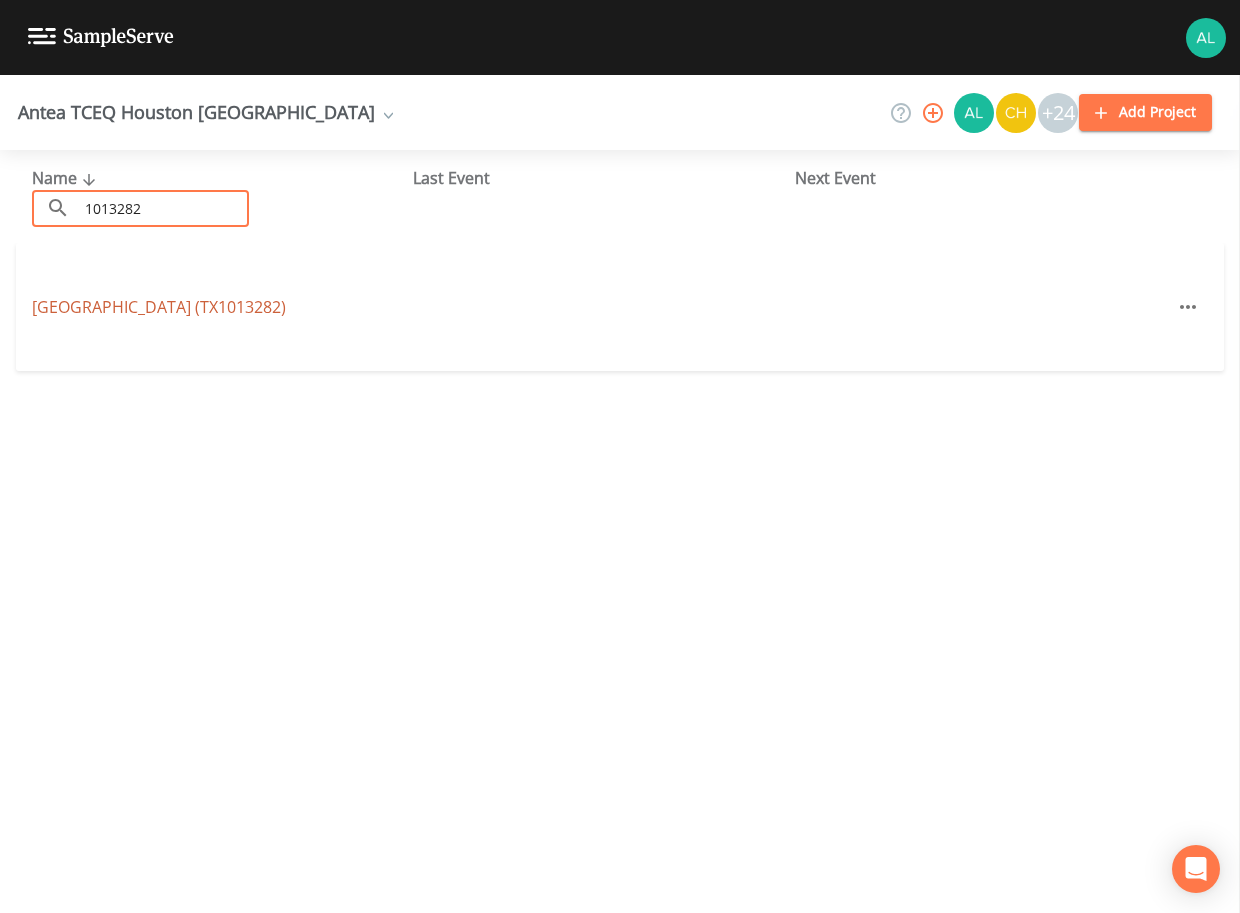 click on "HOLY TRINITY EPISCOPAL SCHOOL   (TX1013282)" at bounding box center [159, 307] 